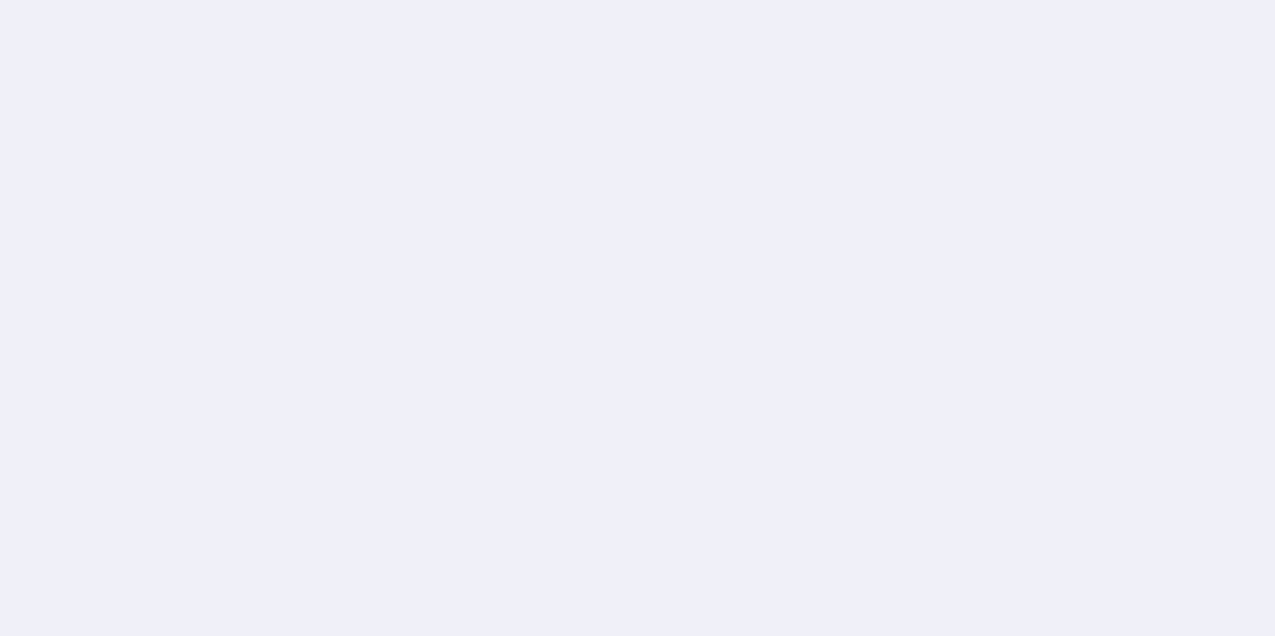 scroll, scrollTop: 0, scrollLeft: 0, axis: both 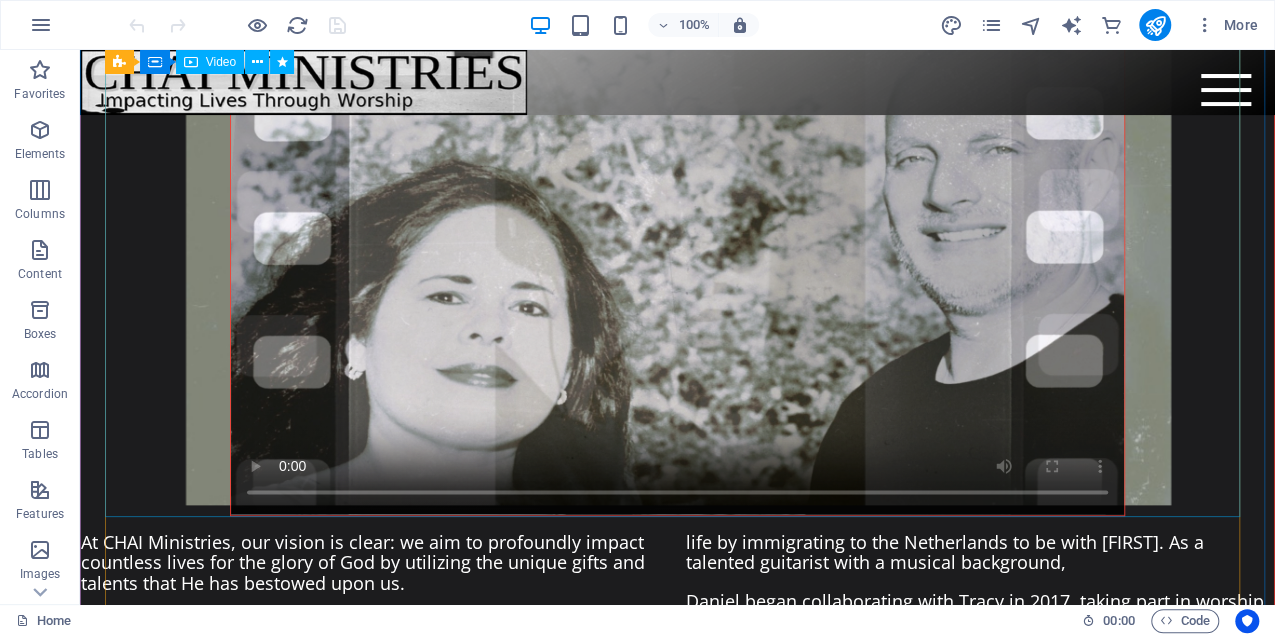 click at bounding box center (677, 263) 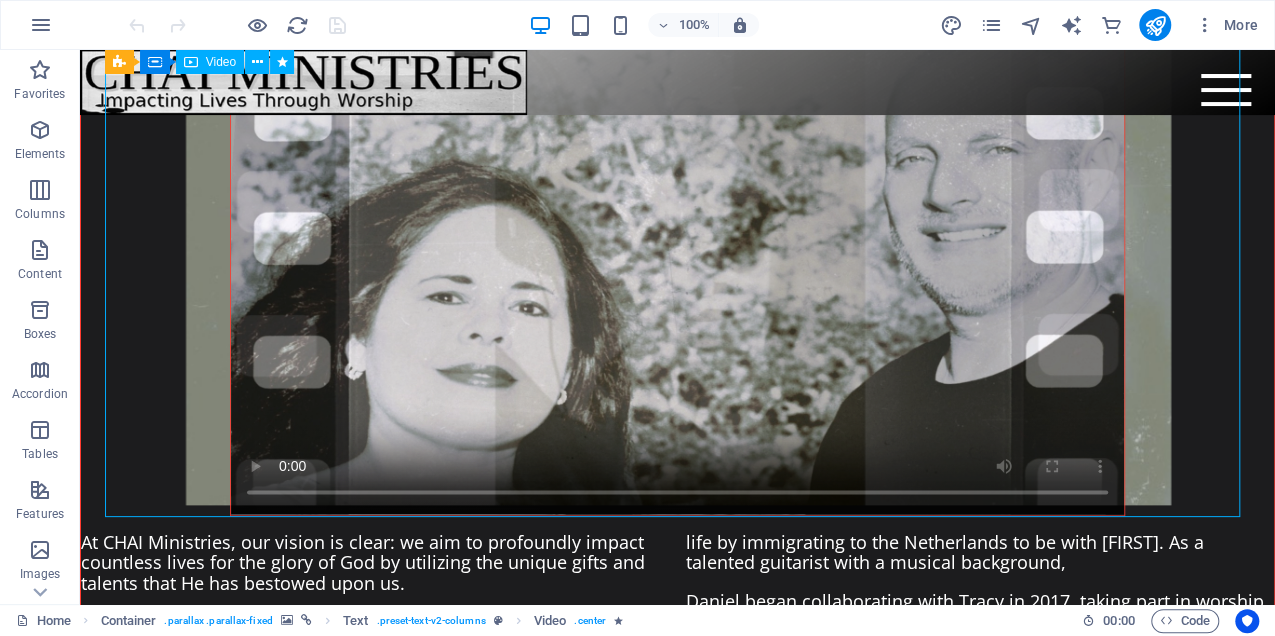 click at bounding box center [677, 263] 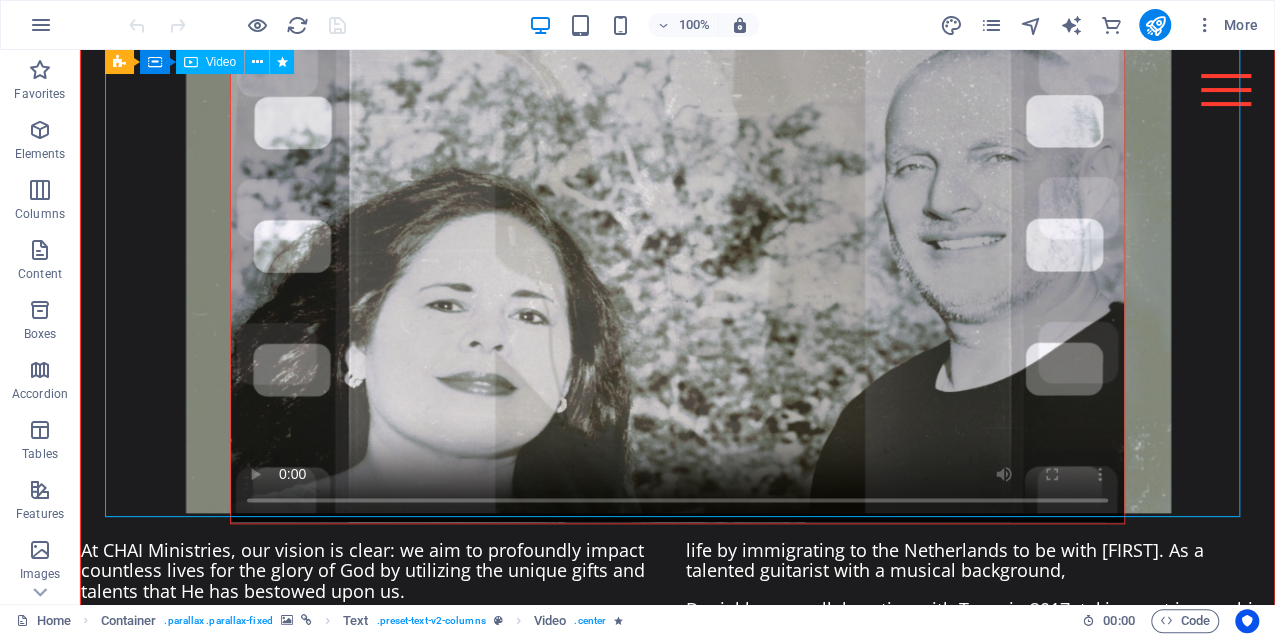 scroll, scrollTop: 1080, scrollLeft: 0, axis: vertical 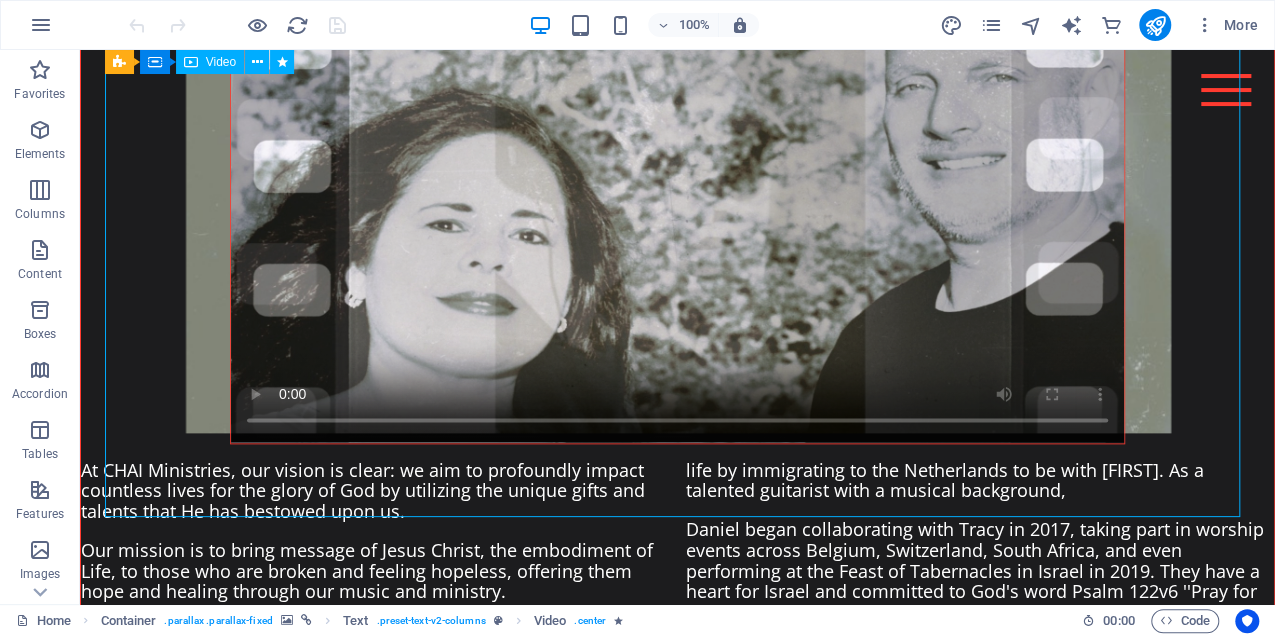 select on "%" 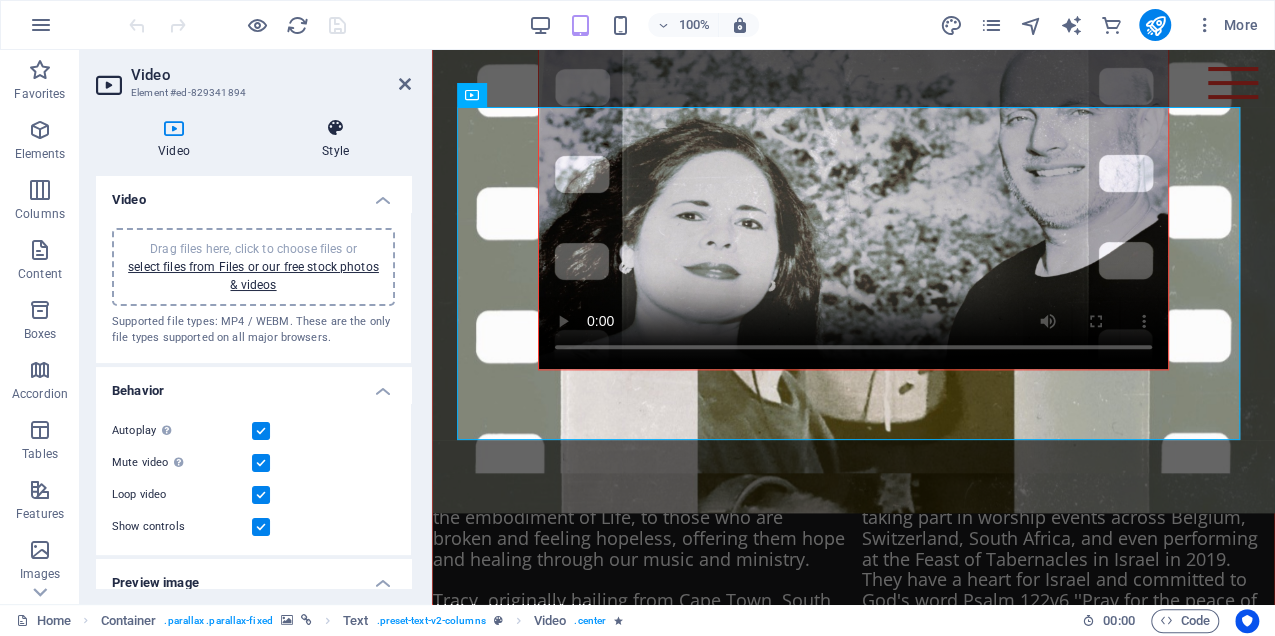 click on "Style" at bounding box center [335, 139] 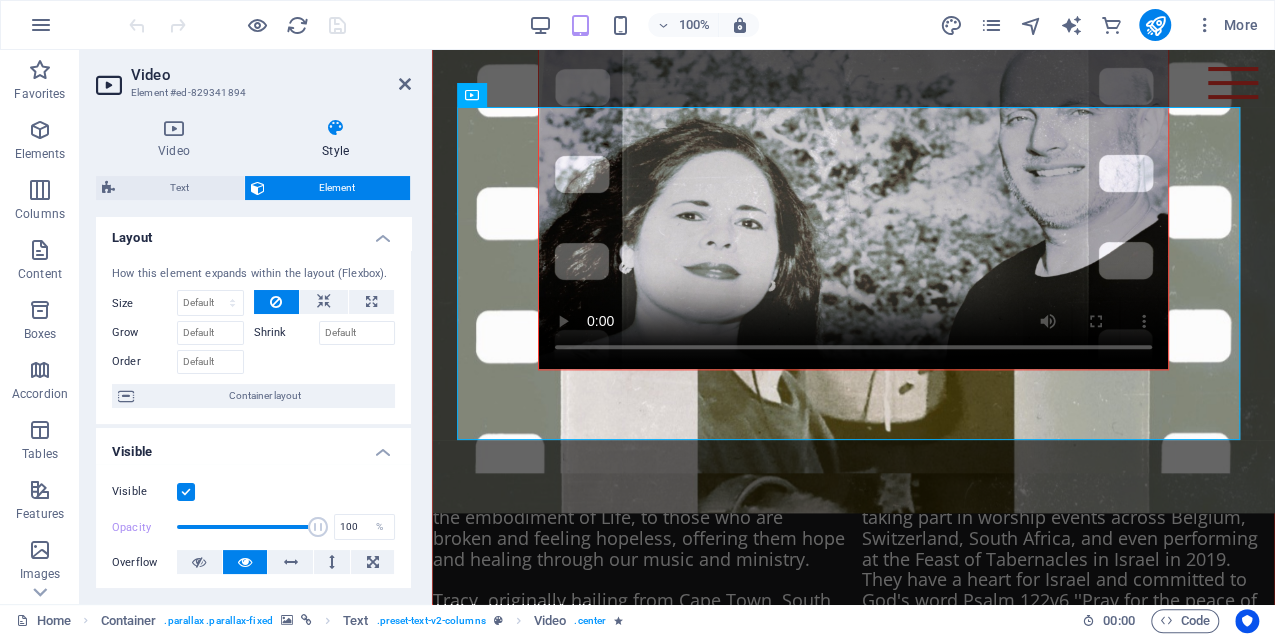 scroll, scrollTop: 0, scrollLeft: 0, axis: both 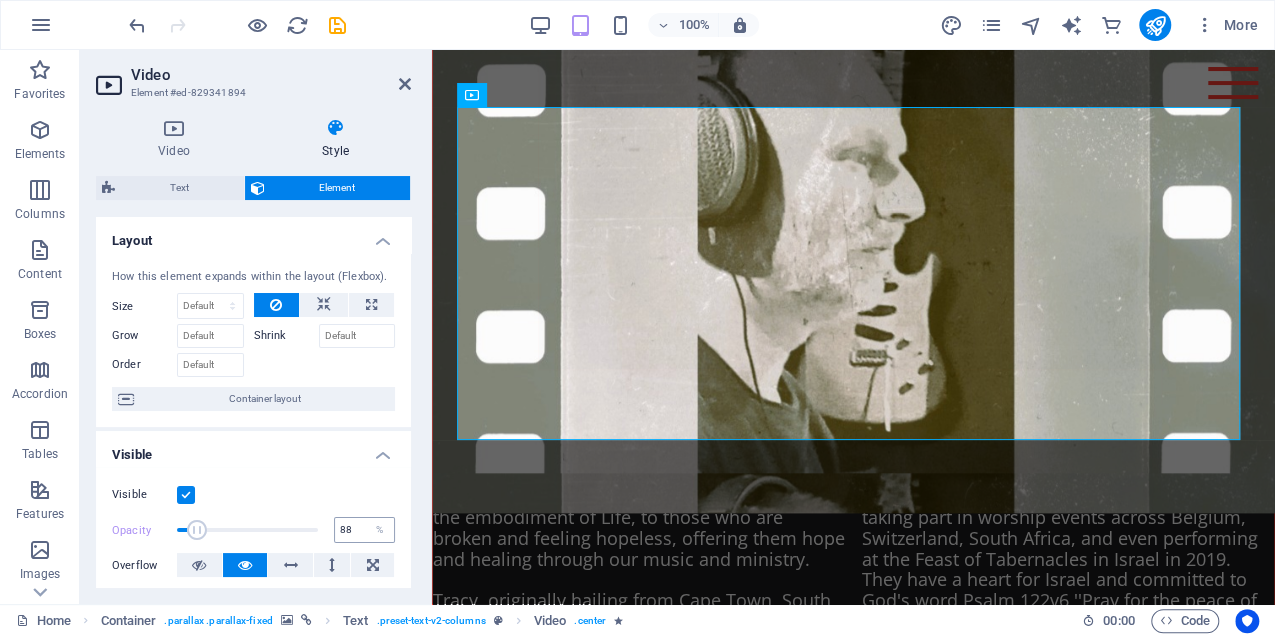 type on "100" 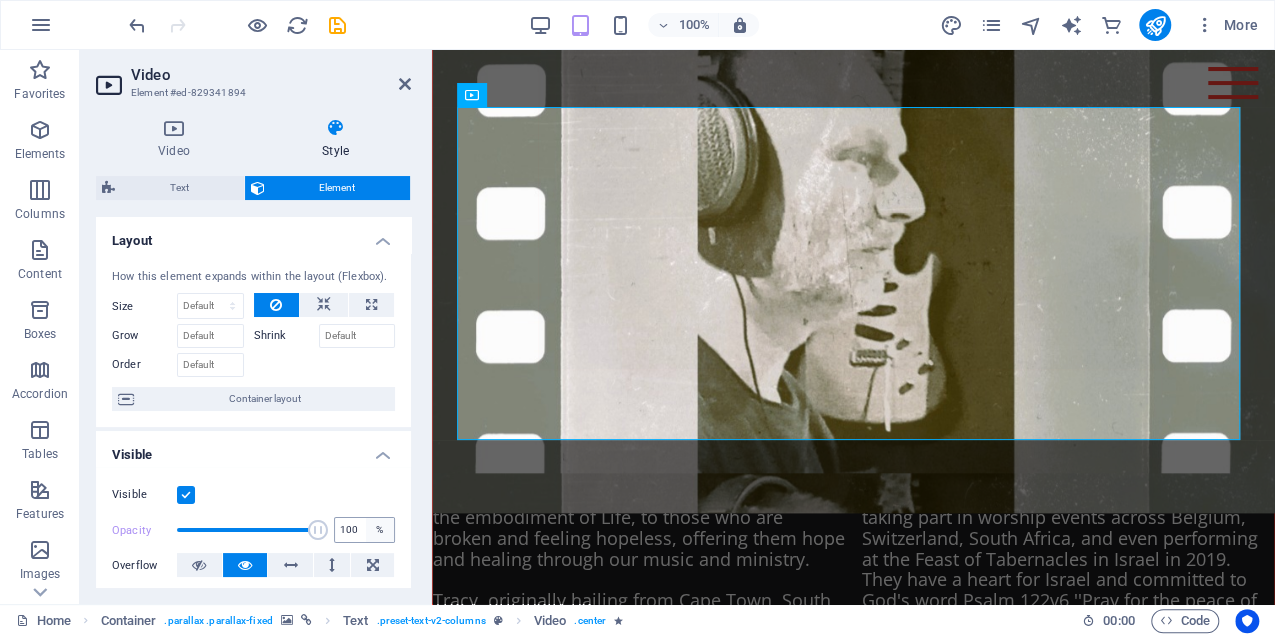 drag, startPoint x: 315, startPoint y: 526, endPoint x: 374, endPoint y: 537, distance: 60.016663 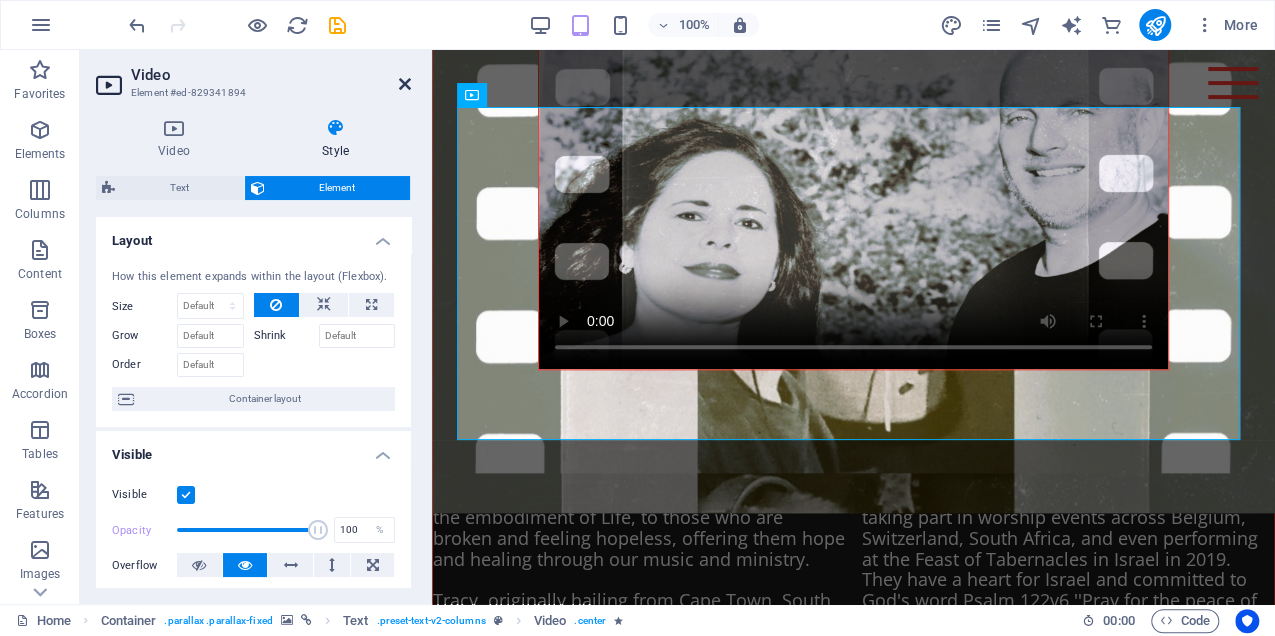 click at bounding box center (405, 84) 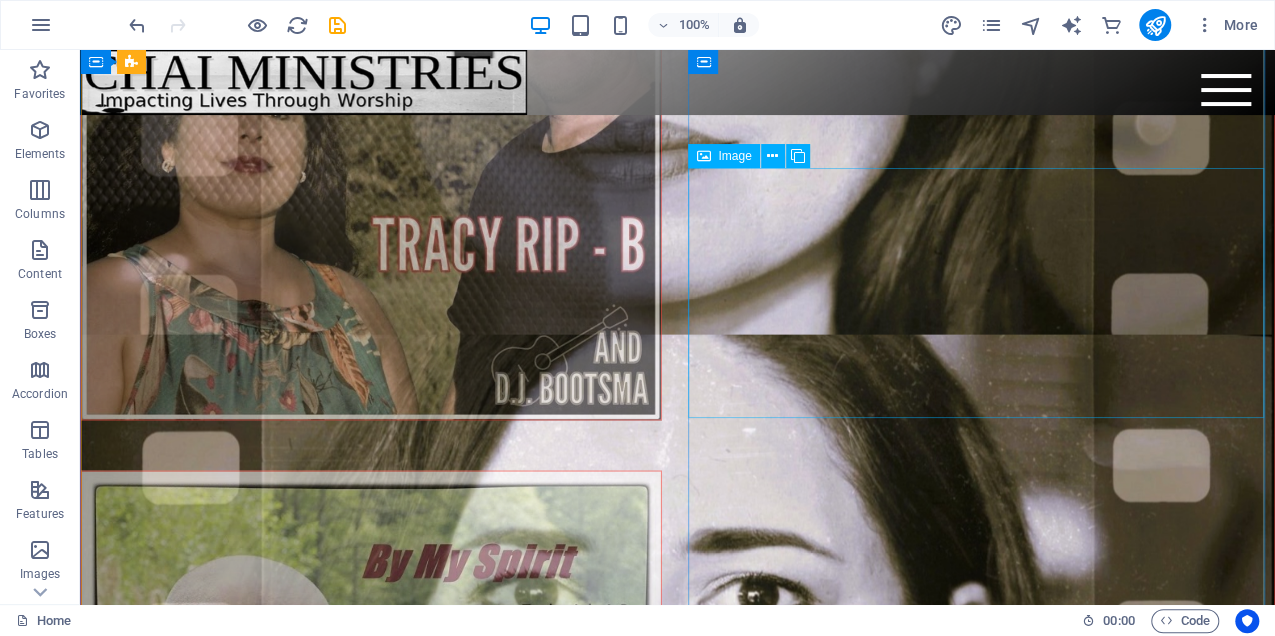 scroll, scrollTop: 2400, scrollLeft: 0, axis: vertical 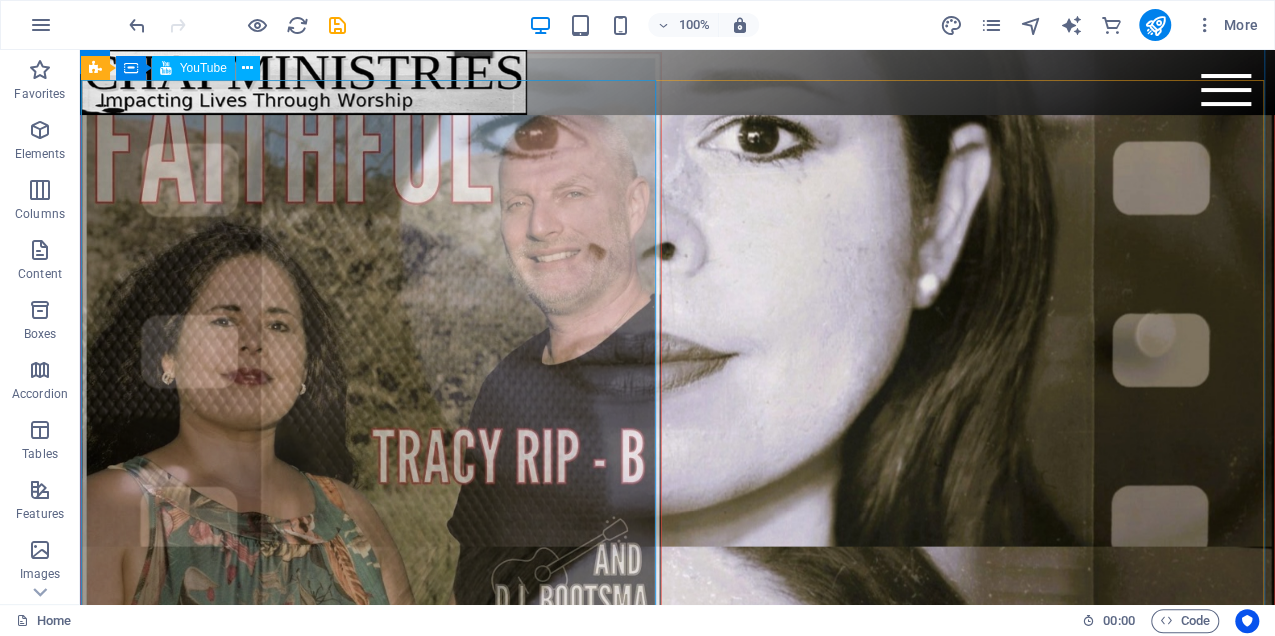 click at bounding box center (371, 342) 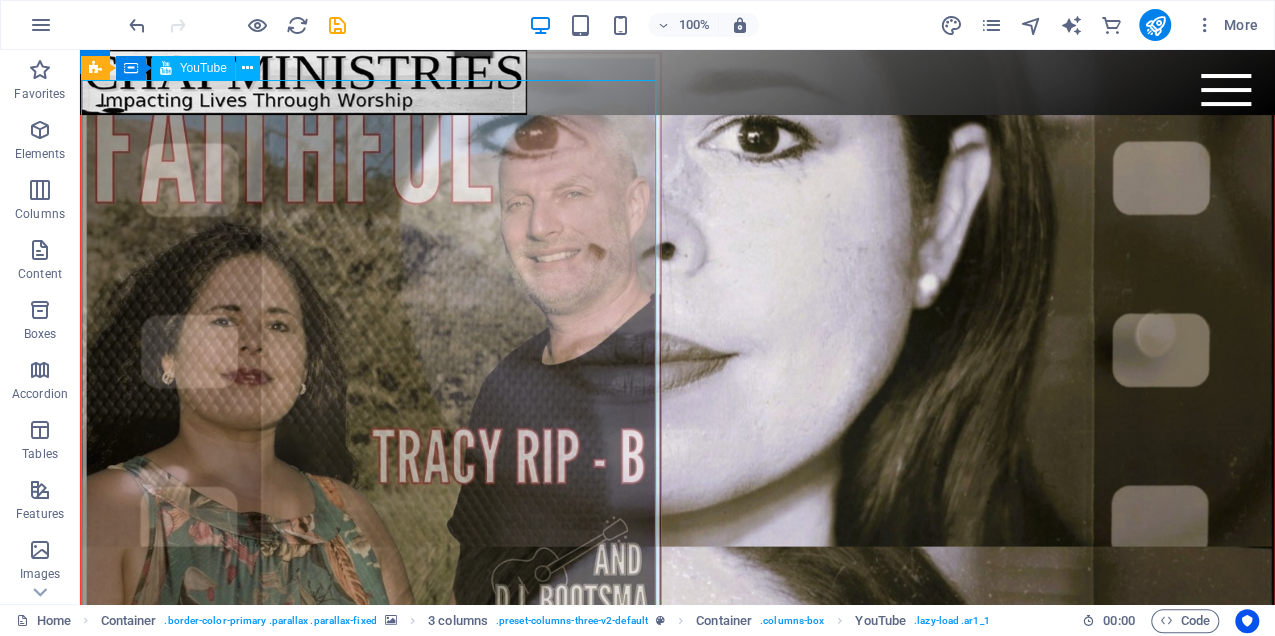 click at bounding box center (371, 342) 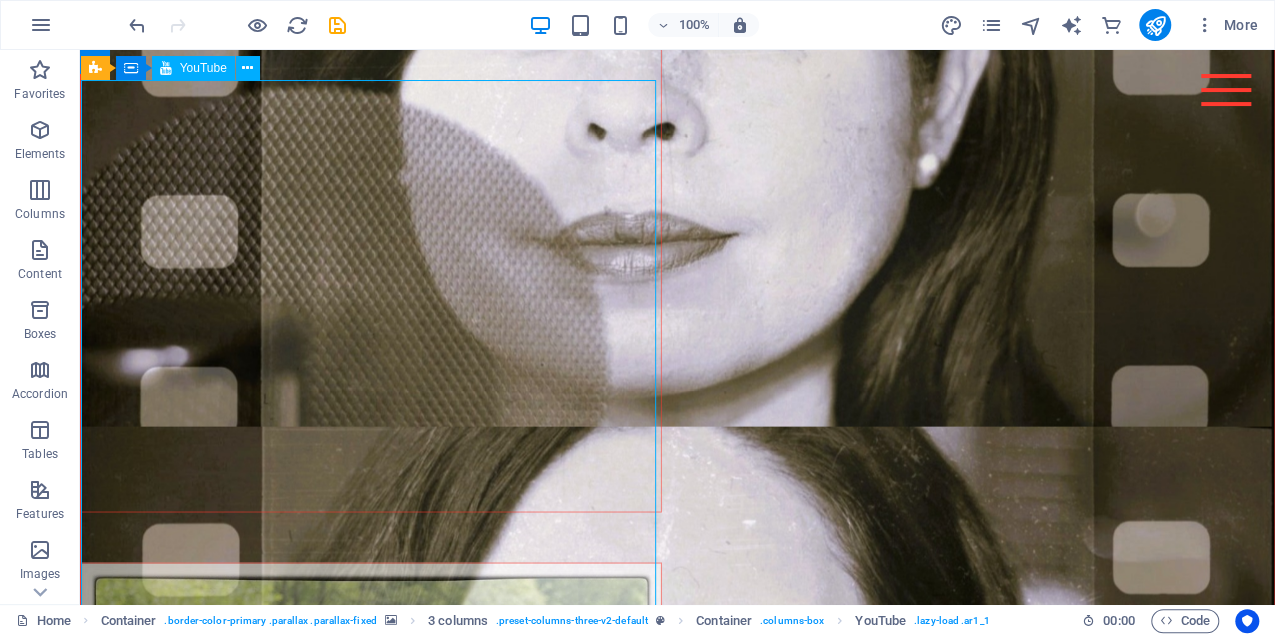 select on "ar1_1" 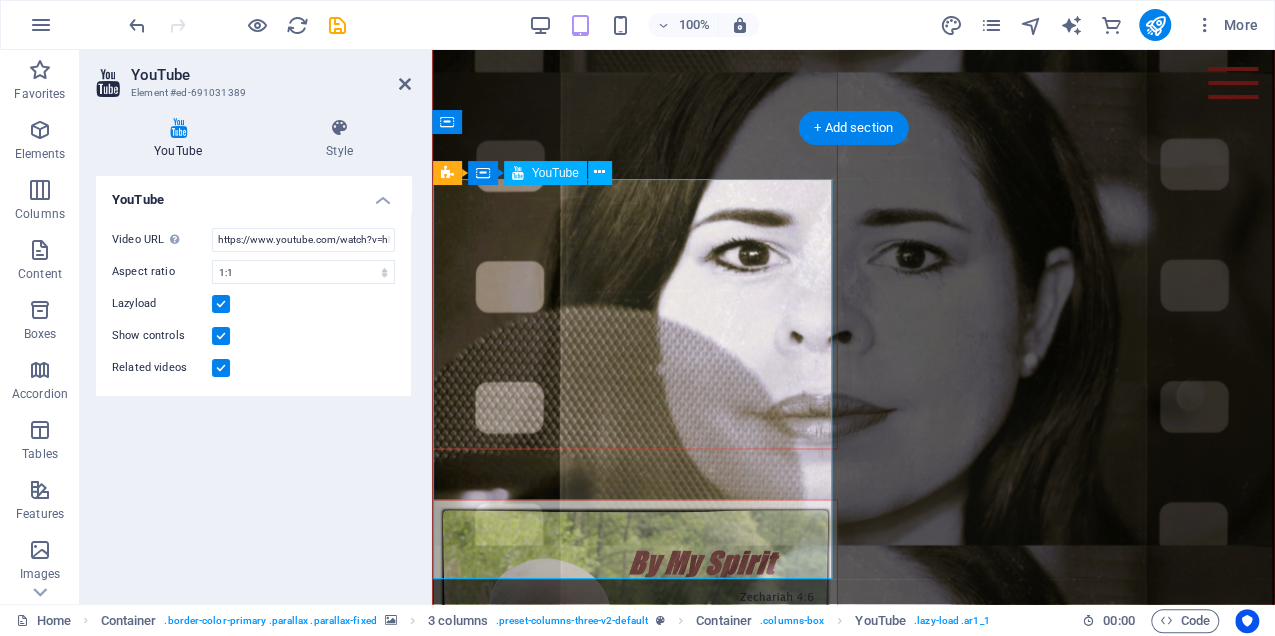 scroll, scrollTop: 2546, scrollLeft: 0, axis: vertical 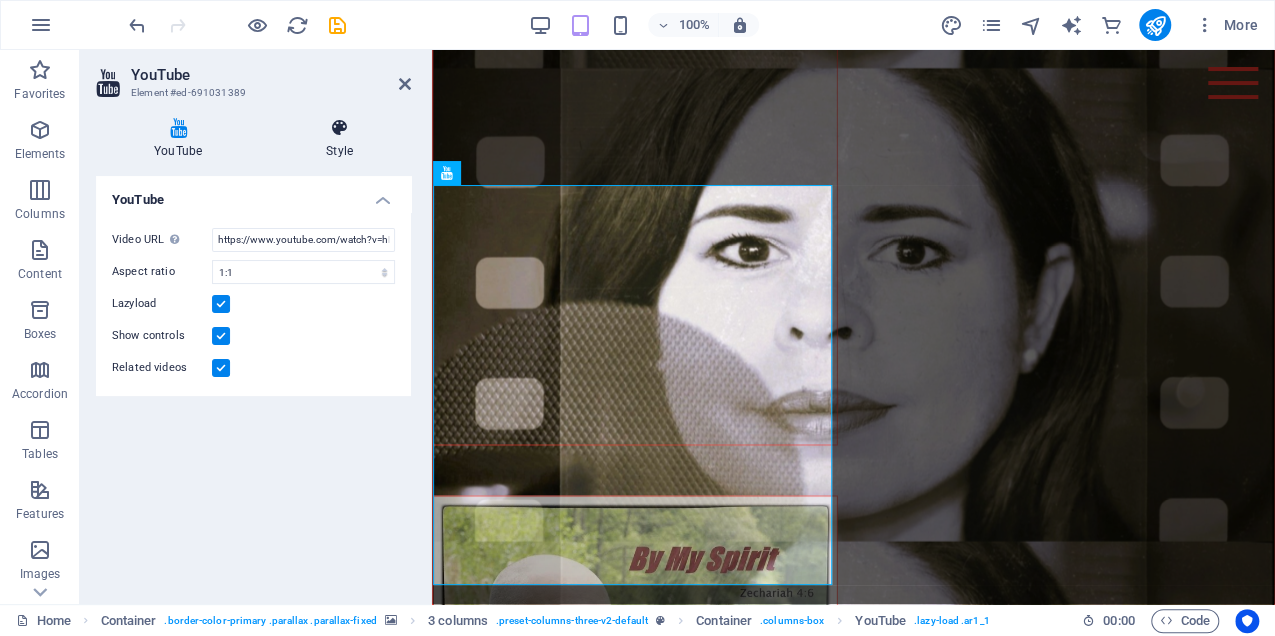 click at bounding box center (339, 128) 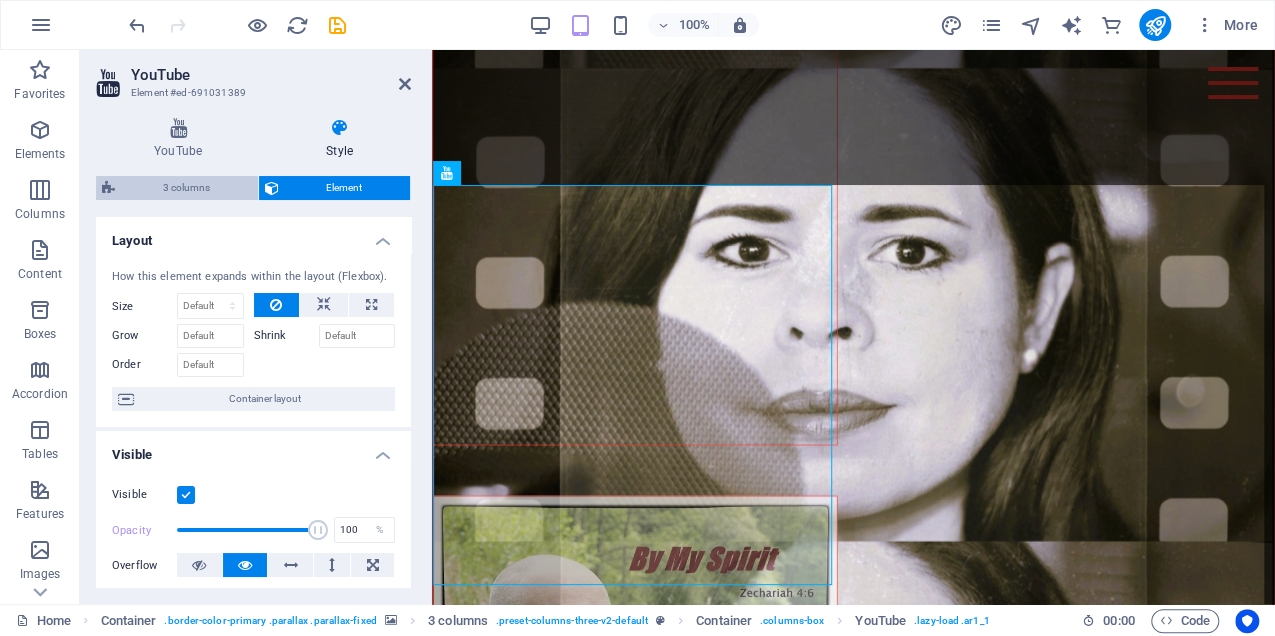 click on "3 columns" at bounding box center (186, 188) 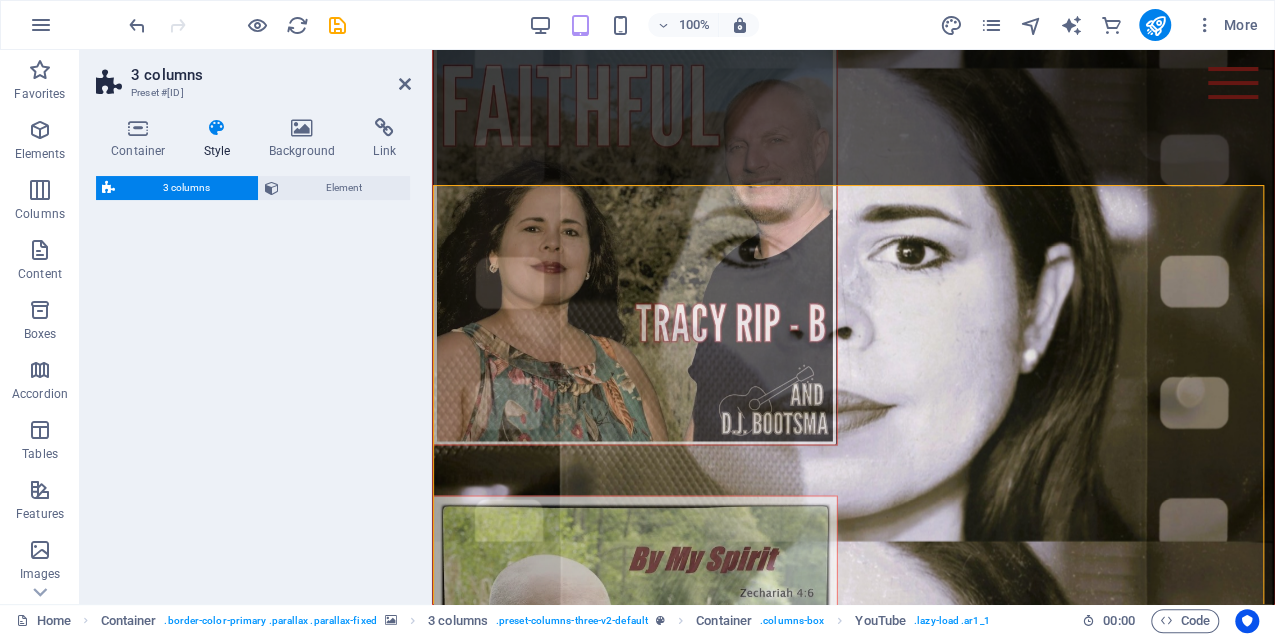 select on "rem" 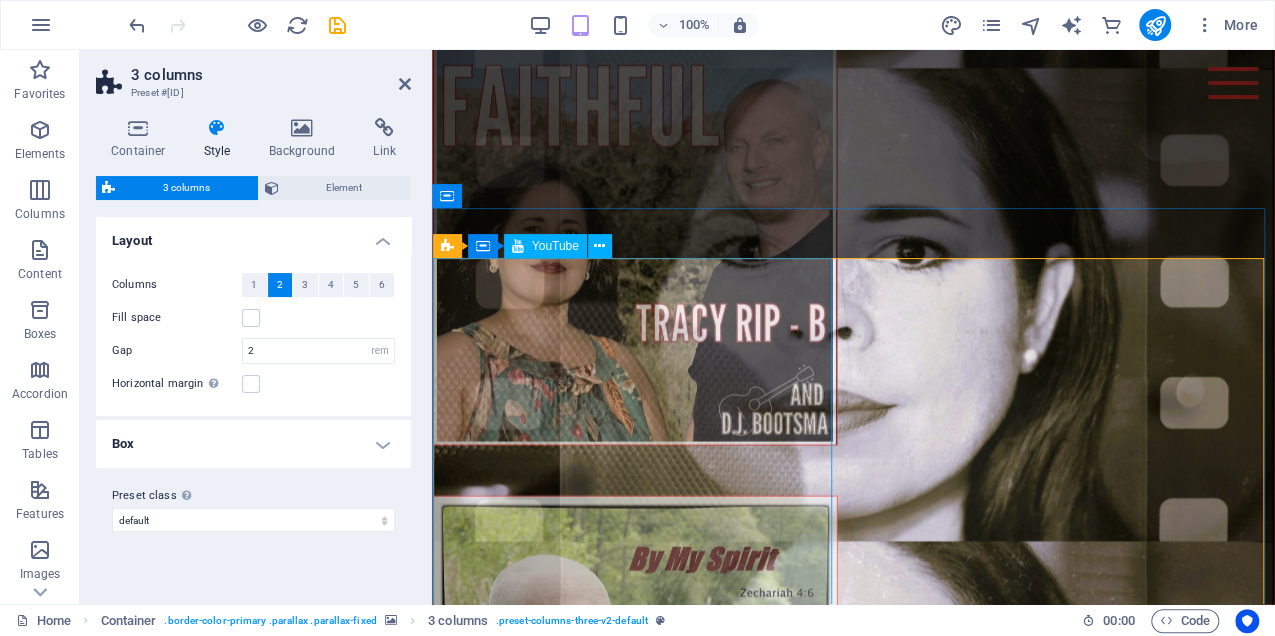 scroll, scrollTop: 2546, scrollLeft: 0, axis: vertical 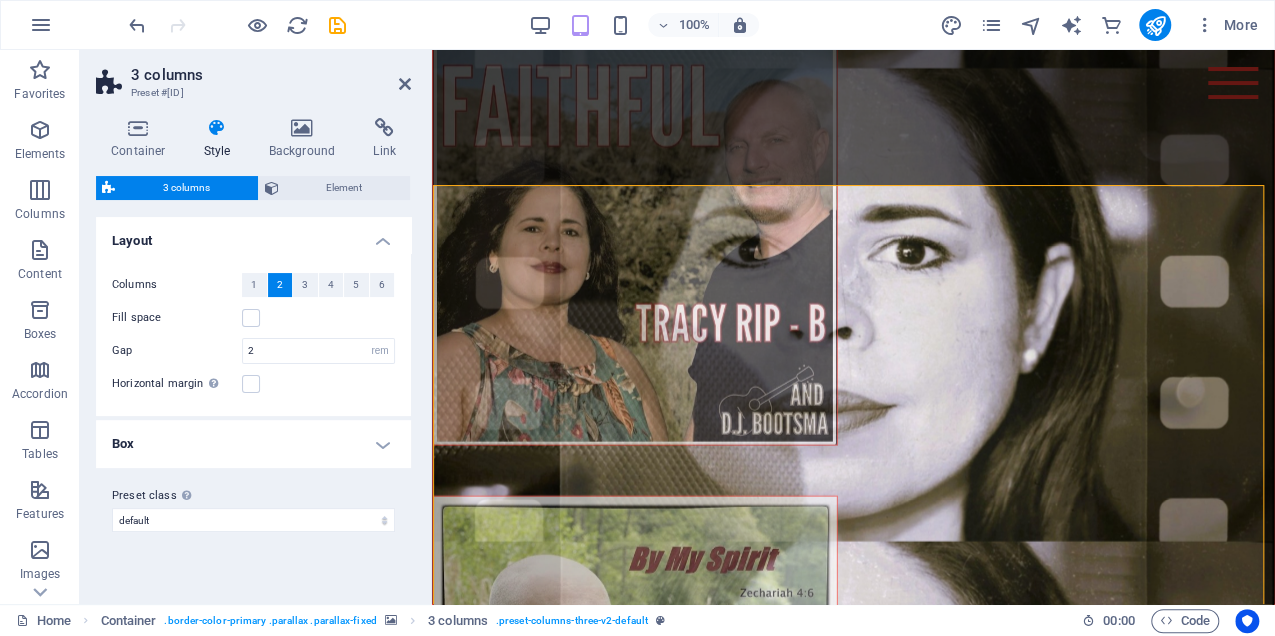 click on "Box" at bounding box center (253, 444) 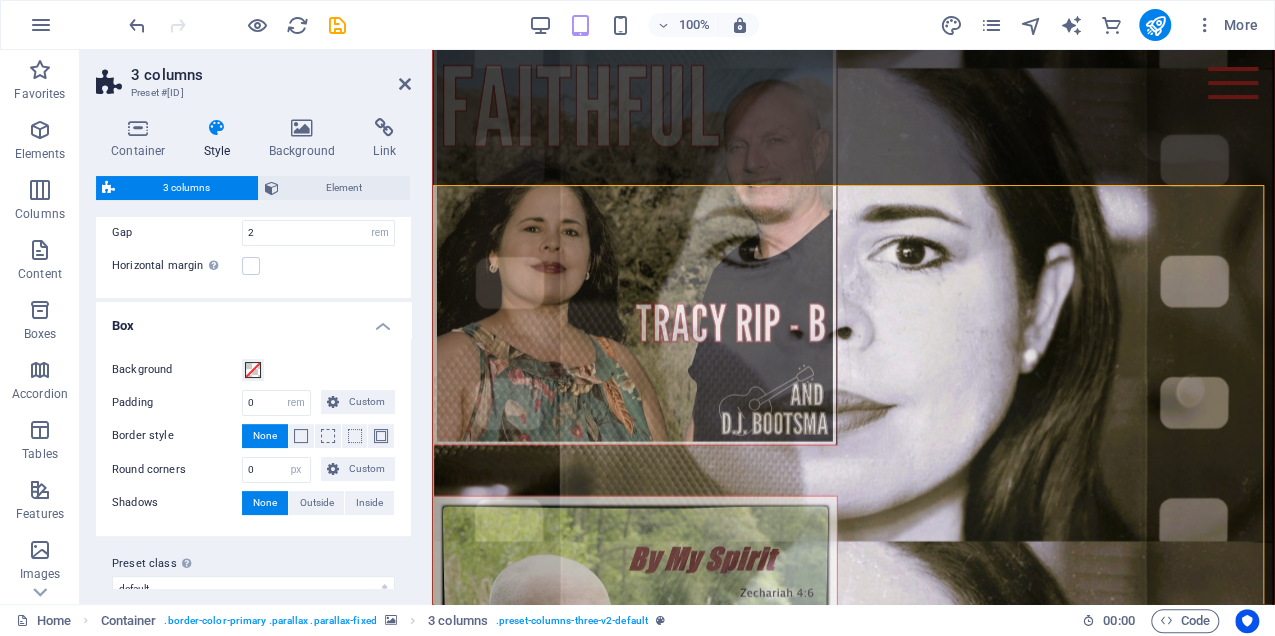 scroll, scrollTop: 143, scrollLeft: 0, axis: vertical 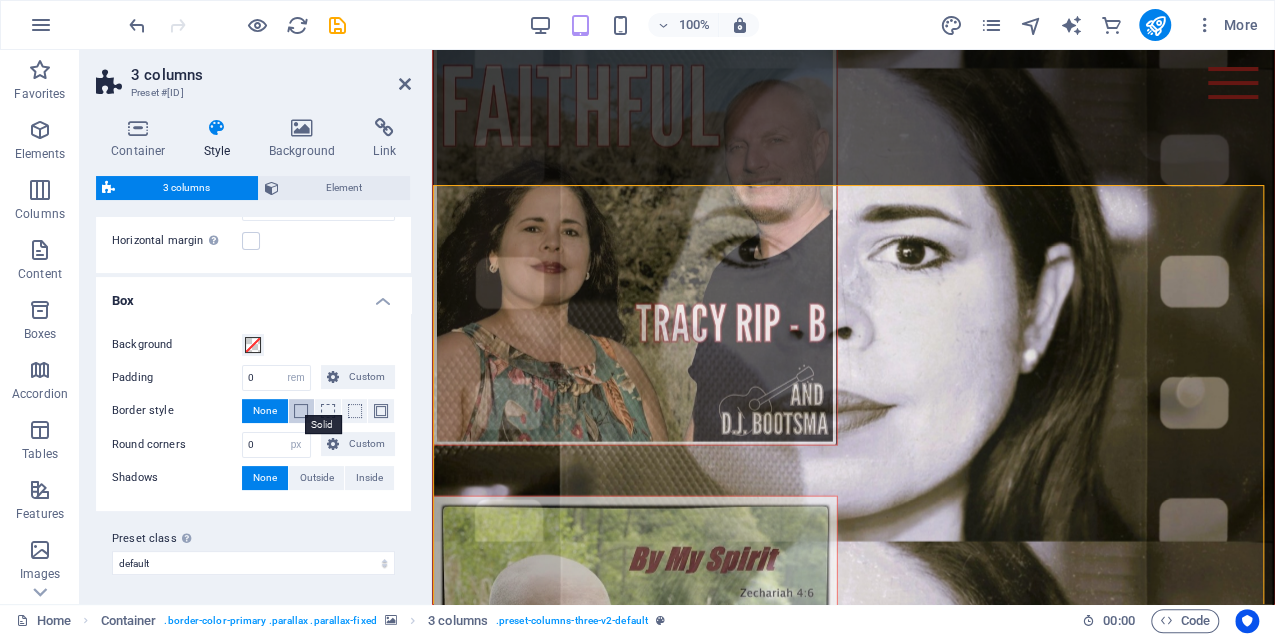 click at bounding box center (301, 411) 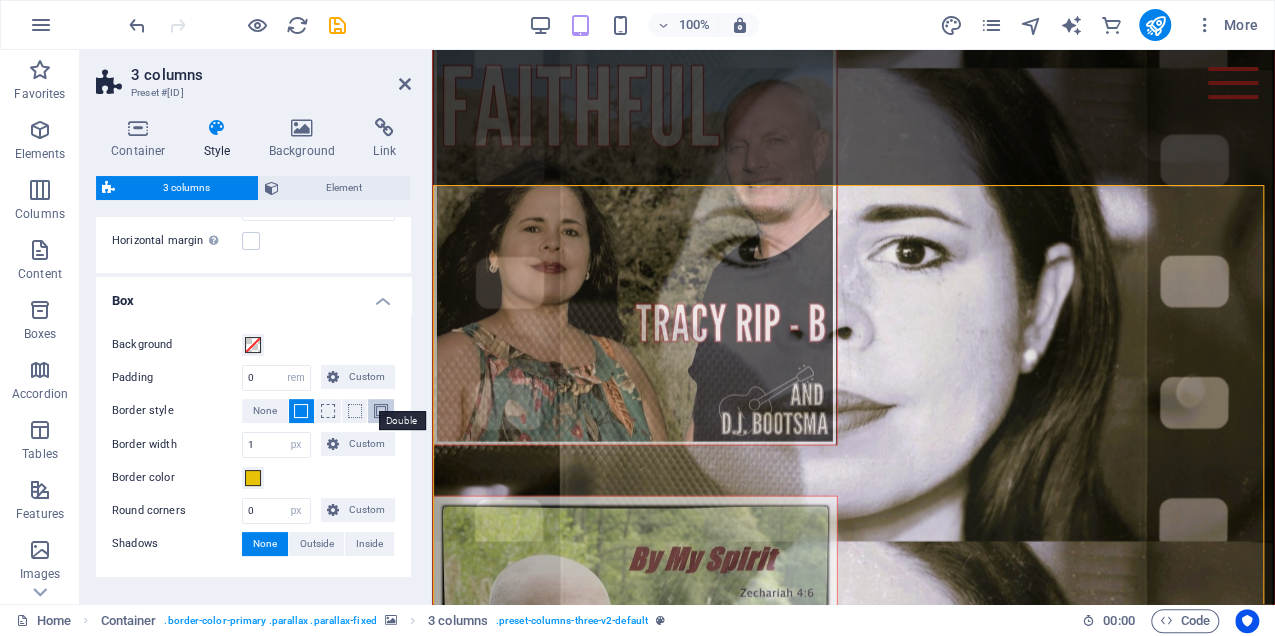 click at bounding box center (381, 411) 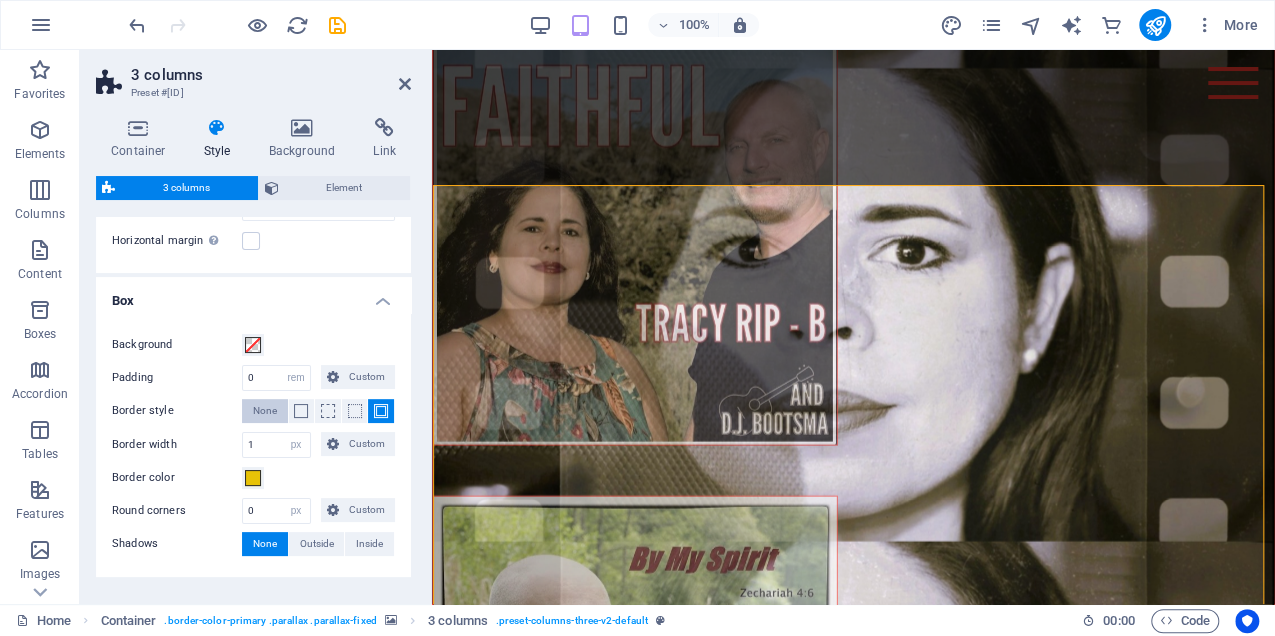 click on "None" at bounding box center [265, 411] 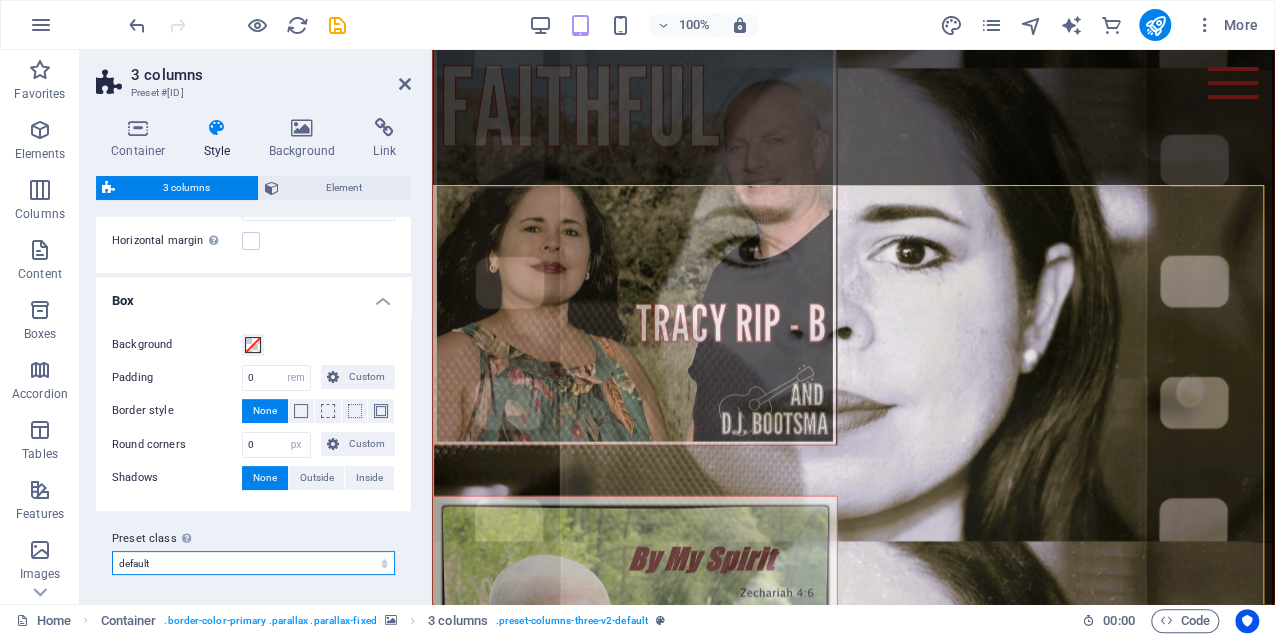 click on "default Add preset class" at bounding box center (253, 563) 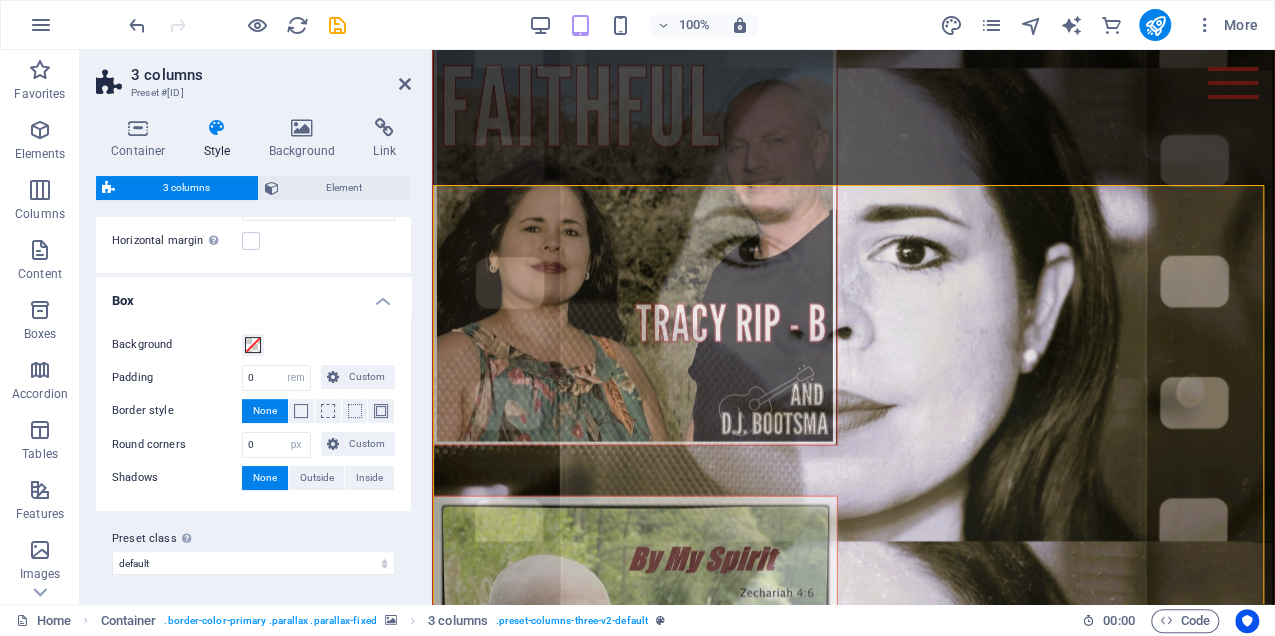 click on "Round corners" at bounding box center [177, 445] 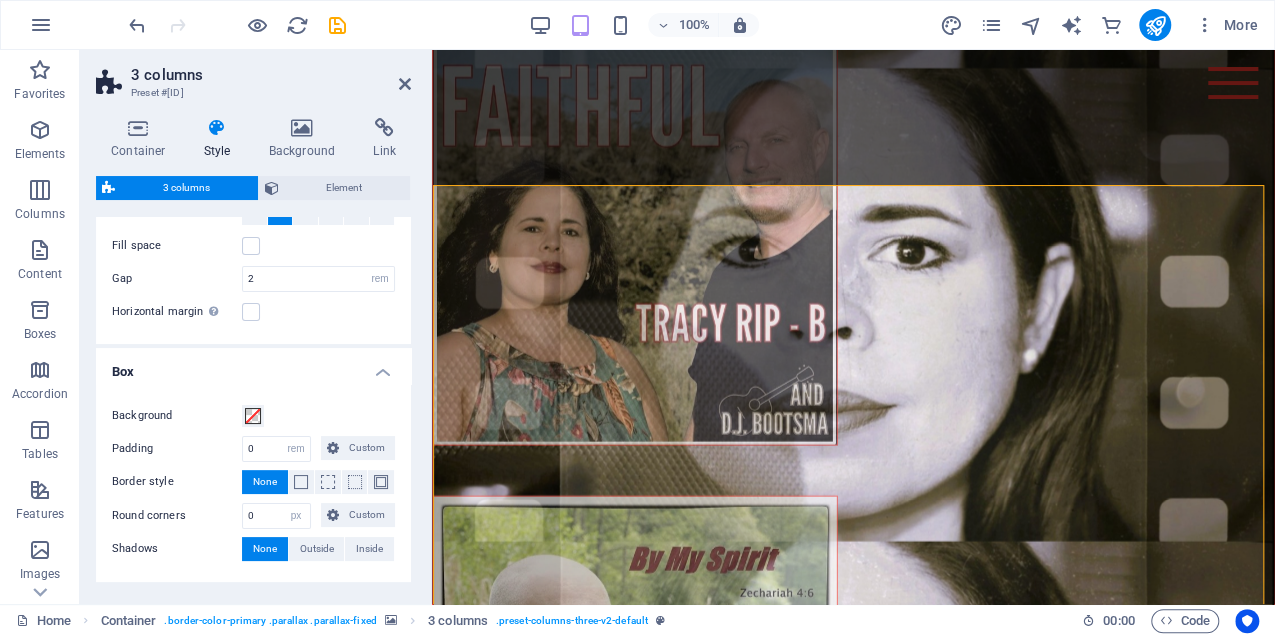 scroll, scrollTop: 0, scrollLeft: 0, axis: both 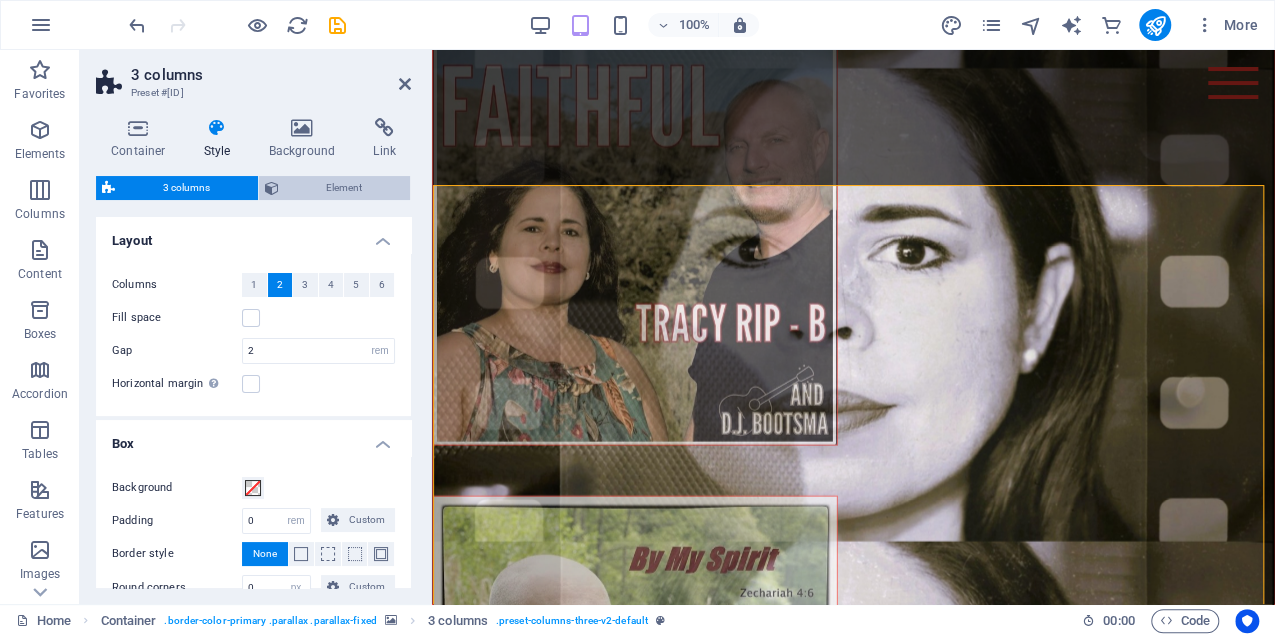 click on "Element" at bounding box center [345, 188] 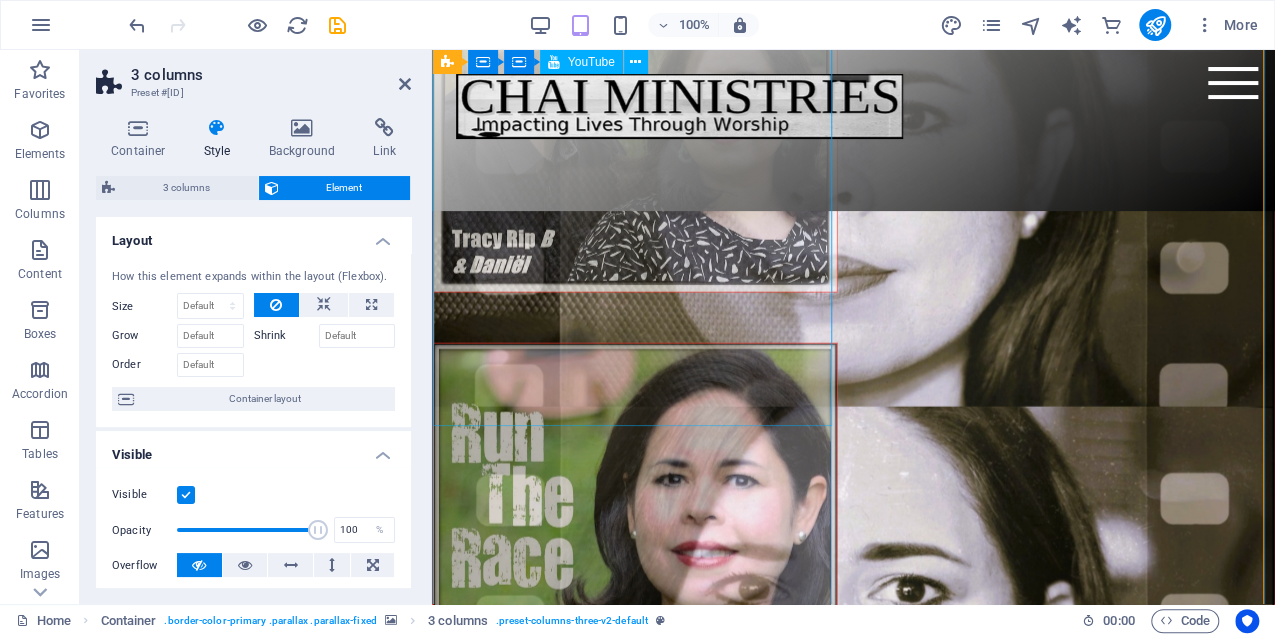 scroll, scrollTop: 2946, scrollLeft: 0, axis: vertical 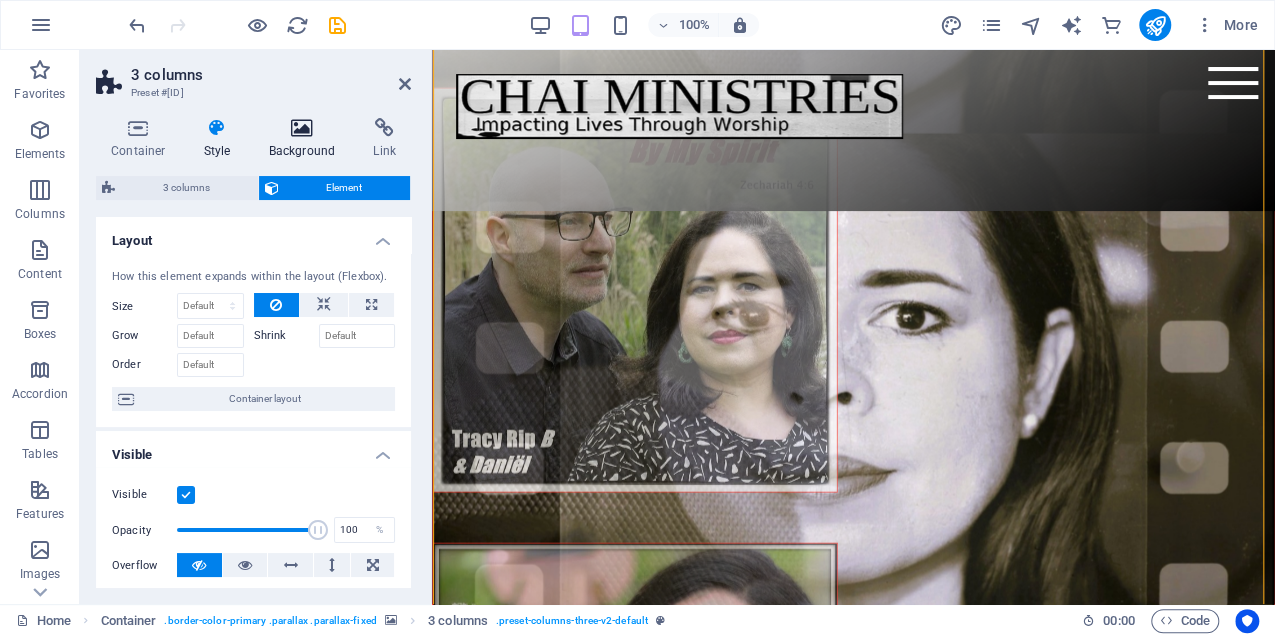 click on "Background" at bounding box center (306, 139) 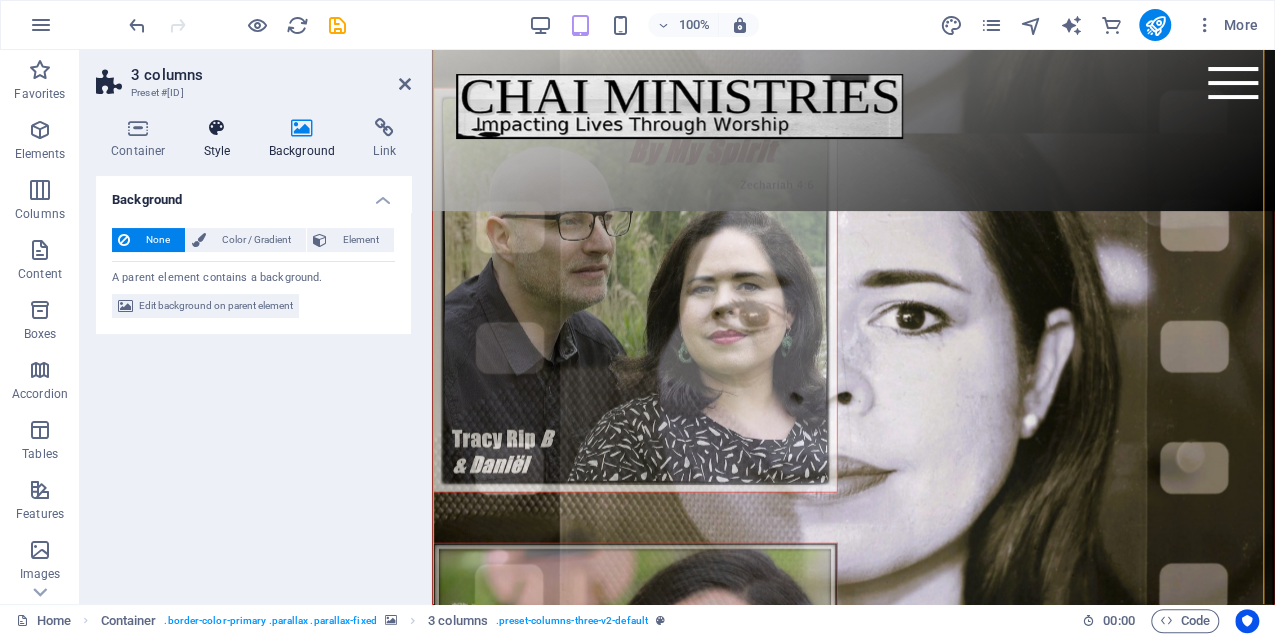 click at bounding box center (217, 128) 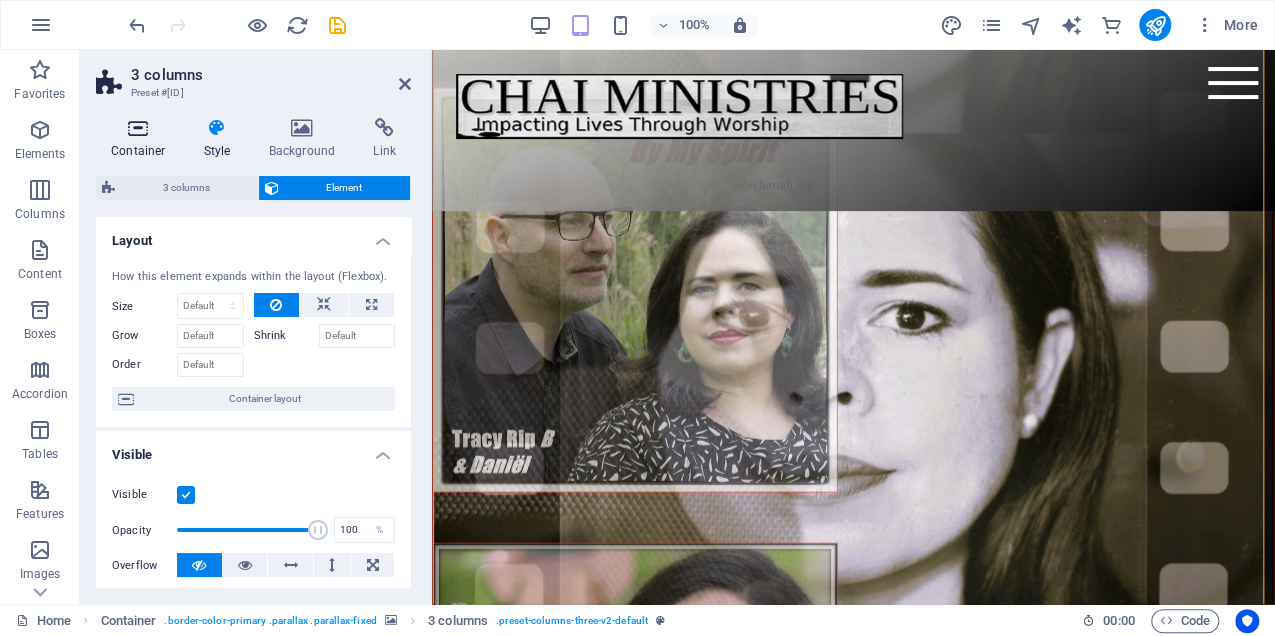 click at bounding box center [138, 128] 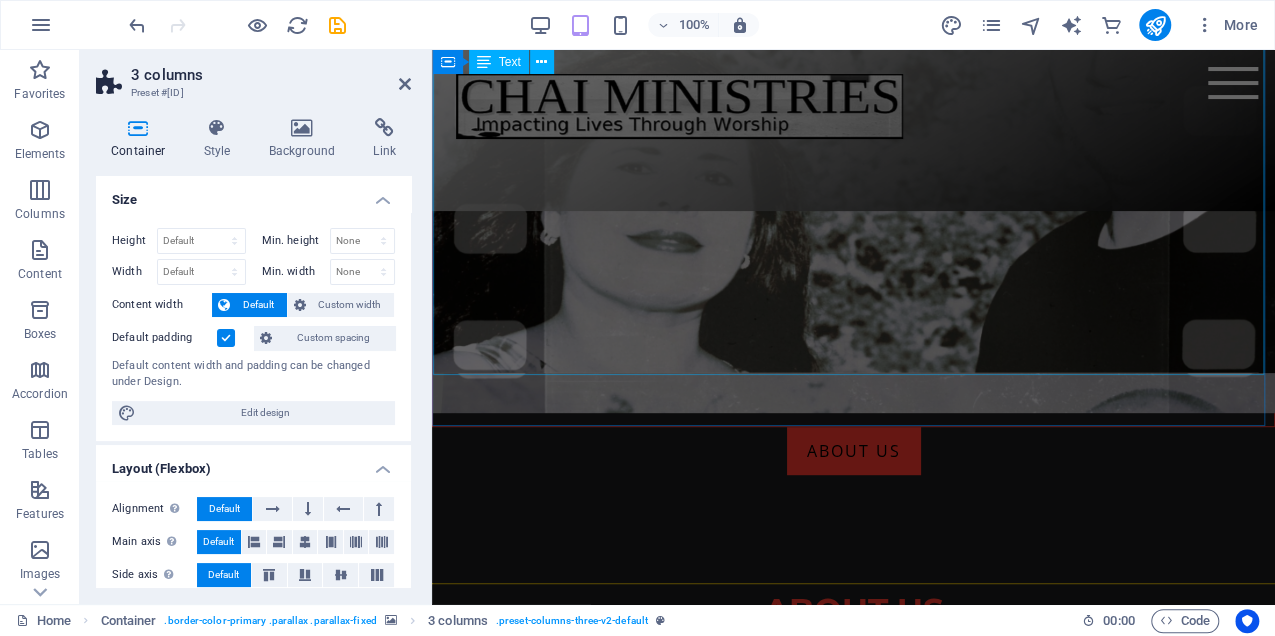 scroll, scrollTop: 200, scrollLeft: 0, axis: vertical 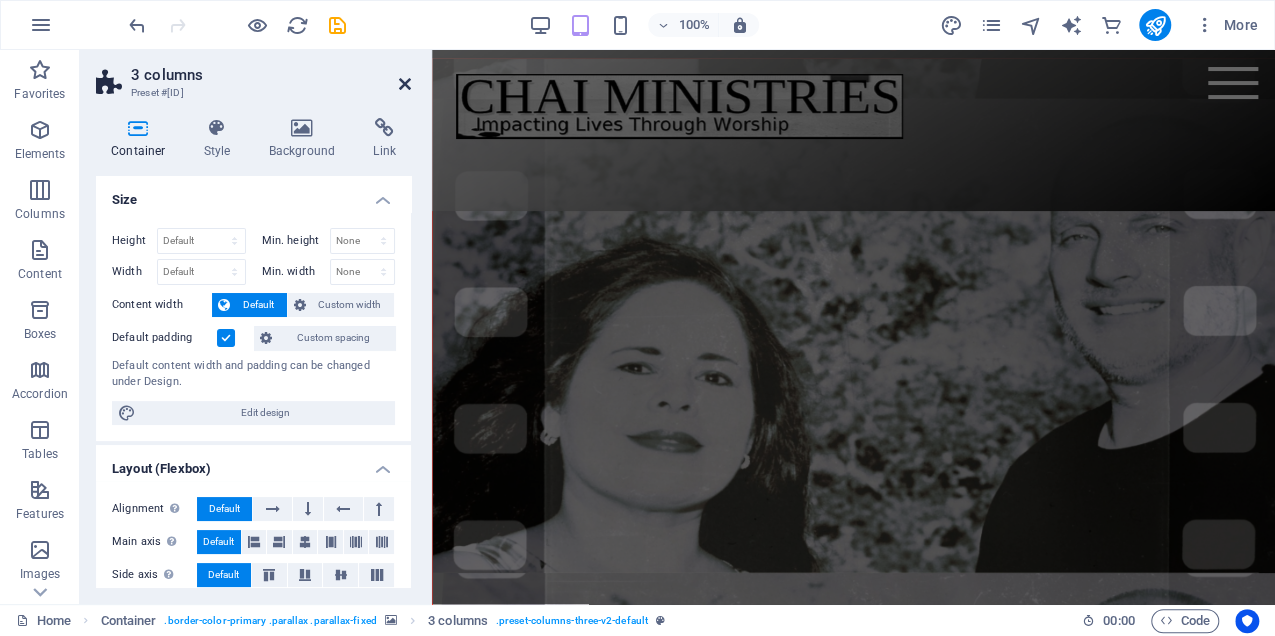 click at bounding box center [405, 84] 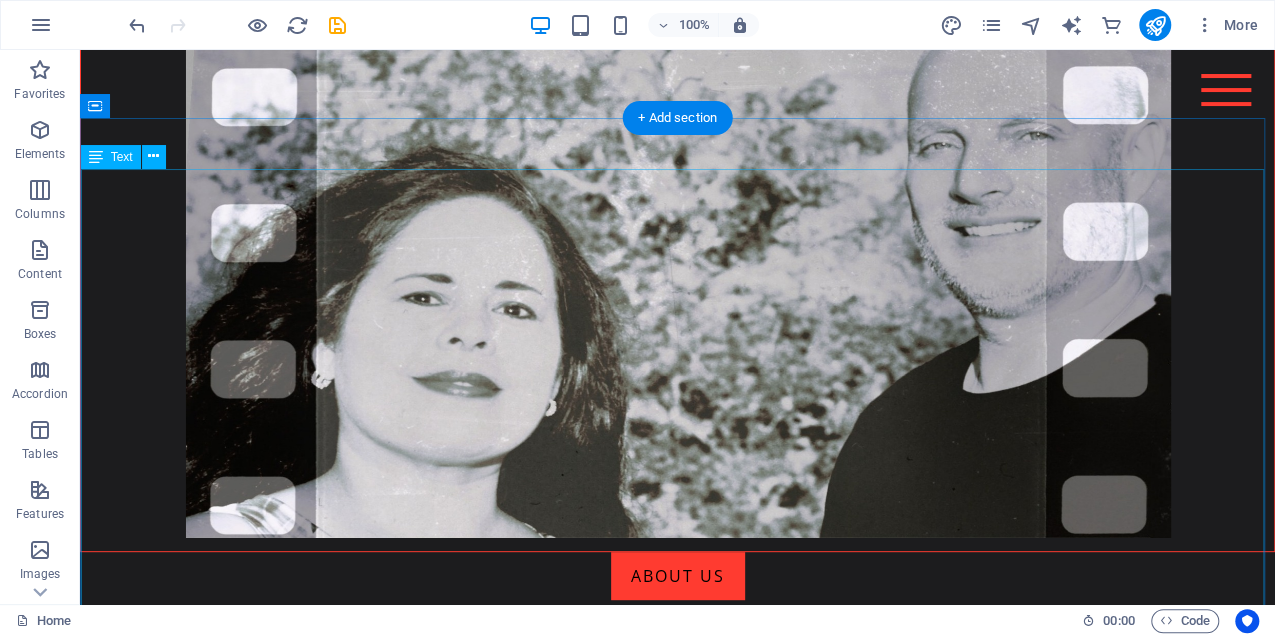 scroll, scrollTop: 200, scrollLeft: 0, axis: vertical 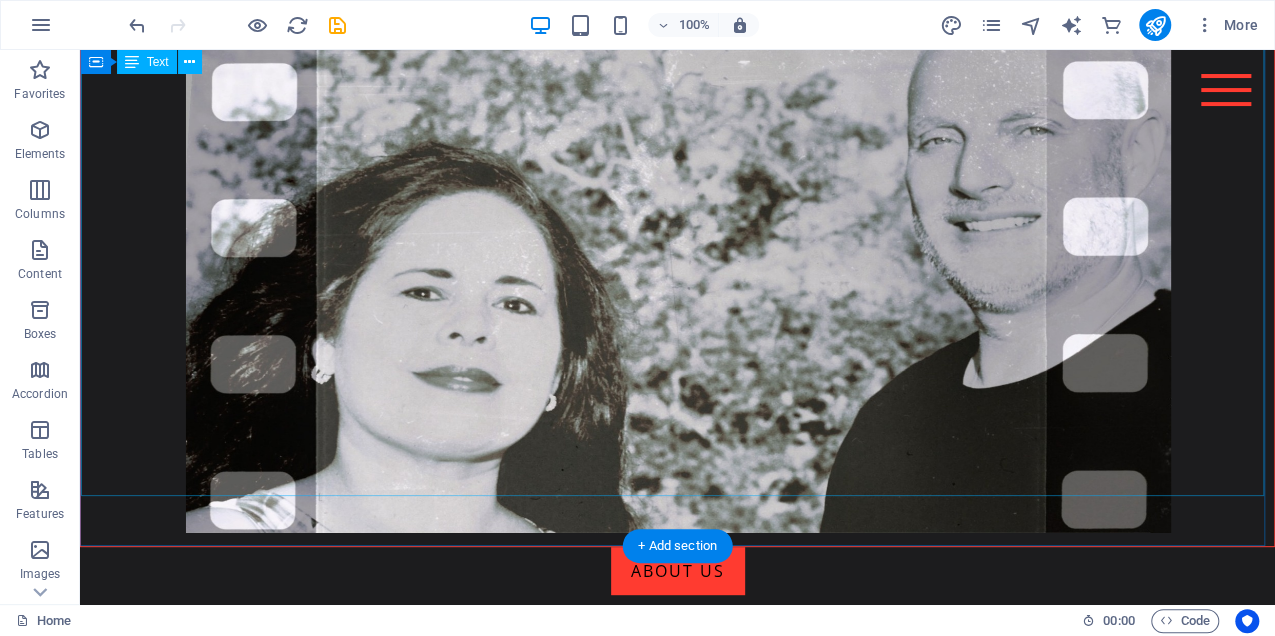 click on "Welcome To Our Website! We are [FIRST] and [LAST]. CHAI Ministries was birthed in 2020,  born out of their shared passion for music and their desire to serve others.  As a devoted husband and wife Christian musical duo,  they are committed to their calling,  as unto the Lord. Through the transformative power of worship music, we strive to uplift spirits,  bring joy and nurture hearts of all who engage with our ministry, for God's glory. The word "CHAI", in Hebrew, means Life,  and it perfectly reflects our unwavering dedication to helping others discover the abundant life  that flows from a deep and personal relationship with Jesus.   We are committed to guiding others on this journey toward finding peace, purpose, and fulfillment. Thank you for taking the time to join us on this blessed and meaningful journey!  We are excited to share our music and the message of hope that resonates within it." at bounding box center [677, 262] 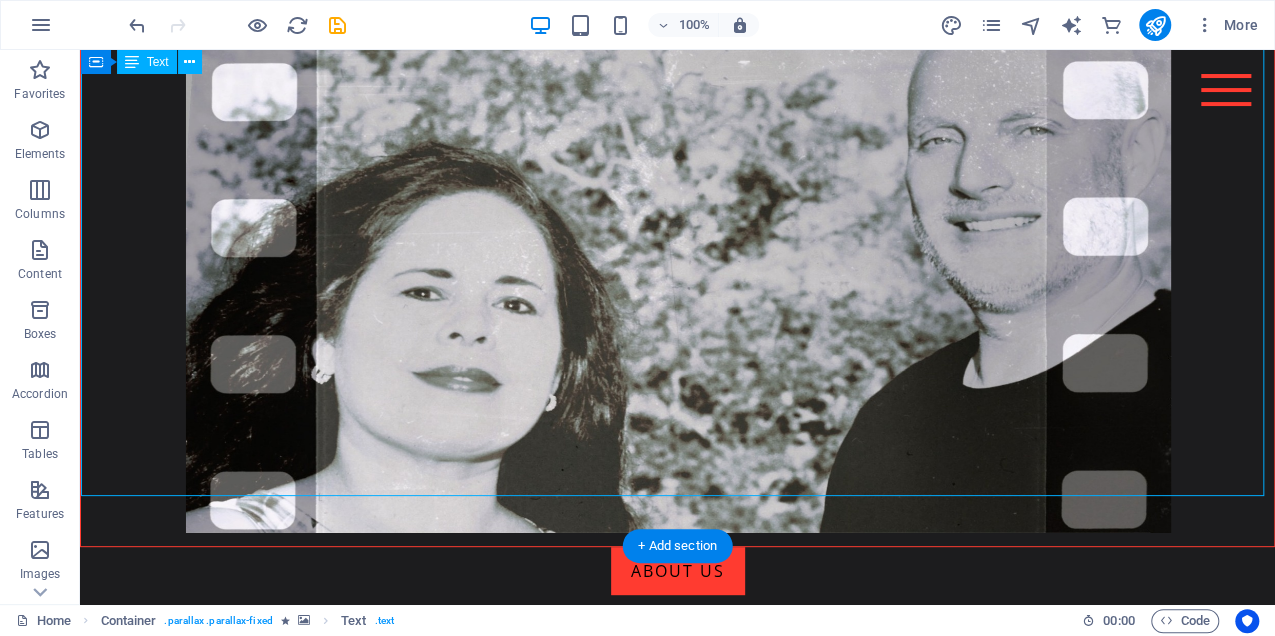 click on "Welcome To Our Website! We are [FIRST] and [LAST]. CHAI Ministries was birthed in 2020,  born out of their shared passion for music and their desire to serve others.  As a devoted husband and wife Christian musical duo,  they are committed to their calling,  as unto the Lord. Through the transformative power of worship music, we strive to uplift spirits,  bring joy and nurture hearts of all who engage with our ministry, for God's glory. The word "CHAI", in Hebrew, means Life,  and it perfectly reflects our unwavering dedication to helping others discover the abundant life  that flows from a deep and personal relationship with Jesus.   We are committed to guiding others on this journey toward finding peace, purpose, and fulfillment. Thank you for taking the time to join us on this blessed and meaningful journey!  We are excited to share our music and the message of hope that resonates within it." at bounding box center (677, 262) 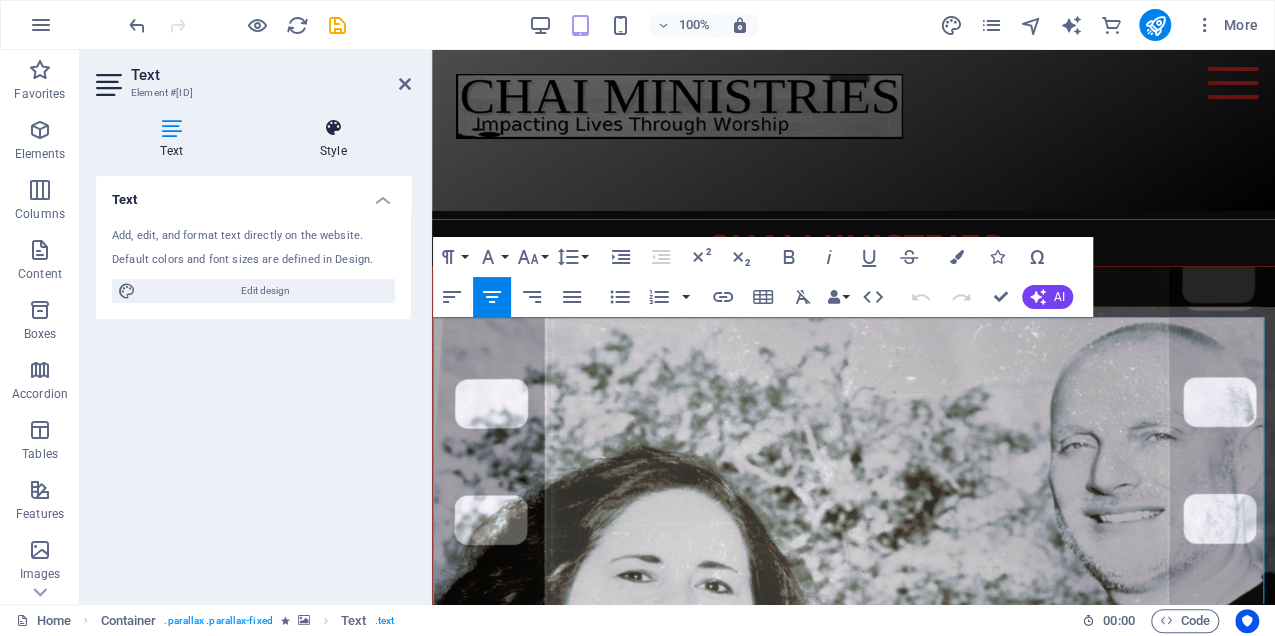 click at bounding box center [333, 128] 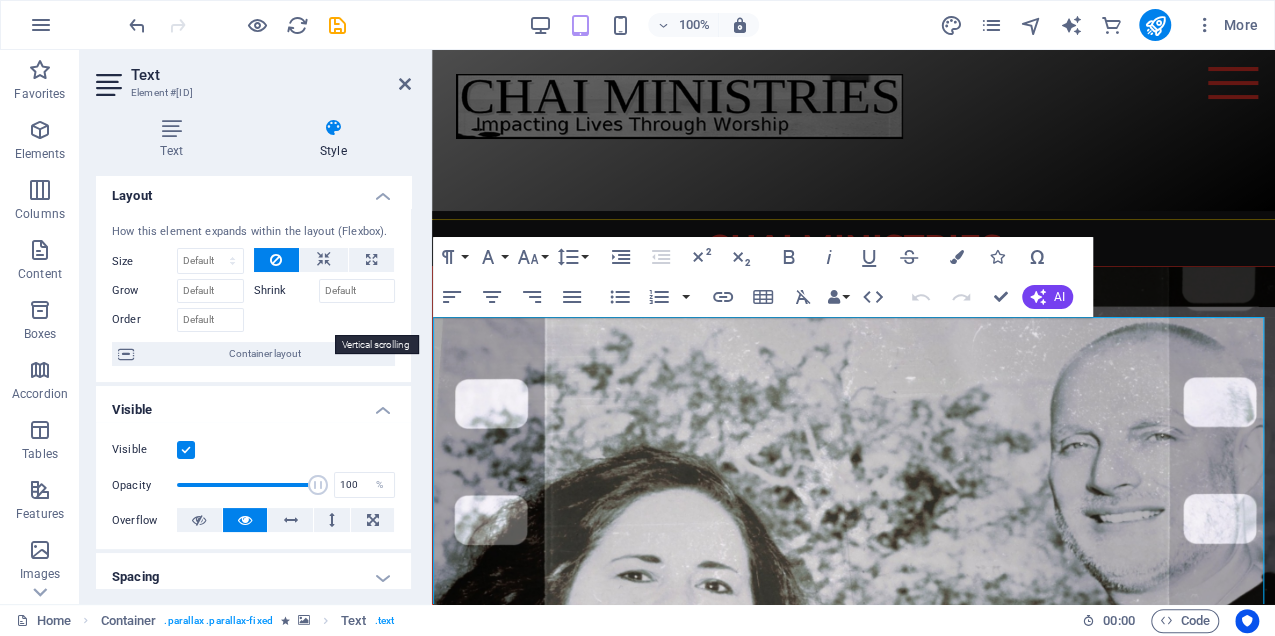 scroll, scrollTop: 0, scrollLeft: 0, axis: both 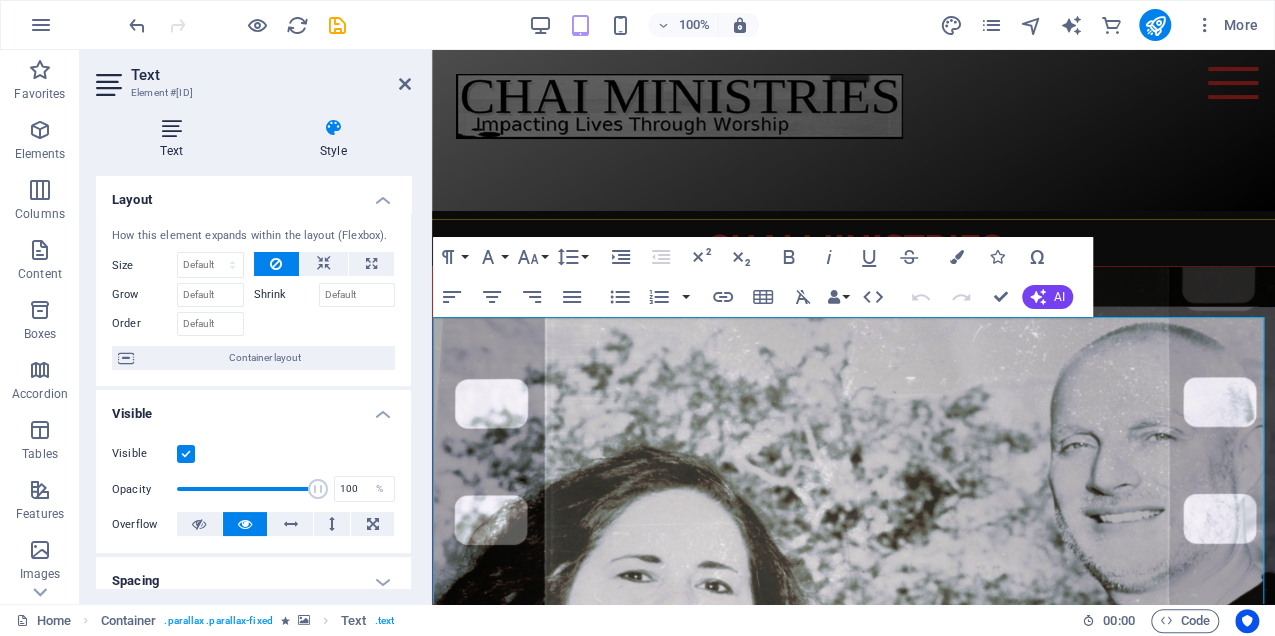 click at bounding box center (171, 128) 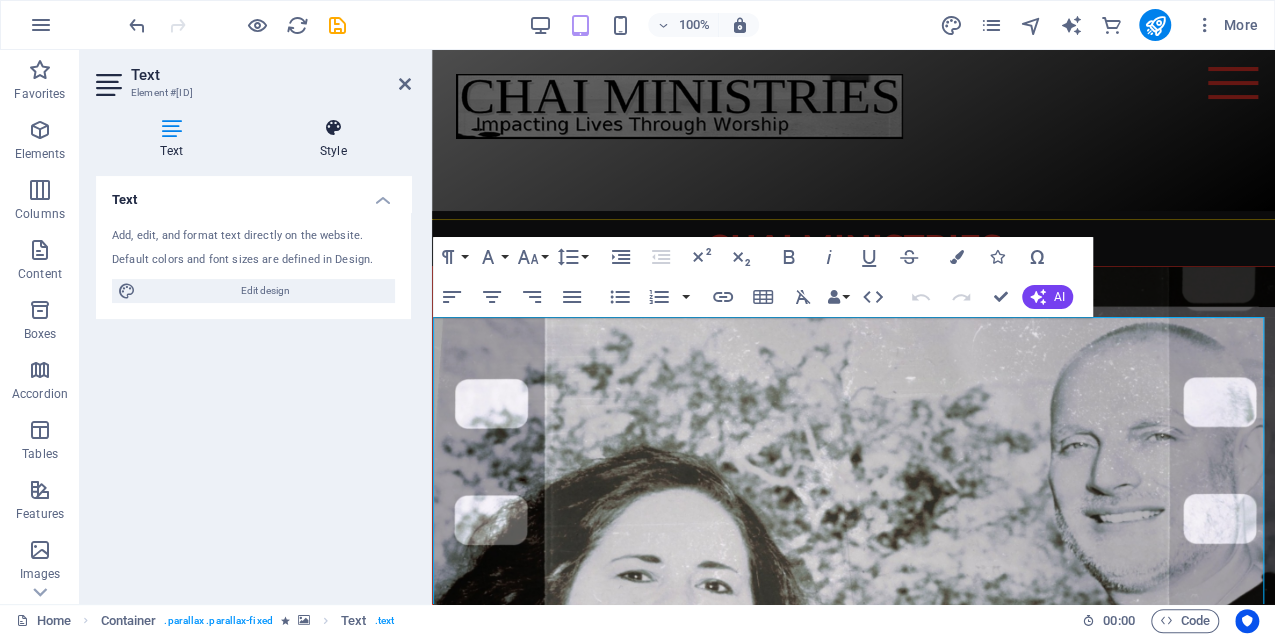 click at bounding box center (333, 128) 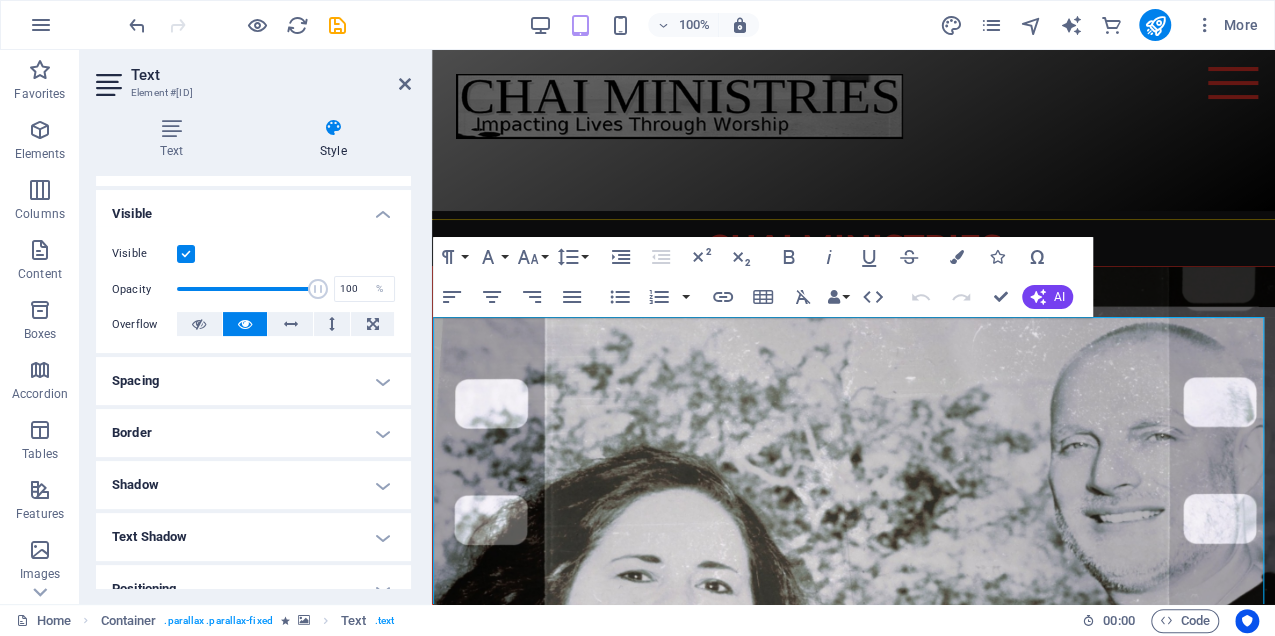scroll, scrollTop: 0, scrollLeft: 0, axis: both 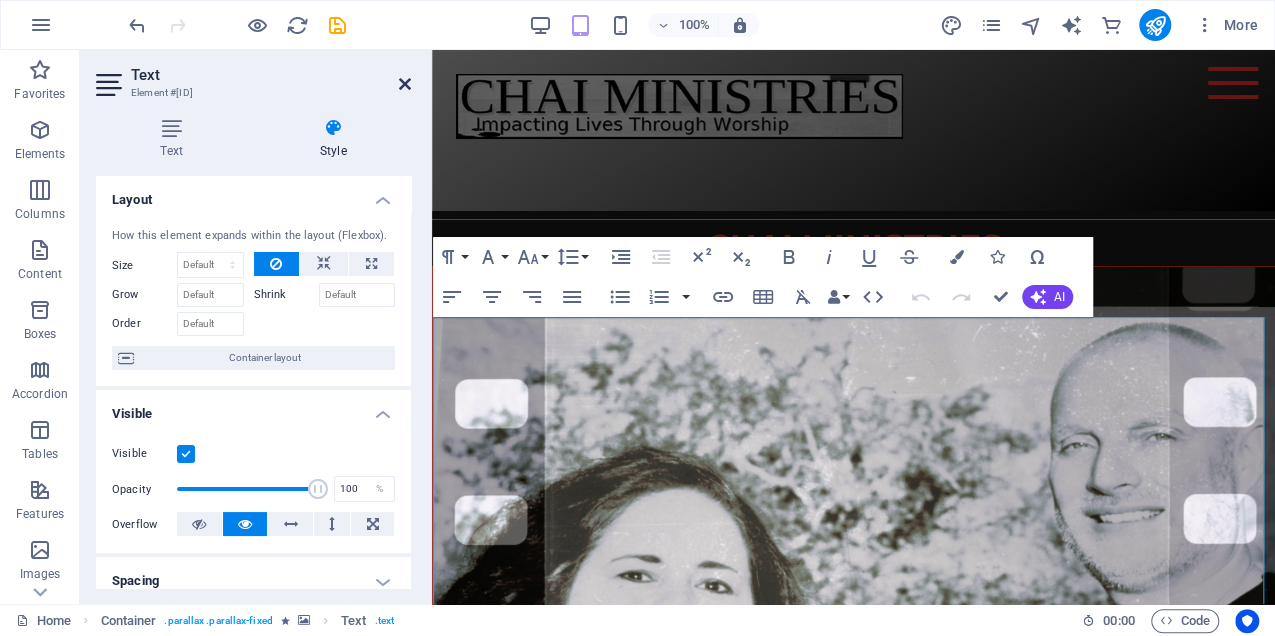 click at bounding box center (405, 84) 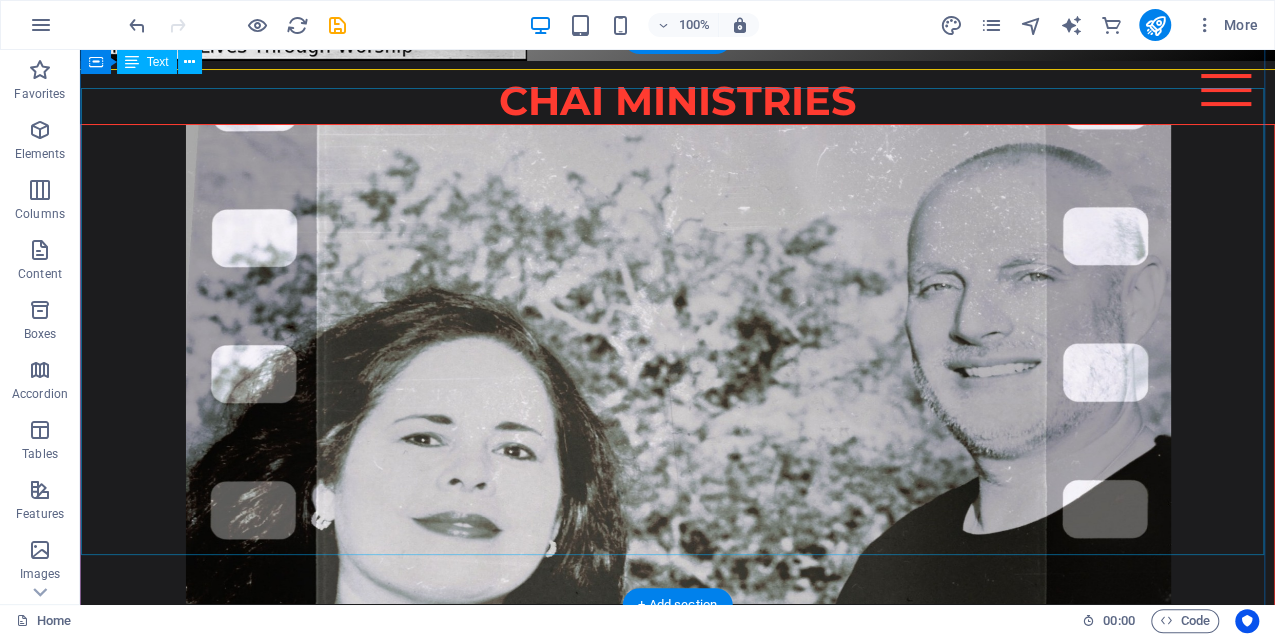 scroll, scrollTop: 0, scrollLeft: 0, axis: both 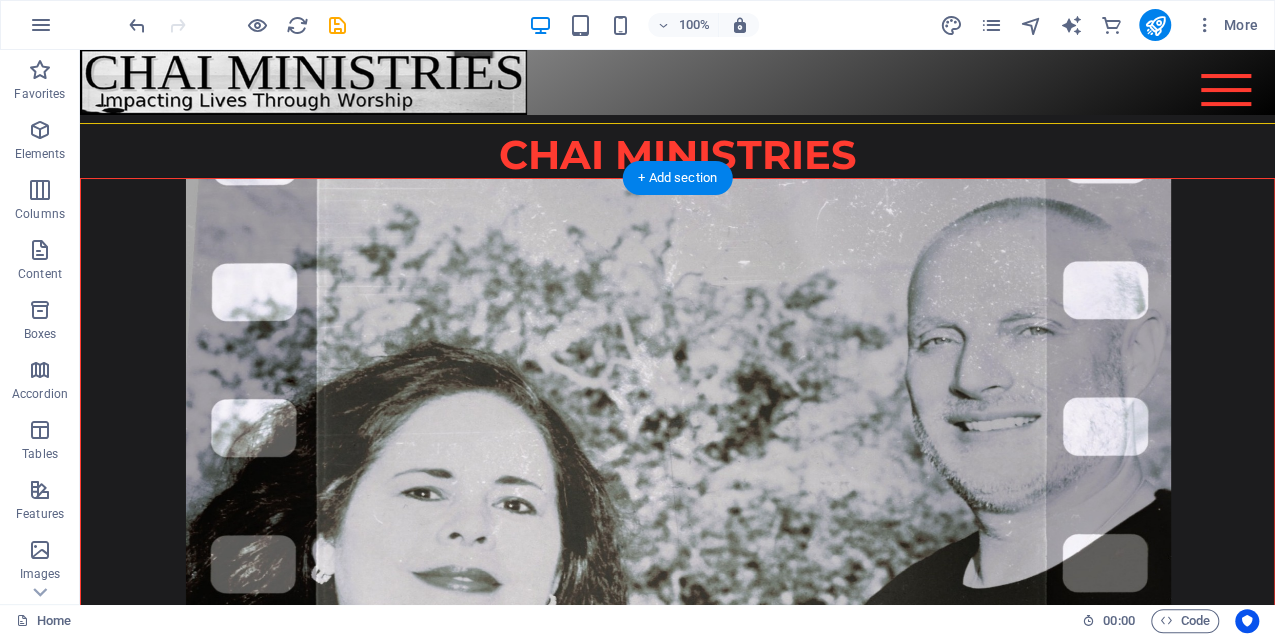 click at bounding box center [678, 456] 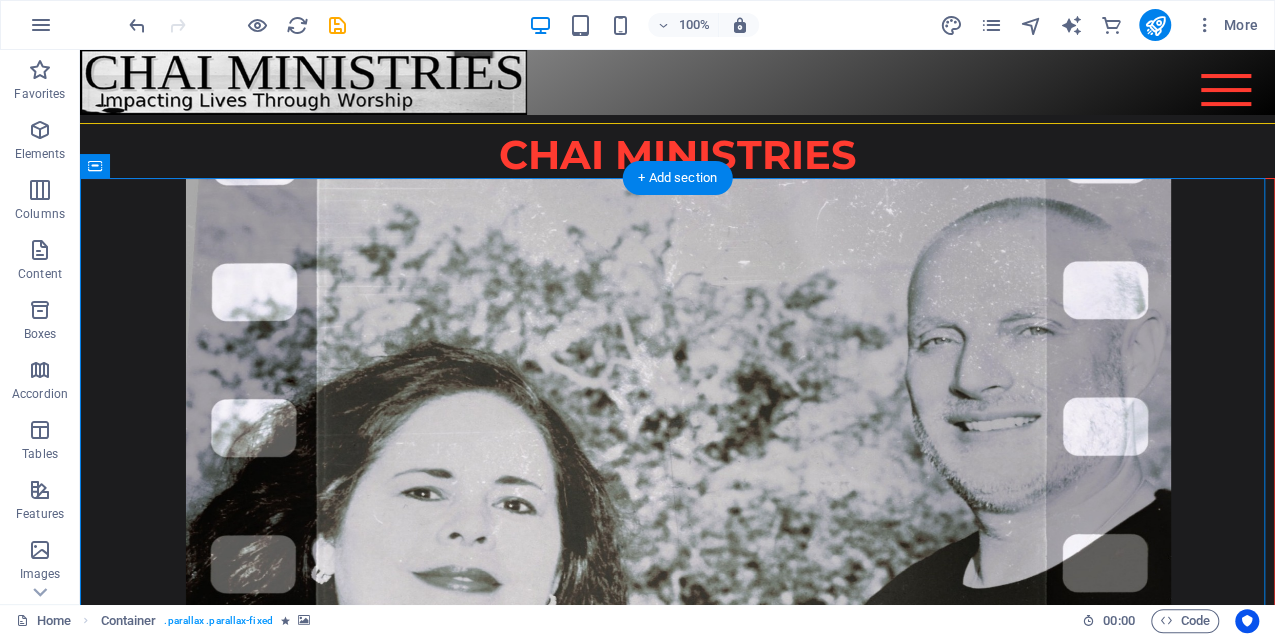 click at bounding box center (678, 456) 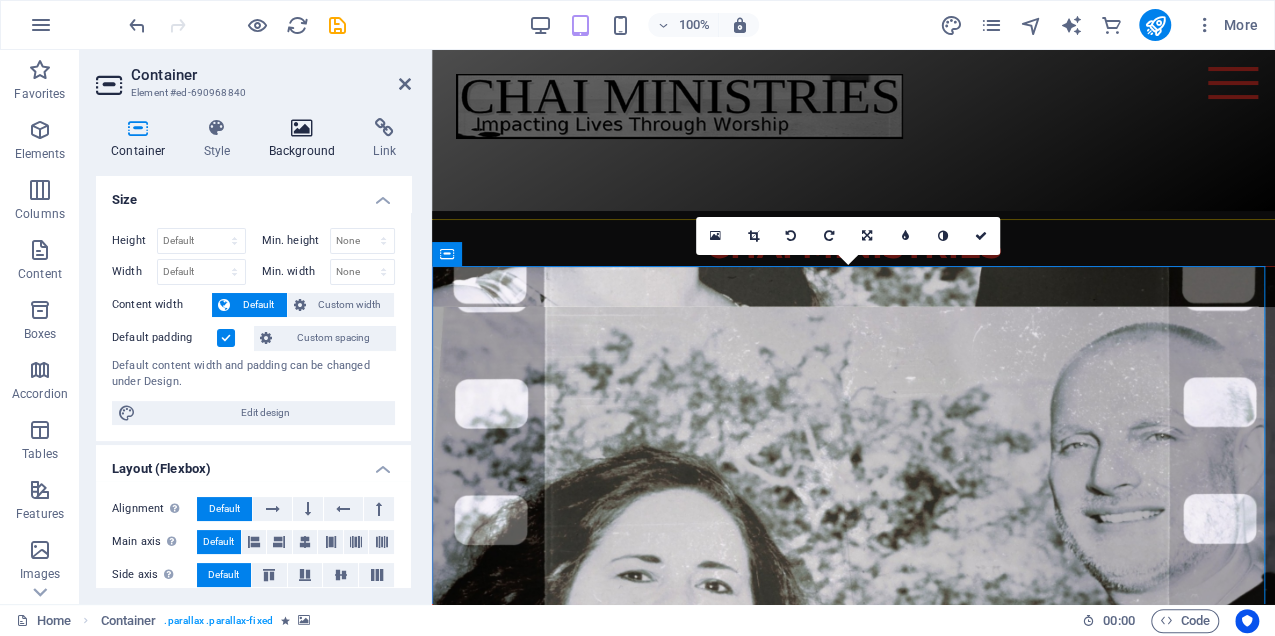 click at bounding box center (302, 128) 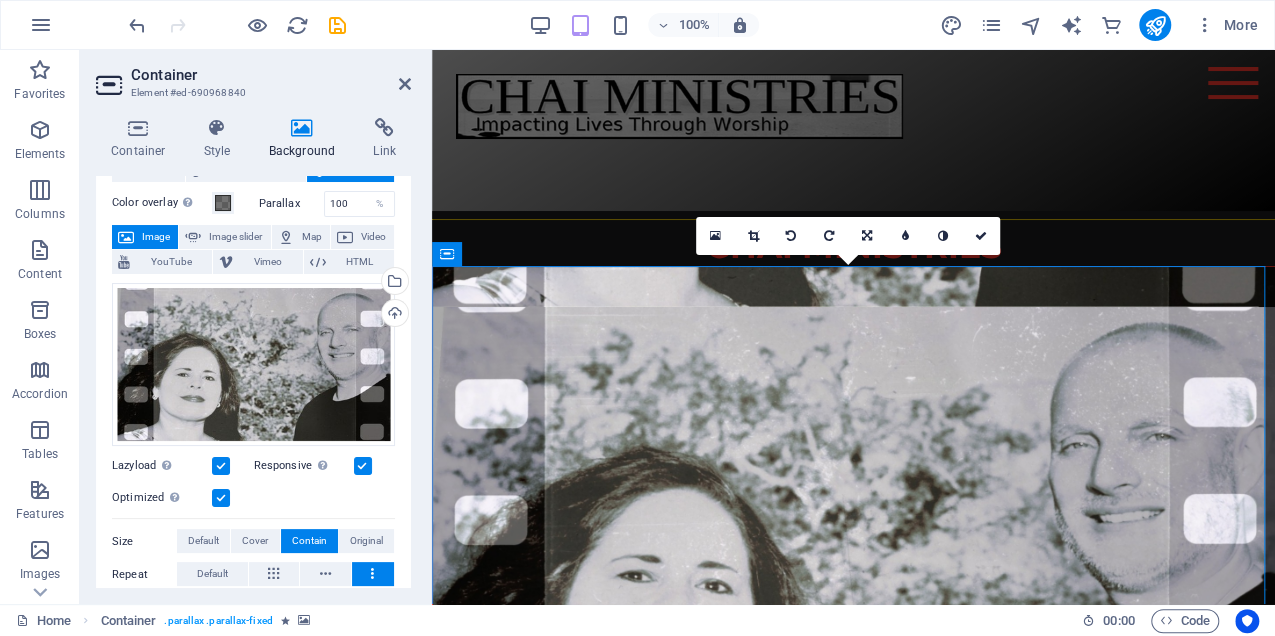 scroll, scrollTop: 0, scrollLeft: 0, axis: both 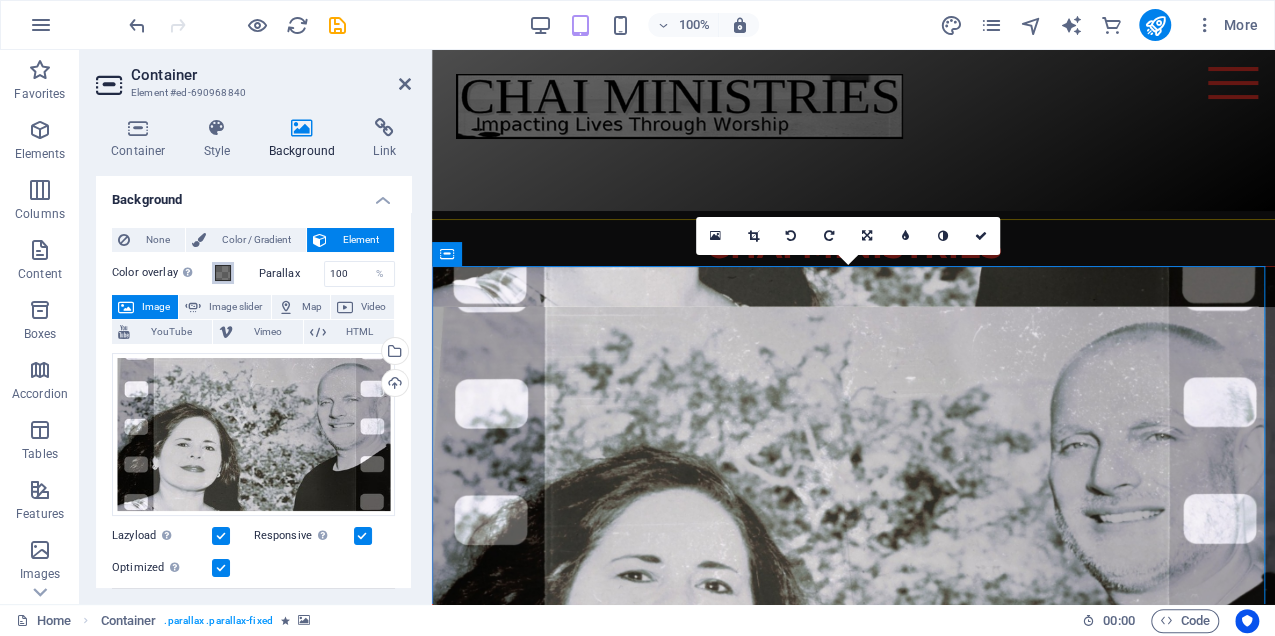 click at bounding box center [223, 273] 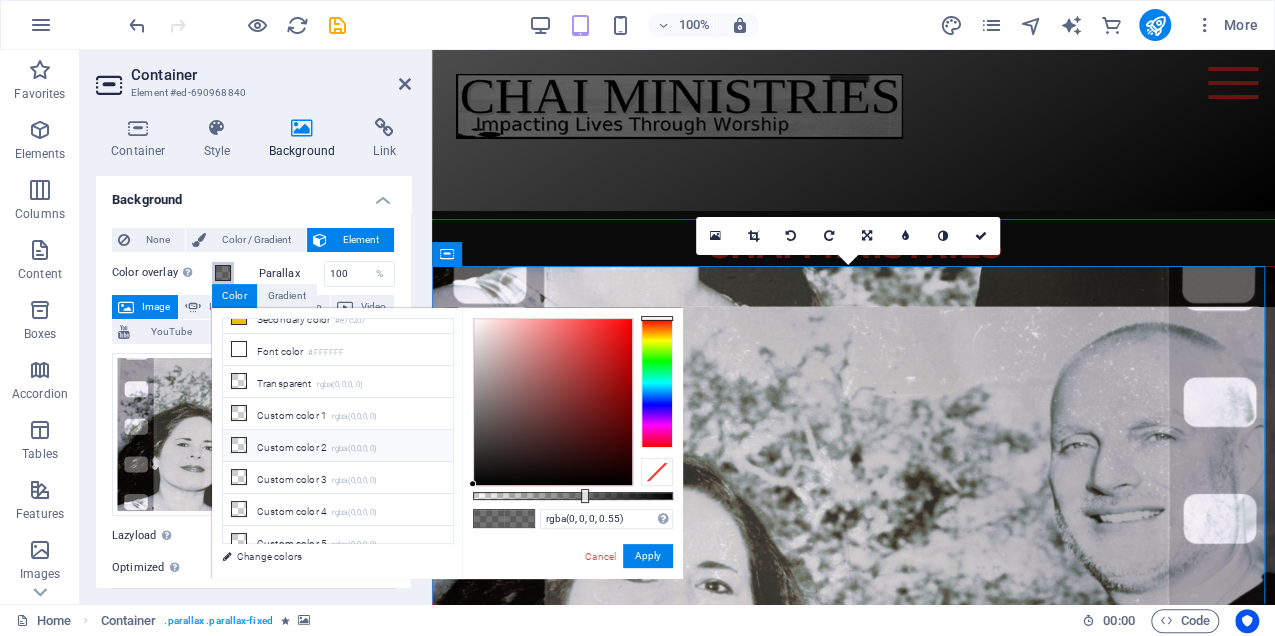 scroll, scrollTop: 0, scrollLeft: 0, axis: both 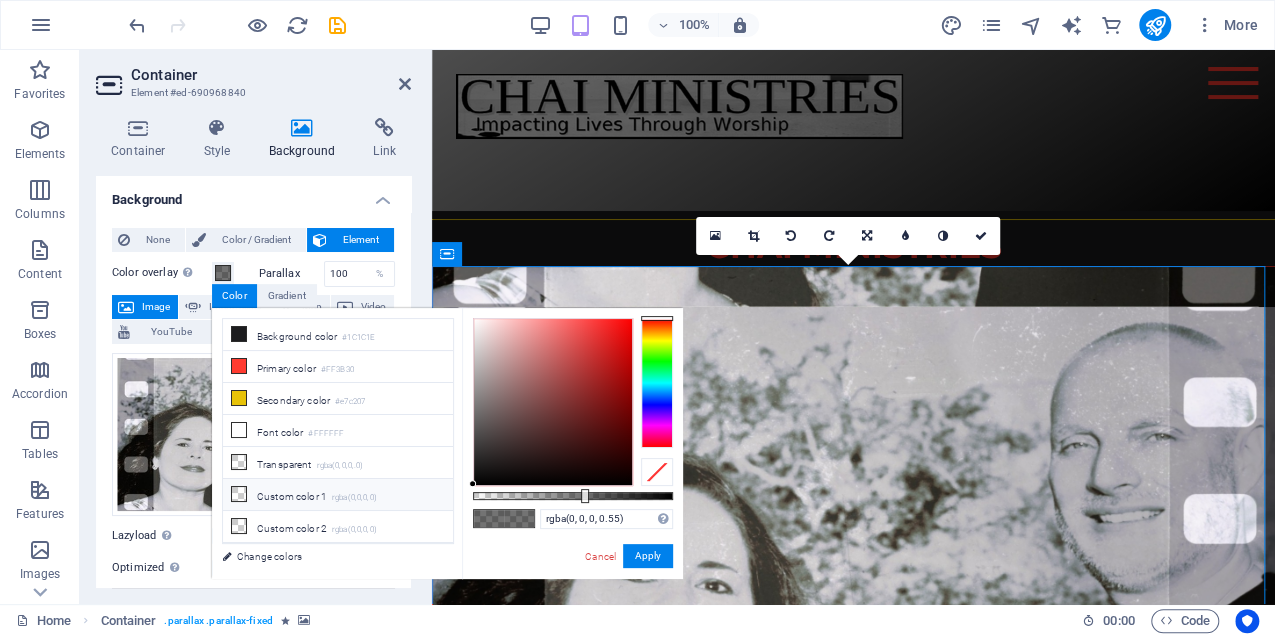 click at bounding box center [239, 494] 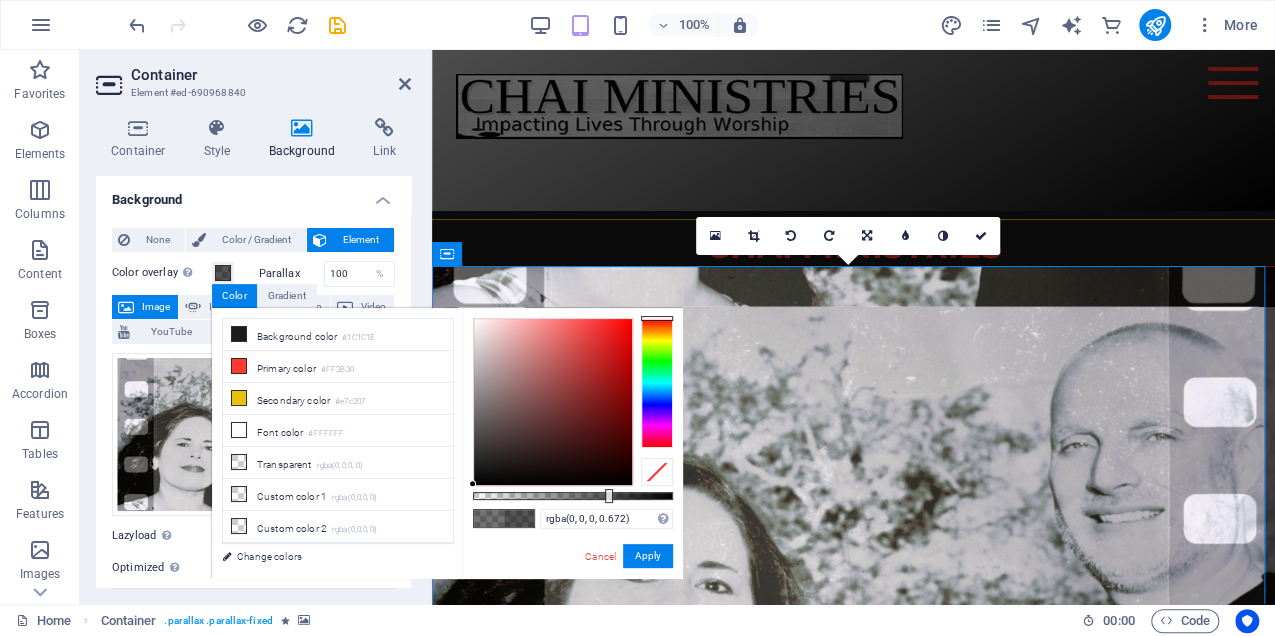 drag, startPoint x: 474, startPoint y: 495, endPoint x: 546, endPoint y: 490, distance: 72.1734 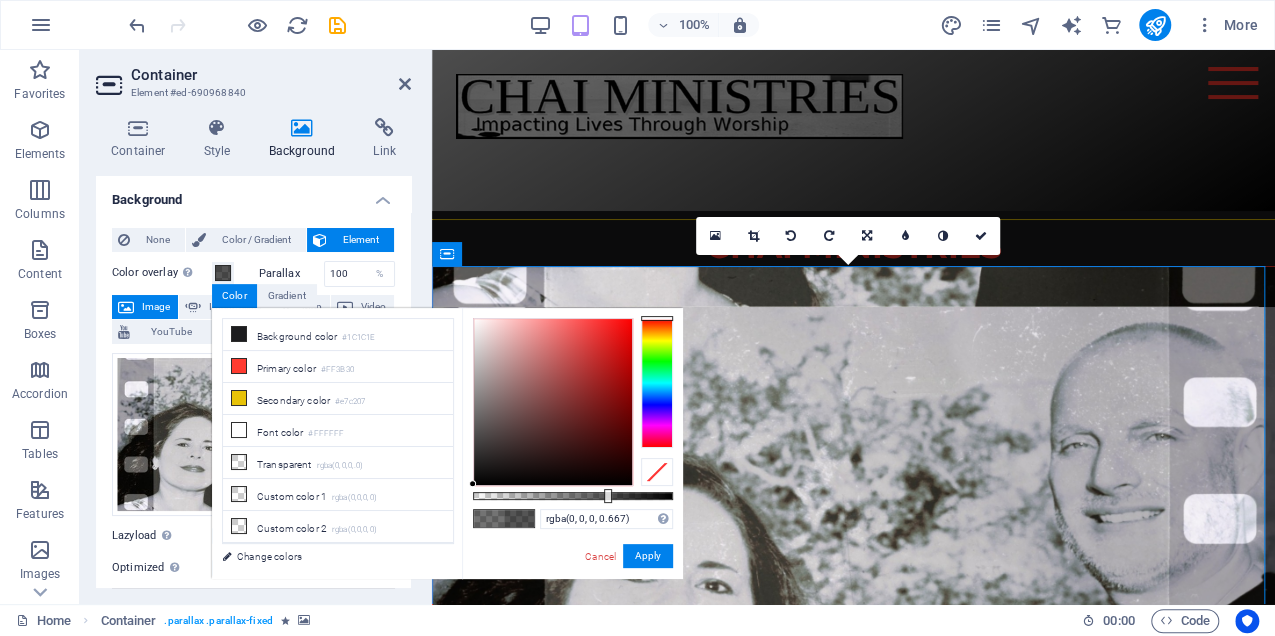 drag, startPoint x: 520, startPoint y: 436, endPoint x: 467, endPoint y: 486, distance: 72.862885 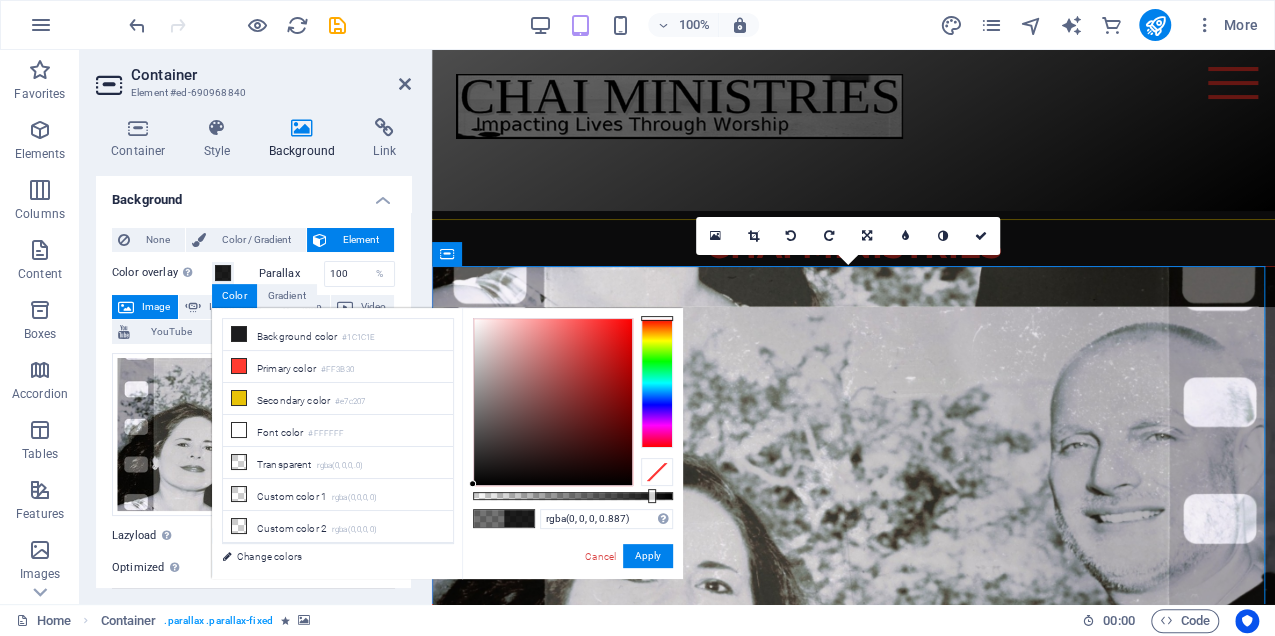 drag, startPoint x: 606, startPoint y: 496, endPoint x: 650, endPoint y: 502, distance: 44.407207 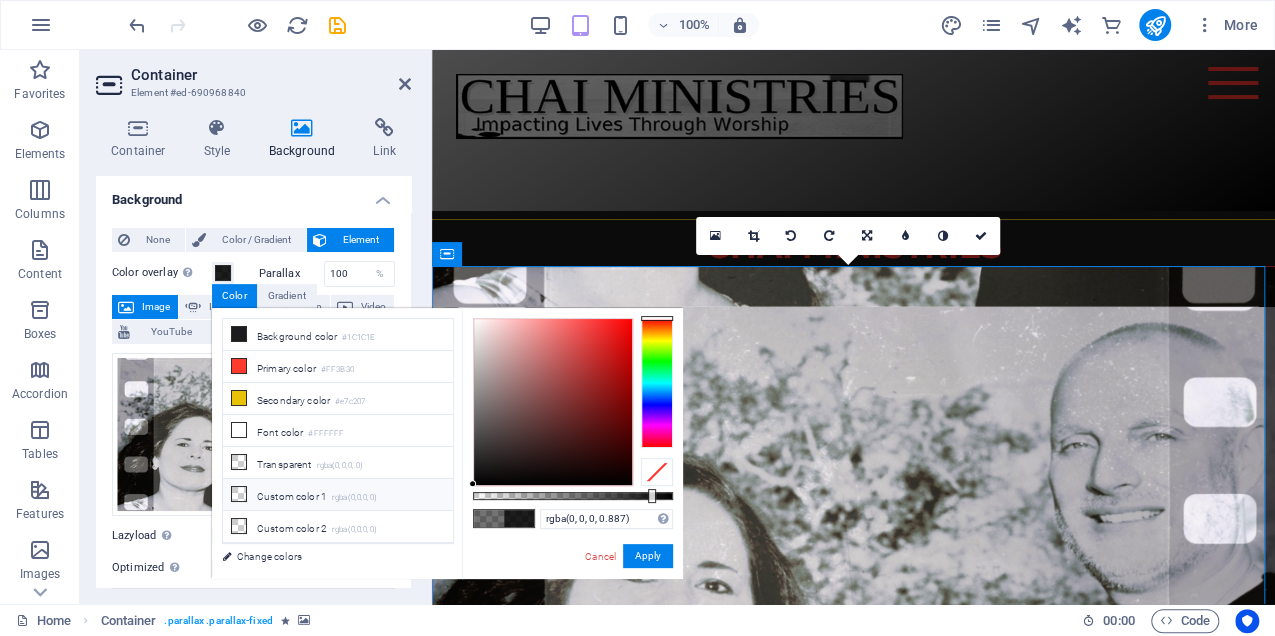 click on "Custom color 1
rgba([NUMBER],[NUMBER],[NUMBER],[NUMBER])" at bounding box center [338, 495] 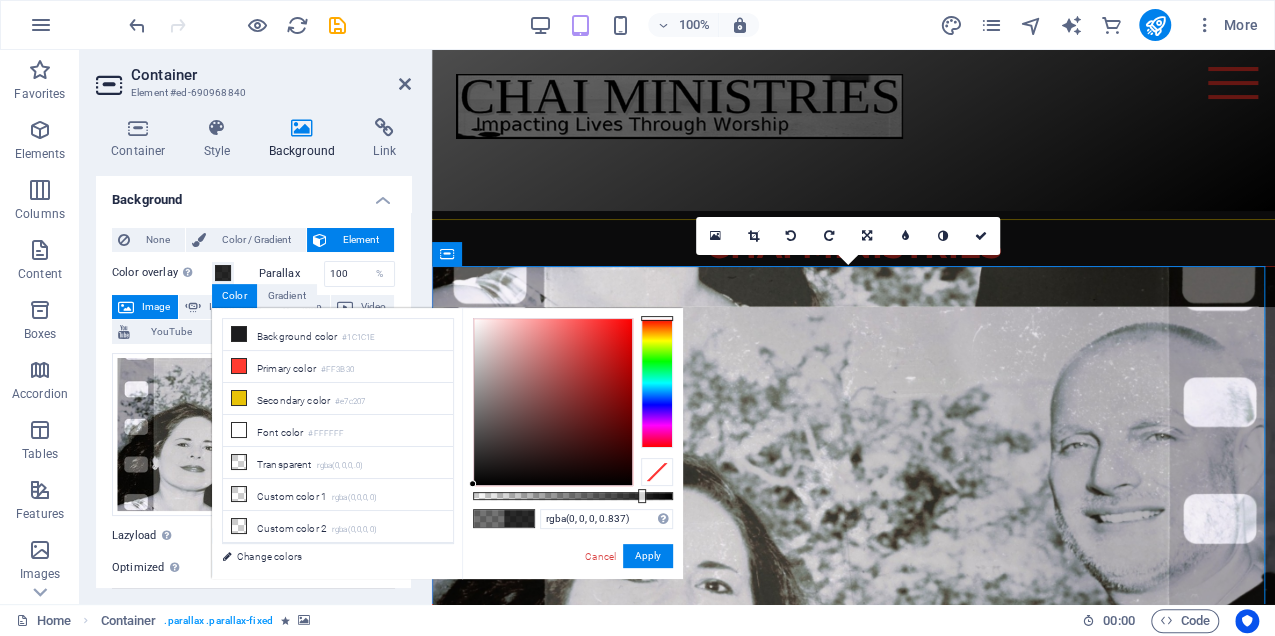 drag, startPoint x: 474, startPoint y: 496, endPoint x: 640, endPoint y: 500, distance: 166.04819 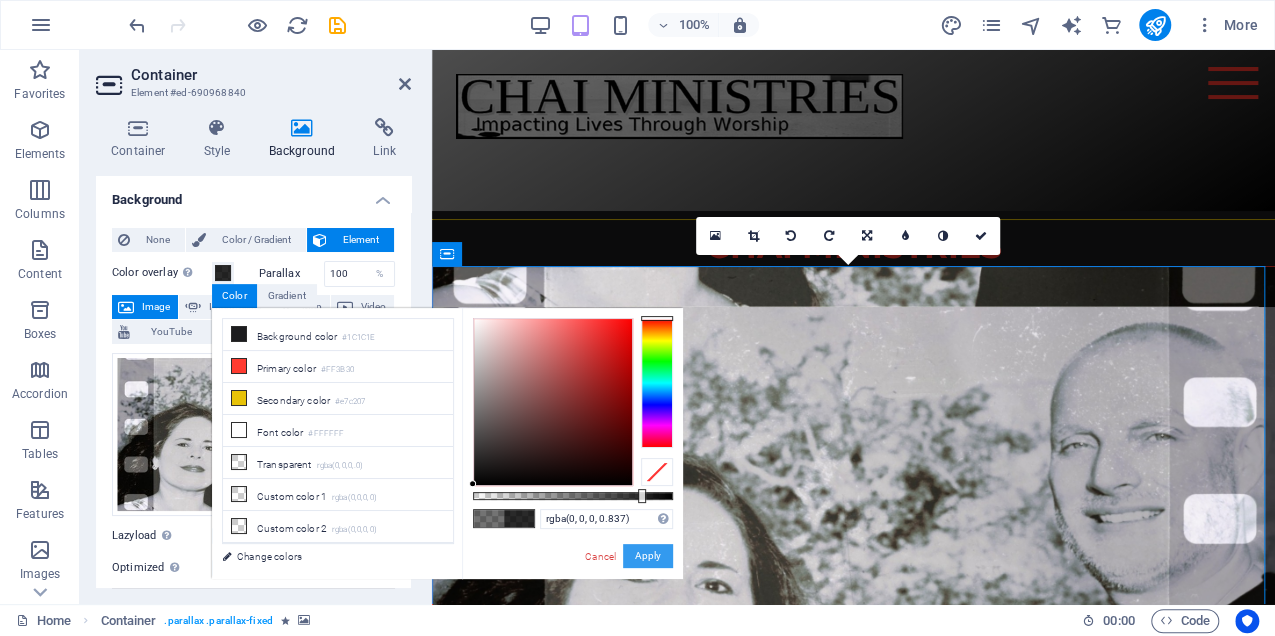 click on "Apply" at bounding box center [648, 556] 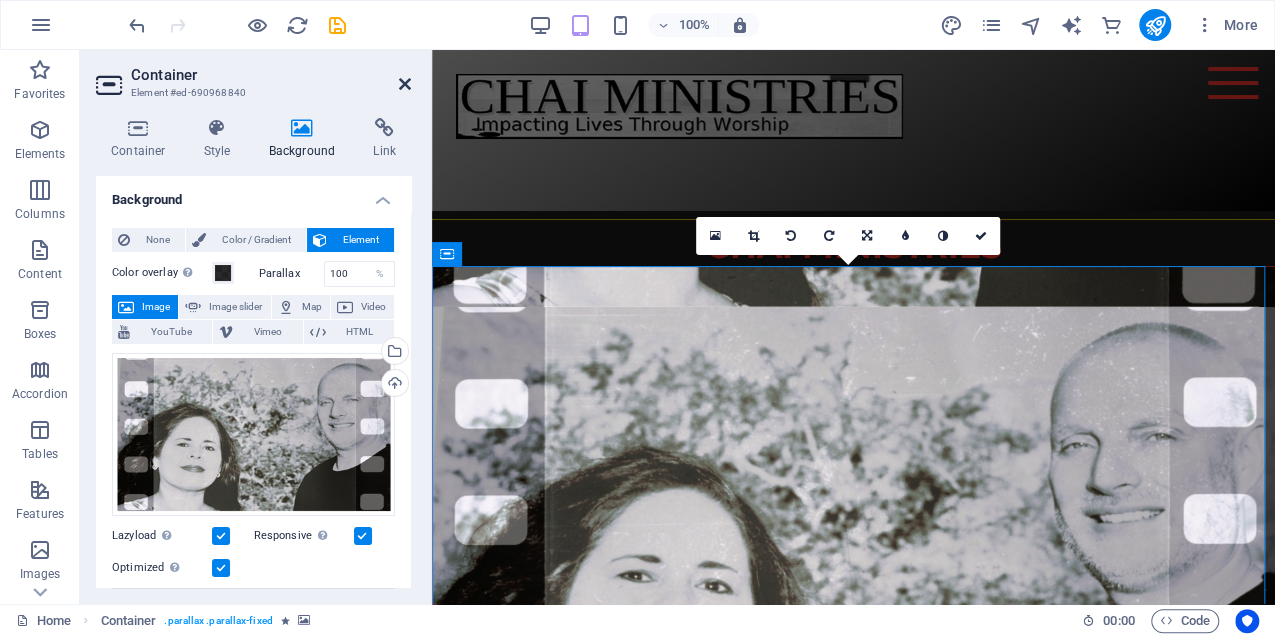 click at bounding box center [405, 84] 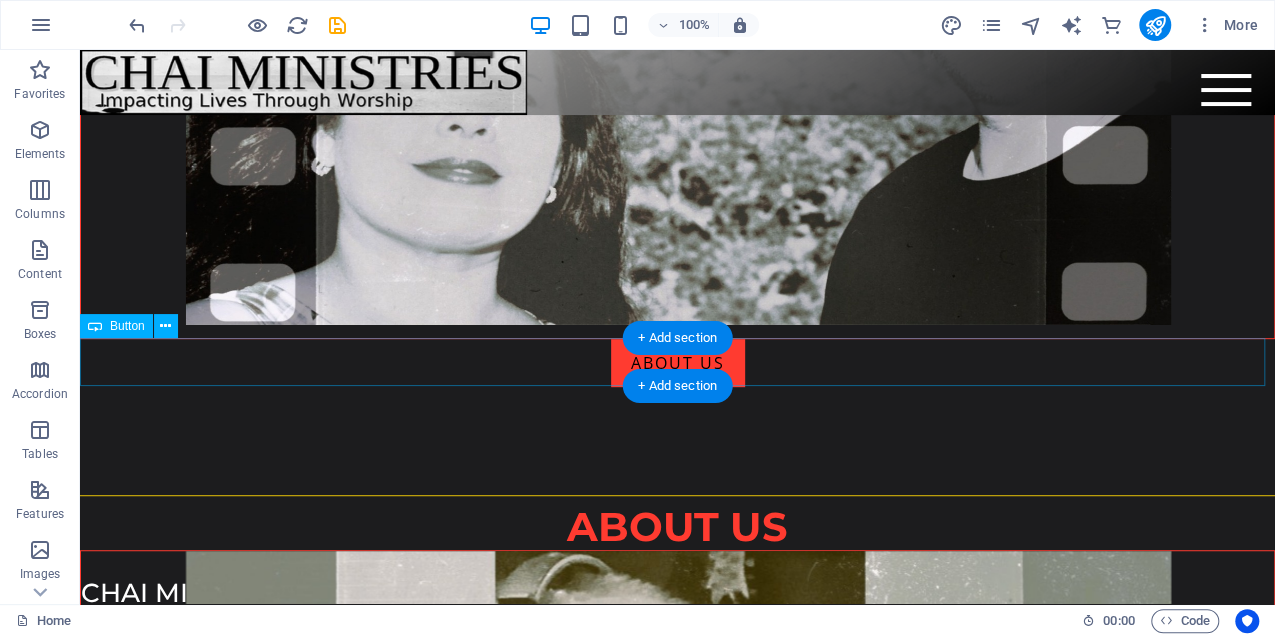 scroll, scrollTop: 0, scrollLeft: 0, axis: both 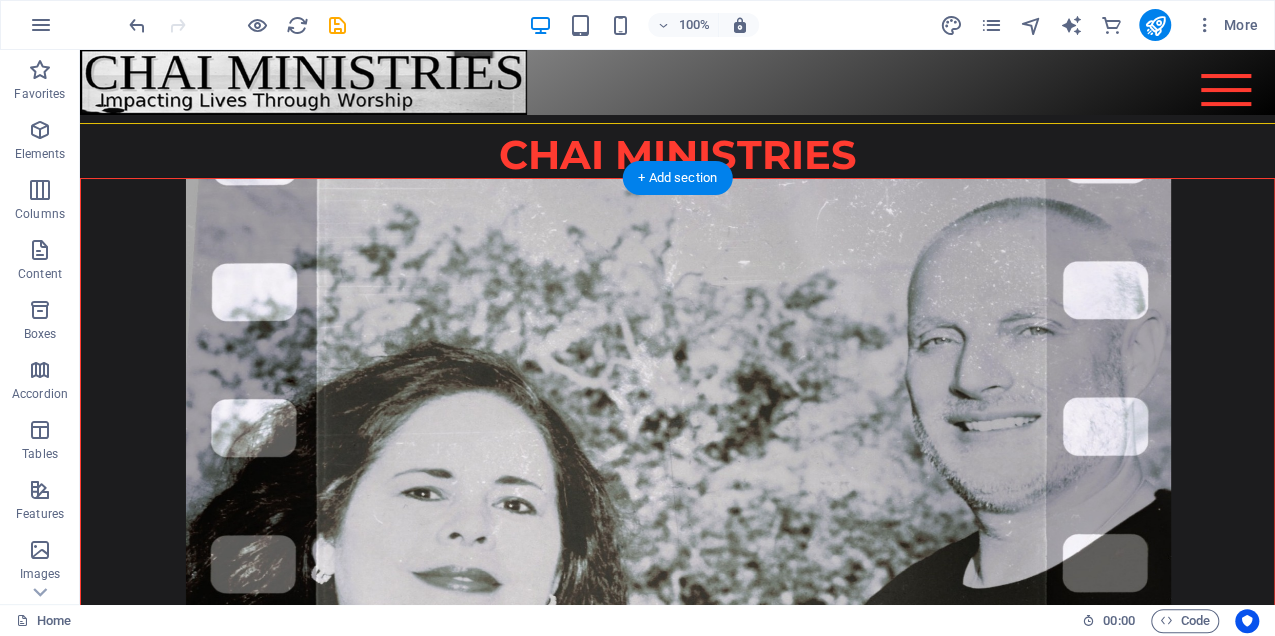 click at bounding box center (678, 456) 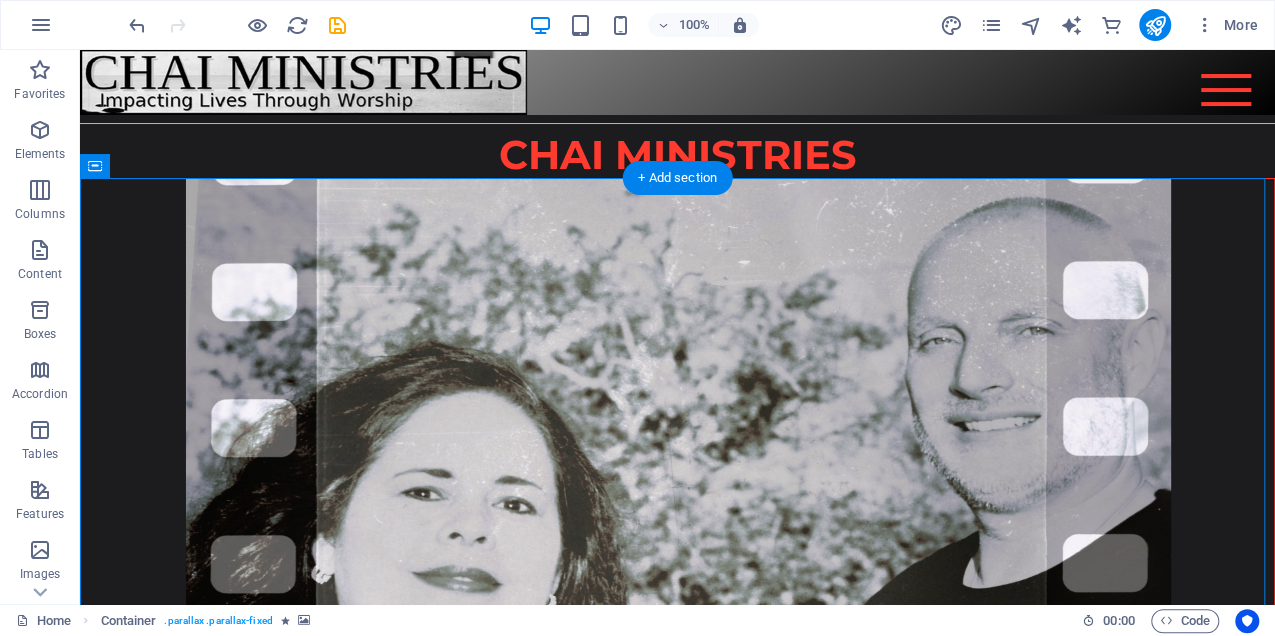 click at bounding box center [678, 456] 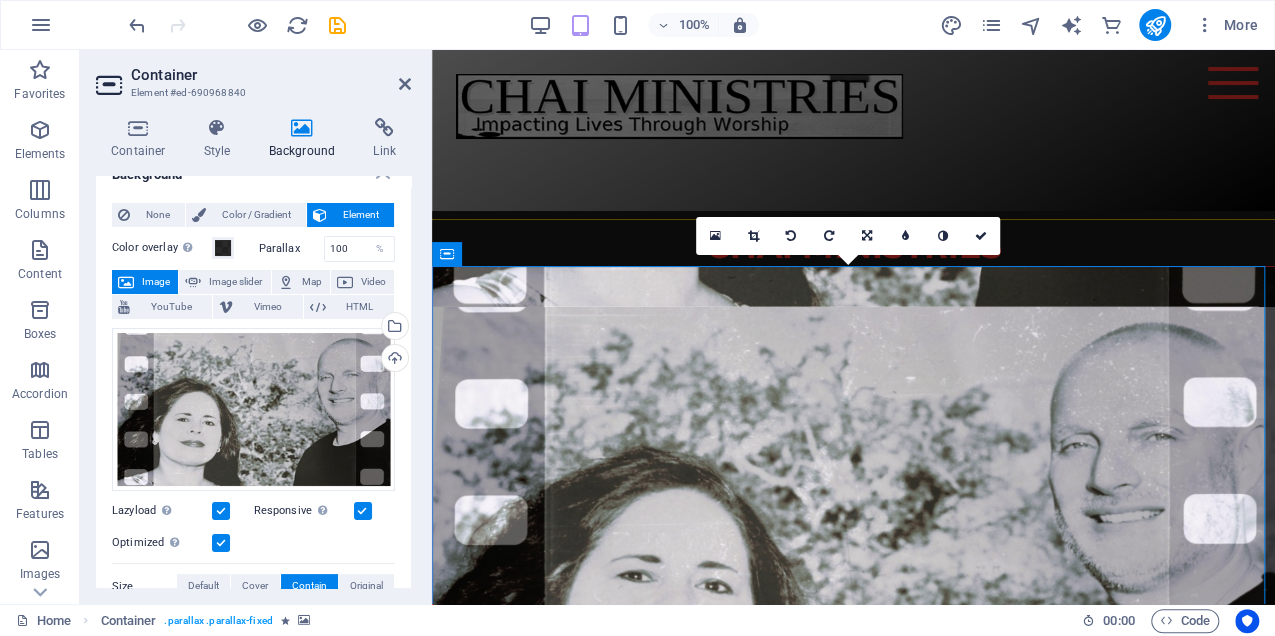 scroll, scrollTop: 0, scrollLeft: 0, axis: both 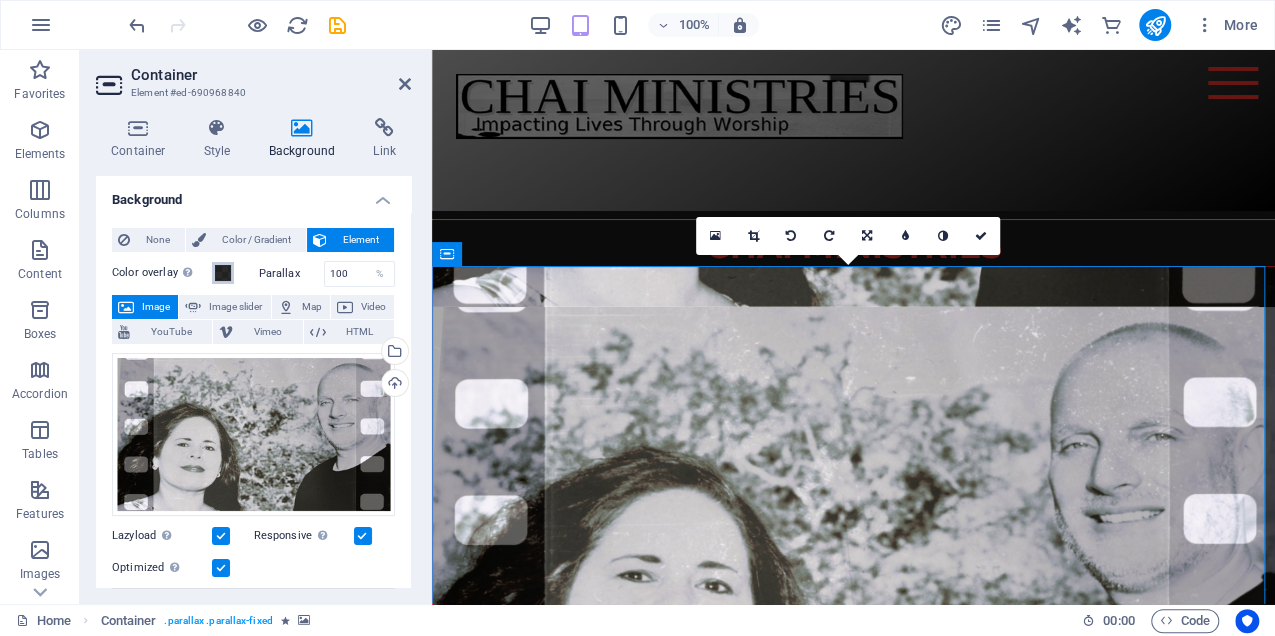 click at bounding box center [223, 273] 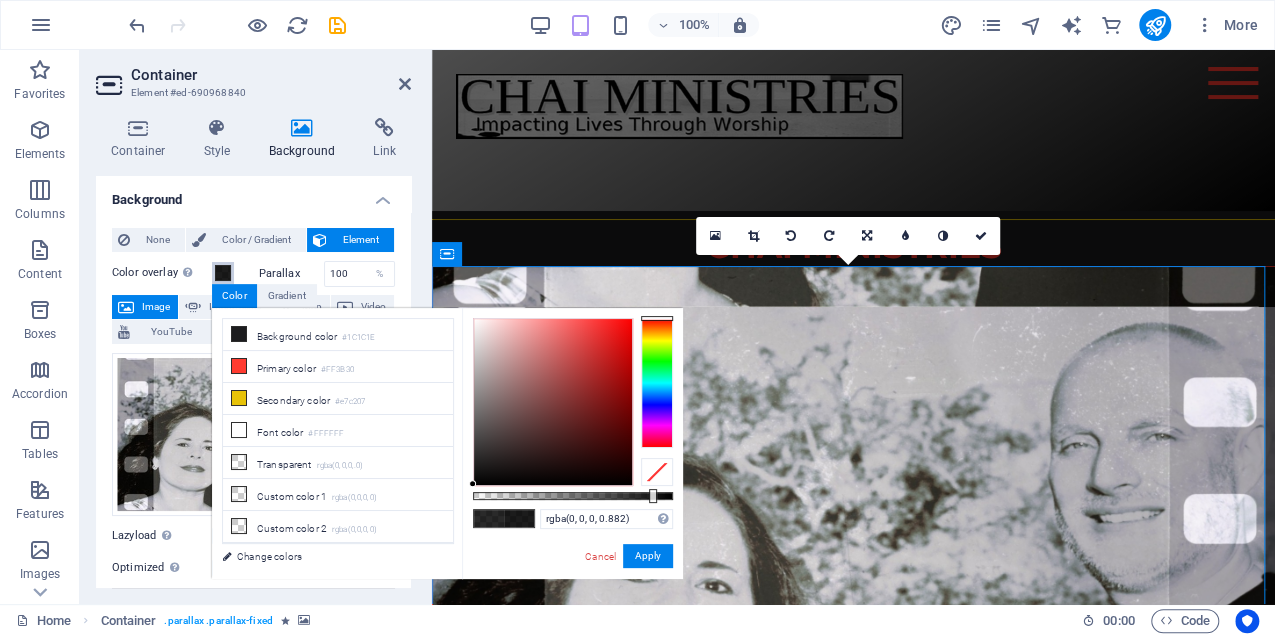 type on "rgba(0, 0, 0, 0.877)" 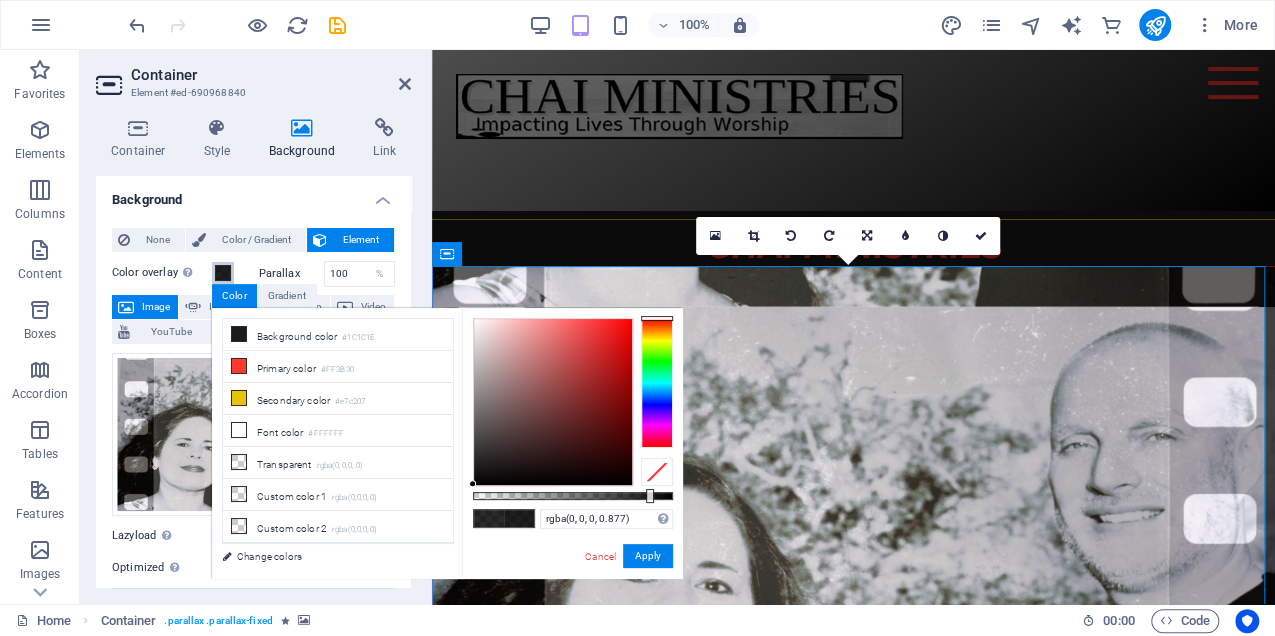 click at bounding box center [650, 496] 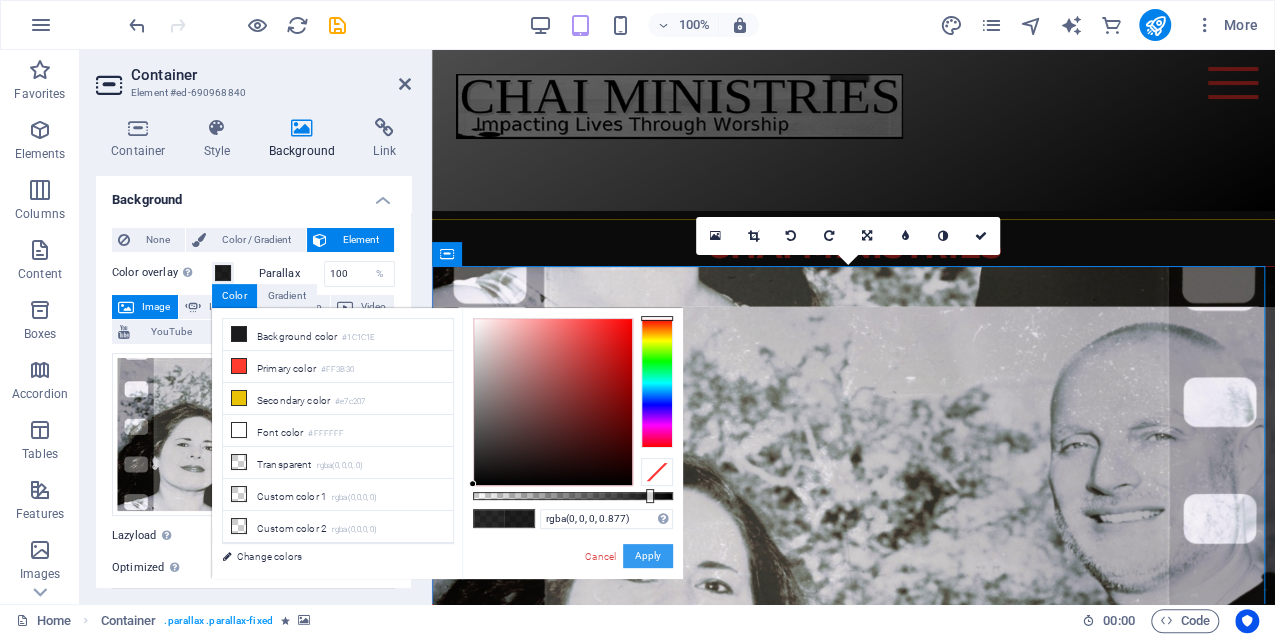 click on "Apply" at bounding box center [648, 556] 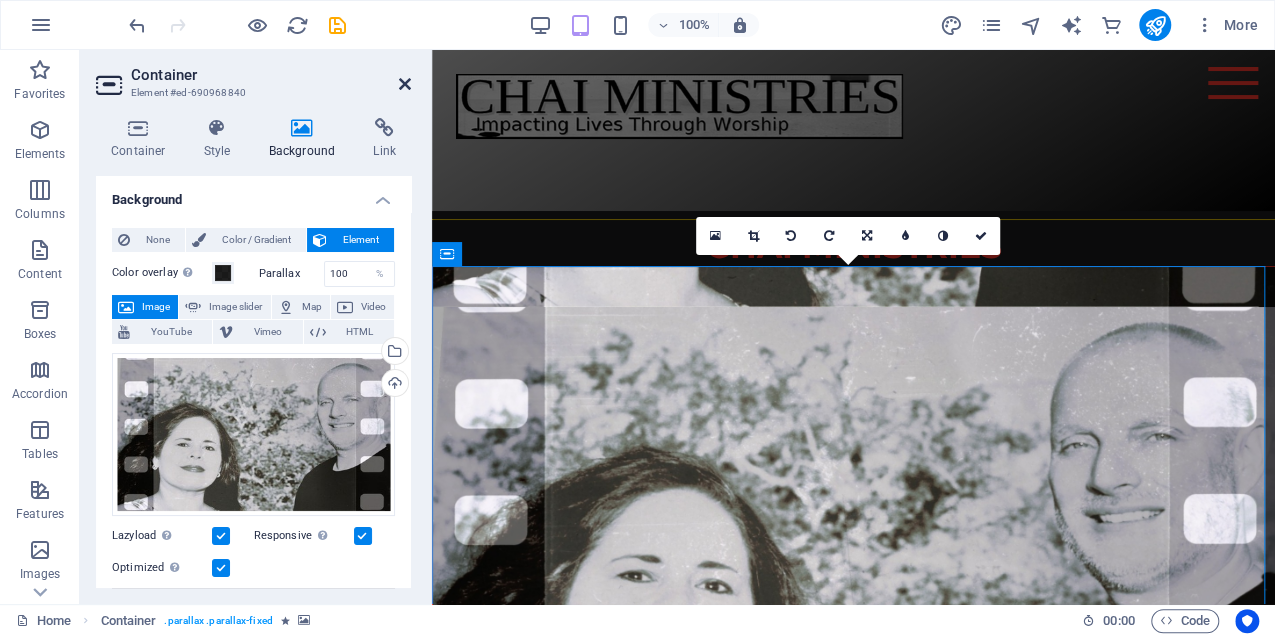 click at bounding box center [405, 84] 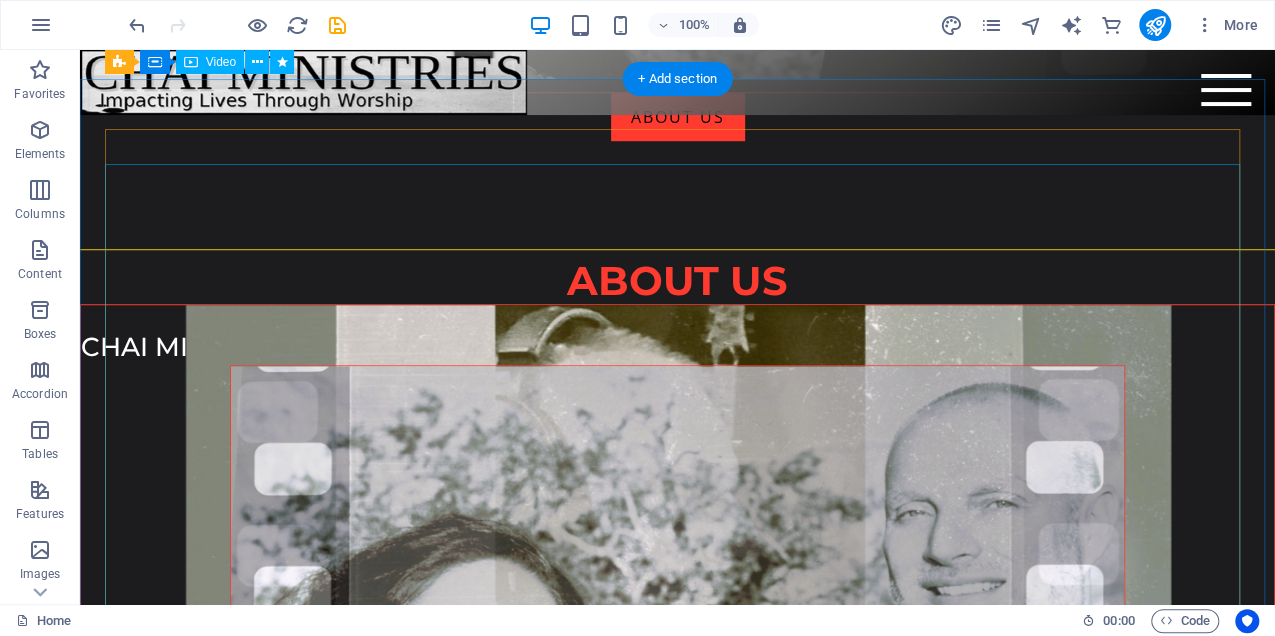 scroll, scrollTop: 600, scrollLeft: 0, axis: vertical 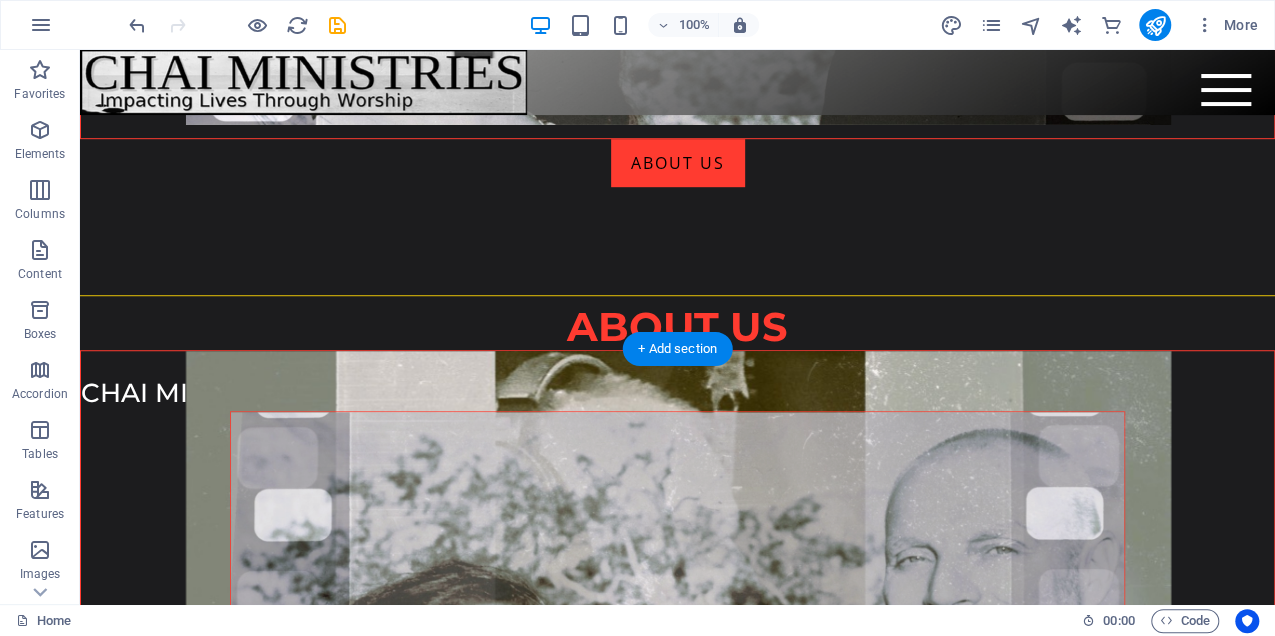 click at bounding box center (678, 628) 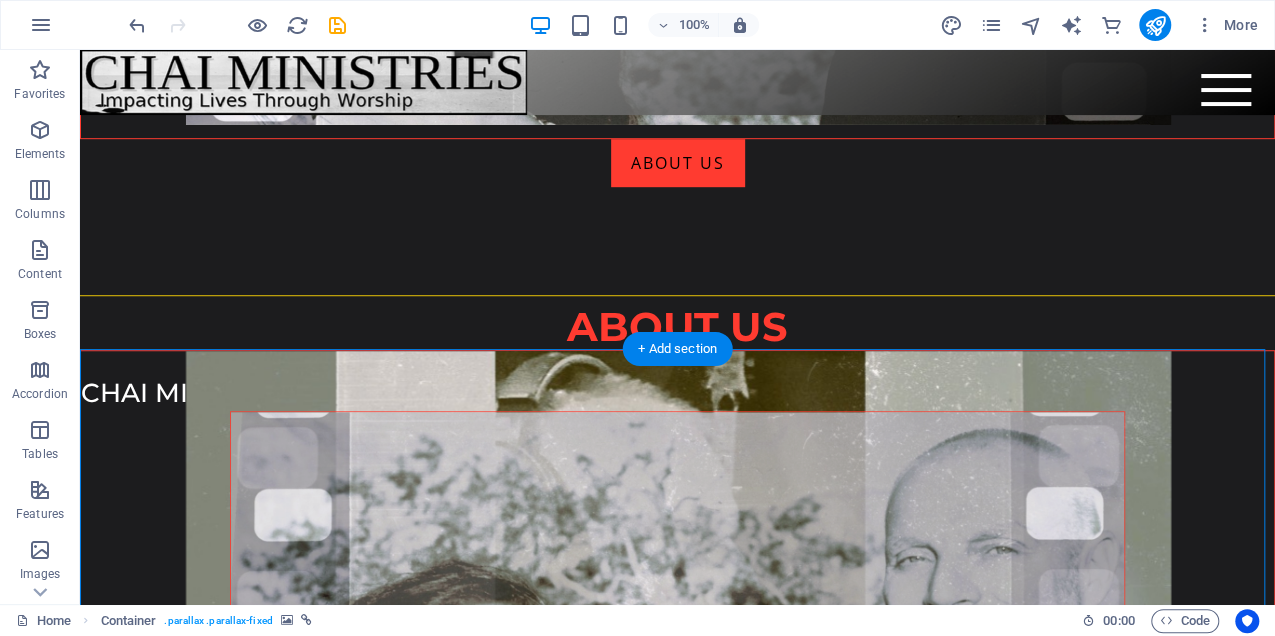 click at bounding box center [678, 628] 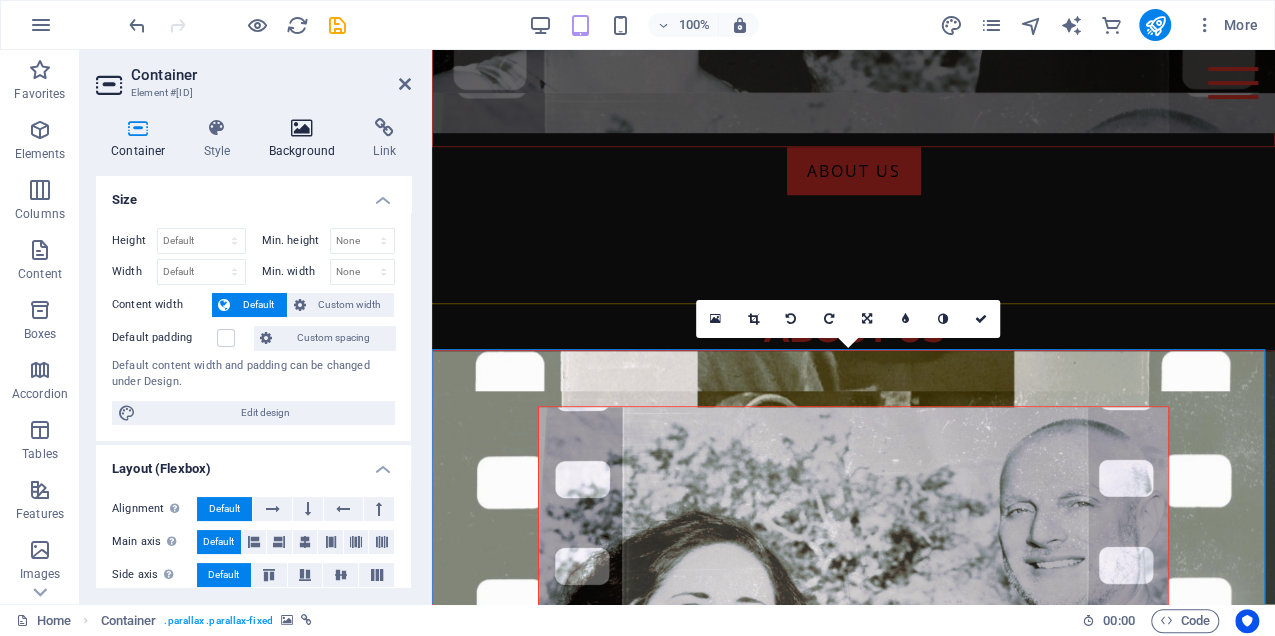 click at bounding box center (302, 128) 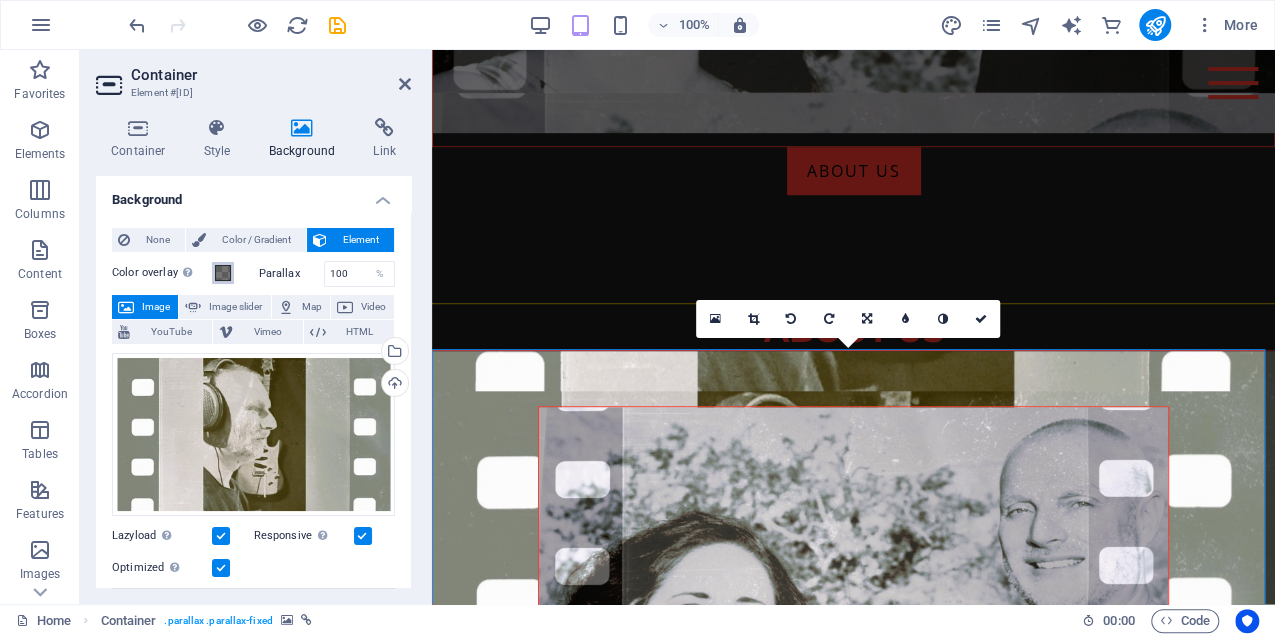 click at bounding box center [223, 273] 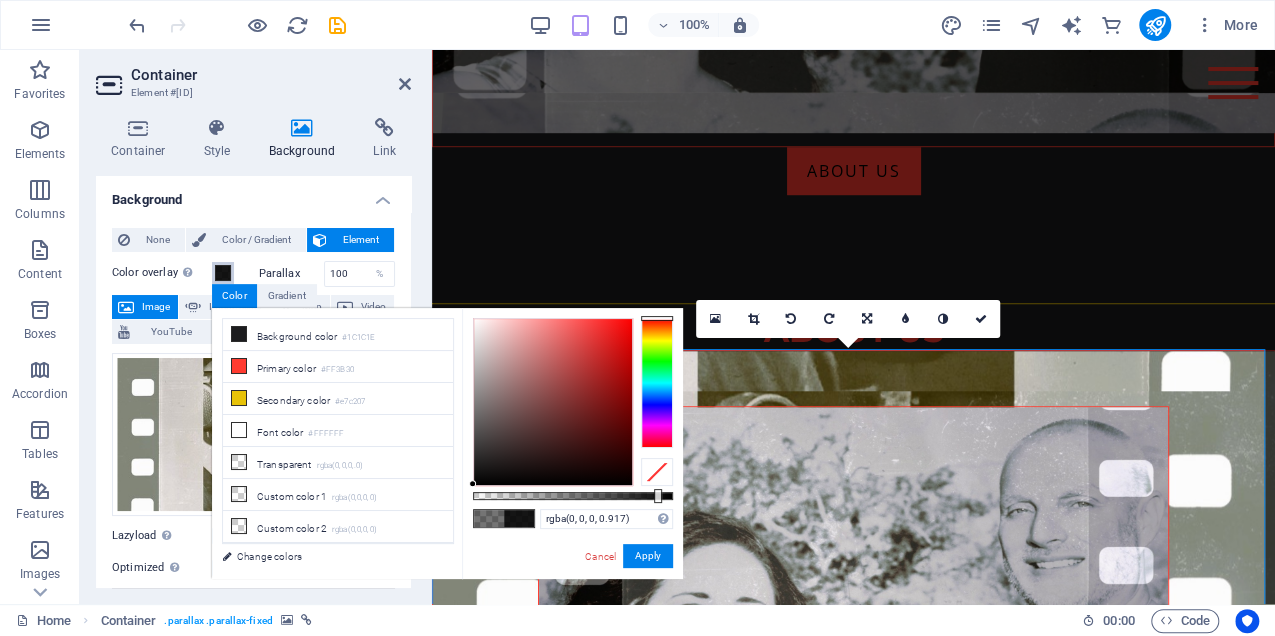 drag, startPoint x: 584, startPoint y: 500, endPoint x: 656, endPoint y: 507, distance: 72.33948 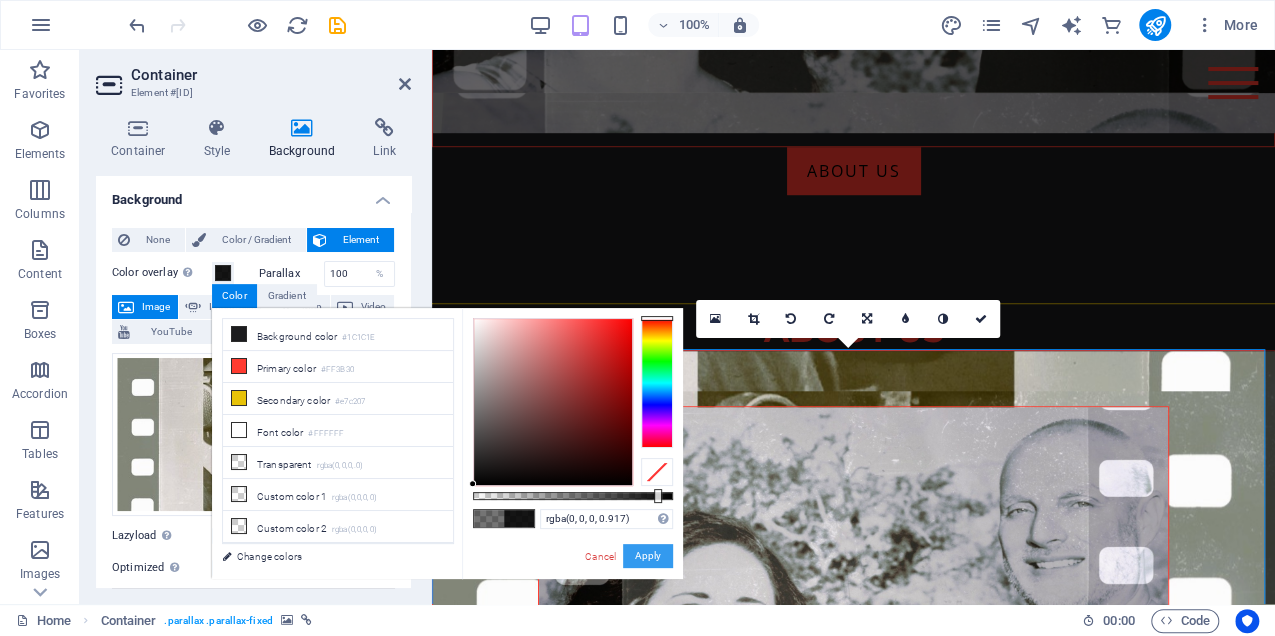 click on "Apply" at bounding box center (648, 556) 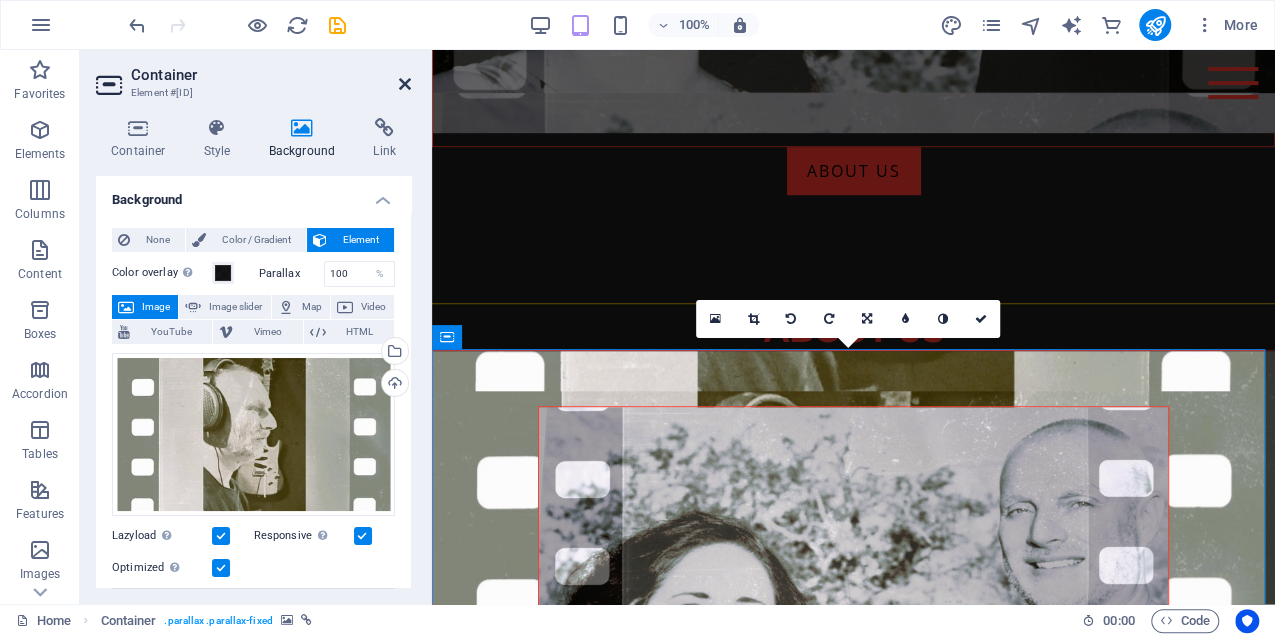 click at bounding box center [405, 84] 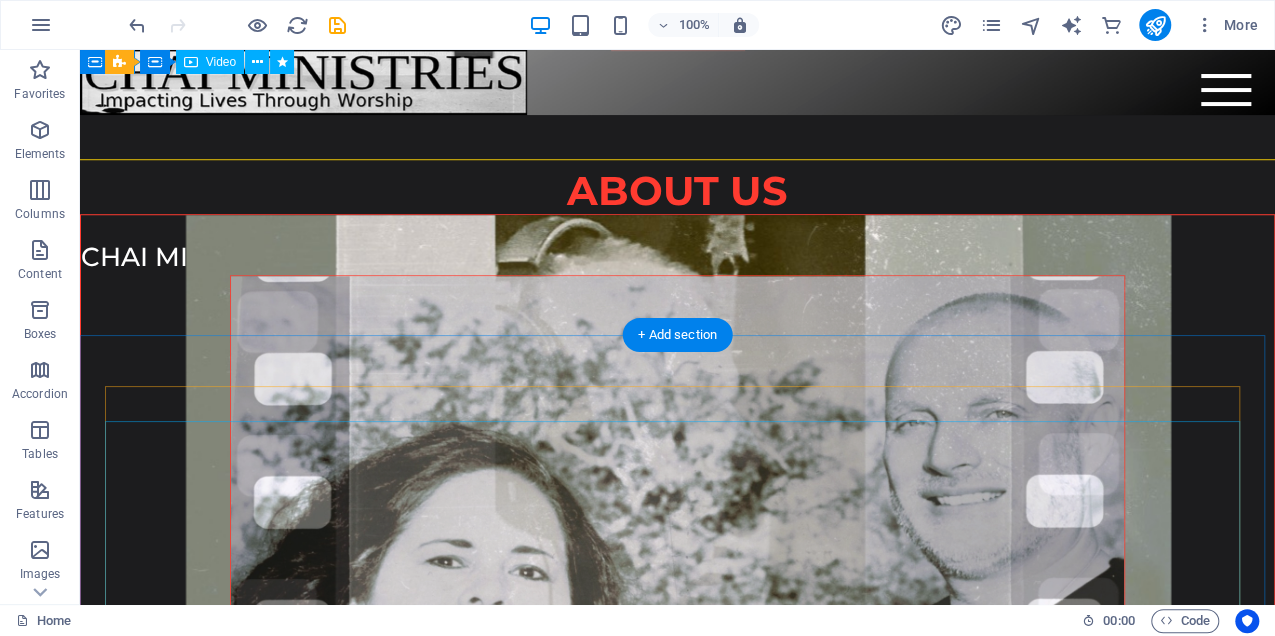 scroll, scrollTop: 600, scrollLeft: 0, axis: vertical 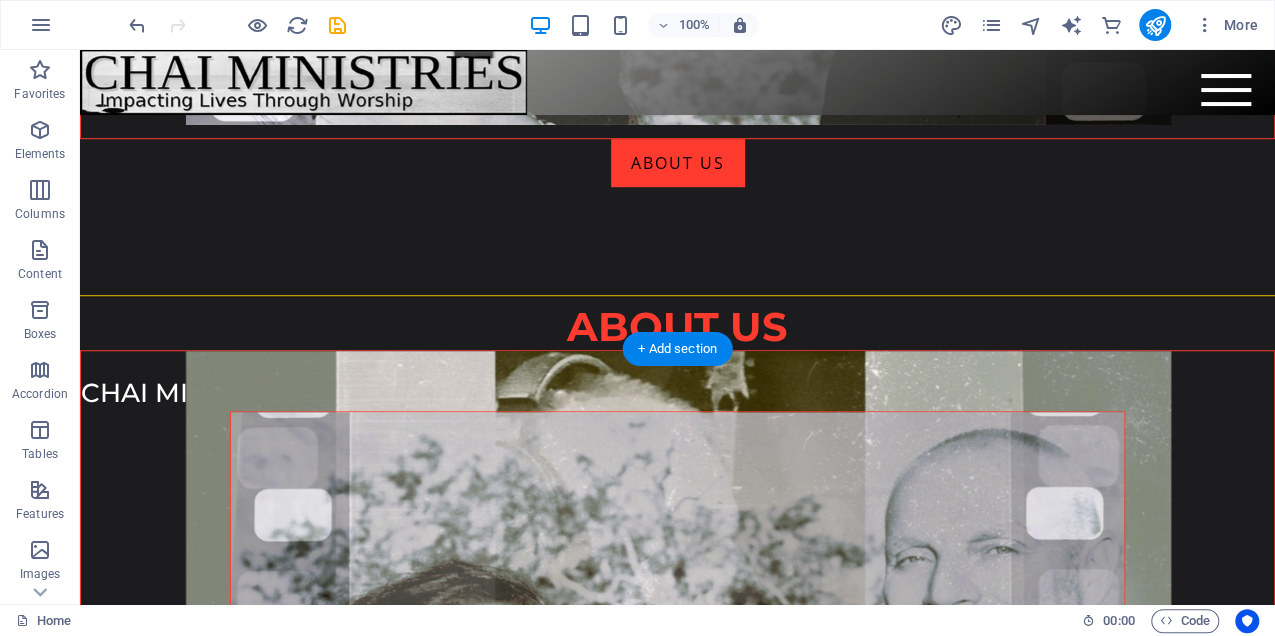 click at bounding box center [678, 628] 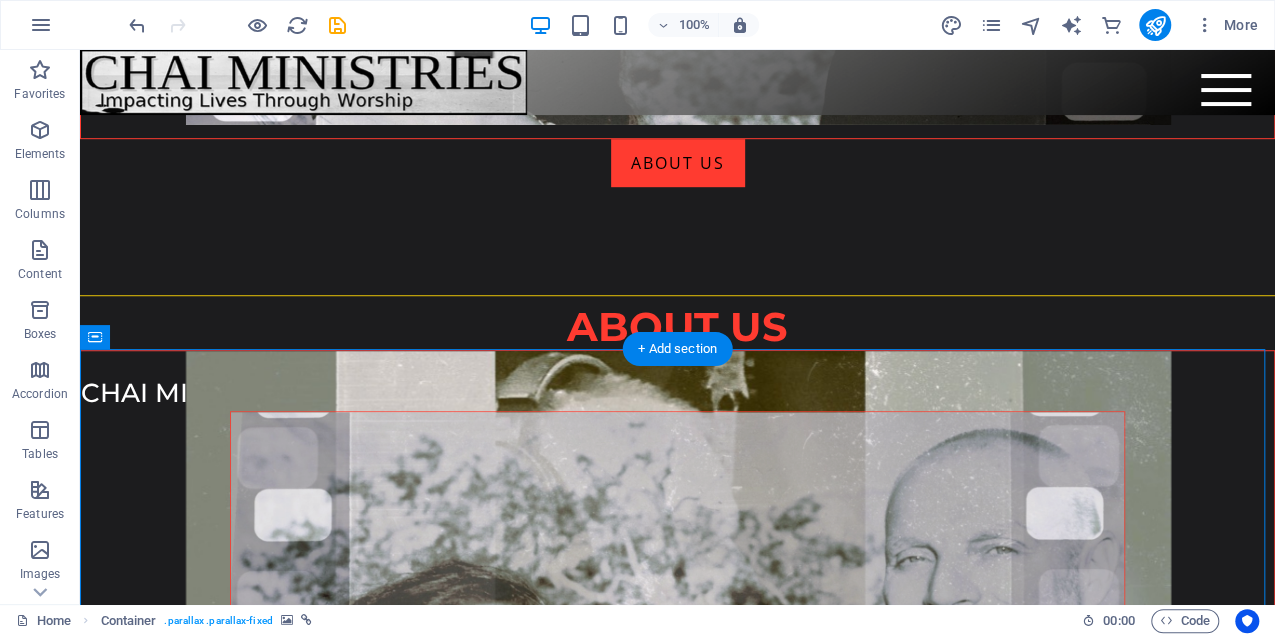 click at bounding box center (678, 628) 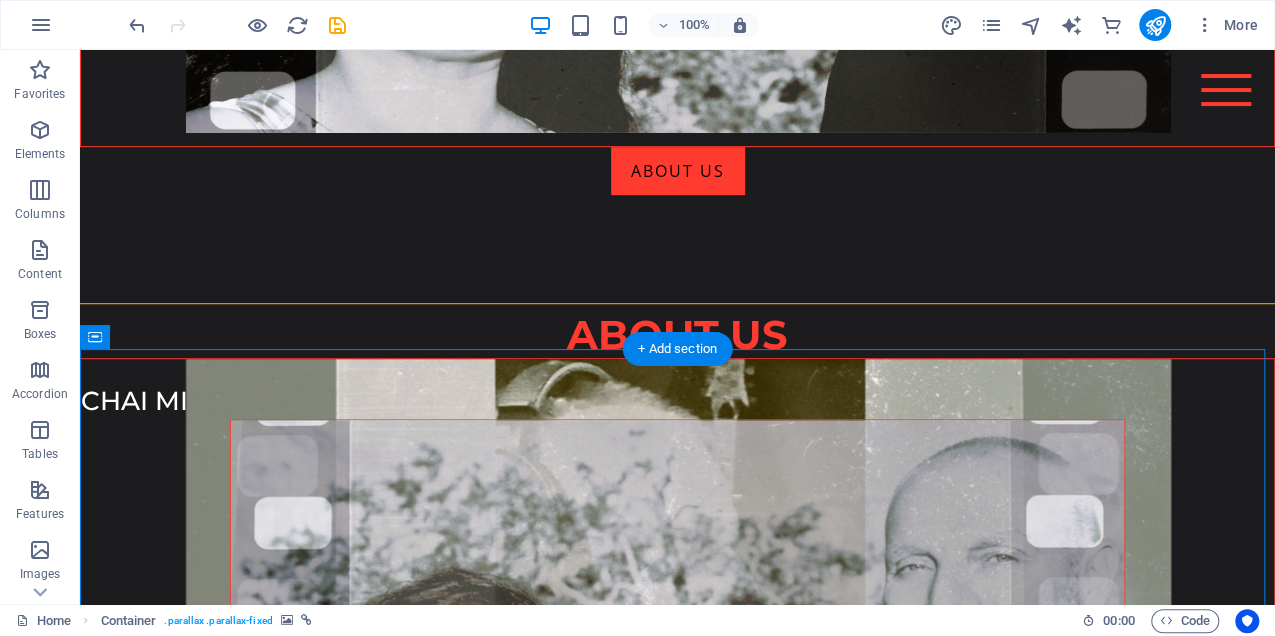 scroll, scrollTop: 688, scrollLeft: 0, axis: vertical 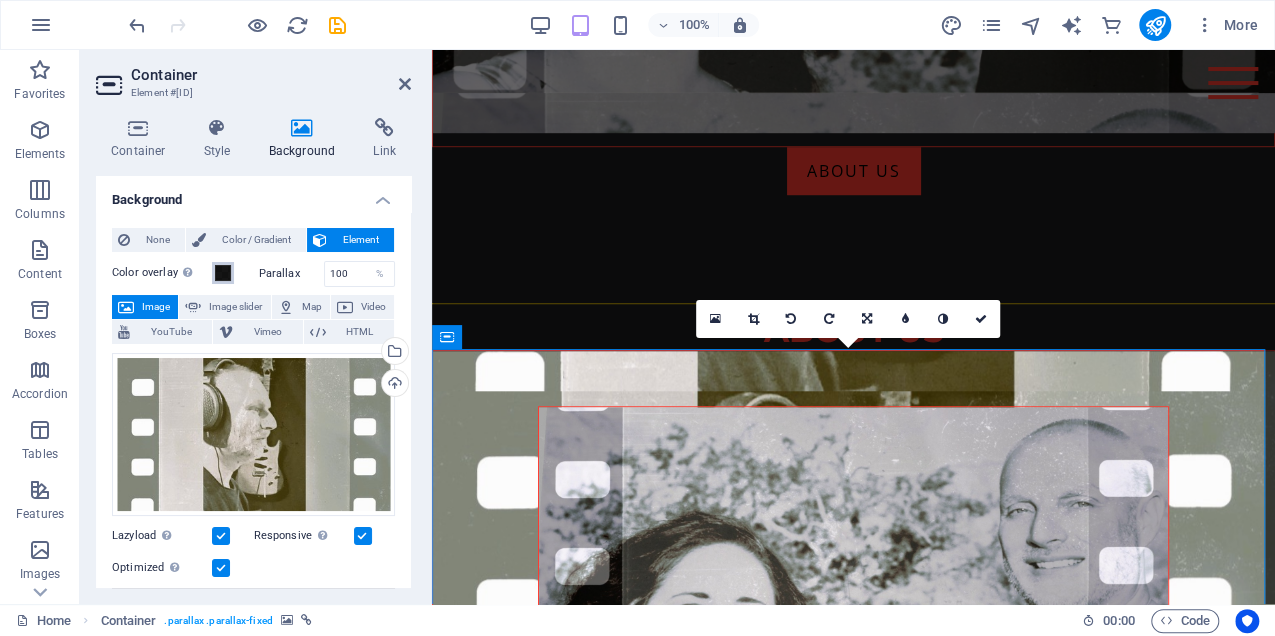 click at bounding box center (223, 273) 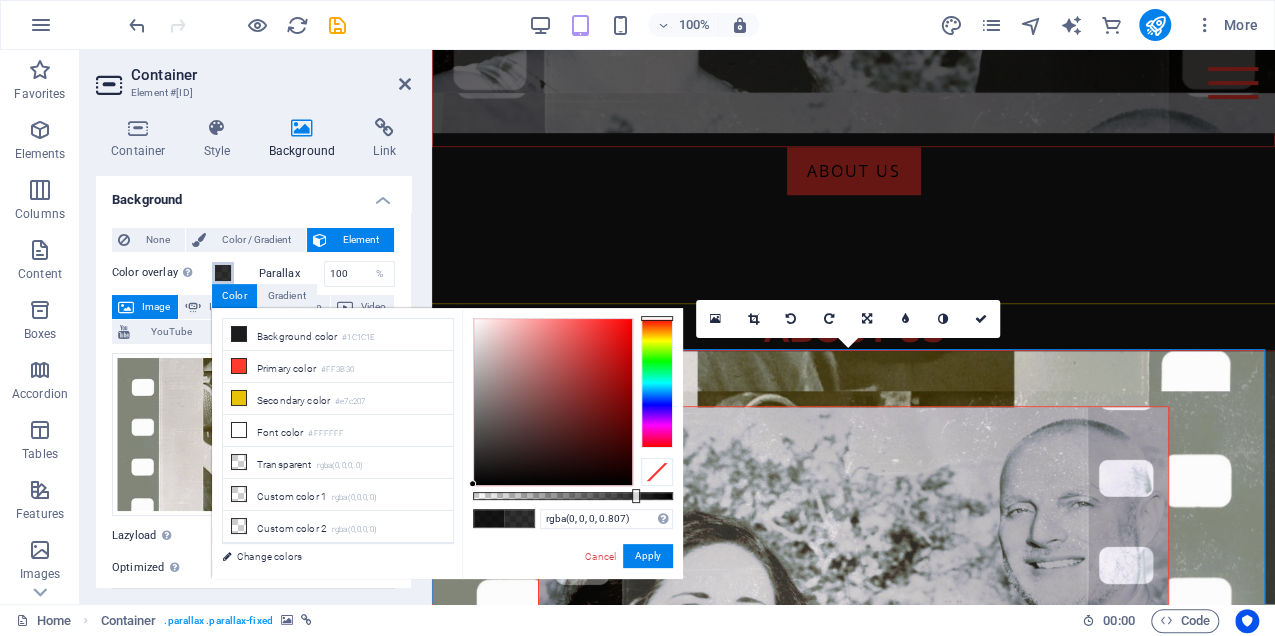 drag, startPoint x: 657, startPoint y: 498, endPoint x: 634, endPoint y: 496, distance: 23.086792 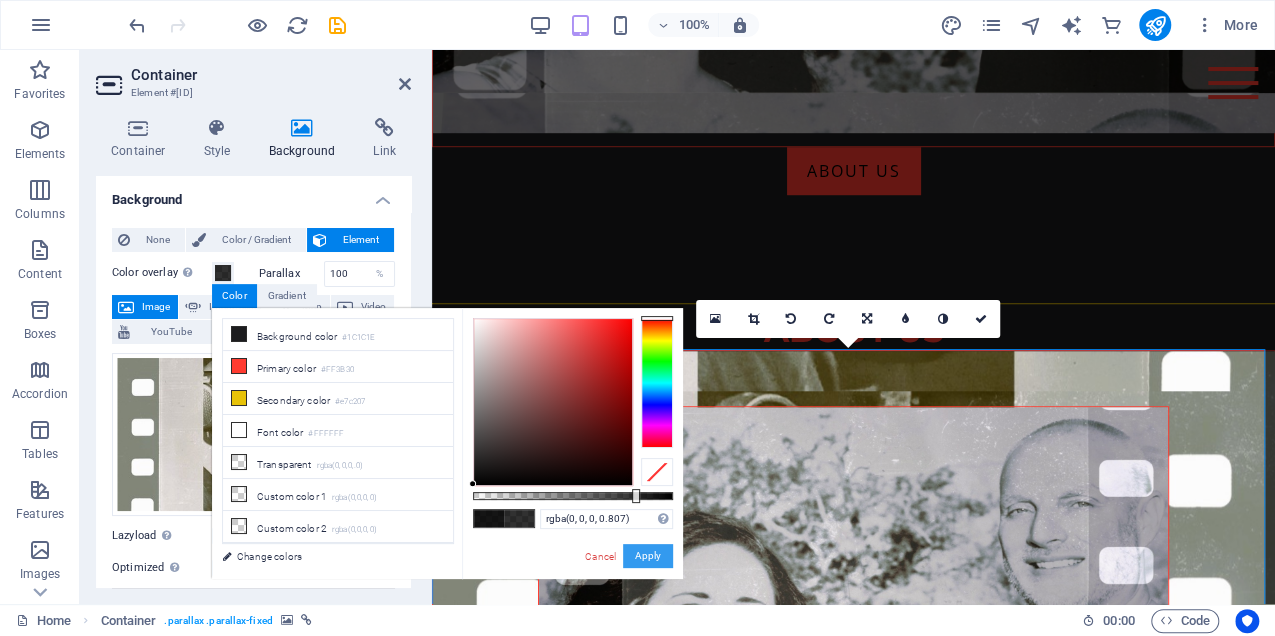 click on "Apply" at bounding box center (648, 556) 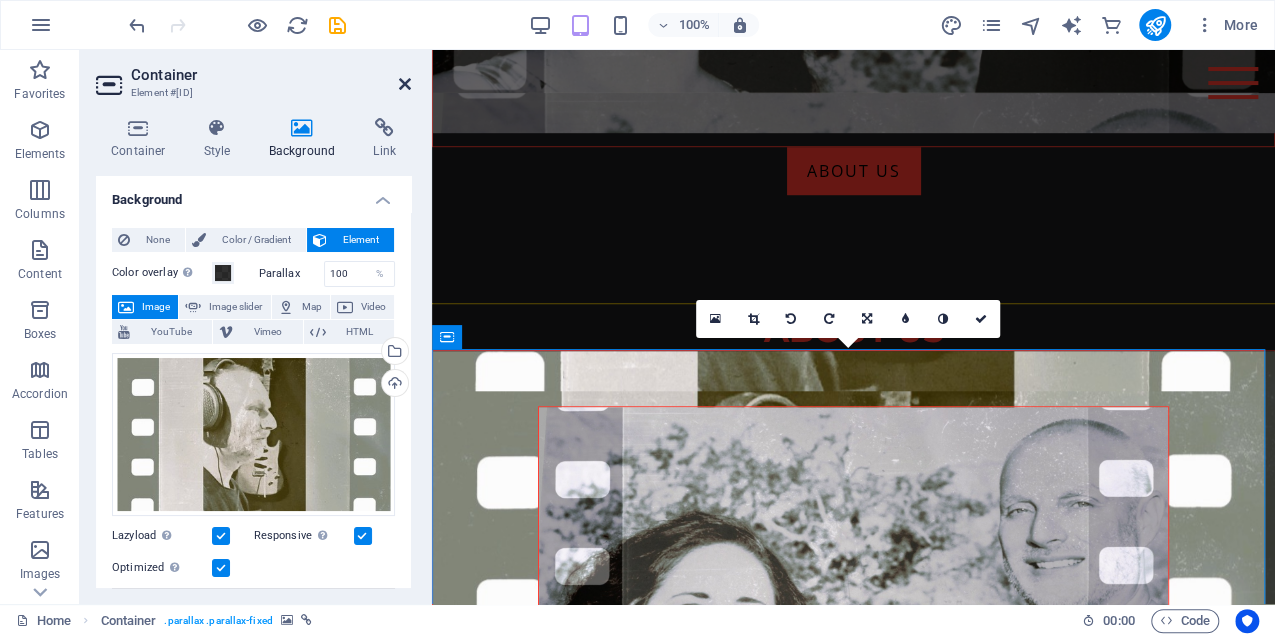 click at bounding box center [405, 84] 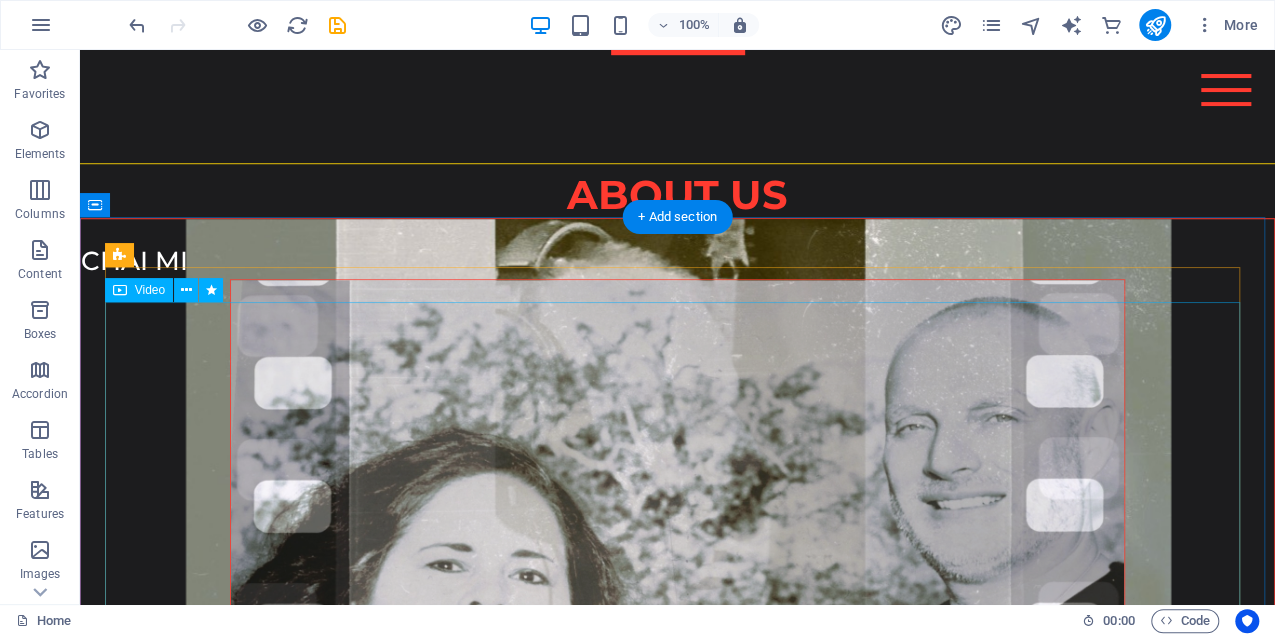 scroll, scrollTop: 800, scrollLeft: 0, axis: vertical 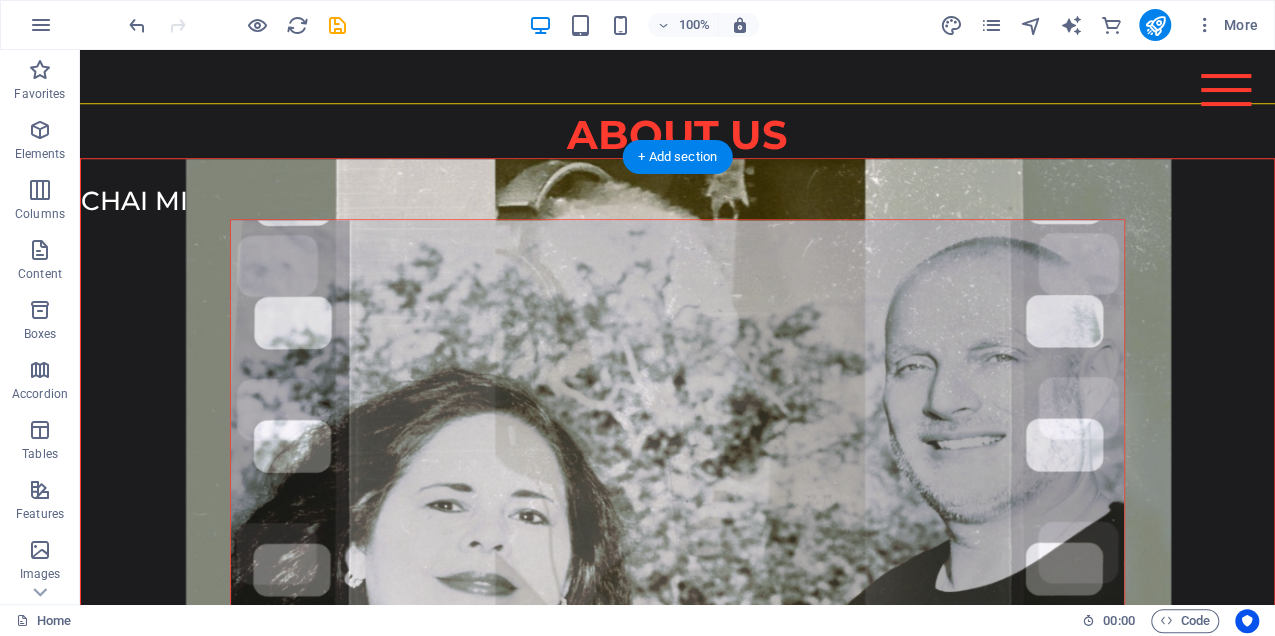 click at bounding box center [678, 436] 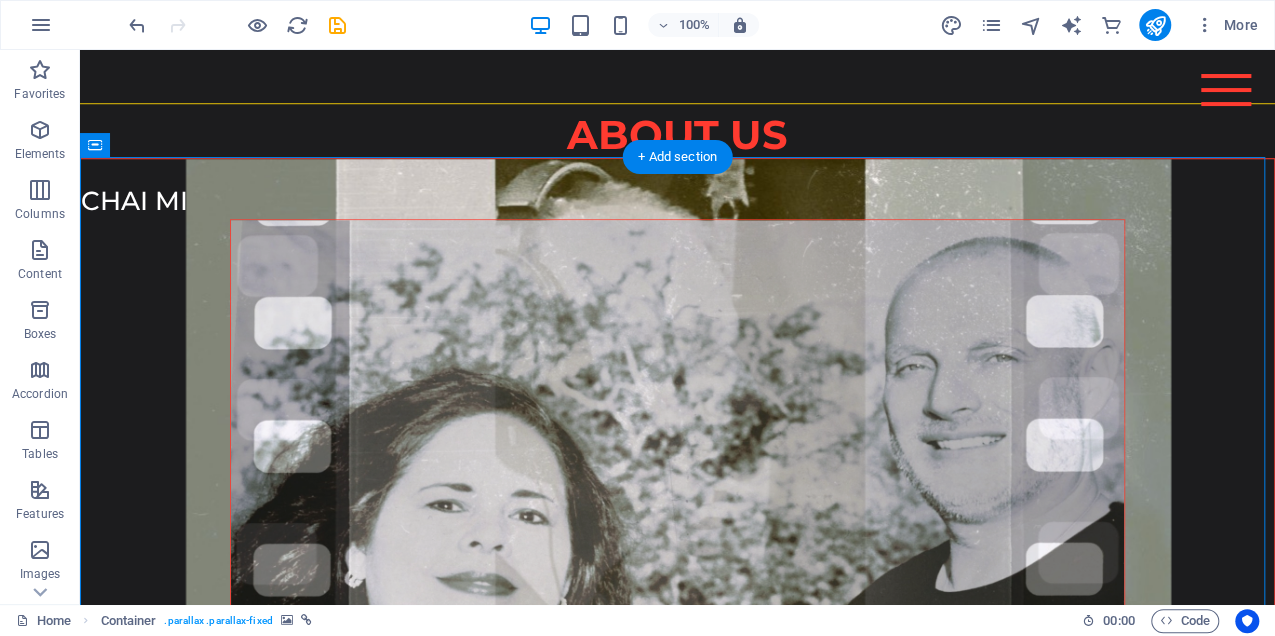 click at bounding box center [678, 436] 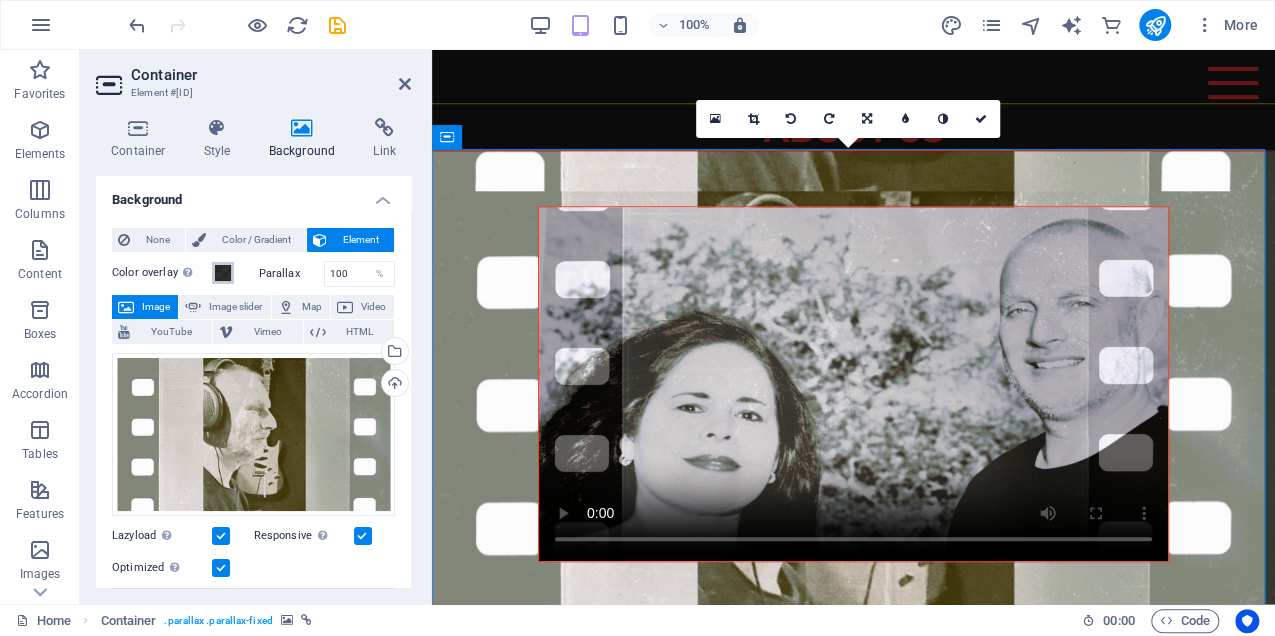 click at bounding box center [223, 273] 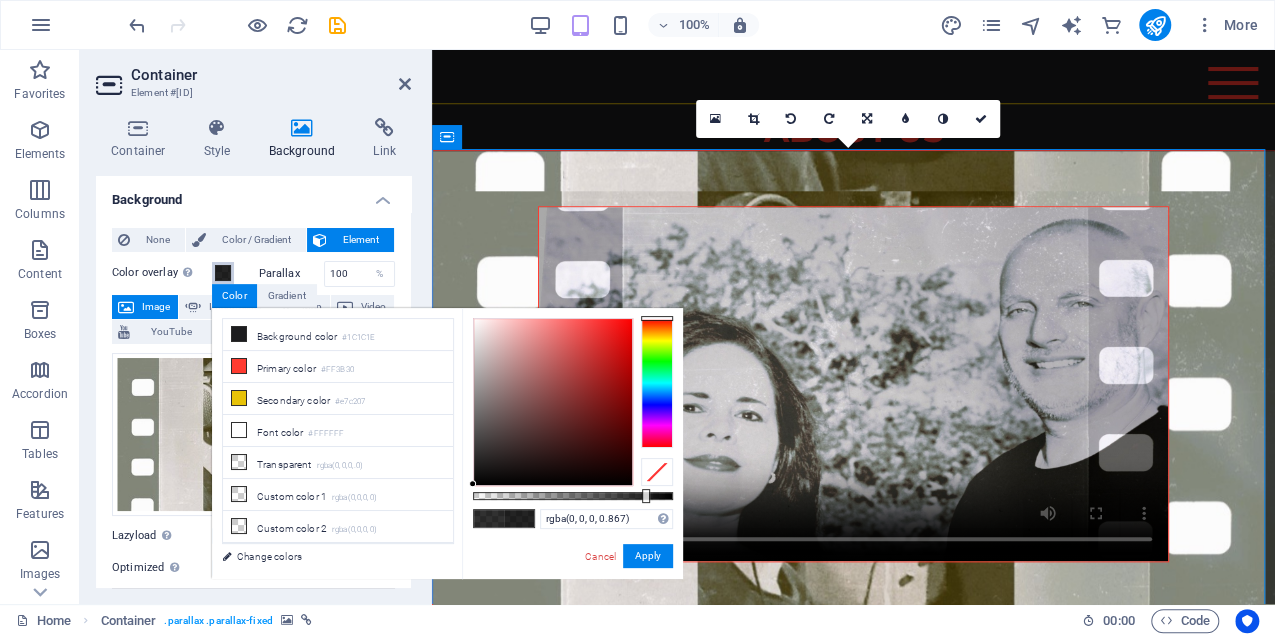 type on "rgba(0, 0, 0, 0.872)" 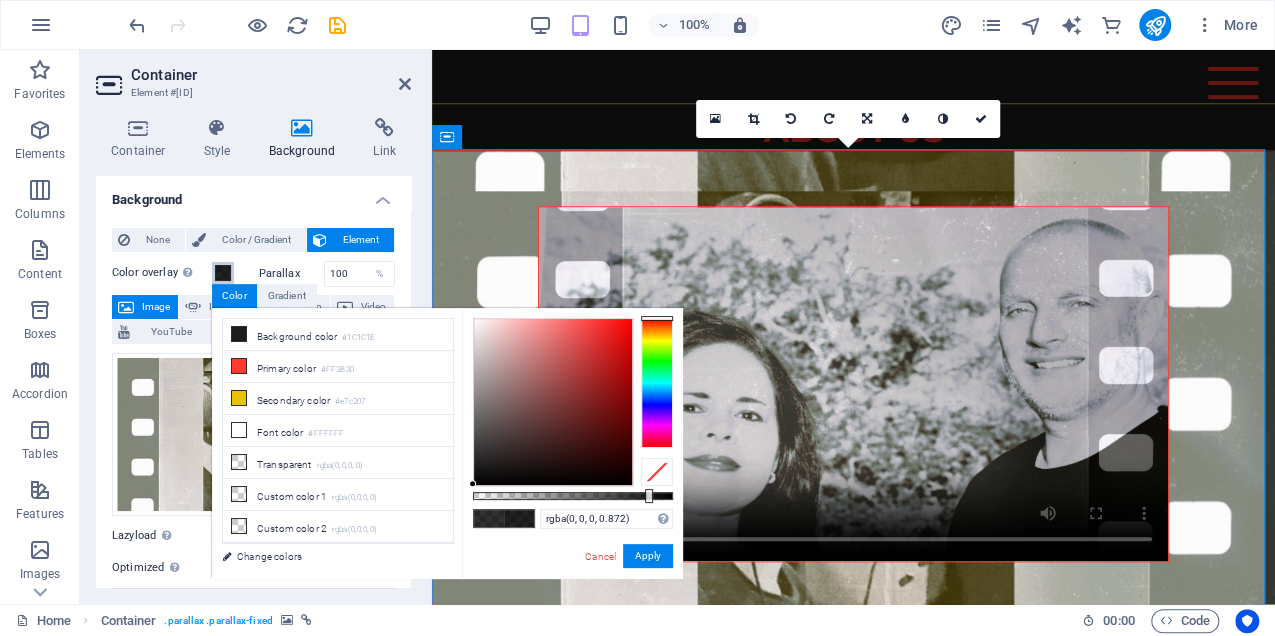 drag, startPoint x: 634, startPoint y: 494, endPoint x: 647, endPoint y: 495, distance: 13.038404 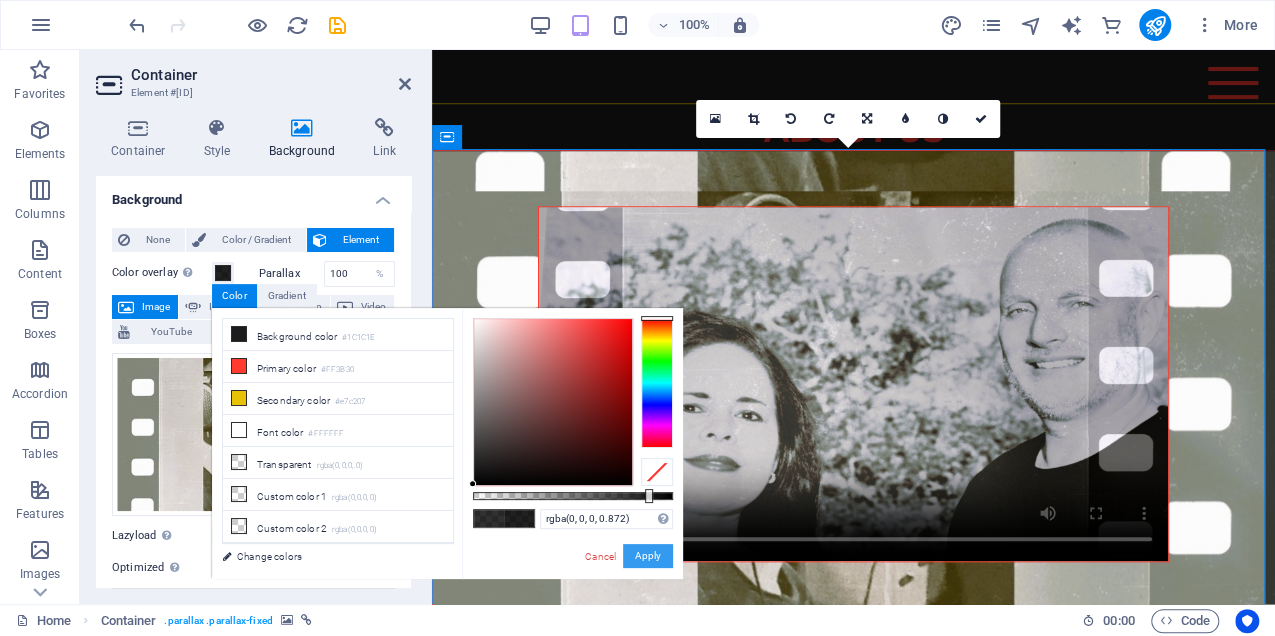 click on "Apply" at bounding box center (648, 556) 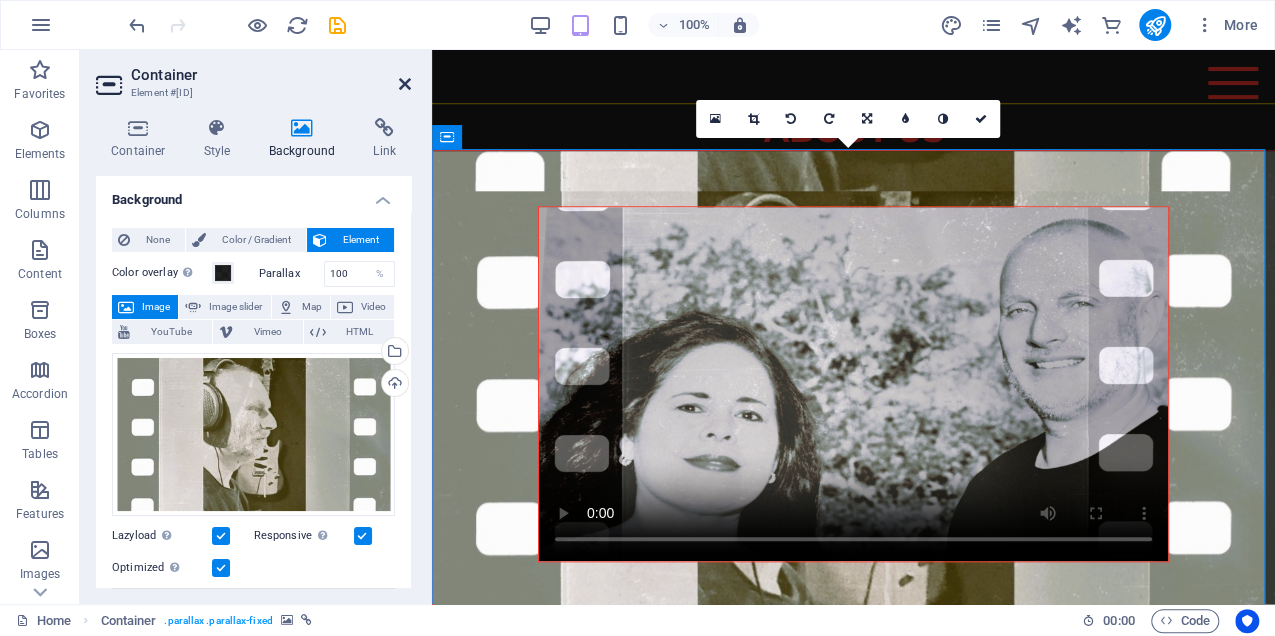 click at bounding box center (405, 84) 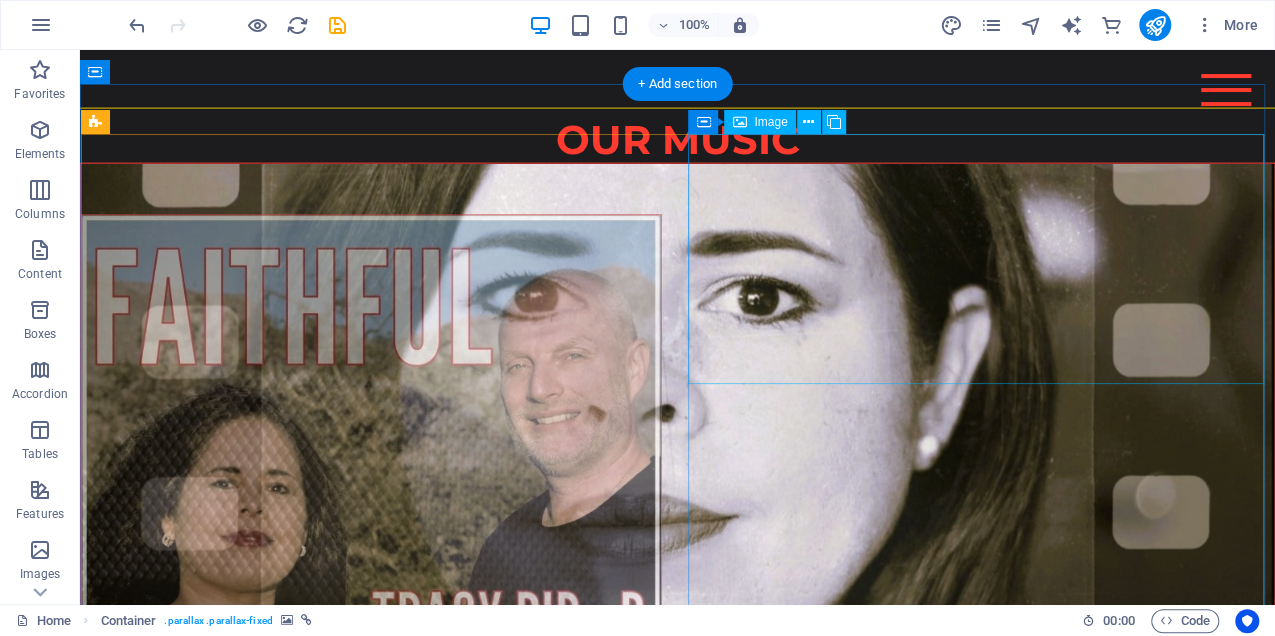 scroll, scrollTop: 2400, scrollLeft: 0, axis: vertical 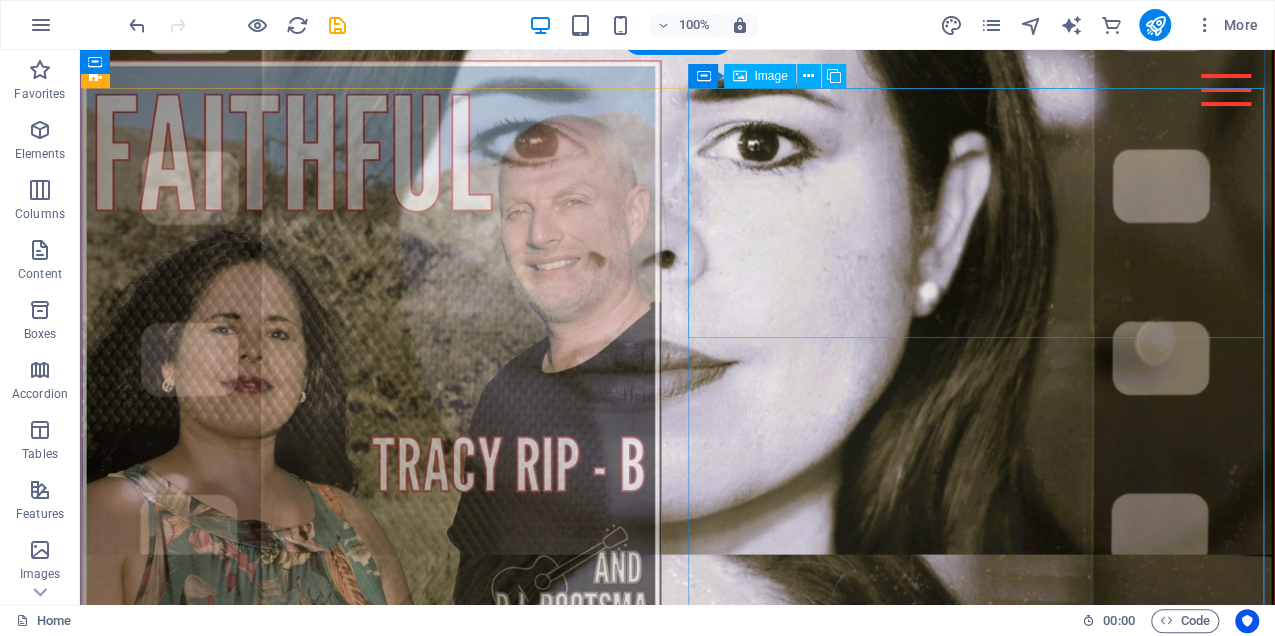 click at bounding box center [371, 3680] 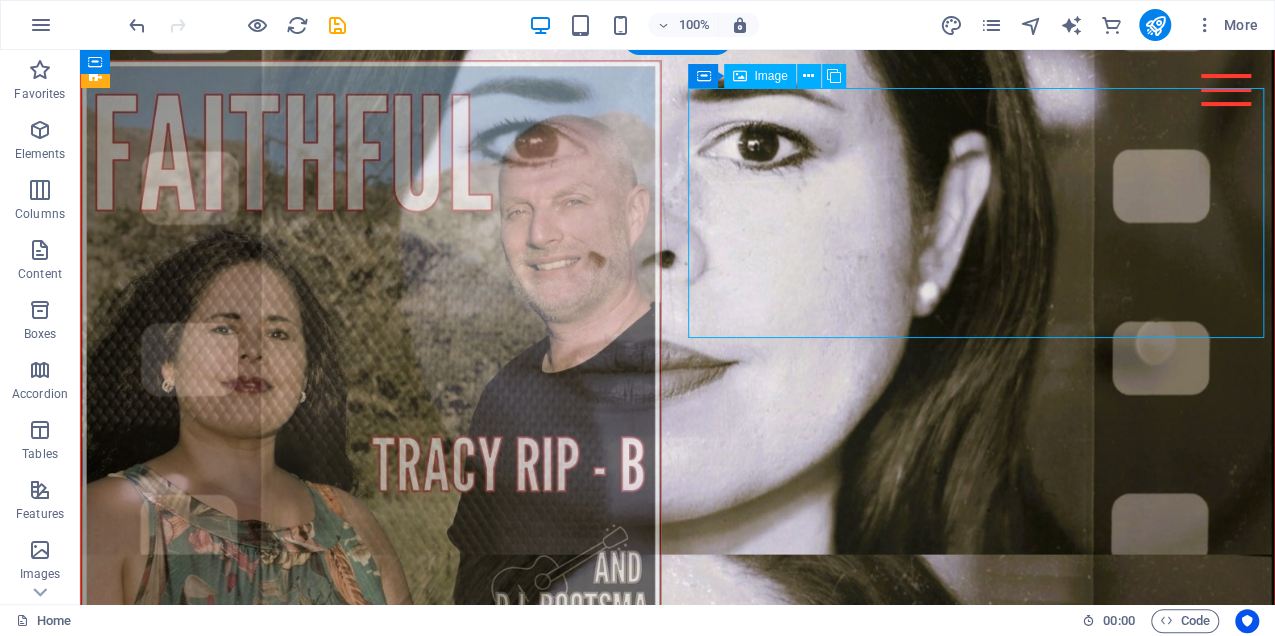 click at bounding box center [371, 3680] 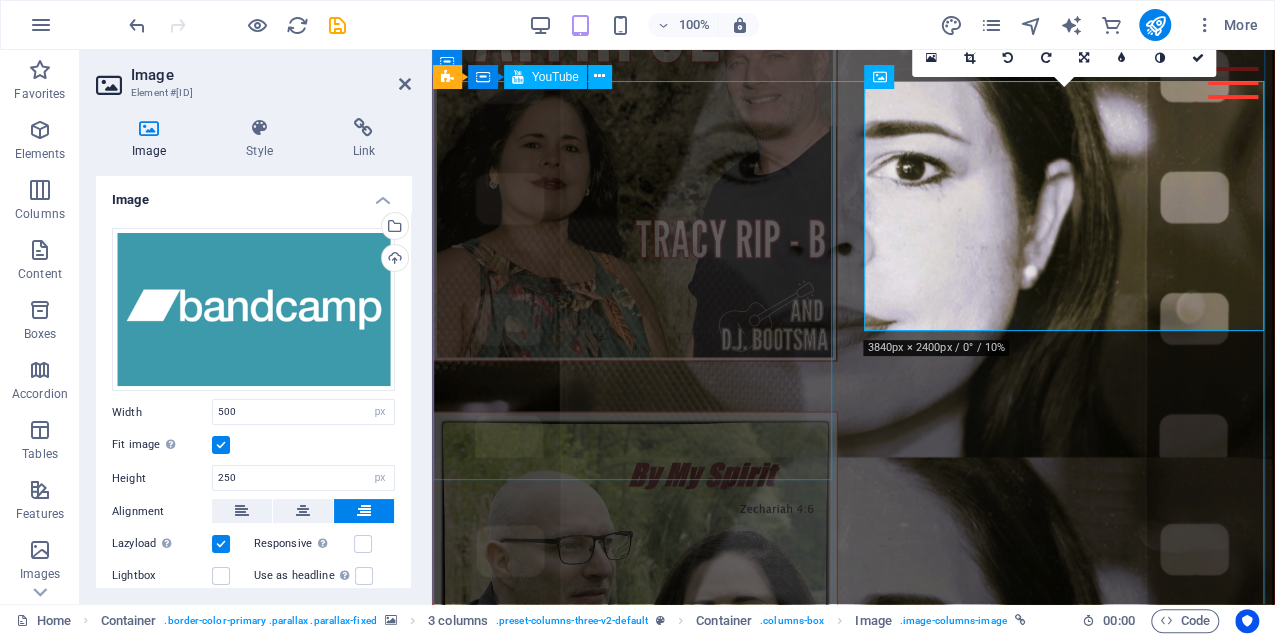 scroll, scrollTop: 2642, scrollLeft: 0, axis: vertical 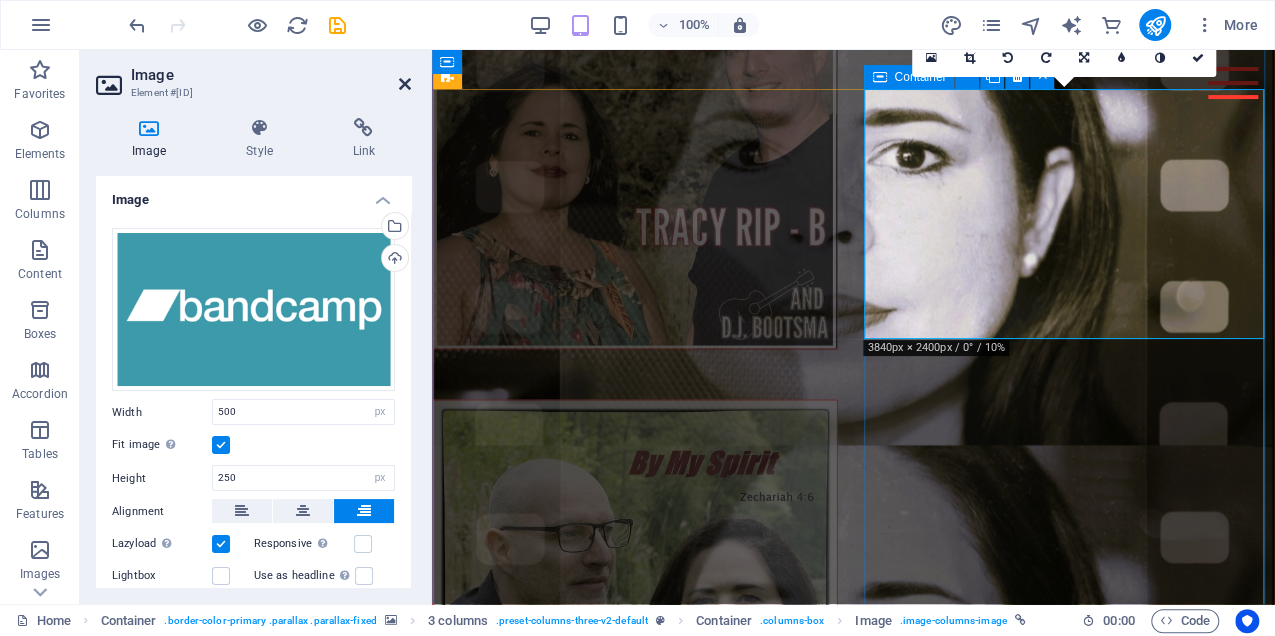 click at bounding box center (405, 84) 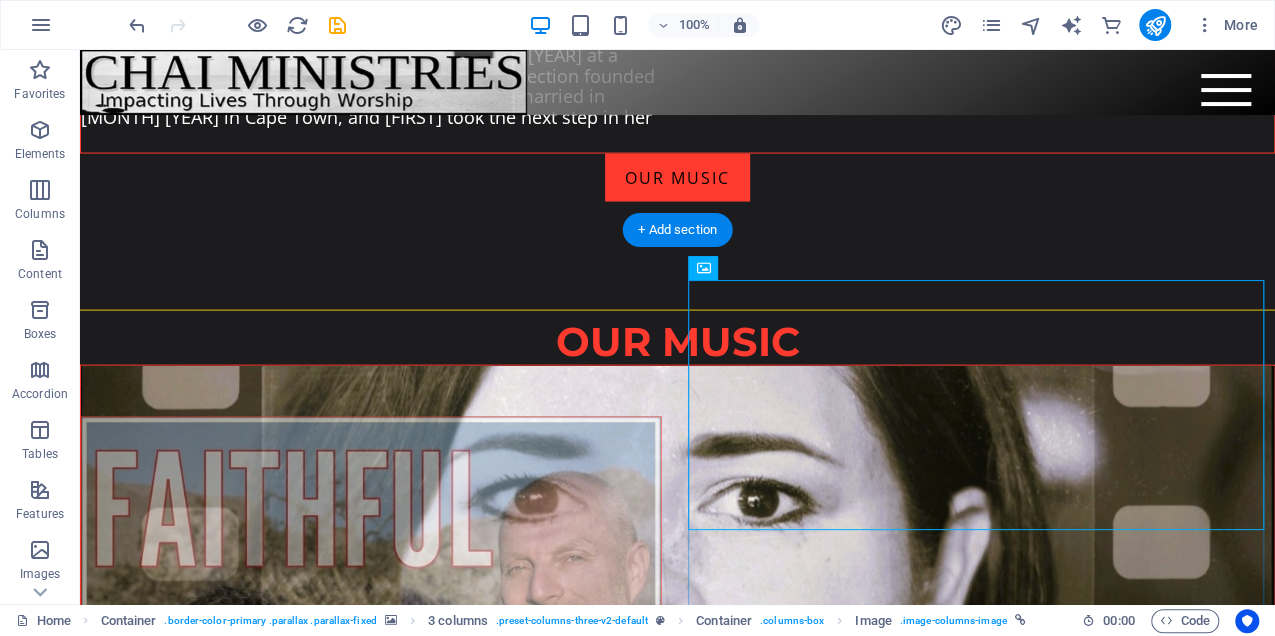 scroll, scrollTop: 2000, scrollLeft: 0, axis: vertical 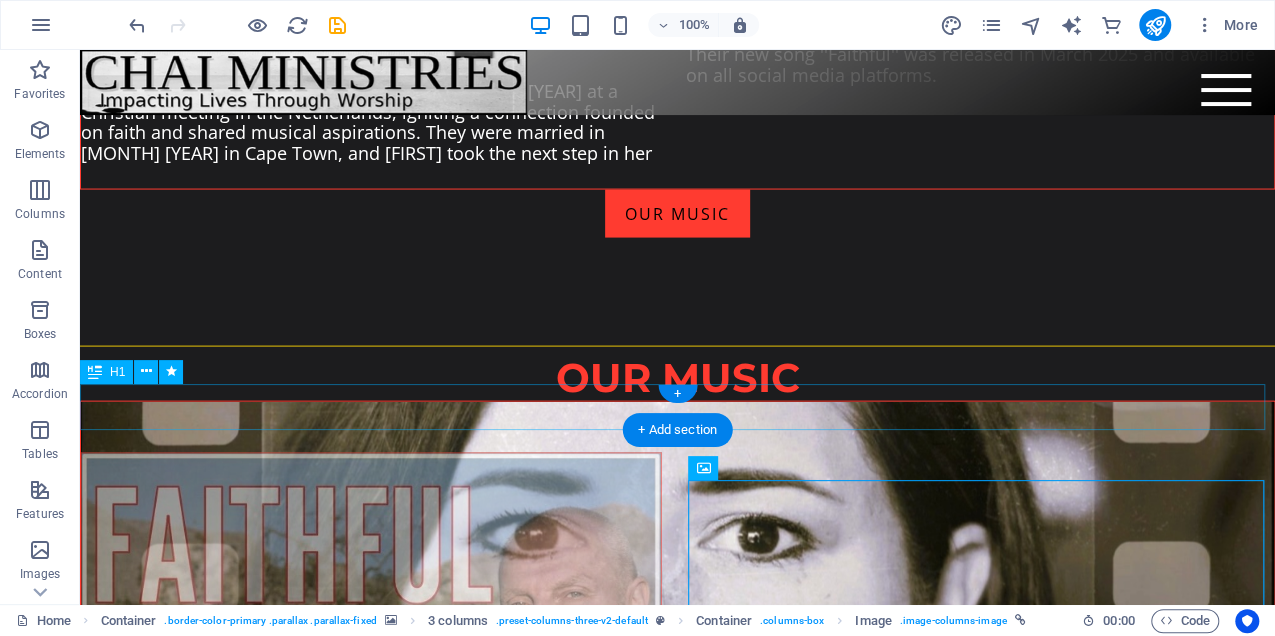 click on "OUR MUSIC" at bounding box center (677, 378) 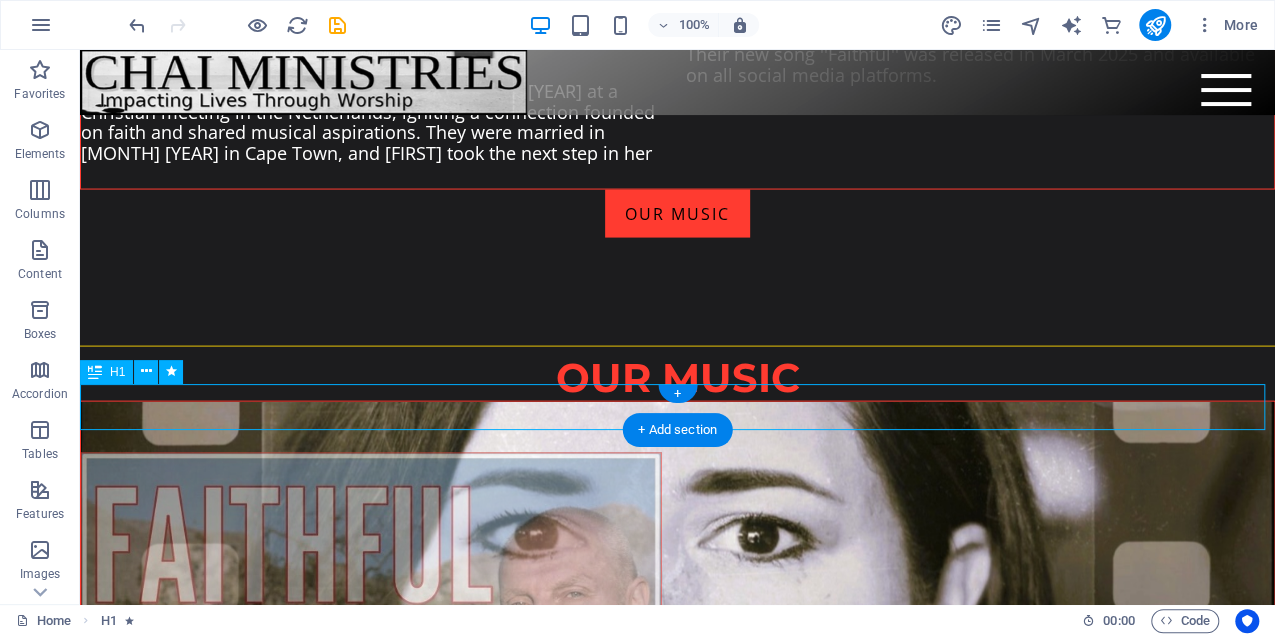 click on "OUR MUSIC" at bounding box center [677, 378] 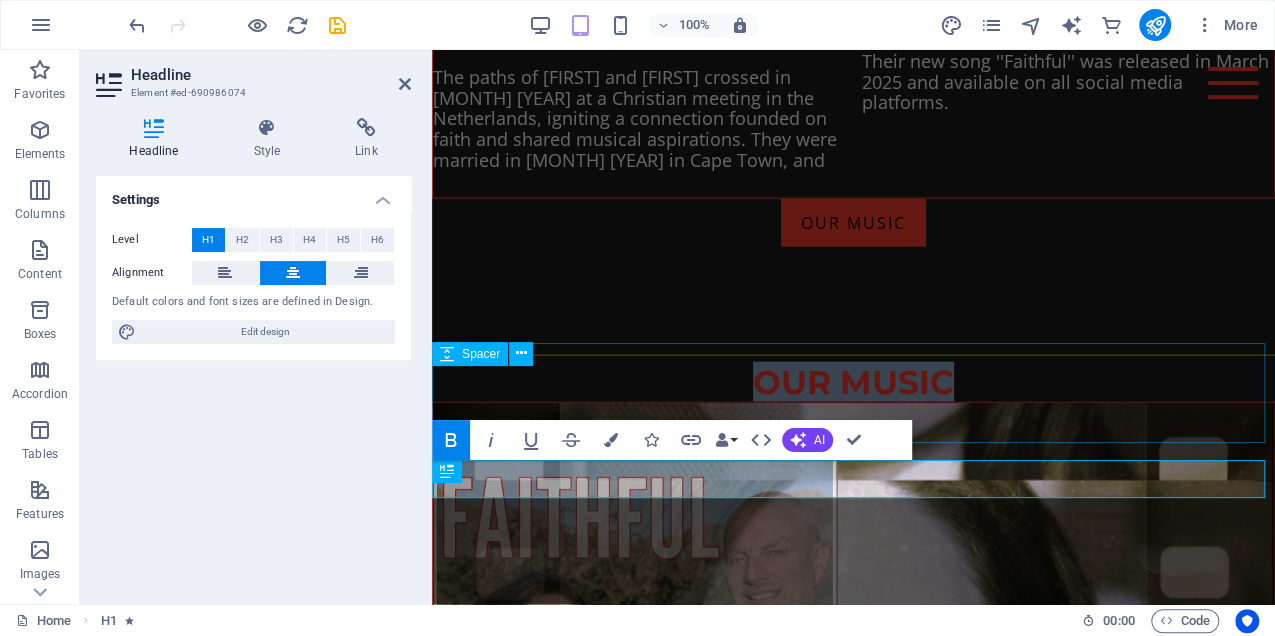 scroll, scrollTop: 2160, scrollLeft: 0, axis: vertical 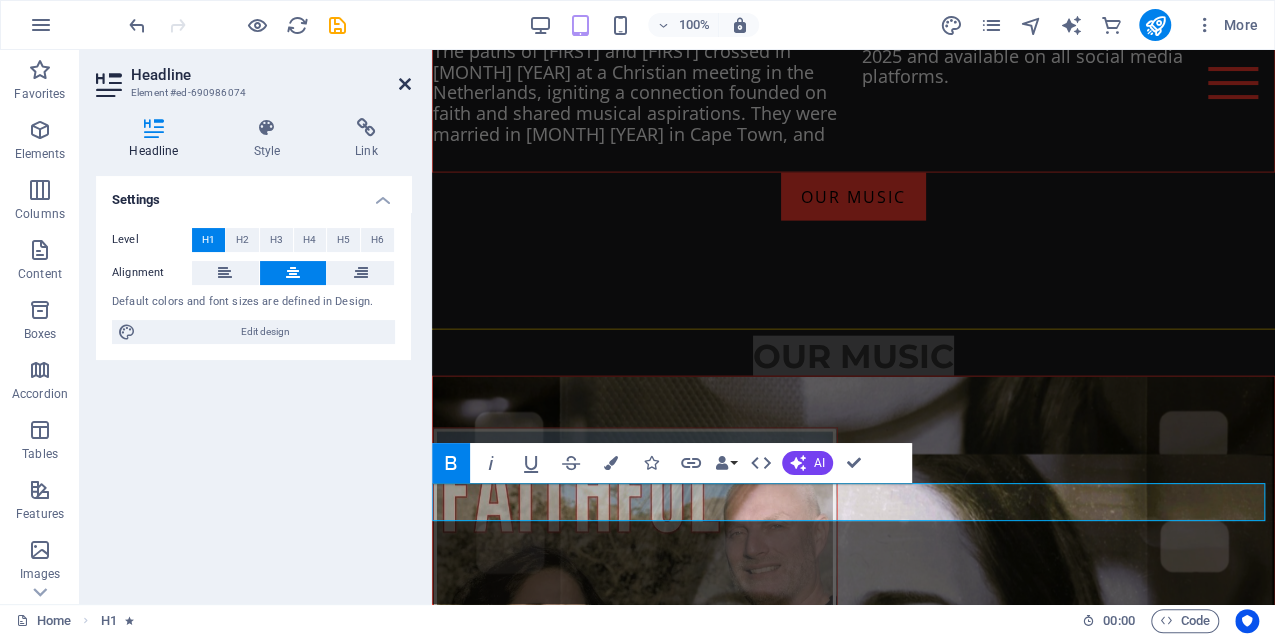 click at bounding box center [405, 84] 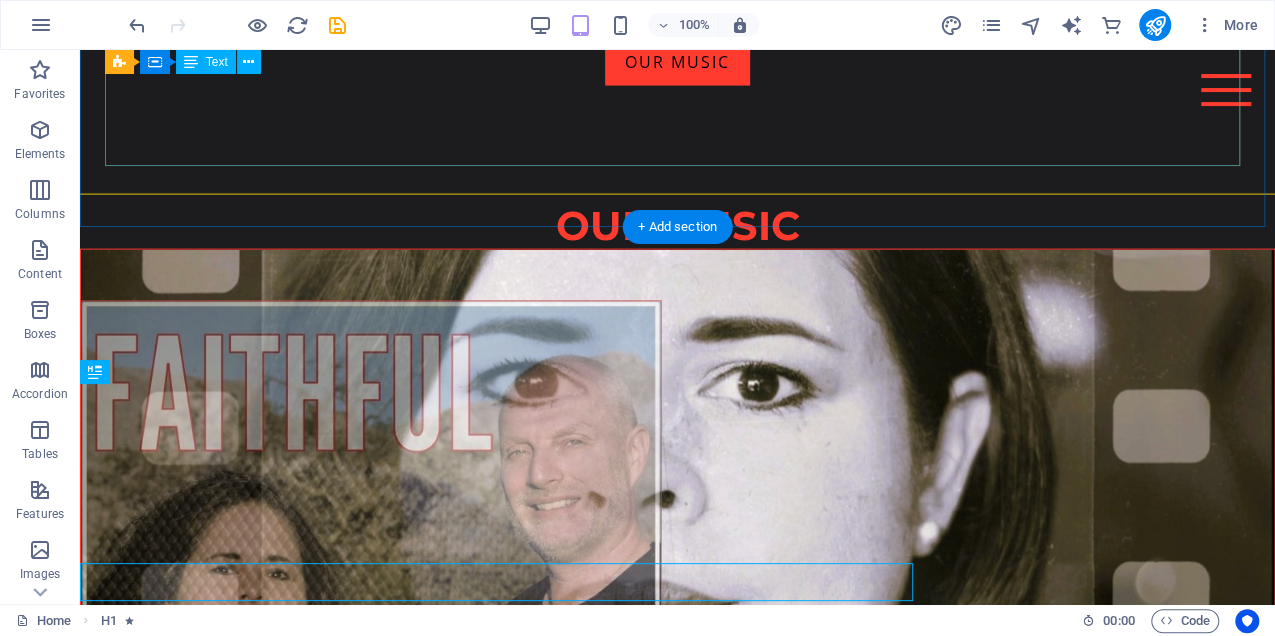 scroll, scrollTop: 2080, scrollLeft: 0, axis: vertical 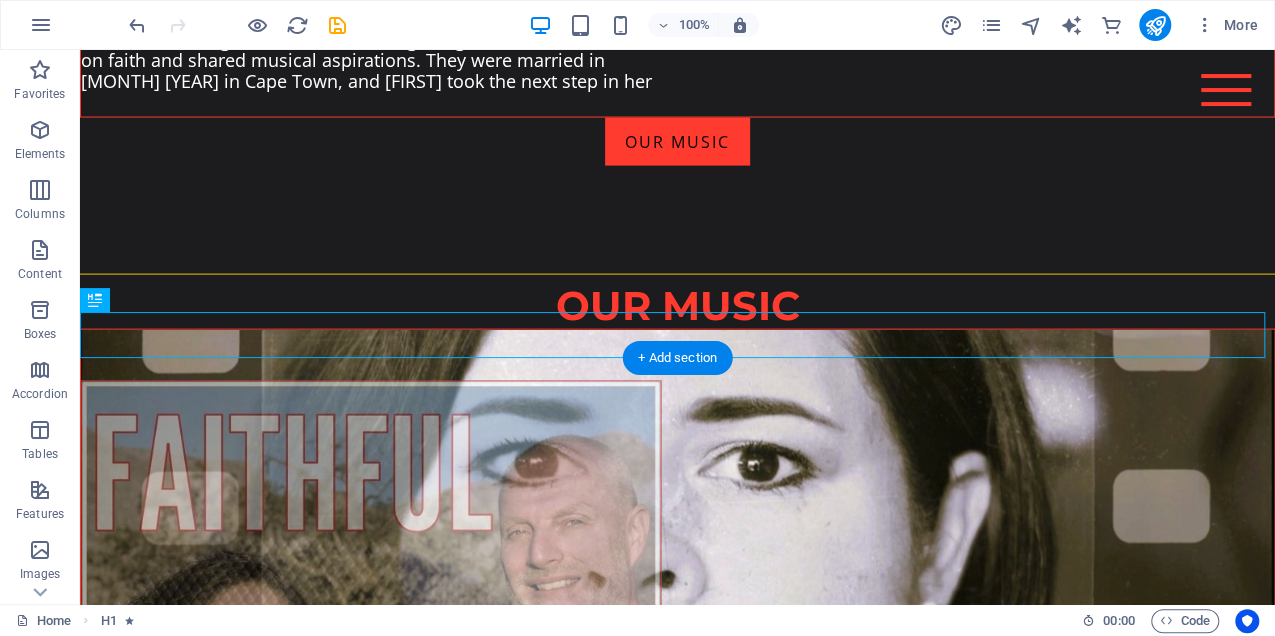 click at bounding box center [677, 2552] 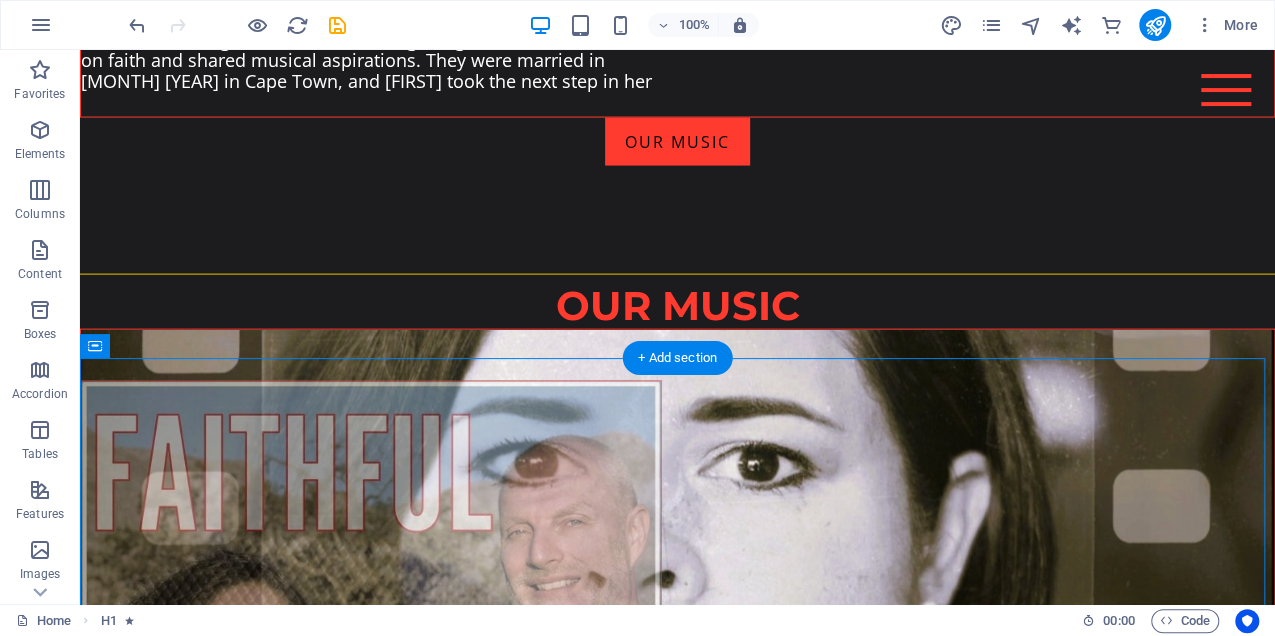 click at bounding box center (677, 2552) 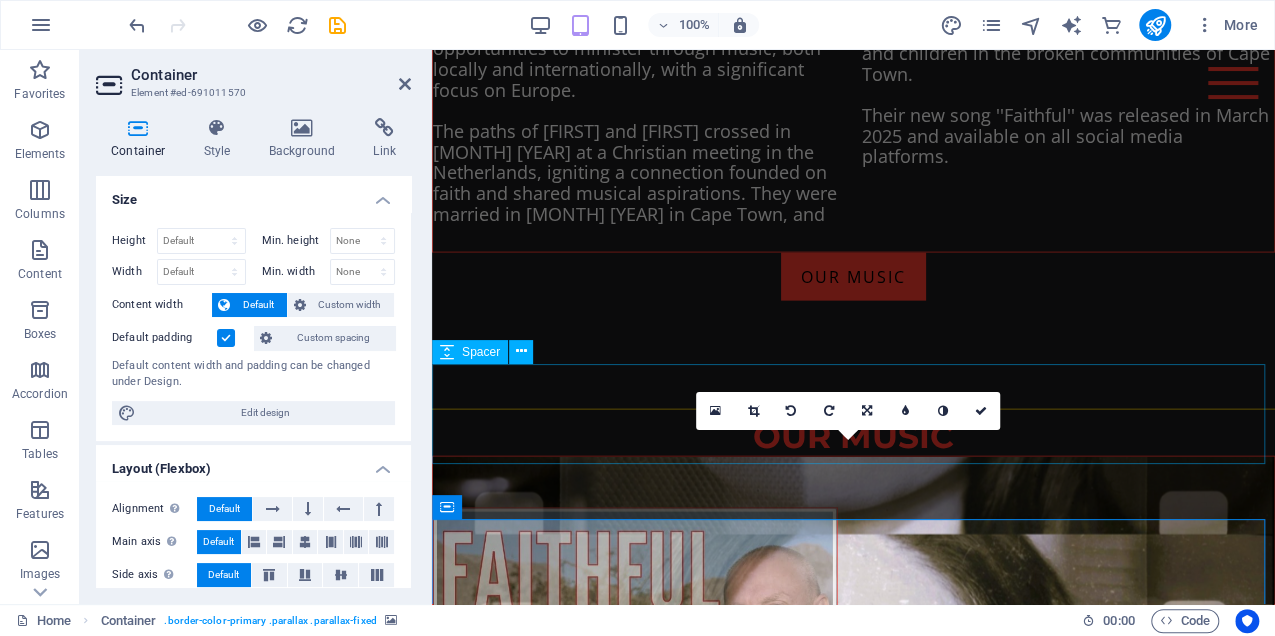 scroll, scrollTop: 2160, scrollLeft: 0, axis: vertical 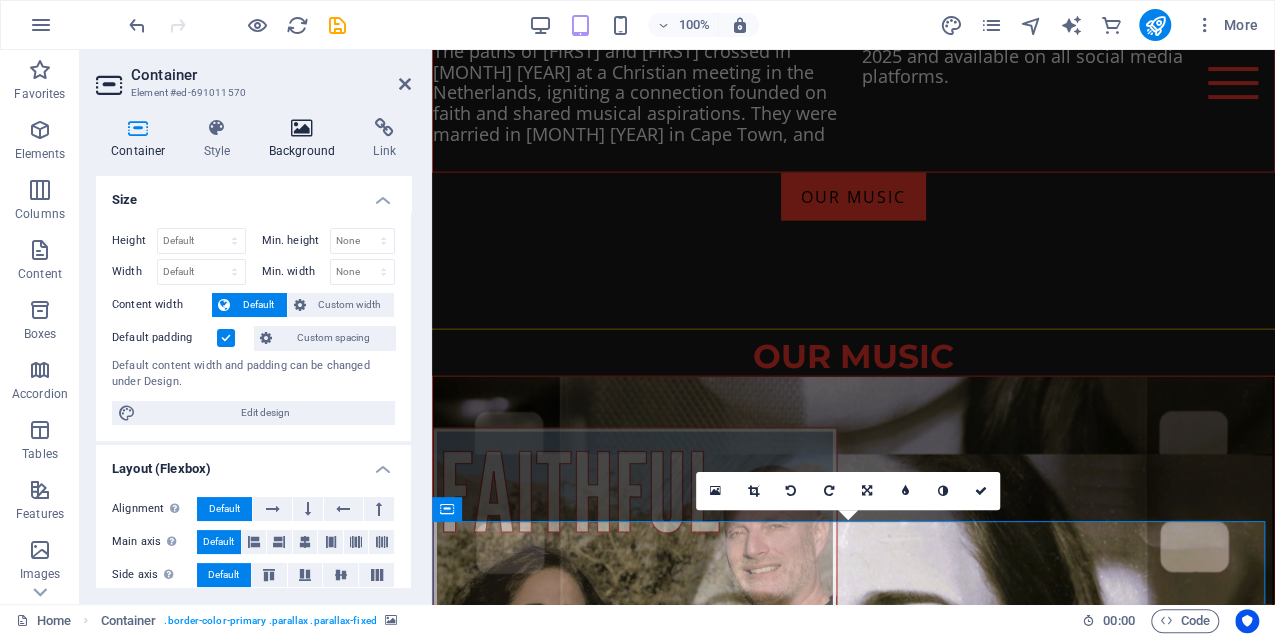 click at bounding box center [302, 128] 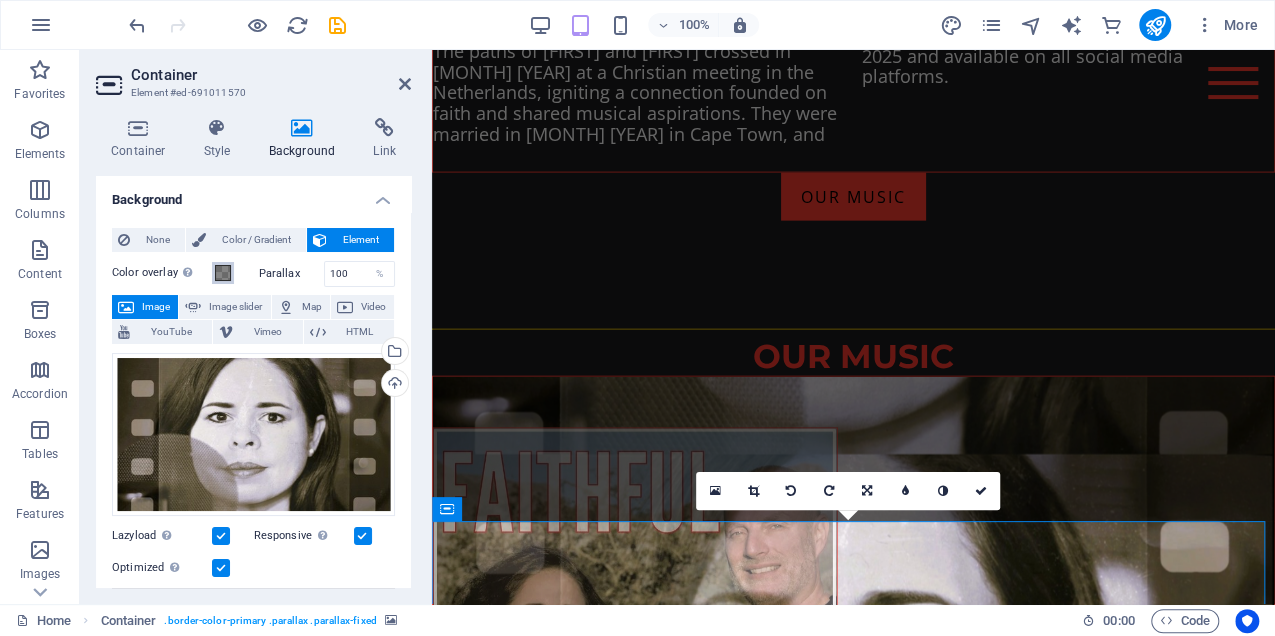 click at bounding box center [223, 273] 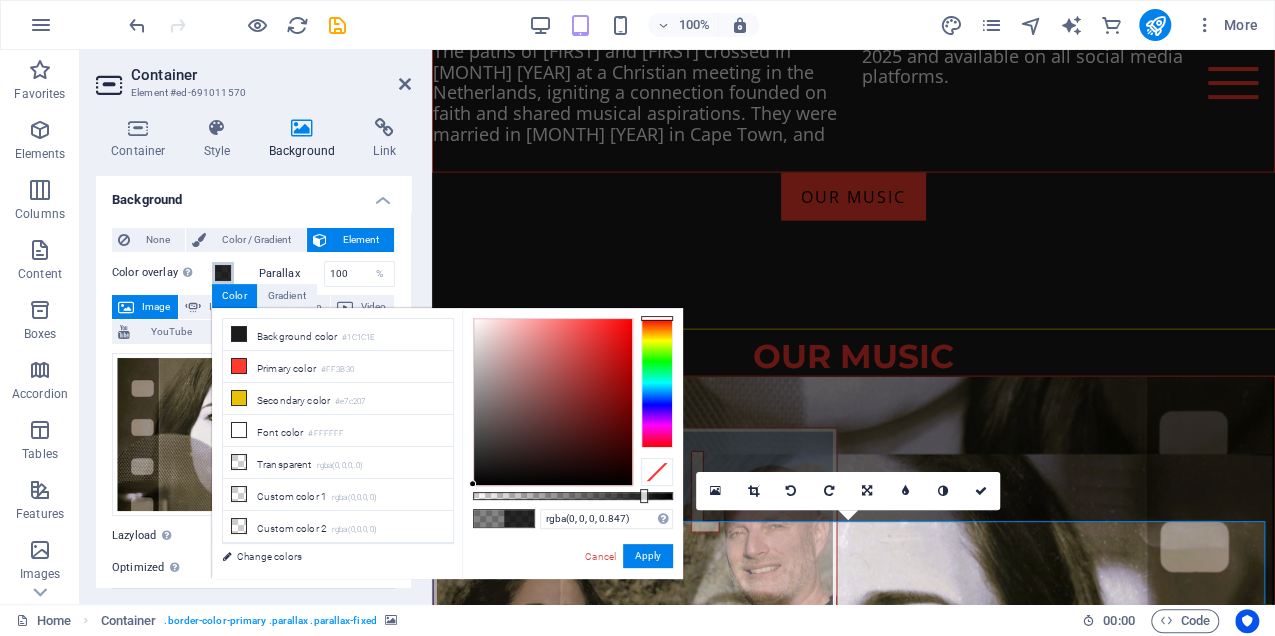 drag, startPoint x: 570, startPoint y: 494, endPoint x: 642, endPoint y: 503, distance: 72.56032 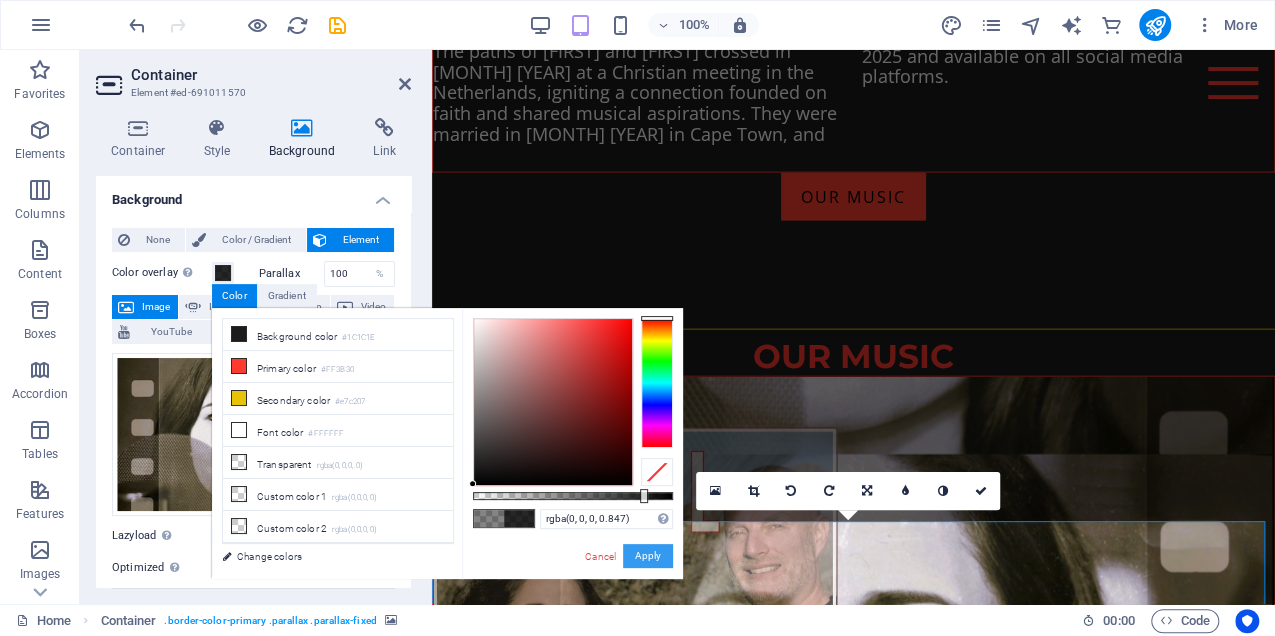 click on "Apply" at bounding box center [648, 556] 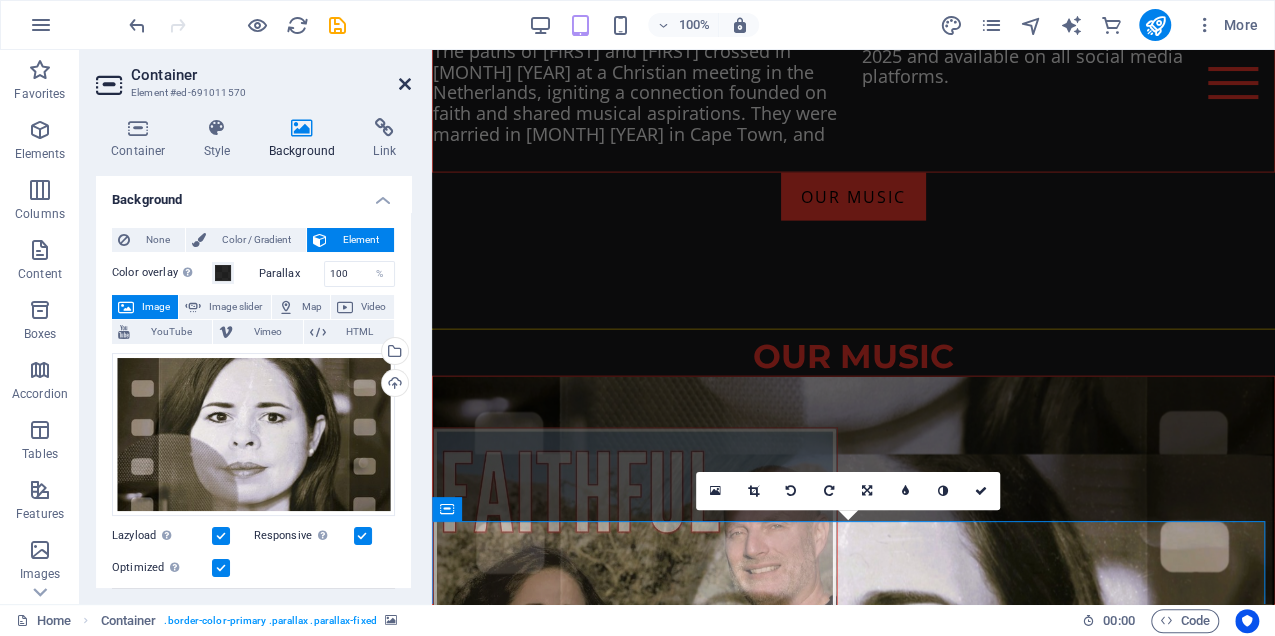 click at bounding box center [405, 84] 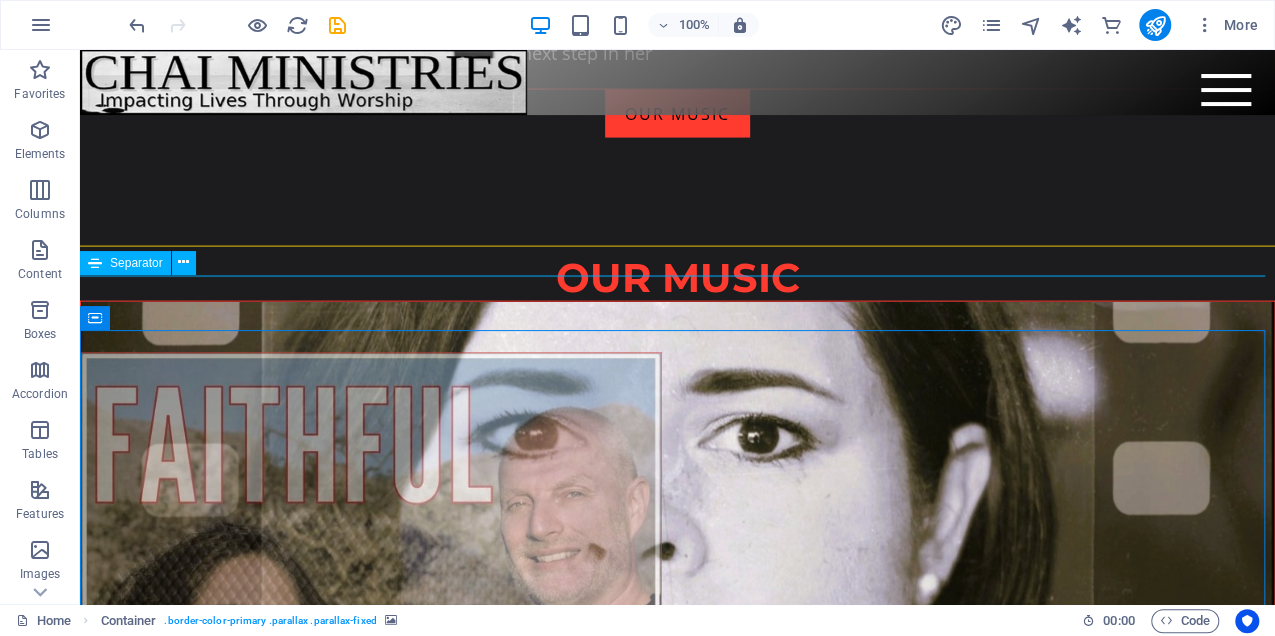 scroll, scrollTop: 2080, scrollLeft: 0, axis: vertical 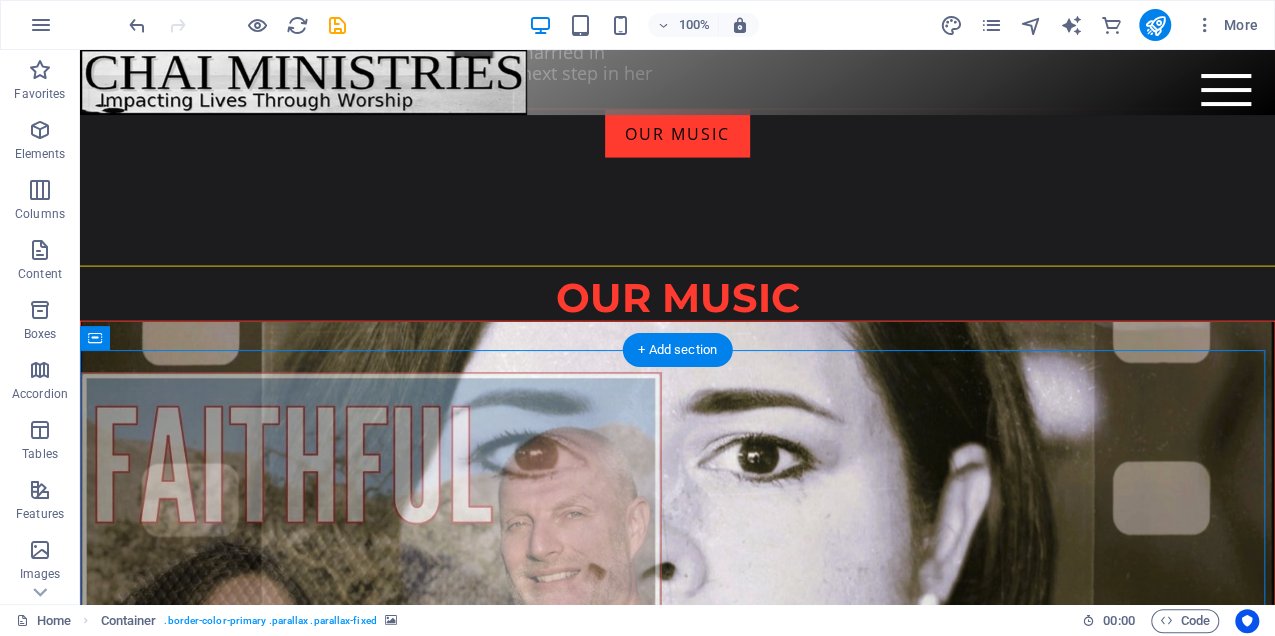 click at bounding box center [677, 2544] 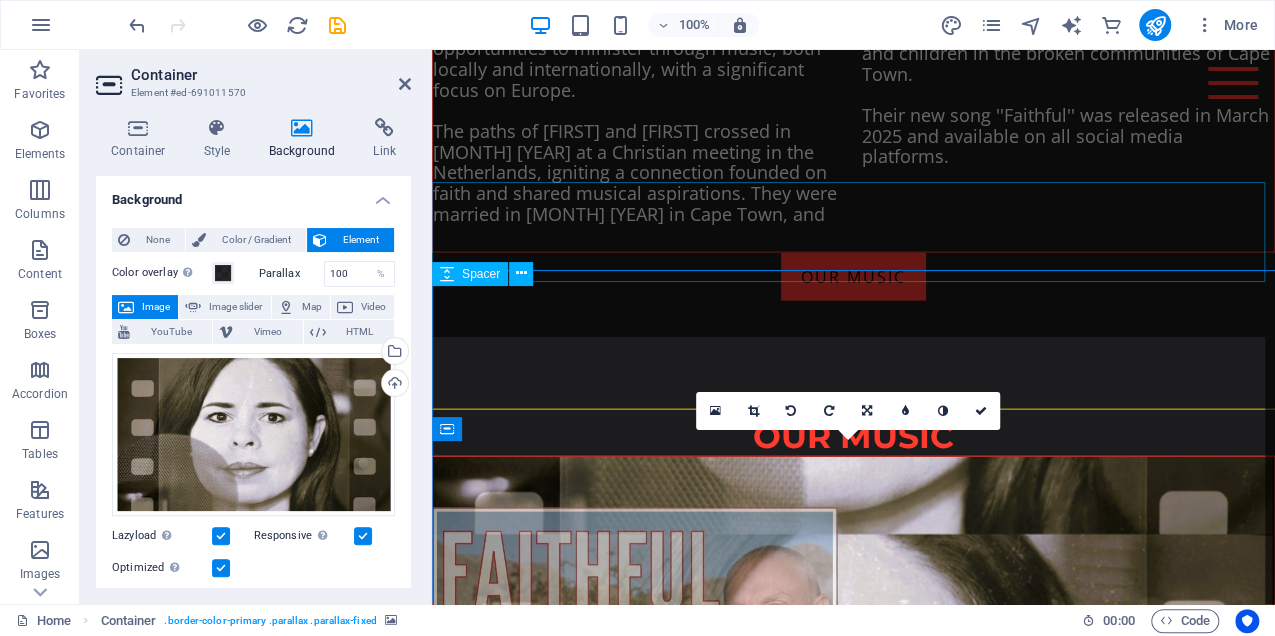 scroll, scrollTop: 2160, scrollLeft: 0, axis: vertical 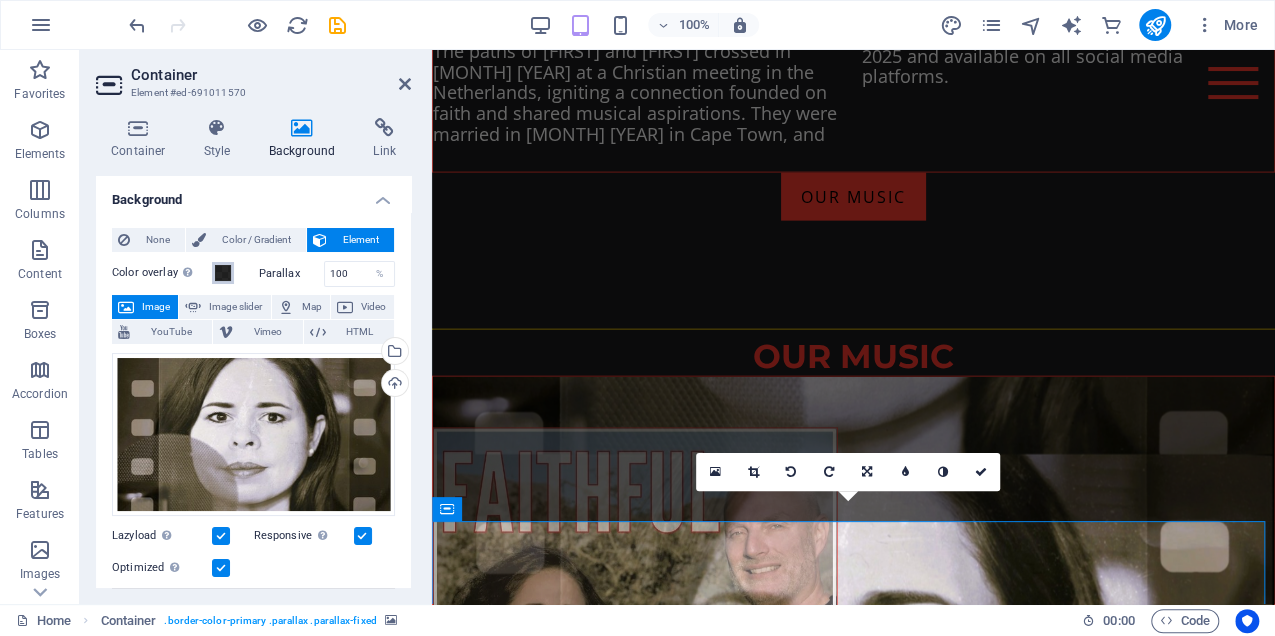 click at bounding box center (223, 273) 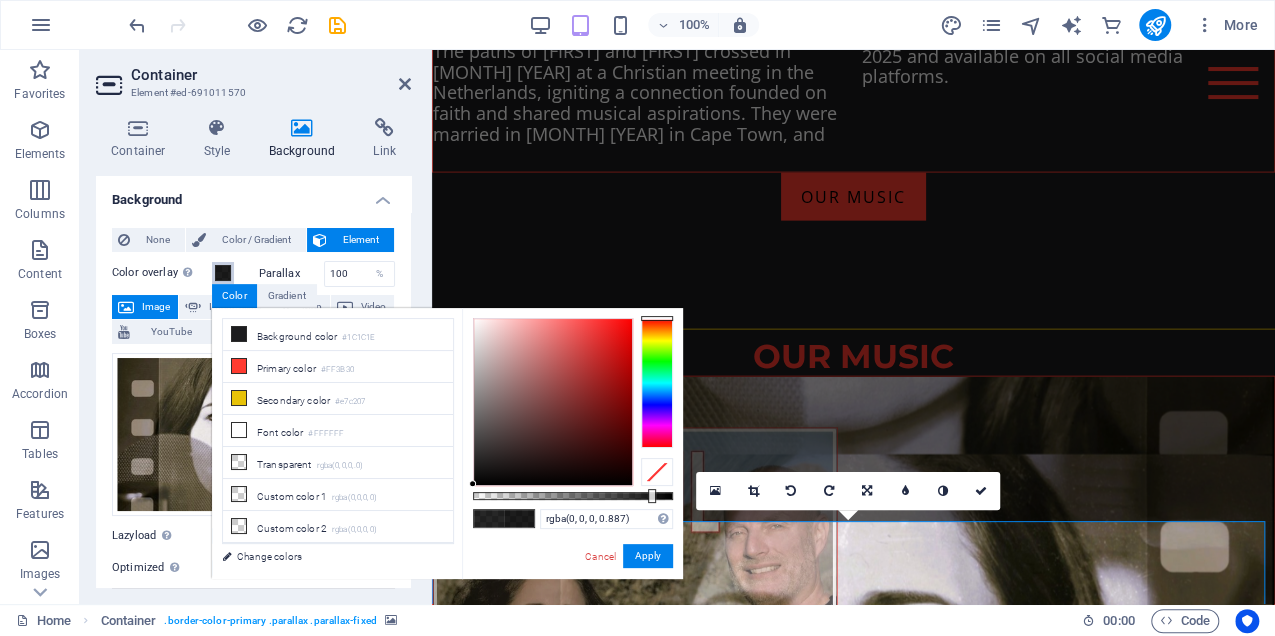 type on "rgba(0, 0, 0, 0.897)" 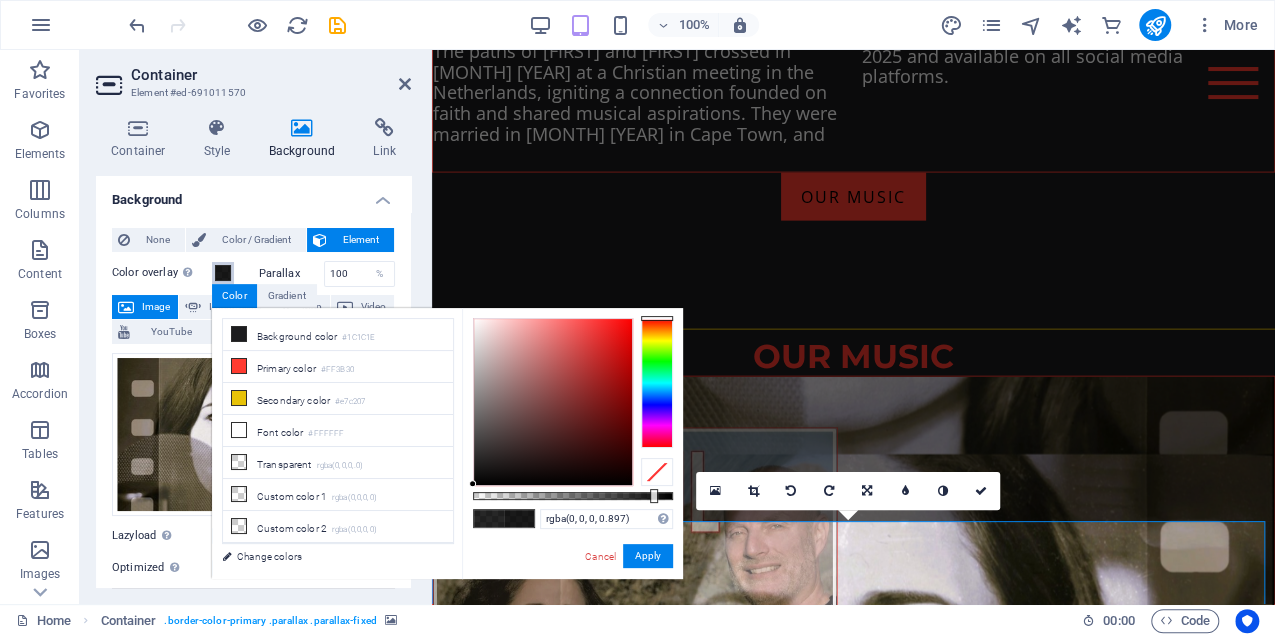 click at bounding box center [654, 496] 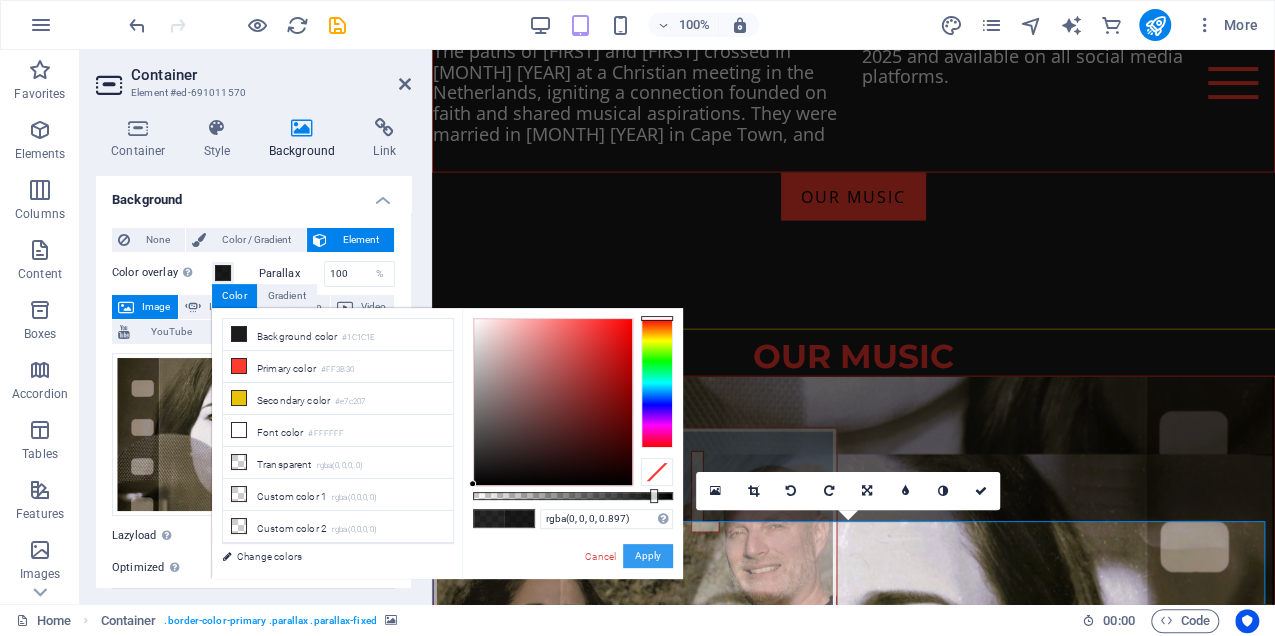 click on "Apply" at bounding box center [648, 556] 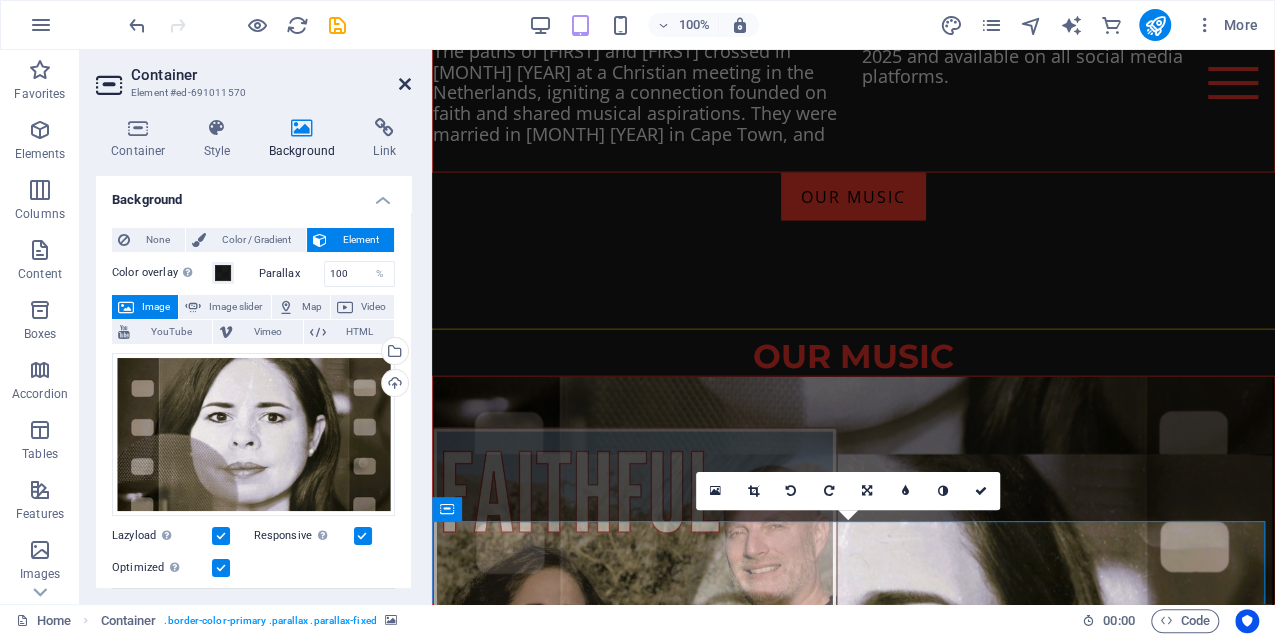click at bounding box center (405, 84) 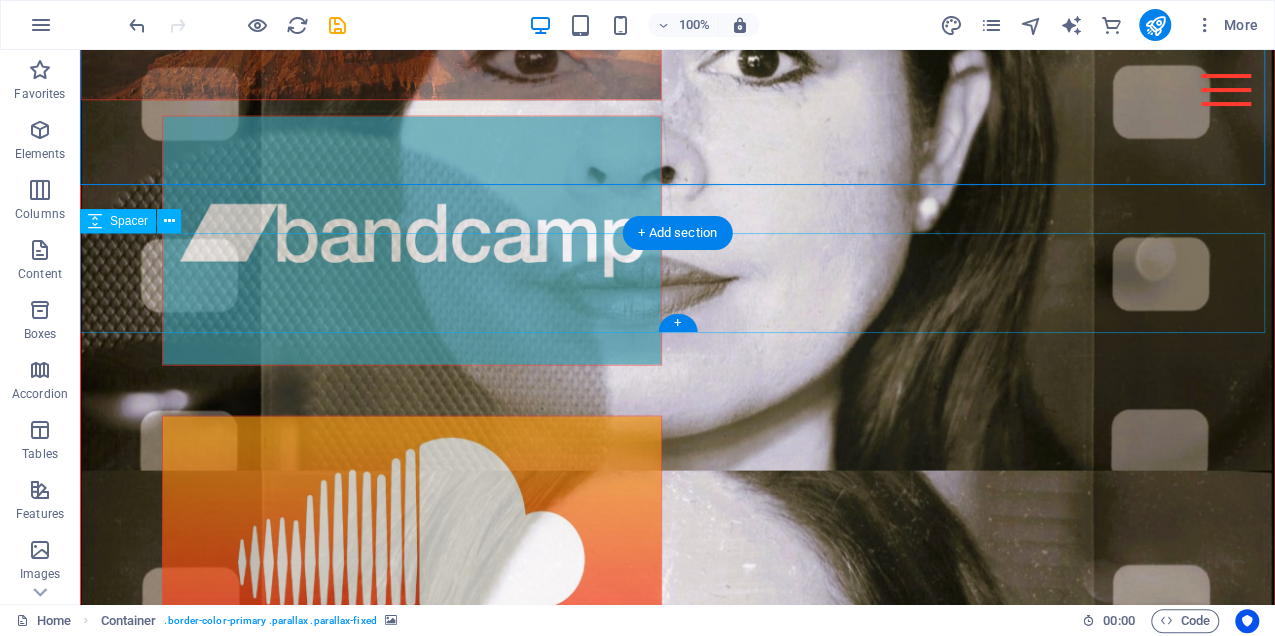 scroll, scrollTop: 6080, scrollLeft: 0, axis: vertical 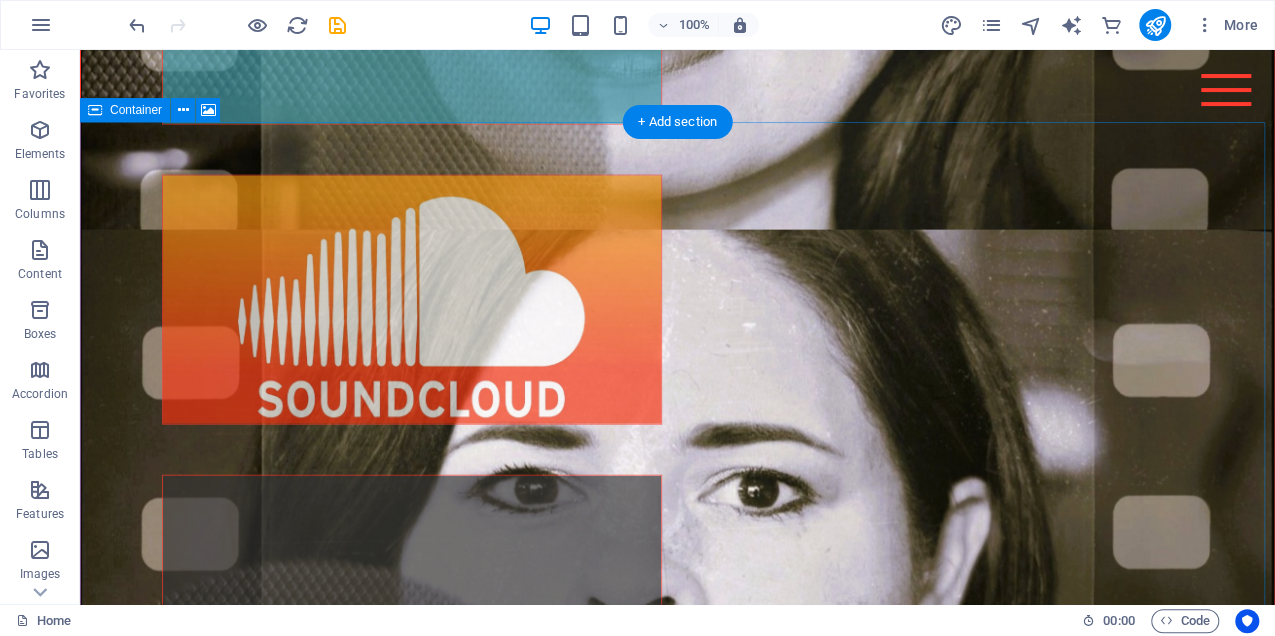 click at bounding box center (678, 1265) 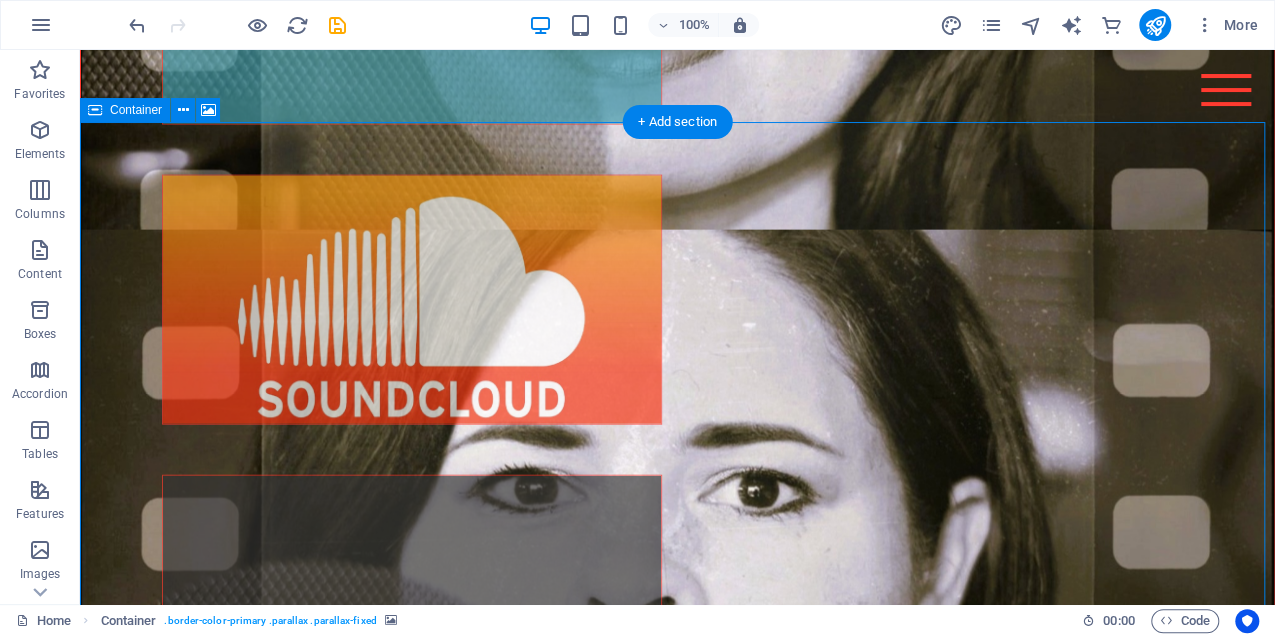 click at bounding box center [678, 1265] 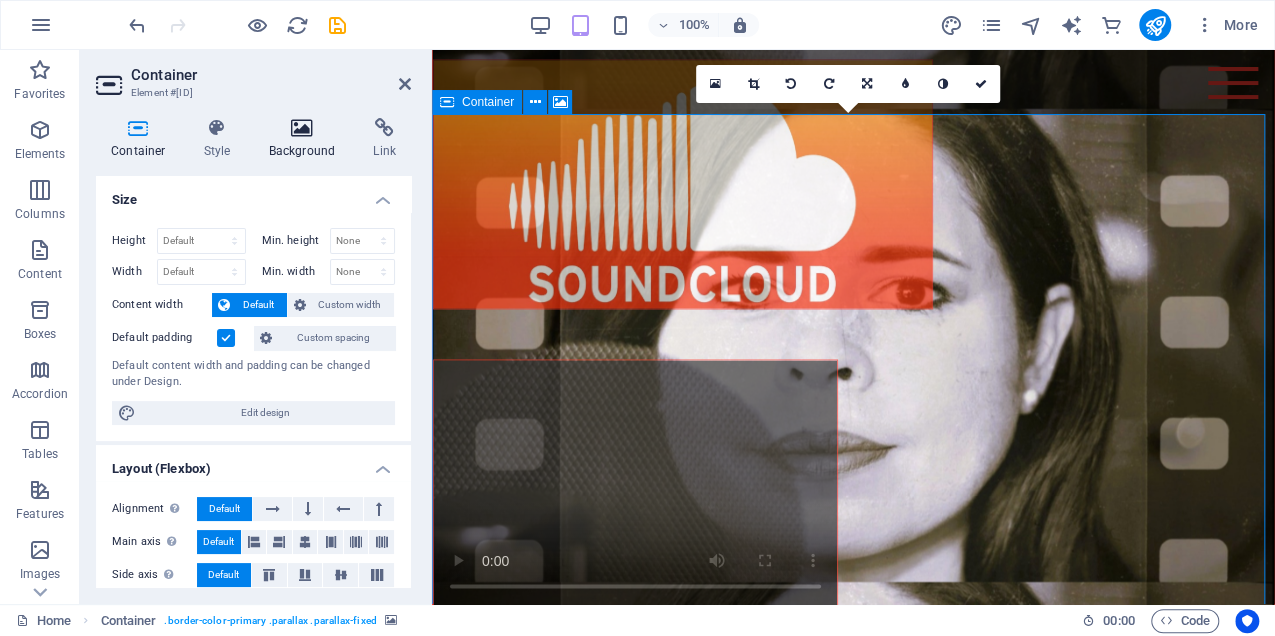 click at bounding box center (302, 128) 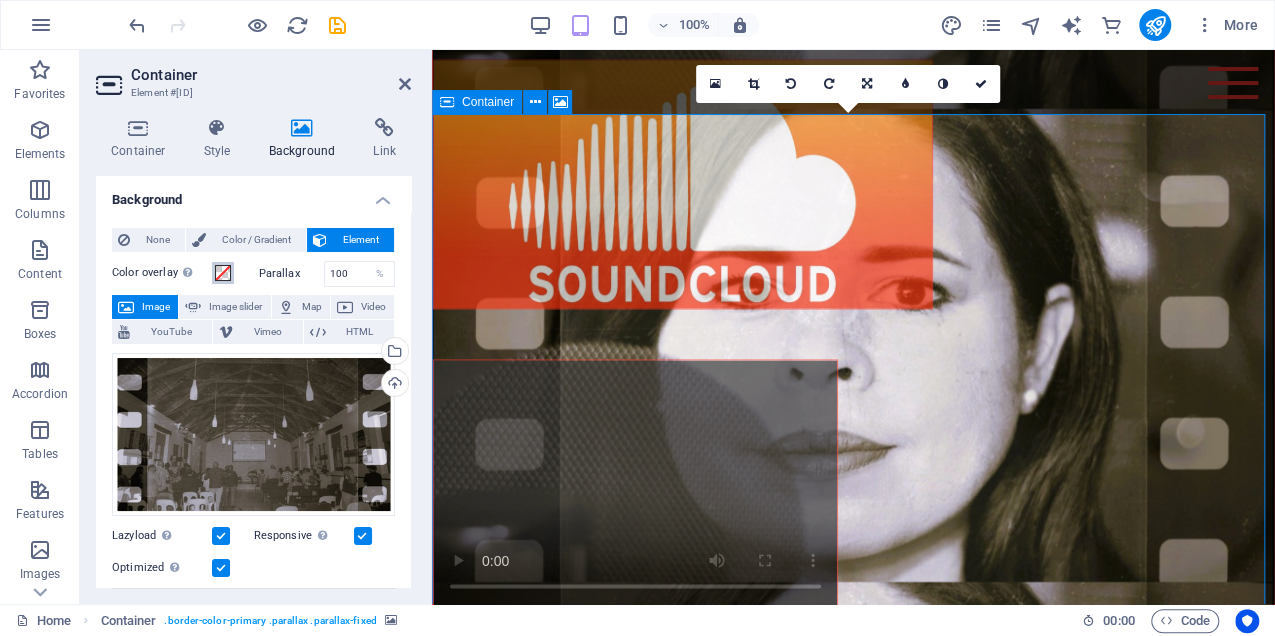click at bounding box center (223, 273) 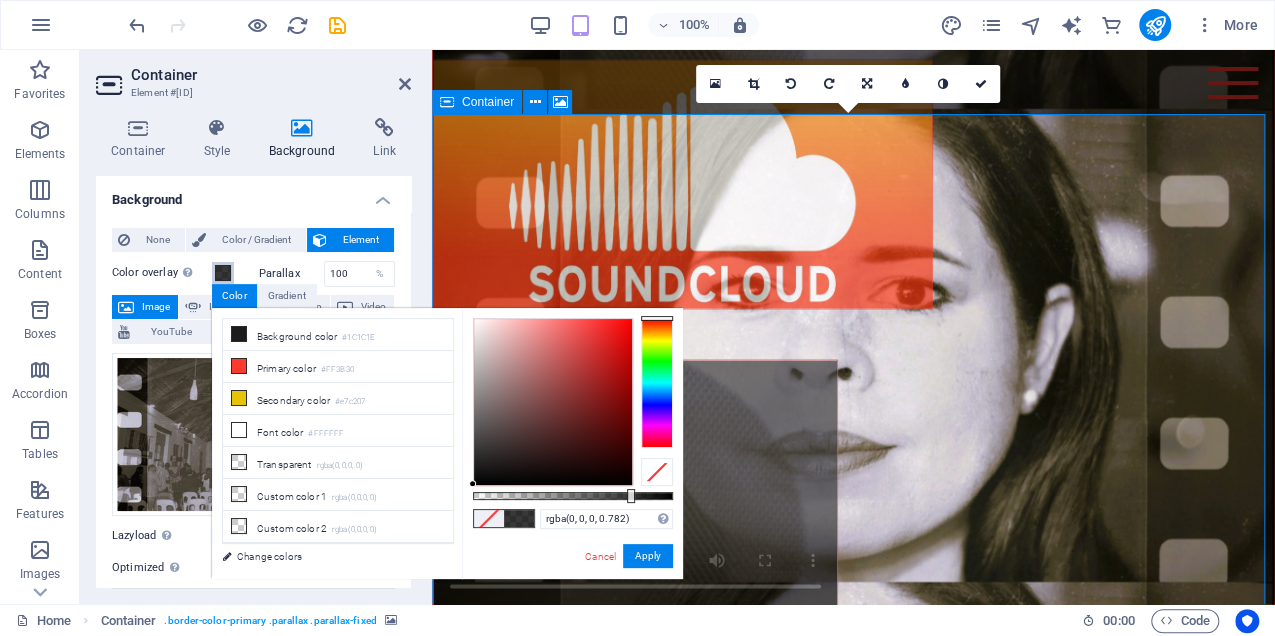click at bounding box center (573, 496) 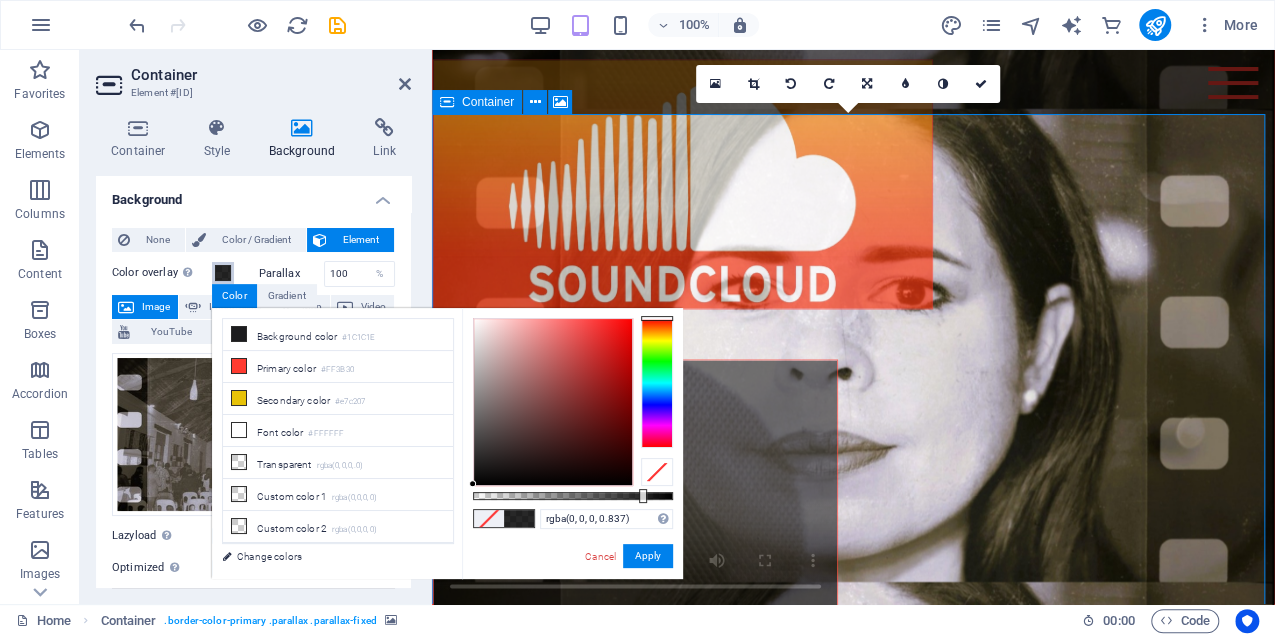 click at bounding box center (643, 496) 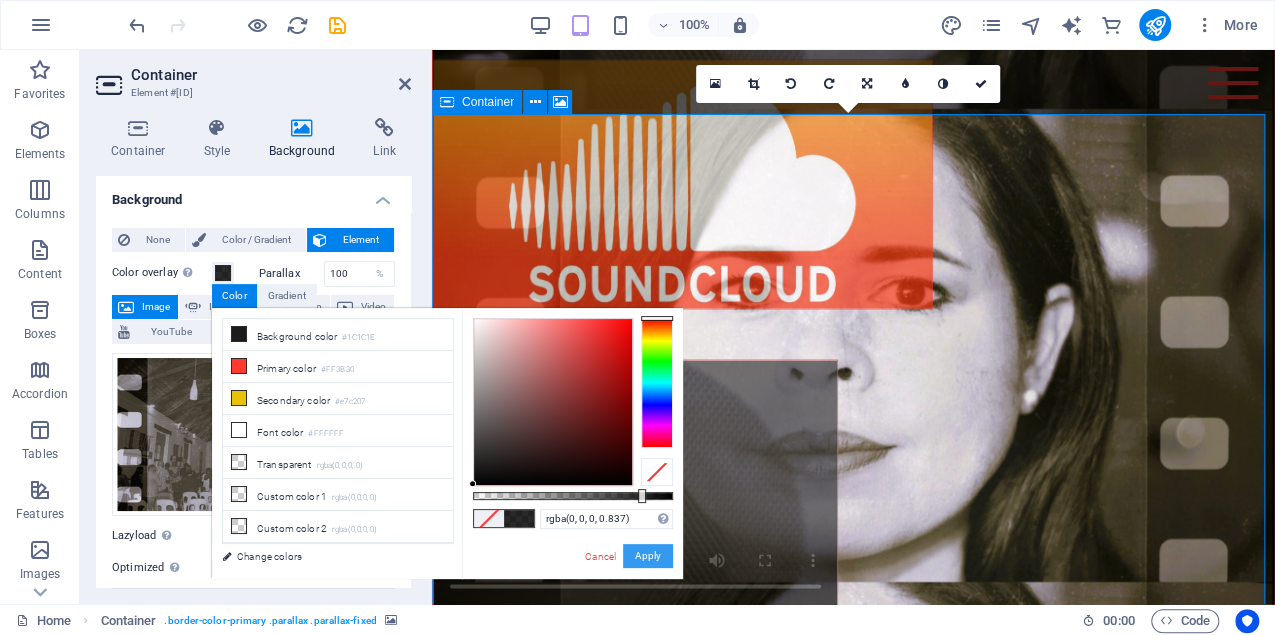 drag, startPoint x: 648, startPoint y: 555, endPoint x: 51, endPoint y: 128, distance: 733.98773 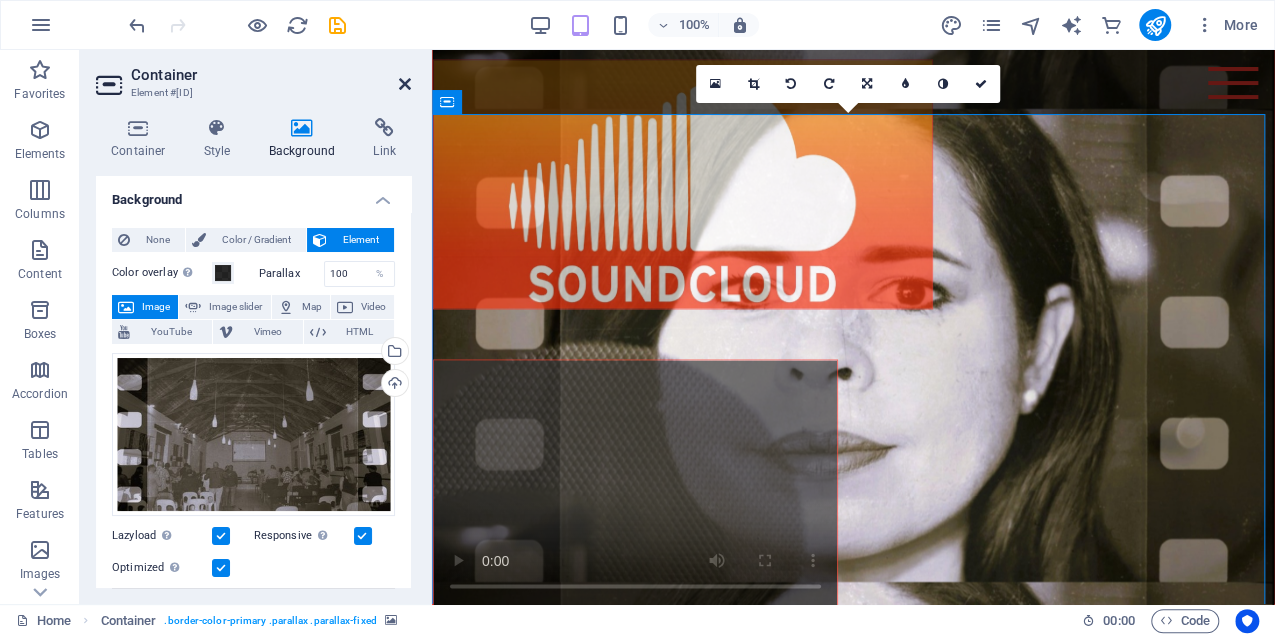 click at bounding box center (405, 84) 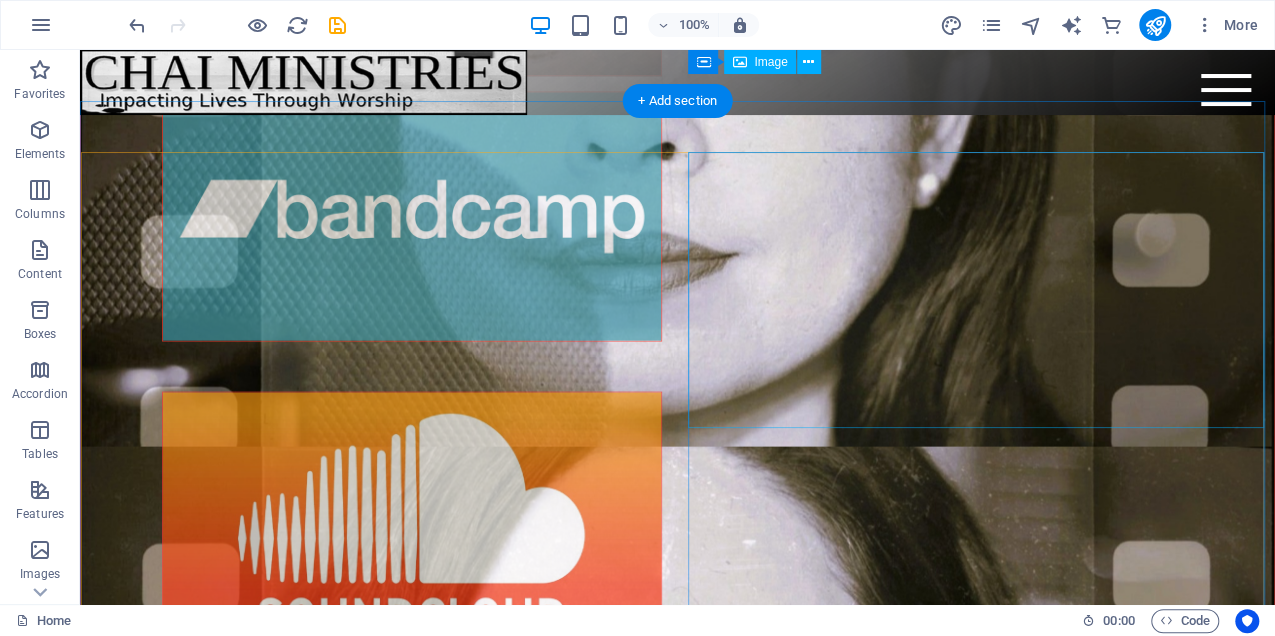 scroll, scrollTop: 5800, scrollLeft: 0, axis: vertical 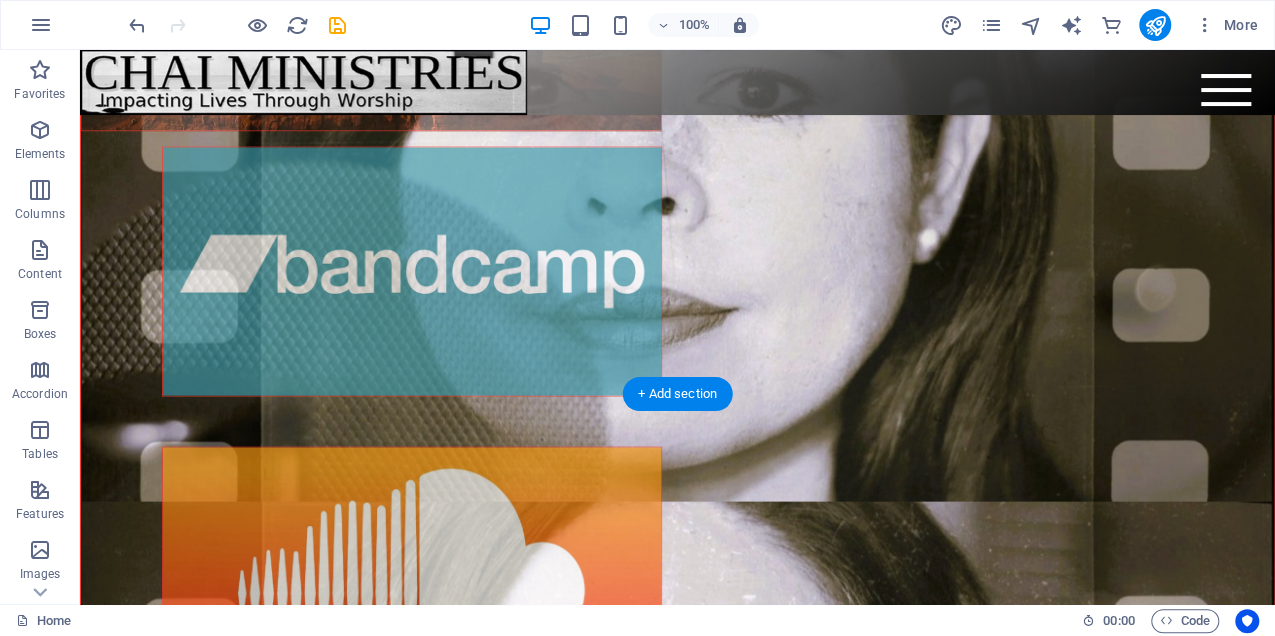 click at bounding box center (678, 1537) 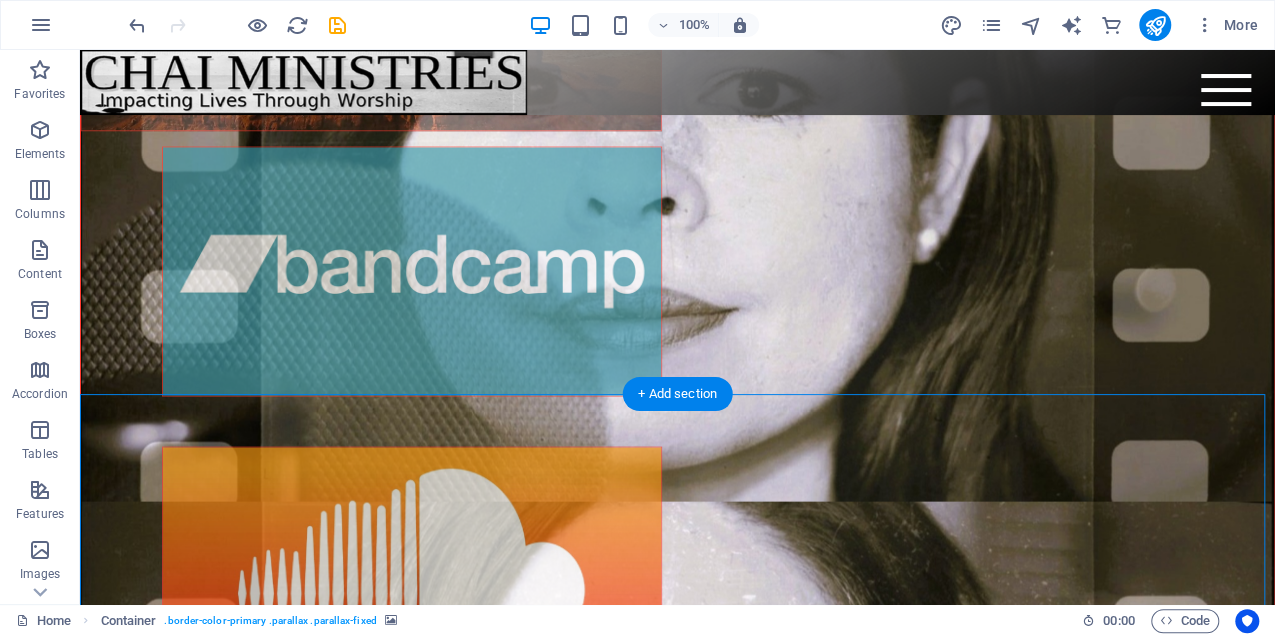 click at bounding box center (678, 1537) 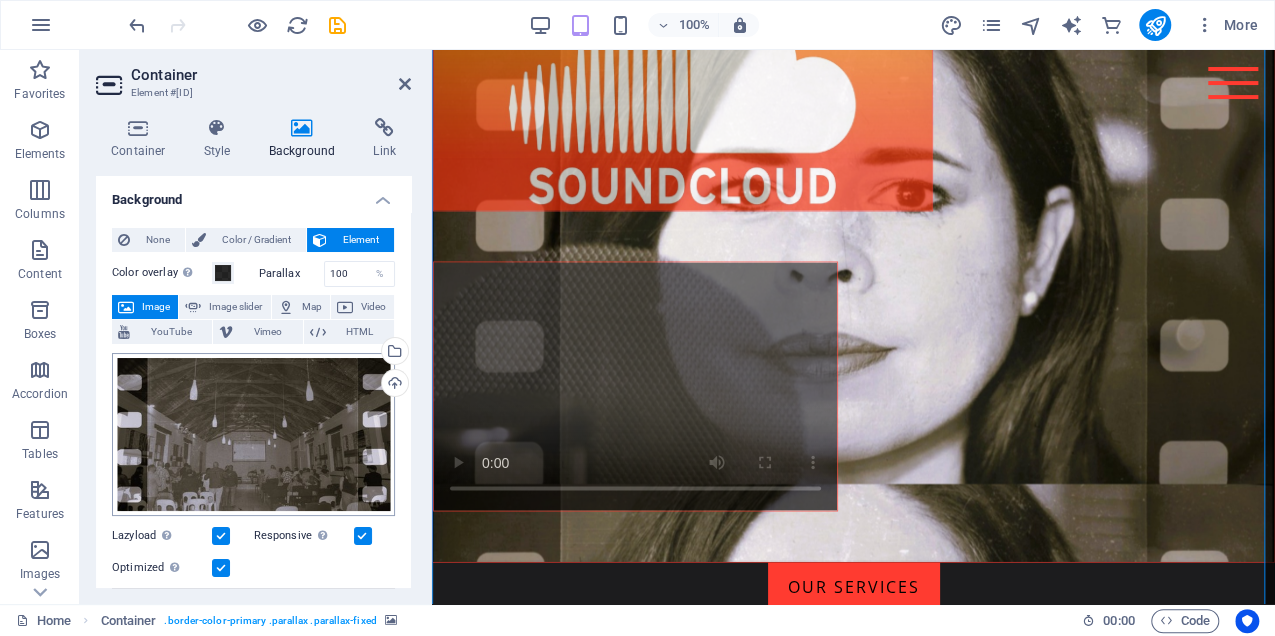 scroll, scrollTop: 5482, scrollLeft: 0, axis: vertical 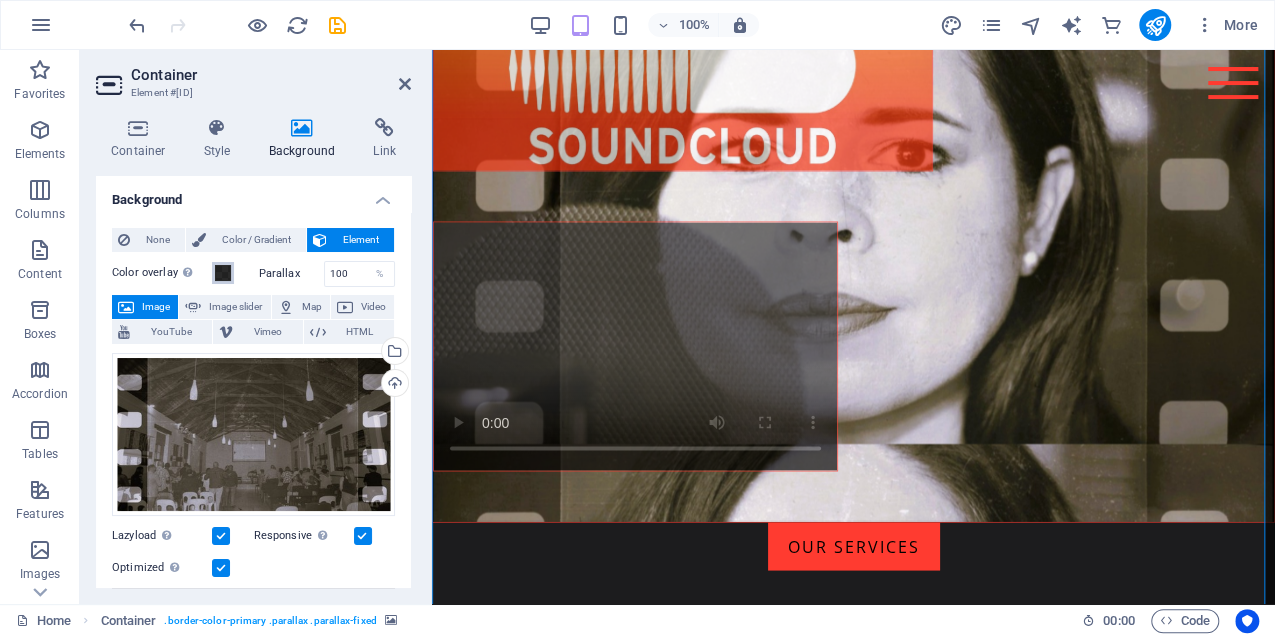 click at bounding box center (223, 273) 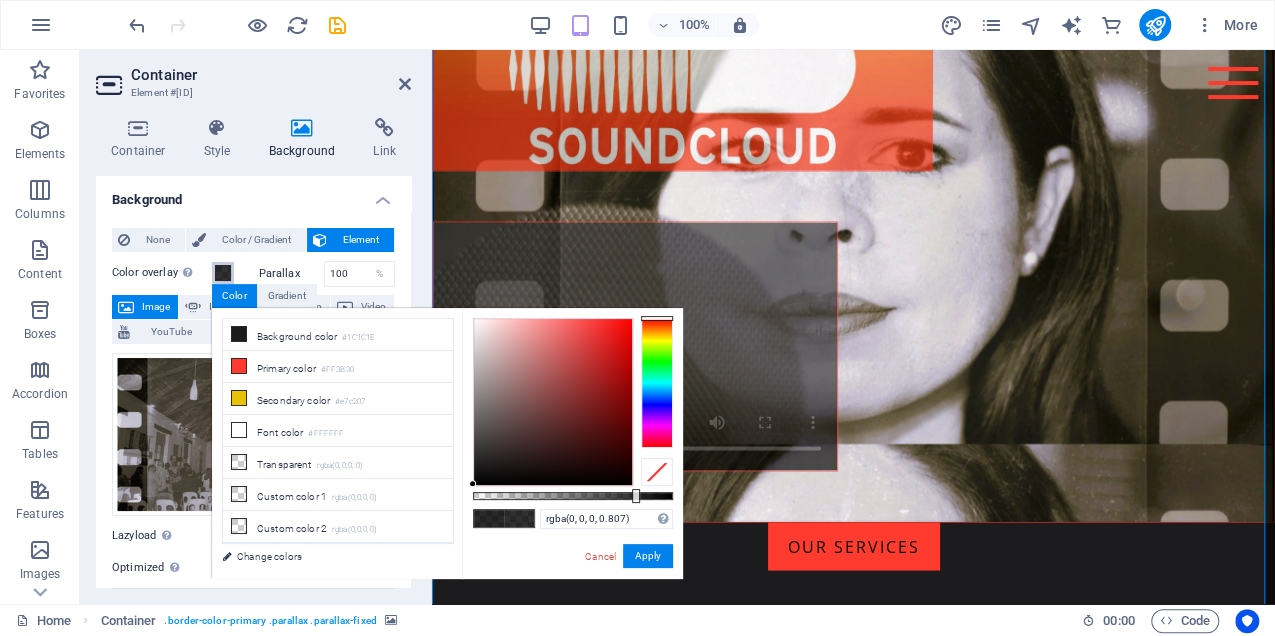 type on "rgba([NUMBER], [NUMBER], [NUMBER], [NUMBER])" 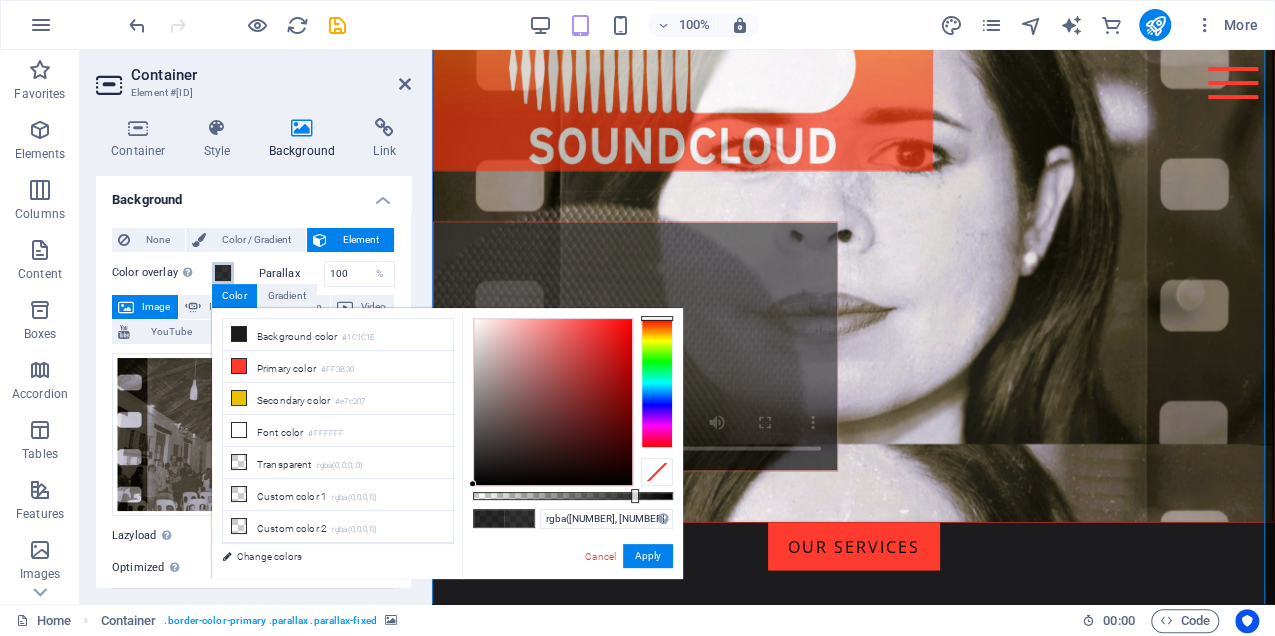 click at bounding box center [635, 496] 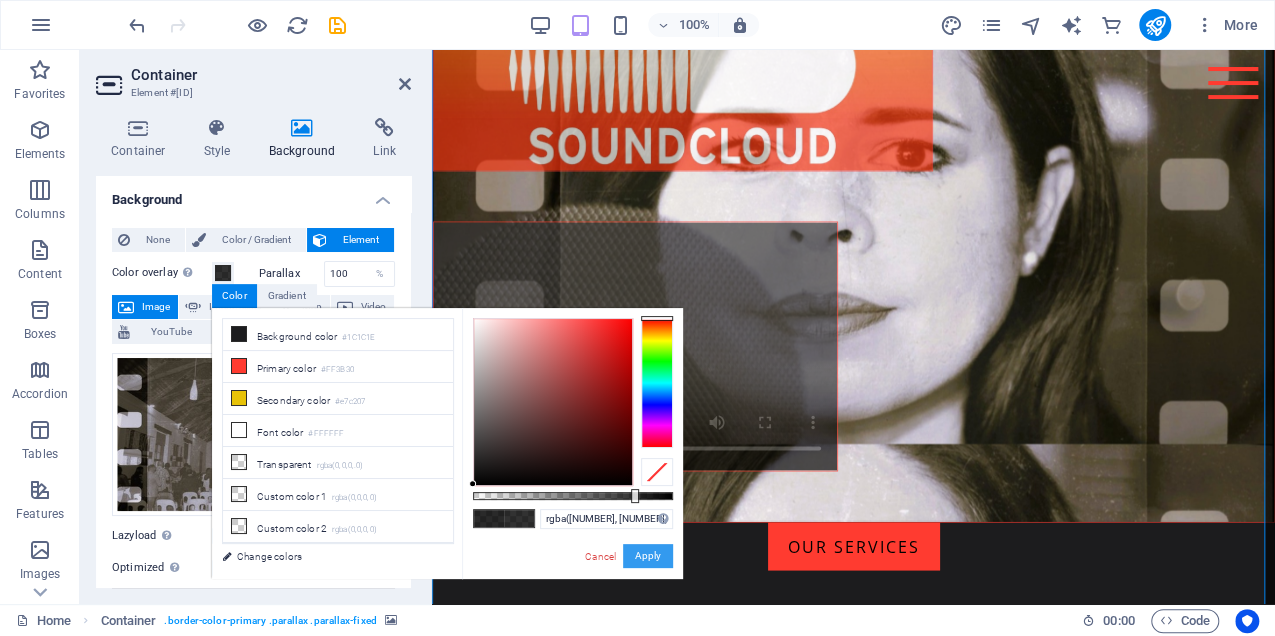 click on "Apply" at bounding box center (648, 556) 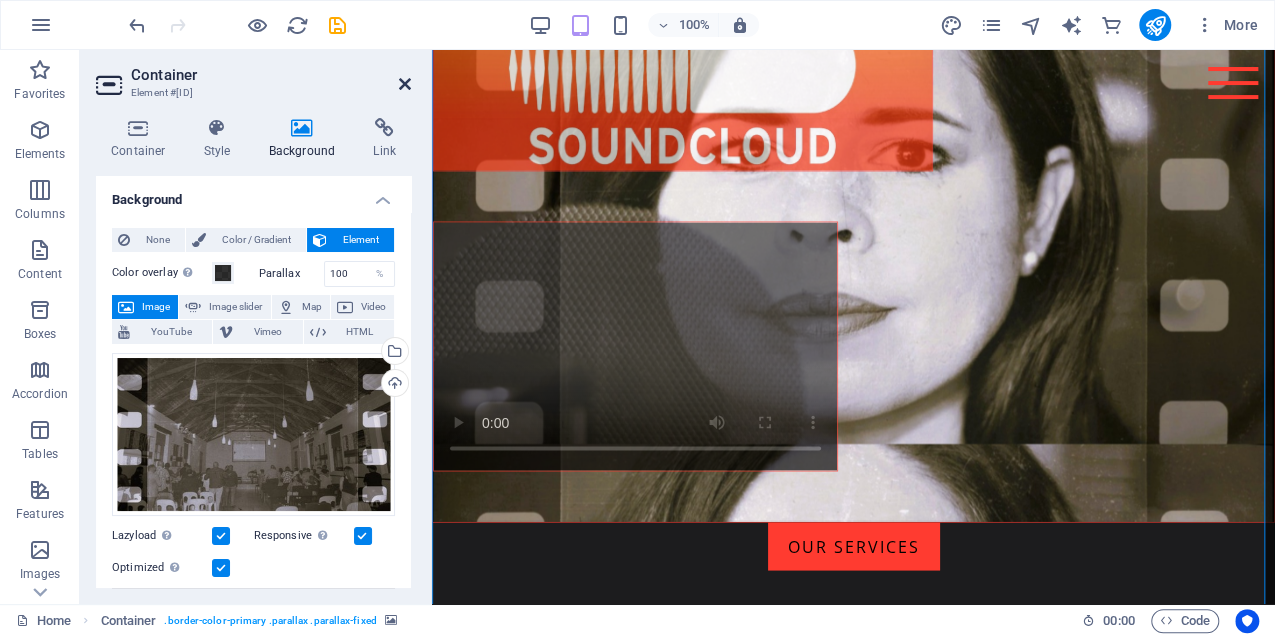 click at bounding box center (405, 84) 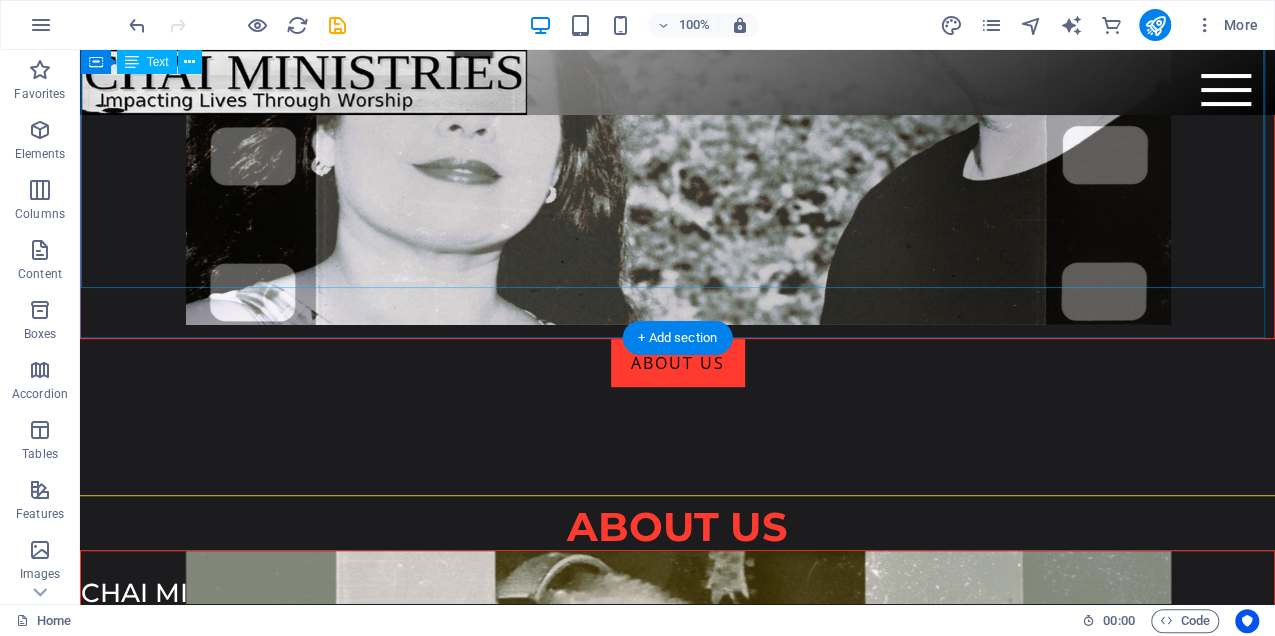 scroll, scrollTop: 0, scrollLeft: 0, axis: both 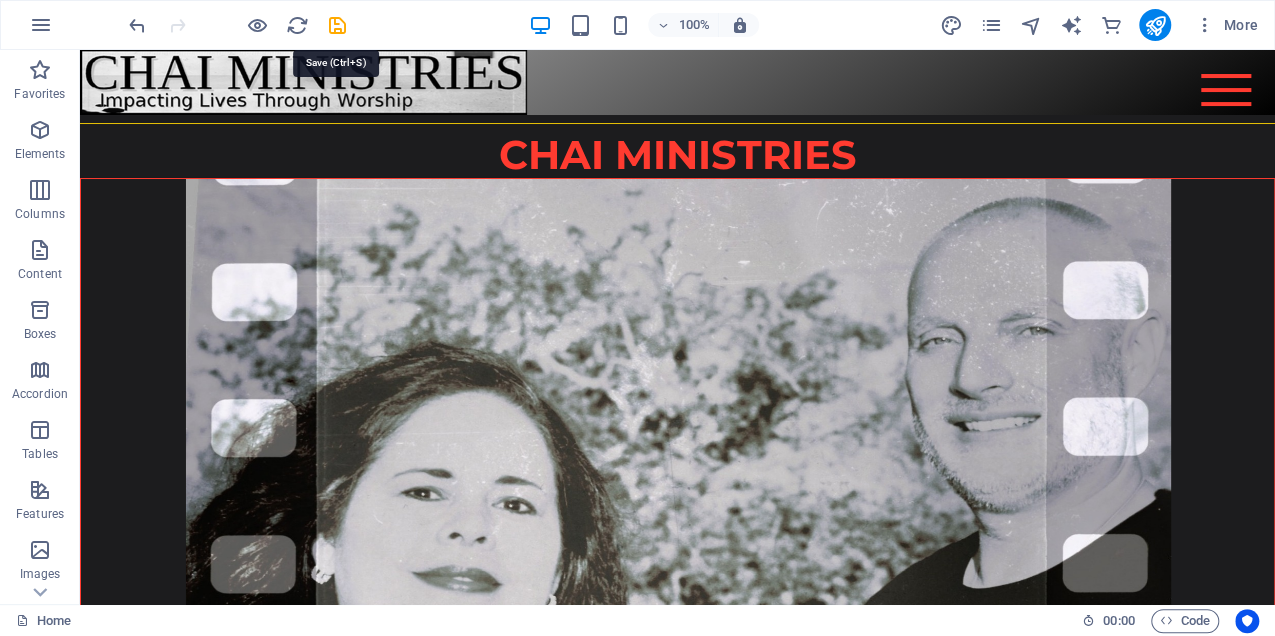 click at bounding box center [337, 25] 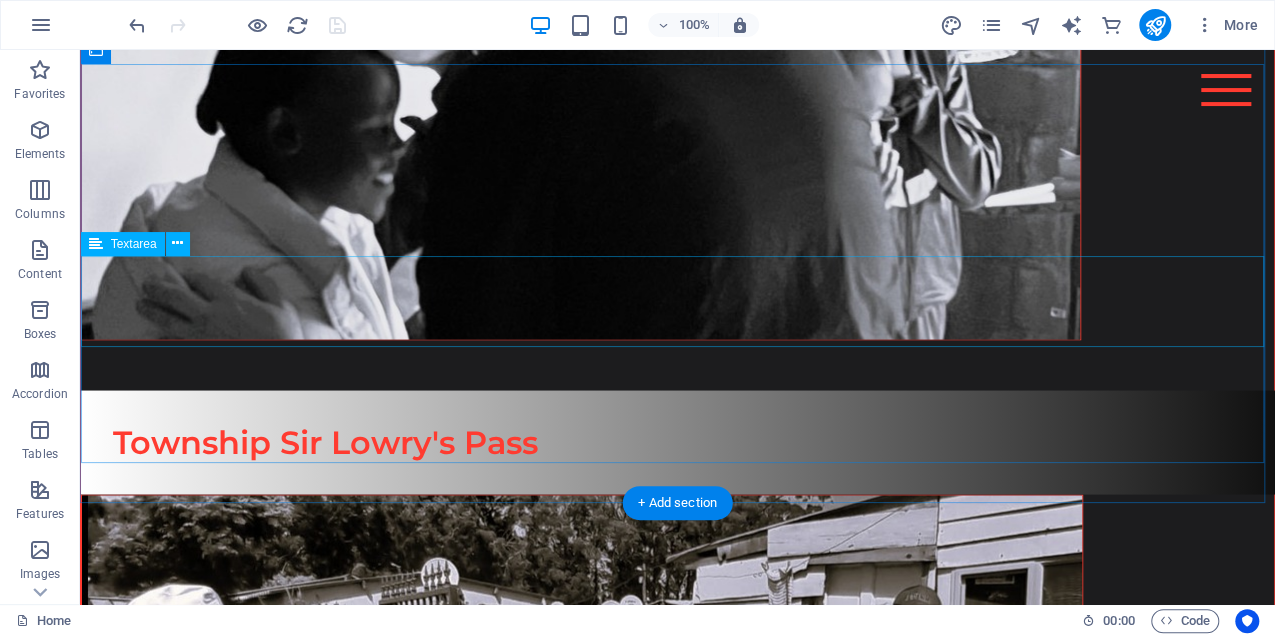 scroll, scrollTop: 9419, scrollLeft: 0, axis: vertical 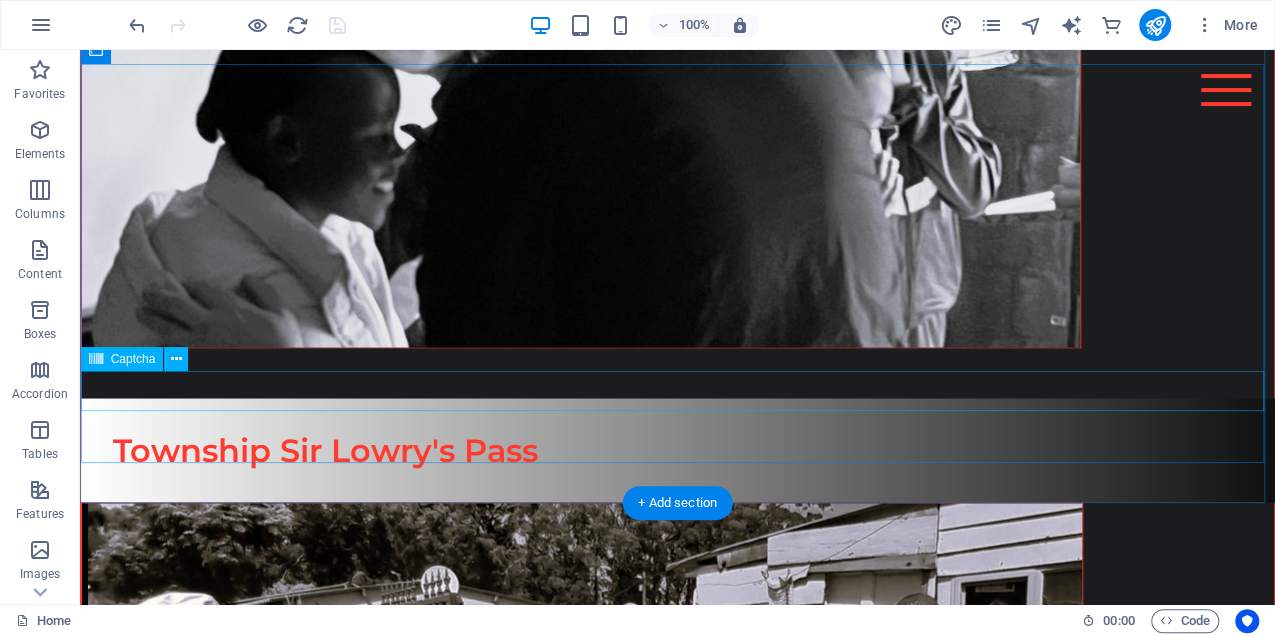 click on "Unreadable? Load new" at bounding box center [677, 3775] 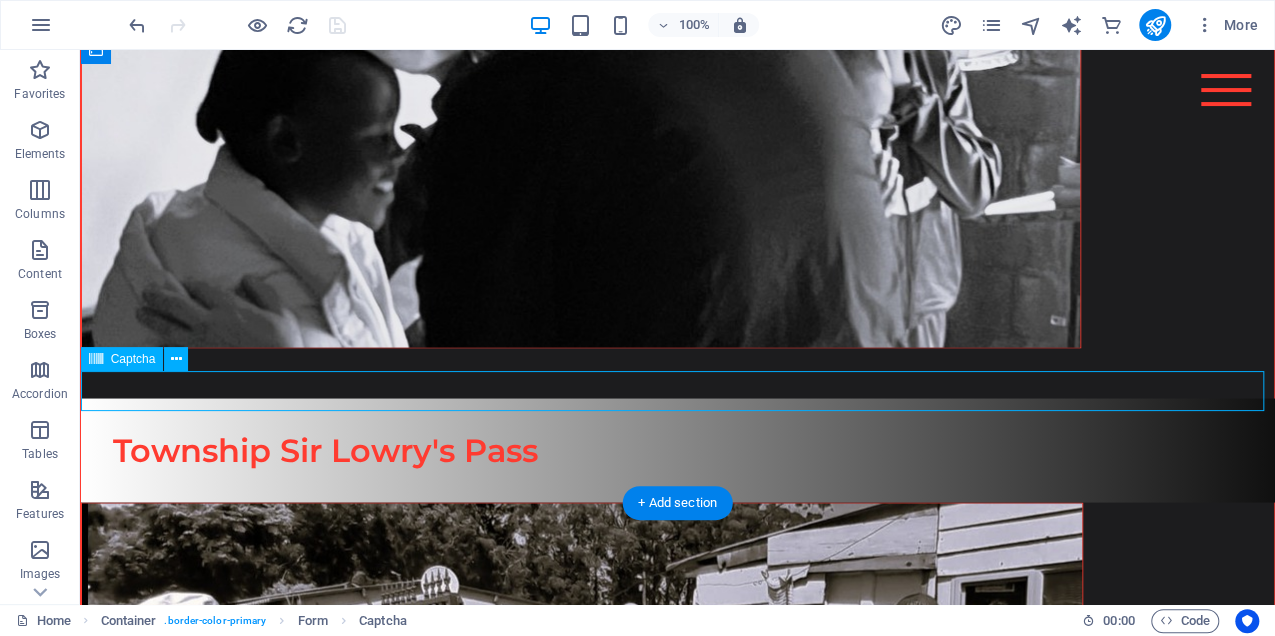 click on "Unreadable? Load new" at bounding box center [677, 3775] 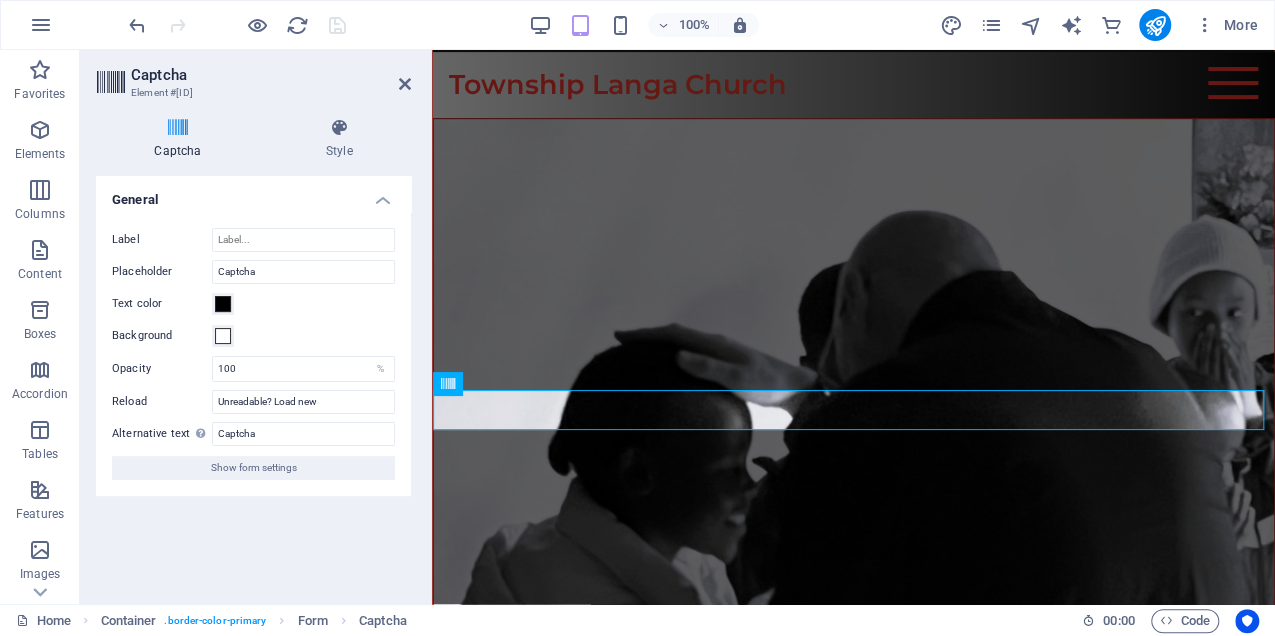 scroll, scrollTop: 8142, scrollLeft: 0, axis: vertical 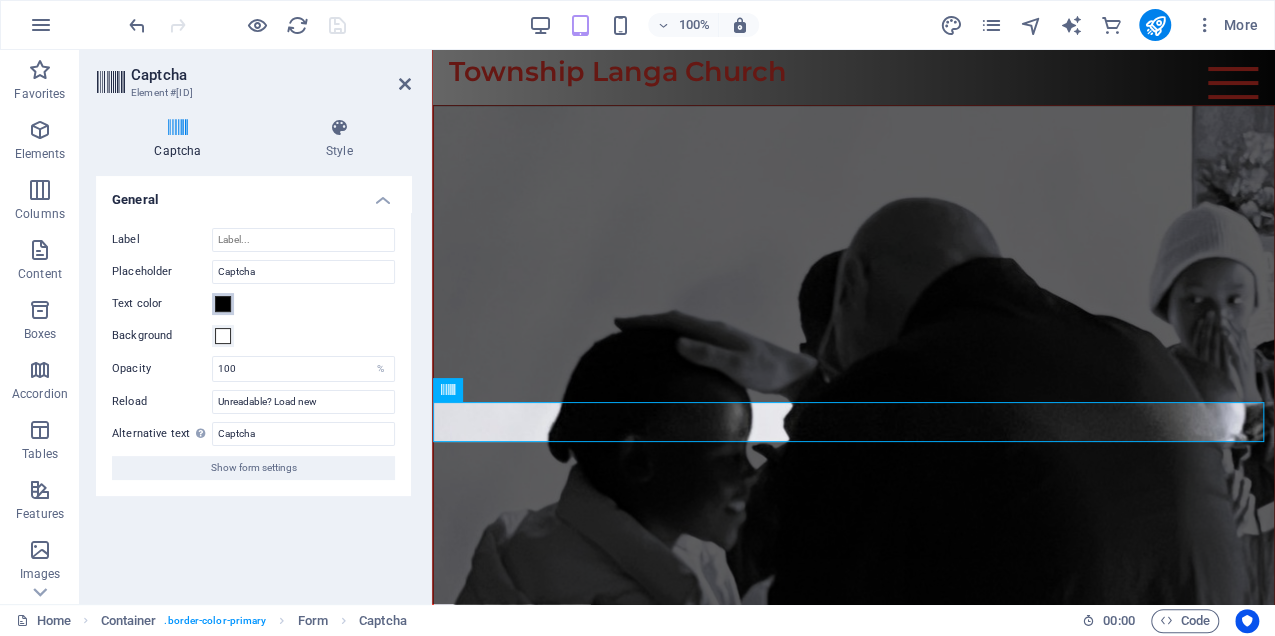 click at bounding box center (223, 304) 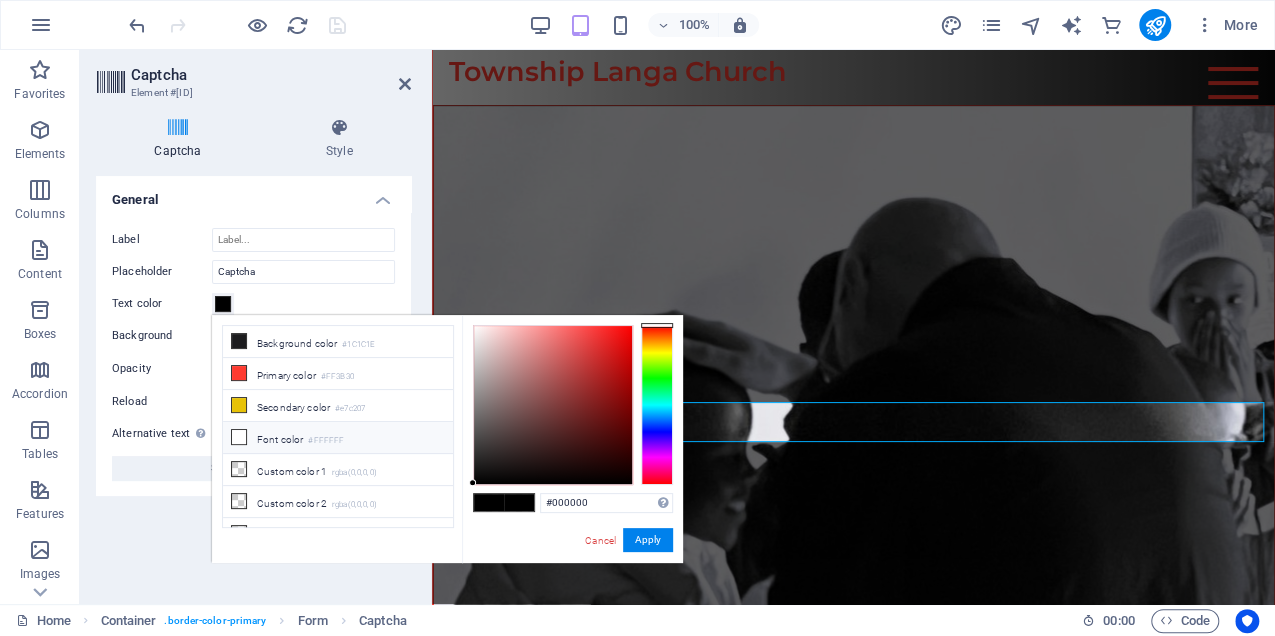 click at bounding box center (239, 437) 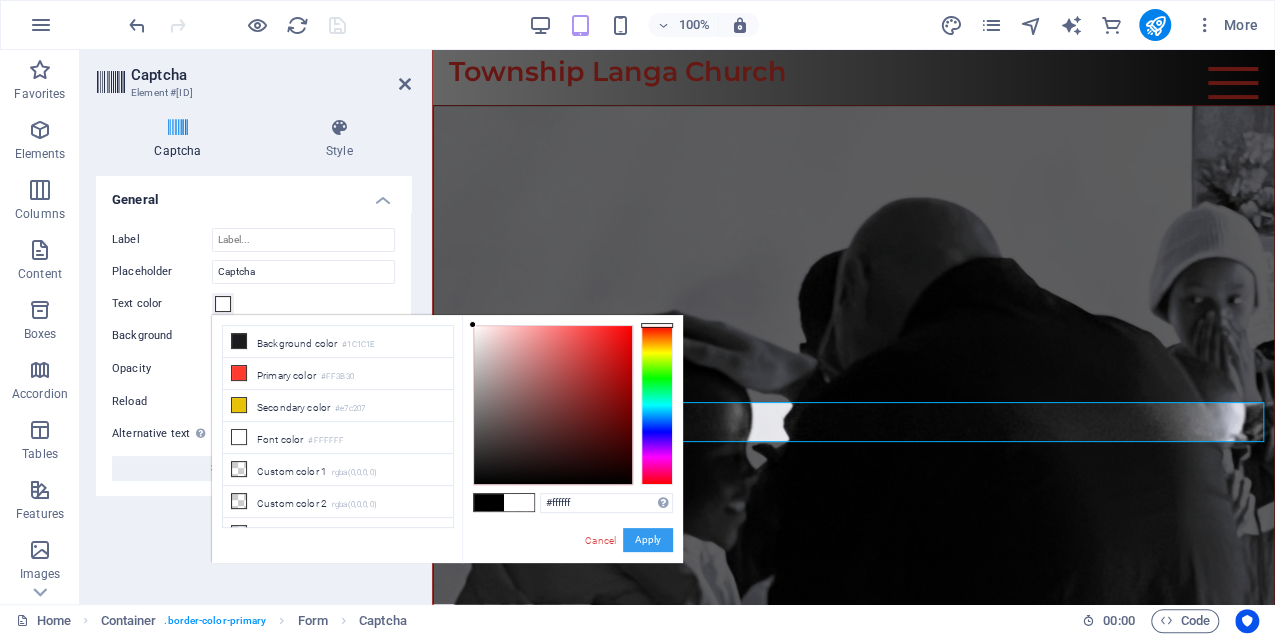click on "Apply" at bounding box center (648, 540) 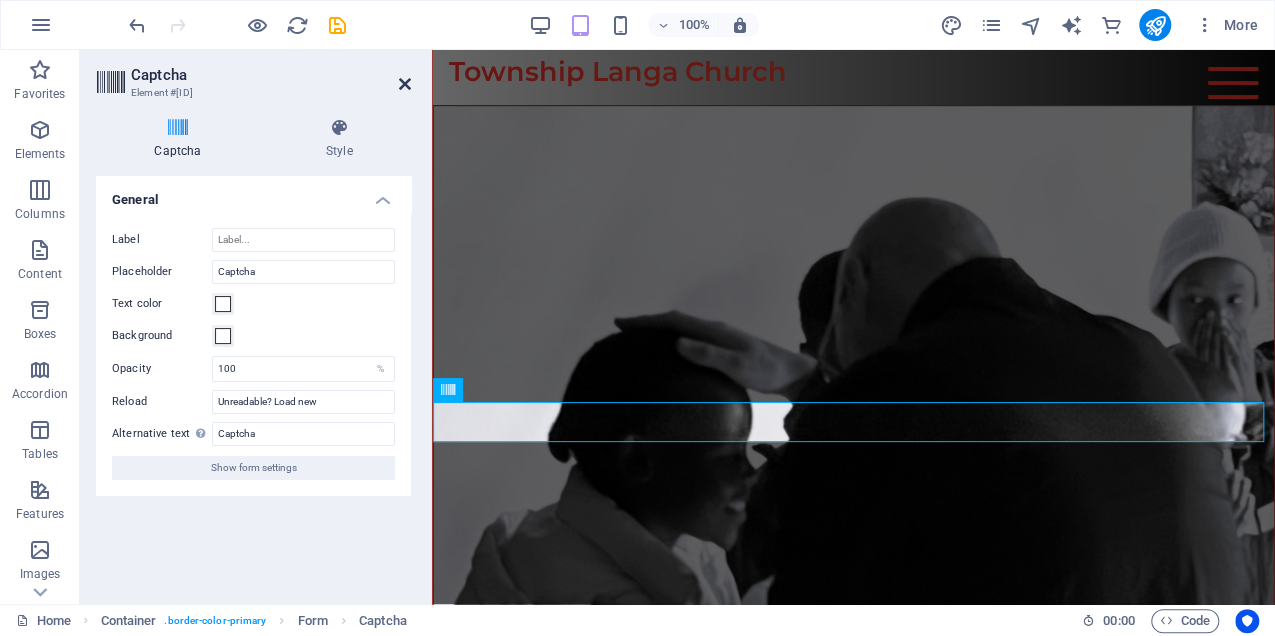 click at bounding box center (405, 84) 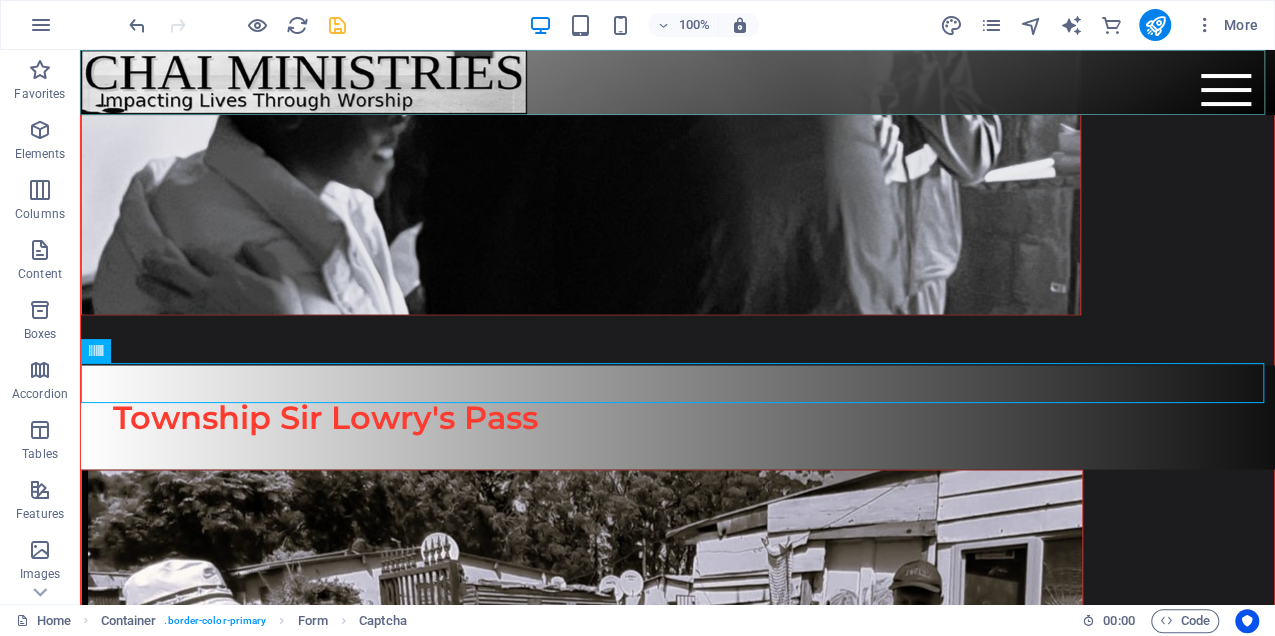 scroll, scrollTop: 9419, scrollLeft: 0, axis: vertical 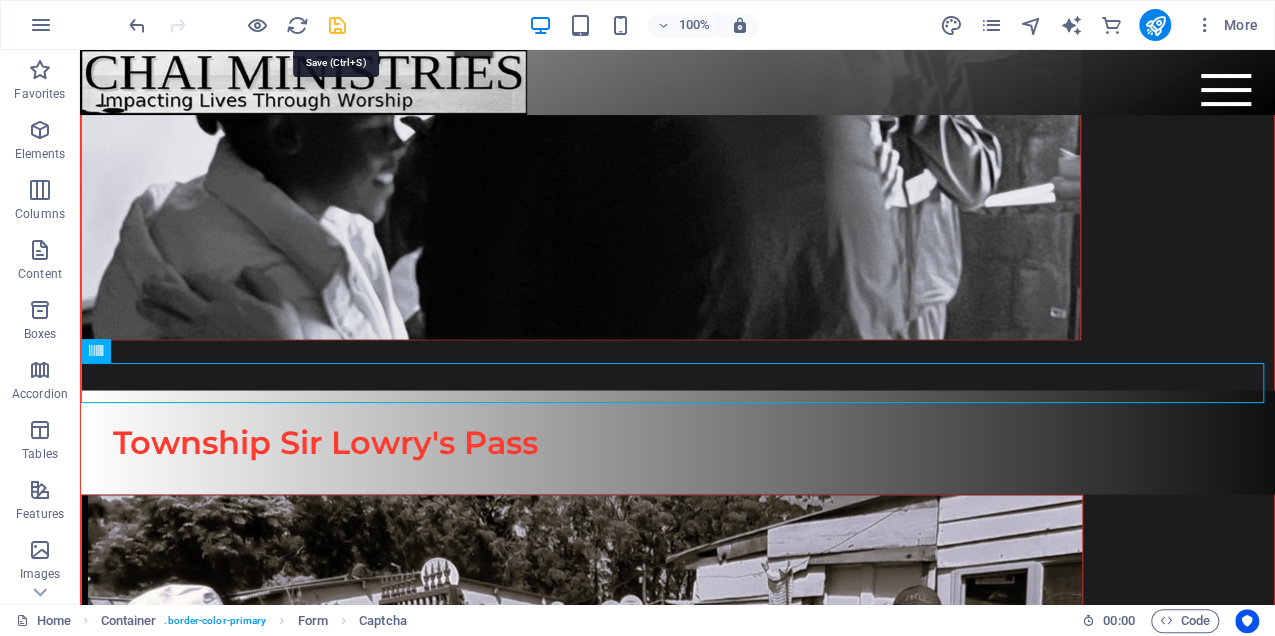 click at bounding box center (337, 25) 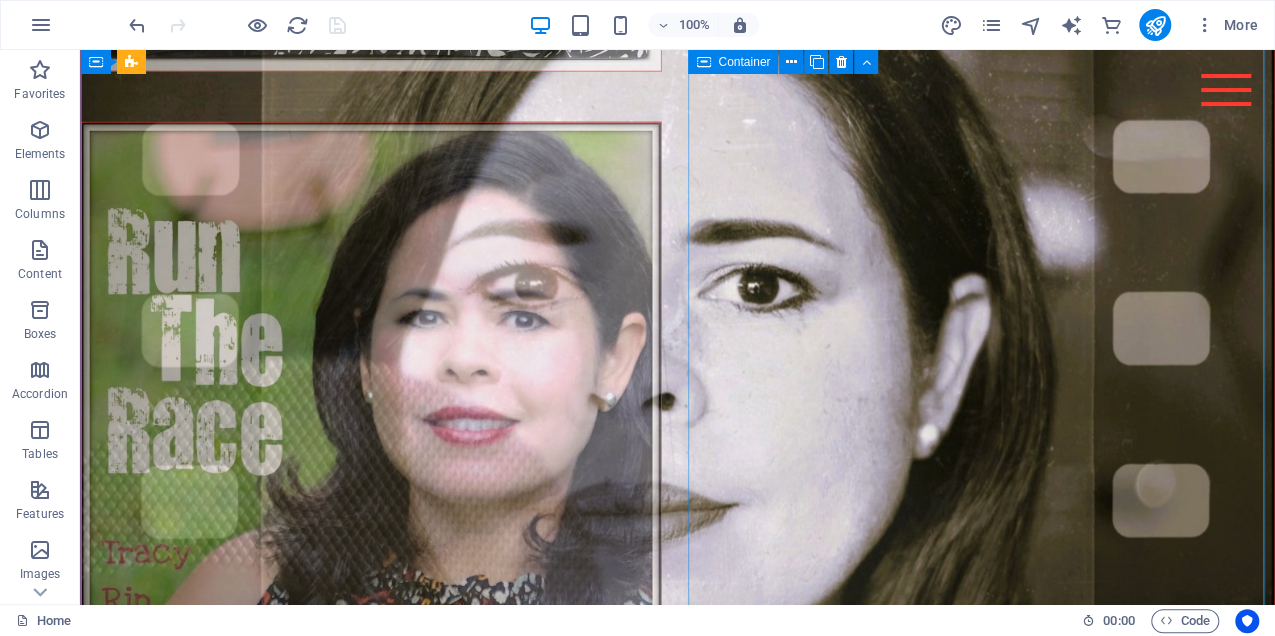 scroll, scrollTop: 3800, scrollLeft: 0, axis: vertical 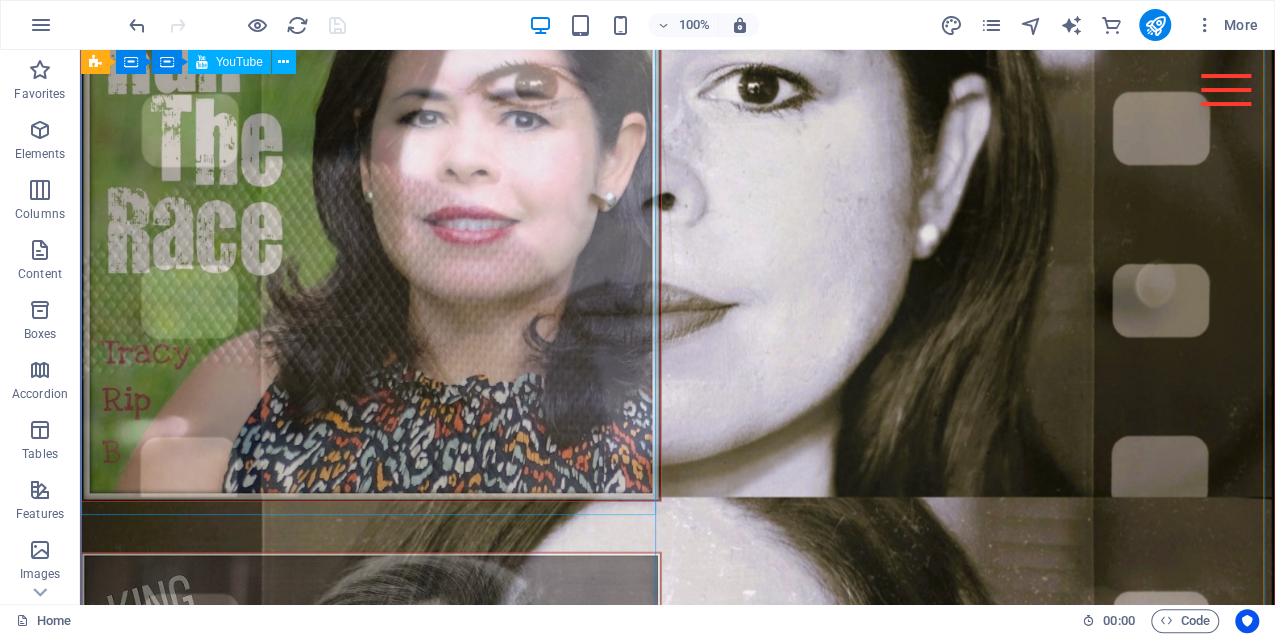 click at bounding box center [371, 211] 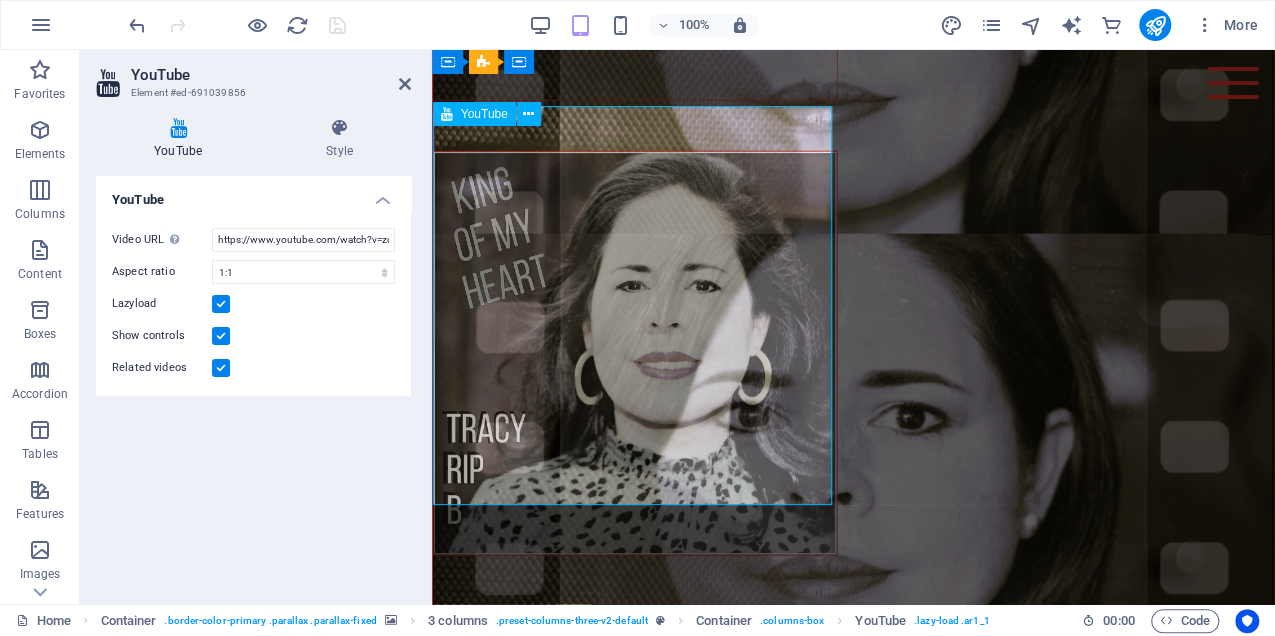 scroll, scrollTop: 3504, scrollLeft: 0, axis: vertical 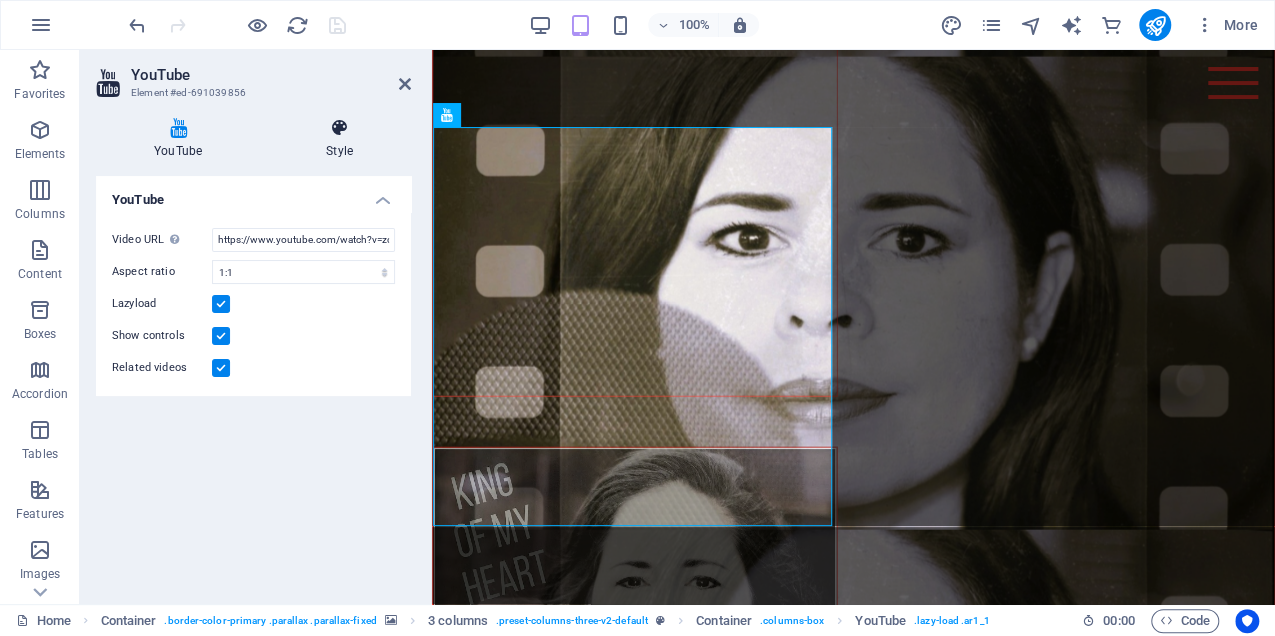 click on "Style" at bounding box center (339, 139) 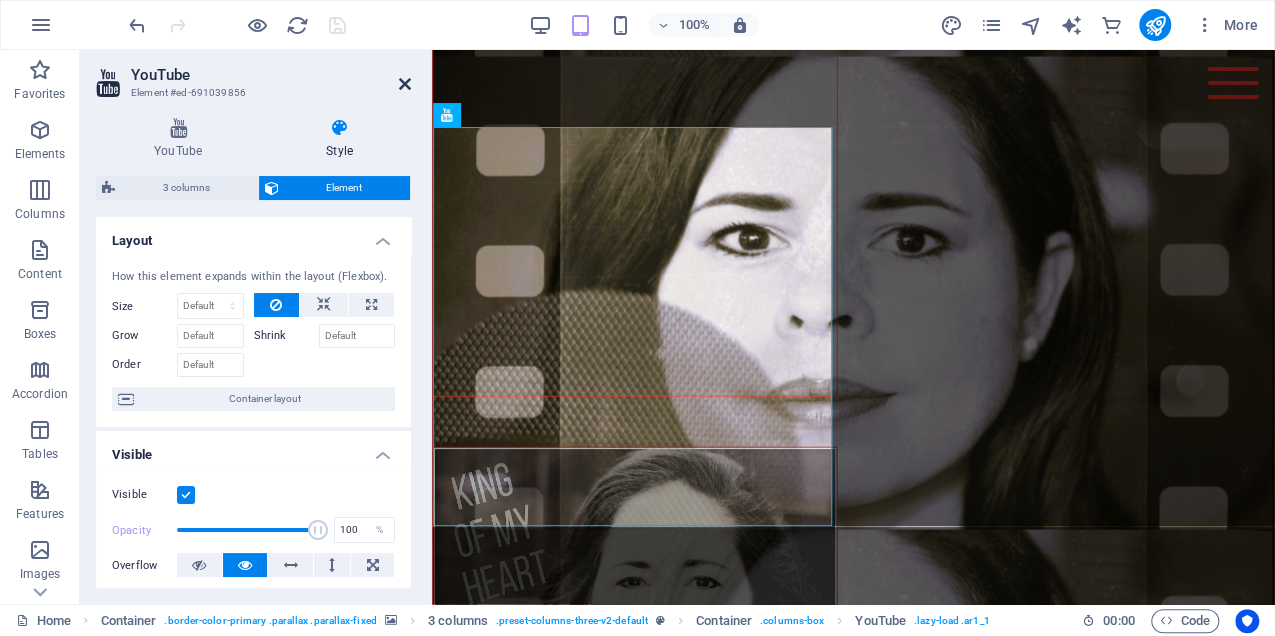 click at bounding box center (405, 84) 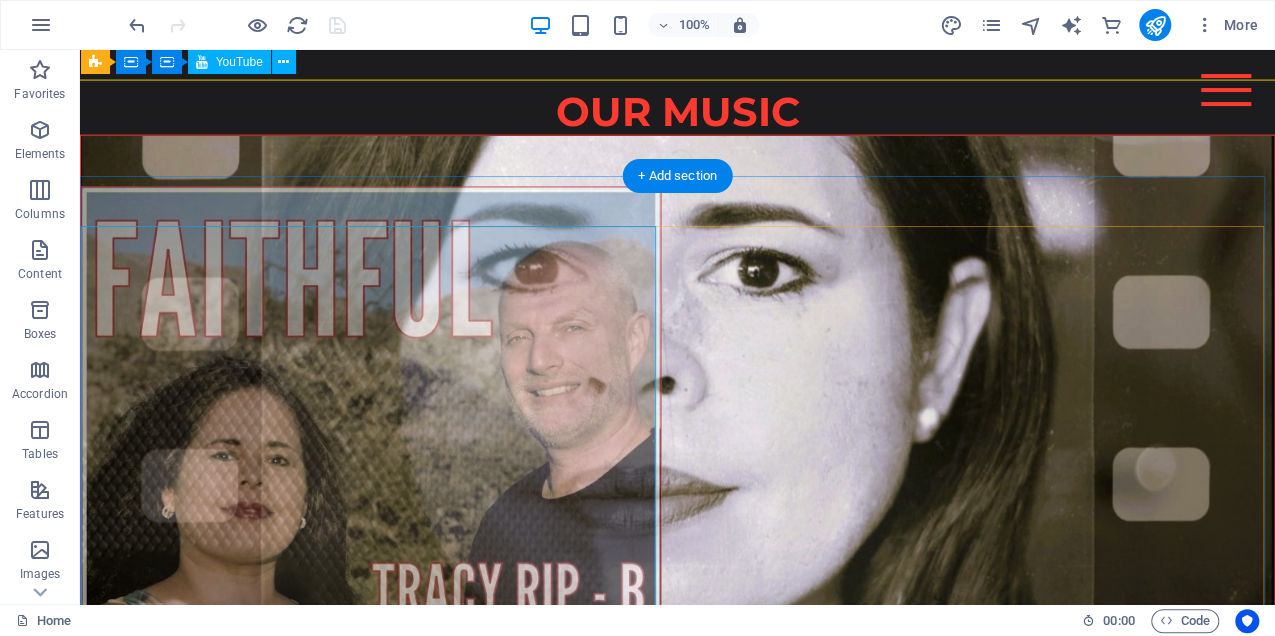 scroll, scrollTop: 2261, scrollLeft: 0, axis: vertical 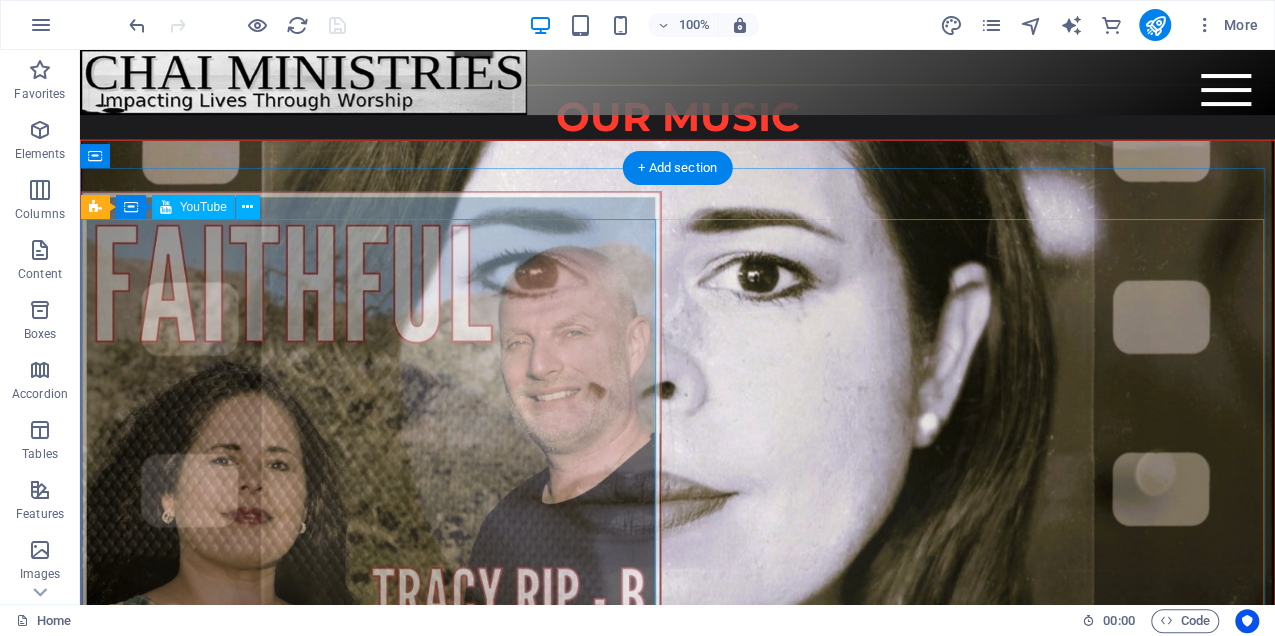 click at bounding box center [371, 481] 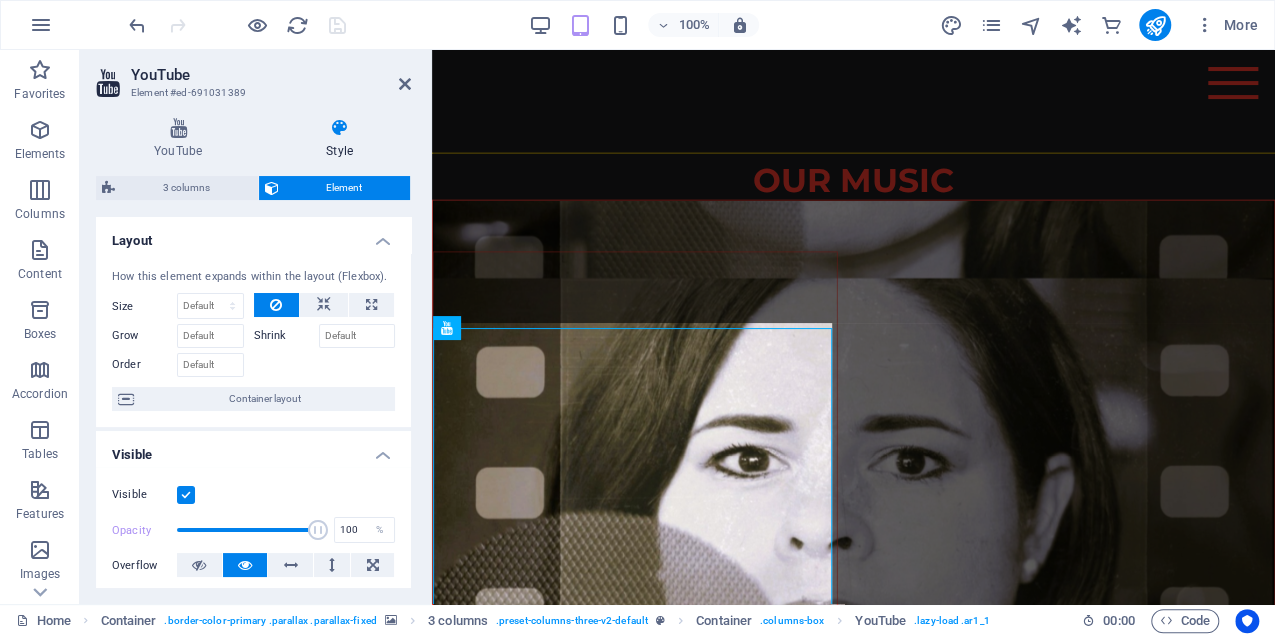 click on "Home About Music Services Outreach Contact CHAI MINISTRIES Welcome To Our Website! We are [FIRST] and [LAST]. CHAI Ministries was birthed in 2020,  born out of their shared passion for music and their desire to serve others.  As a devoted husband and wife Christian musical duo,  they are committed to their calling,  as unto the Lord. Through the transformative power of worship music, we strive to uplift spirits,  bring joy and nurture hearts of all who engage with our ministry, for God's glory. The word "CHAI", in Hebrew, means Life,  and it perfectly reflects our unwavering dedication to helping others discover the abundant life  that flows from a deep and personal relationship with Jesus.   We are committed to guiding others on this journey toward finding peace, purpose, and fulfillment. Thank you for taking the time to join us on this blessed and meaningful journey!  We are excited to share our music and the message of hope that resonates within it. ABOUT US ABOUT US CHAI MINISTRIES VISION: and" at bounding box center [853, 3586] 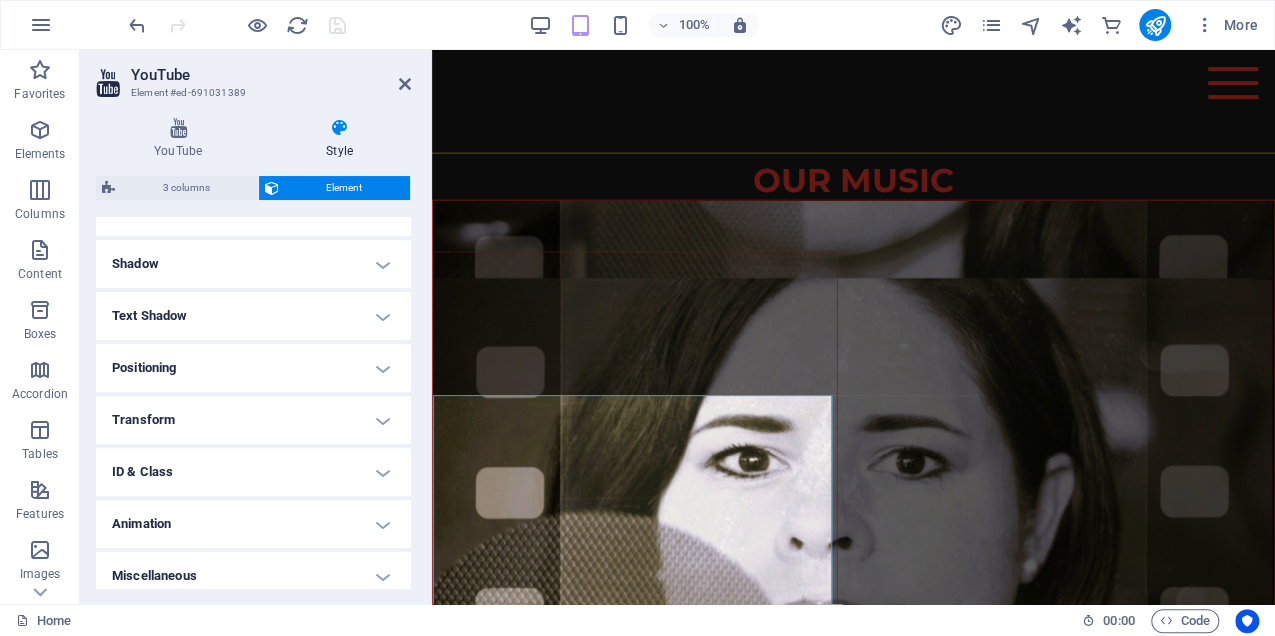 scroll, scrollTop: 473, scrollLeft: 0, axis: vertical 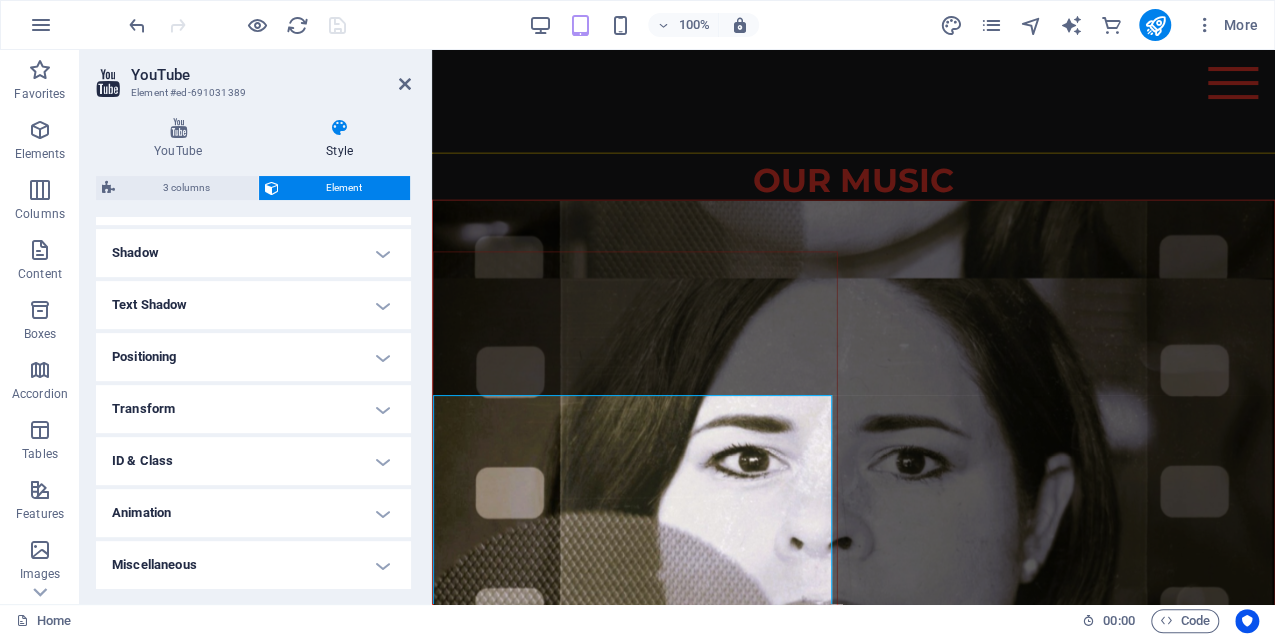 click on "Animation" at bounding box center (253, 513) 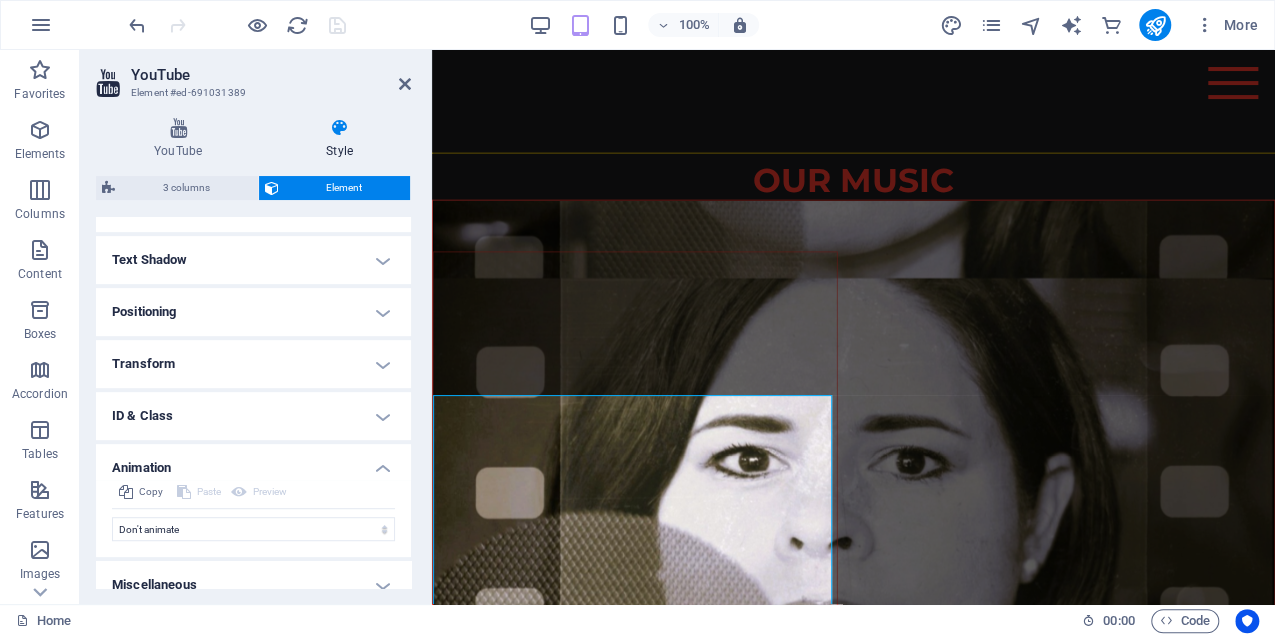 scroll, scrollTop: 538, scrollLeft: 0, axis: vertical 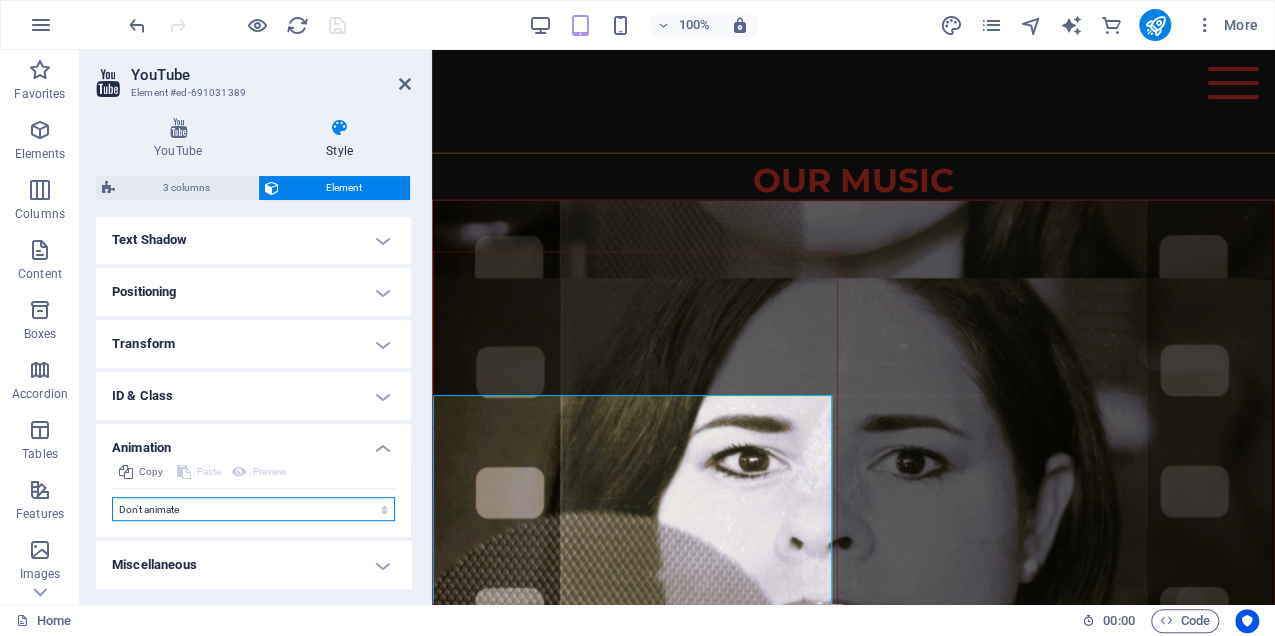click on "Don't animate Show / Hide Slide up/down Zoom in/out Slide left to right Slide right to left Slide top to bottom Slide bottom to top Pulse Blink Open as overlay" at bounding box center [253, 509] 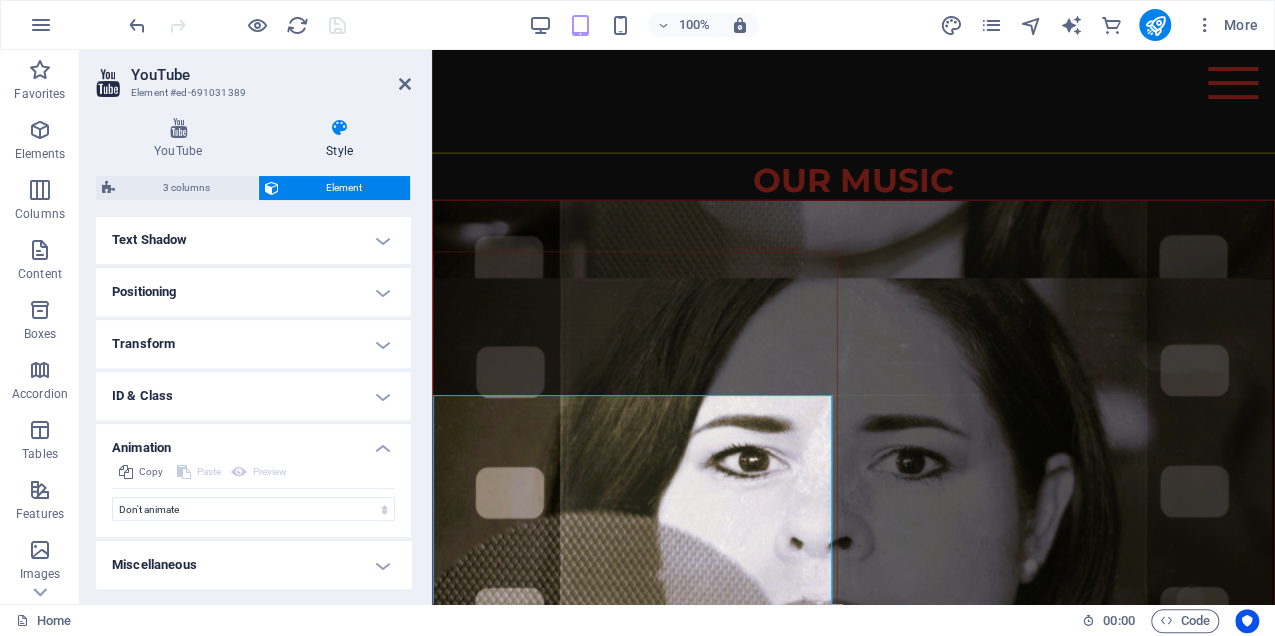 click at bounding box center (339, 128) 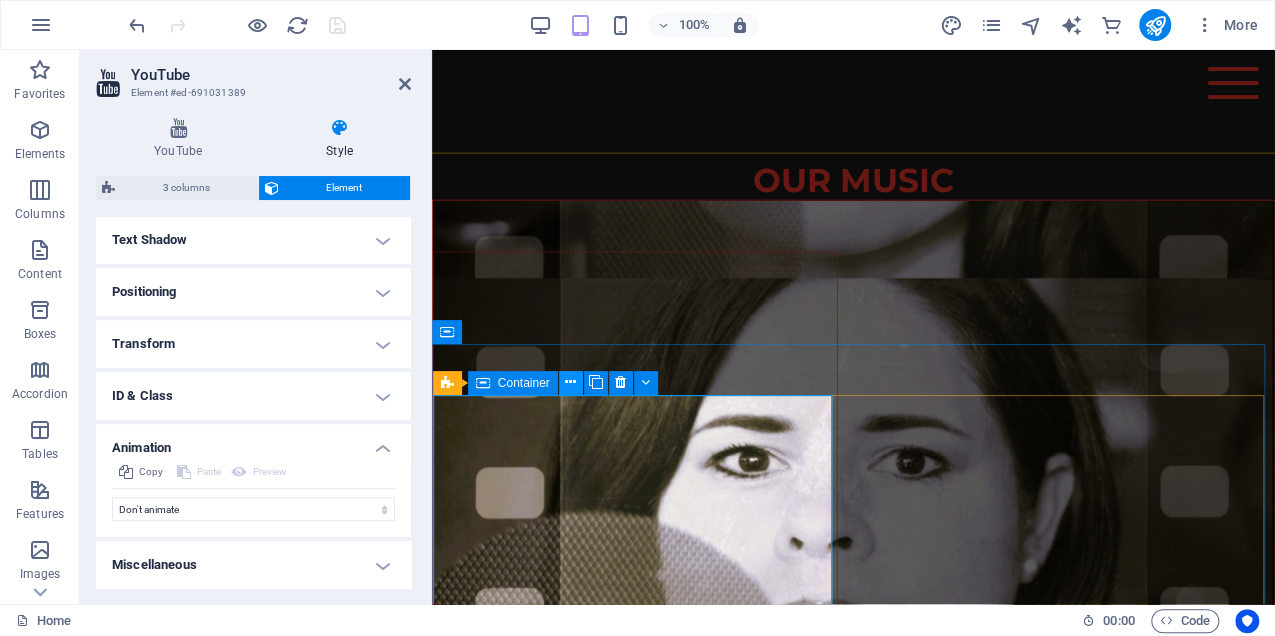 click at bounding box center [570, 382] 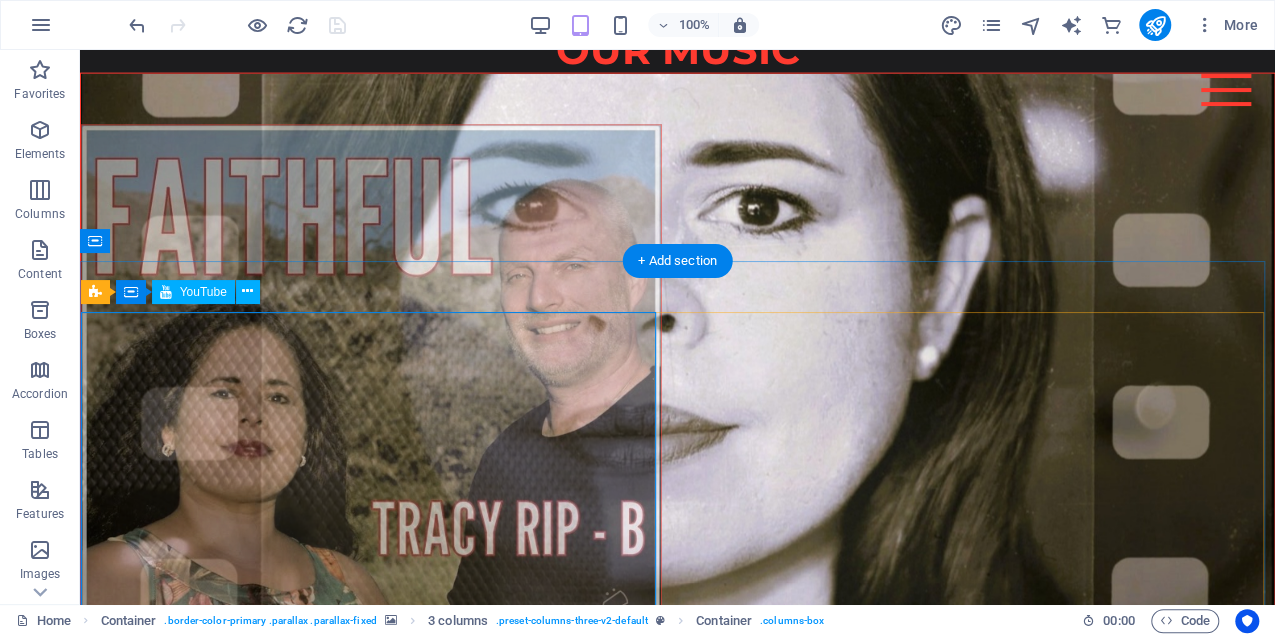 scroll, scrollTop: 2256, scrollLeft: 0, axis: vertical 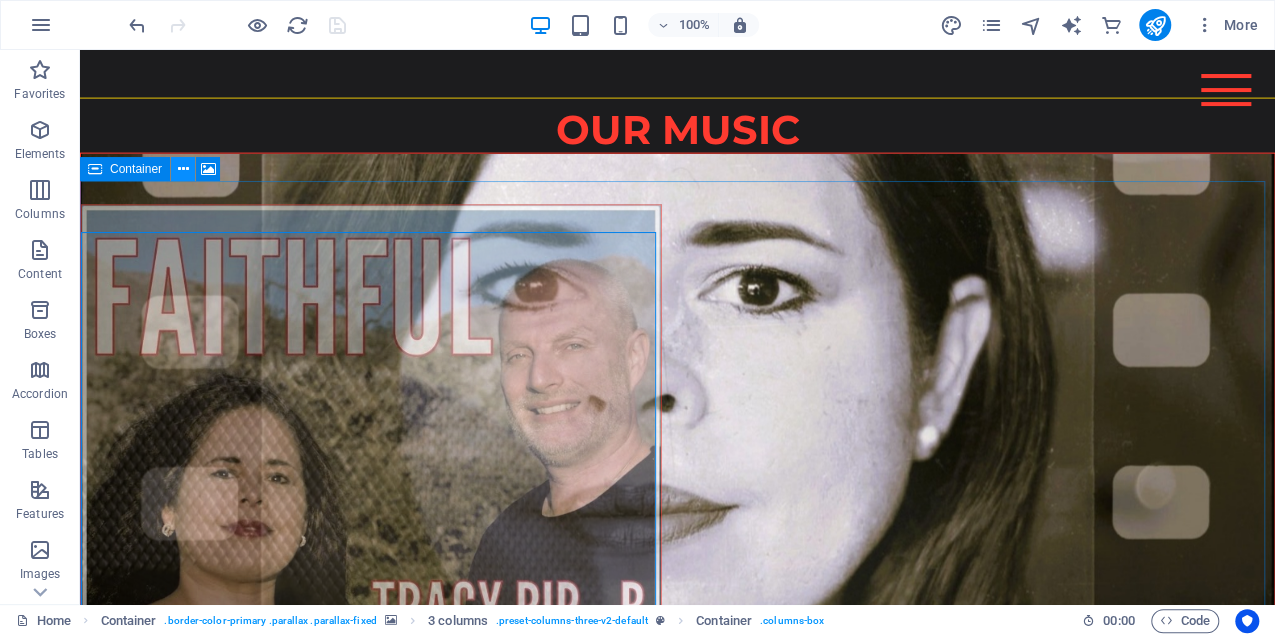 click at bounding box center (183, 169) 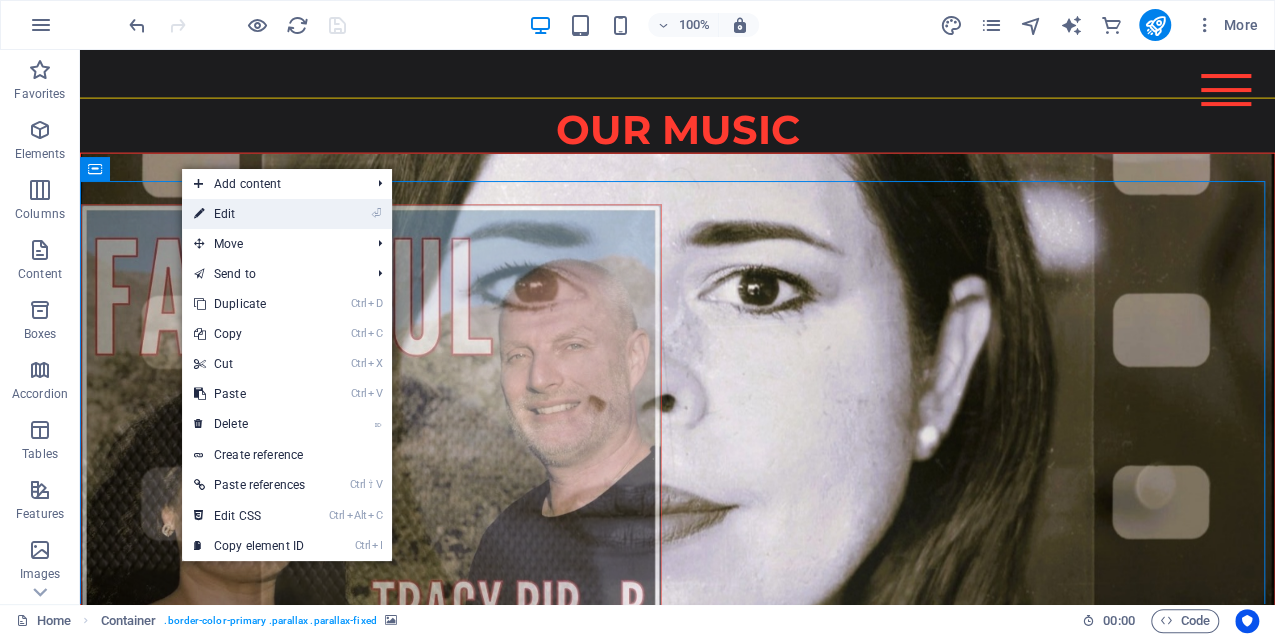 click on "⏎  Edit" at bounding box center [249, 214] 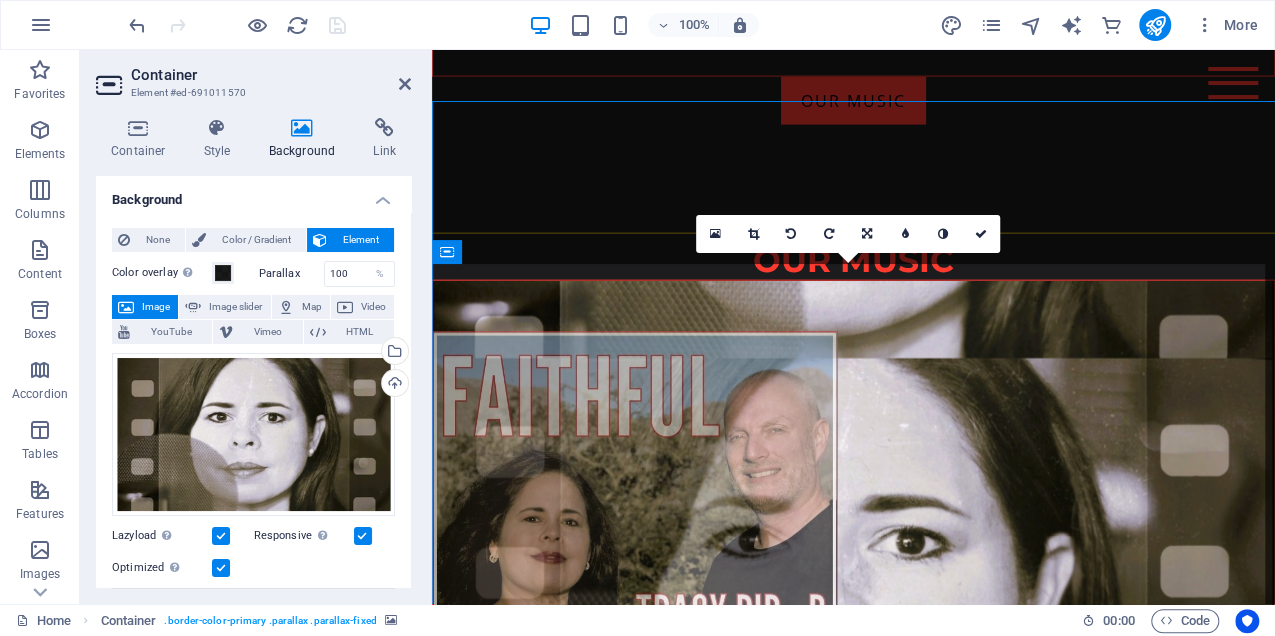 scroll, scrollTop: 2336, scrollLeft: 0, axis: vertical 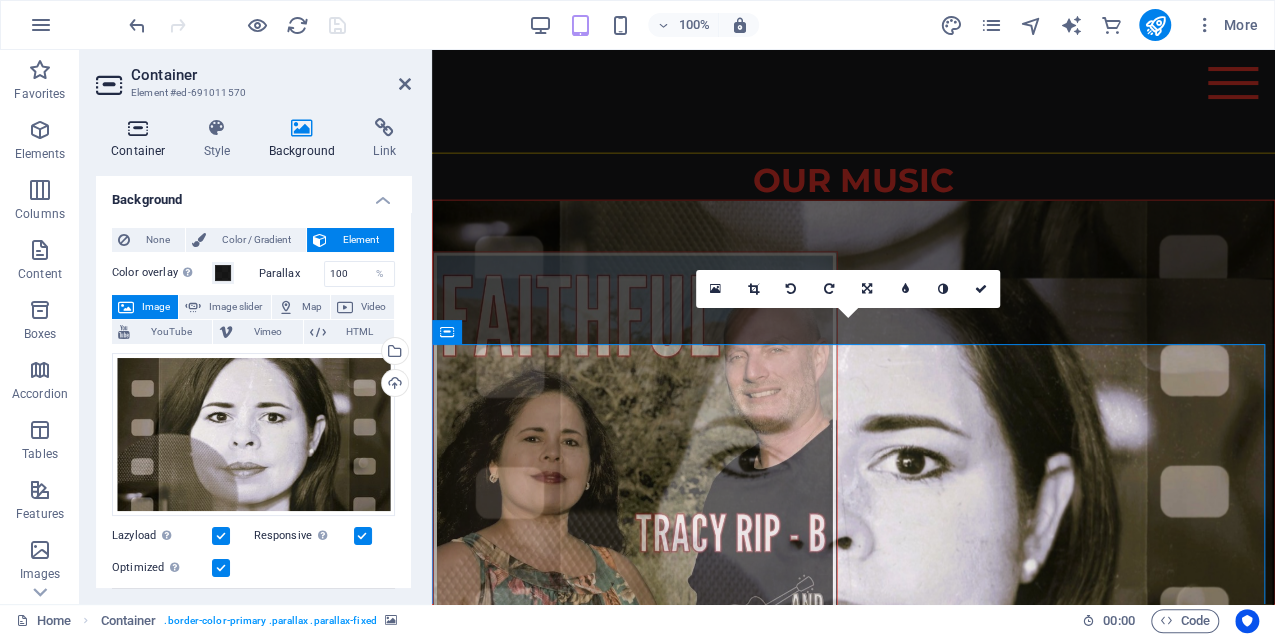 click at bounding box center (138, 128) 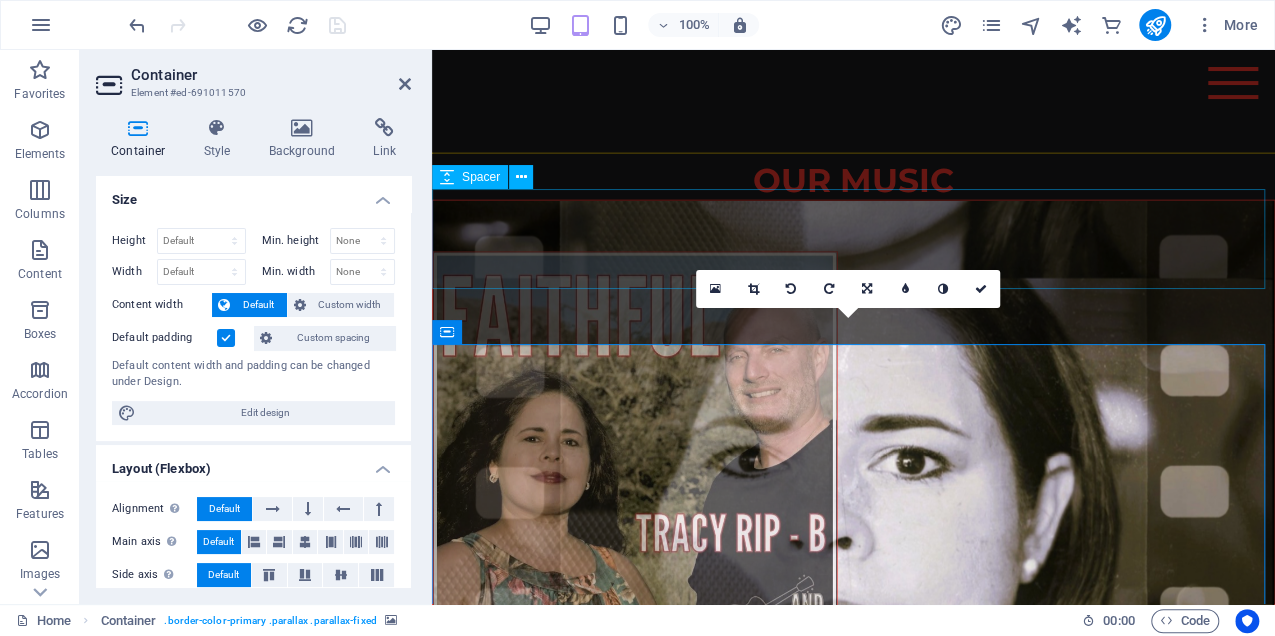 click at bounding box center [853, 95] 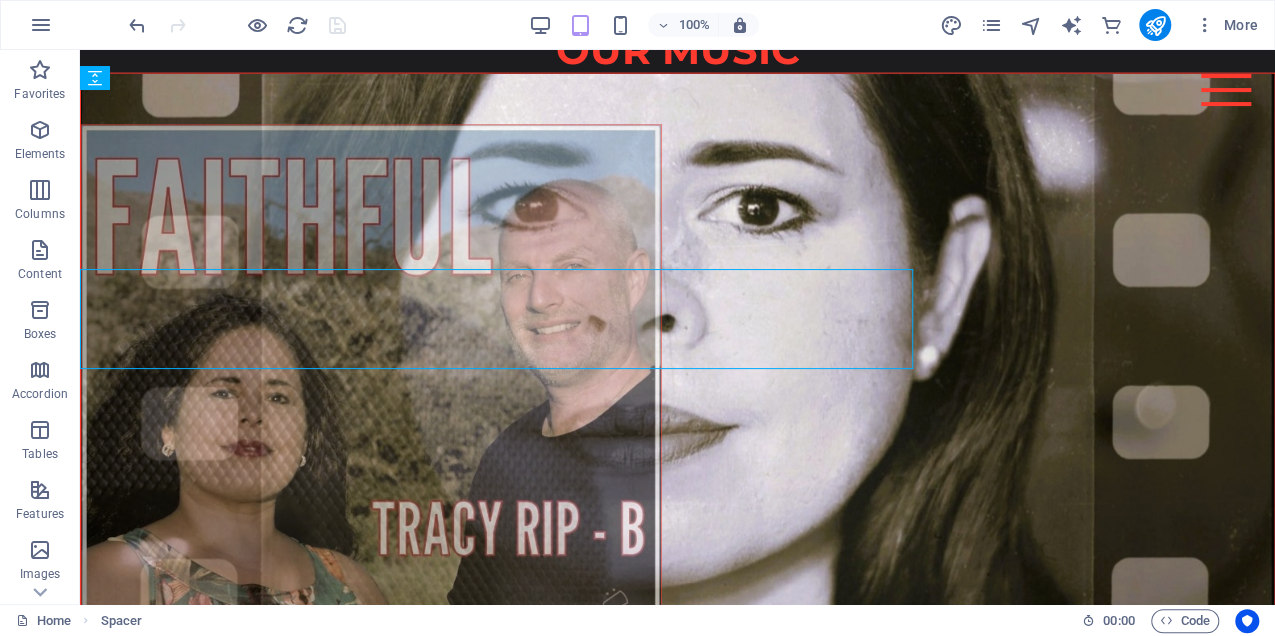 scroll, scrollTop: 2256, scrollLeft: 0, axis: vertical 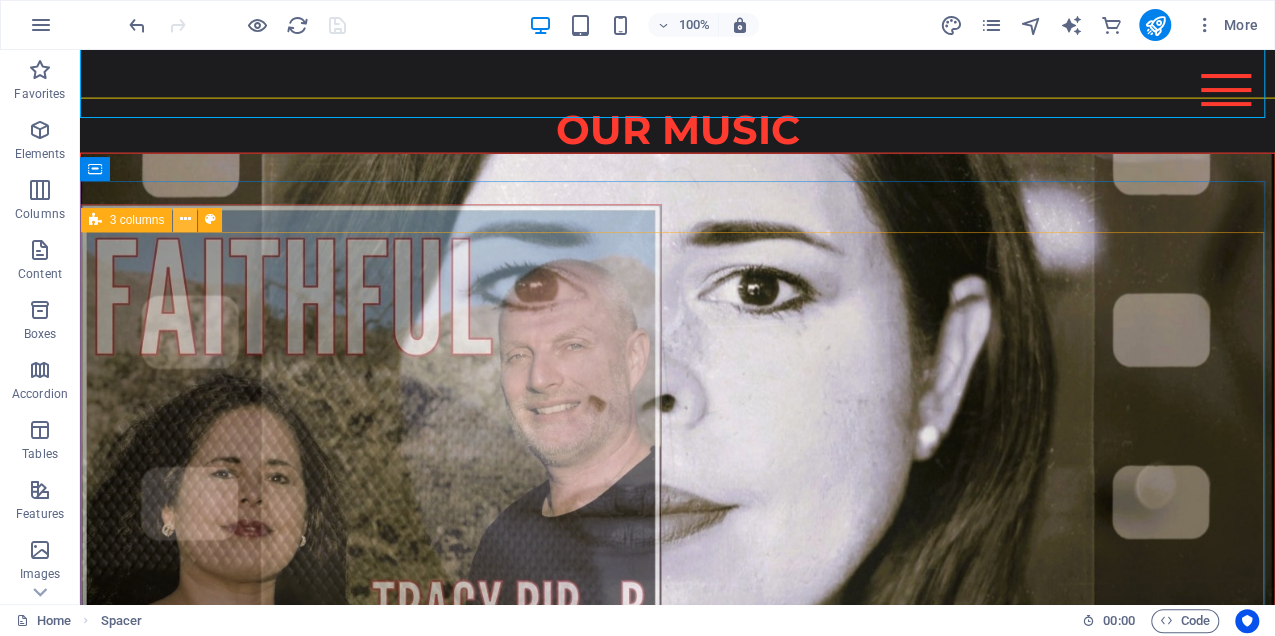 click at bounding box center [185, 219] 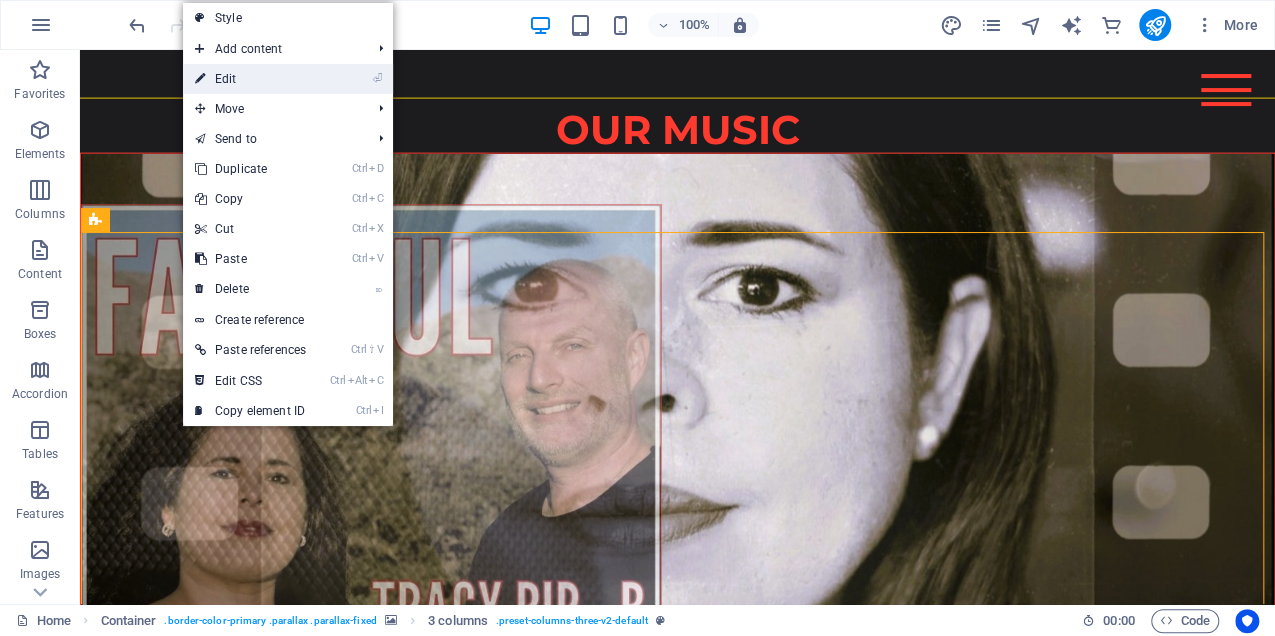 click on "⏎  Edit" at bounding box center (250, 79) 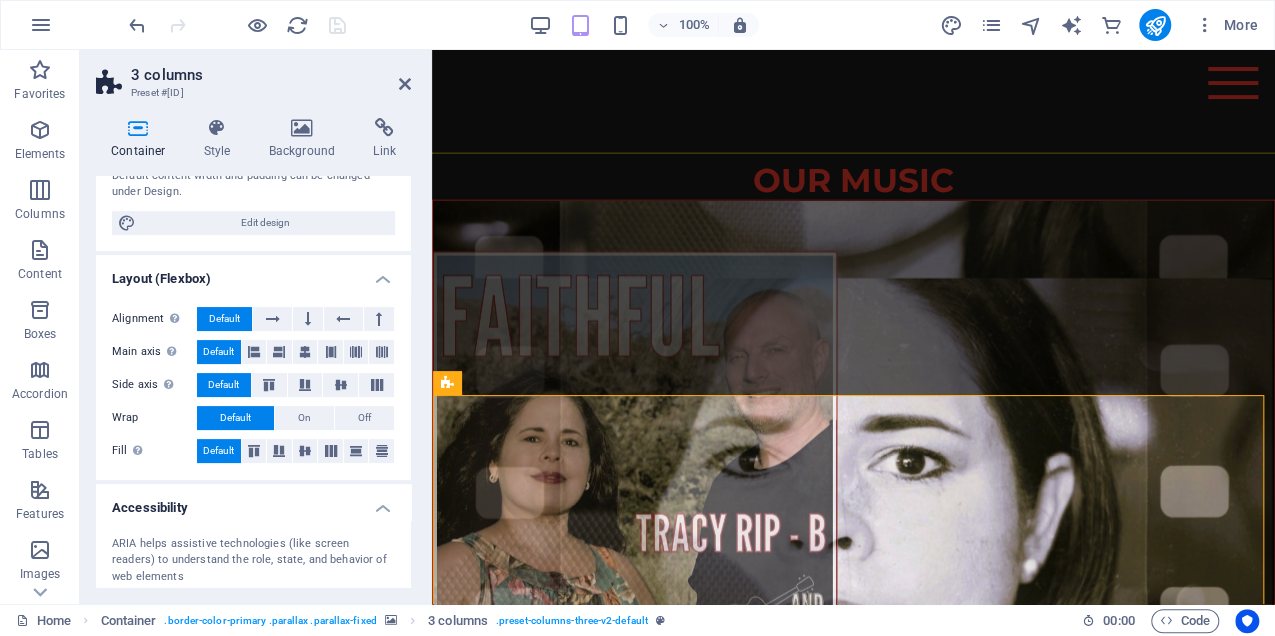 scroll, scrollTop: 200, scrollLeft: 0, axis: vertical 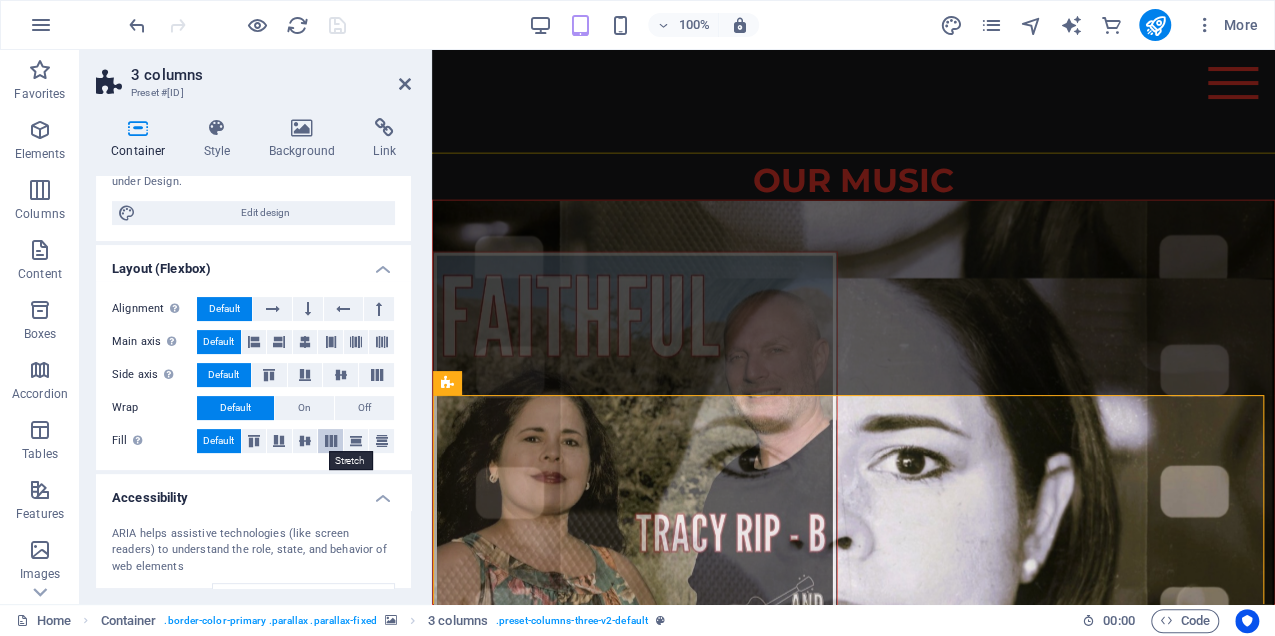 click at bounding box center (331, 441) 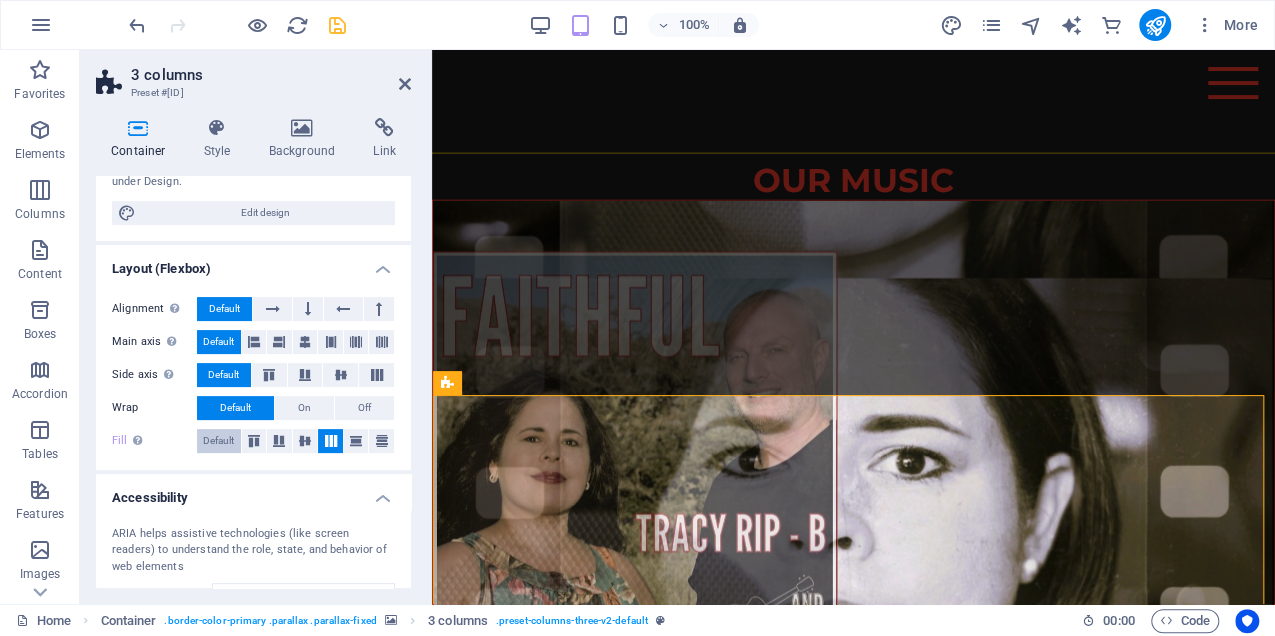 click on "Default" at bounding box center (218, 441) 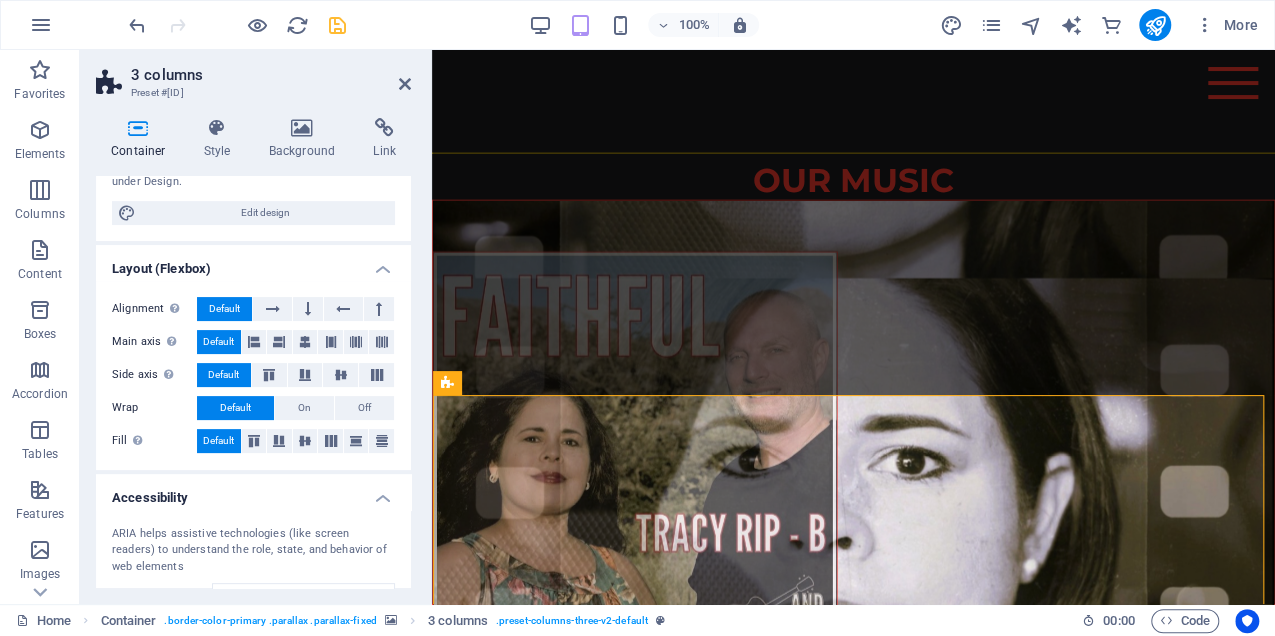 scroll, scrollTop: 361, scrollLeft: 0, axis: vertical 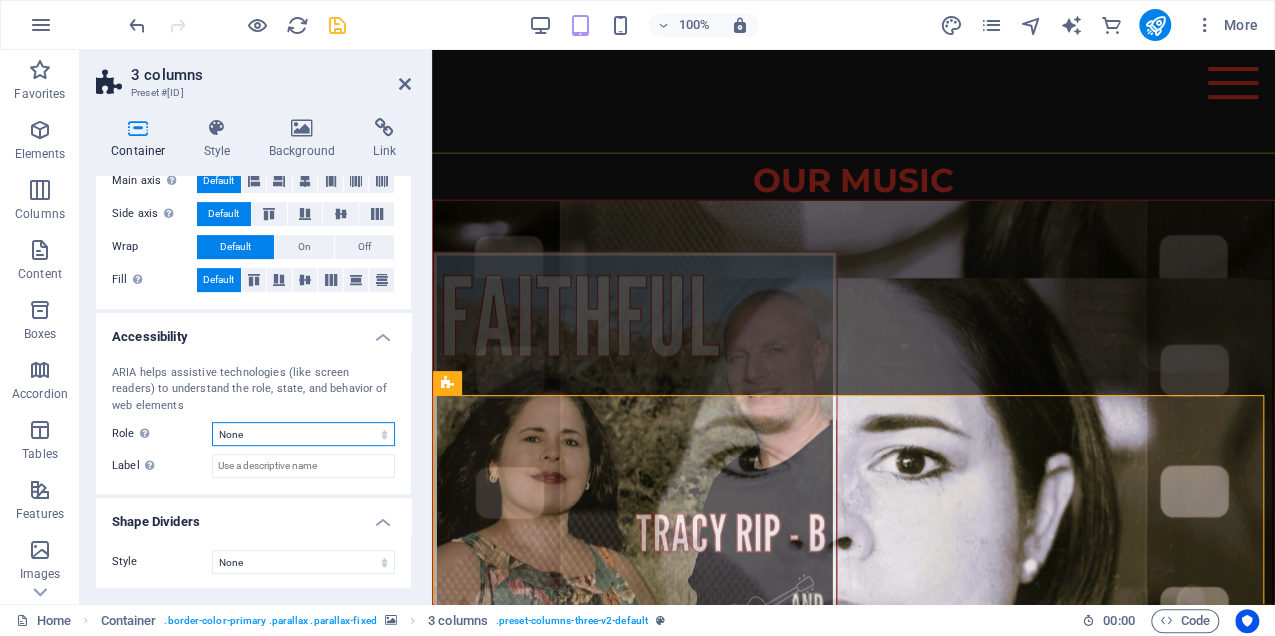 click on "None Alert Article Banner Comment Complementary Dialog Footer Header Marquee Presentation Region Section Separator Status Timer" at bounding box center (303, 434) 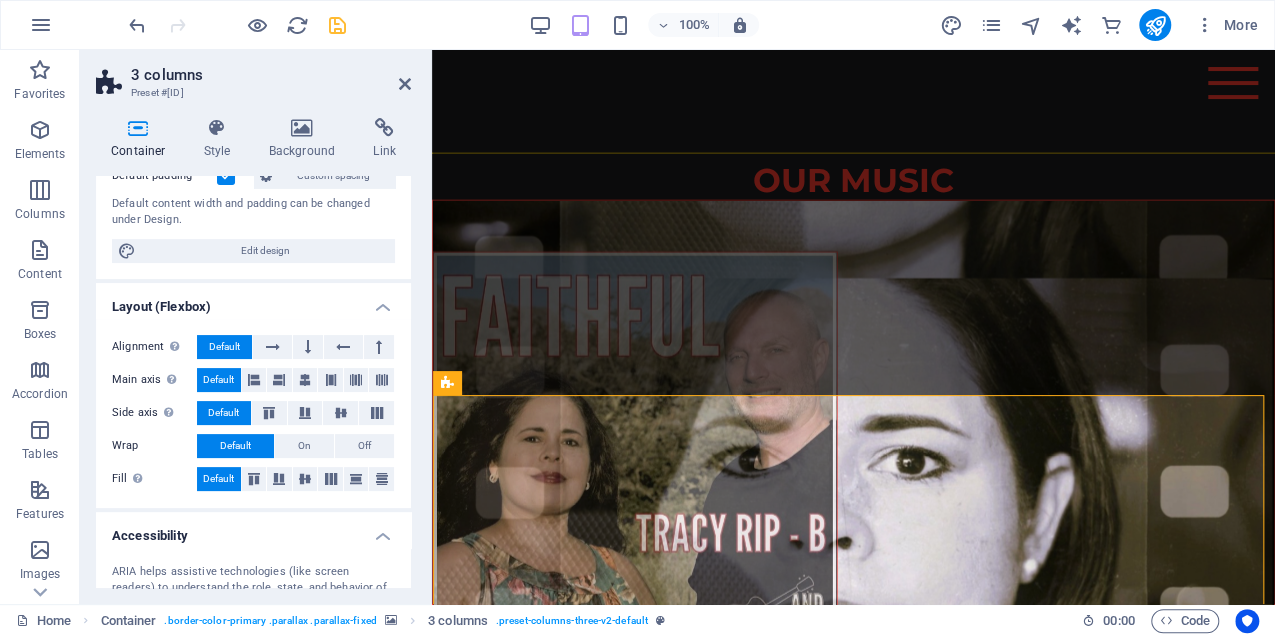 scroll, scrollTop: 0, scrollLeft: 0, axis: both 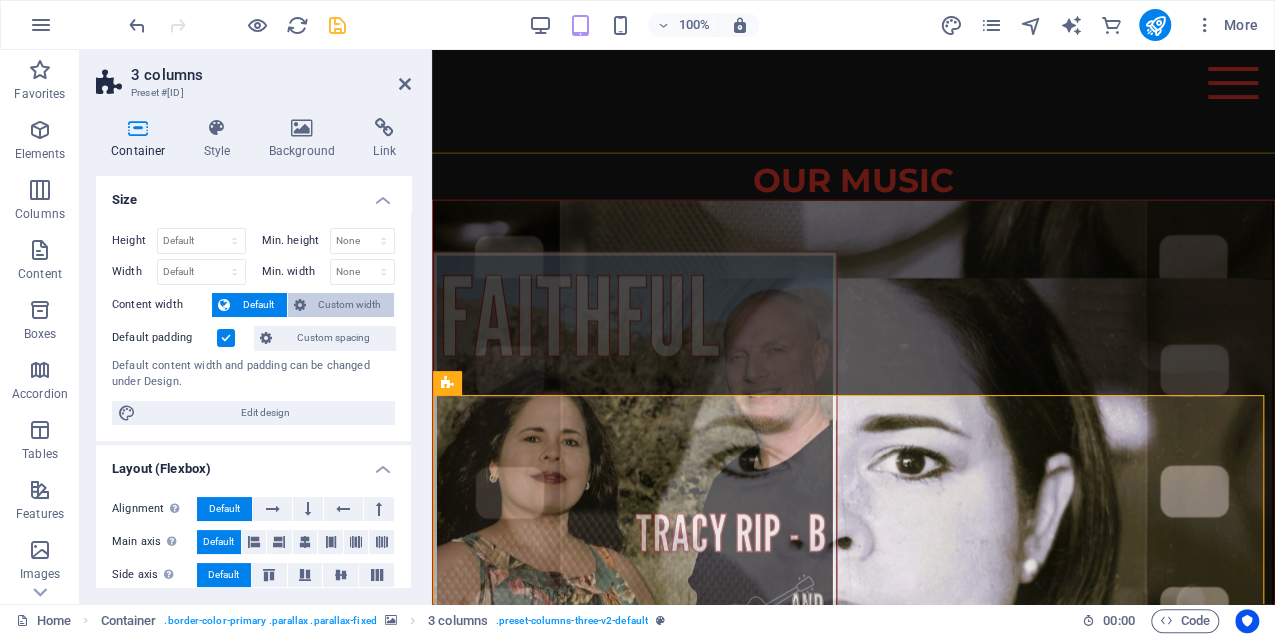 click on "Custom width" at bounding box center (350, 305) 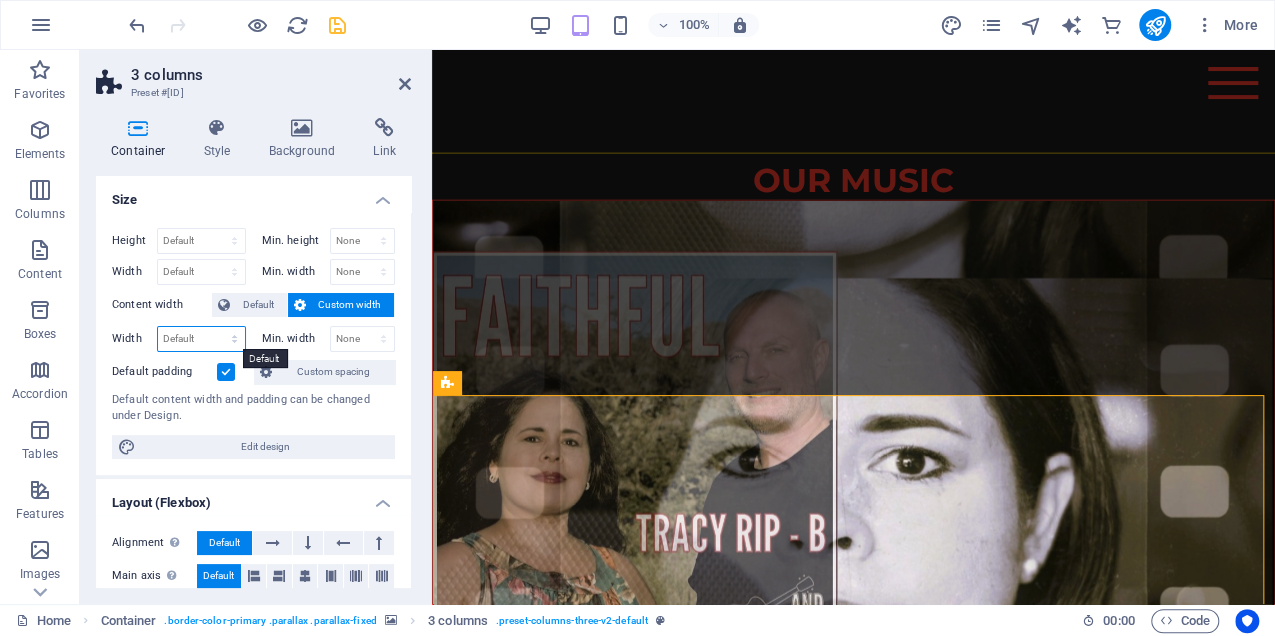 click on "Default px rem % em vh vw" at bounding box center [201, 339] 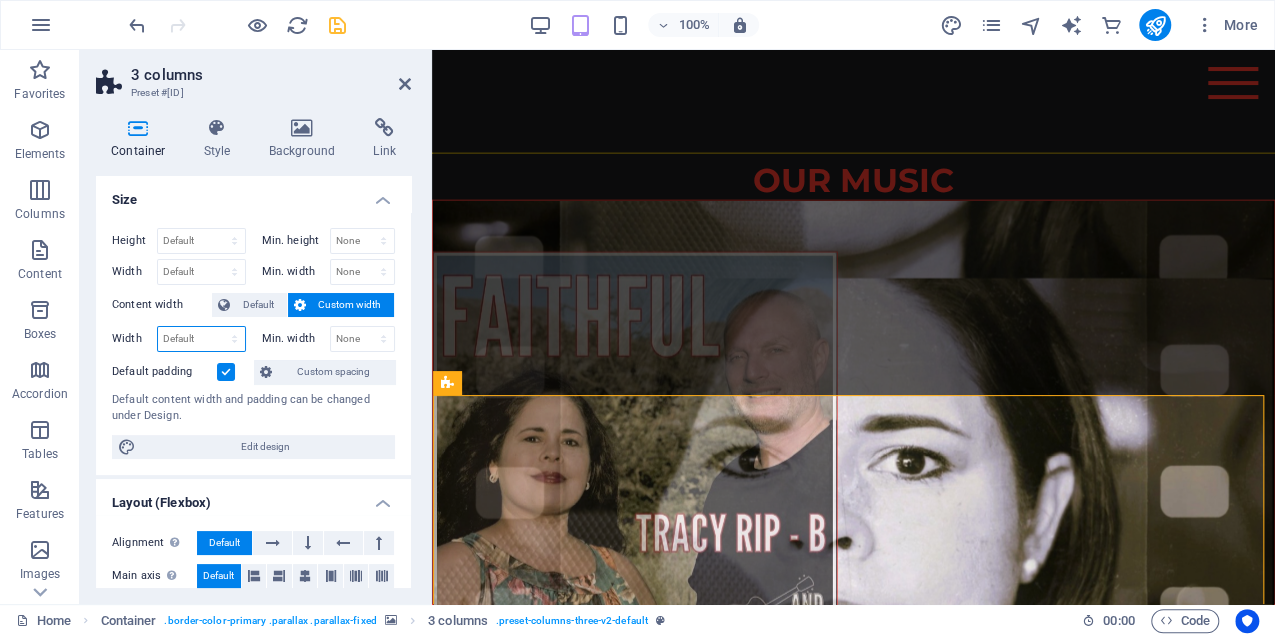 select on "%" 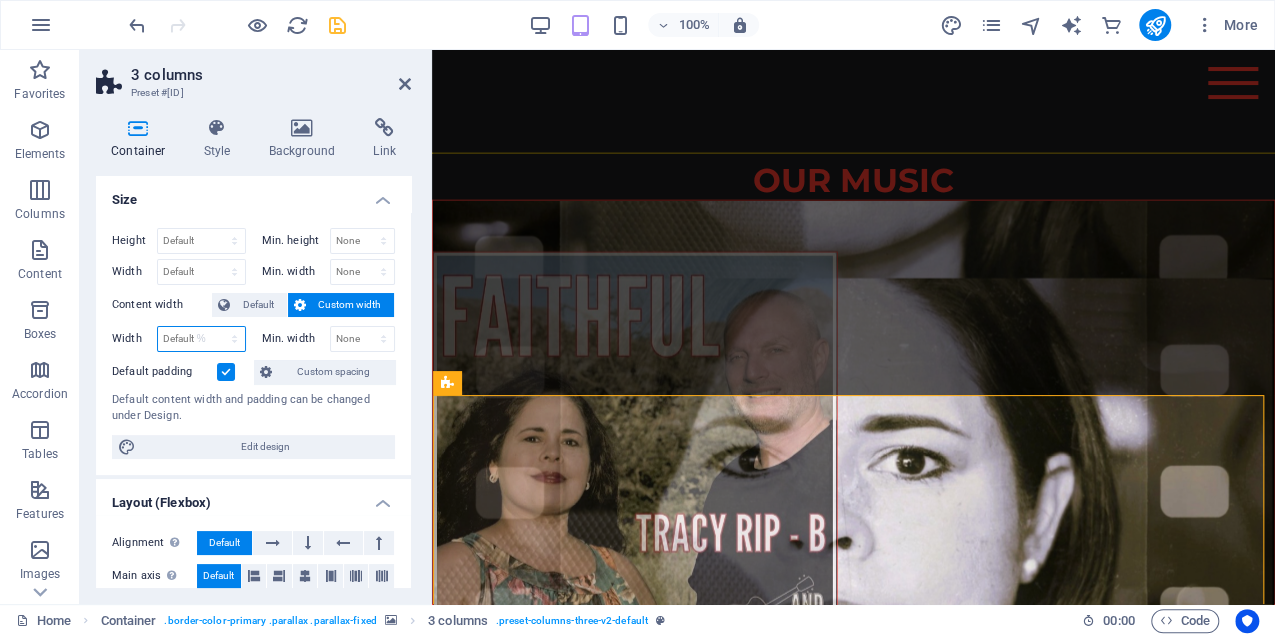 click on "Default px rem % em vh vw" at bounding box center (201, 339) 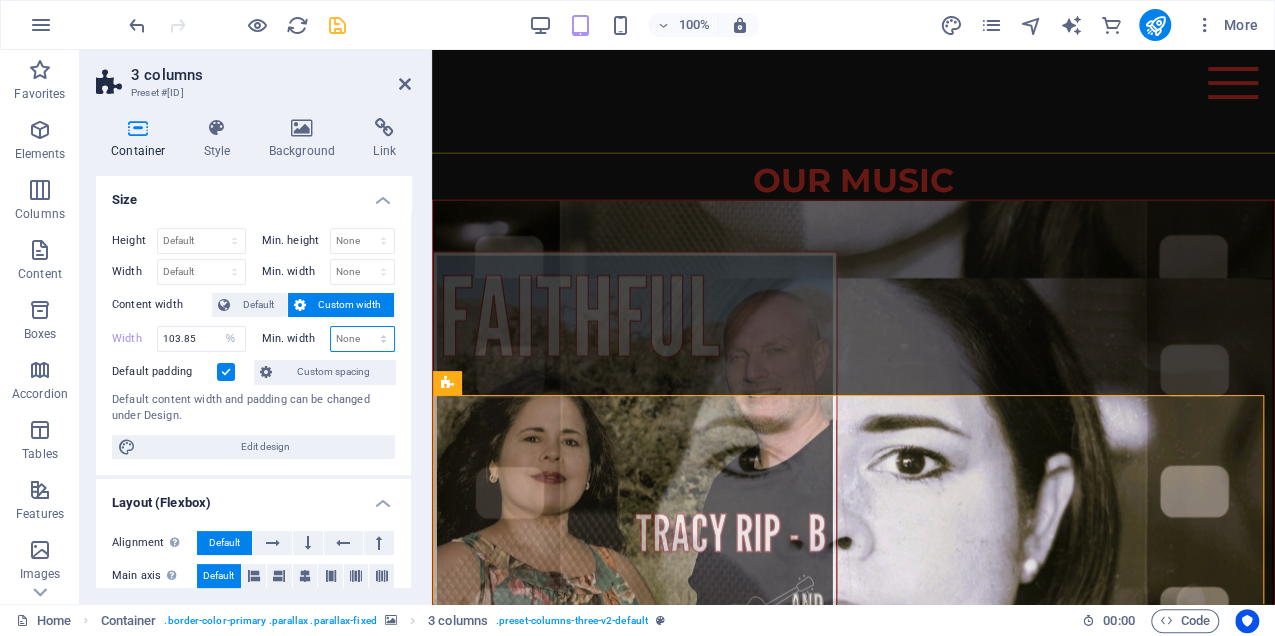 click on "None px rem % vh vw" at bounding box center [363, 339] 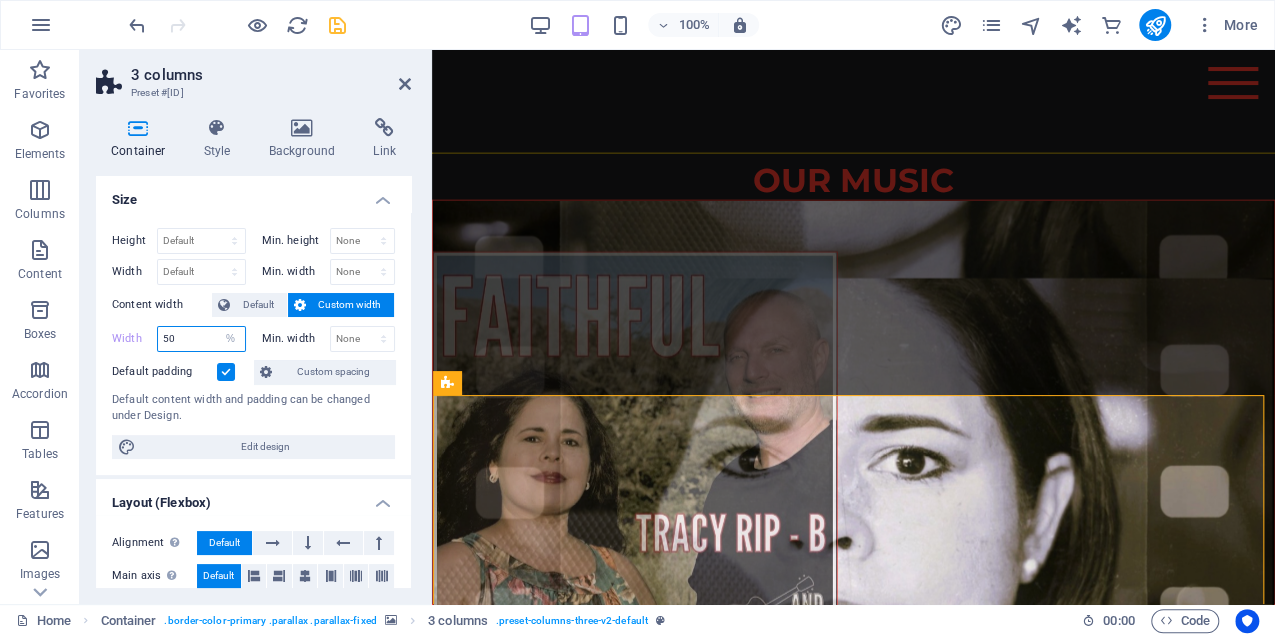type on "50" 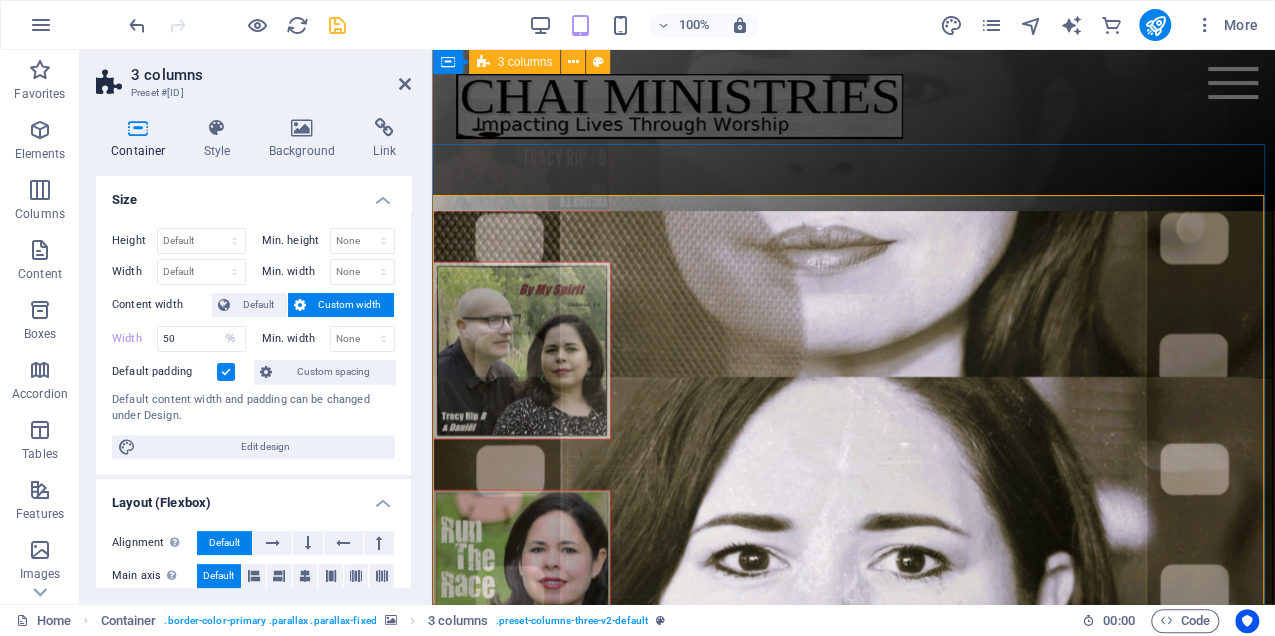 scroll, scrollTop: 2536, scrollLeft: 0, axis: vertical 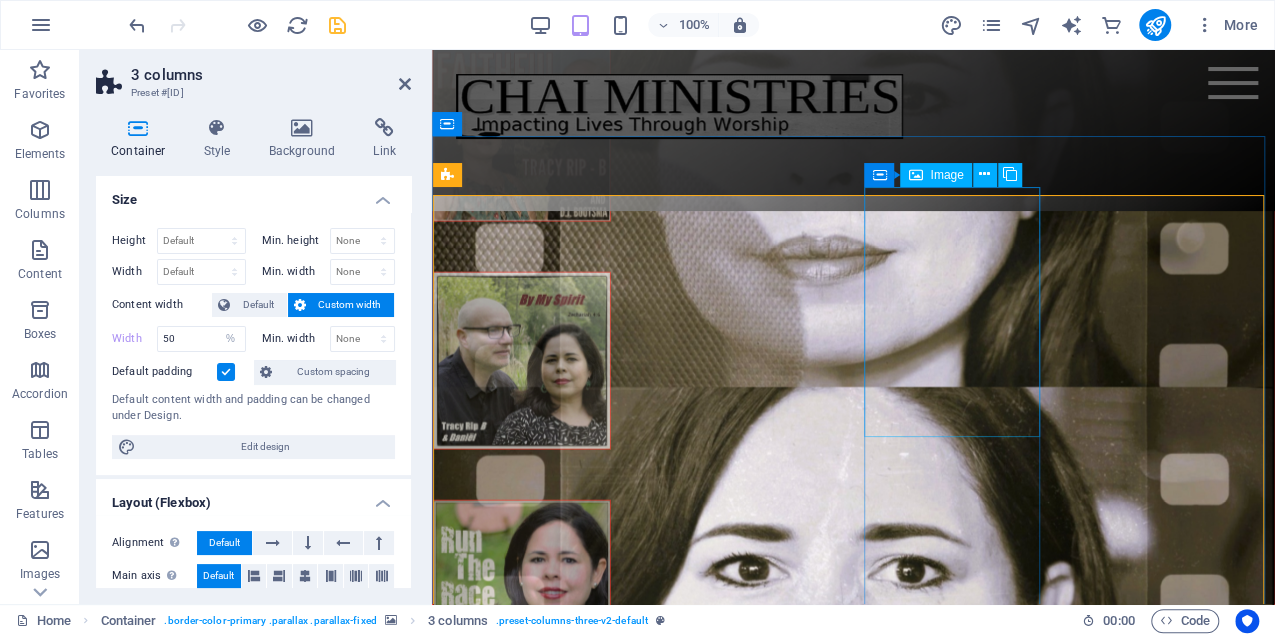 click at bounding box center (522, 1426) 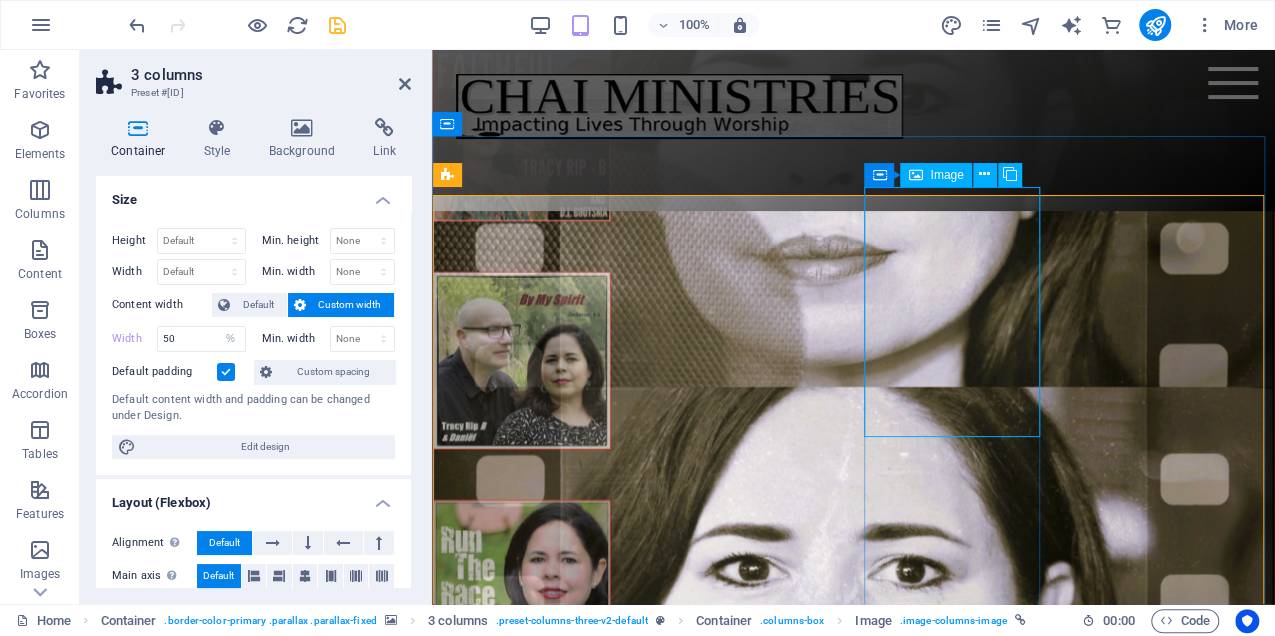 click at bounding box center [522, 1426] 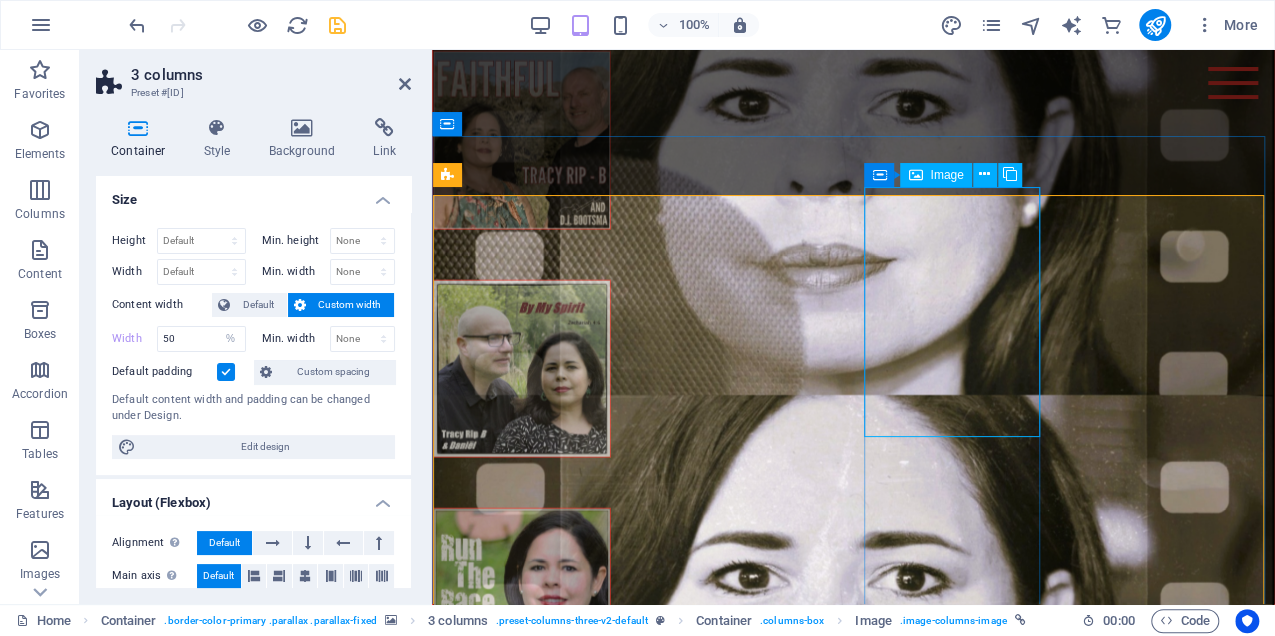 select on "px" 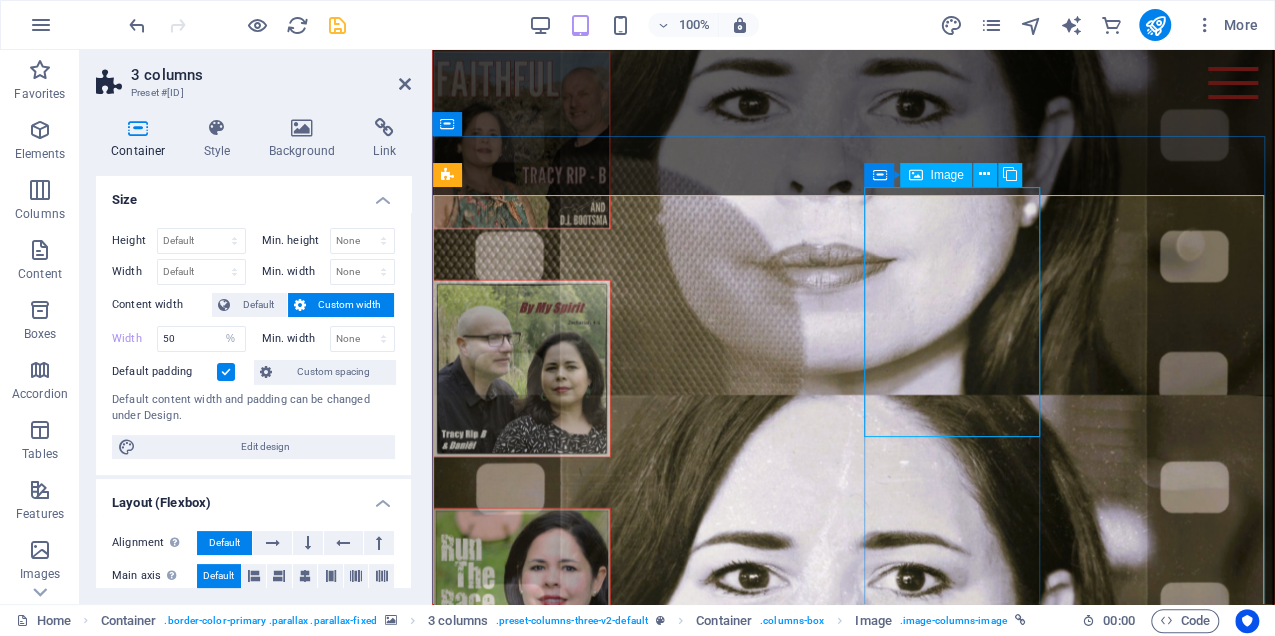 select on "px" 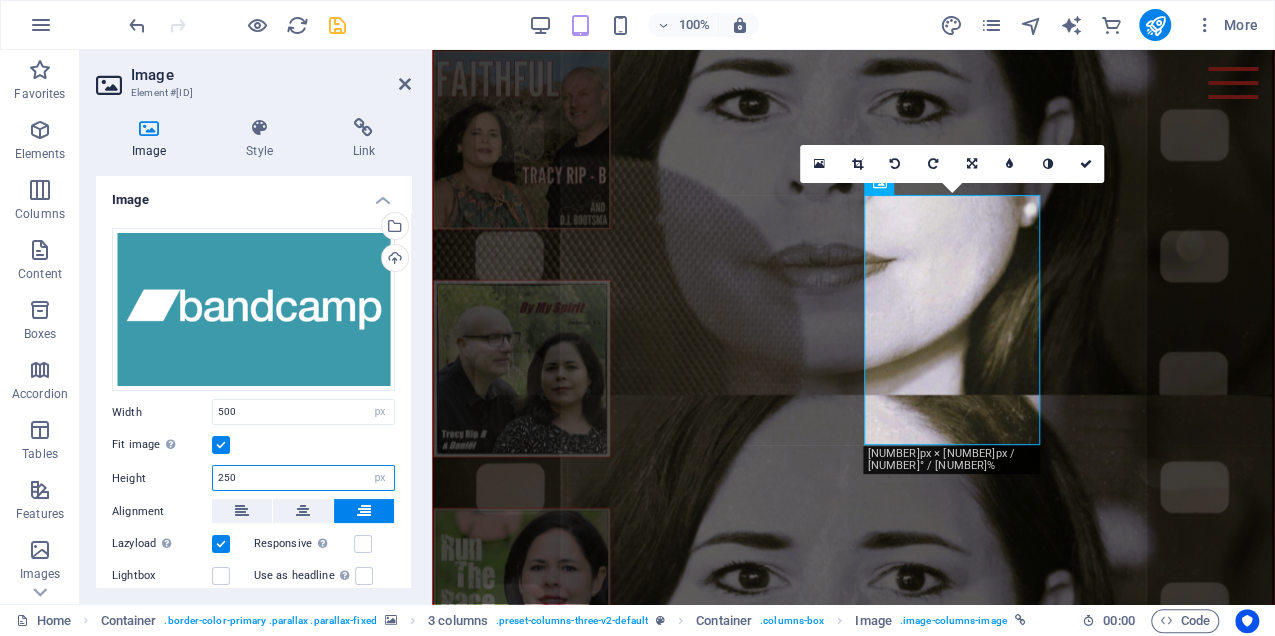 drag, startPoint x: 237, startPoint y: 477, endPoint x: 202, endPoint y: 474, distance: 35.128338 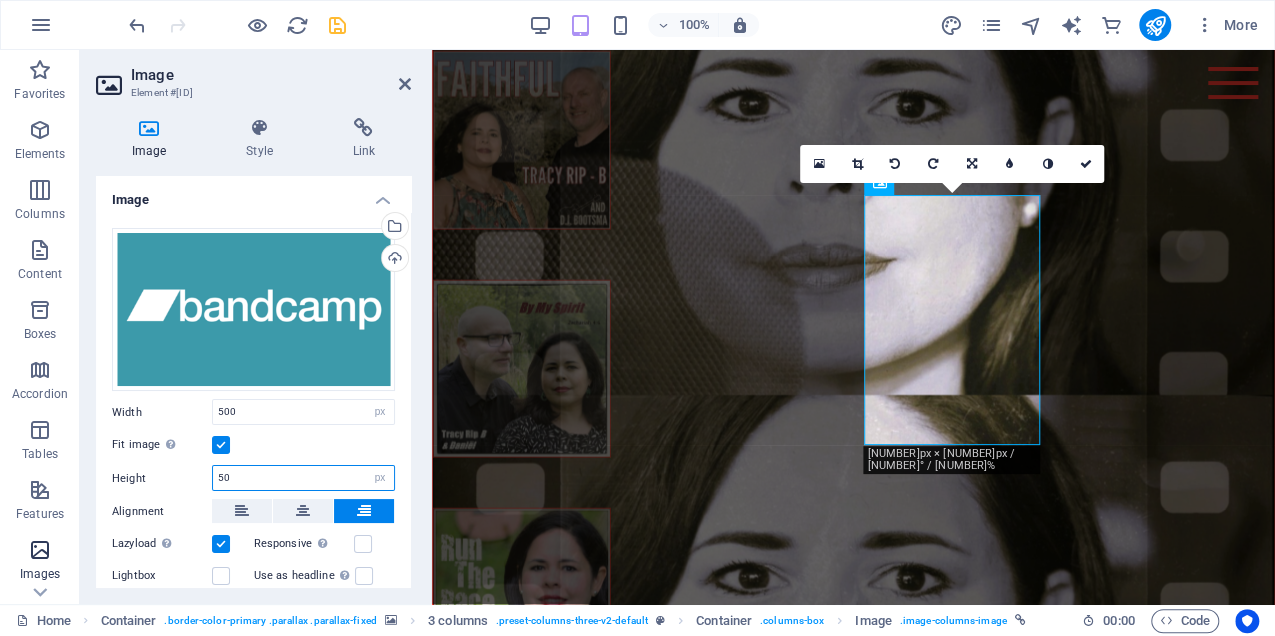 type on "50" 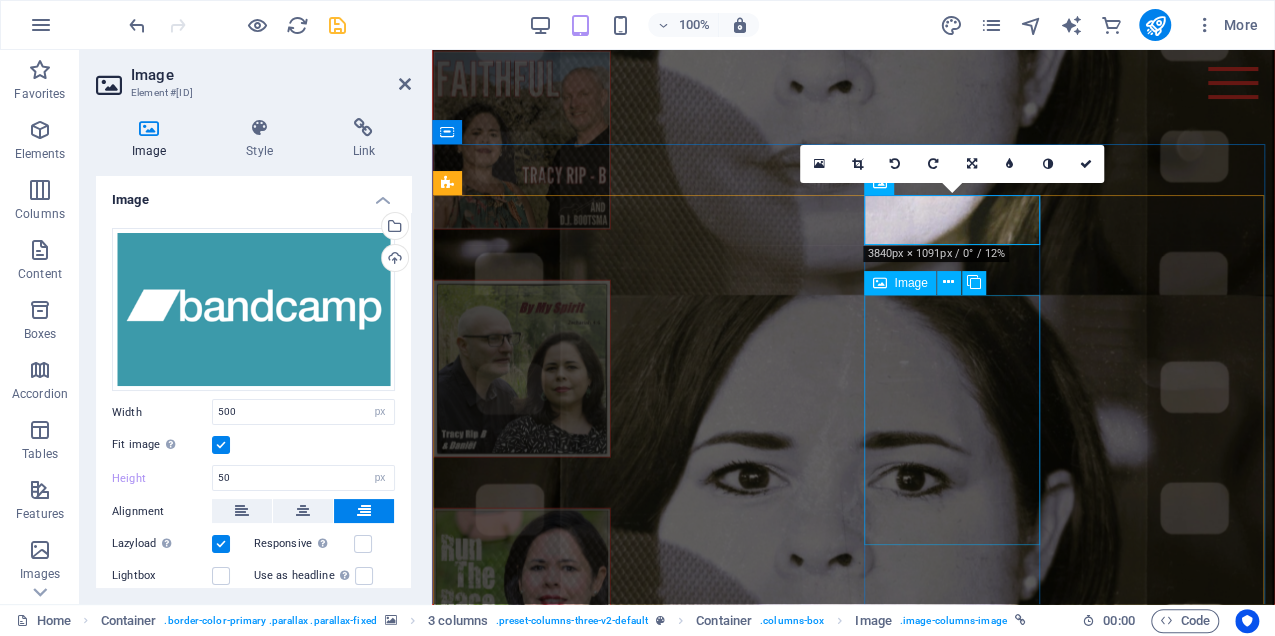 click at bounding box center [522, 1534] 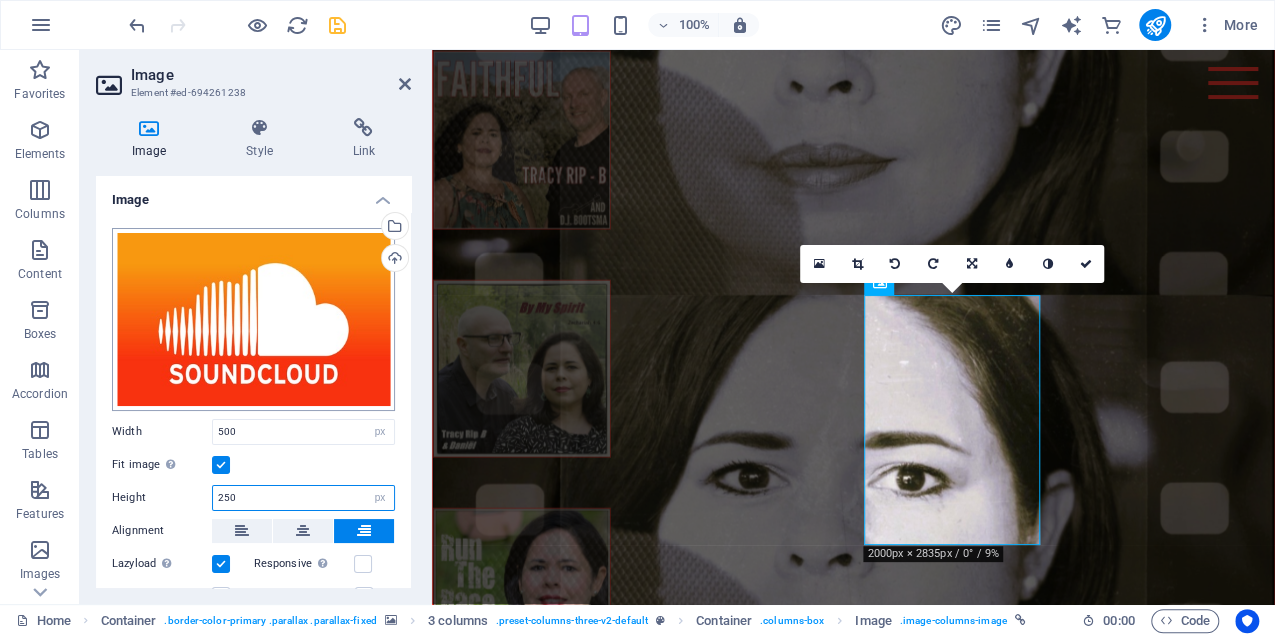 drag, startPoint x: 247, startPoint y: 392, endPoint x: 171, endPoint y: 388, distance: 76.105194 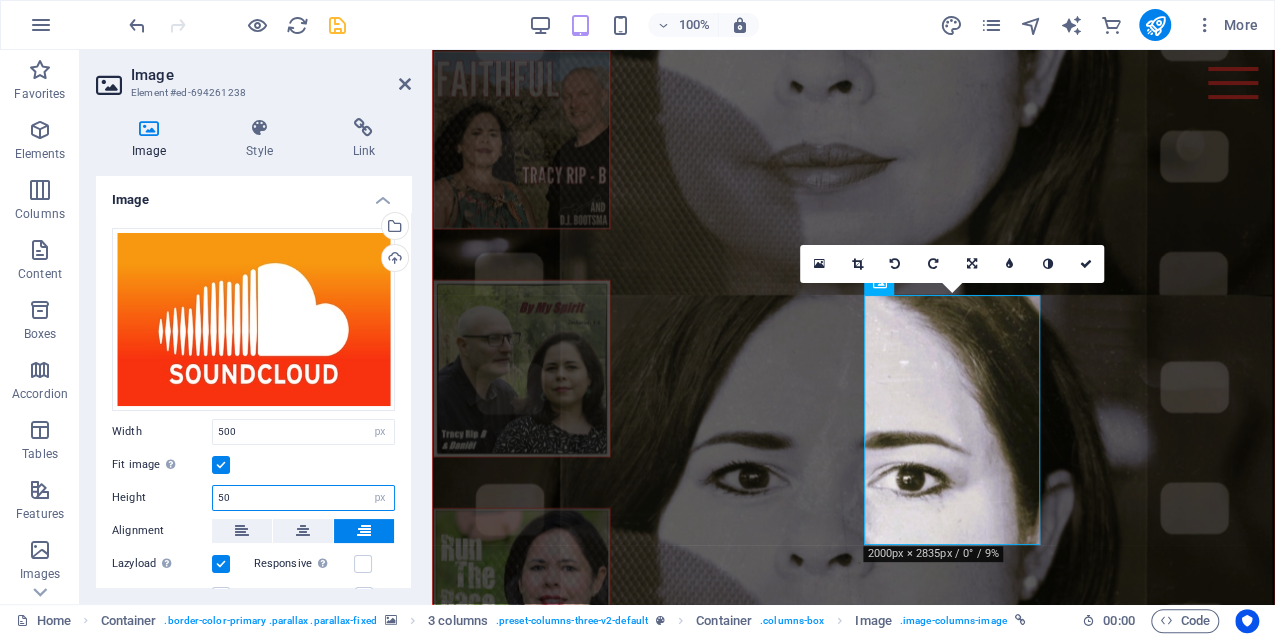 type on "50" 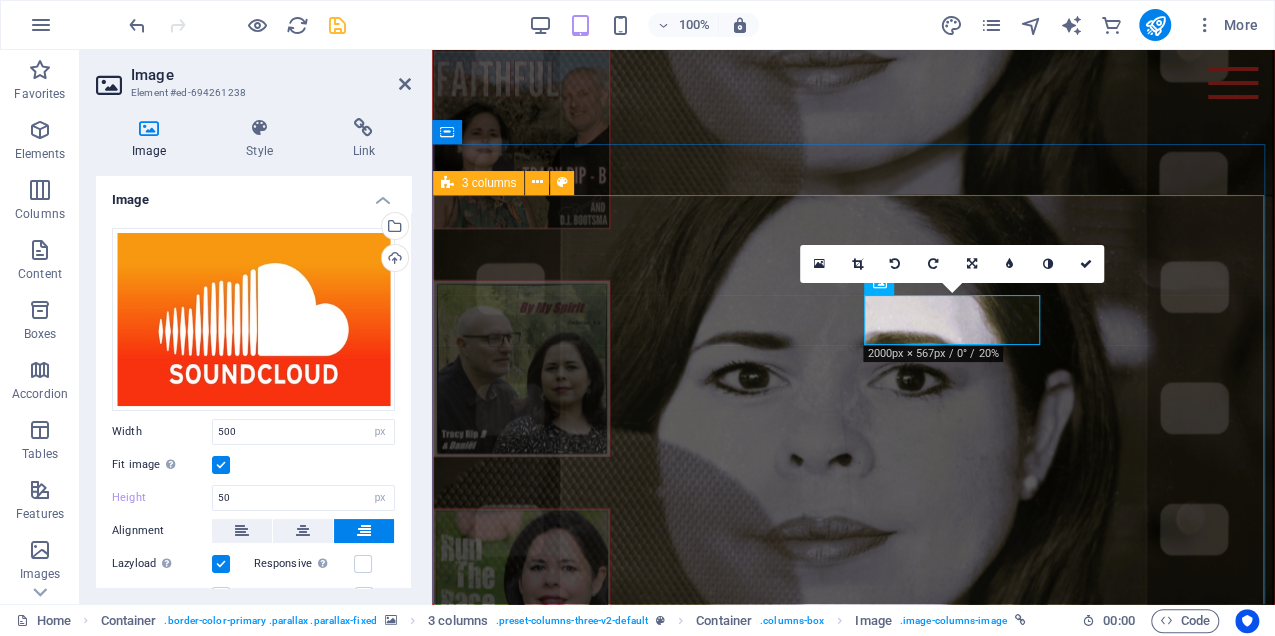 click at bounding box center [853, 905] 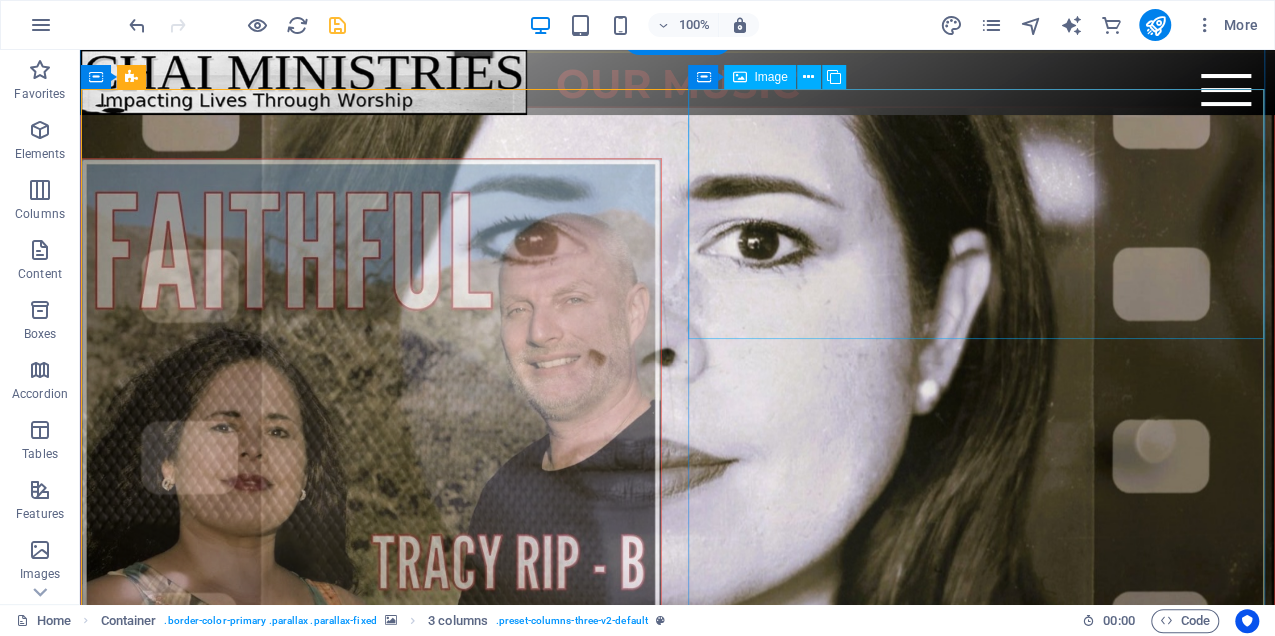 scroll, scrollTop: 2285, scrollLeft: 0, axis: vertical 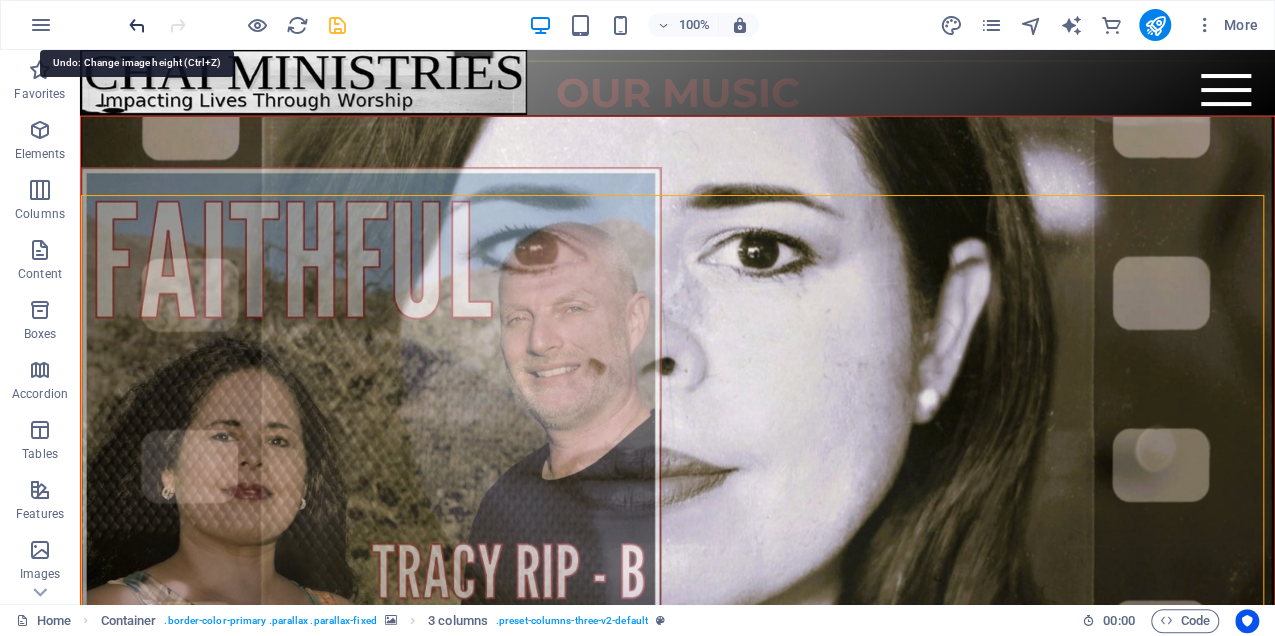click at bounding box center [137, 25] 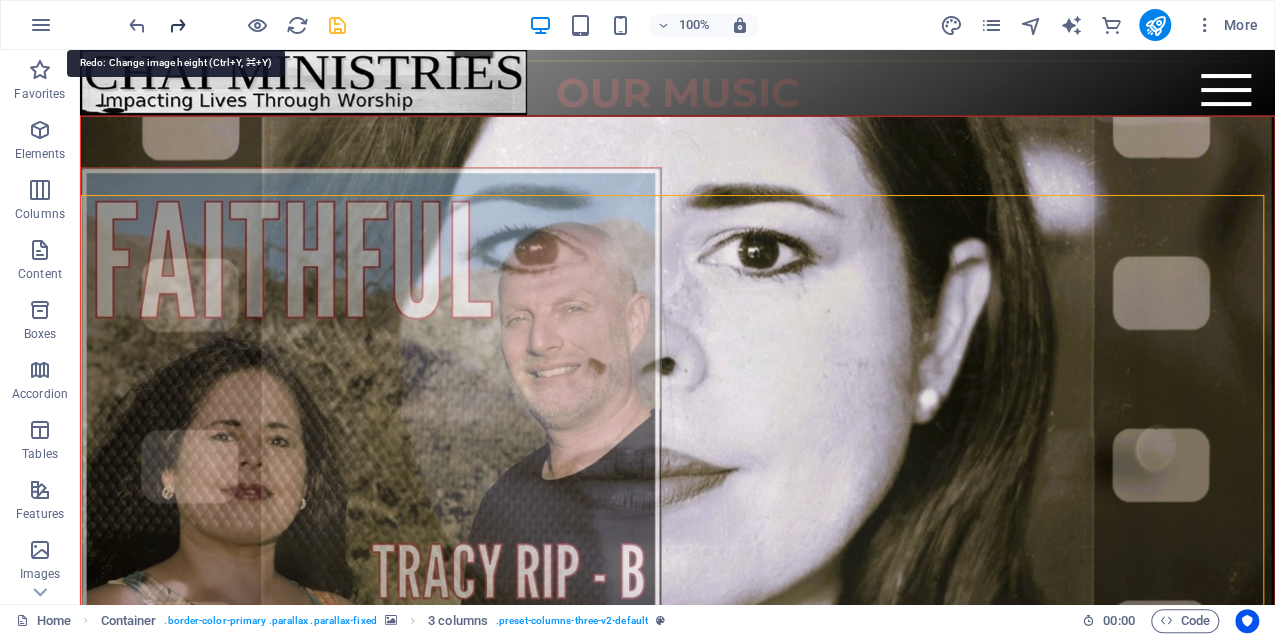 click at bounding box center [177, 25] 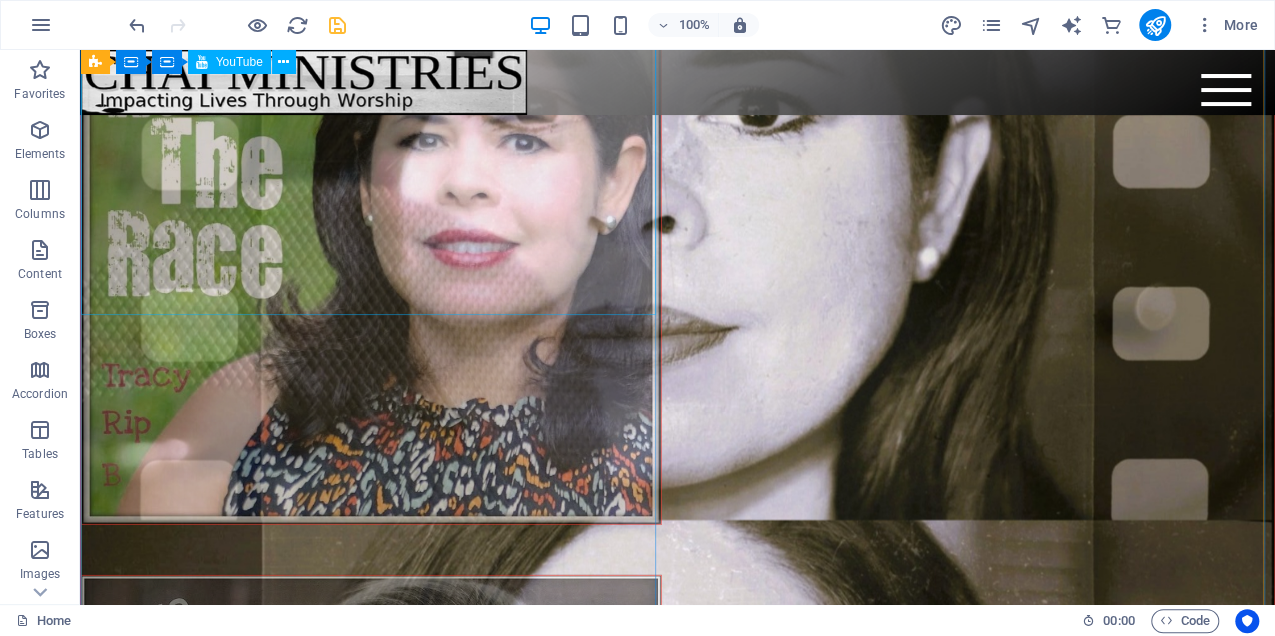 scroll, scrollTop: 3425, scrollLeft: 0, axis: vertical 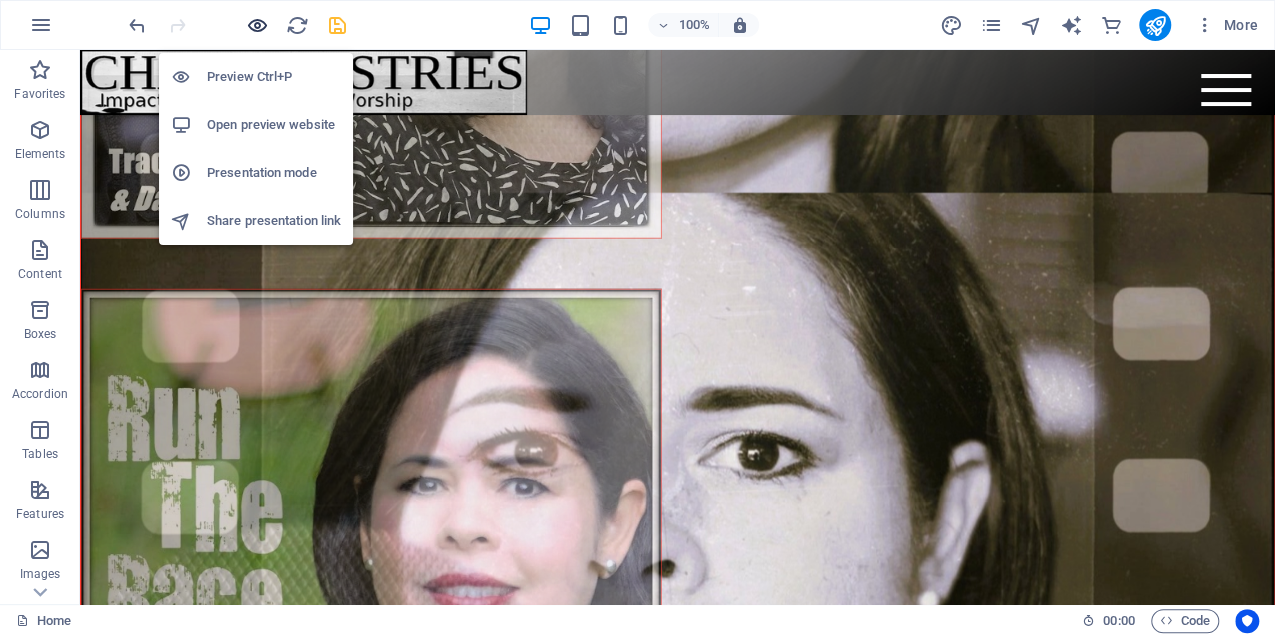 click at bounding box center (257, 25) 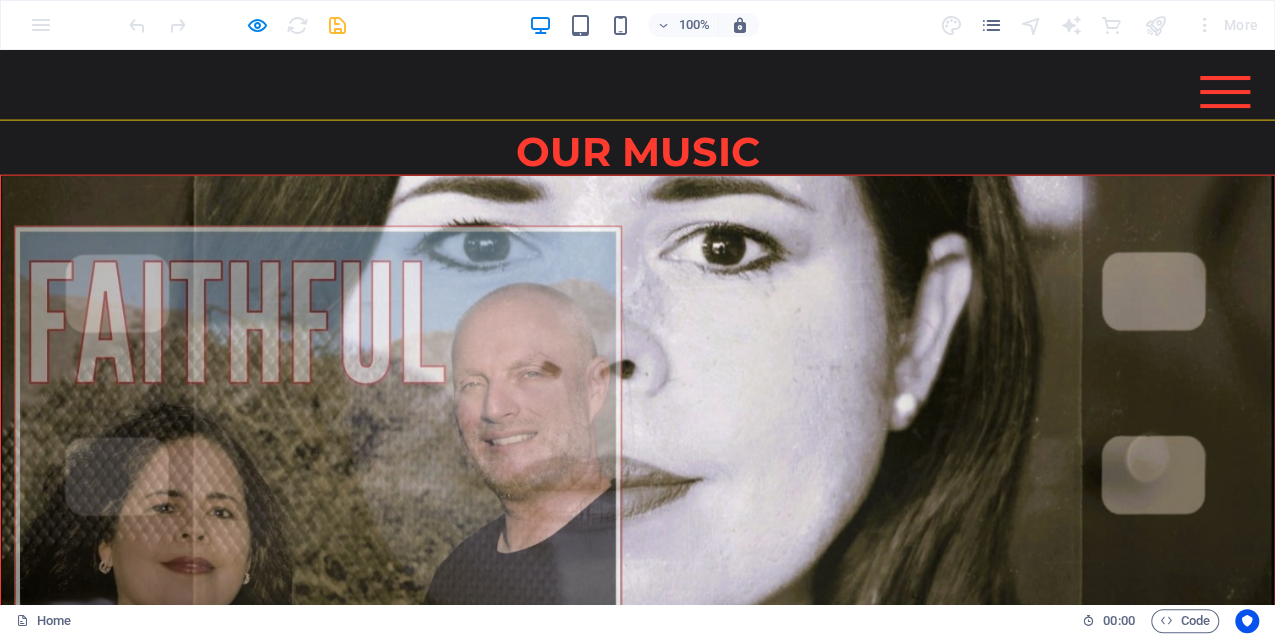 scroll, scrollTop: 2450, scrollLeft: 0, axis: vertical 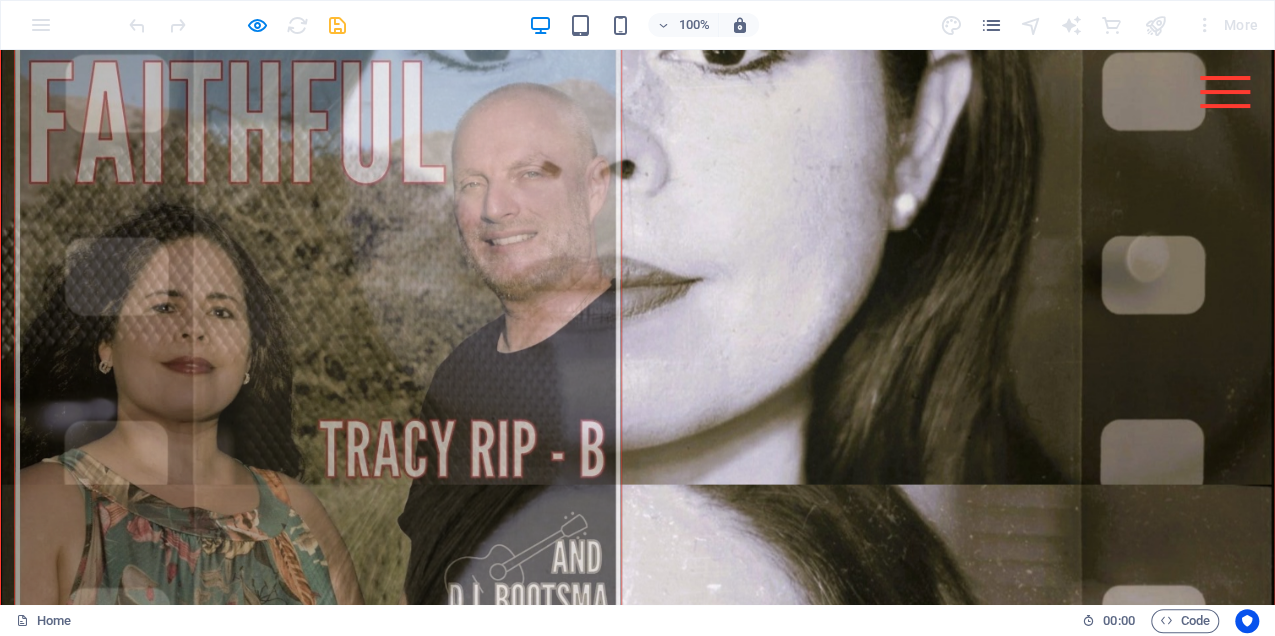 click at bounding box center (318, 330) 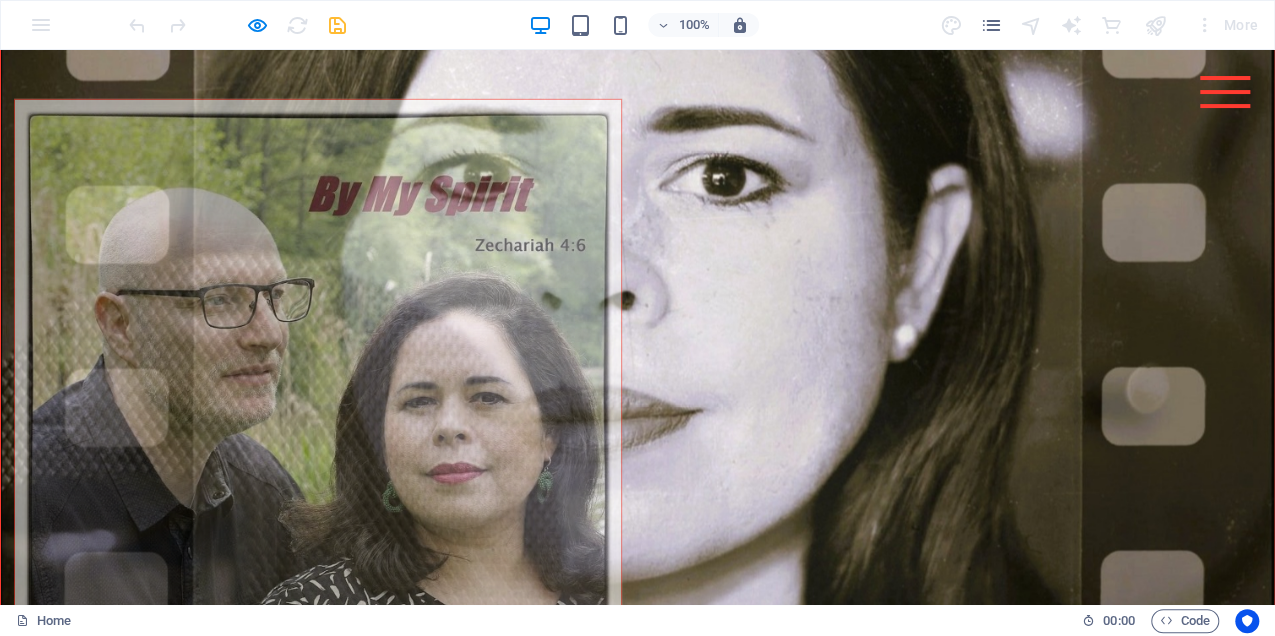 scroll, scrollTop: 3173, scrollLeft: 0, axis: vertical 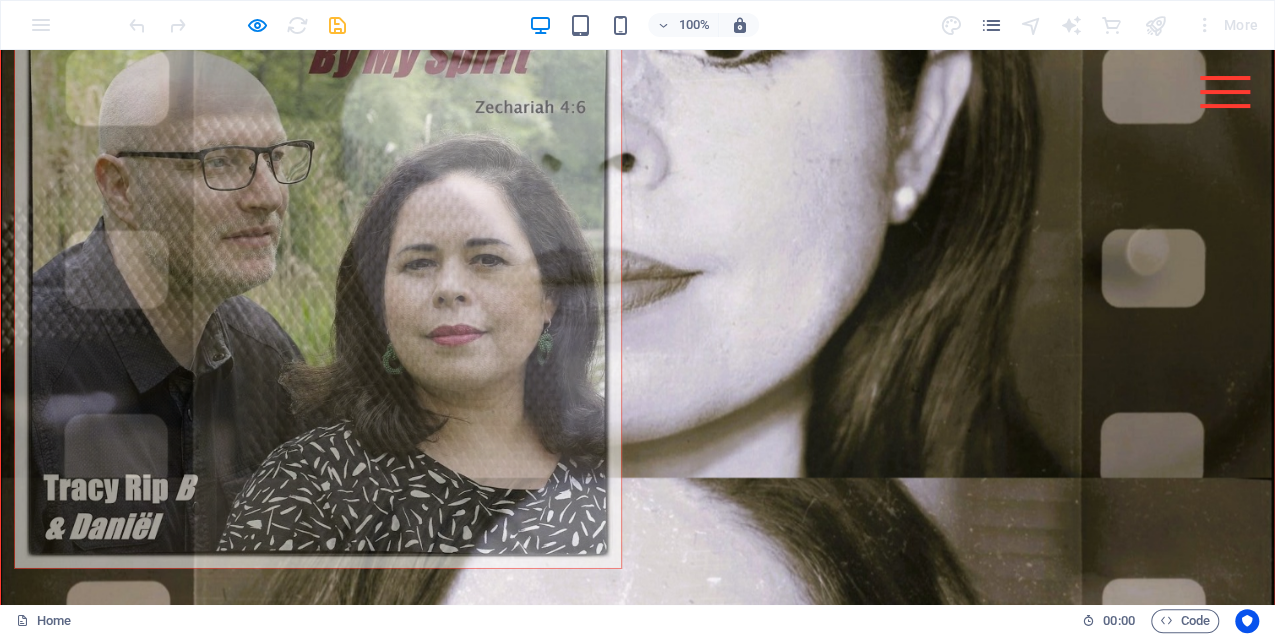 click at bounding box center [318, 265] 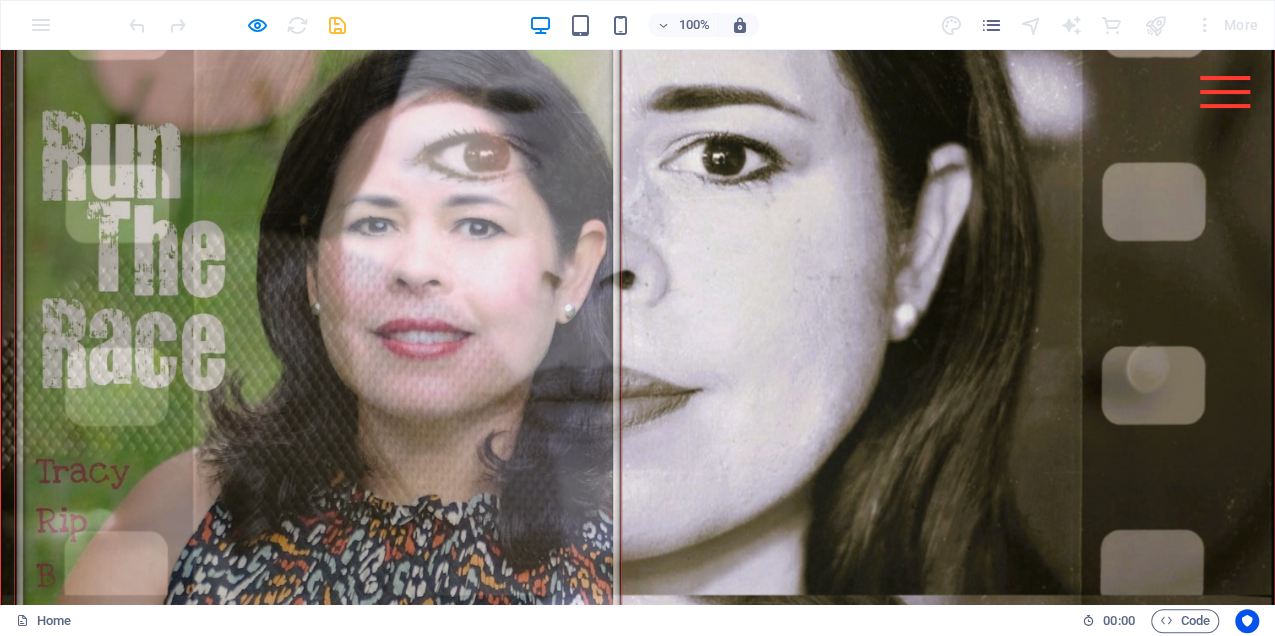 scroll, scrollTop: 3774, scrollLeft: 0, axis: vertical 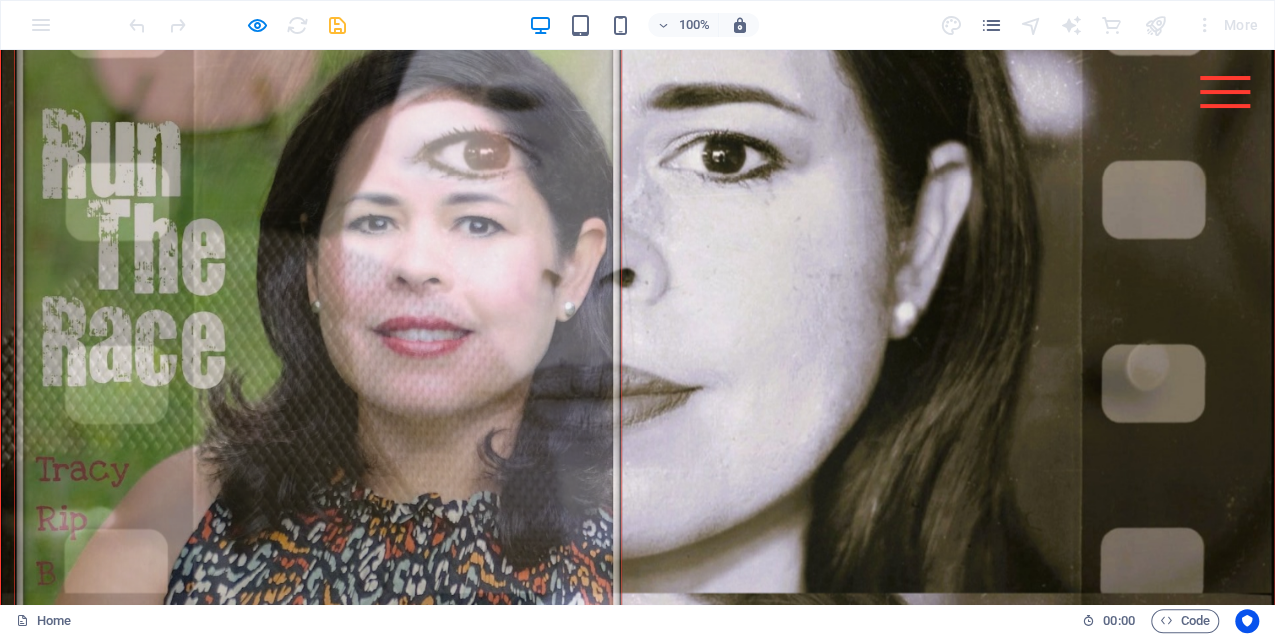click at bounding box center (318, 322) 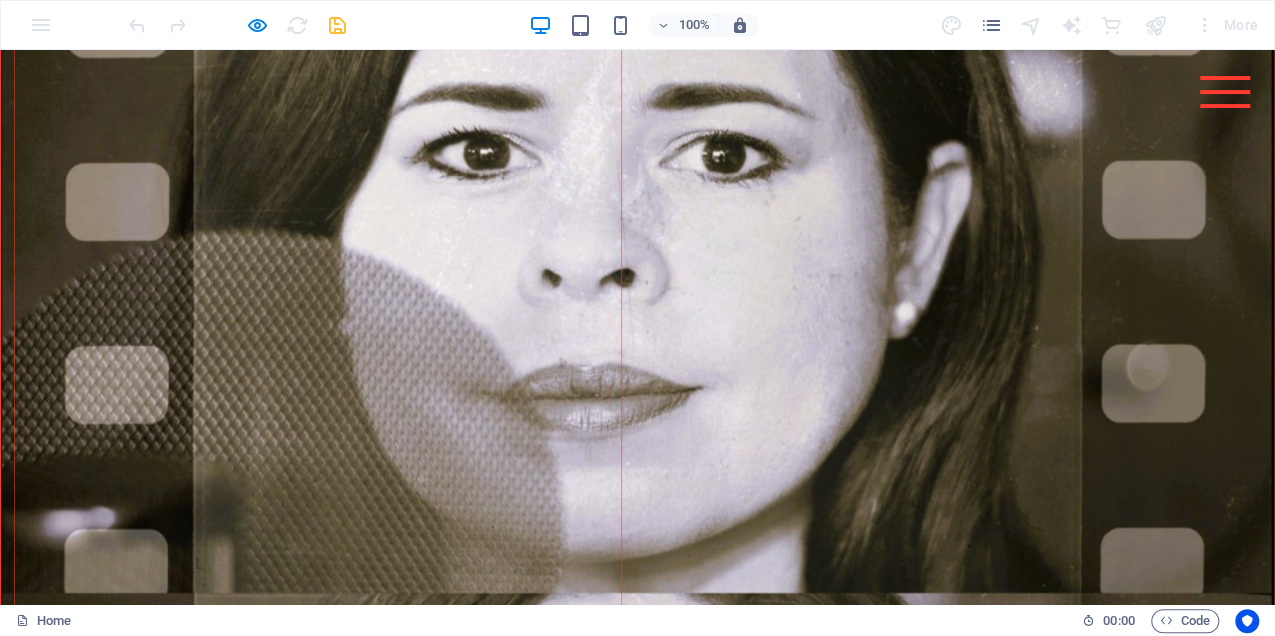 scroll, scrollTop: 4089, scrollLeft: 0, axis: vertical 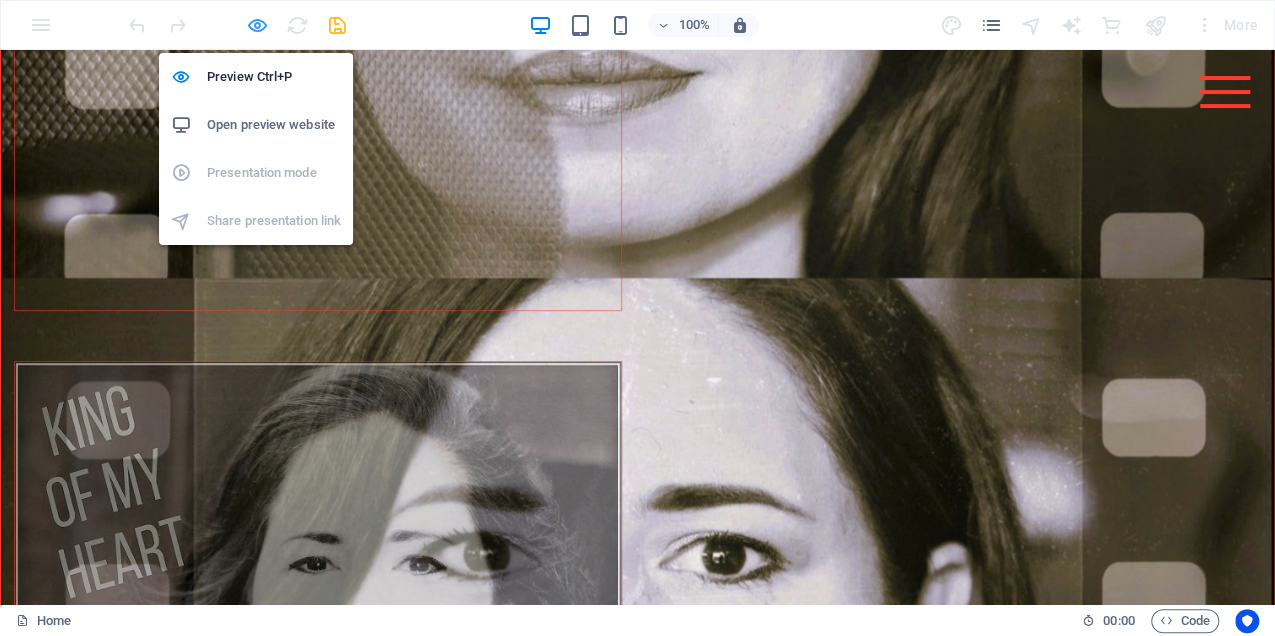 click at bounding box center [257, 25] 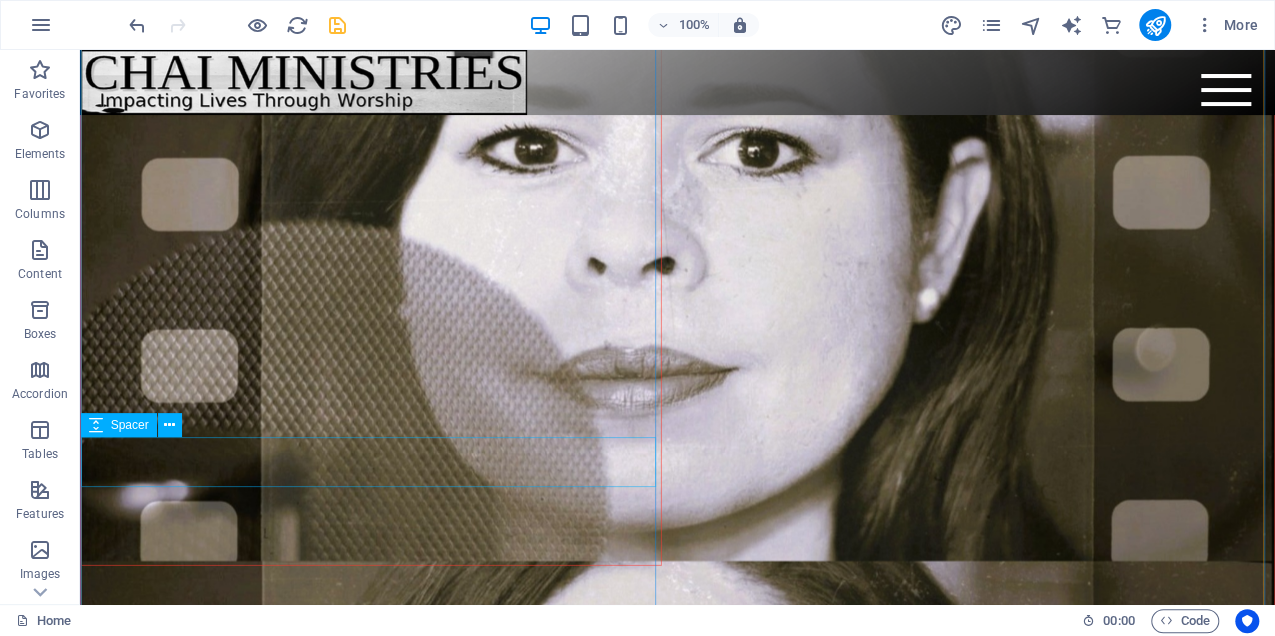 scroll, scrollTop: 3664, scrollLeft: 0, axis: vertical 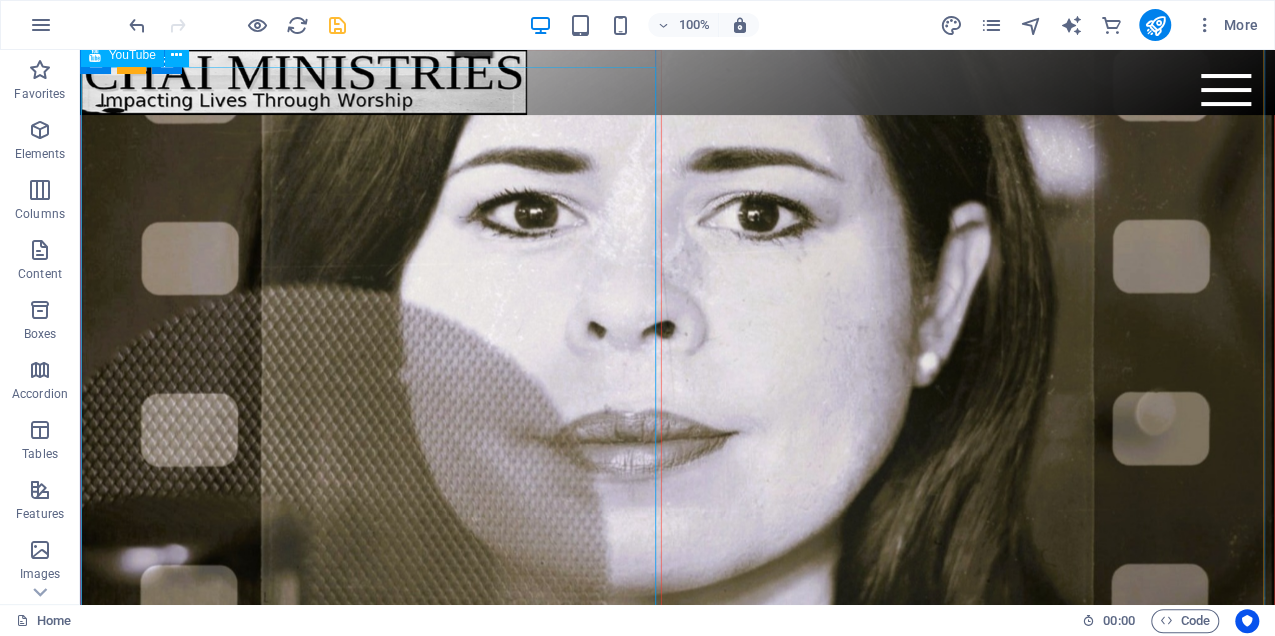 click at bounding box center (371, 339) 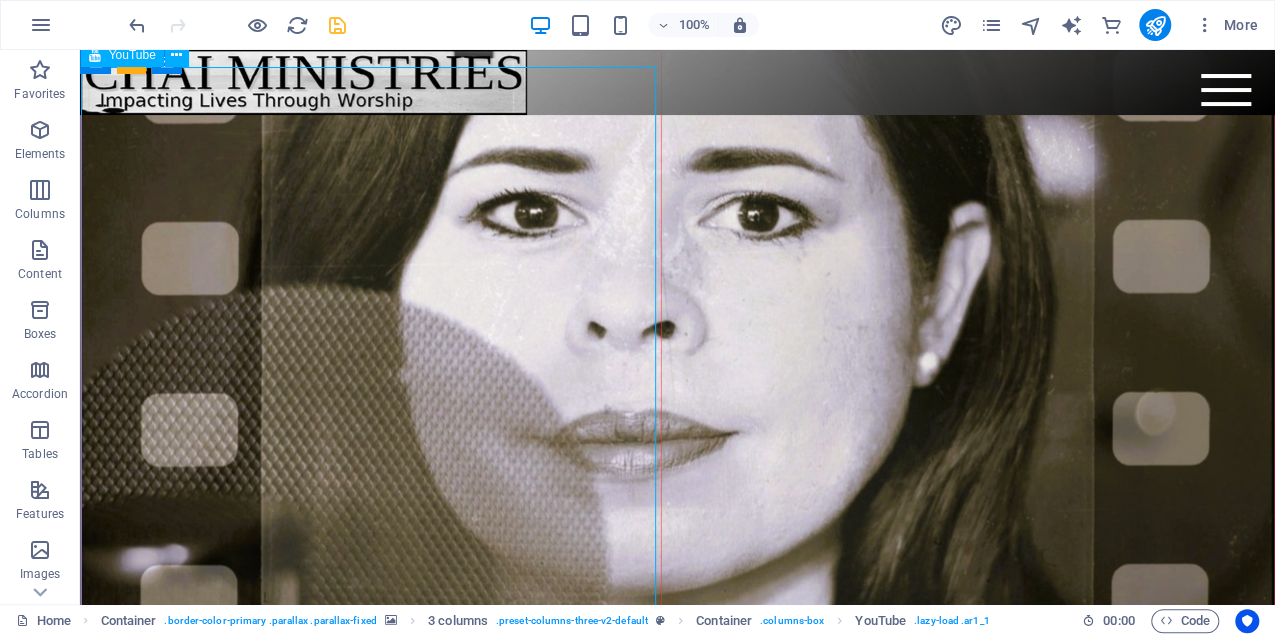 click at bounding box center [371, 339] 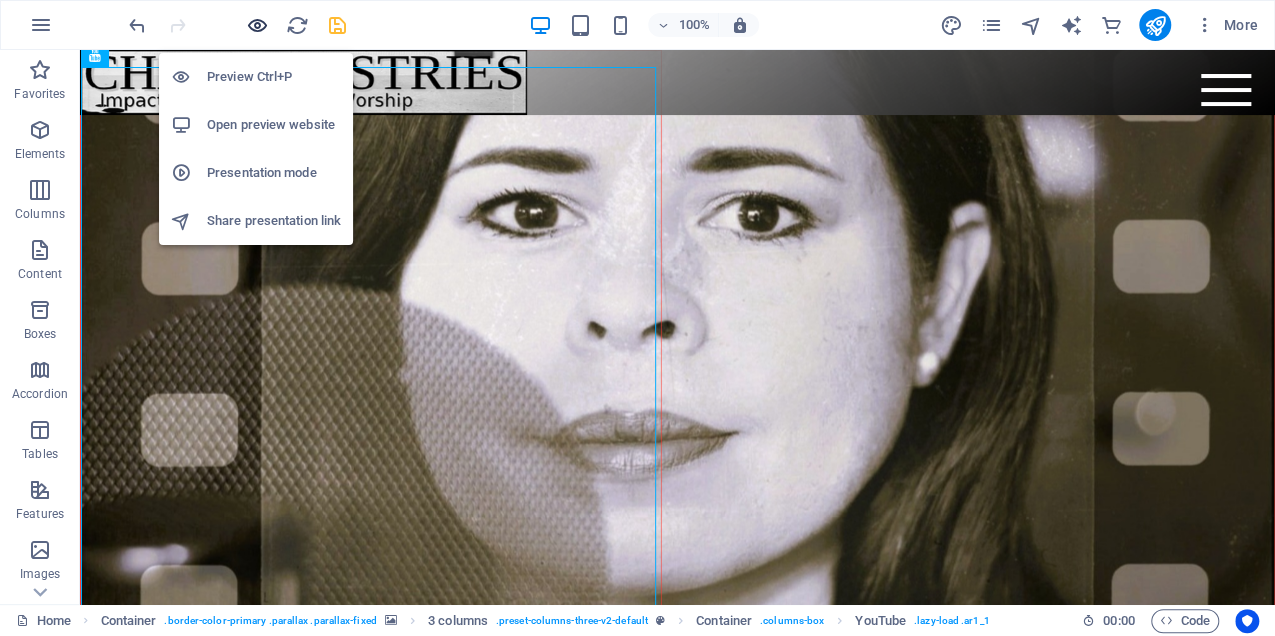 click at bounding box center (257, 25) 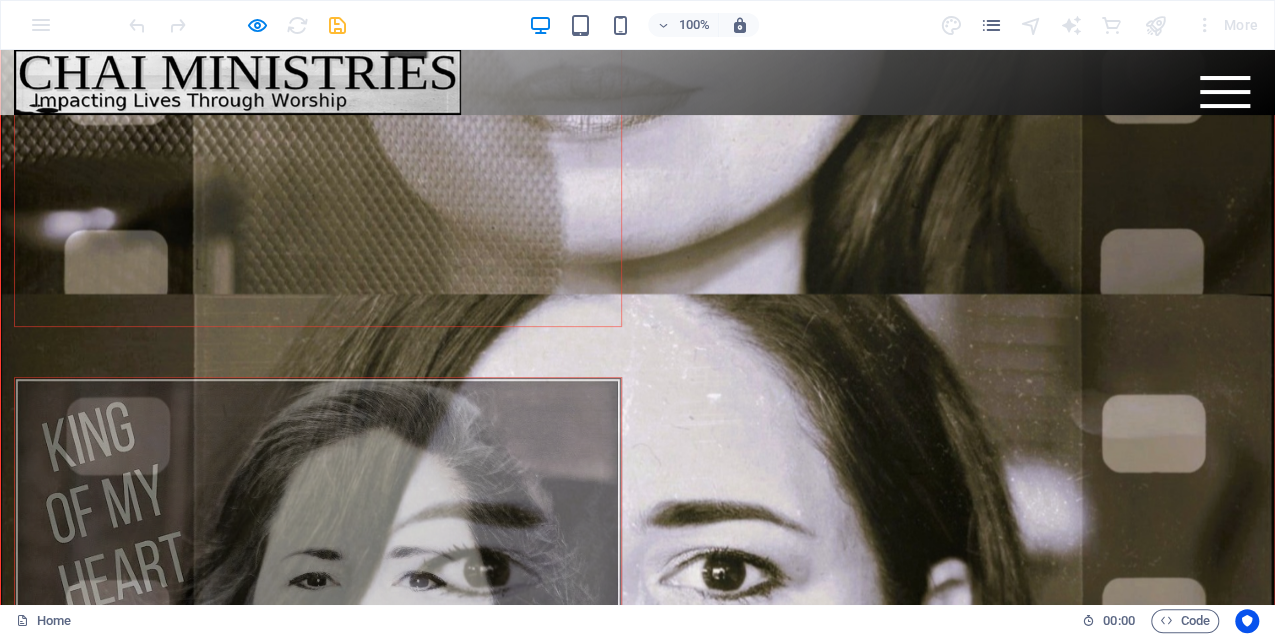 scroll, scrollTop: 3832, scrollLeft: 0, axis: vertical 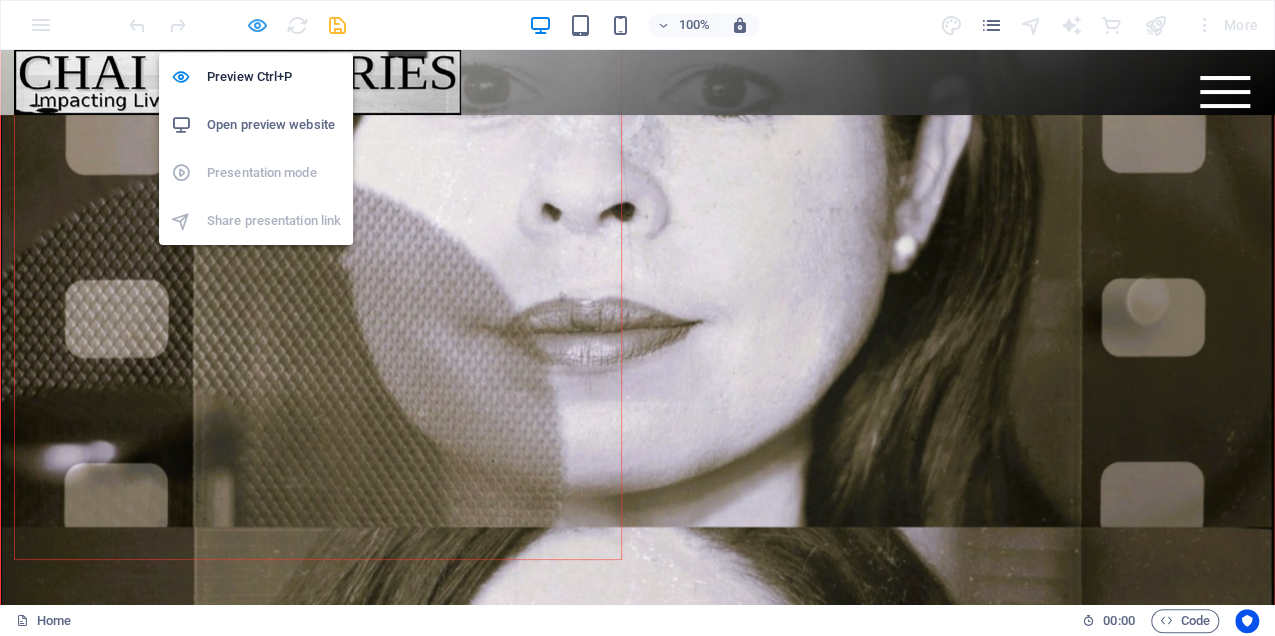 click at bounding box center (257, 25) 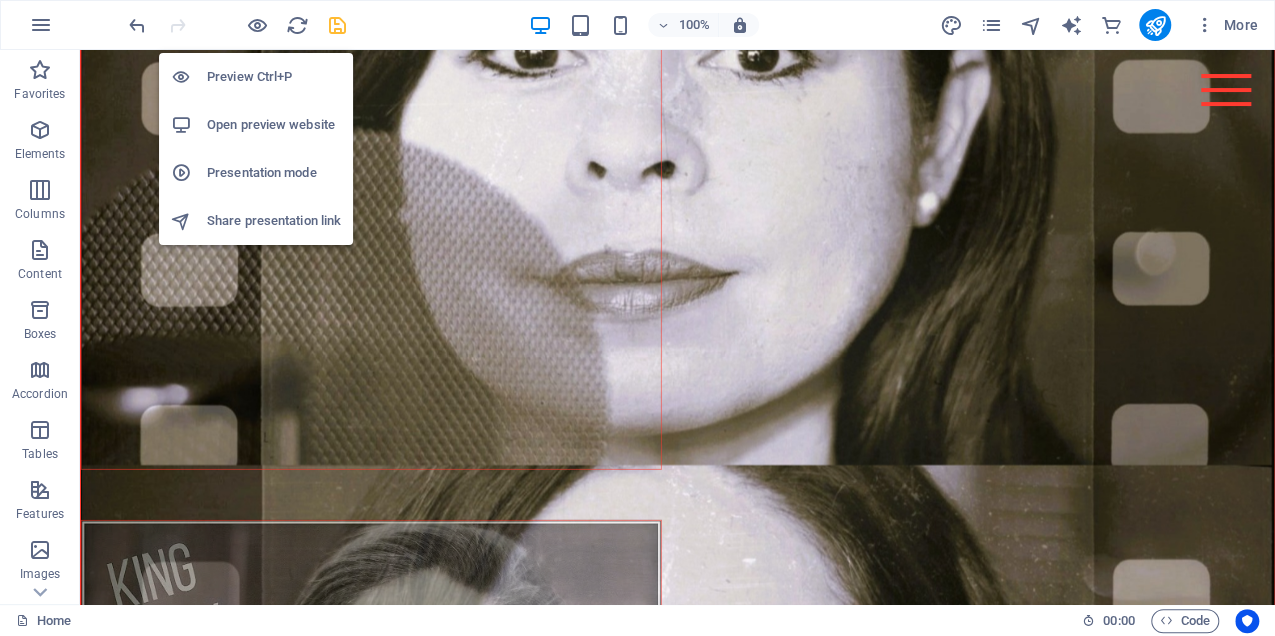 scroll, scrollTop: 3807, scrollLeft: 0, axis: vertical 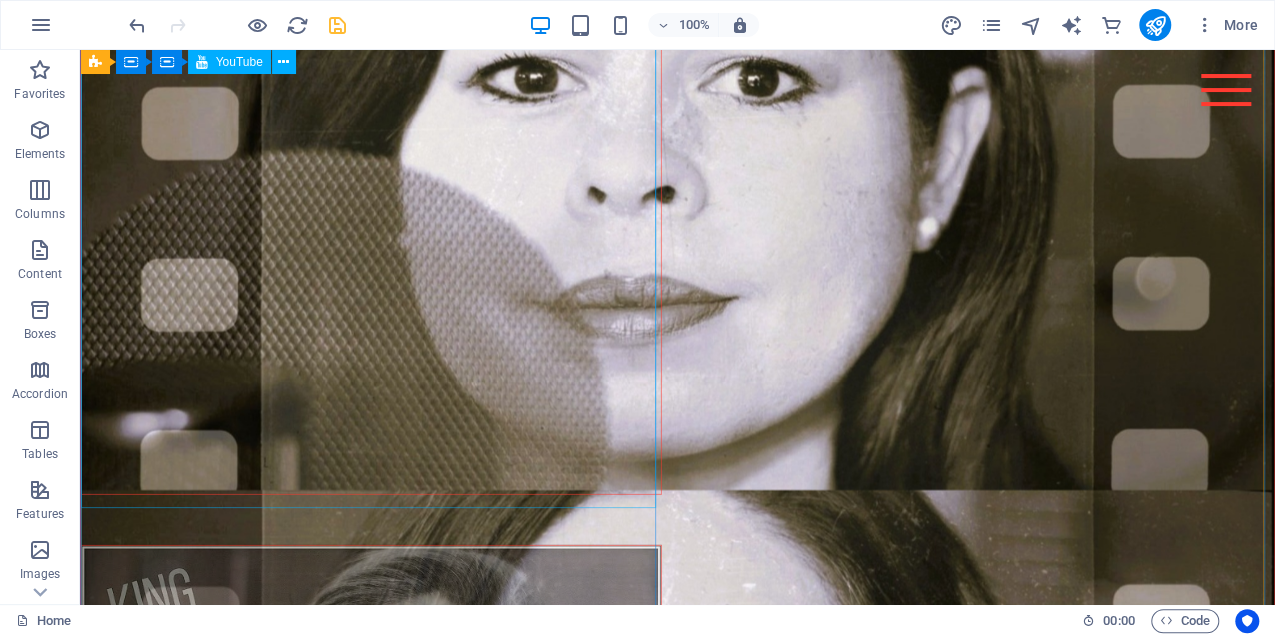 click at bounding box center (371, 204) 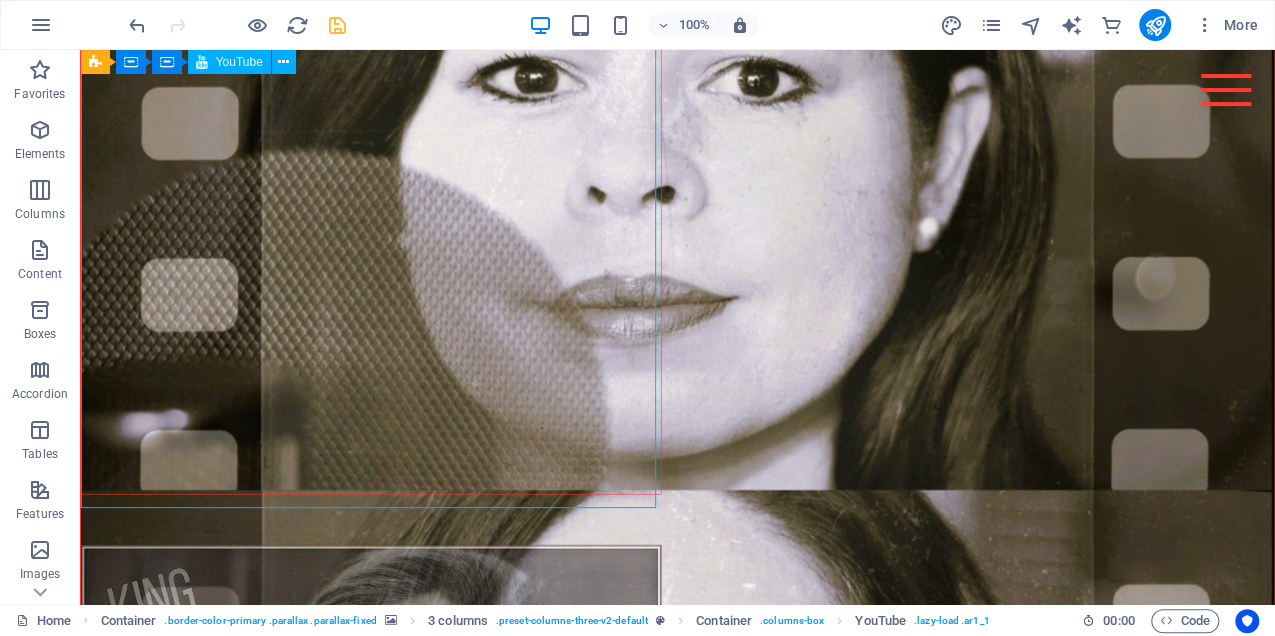 click at bounding box center [371, 204] 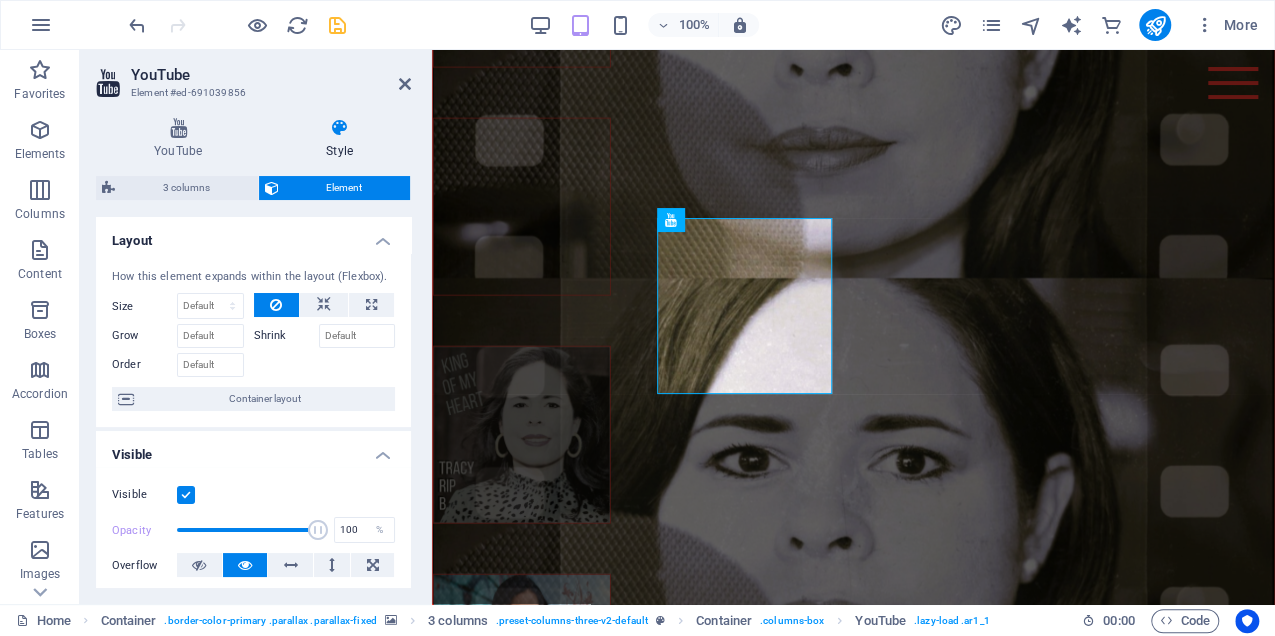 scroll, scrollTop: 2944, scrollLeft: 0, axis: vertical 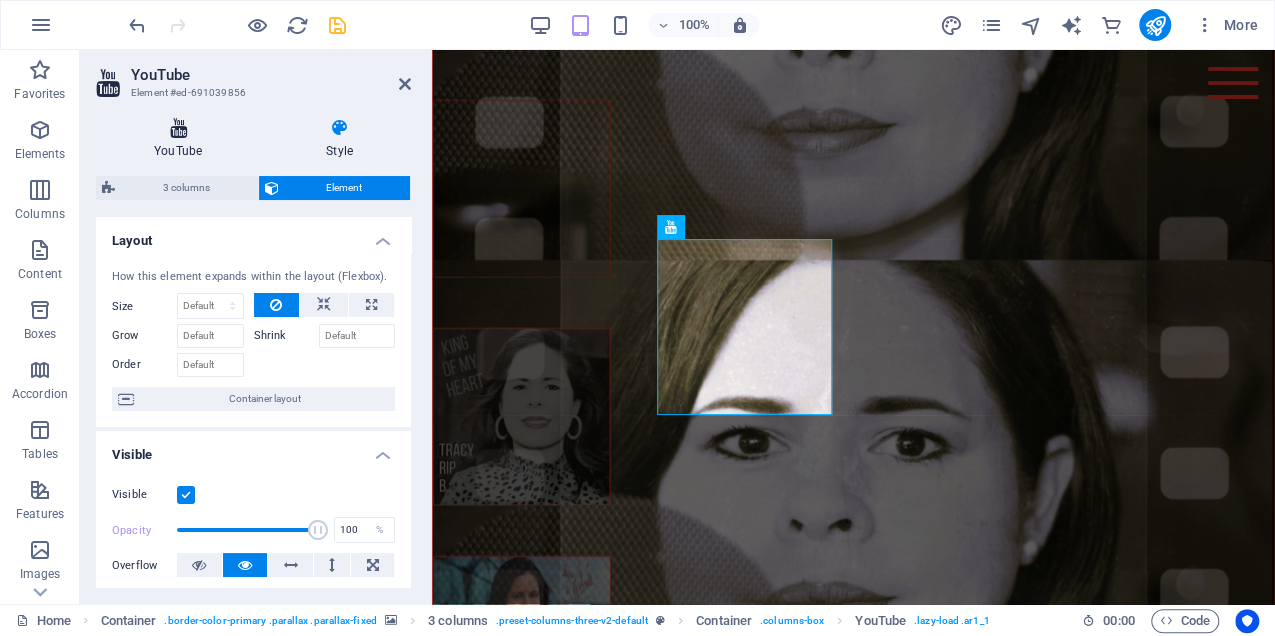 click at bounding box center (178, 128) 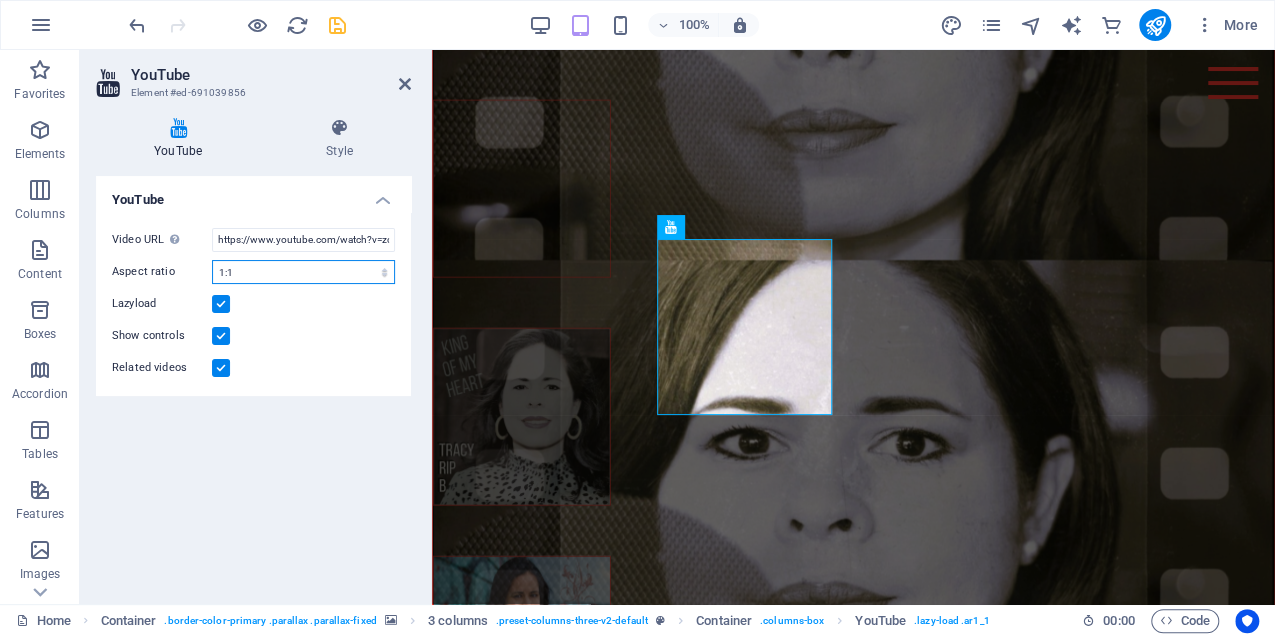 click on "16:10 16:9 4:3 2:1 1:1" at bounding box center [303, 272] 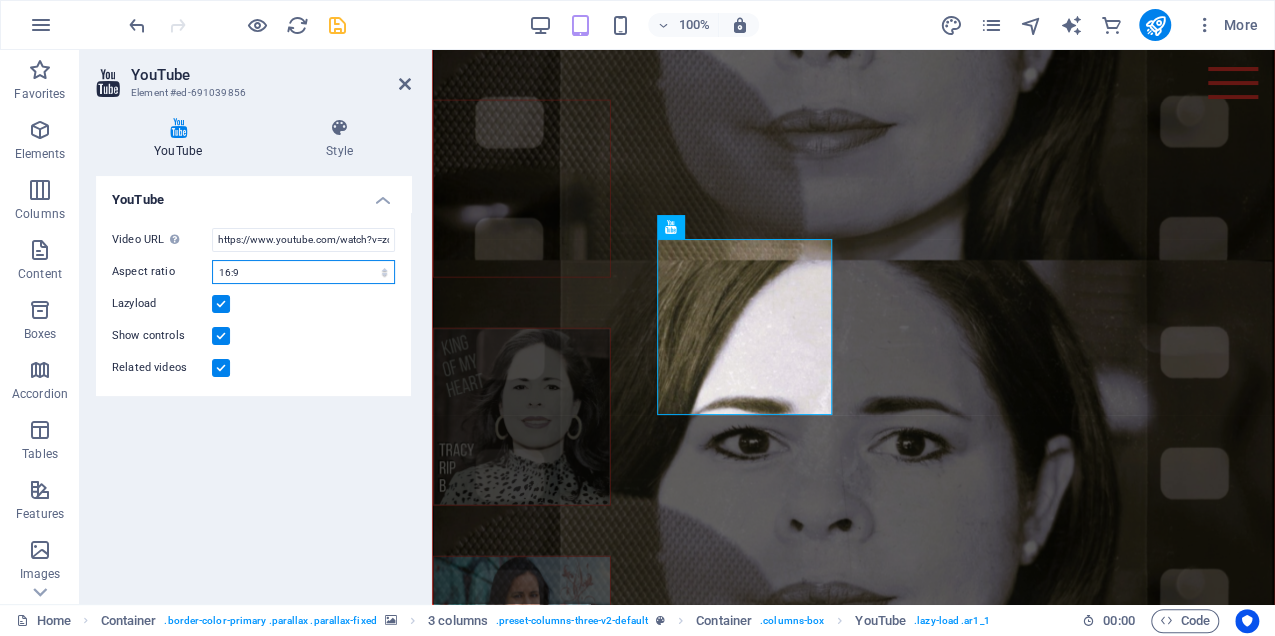click on "16:10 16:9 4:3 2:1 1:1" at bounding box center (303, 272) 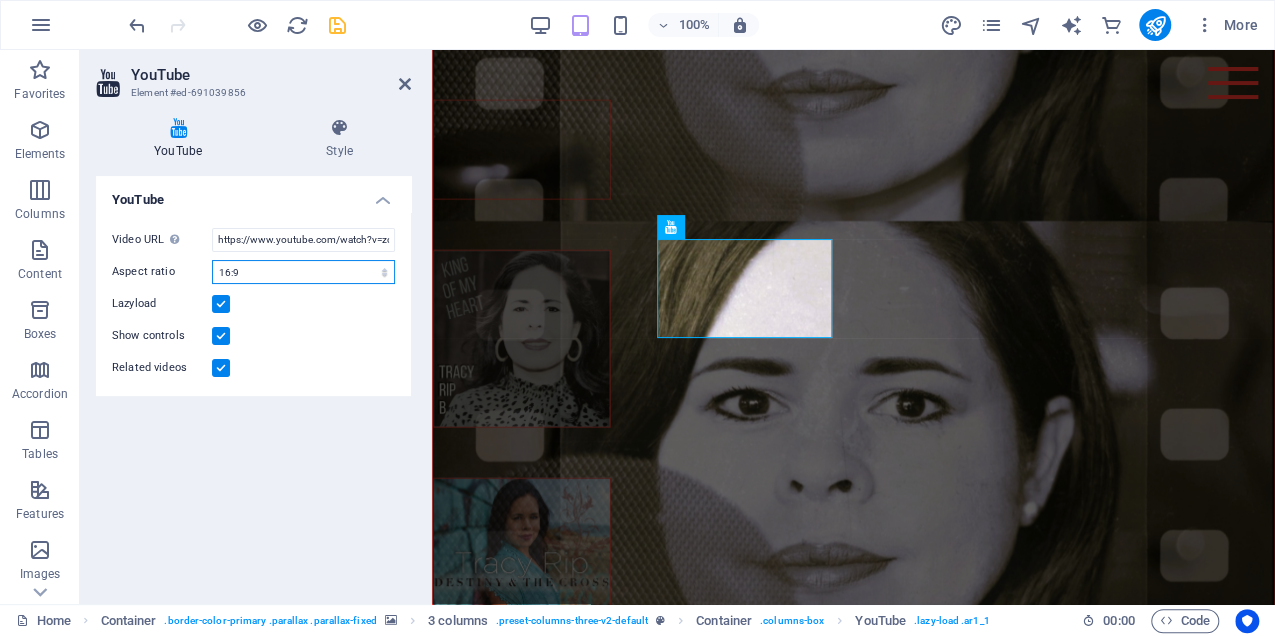click on "16:10 16:9 4:3 2:1 1:1" at bounding box center (303, 272) 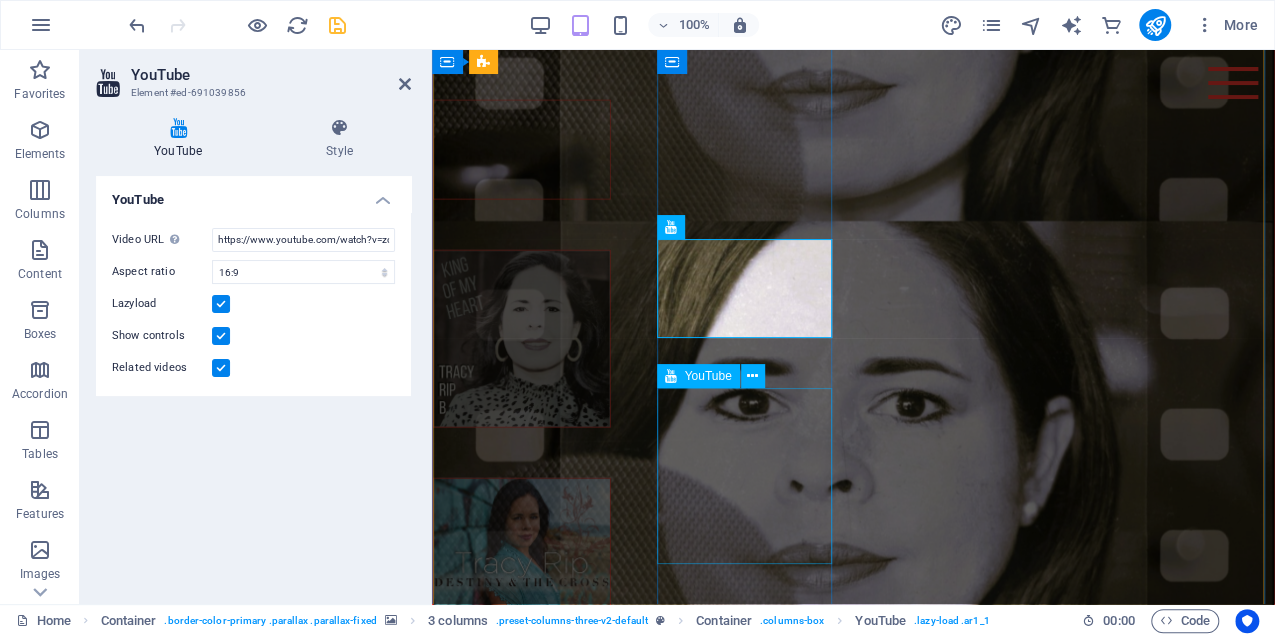 click at bounding box center (522, 339) 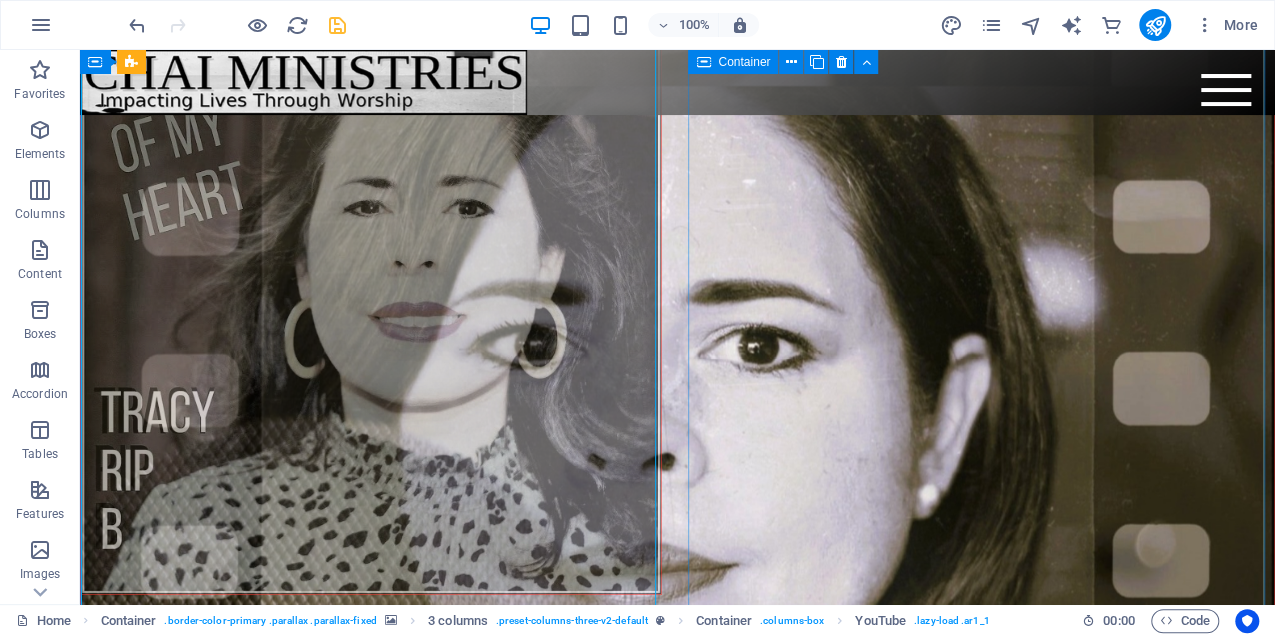 scroll, scrollTop: 4074, scrollLeft: 0, axis: vertical 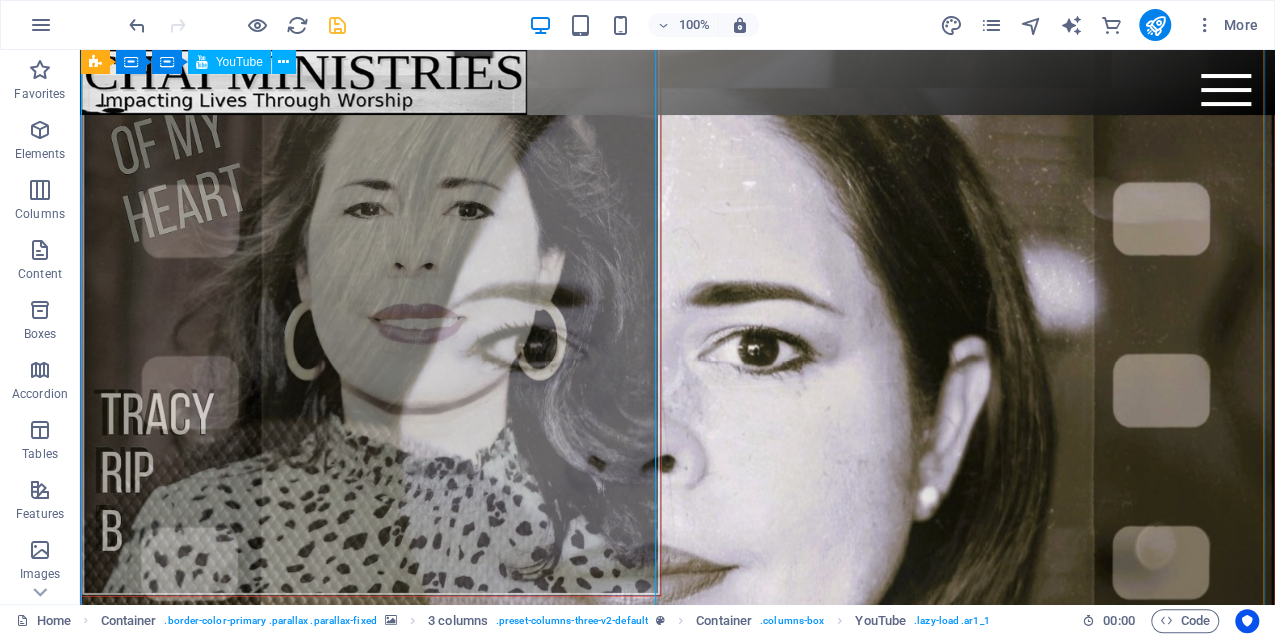 click at bounding box center [371, 306] 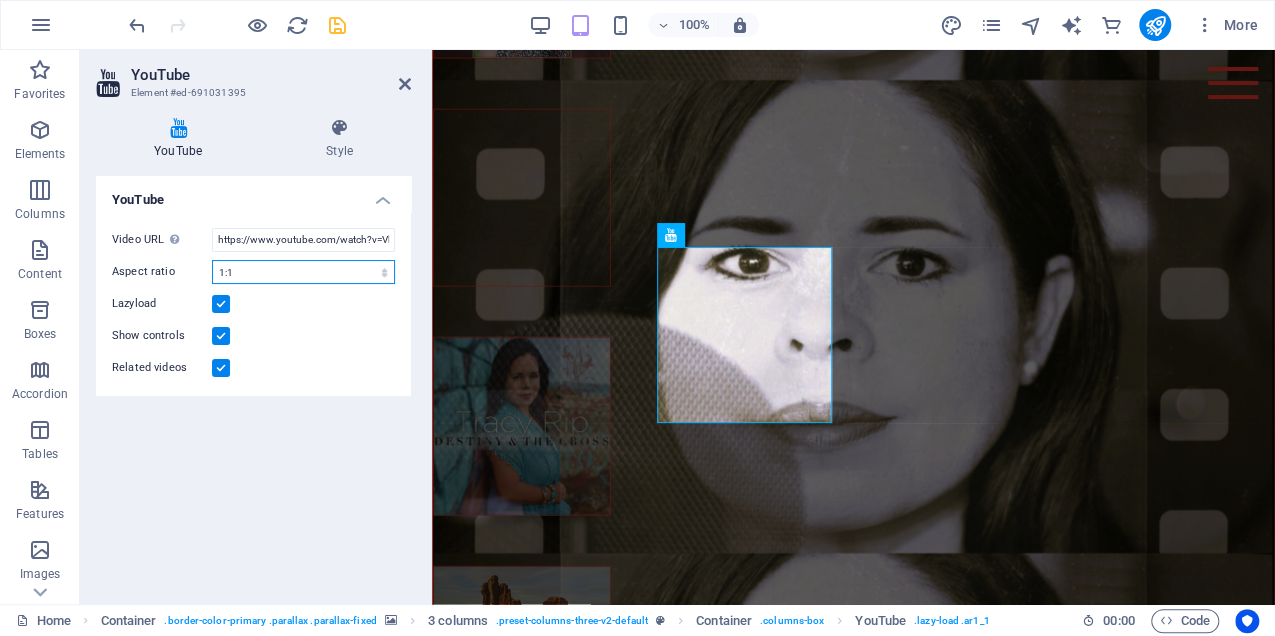 click on "16:10 16:9 4:3 2:1 1:1" at bounding box center (303, 272) 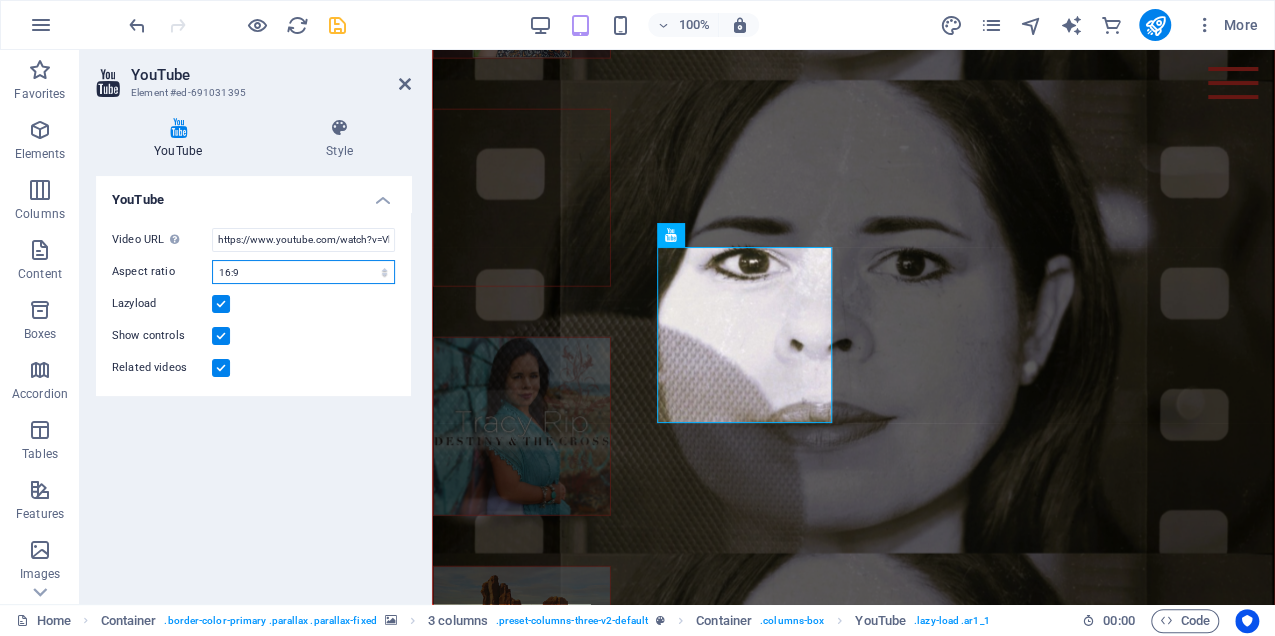 click on "16:10 16:9 4:3 2:1 1:1" at bounding box center (303, 272) 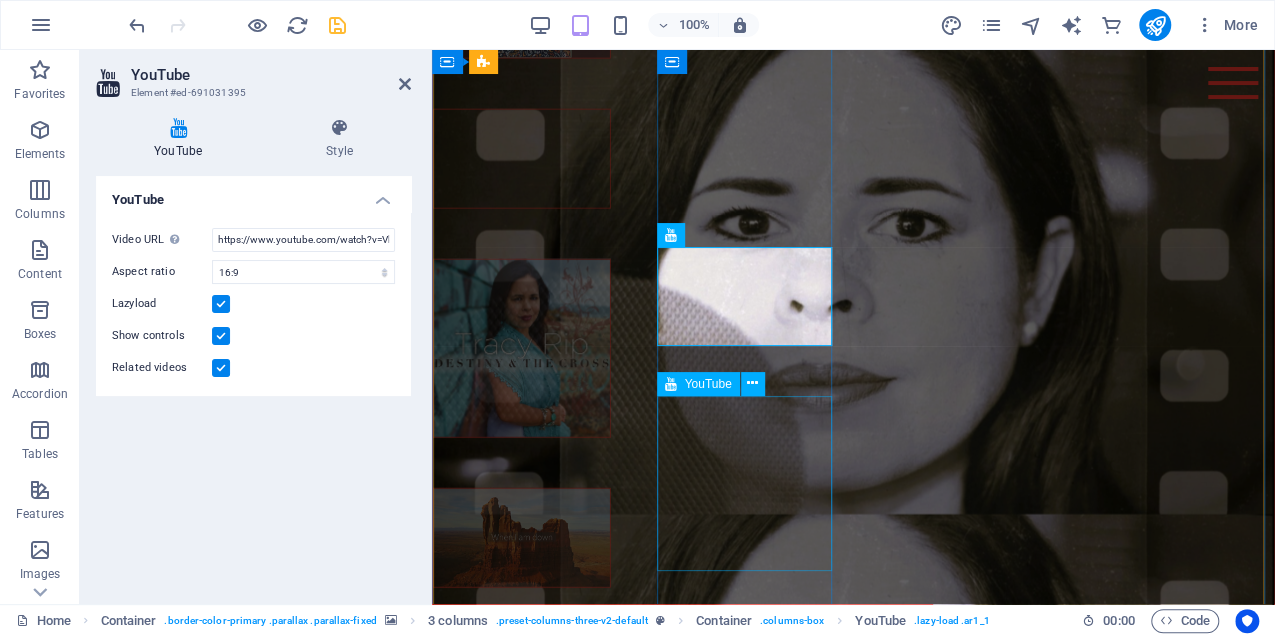 click at bounding box center [522, 348] 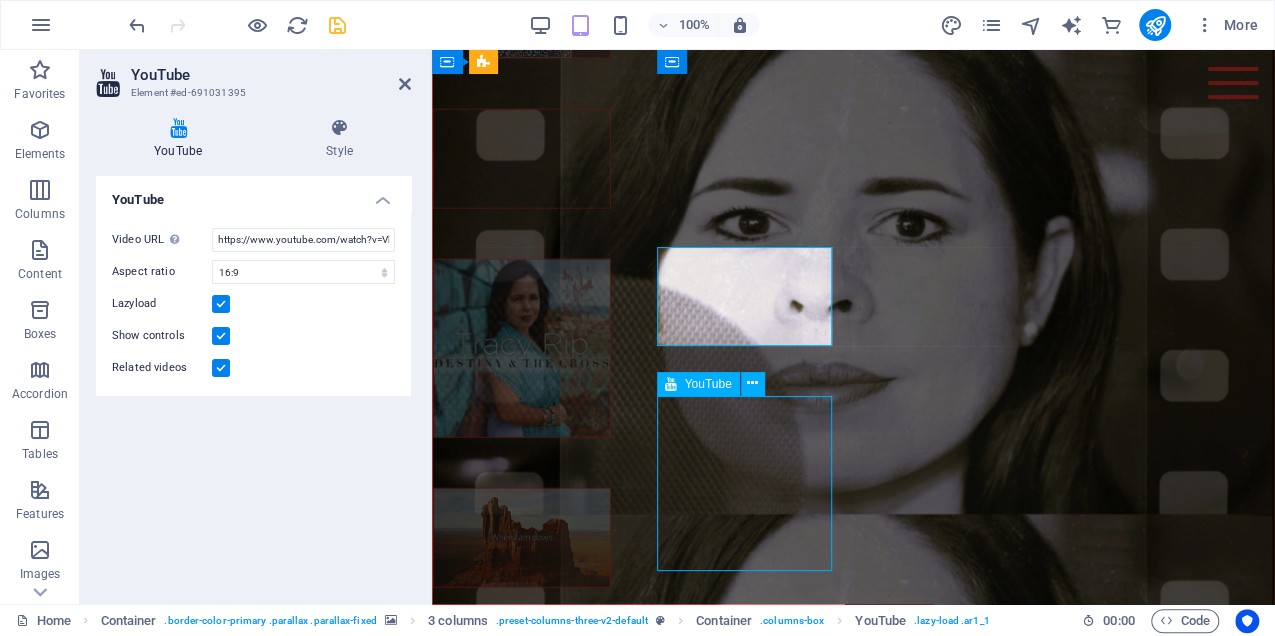 click at bounding box center (522, 348) 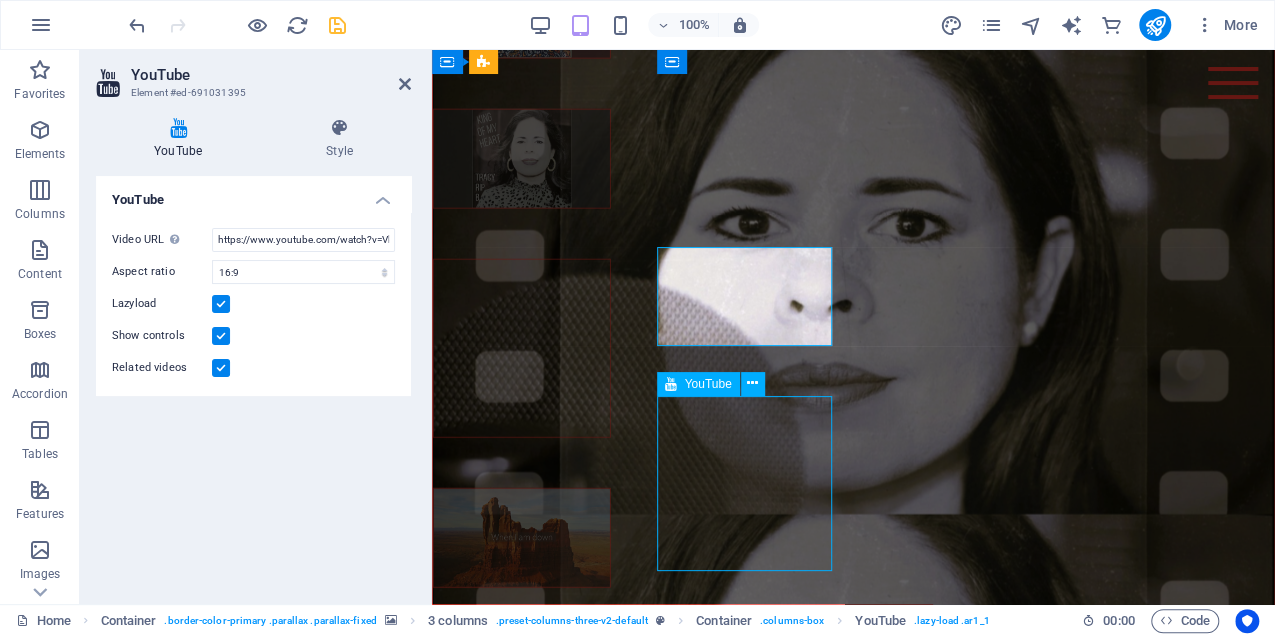 scroll, scrollTop: 3242, scrollLeft: 0, axis: vertical 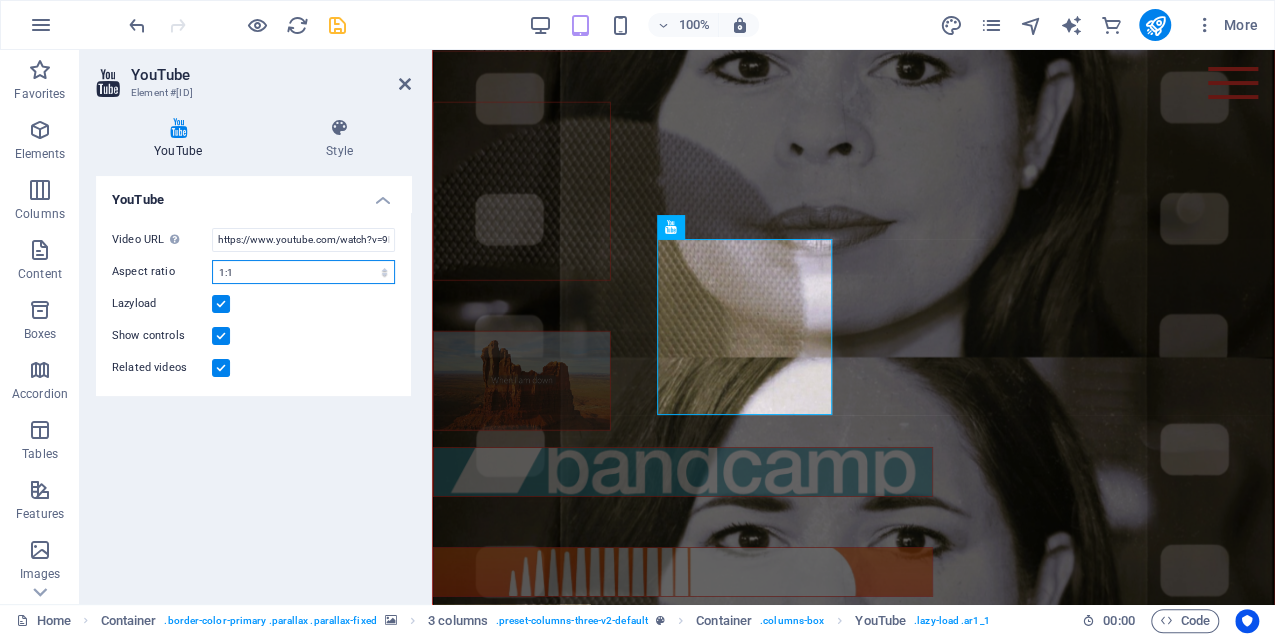 click on "16:10 16:9 4:3 2:1 1:1" at bounding box center (303, 272) 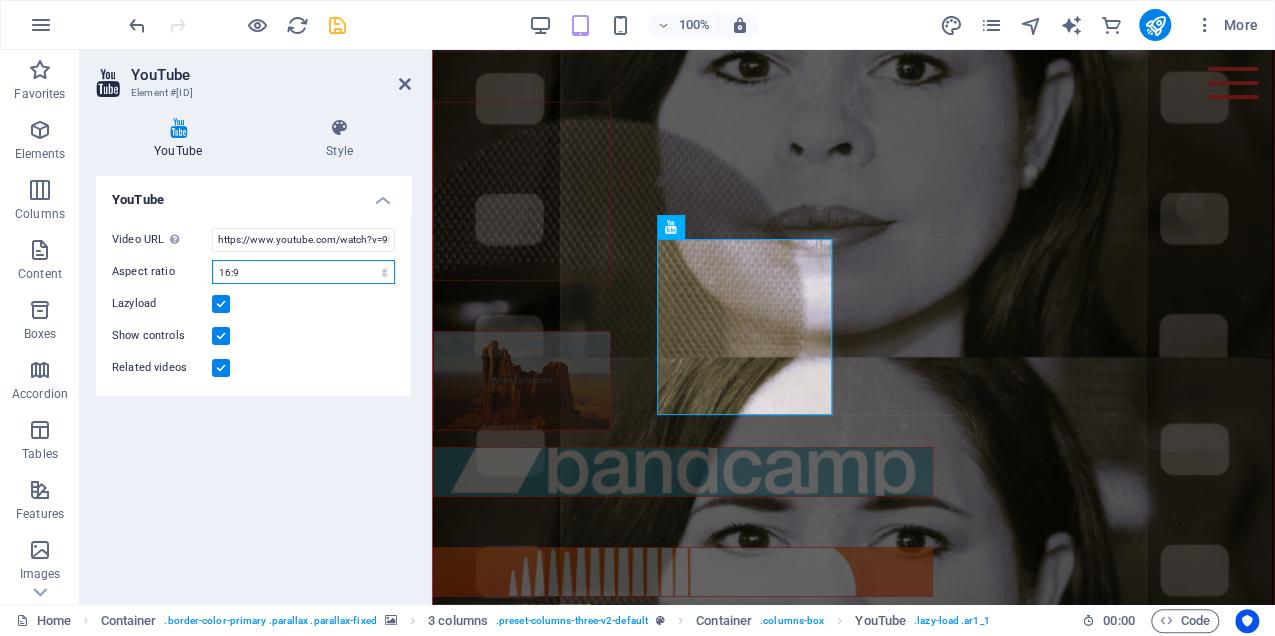 click on "16:10 16:9 4:3 2:1 1:1" at bounding box center [303, 272] 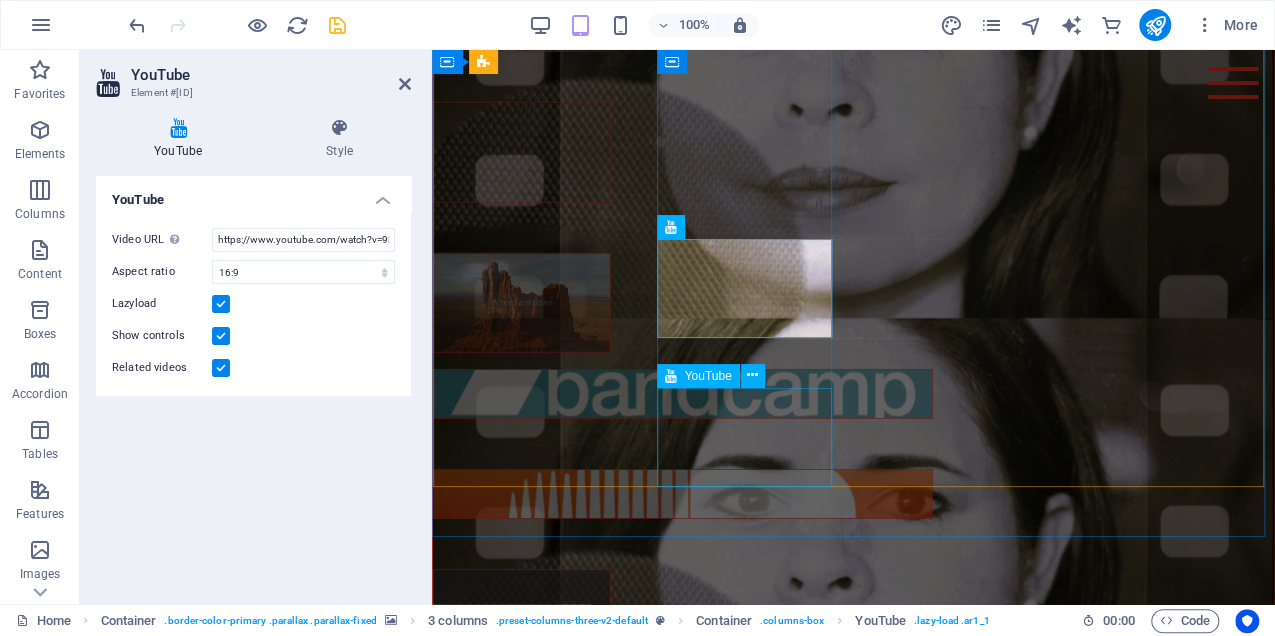 click at bounding box center (522, 303) 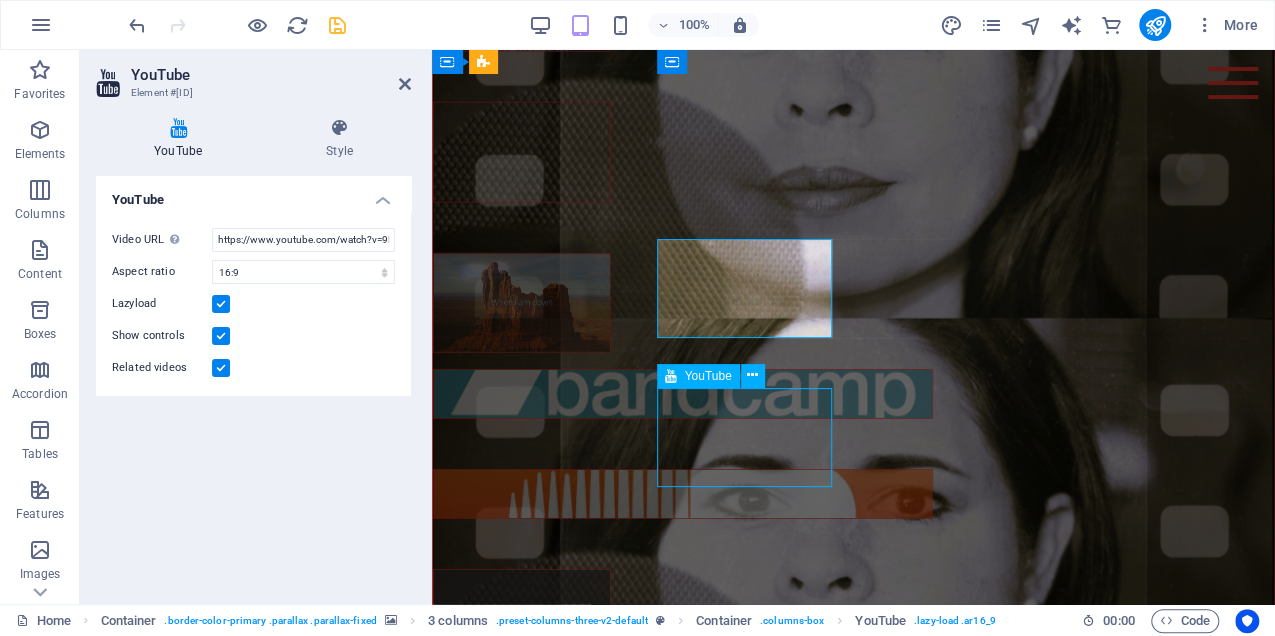 click at bounding box center [522, 303] 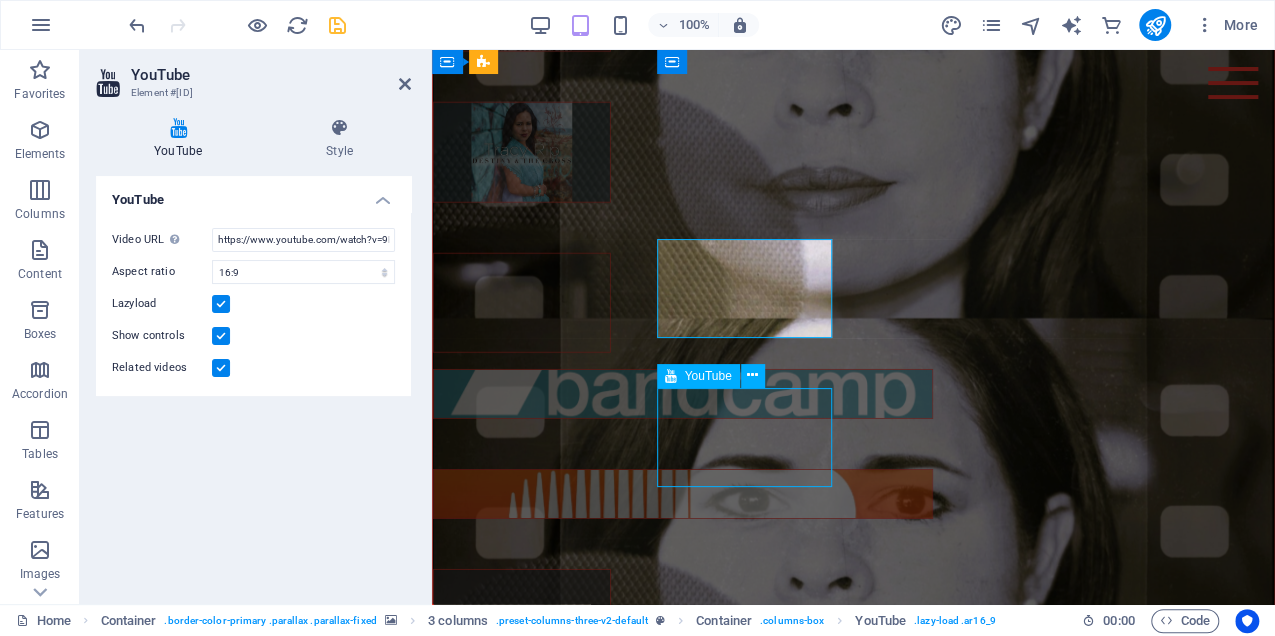 scroll, scrollTop: 3352, scrollLeft: 0, axis: vertical 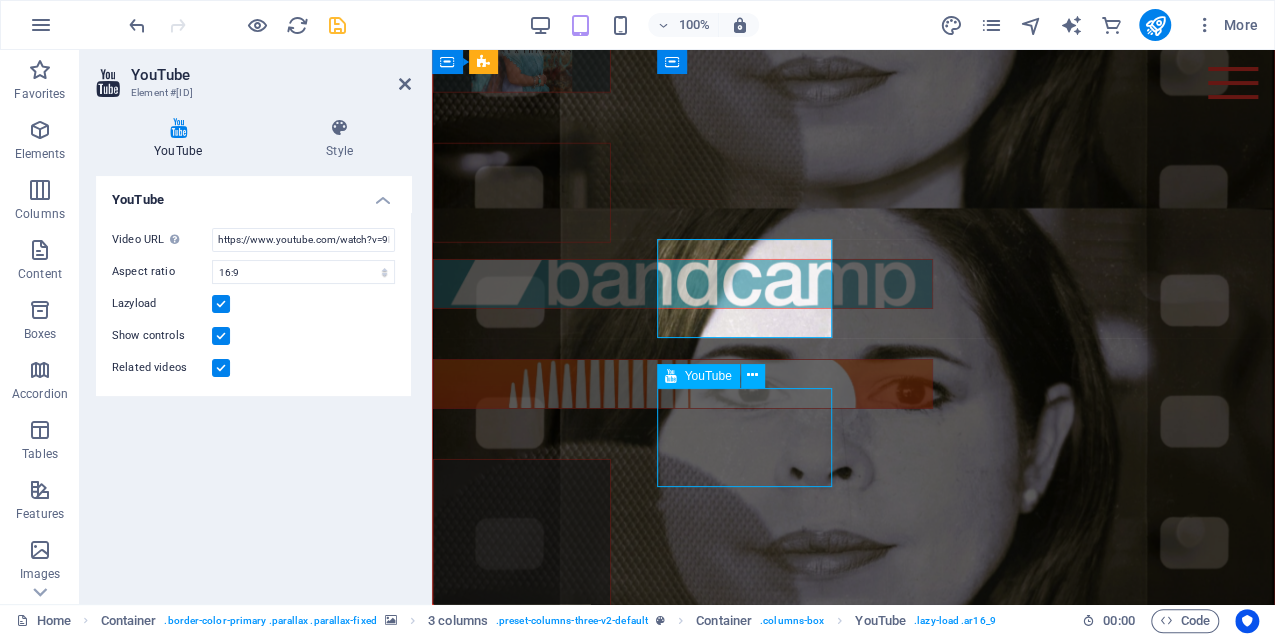 select on "ar16_9" 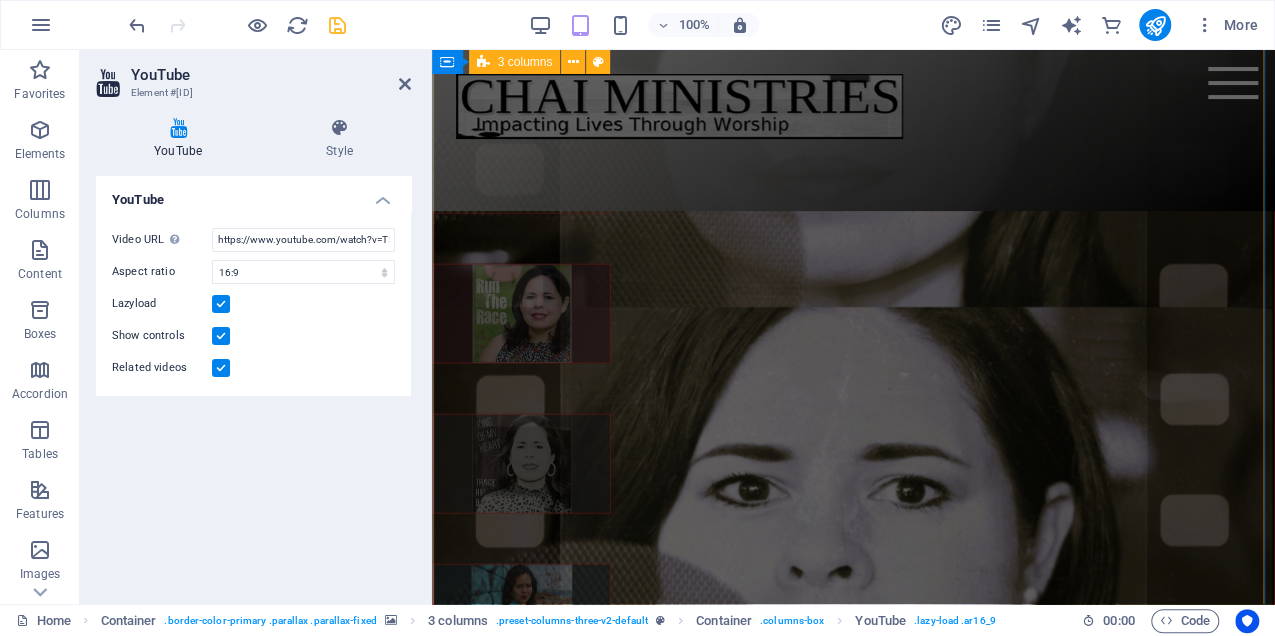 scroll, scrollTop: 2752, scrollLeft: 0, axis: vertical 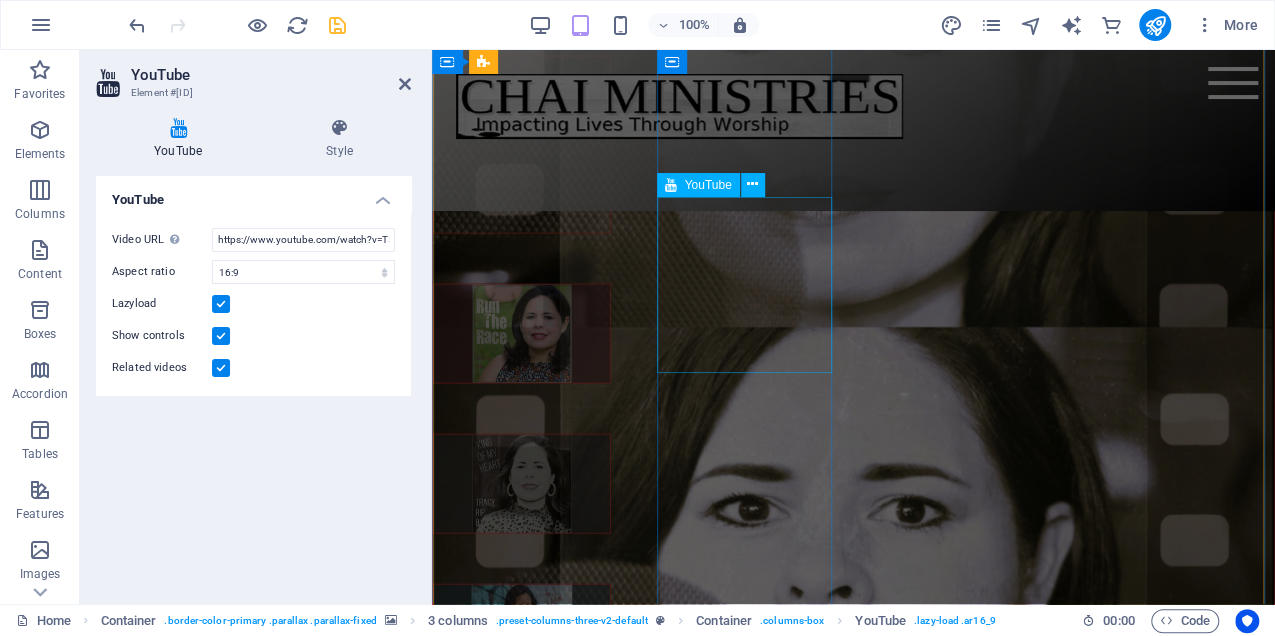 click at bounding box center [522, 145] 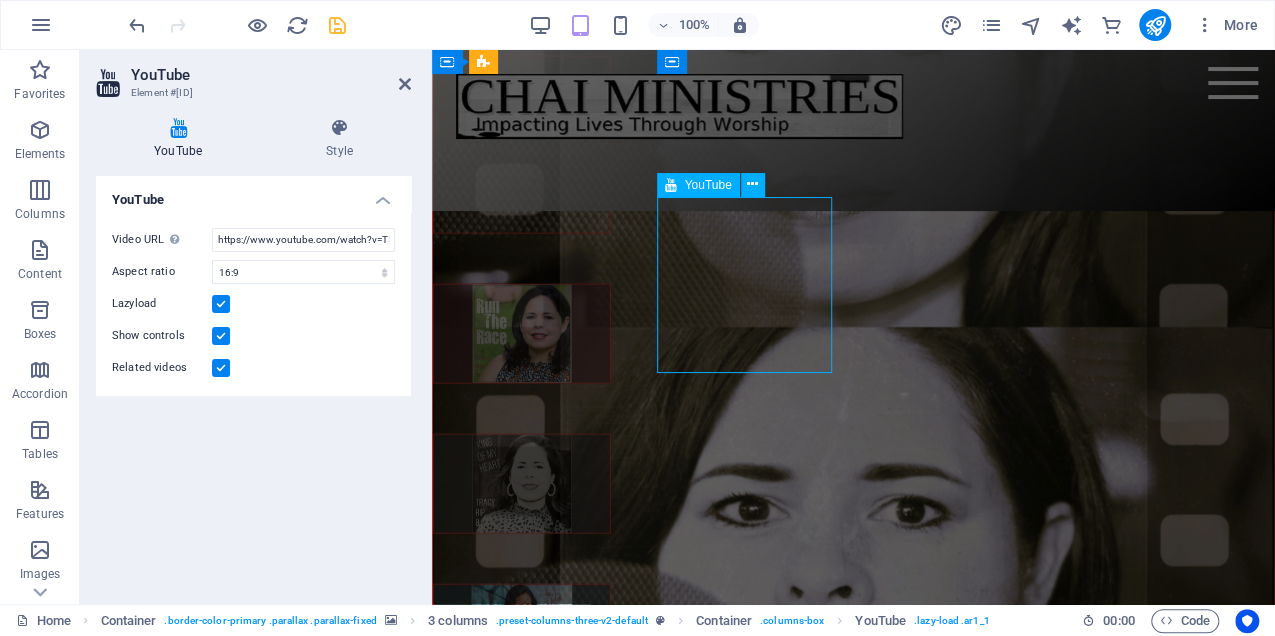 click at bounding box center [522, 145] 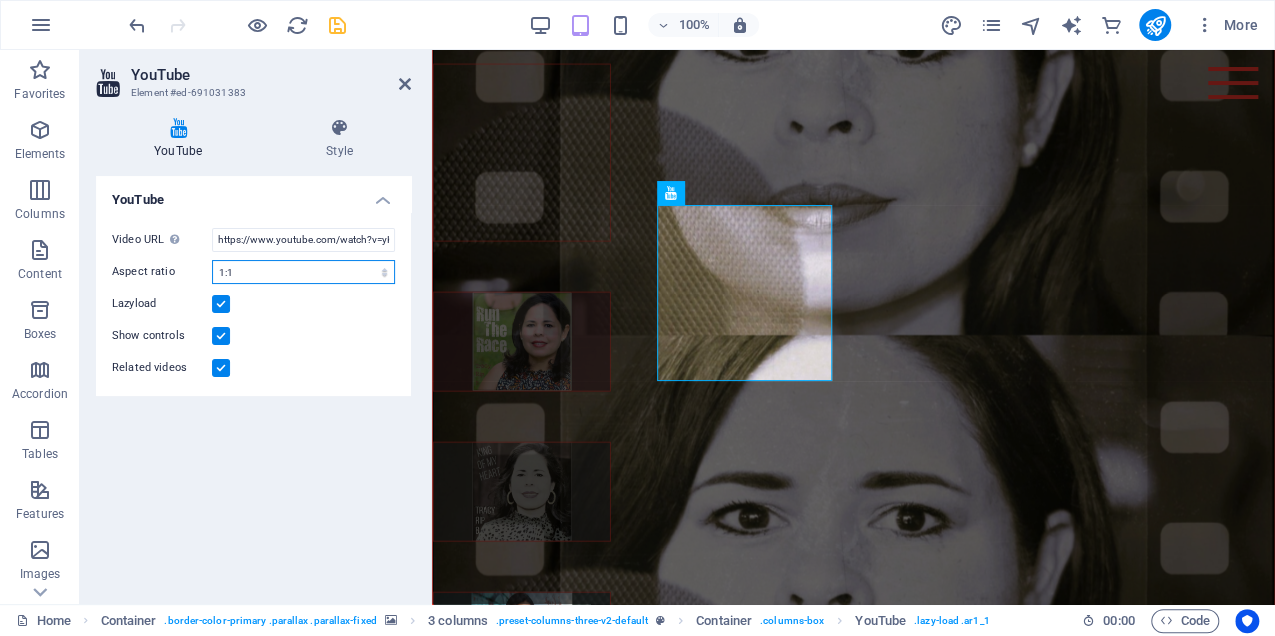 click on "16:10 16:9 4:3 2:1 1:1" at bounding box center [303, 272] 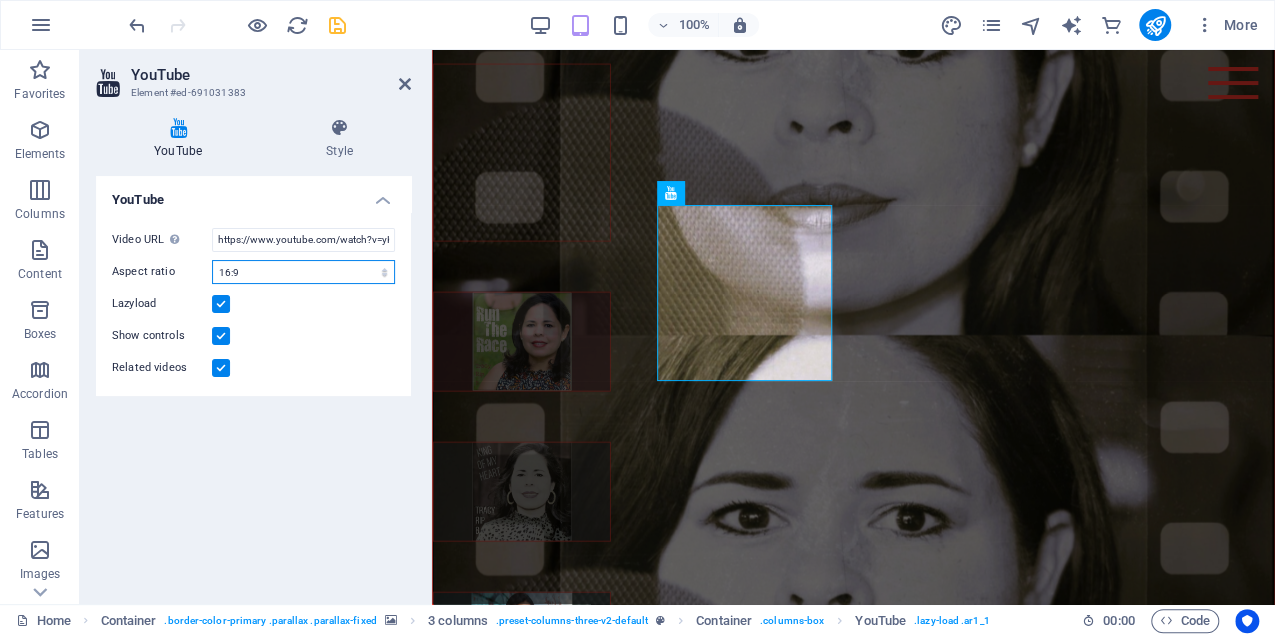 click on "16:10 16:9 4:3 2:1 1:1" at bounding box center (303, 272) 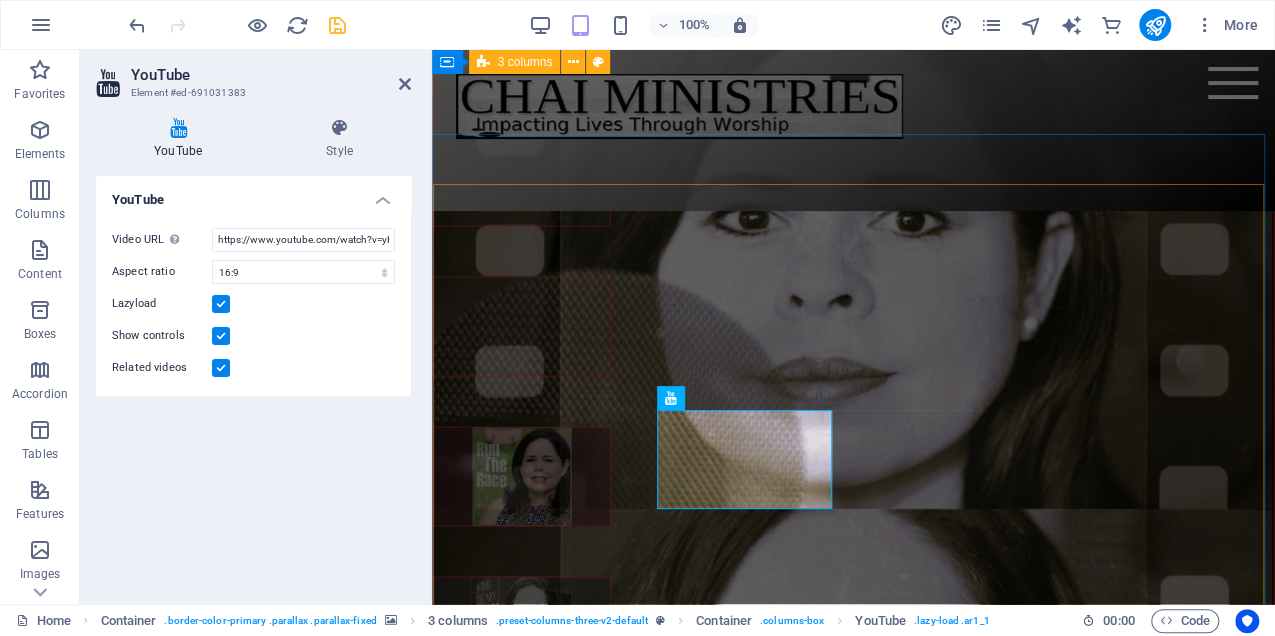 scroll, scrollTop: 2352, scrollLeft: 0, axis: vertical 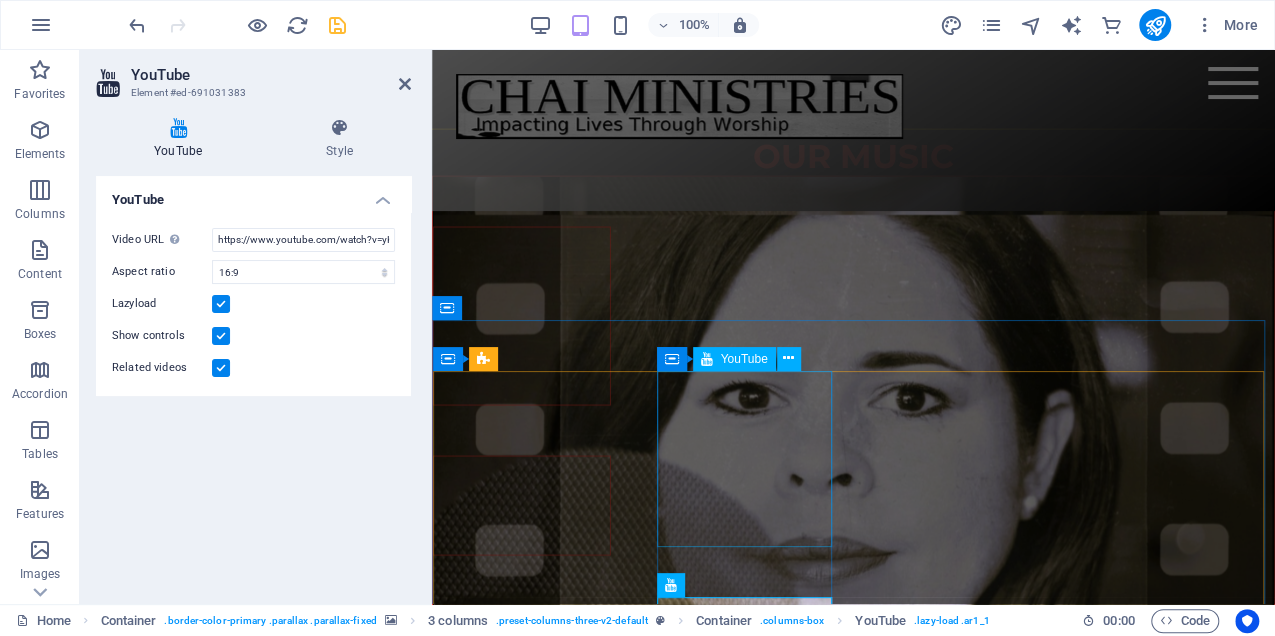 click at bounding box center [522, 316] 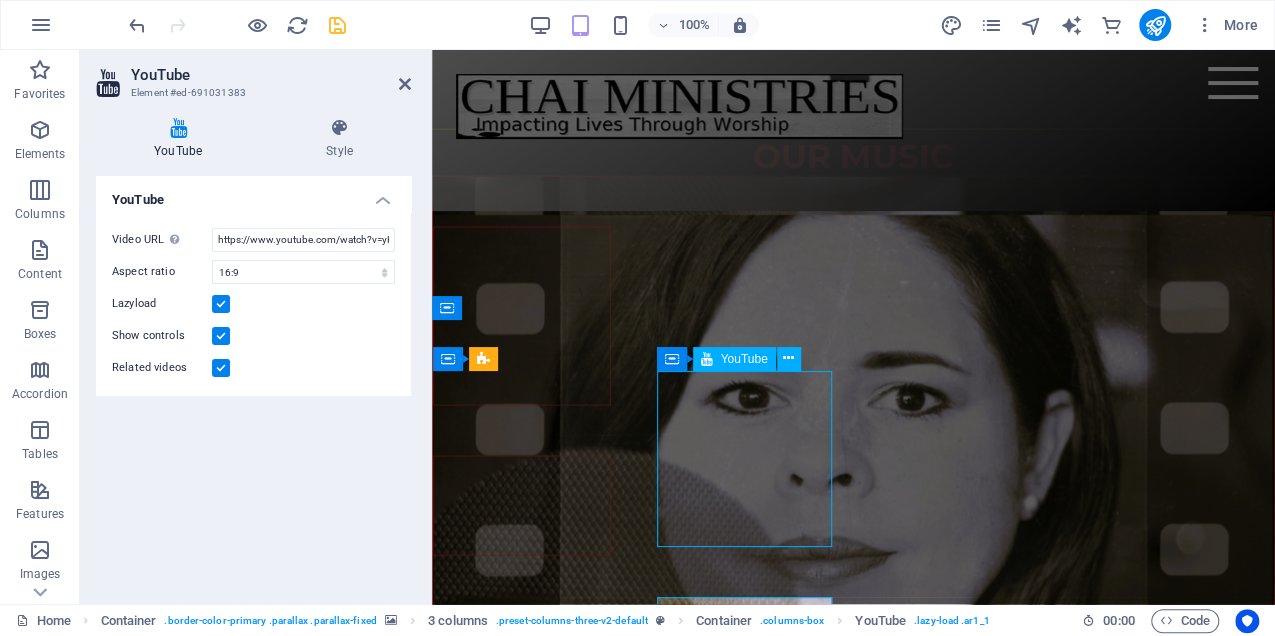 click at bounding box center (522, 316) 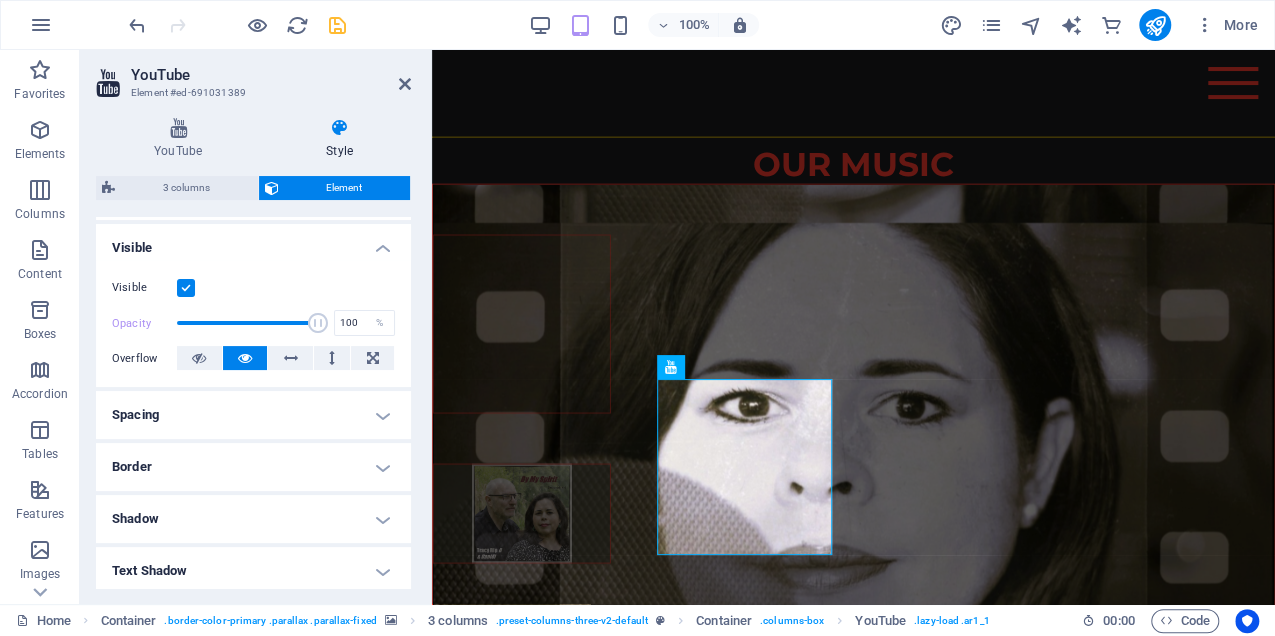 scroll, scrollTop: 200, scrollLeft: 0, axis: vertical 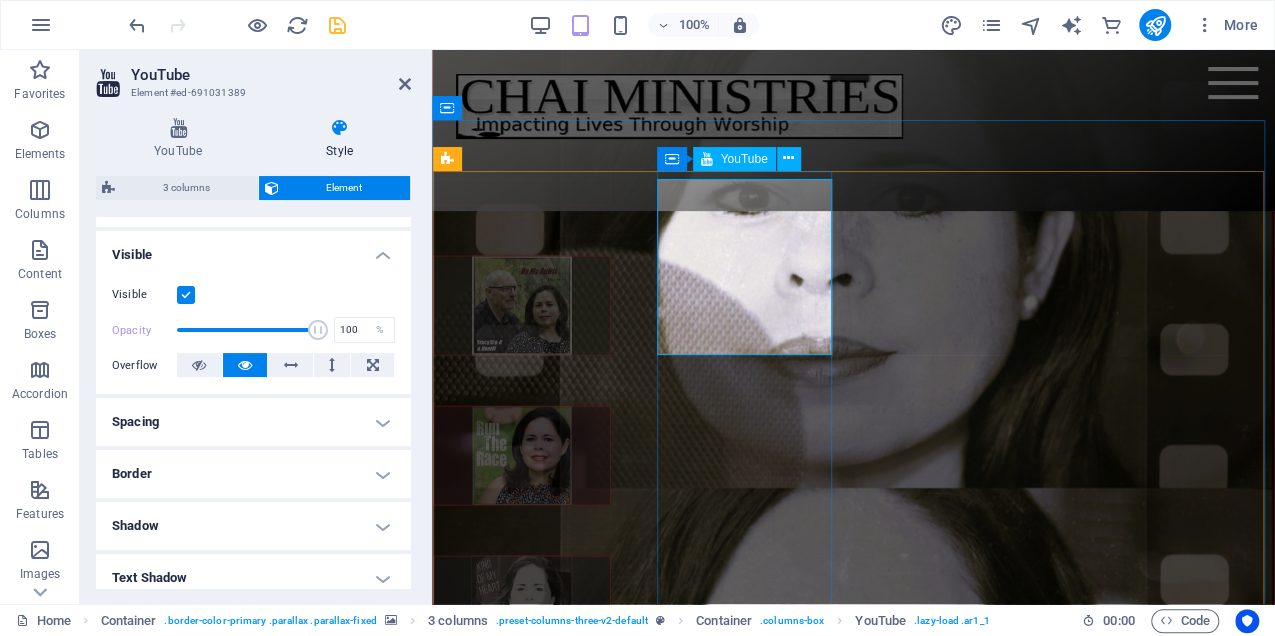 click at bounding box center [522, 116] 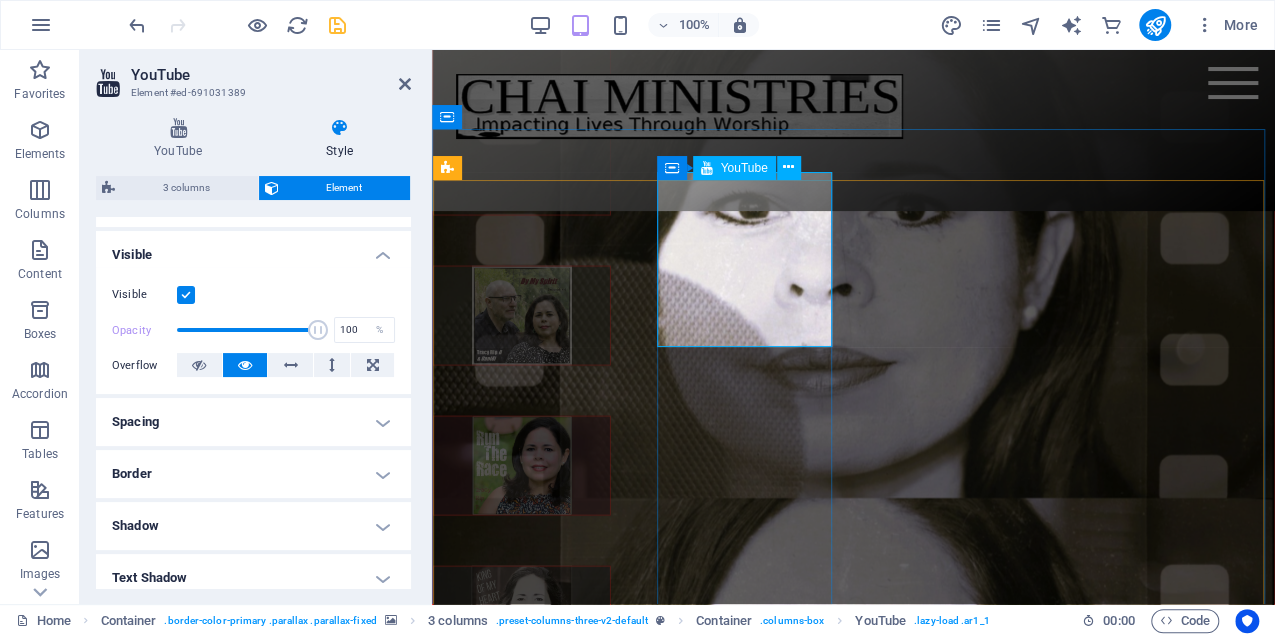 scroll, scrollTop: 2552, scrollLeft: 0, axis: vertical 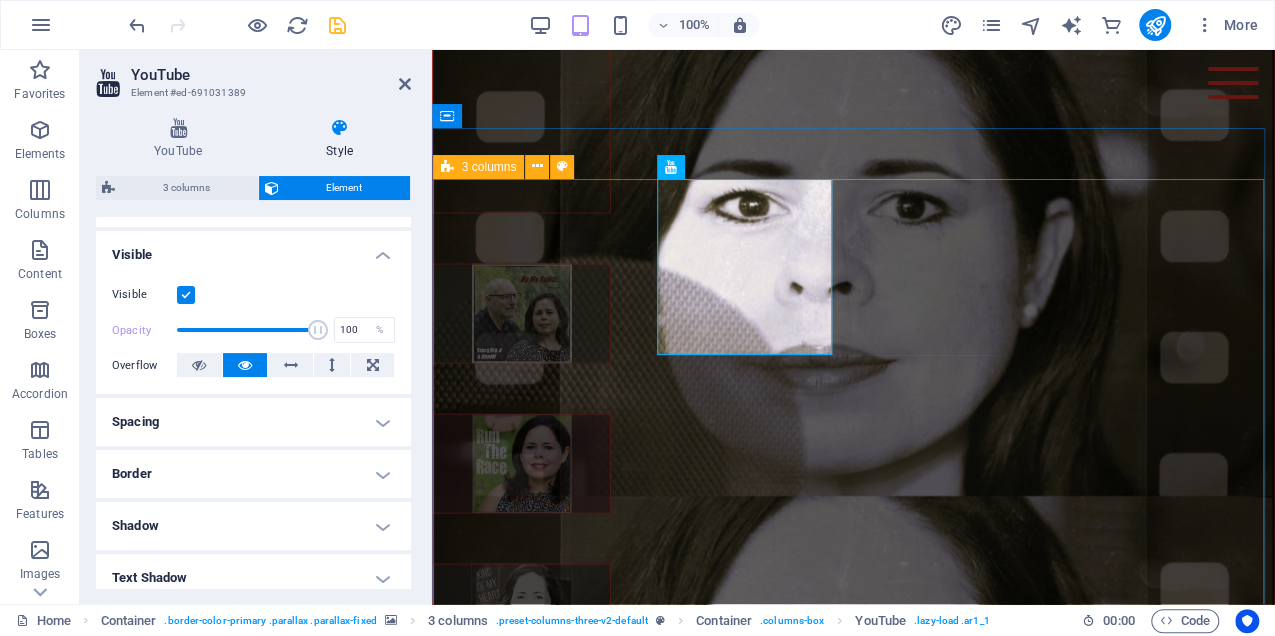 click at bounding box center [853, 733] 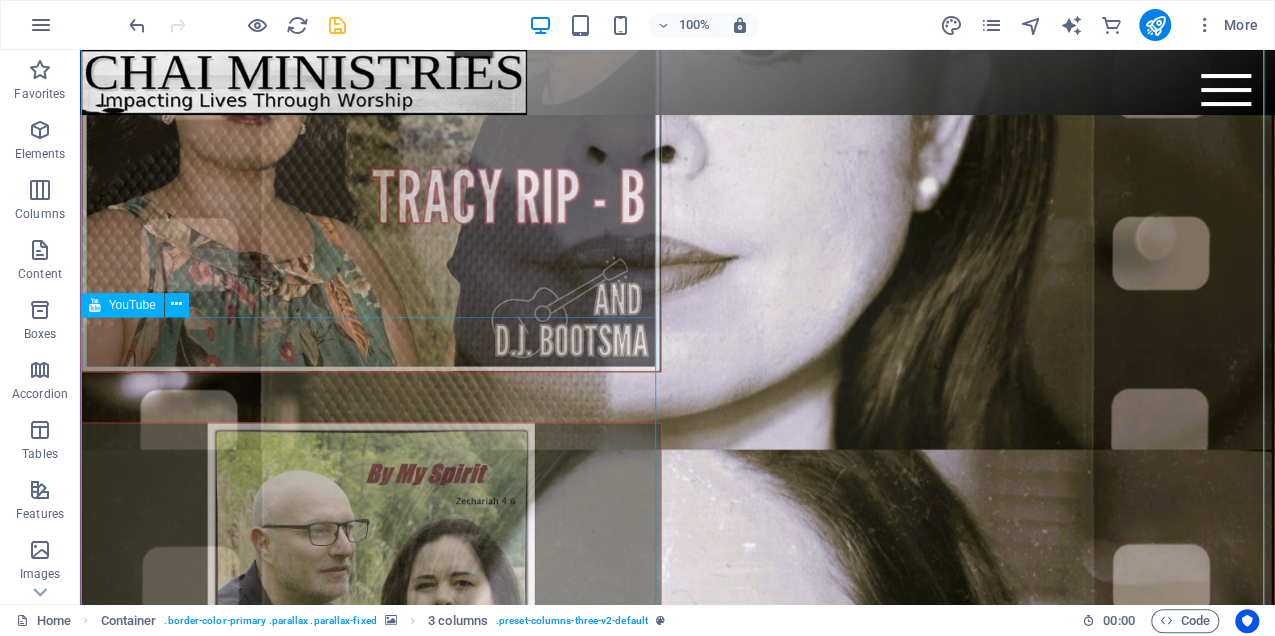 scroll, scrollTop: 2501, scrollLeft: 0, axis: vertical 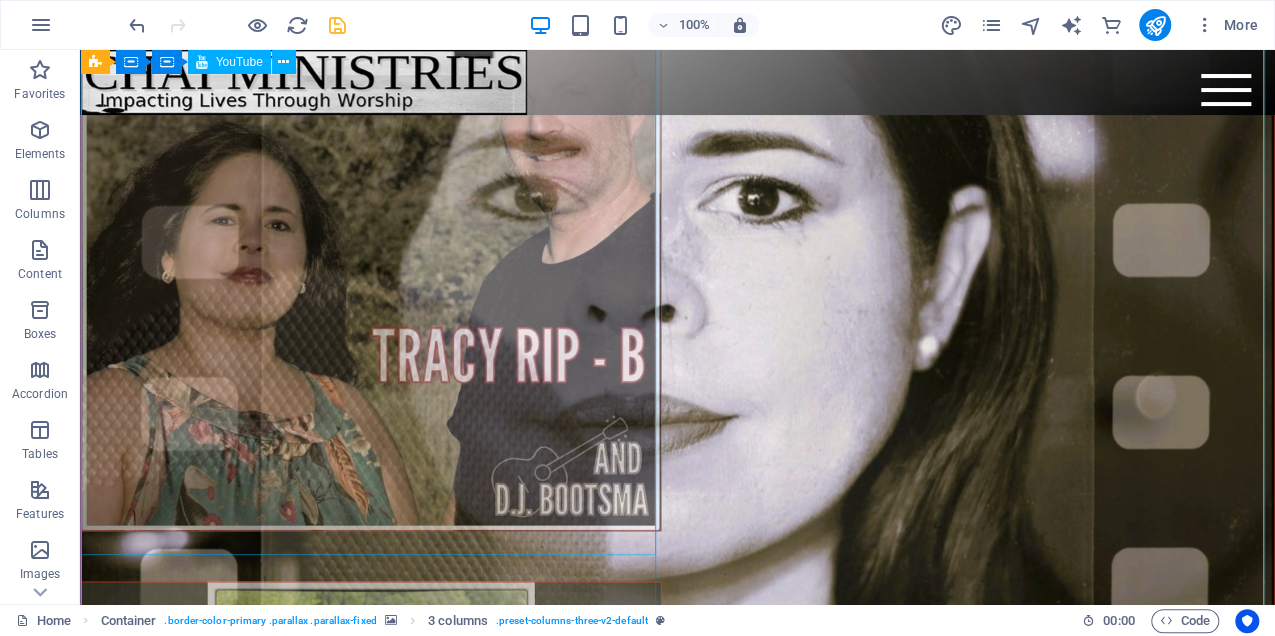 click at bounding box center [371, 241] 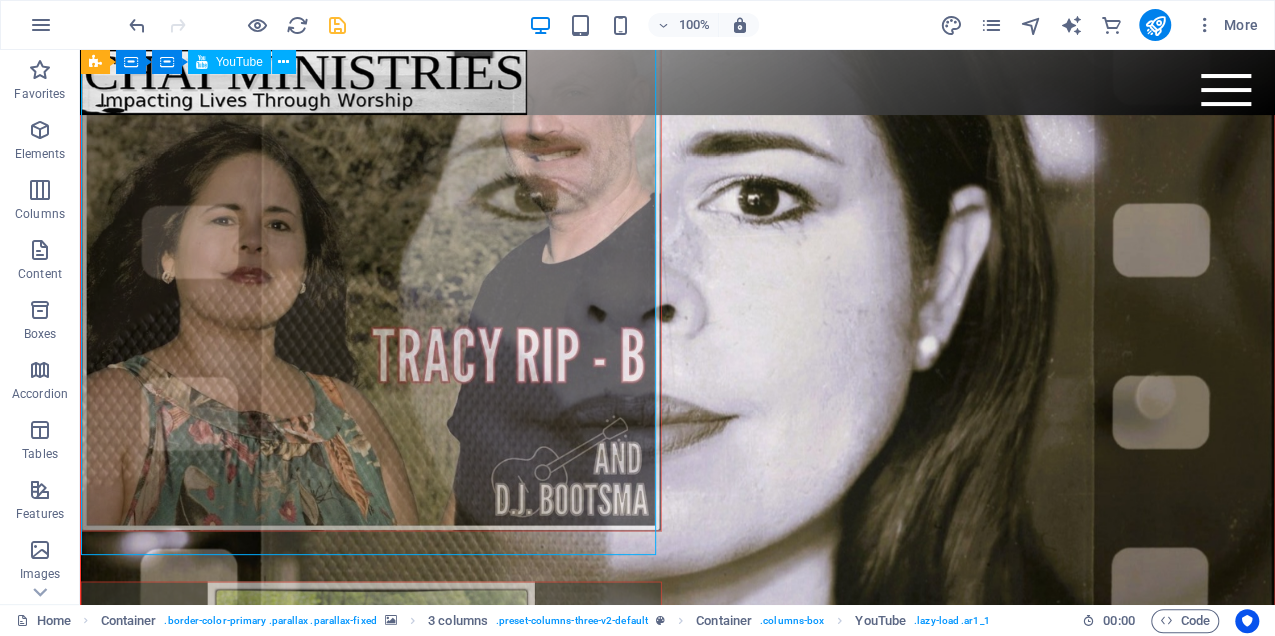 click at bounding box center [371, 241] 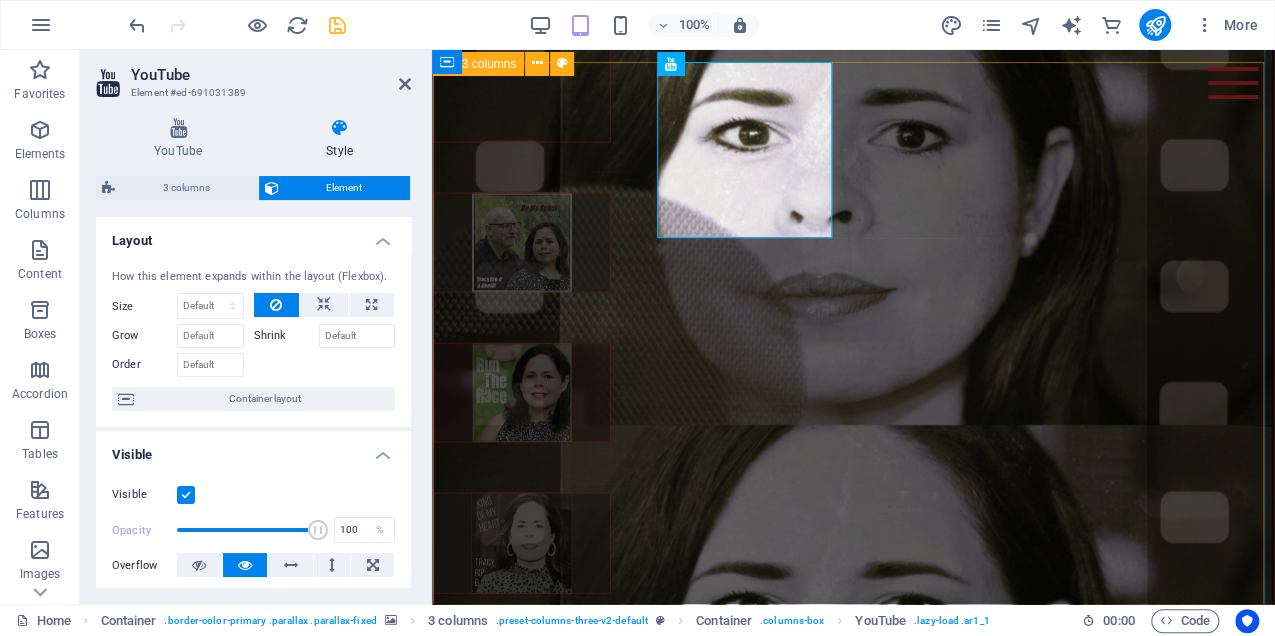scroll, scrollTop: 2648, scrollLeft: 0, axis: vertical 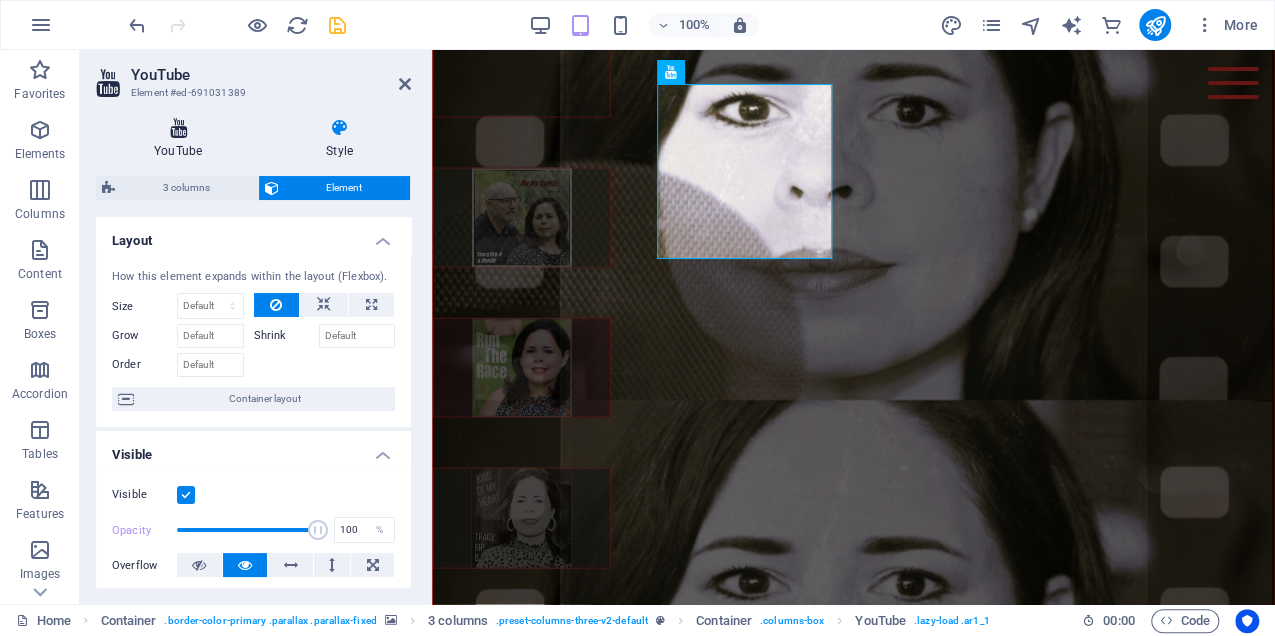 click on "YouTube" at bounding box center (182, 139) 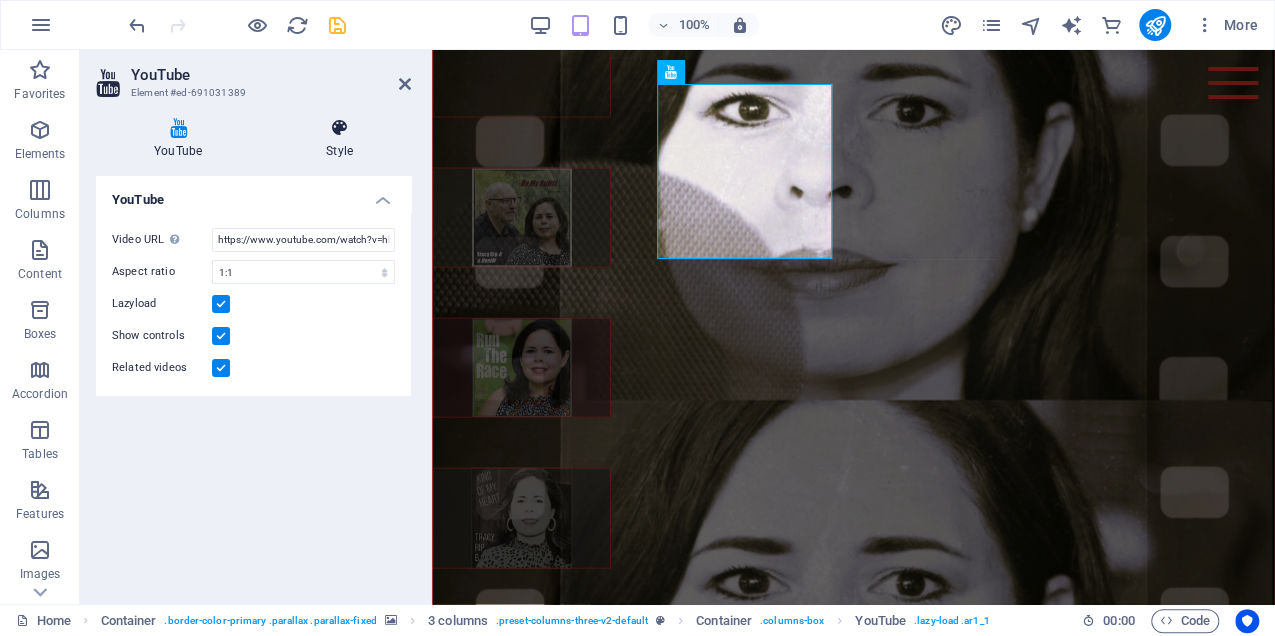 click at bounding box center (339, 128) 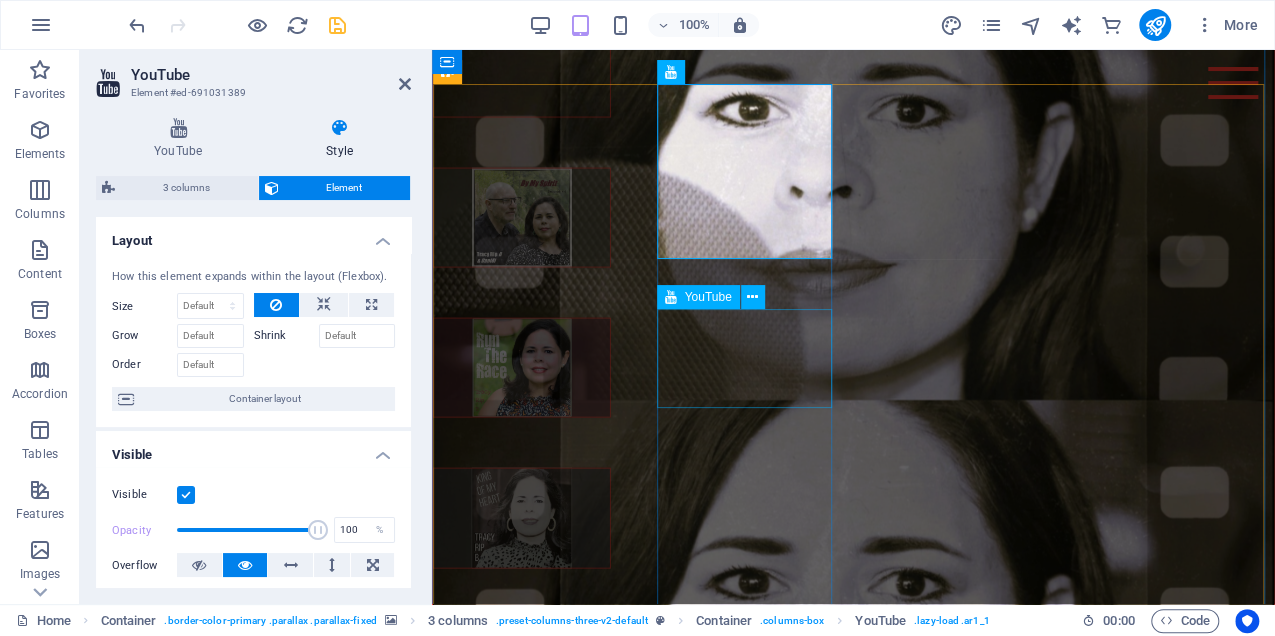 click at bounding box center [522, 218] 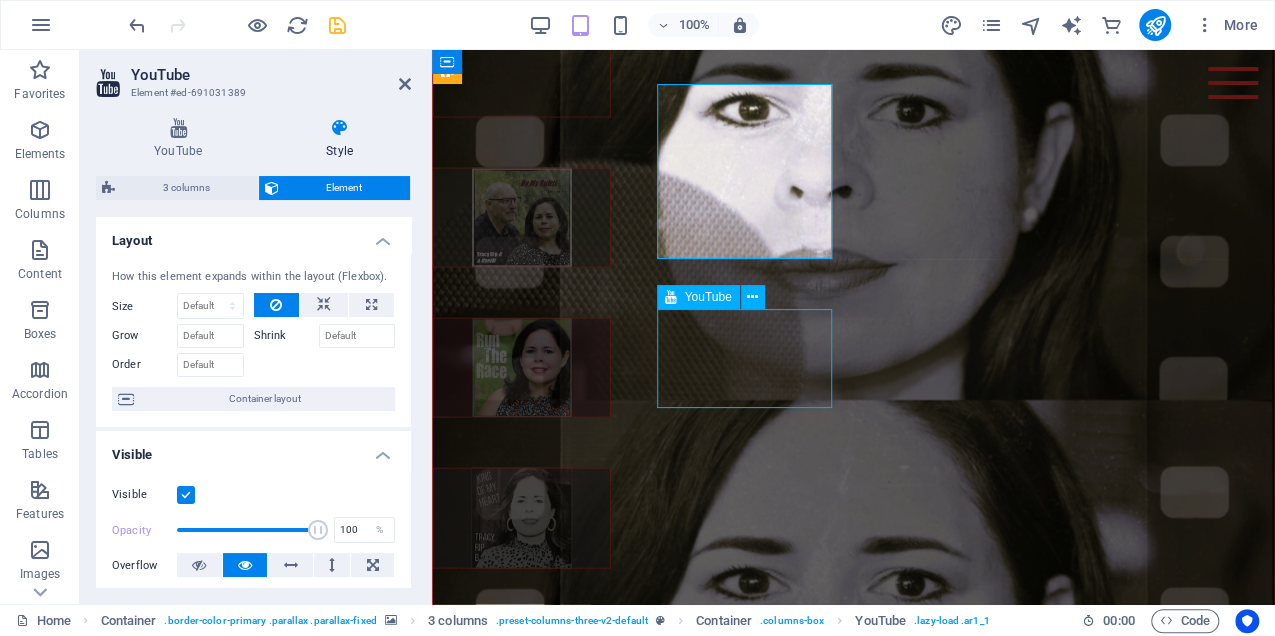 click at bounding box center (522, 218) 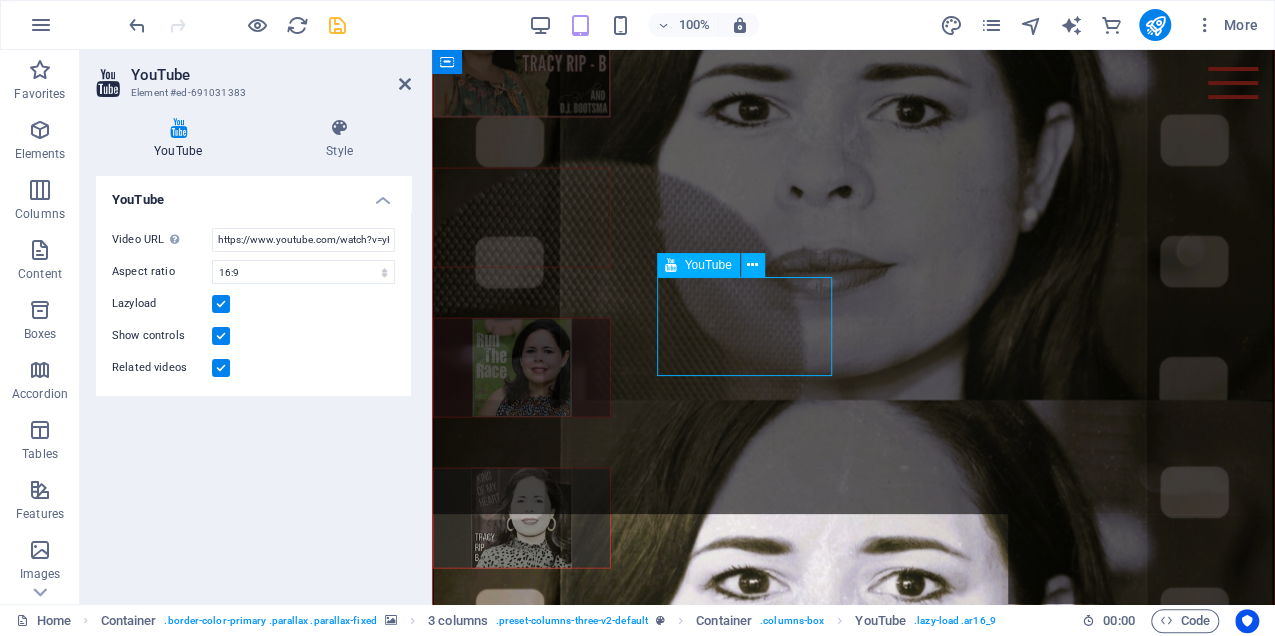 scroll, scrollTop: 2680, scrollLeft: 0, axis: vertical 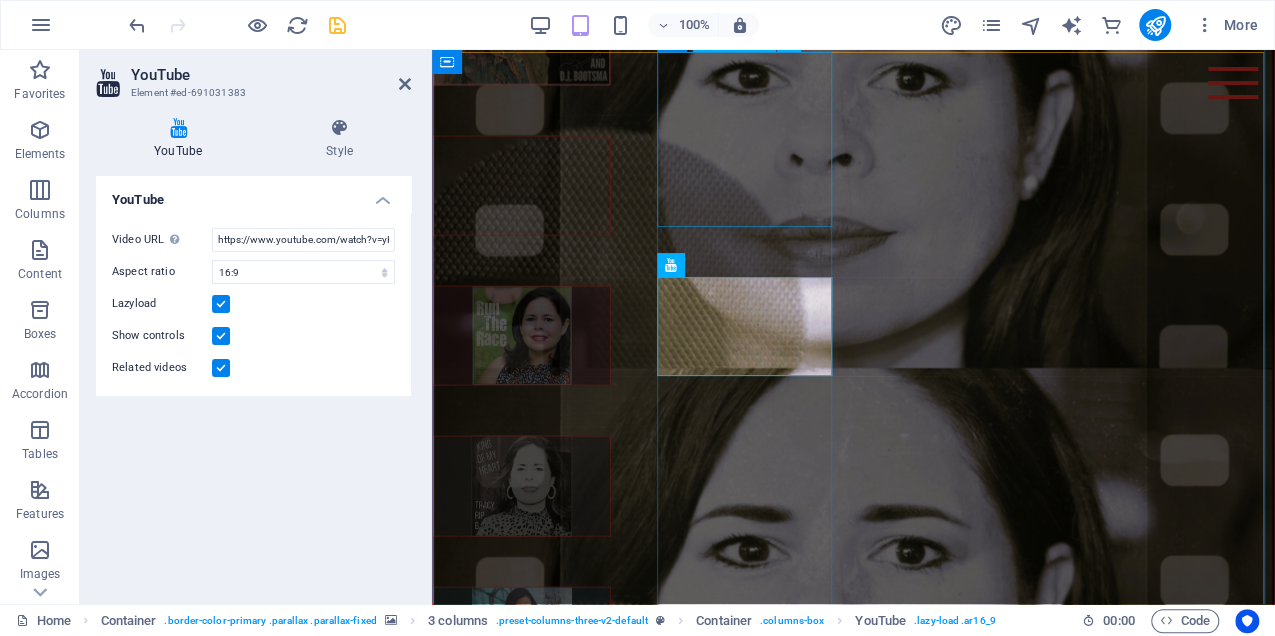 click at bounding box center (522, -4) 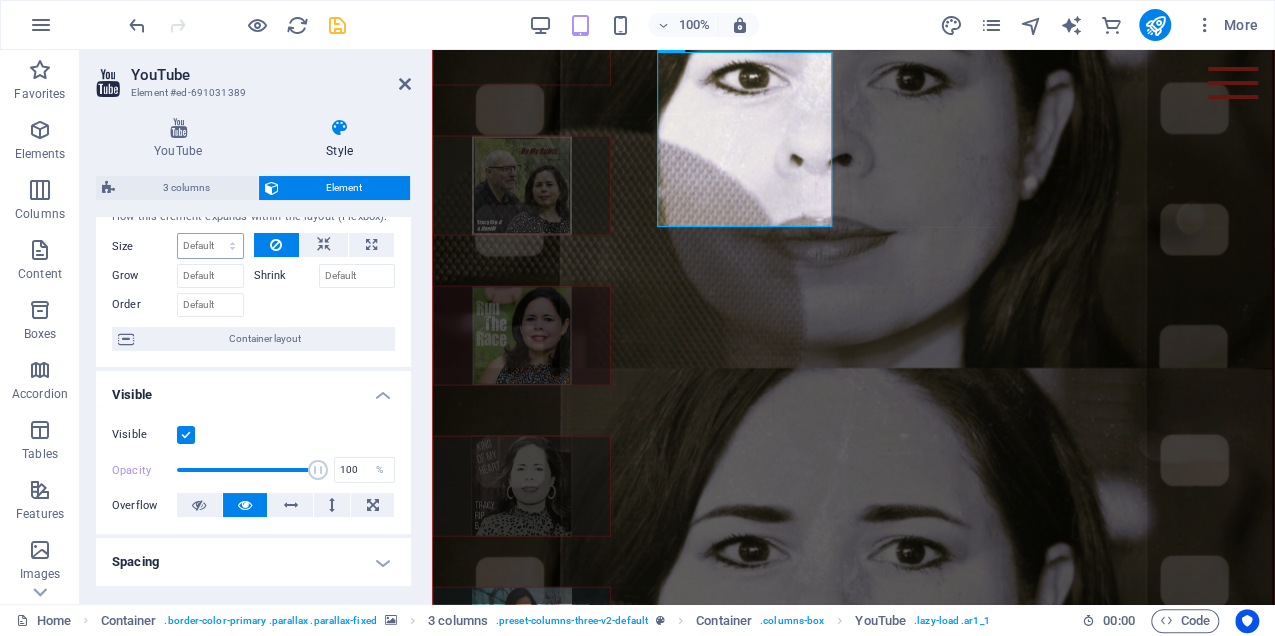 scroll, scrollTop: 0, scrollLeft: 0, axis: both 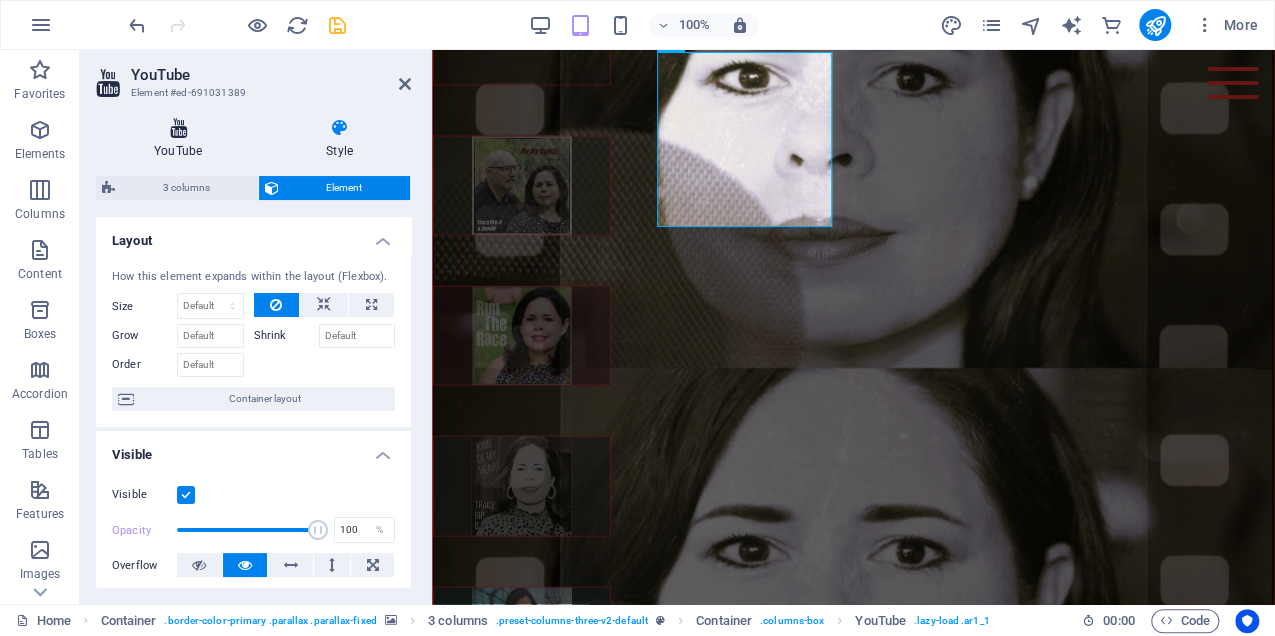 click at bounding box center (178, 128) 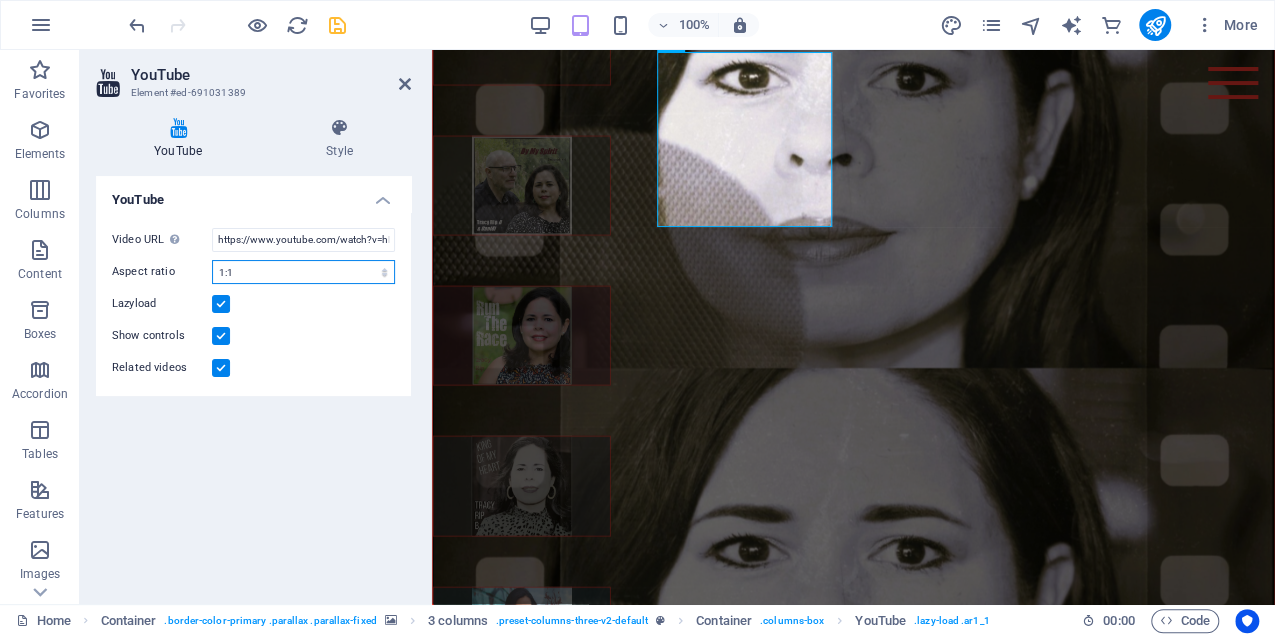 click on "16:10 16:9 4:3 2:1 1:1" at bounding box center [303, 272] 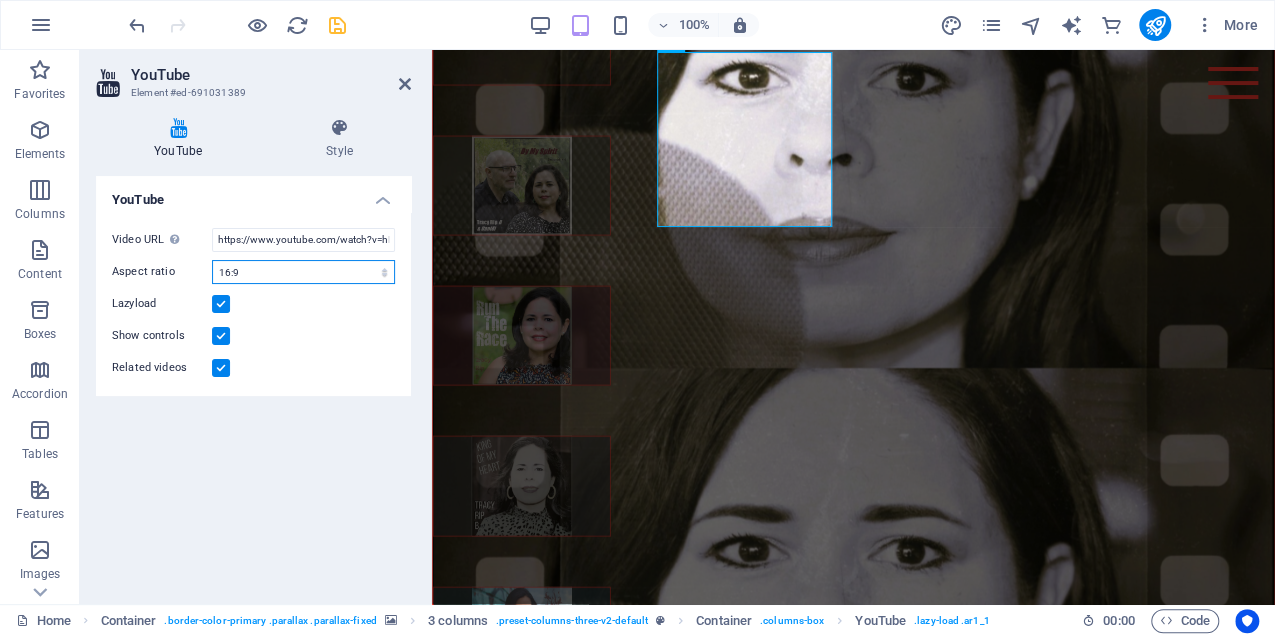 click on "16:10 16:9 4:3 2:1 1:1" at bounding box center [303, 272] 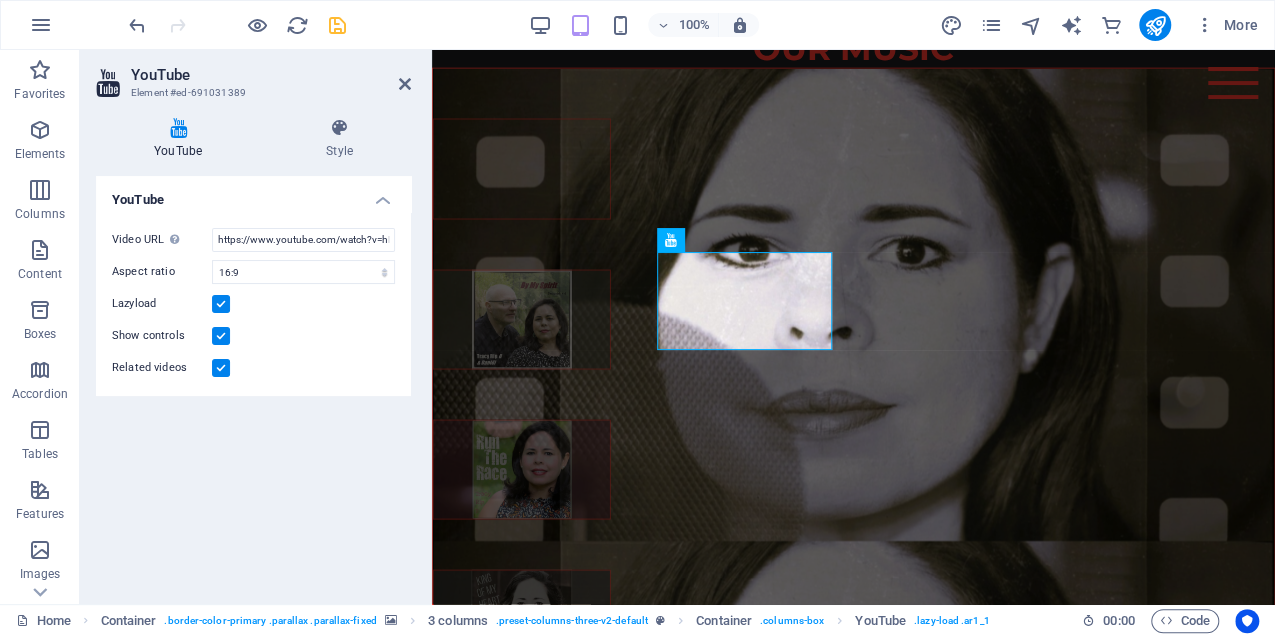scroll, scrollTop: 2480, scrollLeft: 0, axis: vertical 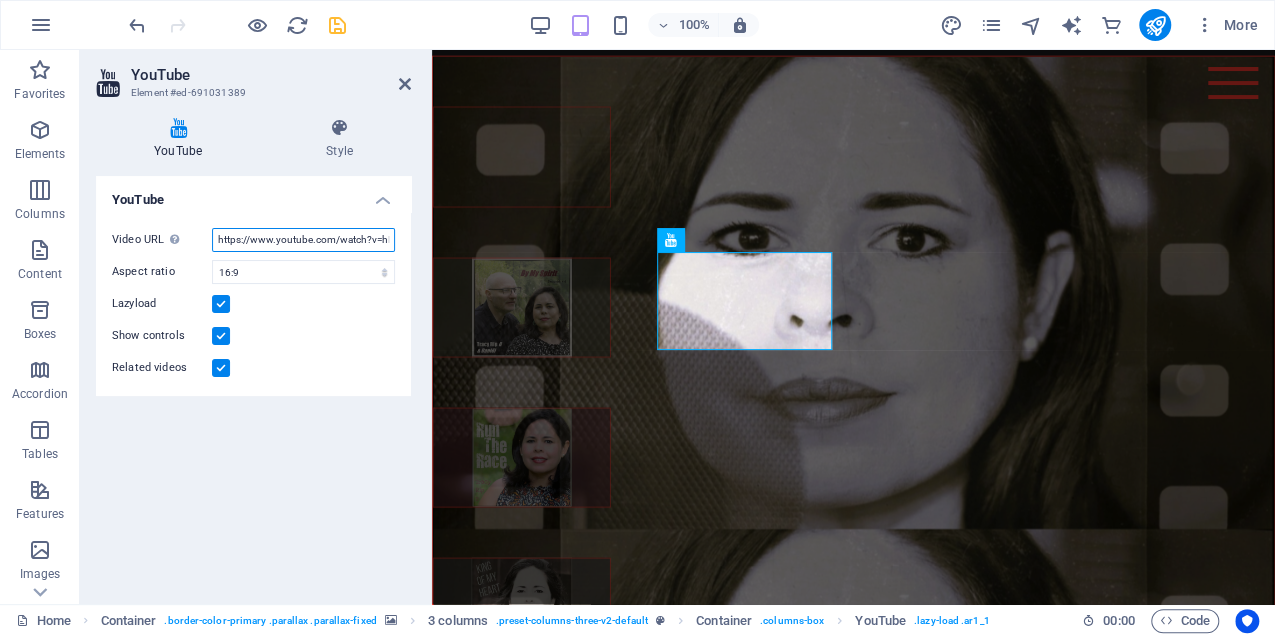 click on "https://www.youtube.com/watch?v=hIRwr4y4EYk" at bounding box center [303, 240] 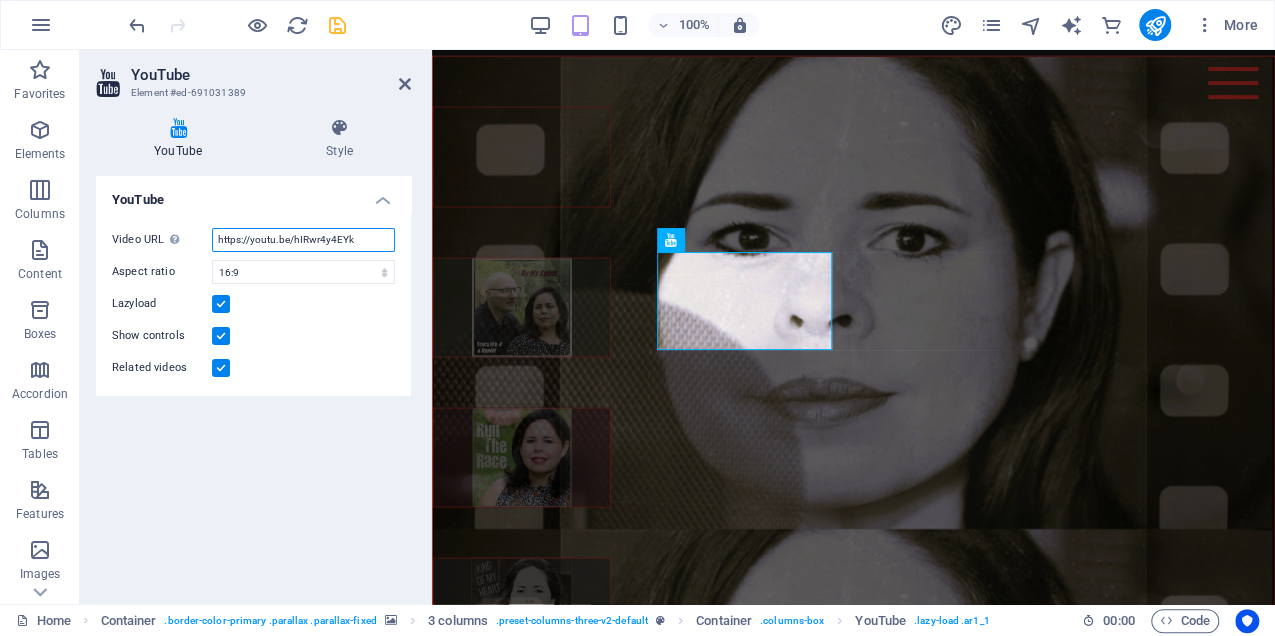 type on "https://youtu.be/hIRwr4y4EYk" 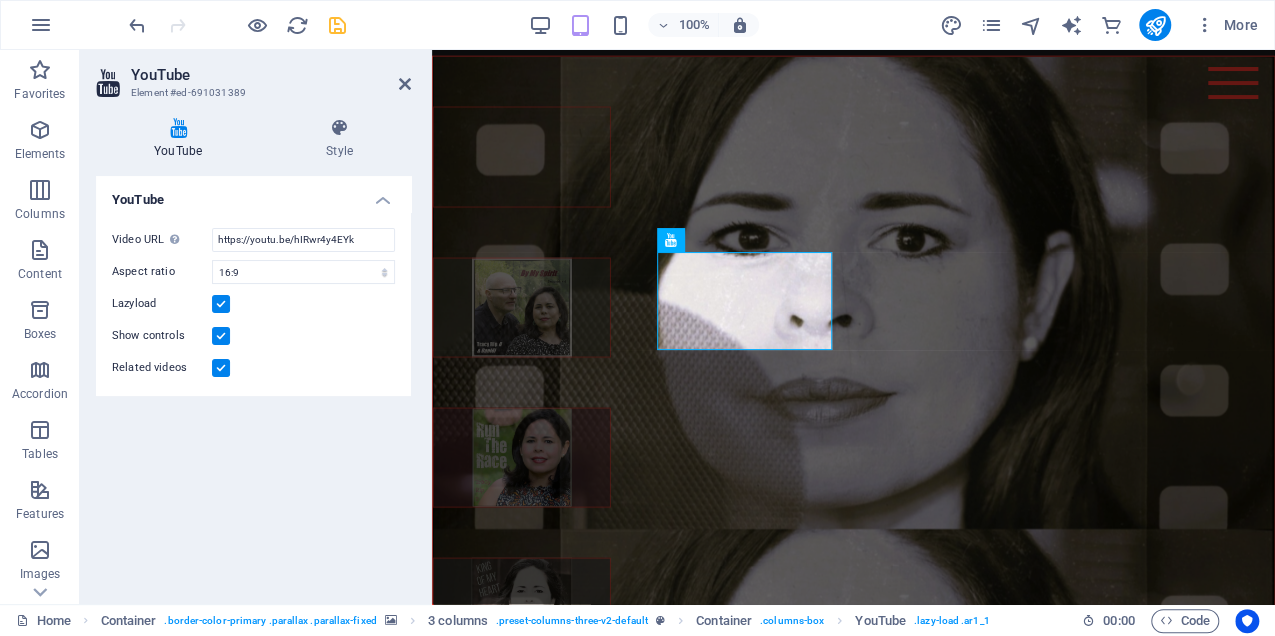 click on "Show controls" at bounding box center [253, 336] 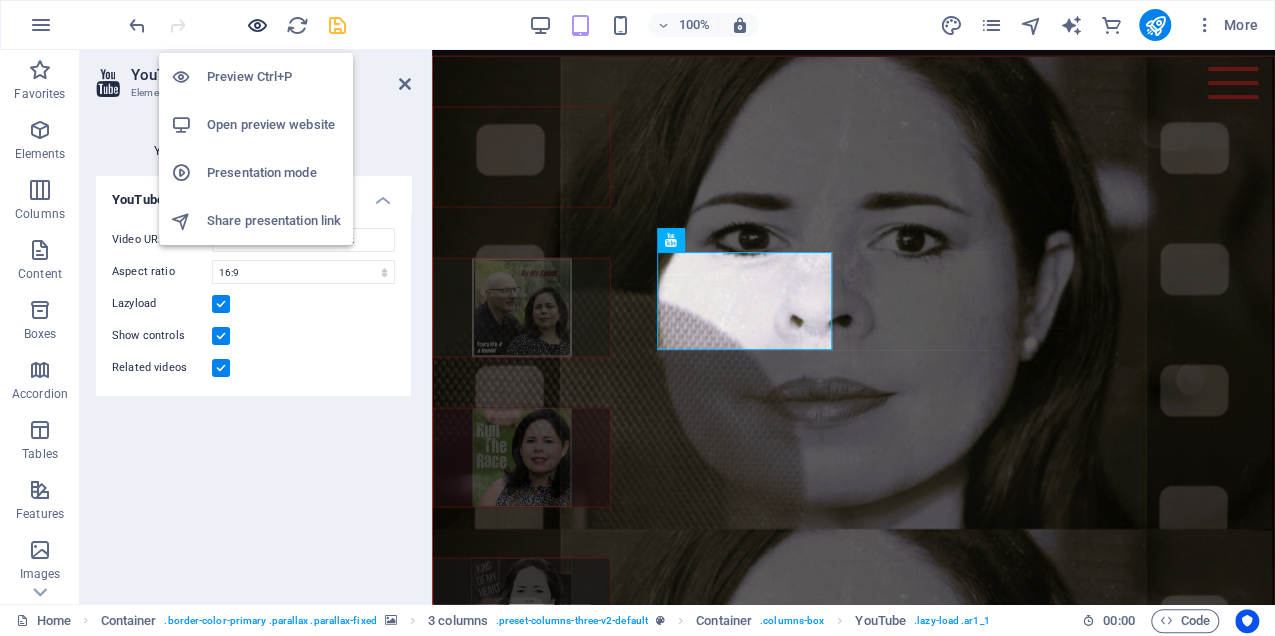 click at bounding box center [257, 25] 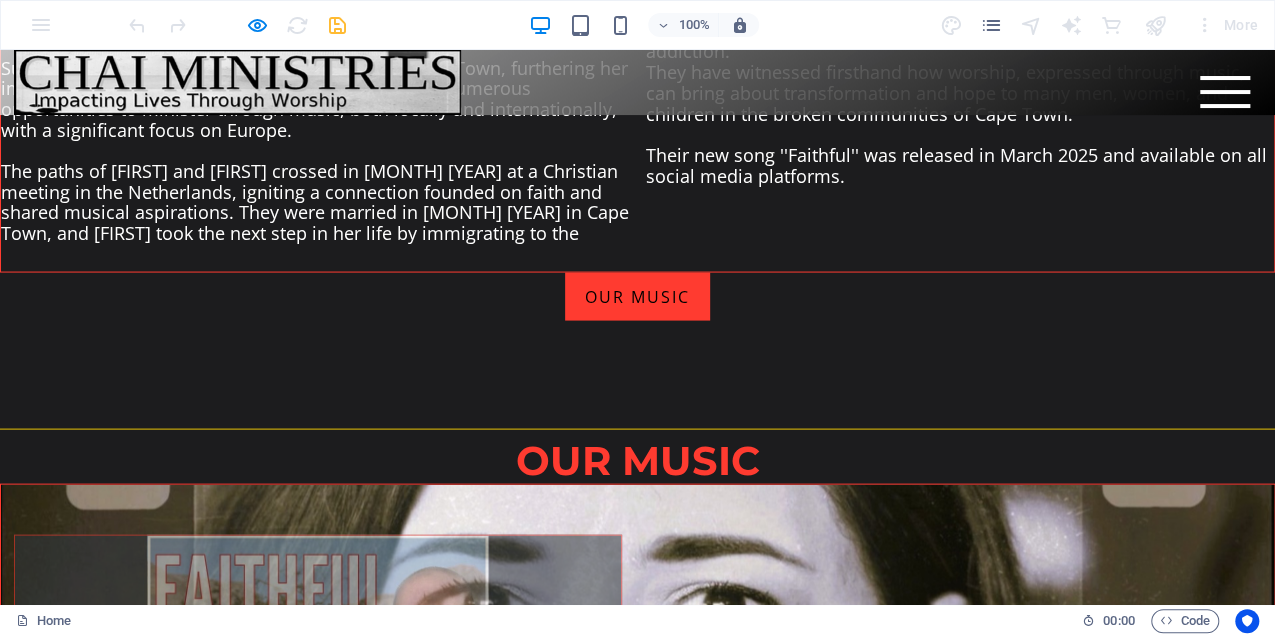 scroll, scrollTop: 1854, scrollLeft: 0, axis: vertical 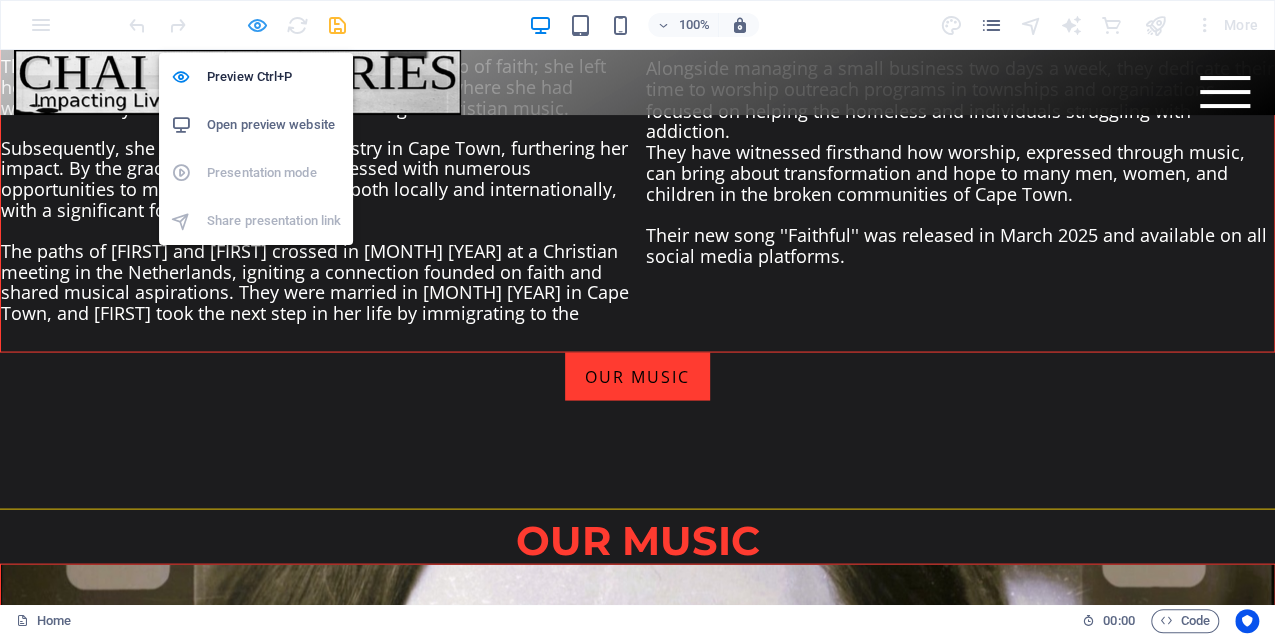 click at bounding box center [257, 25] 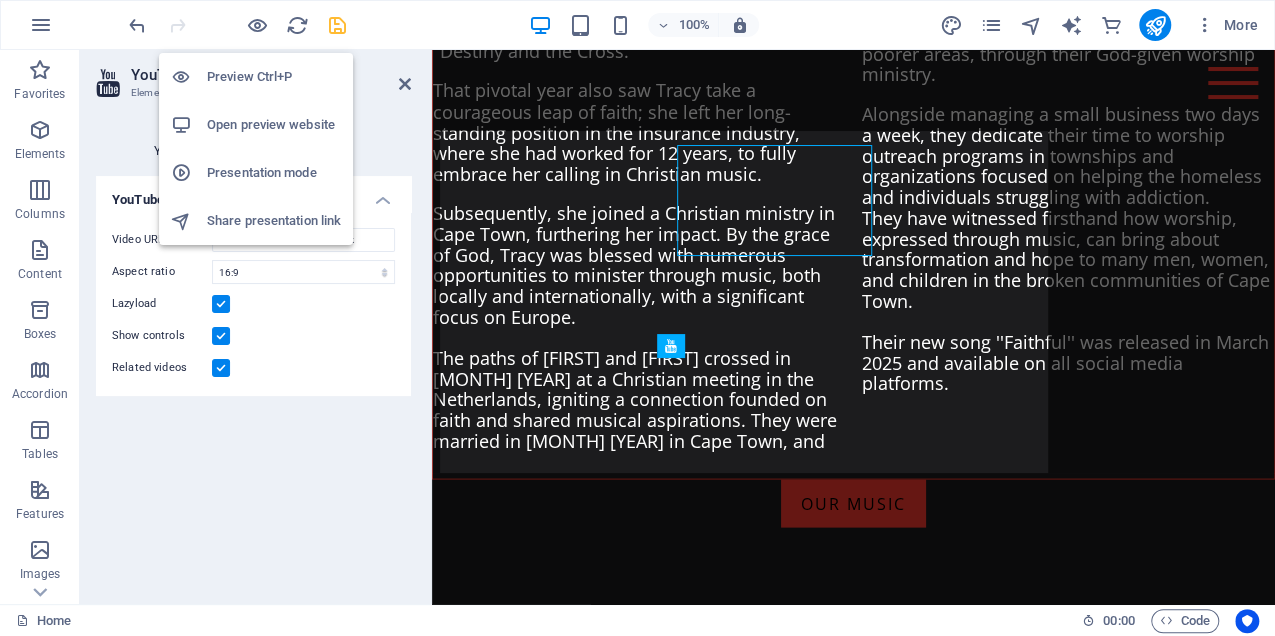 scroll, scrollTop: 2454, scrollLeft: 0, axis: vertical 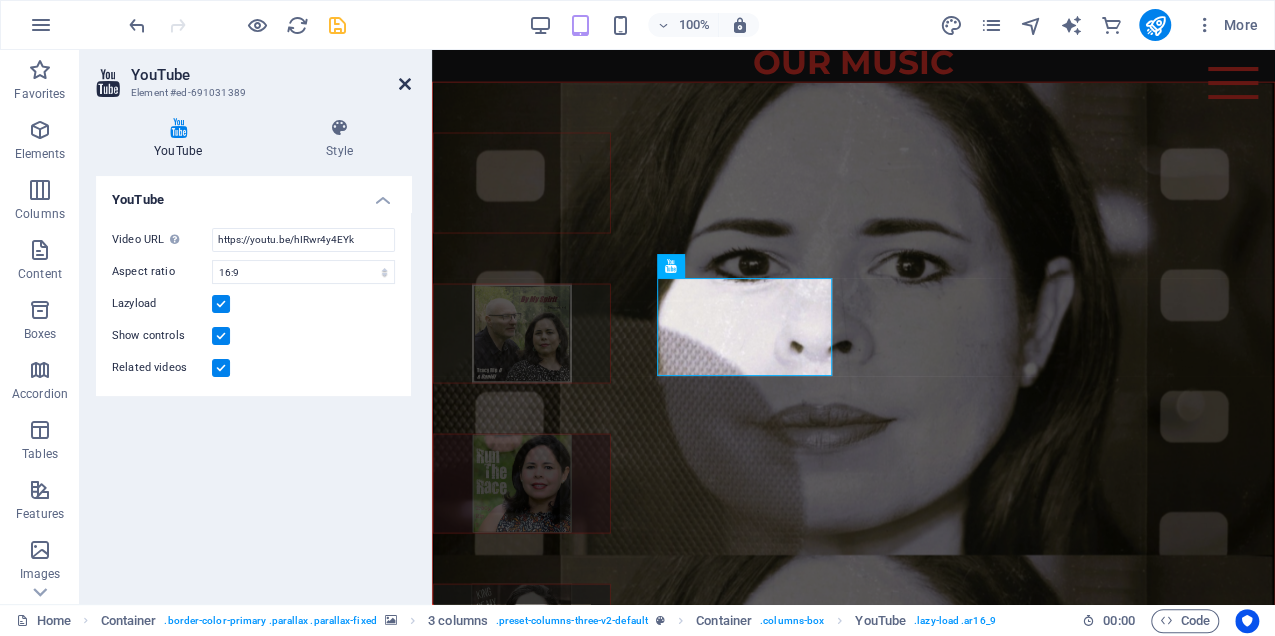click at bounding box center (405, 84) 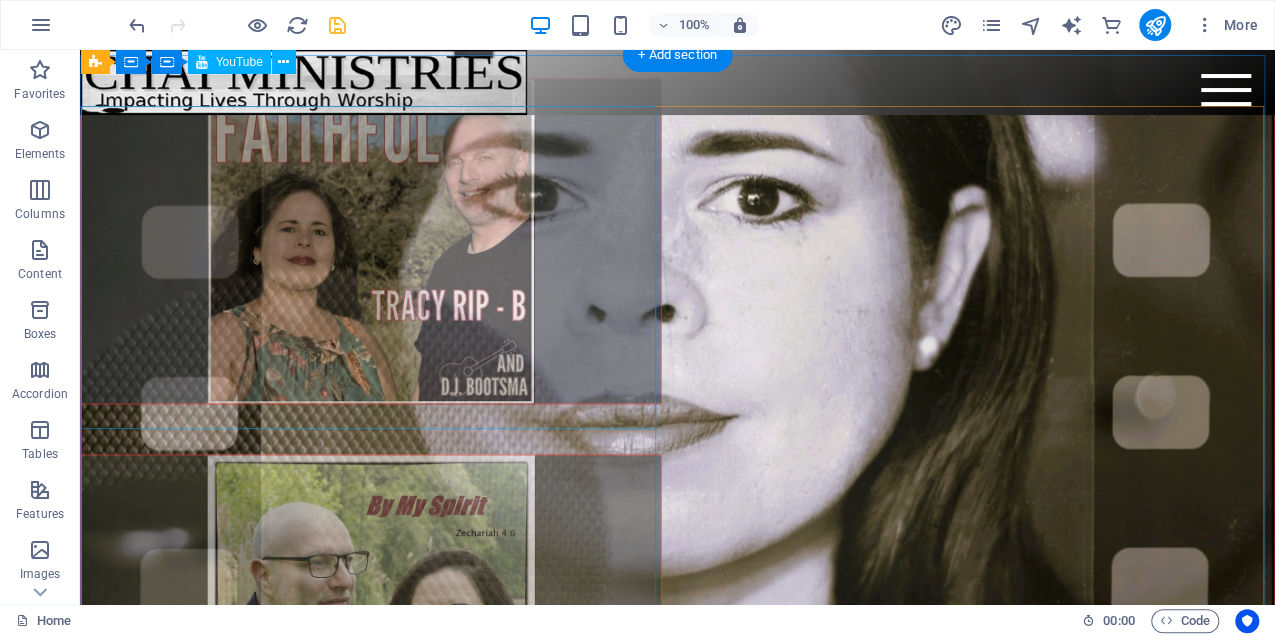 scroll, scrollTop: 2202, scrollLeft: 0, axis: vertical 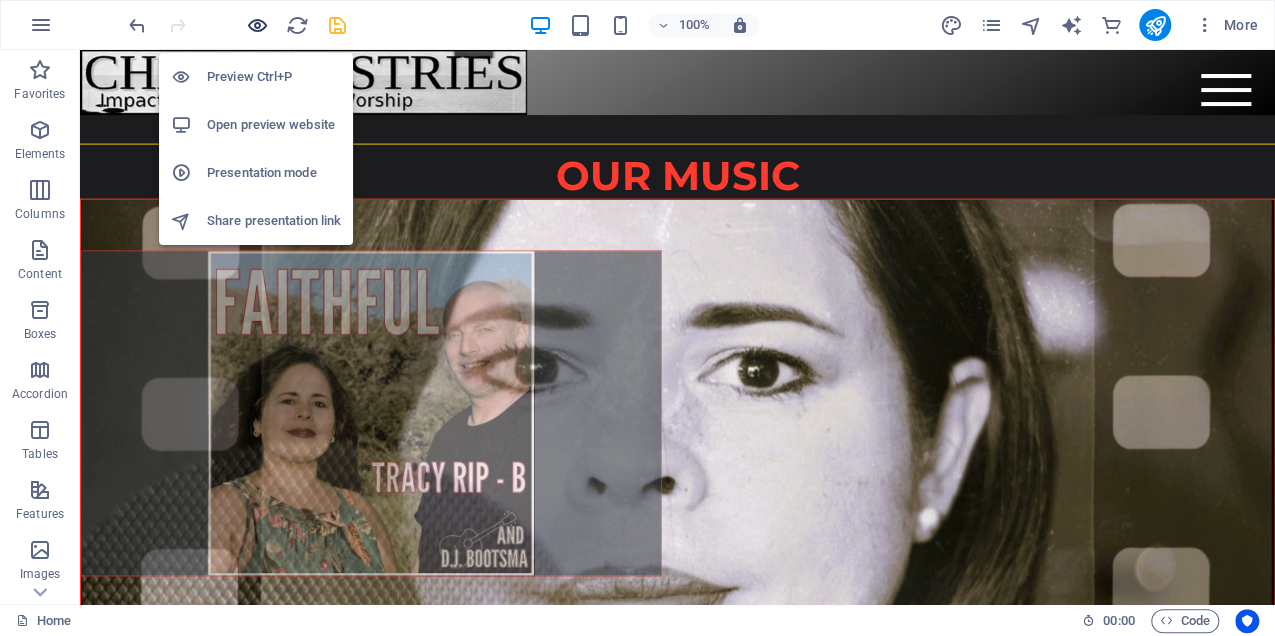click at bounding box center [257, 25] 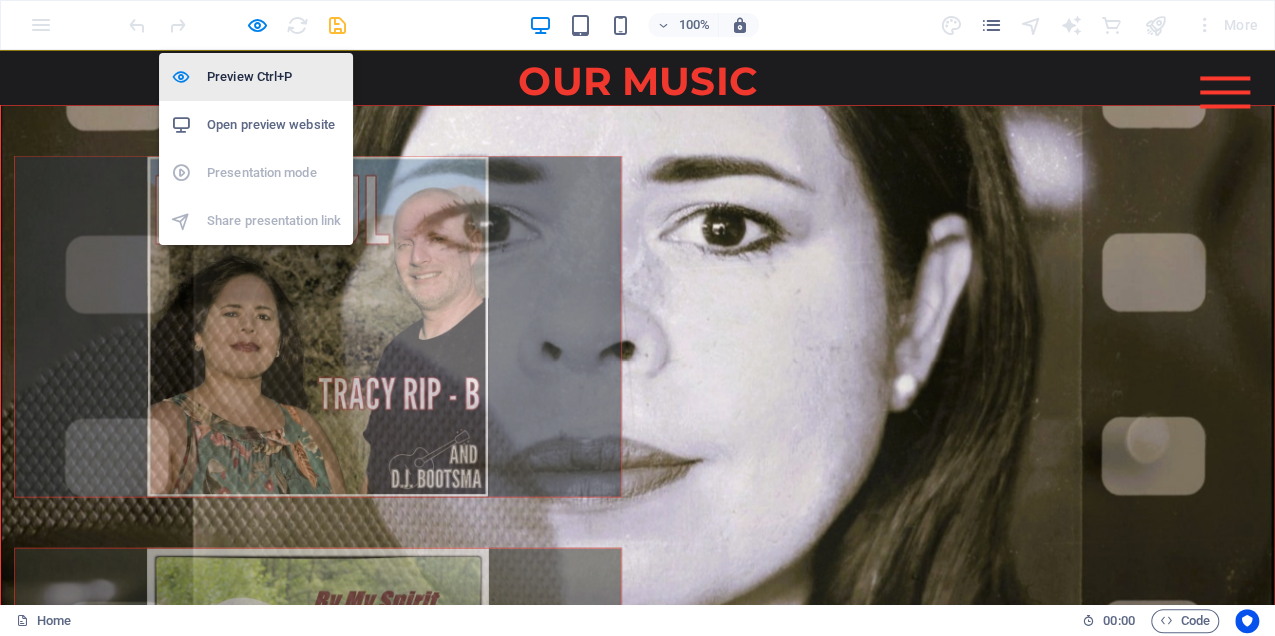 scroll, scrollTop: 2228, scrollLeft: 0, axis: vertical 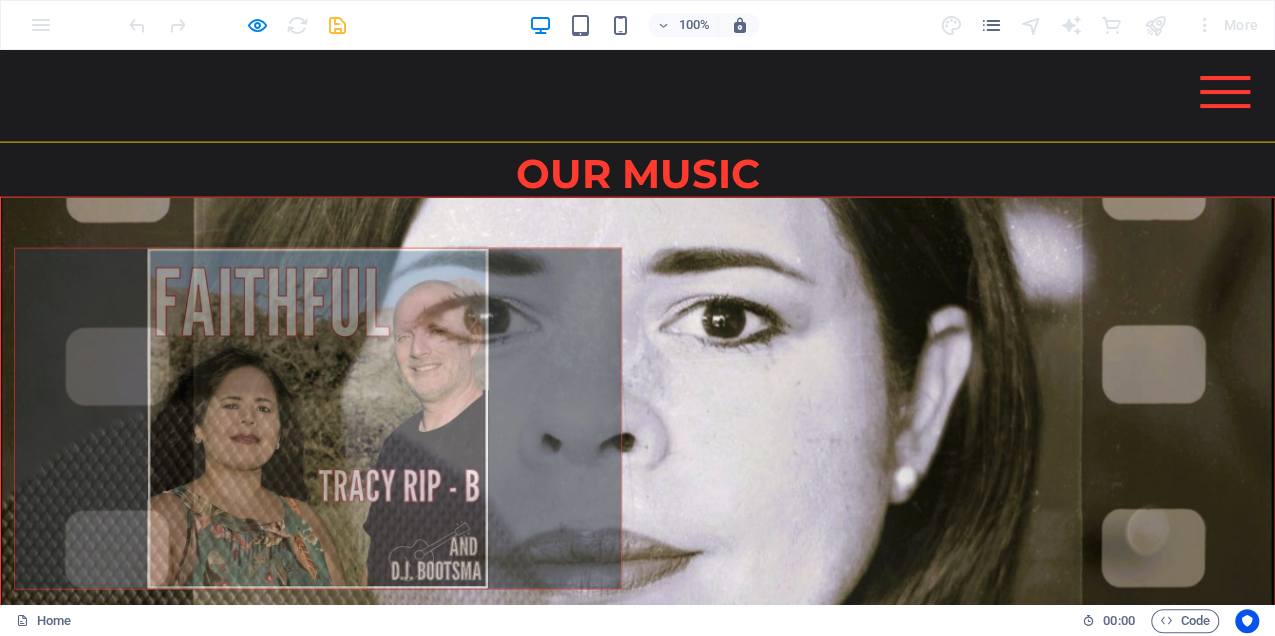 click at bounding box center [318, 419] 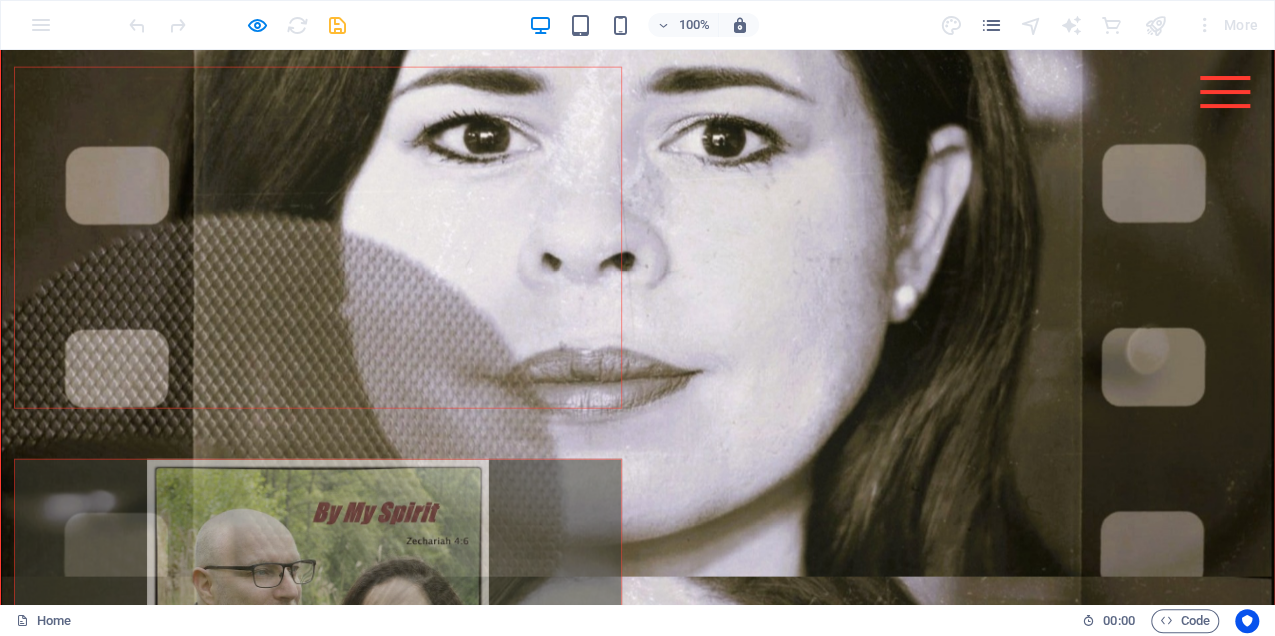 scroll, scrollTop: 2428, scrollLeft: 0, axis: vertical 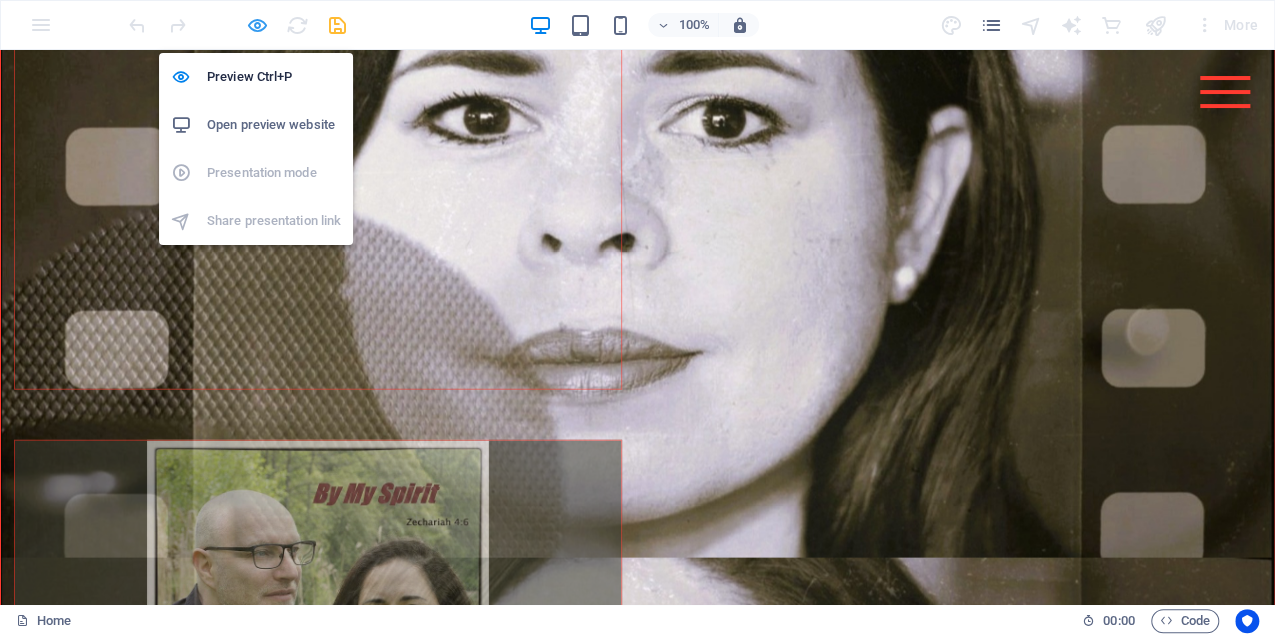 click at bounding box center (257, 25) 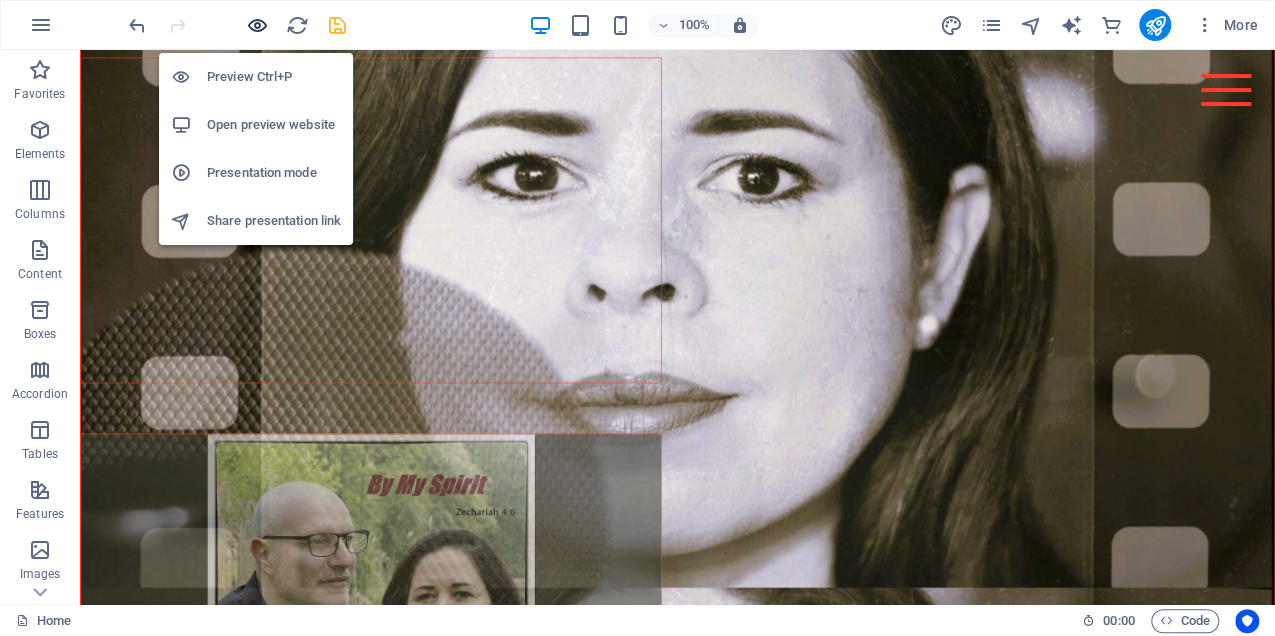 click at bounding box center (257, 25) 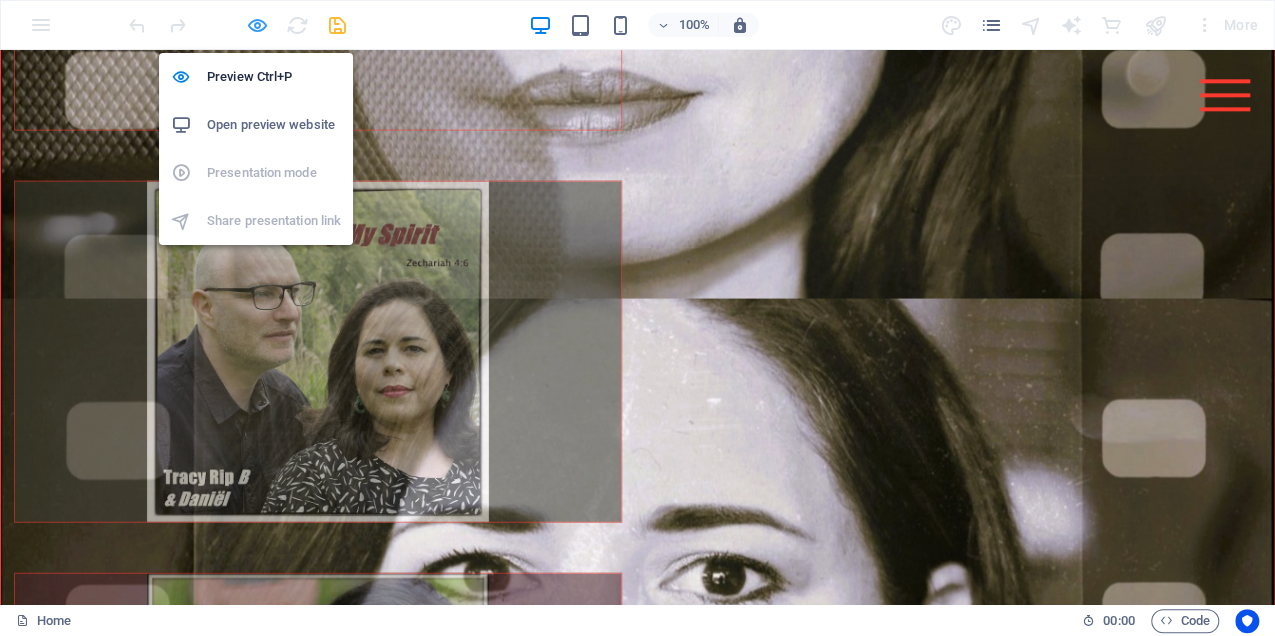 click at bounding box center [257, 25] 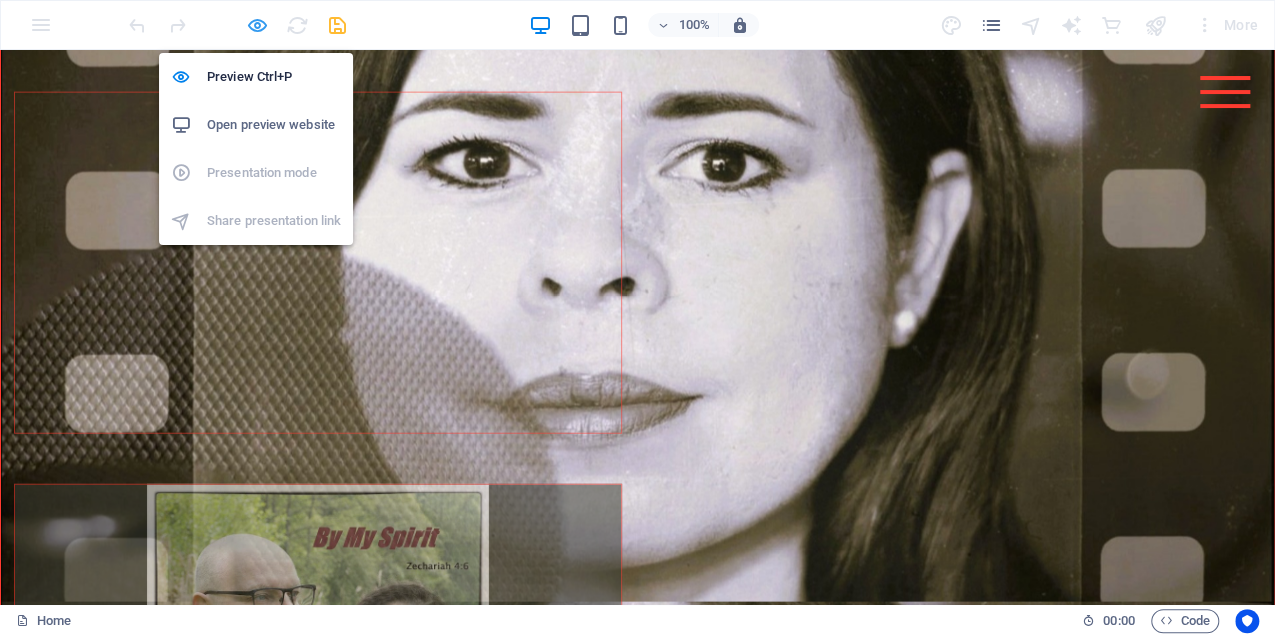 scroll, scrollTop: 2403, scrollLeft: 0, axis: vertical 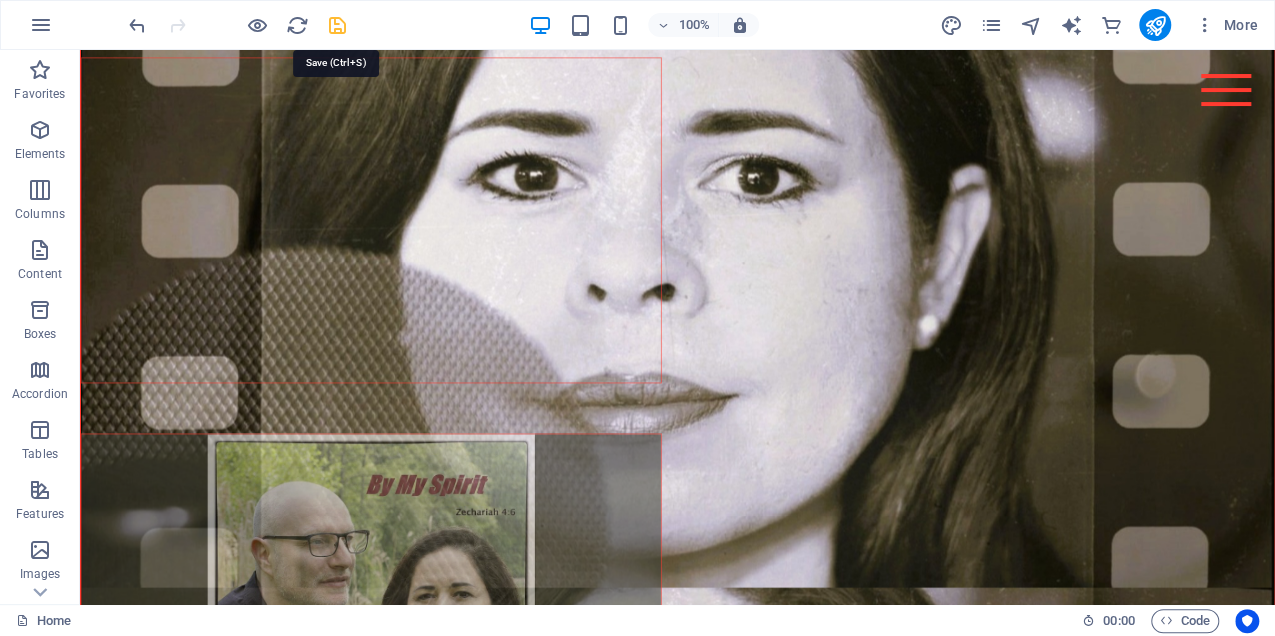 click at bounding box center [337, 25] 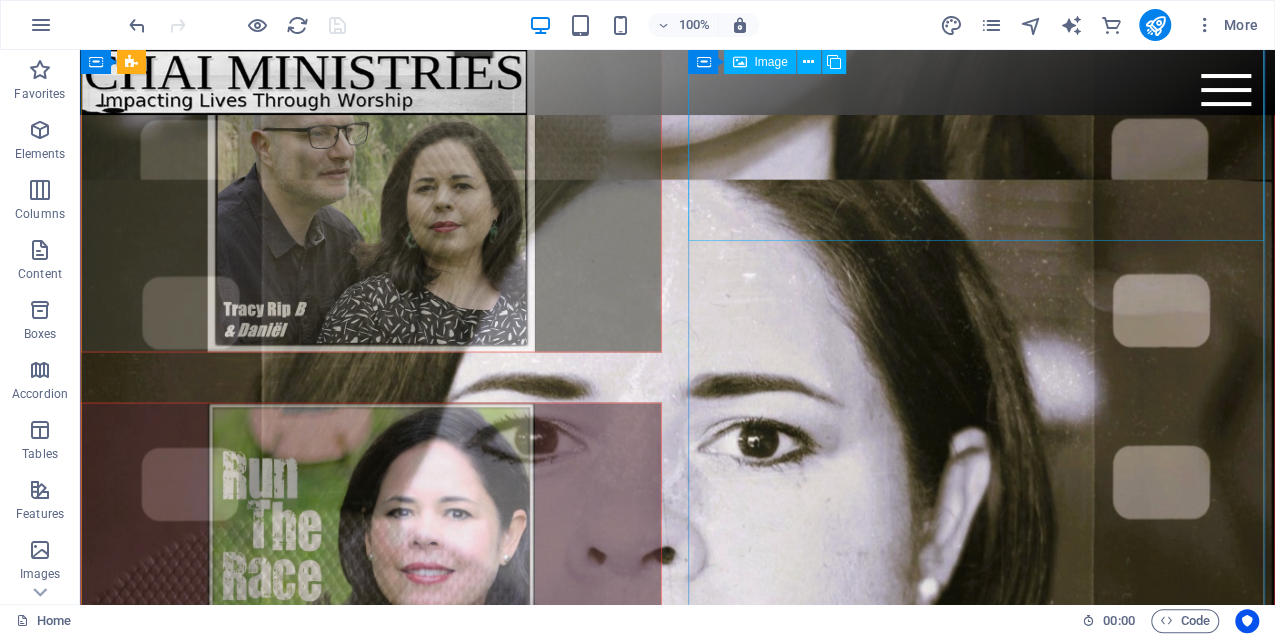 scroll, scrollTop: 2603, scrollLeft: 0, axis: vertical 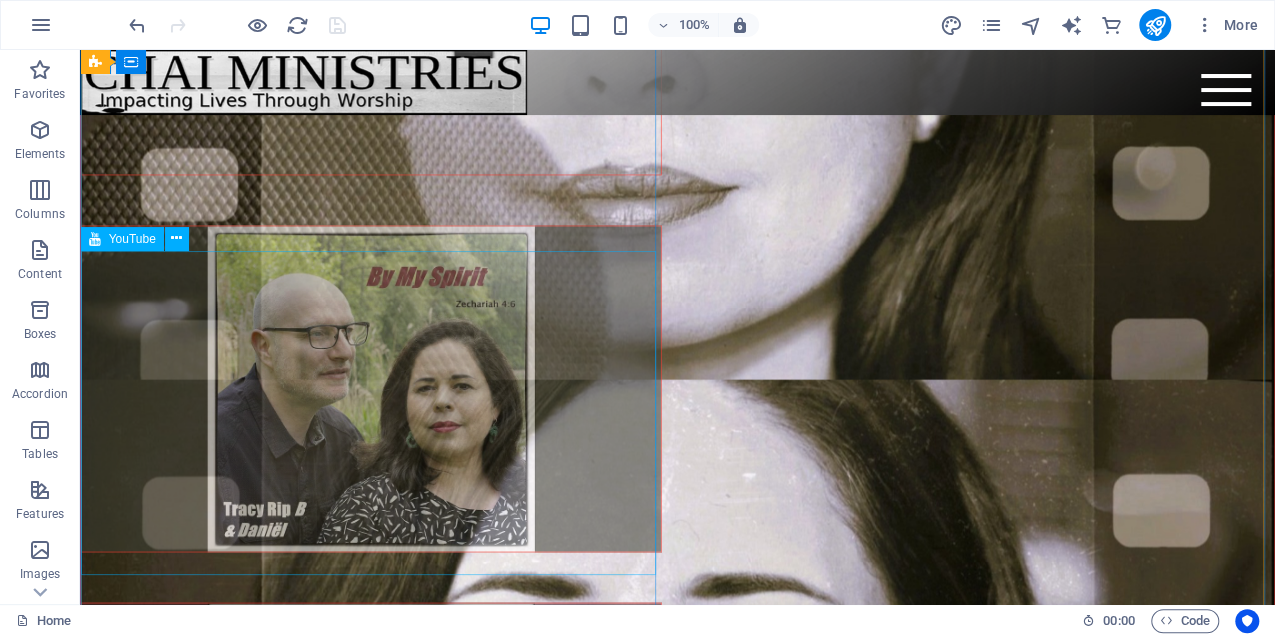 click at bounding box center (371, 389) 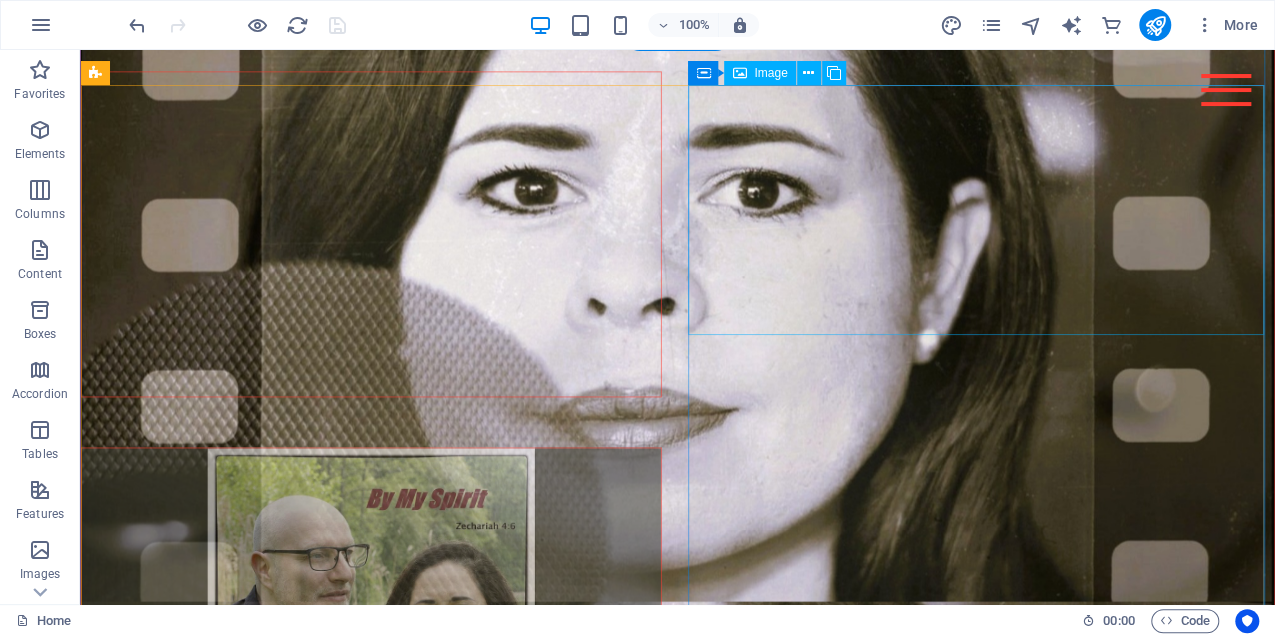 scroll, scrollTop: 2403, scrollLeft: 0, axis: vertical 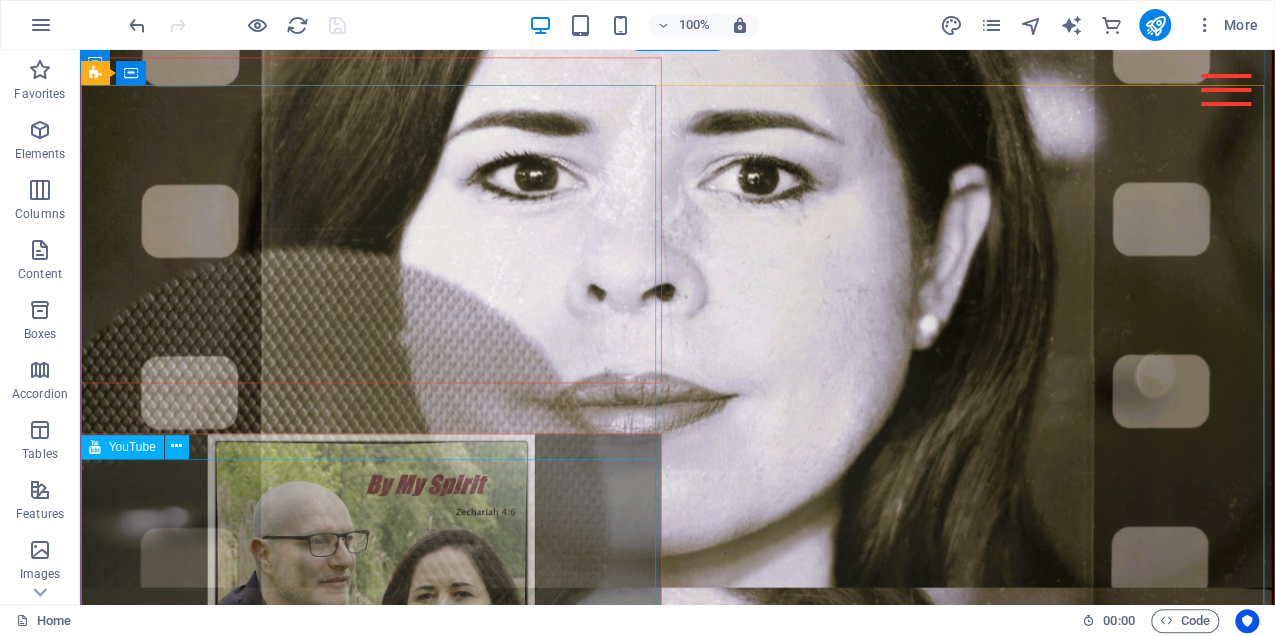 click at bounding box center (371, 597) 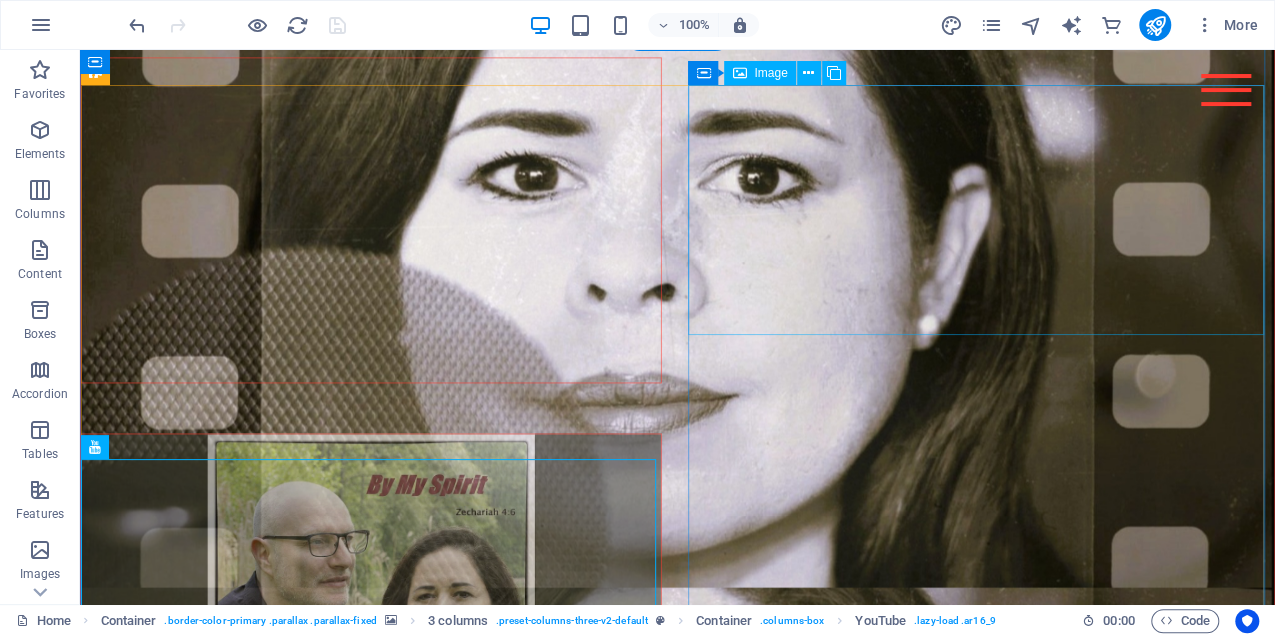 click at bounding box center (371, 2407) 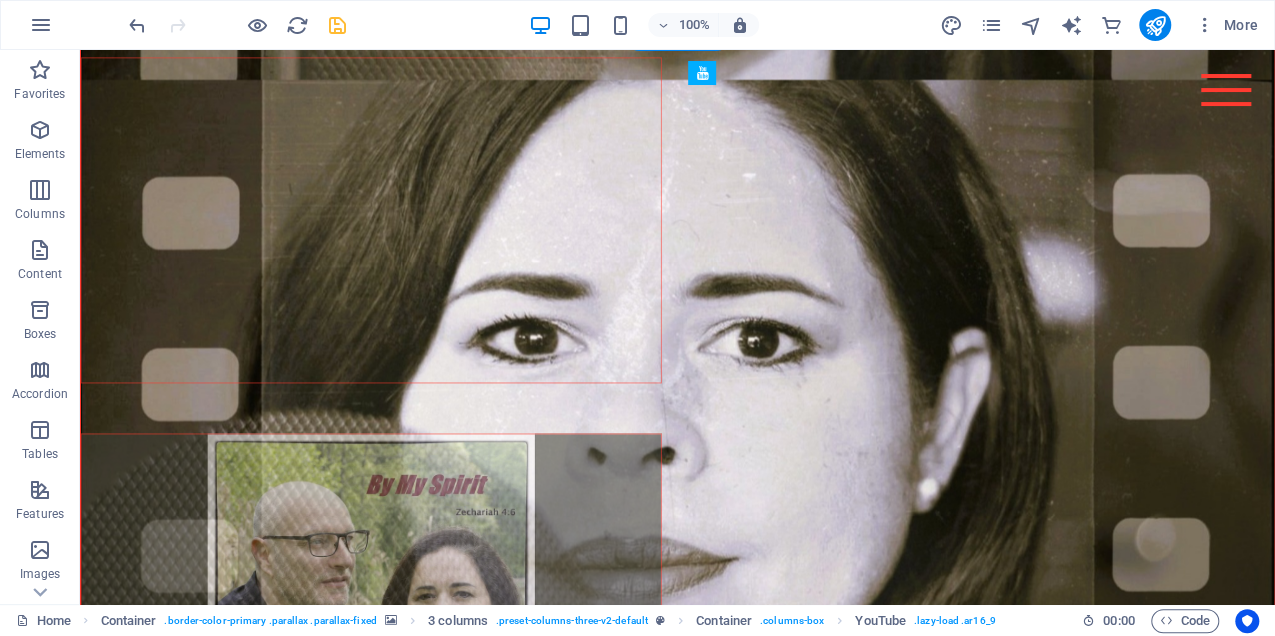 drag, startPoint x: 774, startPoint y: 360, endPoint x: 750, endPoint y: 182, distance: 179.61069 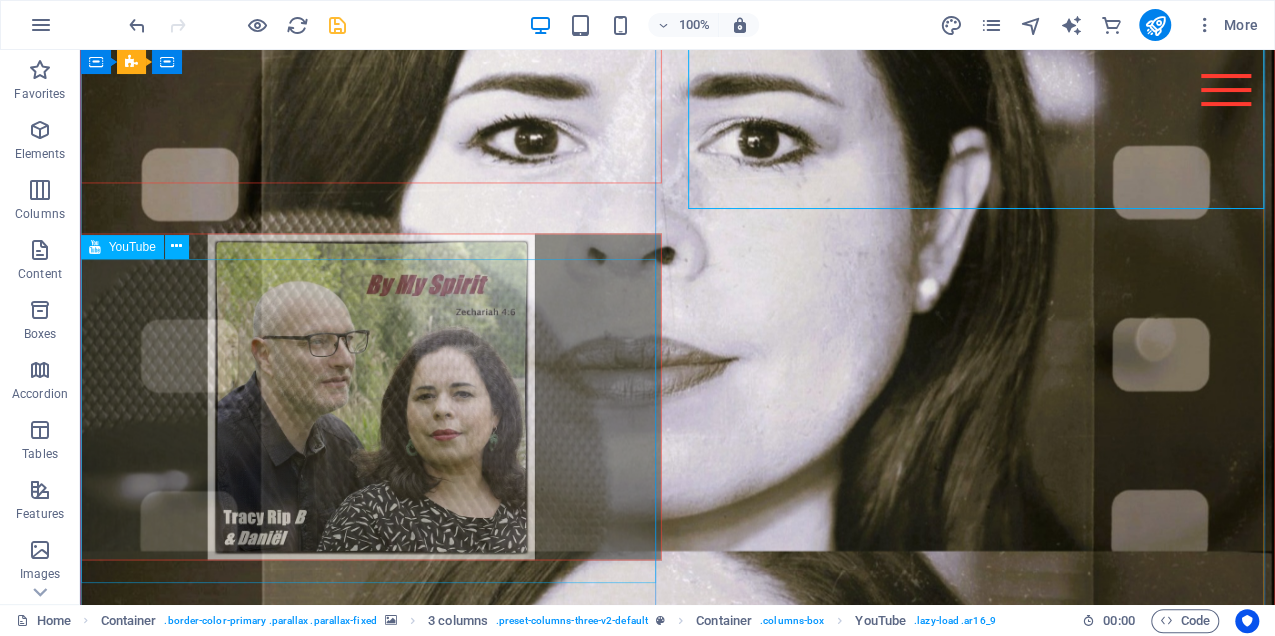 scroll, scrollTop: 2803, scrollLeft: 0, axis: vertical 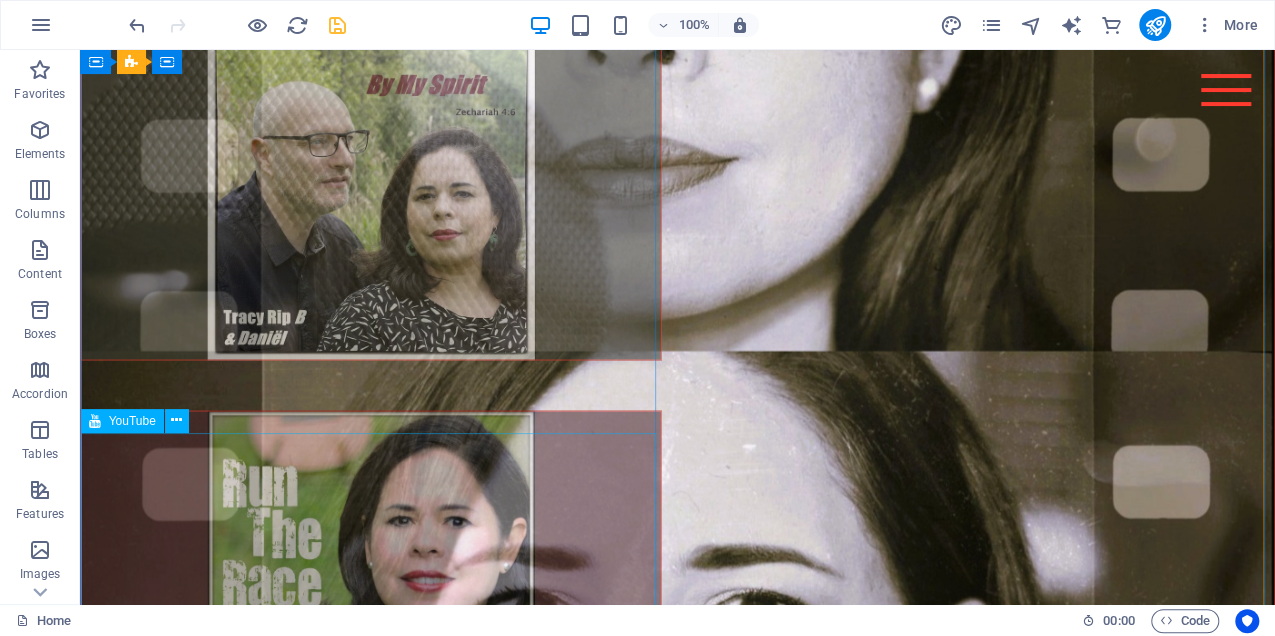 click at bounding box center (371, 573) 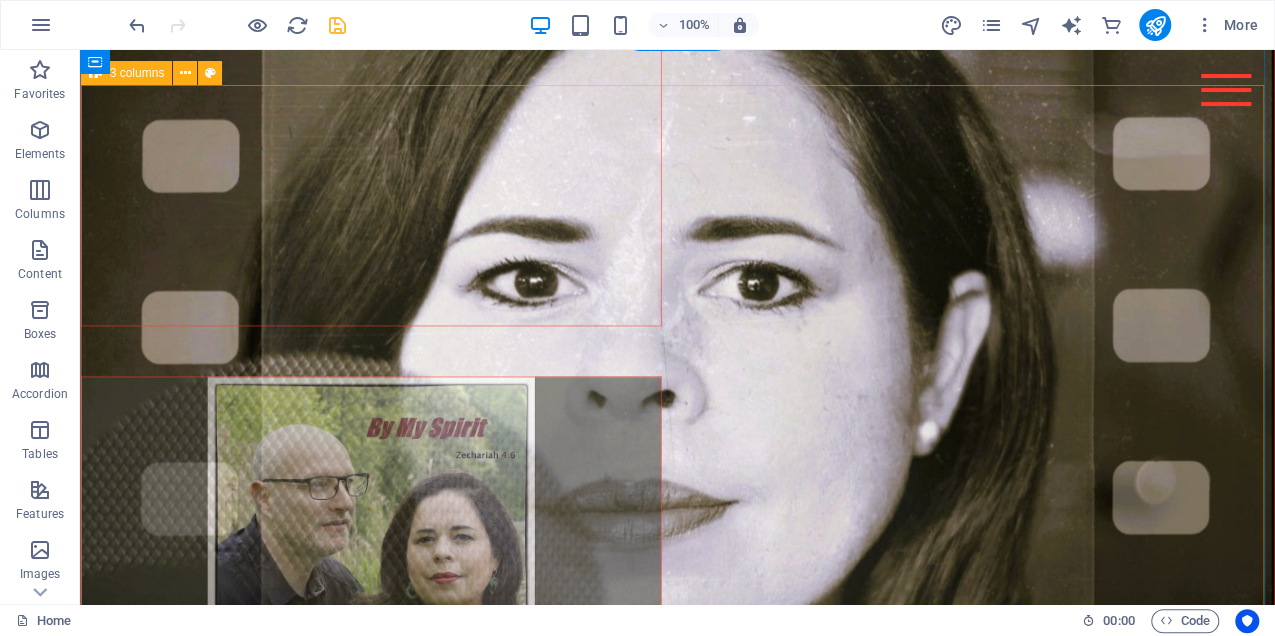 scroll, scrollTop: 2603, scrollLeft: 0, axis: vertical 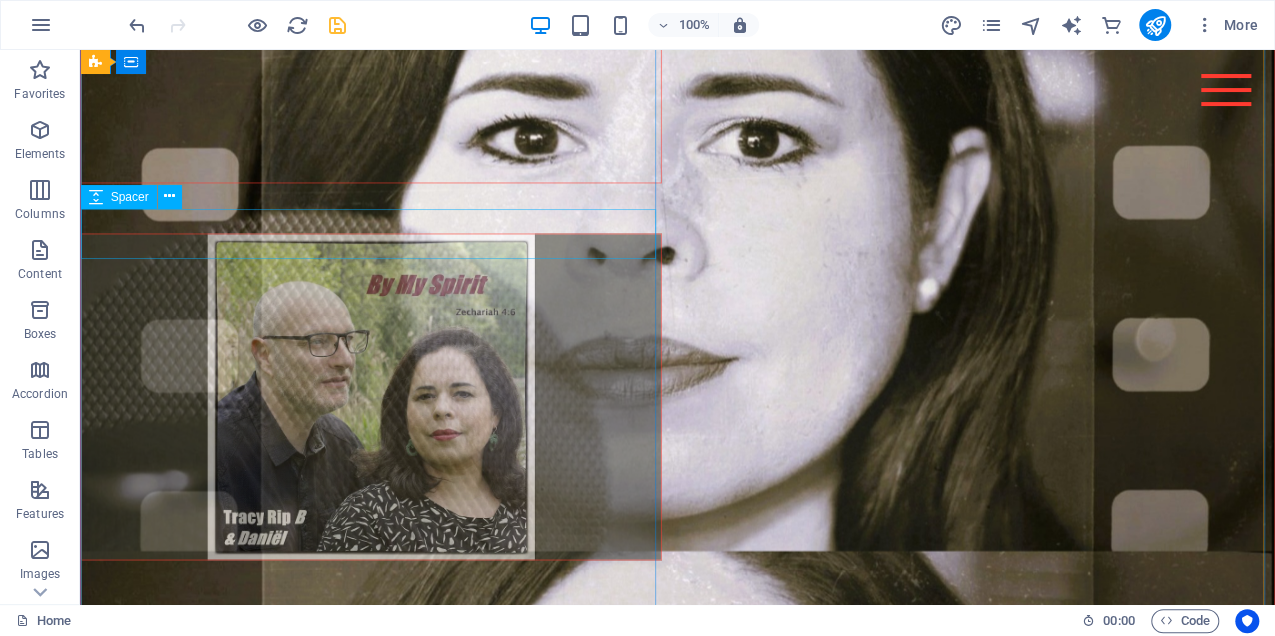 click at bounding box center (371, 209) 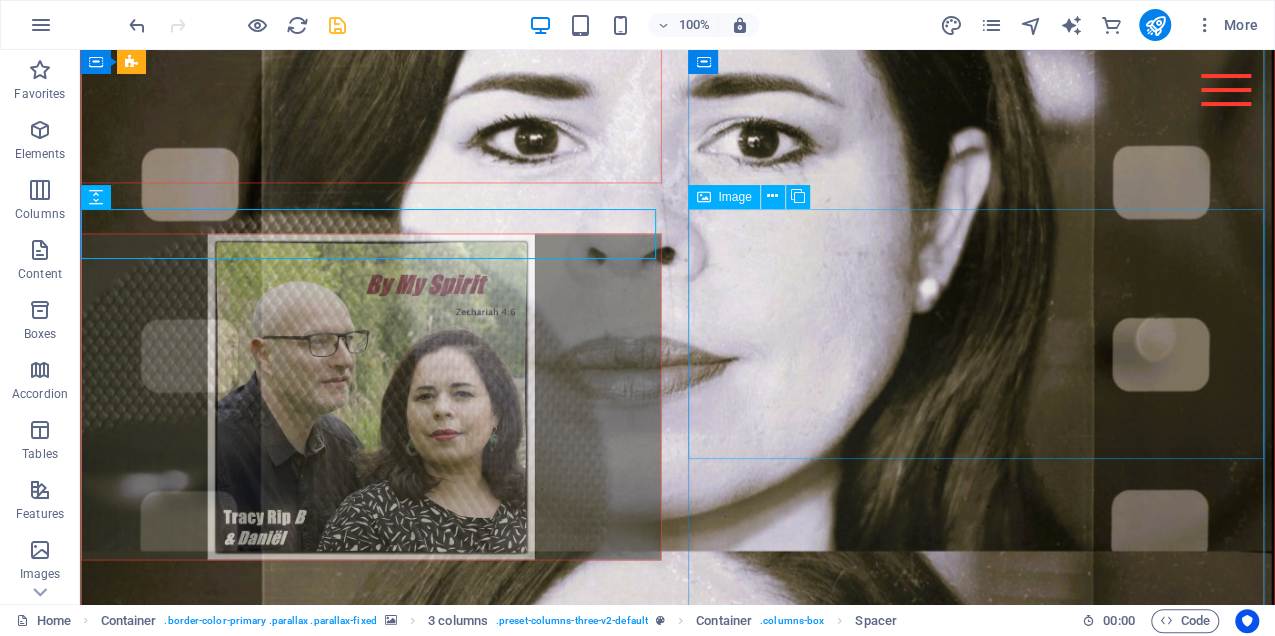 click at bounding box center [371, 2534] 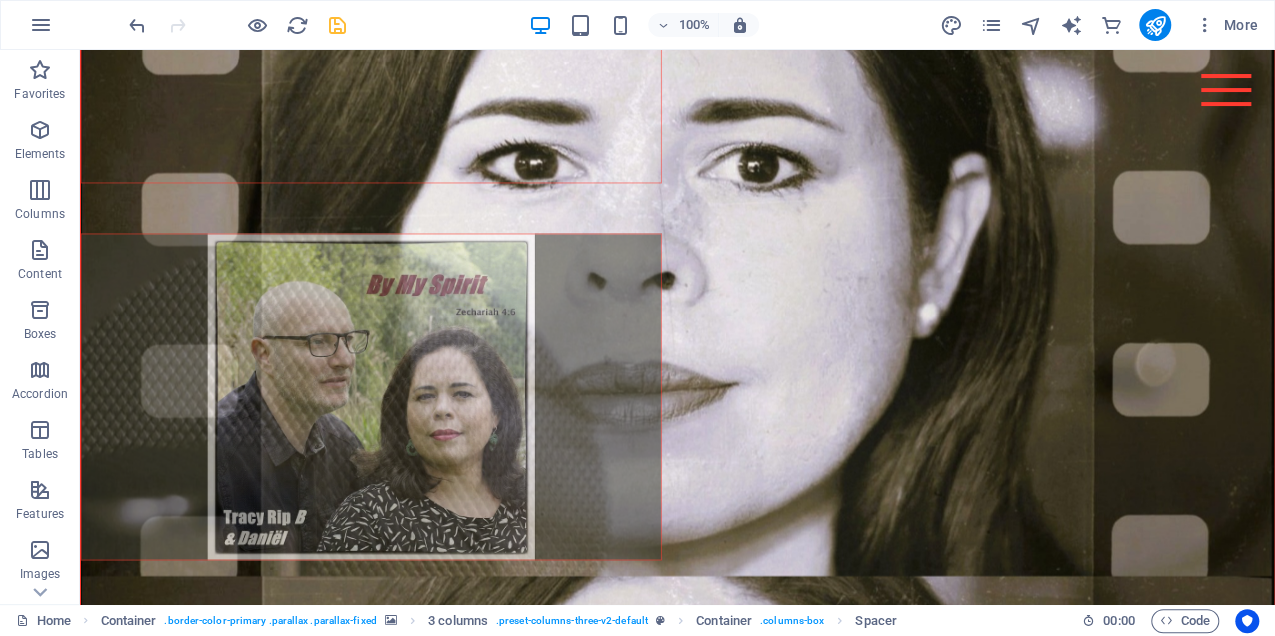 drag, startPoint x: 712, startPoint y: 469, endPoint x: 715, endPoint y: 234, distance: 235.01915 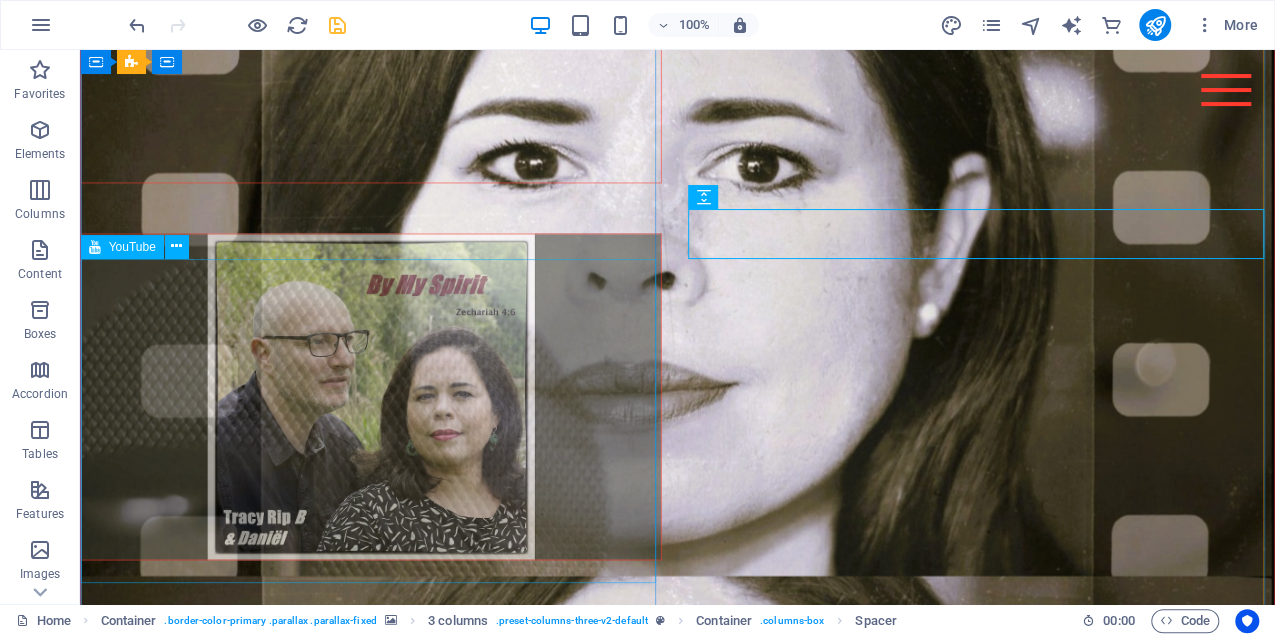 scroll, scrollTop: 2803, scrollLeft: 0, axis: vertical 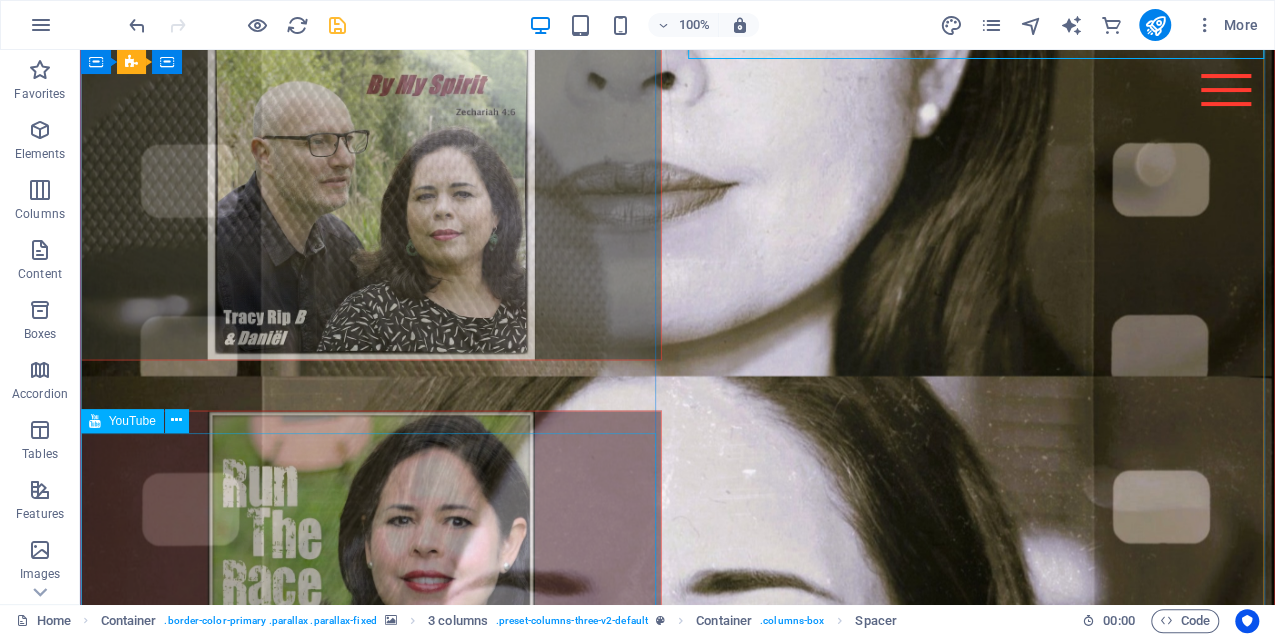 click at bounding box center [371, 573] 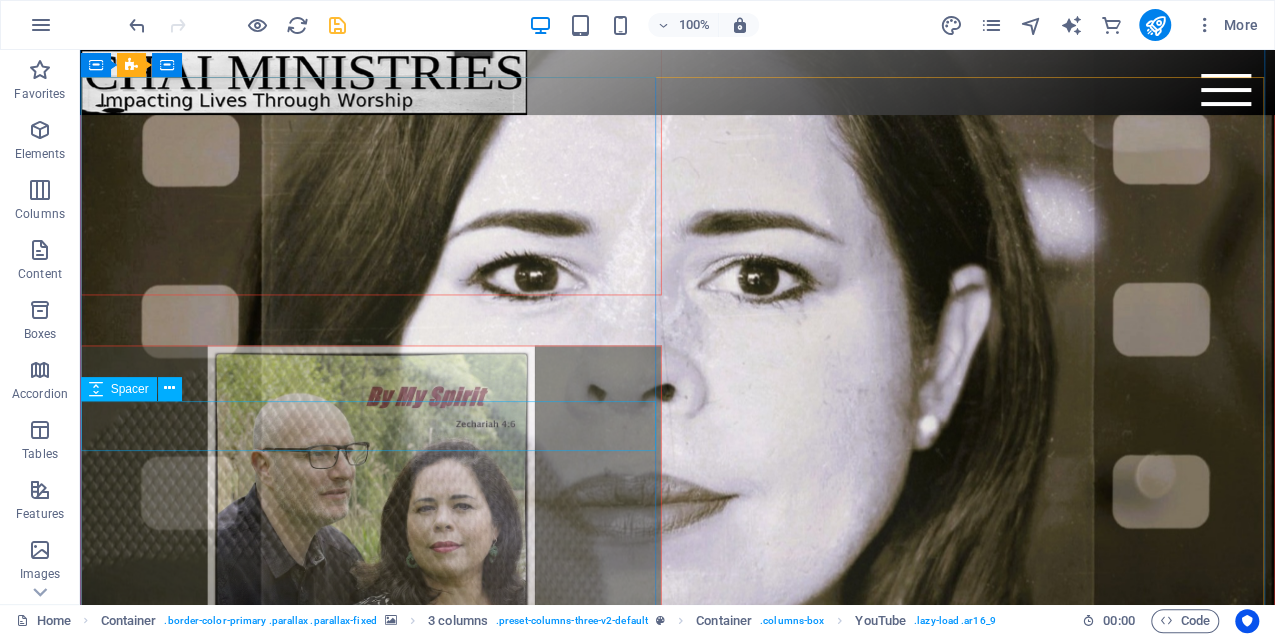 scroll, scrollTop: 2403, scrollLeft: 0, axis: vertical 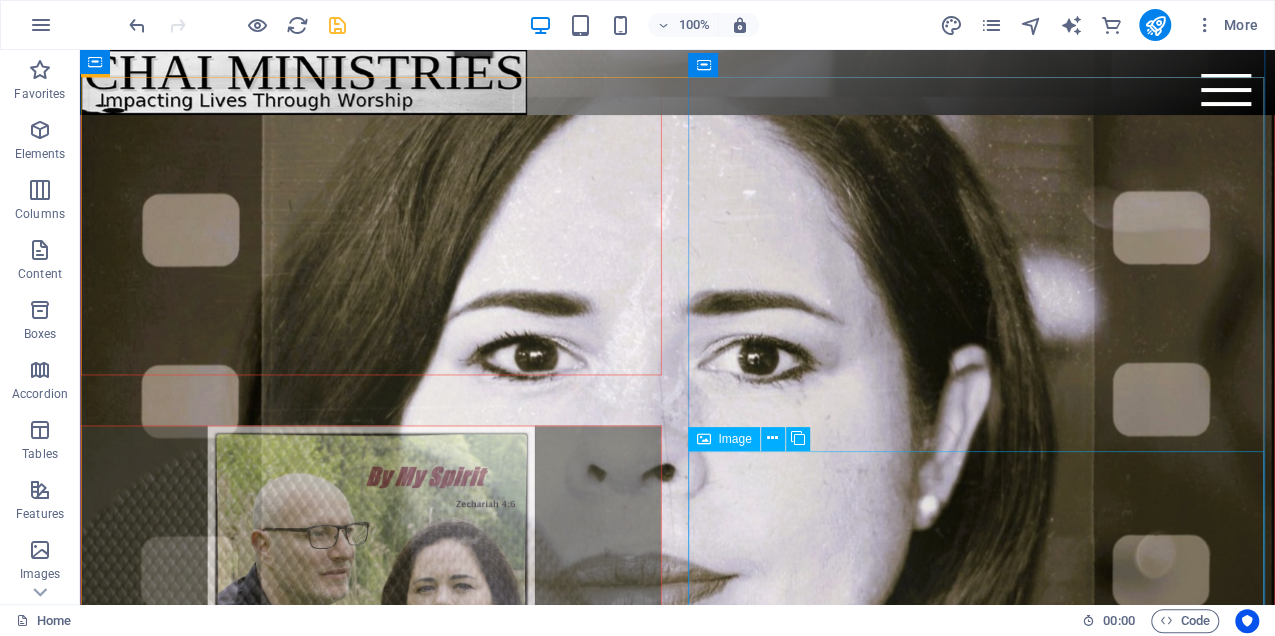 click at bounding box center (371, 2776) 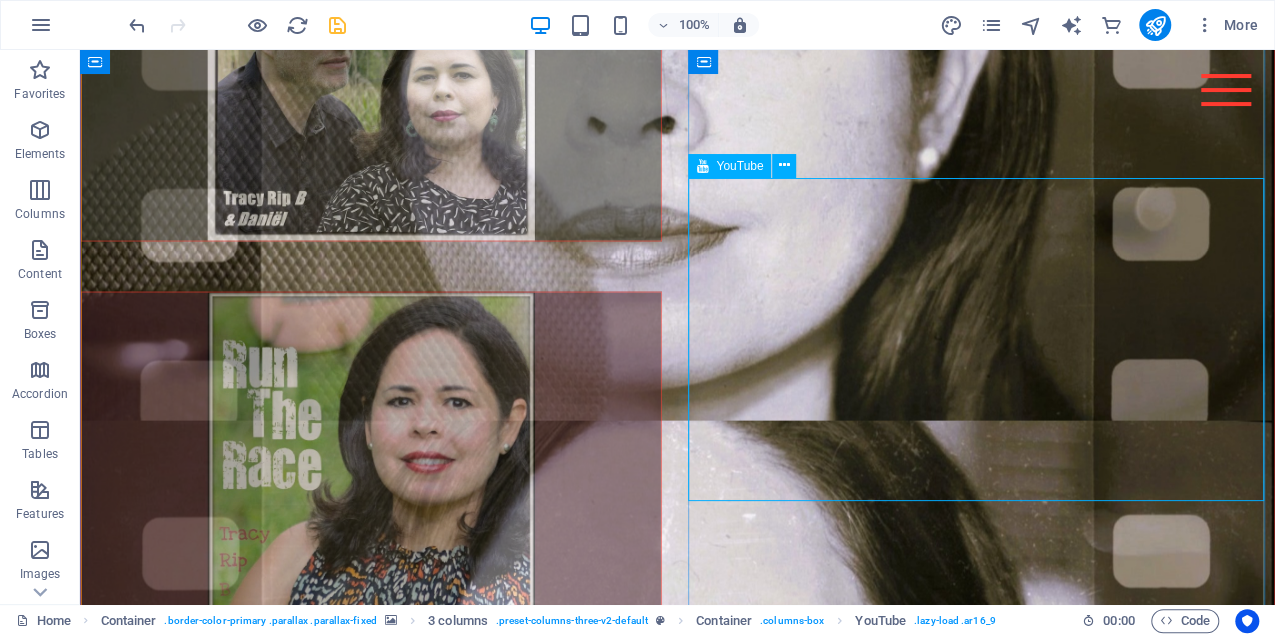 scroll, scrollTop: 2947, scrollLeft: 0, axis: vertical 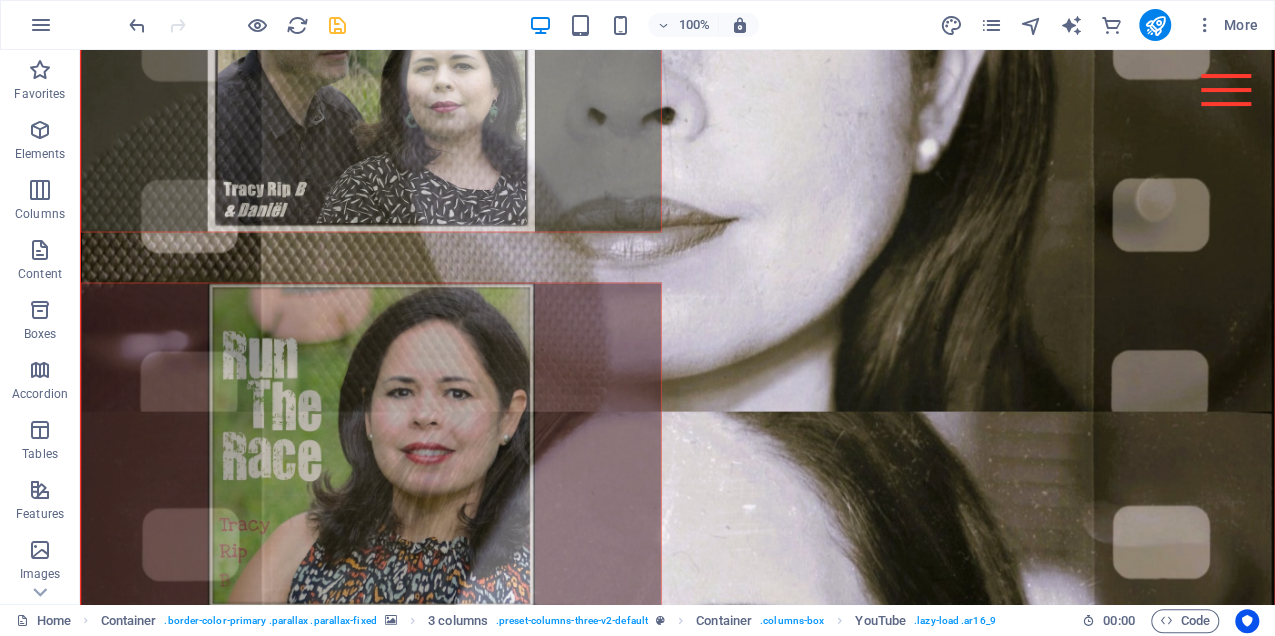 drag, startPoint x: 737, startPoint y: 291, endPoint x: 737, endPoint y: 128, distance: 163 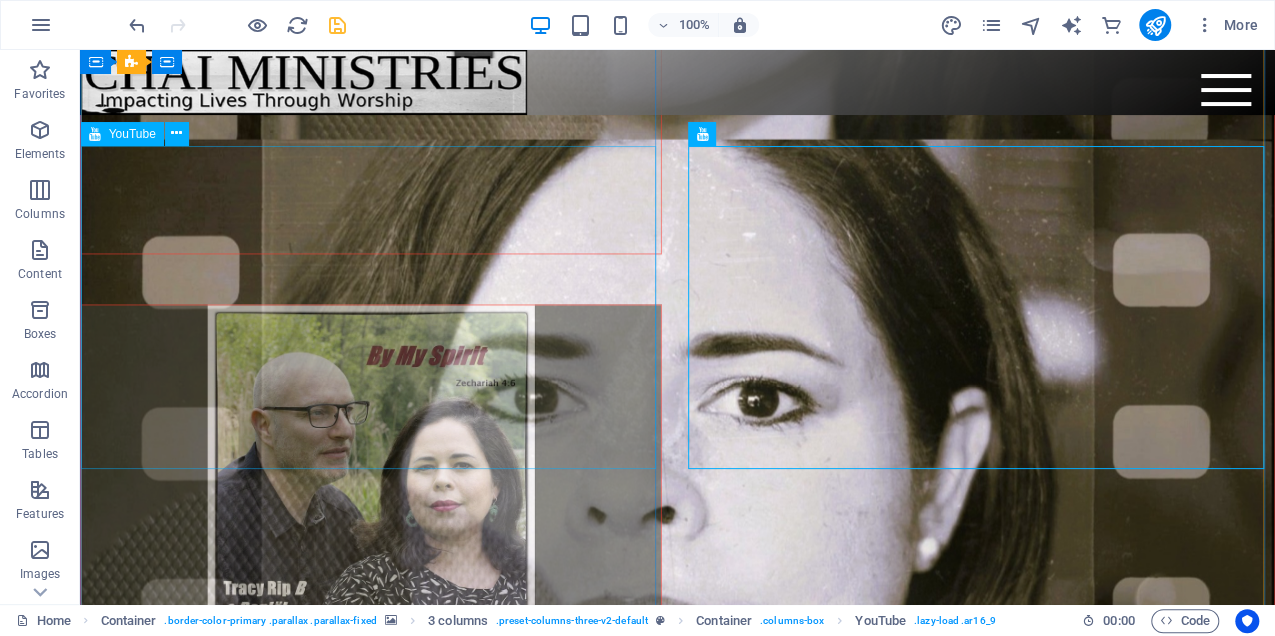 scroll, scrollTop: 2508, scrollLeft: 0, axis: vertical 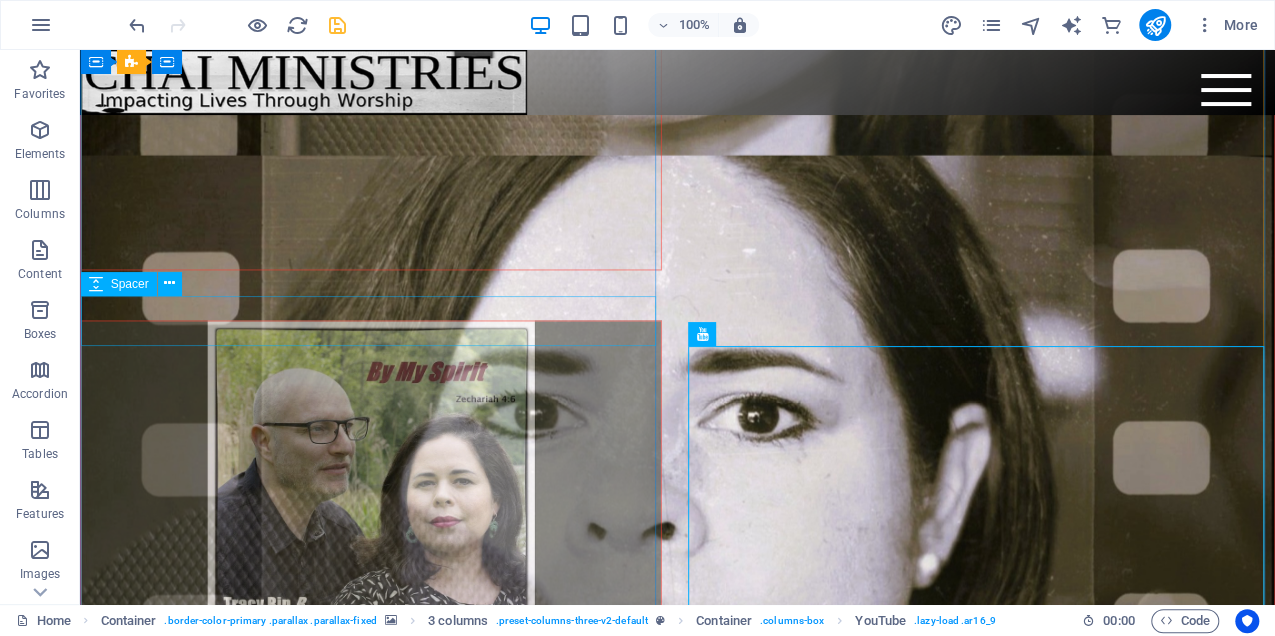 click at bounding box center (371, 296) 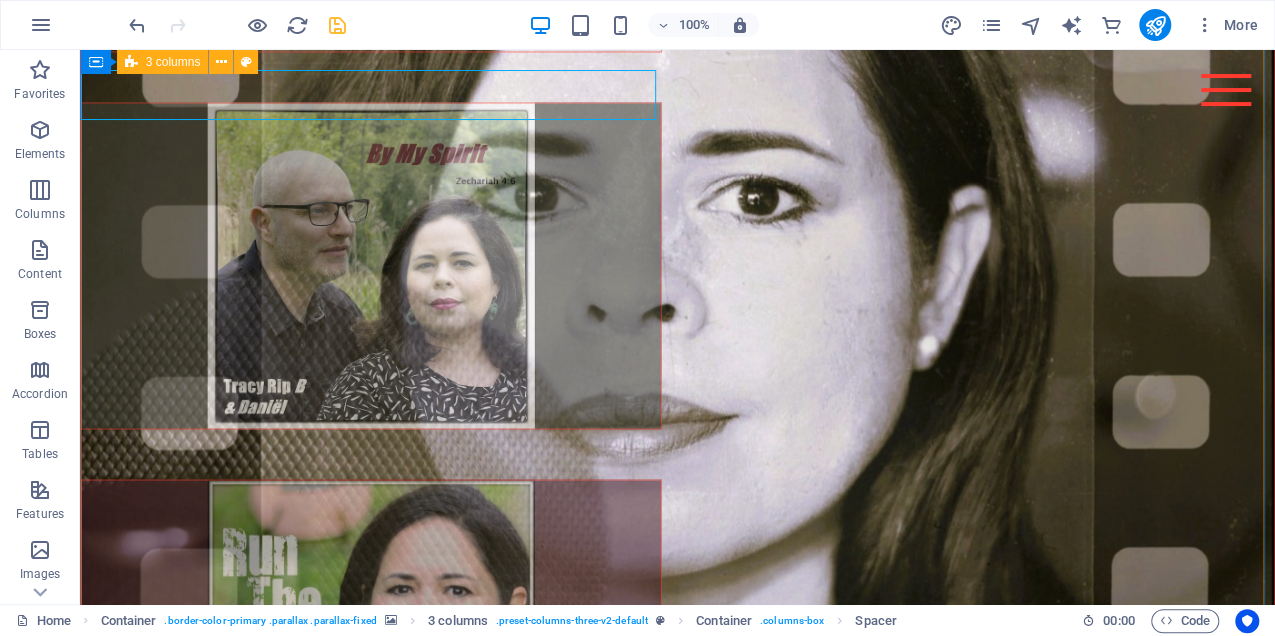 scroll, scrollTop: 2908, scrollLeft: 0, axis: vertical 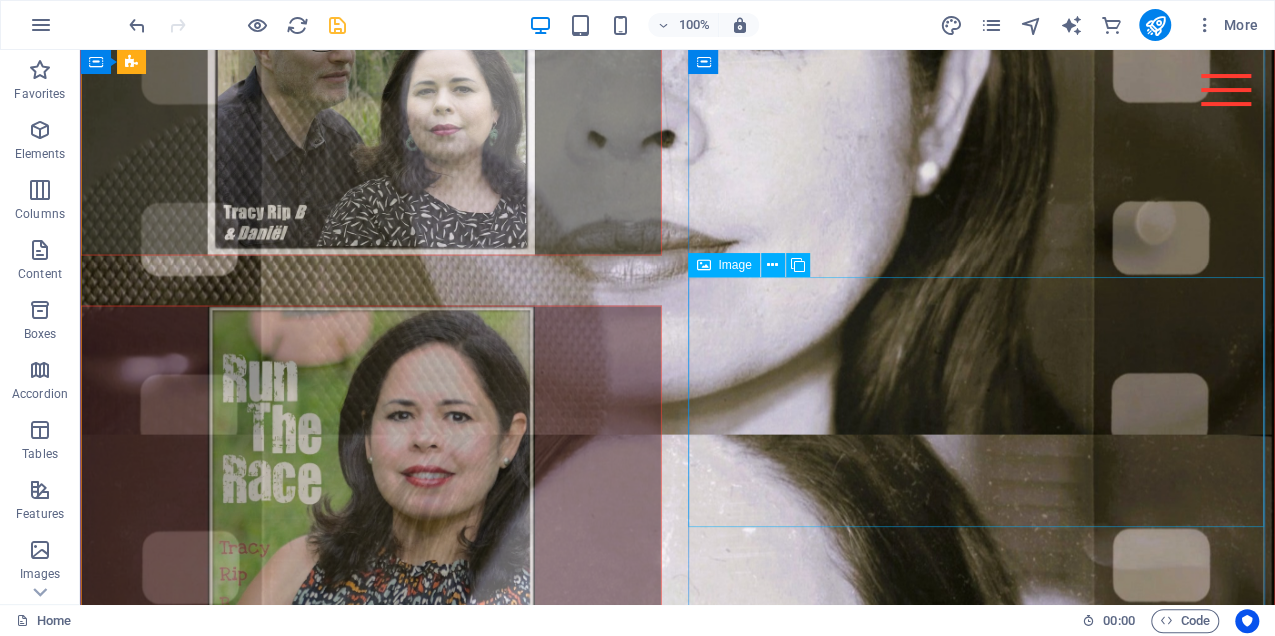 click at bounding box center [371, 2606] 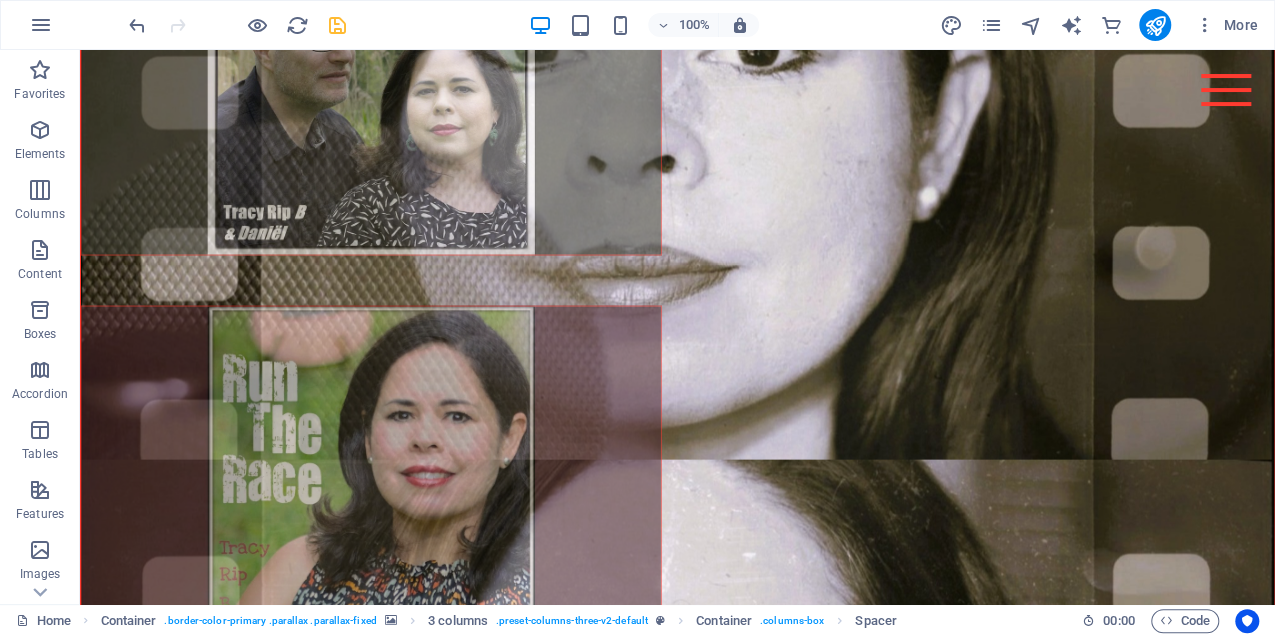 drag, startPoint x: 727, startPoint y: 539, endPoint x: 731, endPoint y: 331, distance: 208.03845 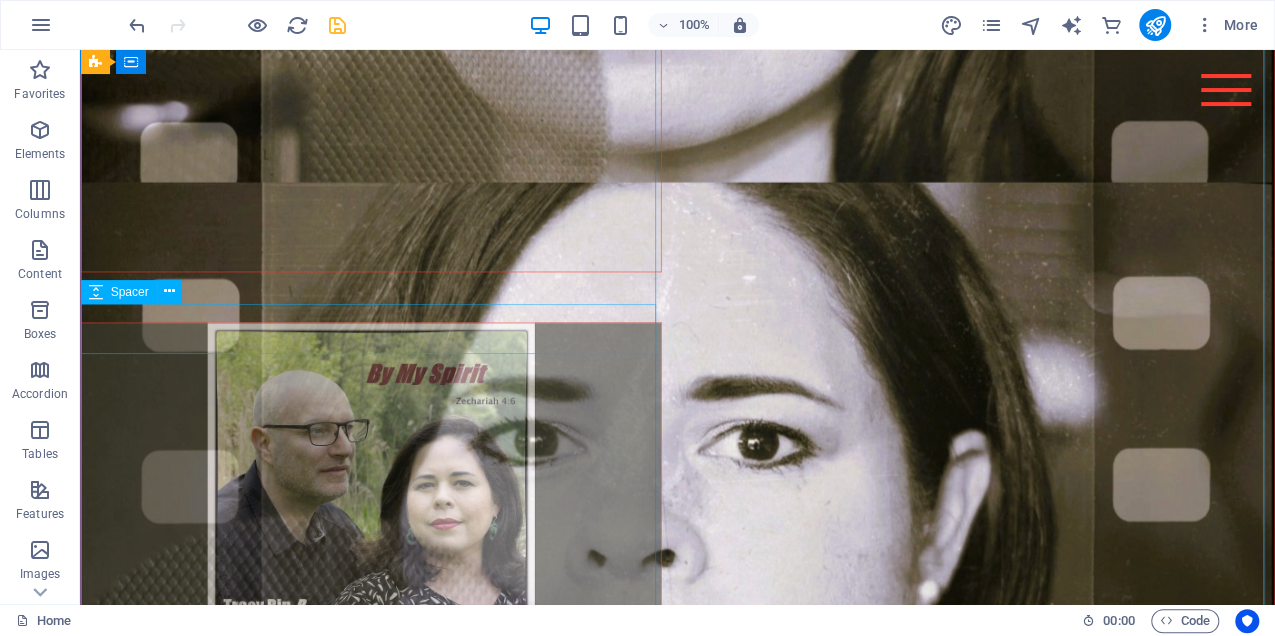 scroll, scrollTop: 2708, scrollLeft: 0, axis: vertical 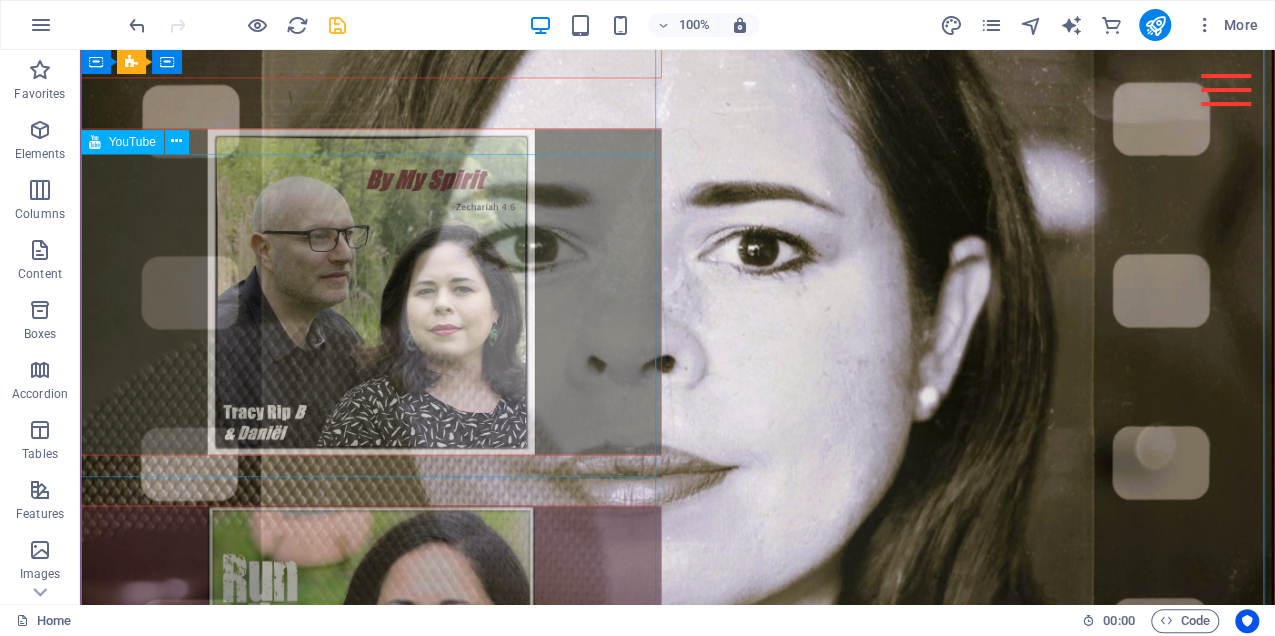 click at bounding box center [371, 292] 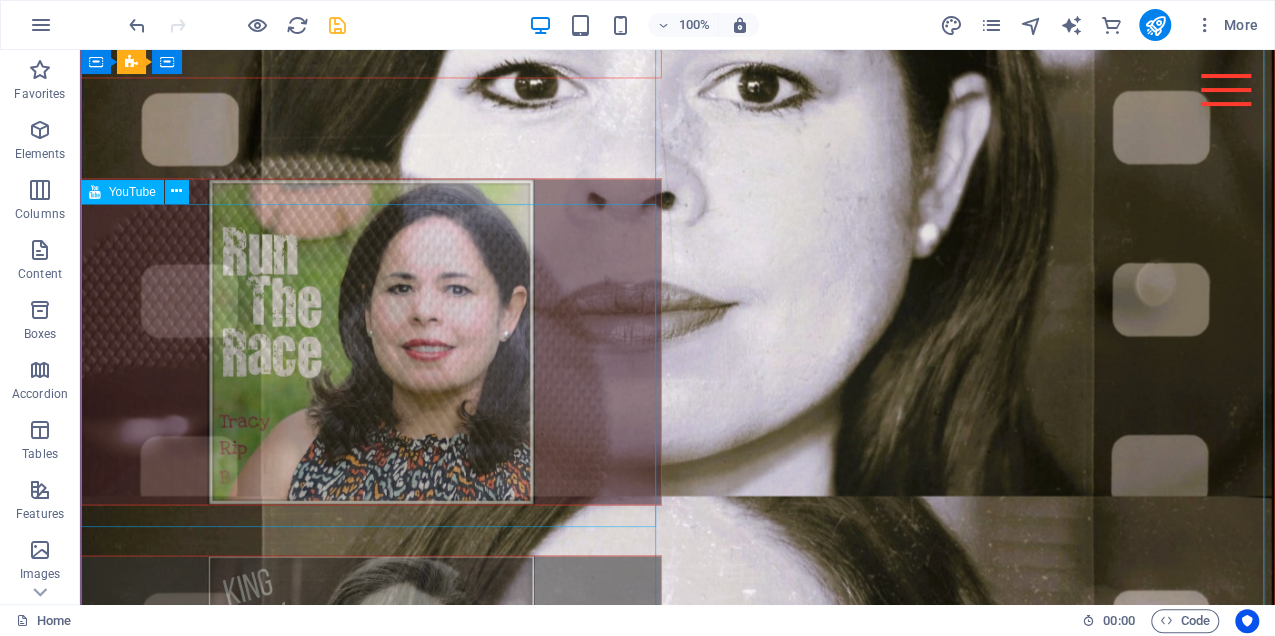 click at bounding box center (371, 342) 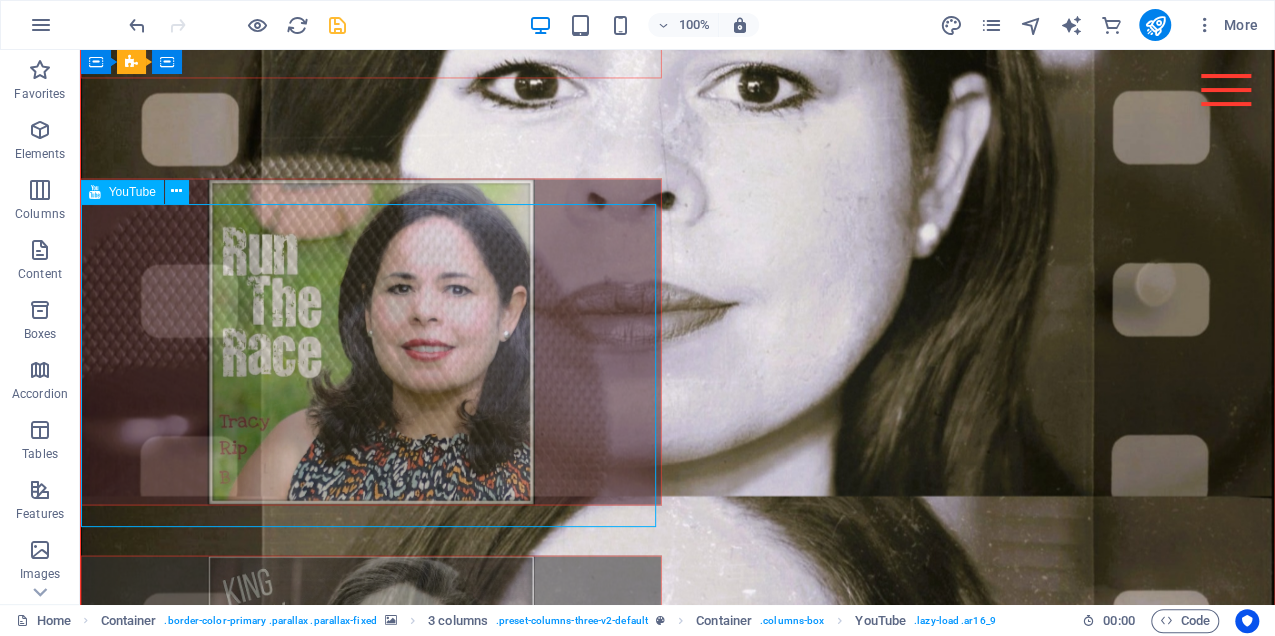 click at bounding box center [371, 342] 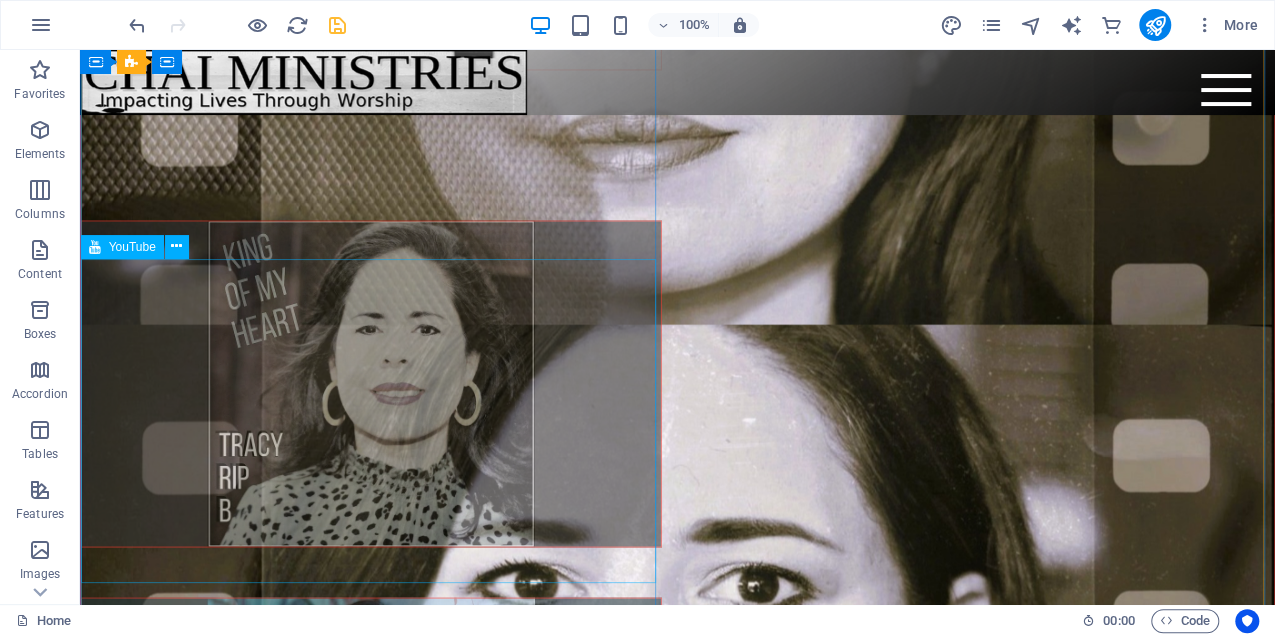 scroll, scrollTop: 2508, scrollLeft: 0, axis: vertical 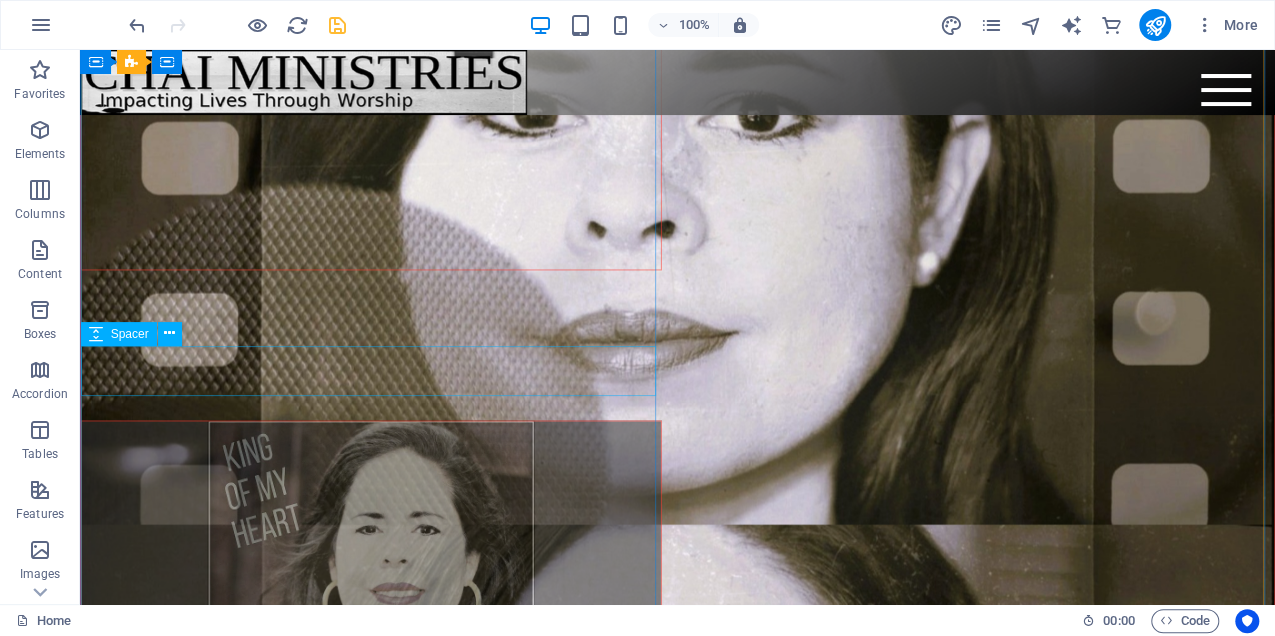 click at bounding box center (371, 346) 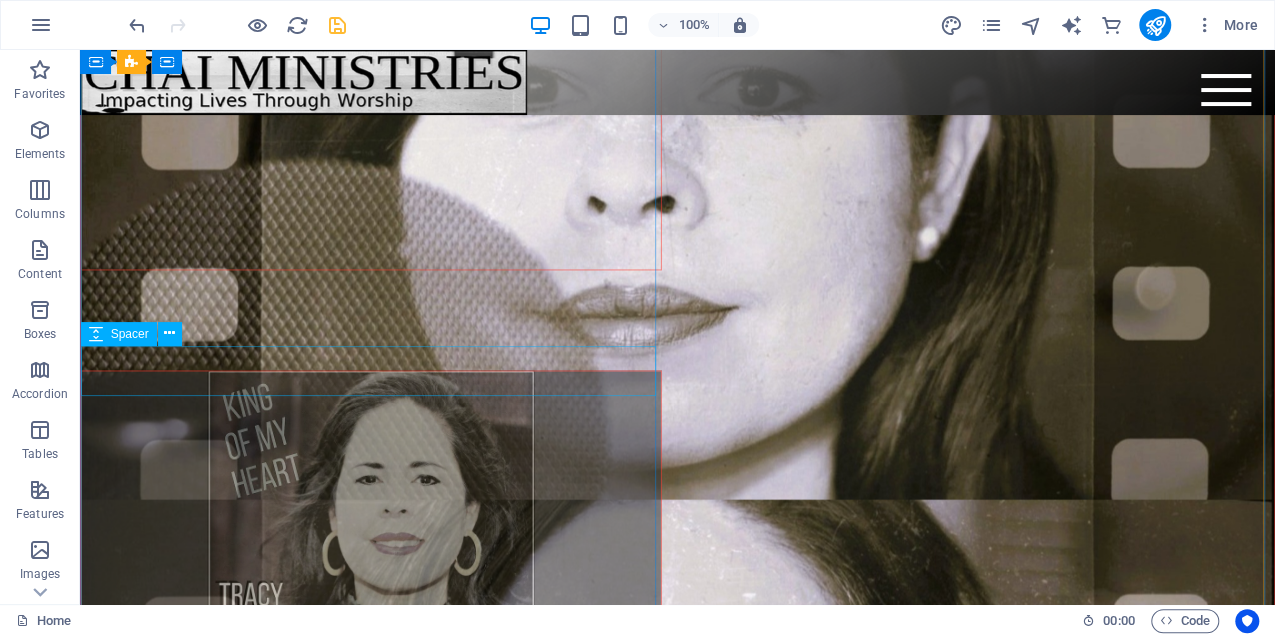 click at bounding box center (371, 346) 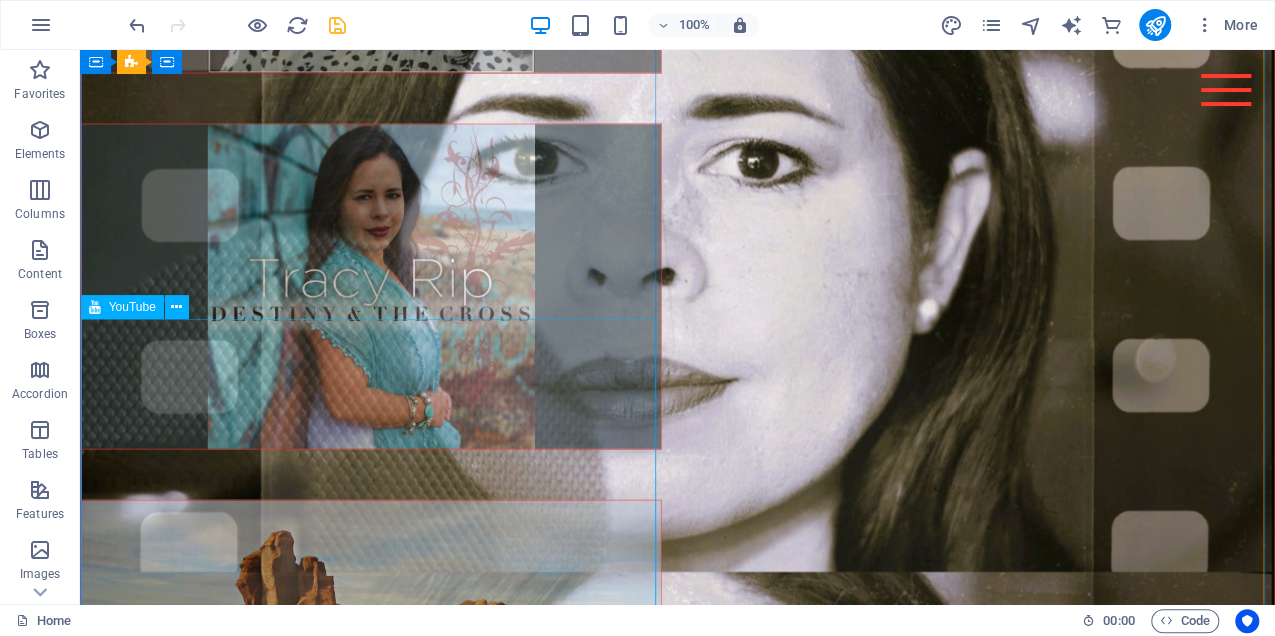 scroll, scrollTop: 3108, scrollLeft: 0, axis: vertical 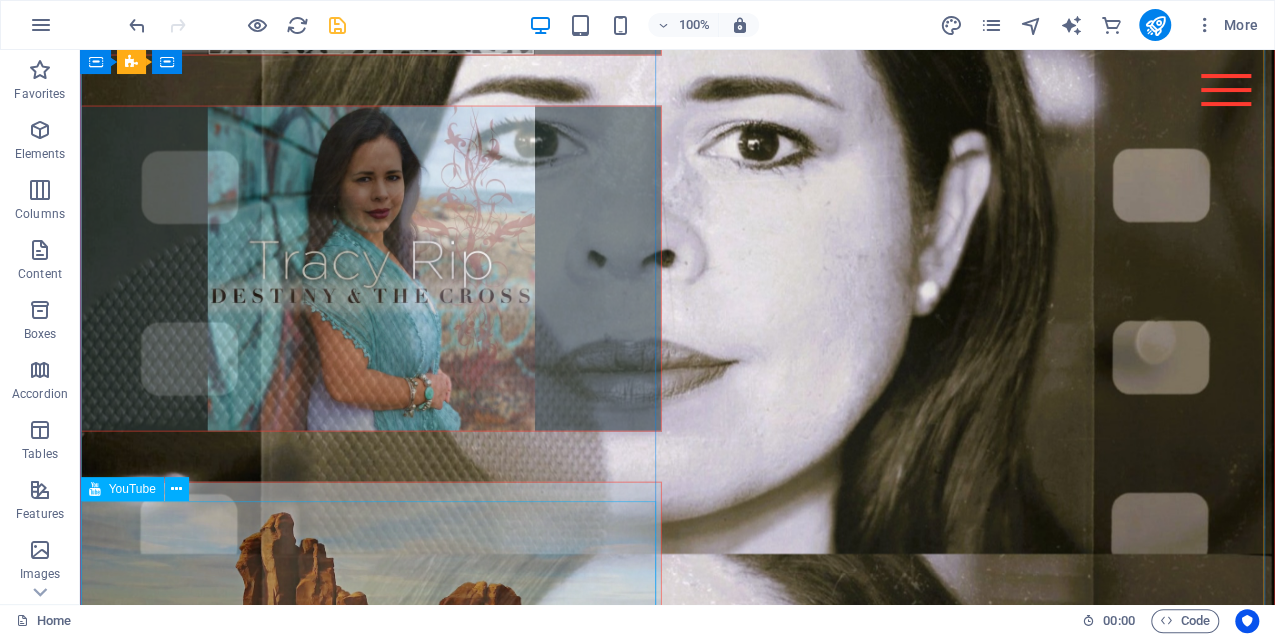 click at bounding box center [371, 645] 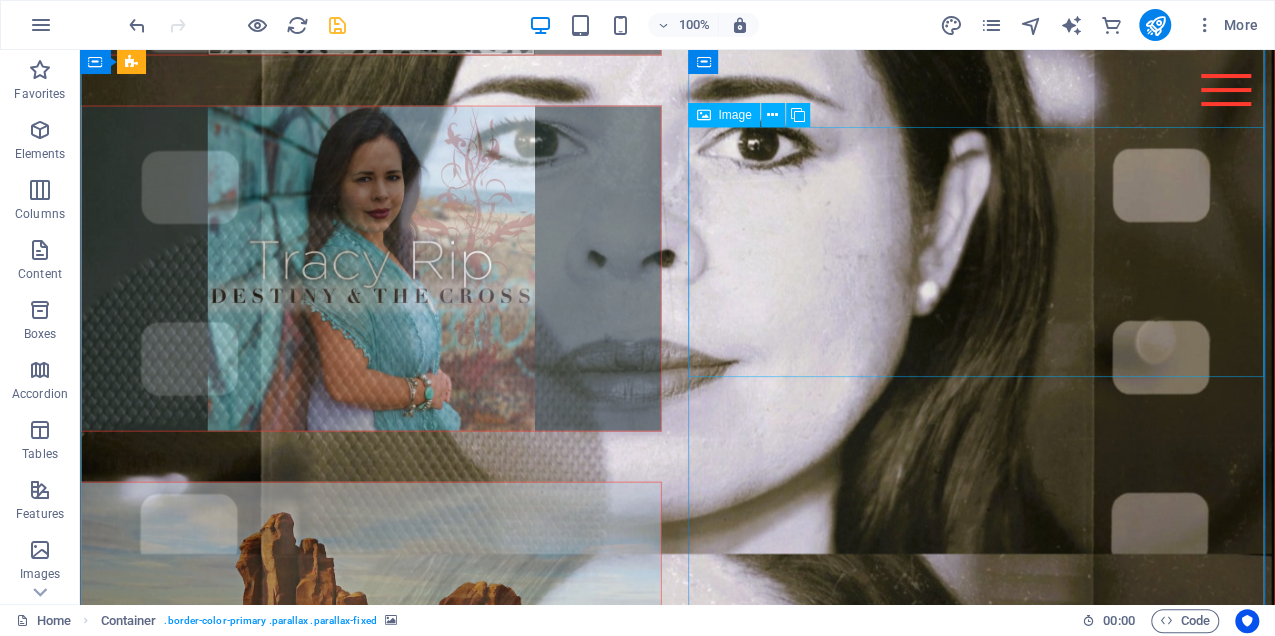 click at bounding box center [371, 1702] 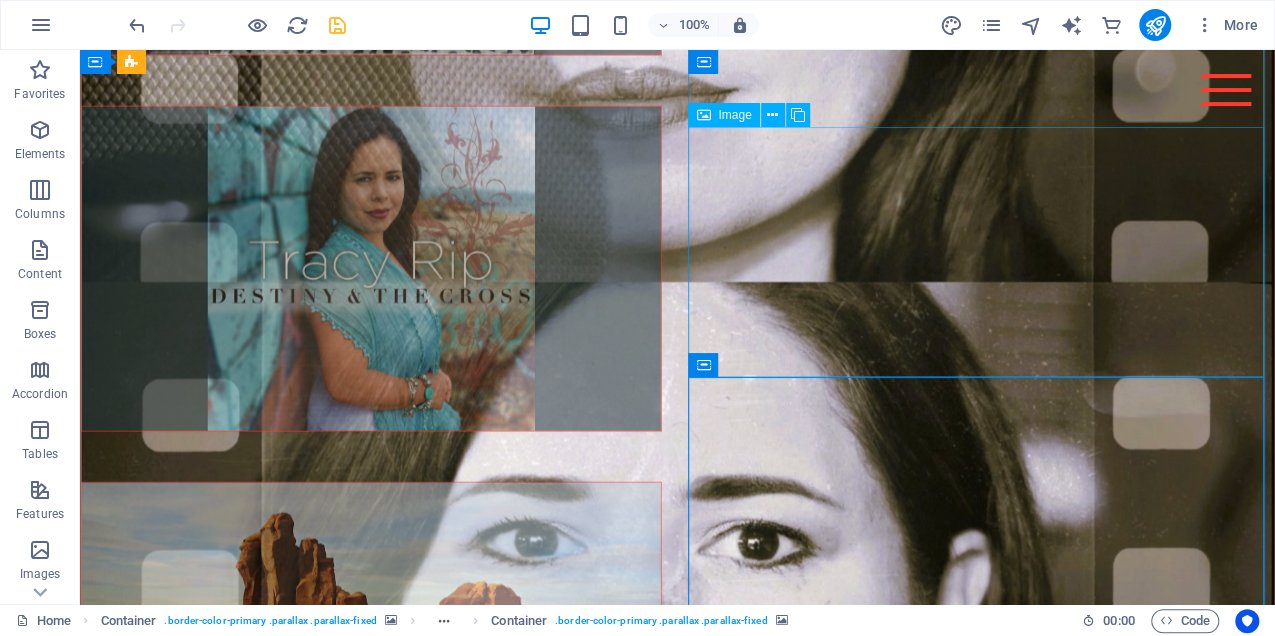 drag, startPoint x: 726, startPoint y: 395, endPoint x: 725, endPoint y: 203, distance: 192.00261 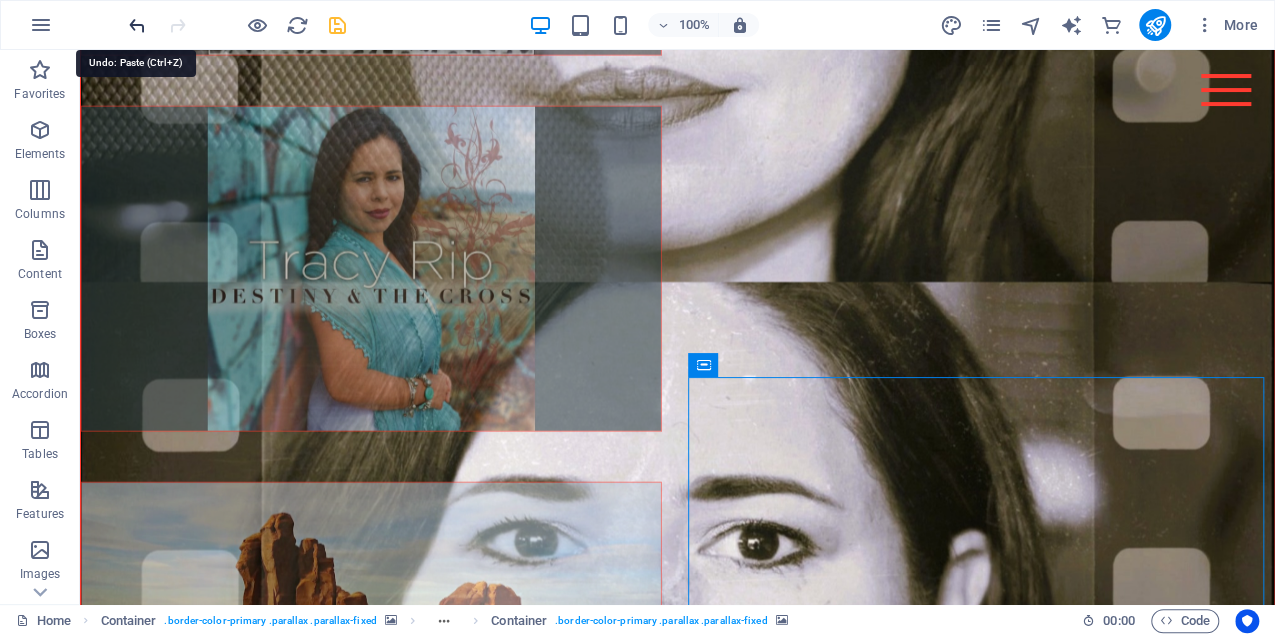 click at bounding box center (137, 25) 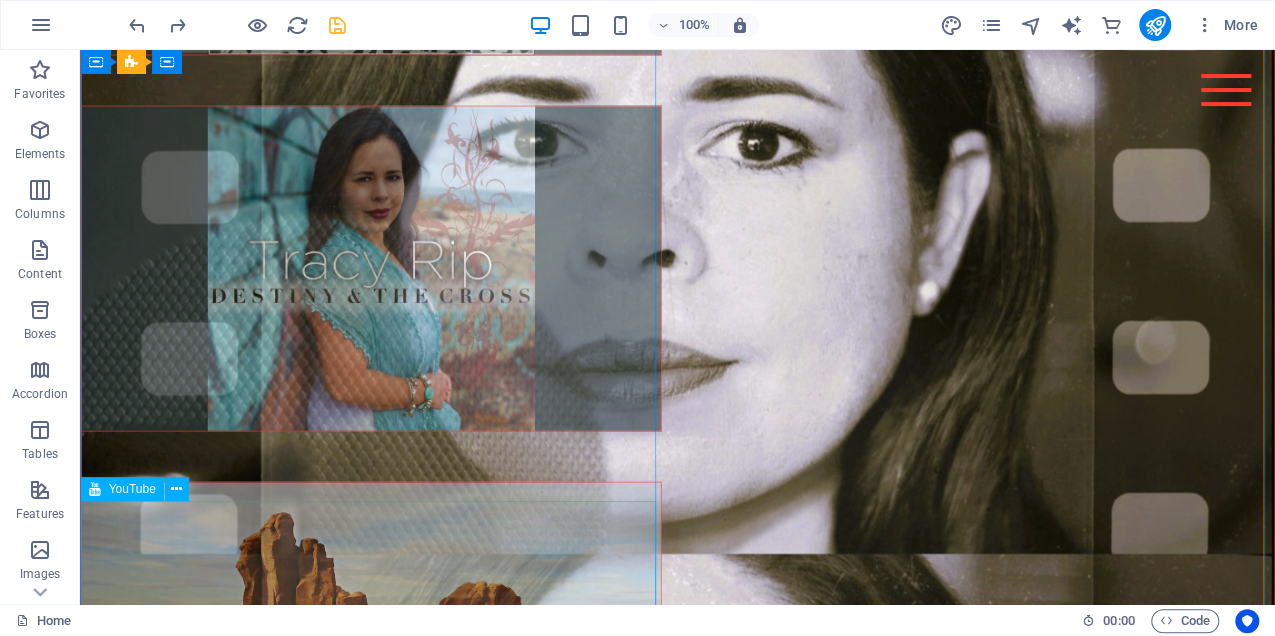 click at bounding box center (371, 645) 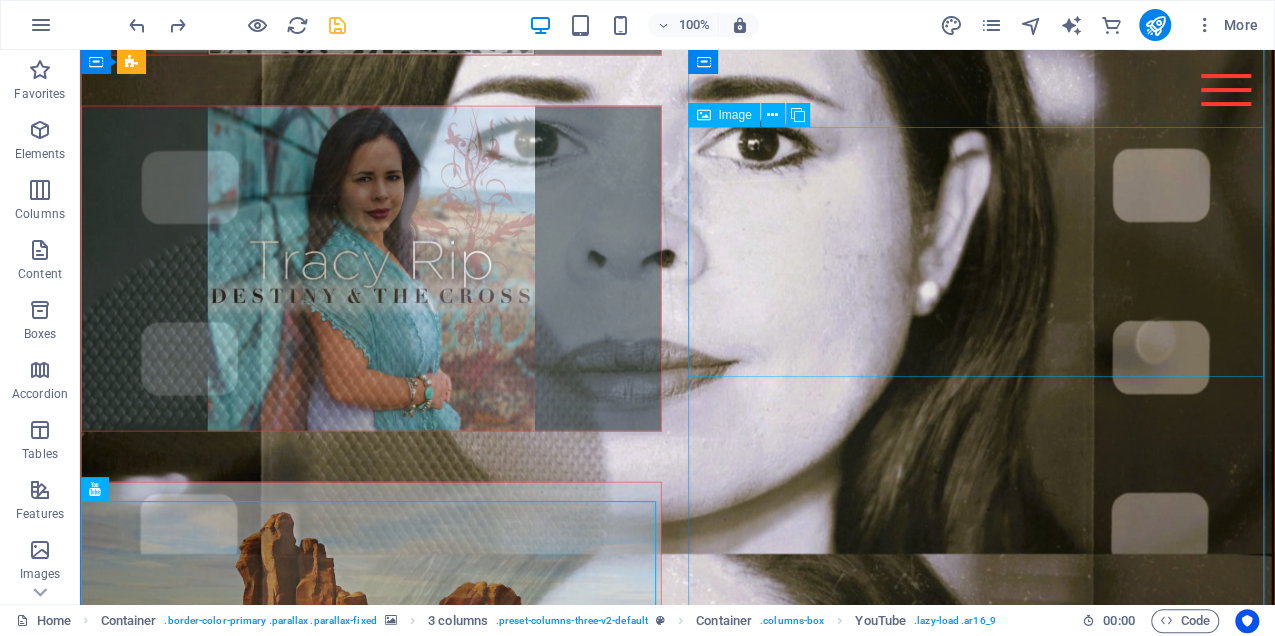 click at bounding box center [371, 1702] 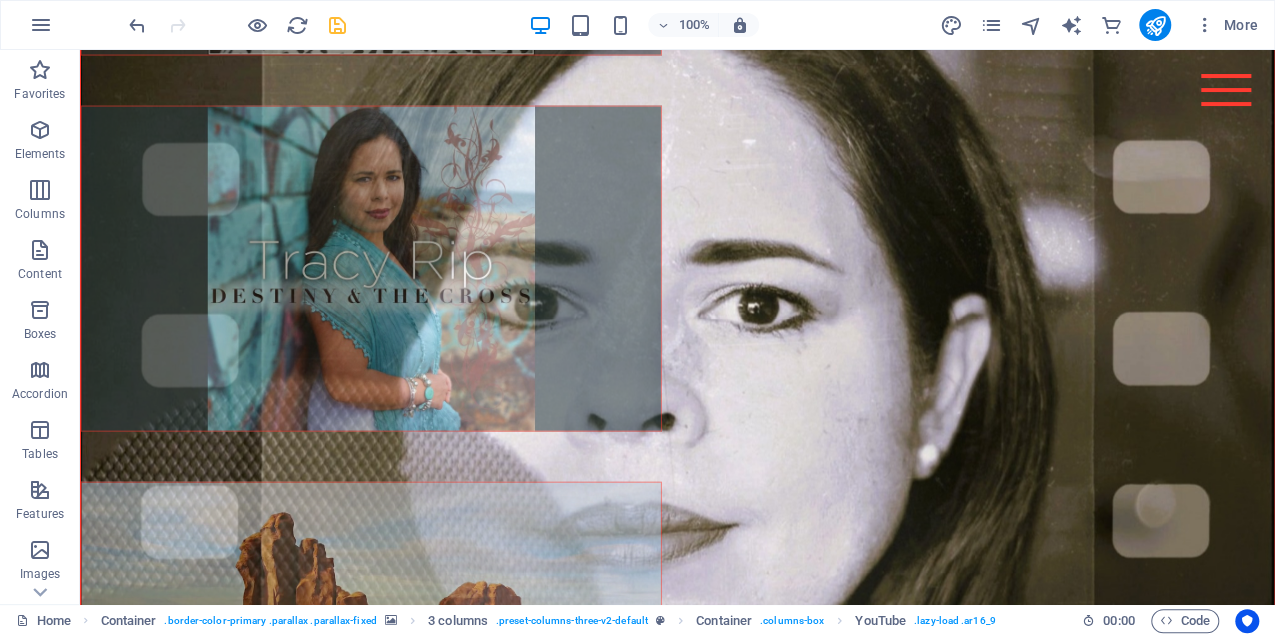 drag, startPoint x: 721, startPoint y: 373, endPoint x: 716, endPoint y: 222, distance: 151.08276 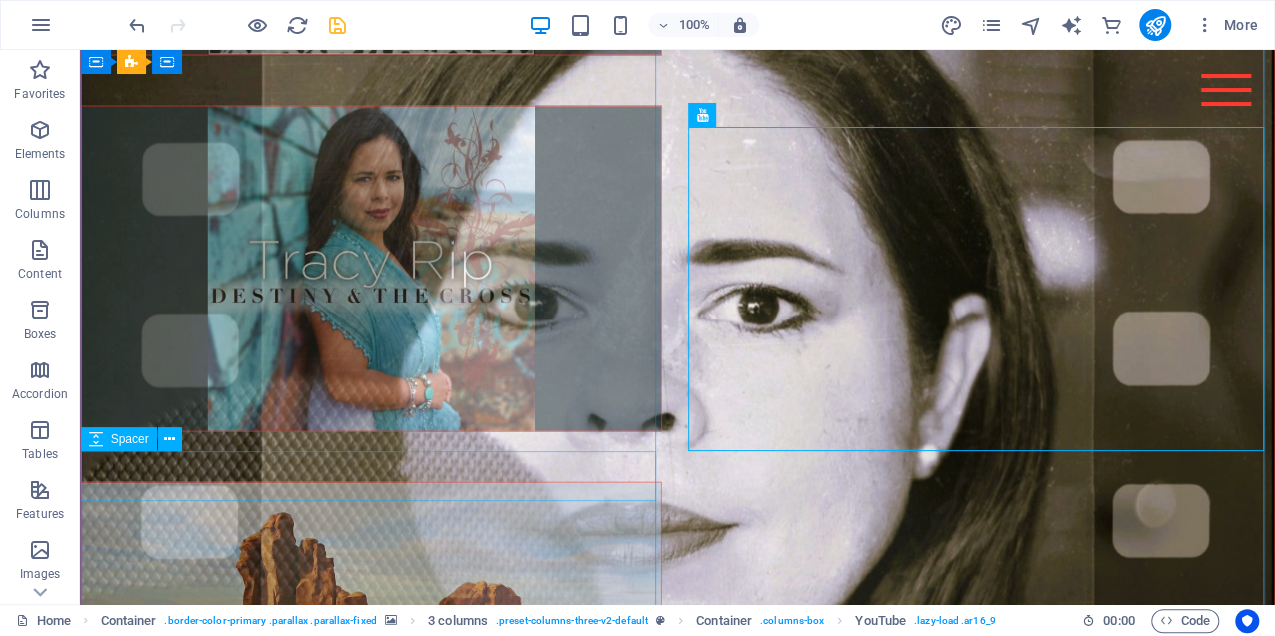 click at bounding box center [371, 457] 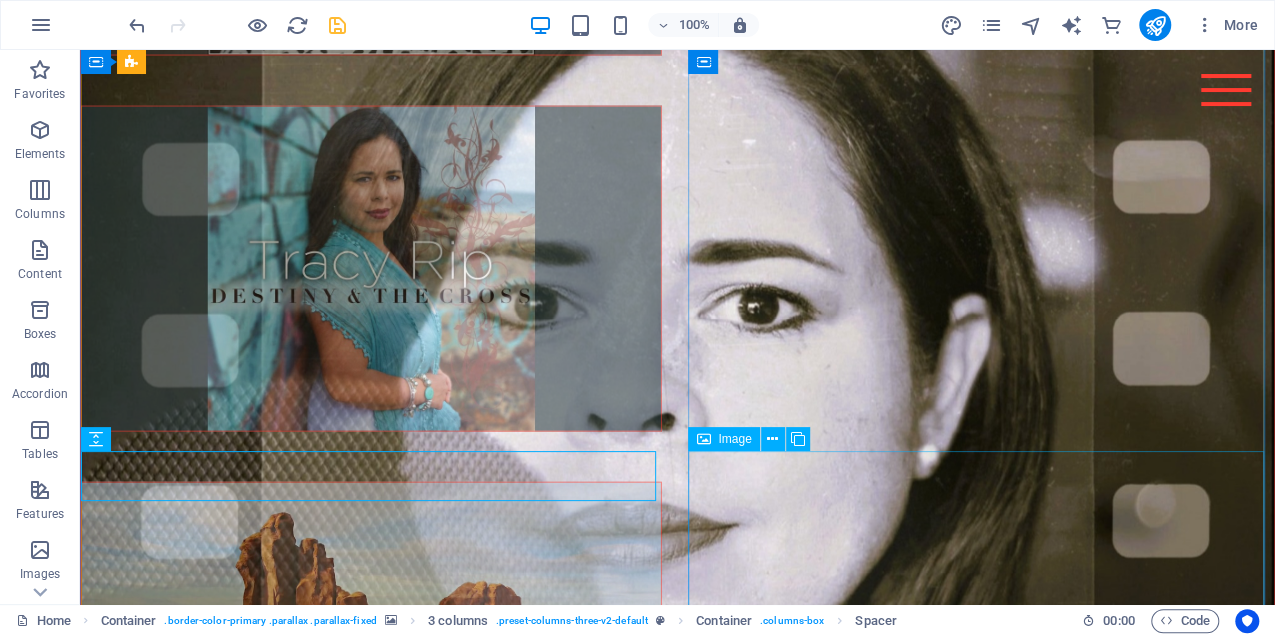 click at bounding box center (371, 2029) 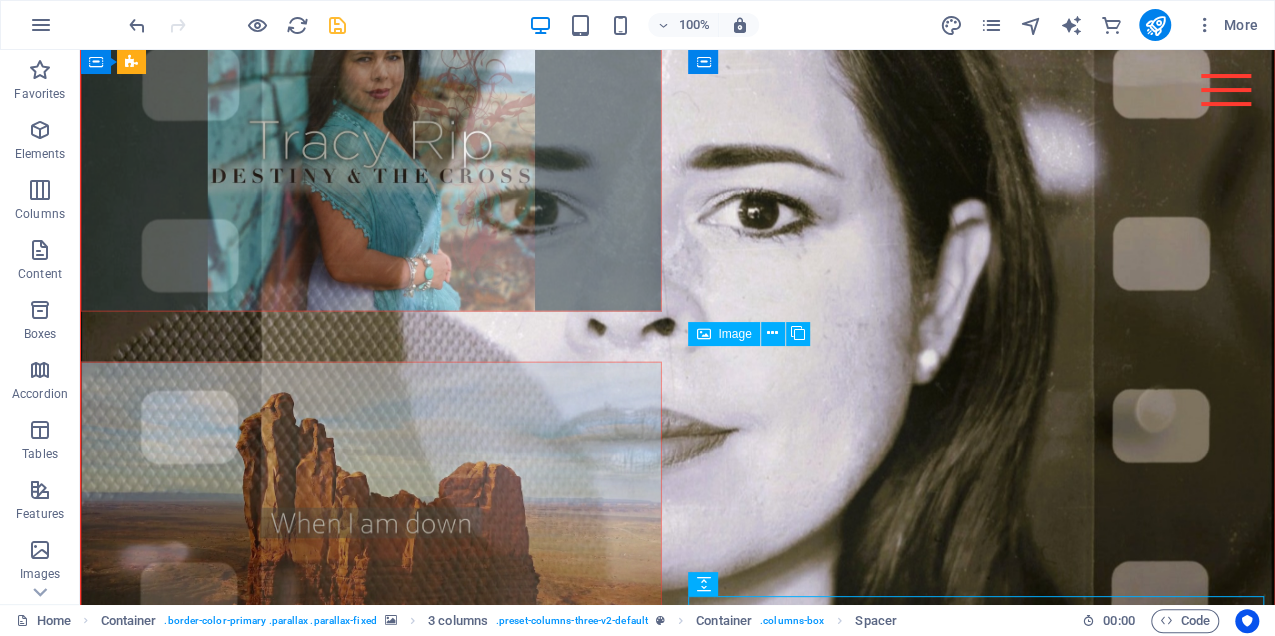 scroll, scrollTop: 3508, scrollLeft: 0, axis: vertical 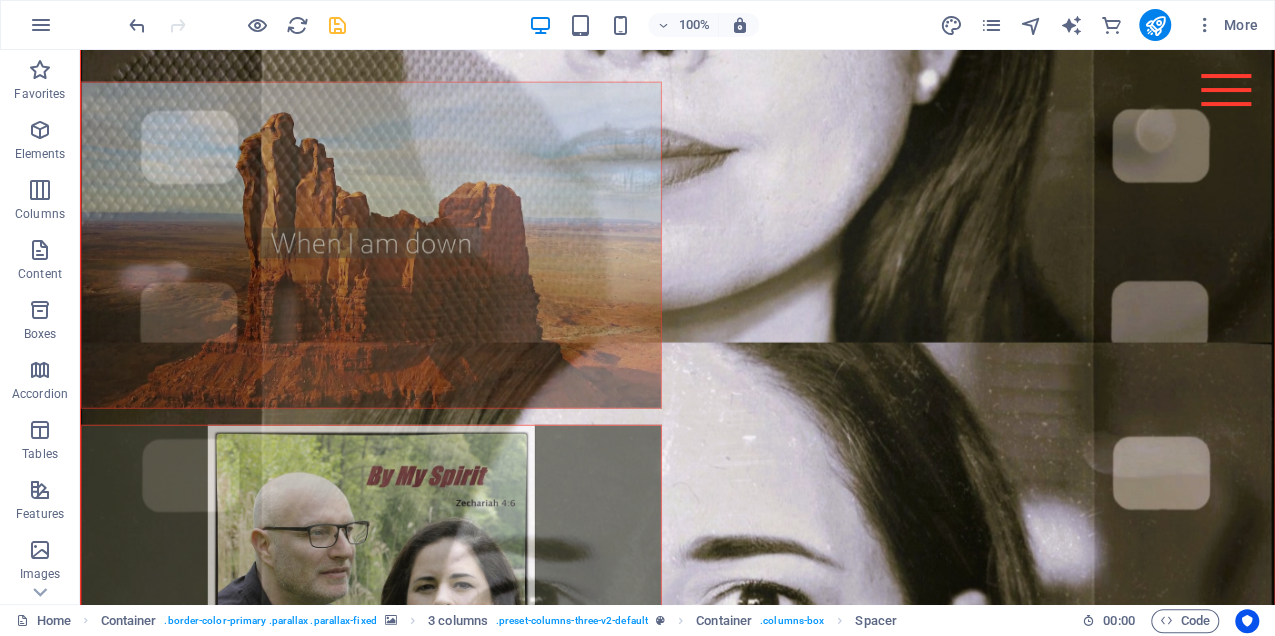 drag, startPoint x: 752, startPoint y: 362, endPoint x: 721, endPoint y: 182, distance: 182.64993 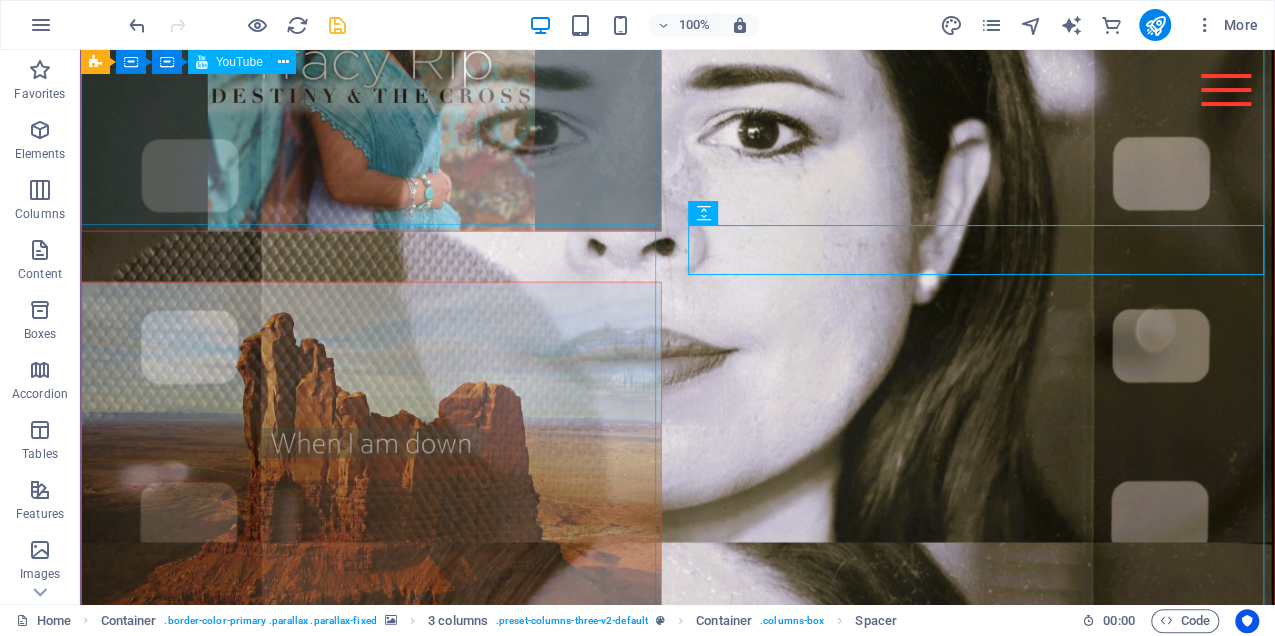 scroll, scrollTop: 3508, scrollLeft: 0, axis: vertical 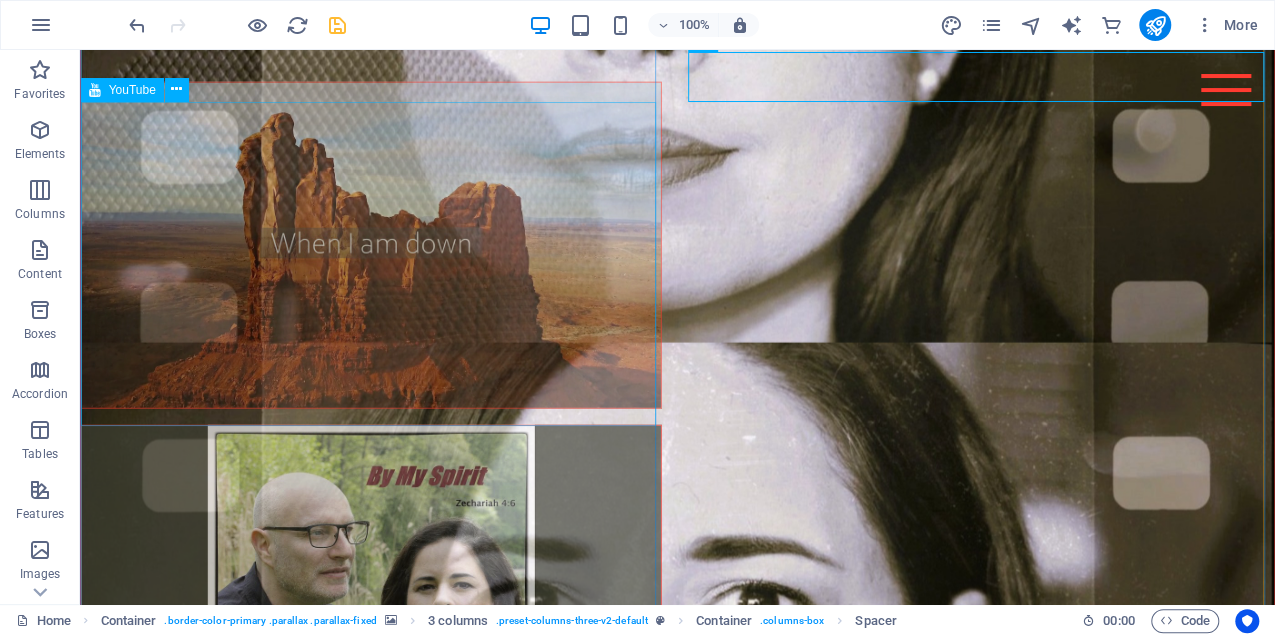 click at bounding box center (371, 245) 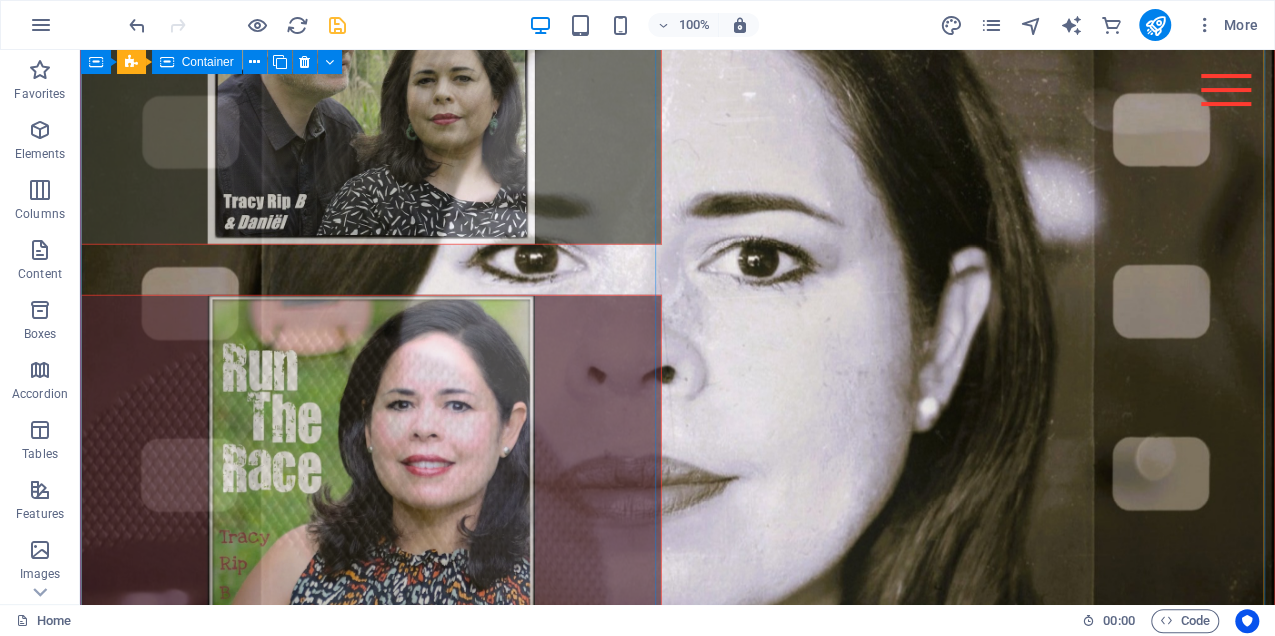 scroll, scrollTop: 3708, scrollLeft: 0, axis: vertical 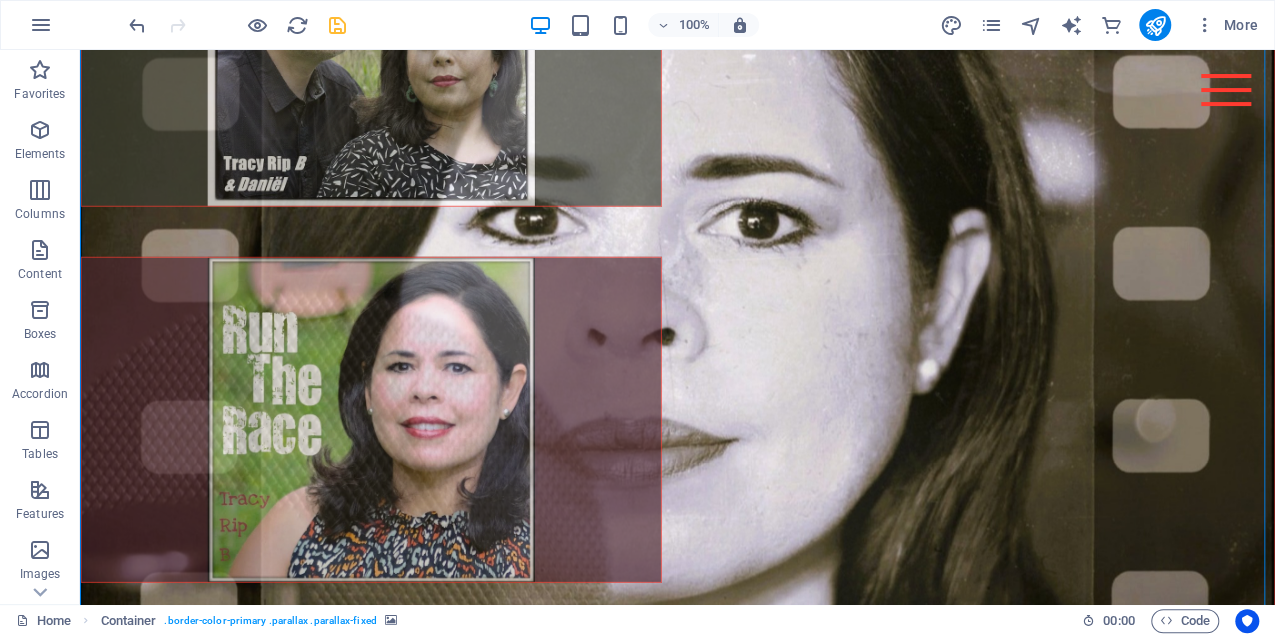 drag, startPoint x: 794, startPoint y: 516, endPoint x: 836, endPoint y: 528, distance: 43.68066 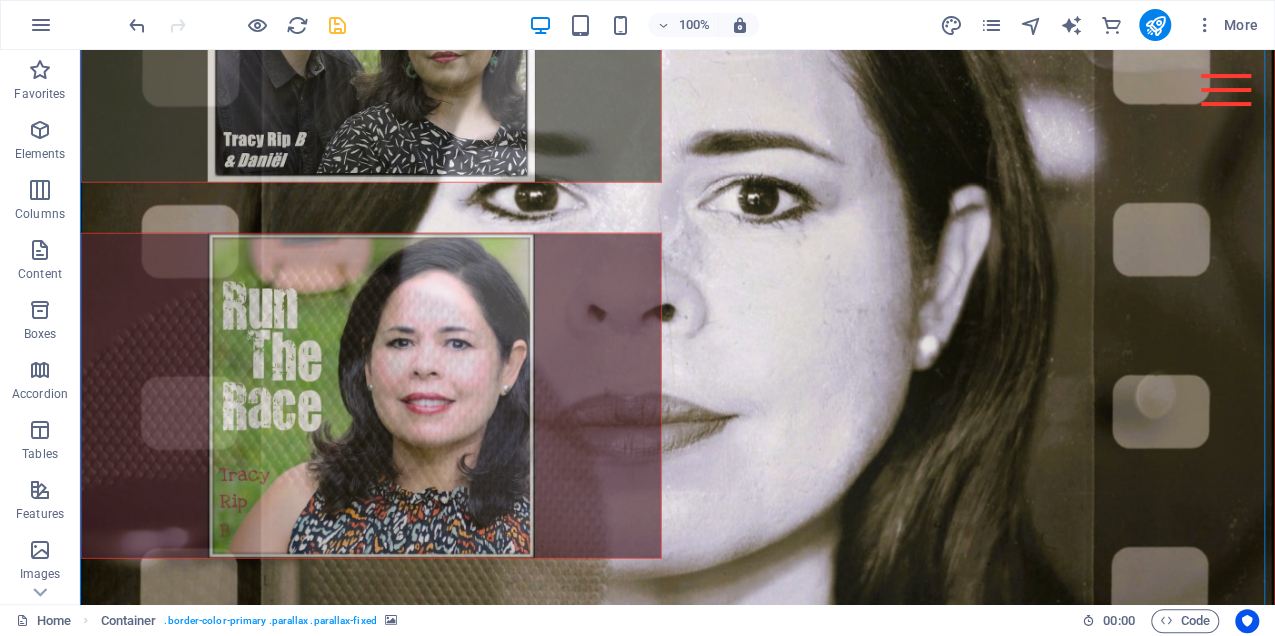 click at bounding box center [371, 1710] 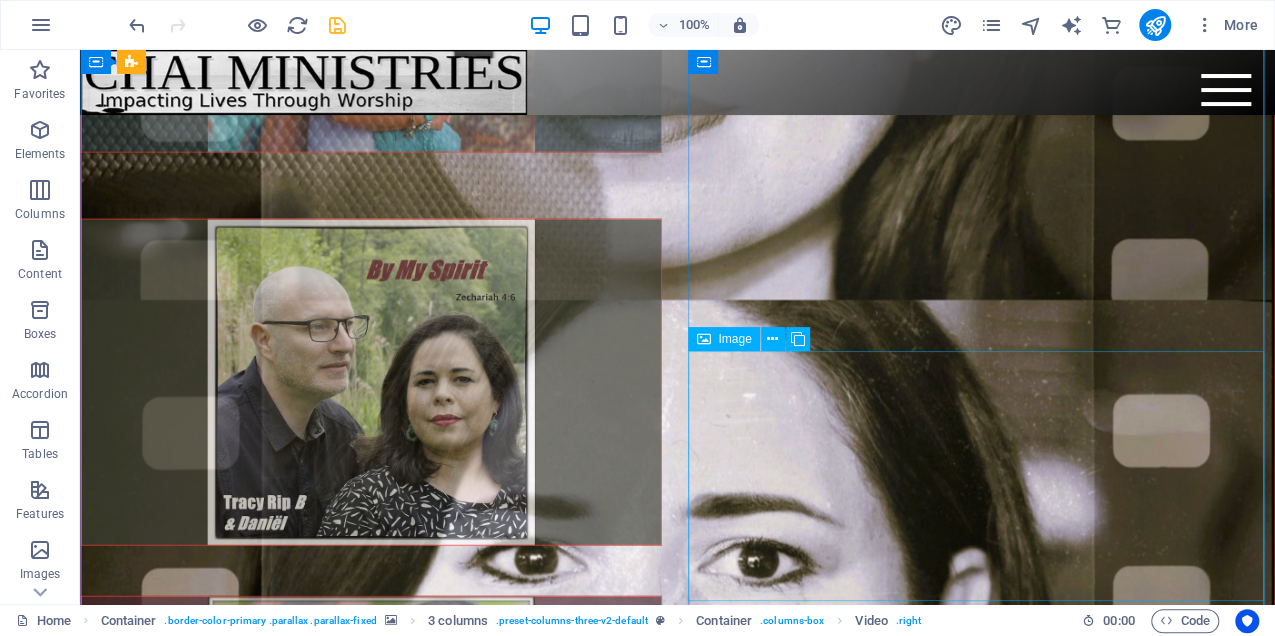 scroll, scrollTop: 3150, scrollLeft: 0, axis: vertical 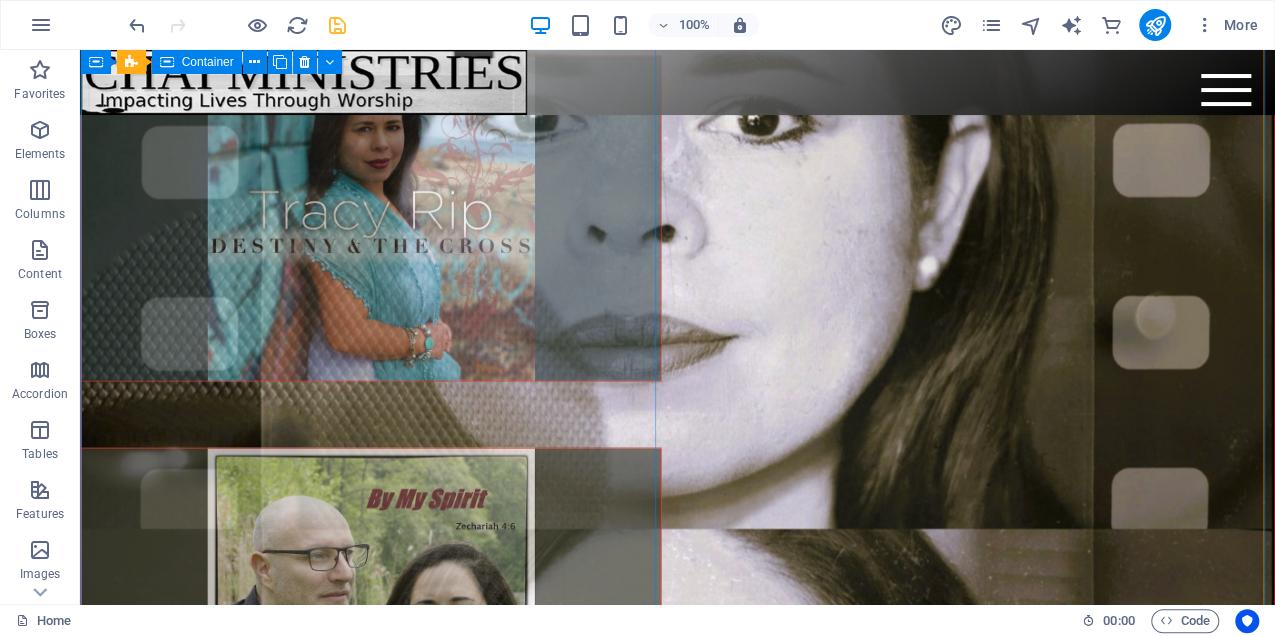 click at bounding box center [371, -133] 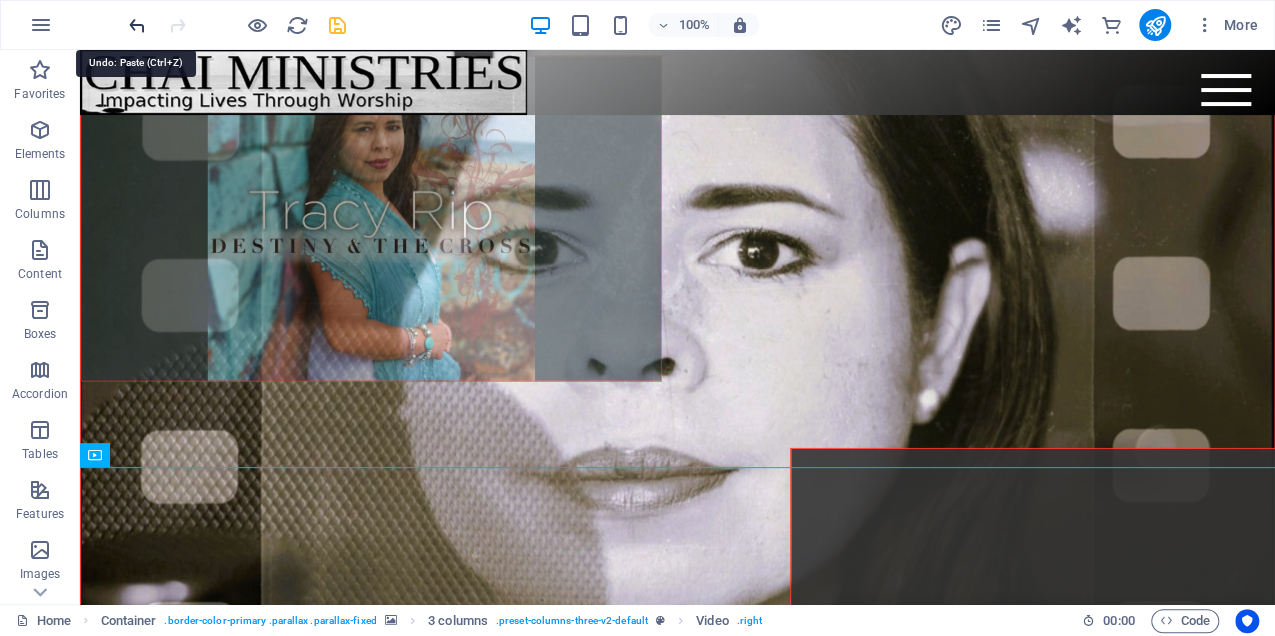 click at bounding box center [137, 25] 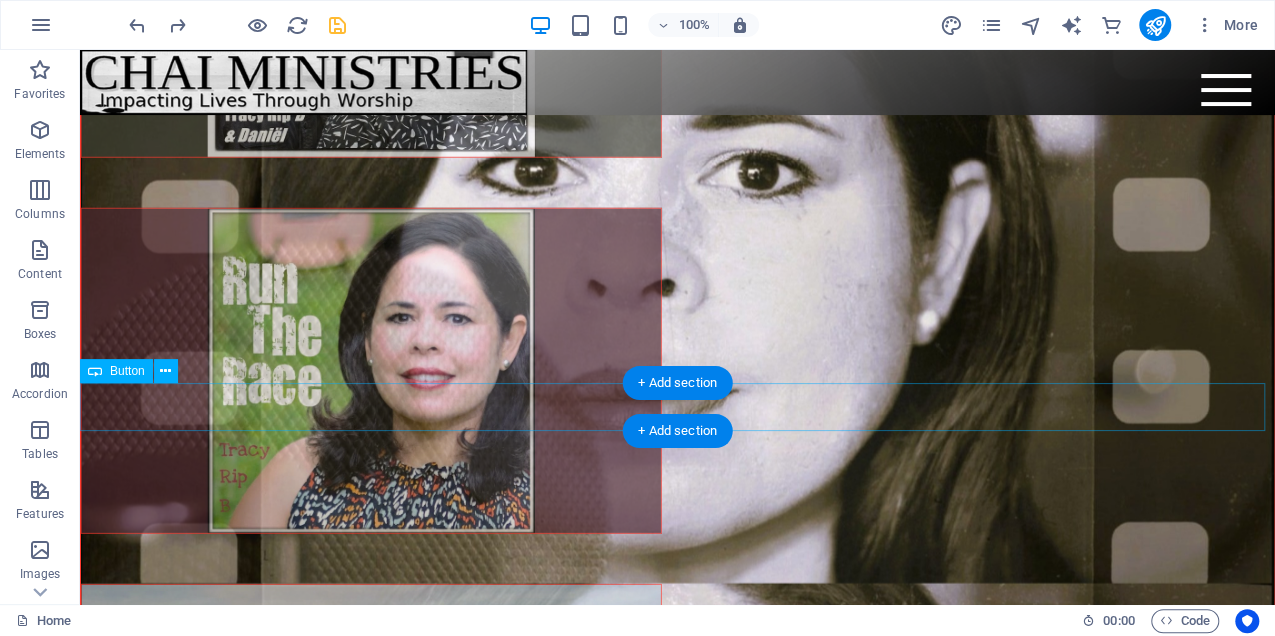 scroll, scrollTop: 3750, scrollLeft: 0, axis: vertical 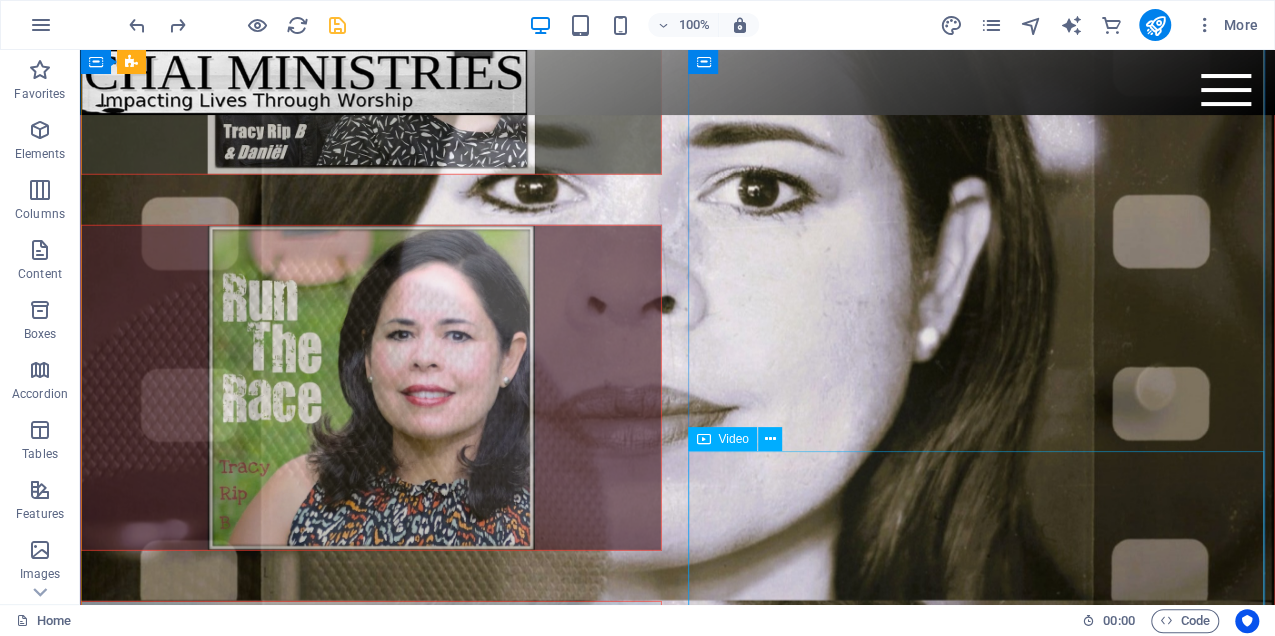 click at bounding box center (371, 1702) 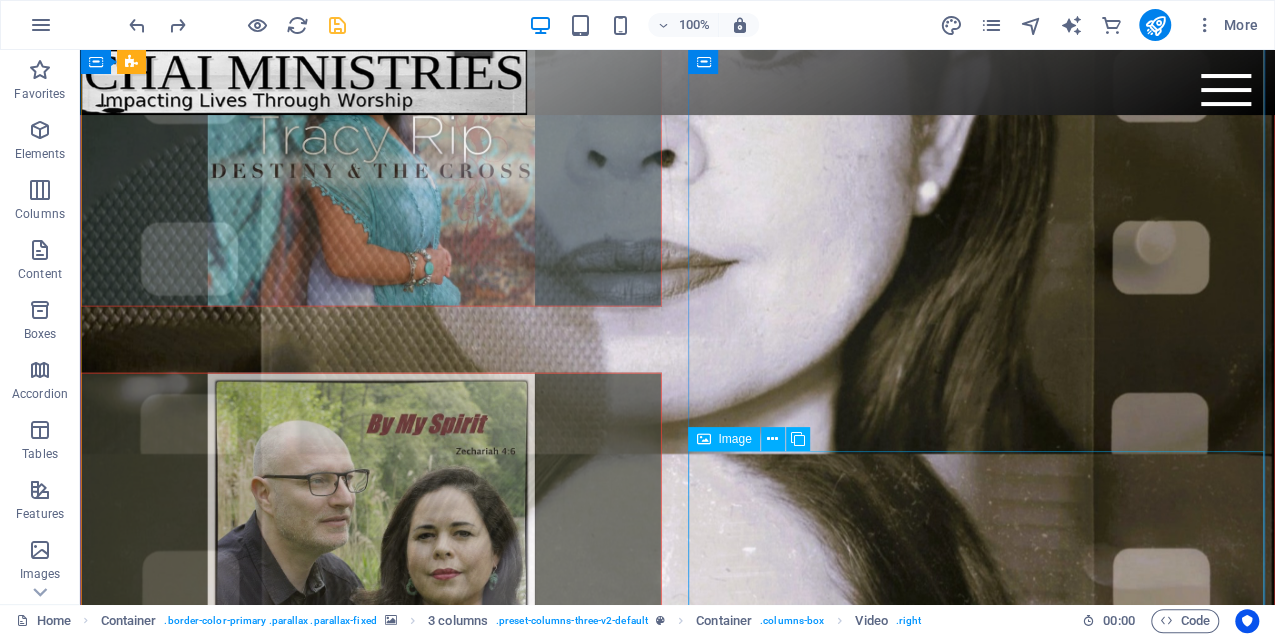 scroll, scrollTop: 3150, scrollLeft: 0, axis: vertical 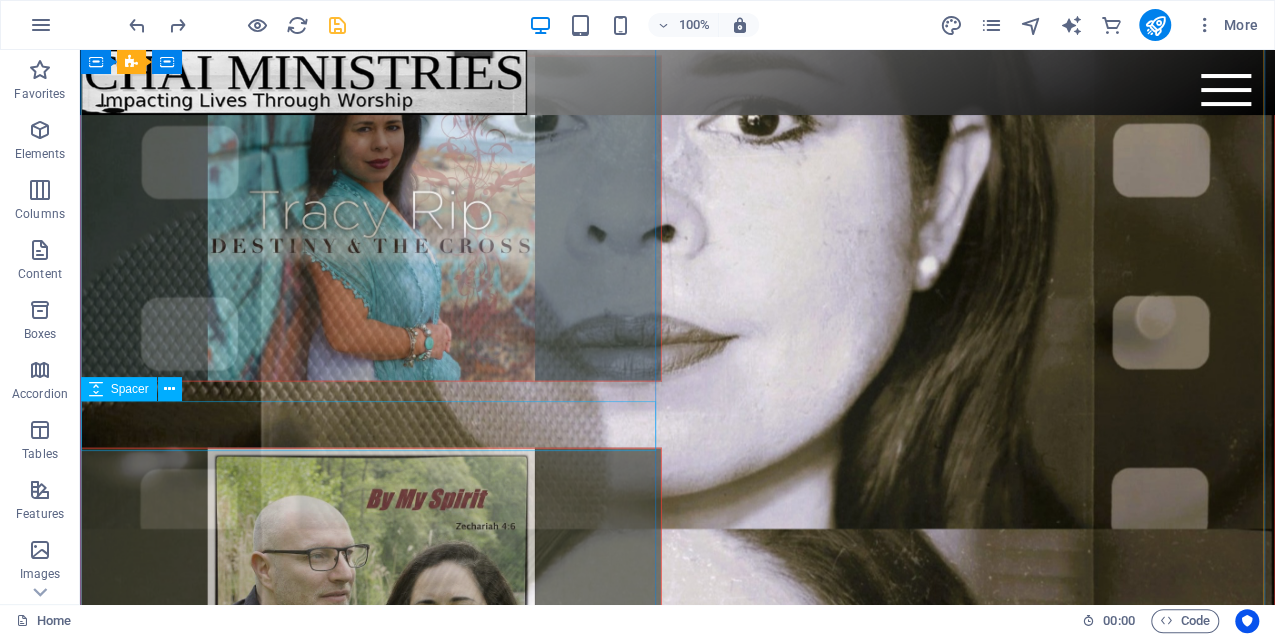 click at bounding box center (371, 407) 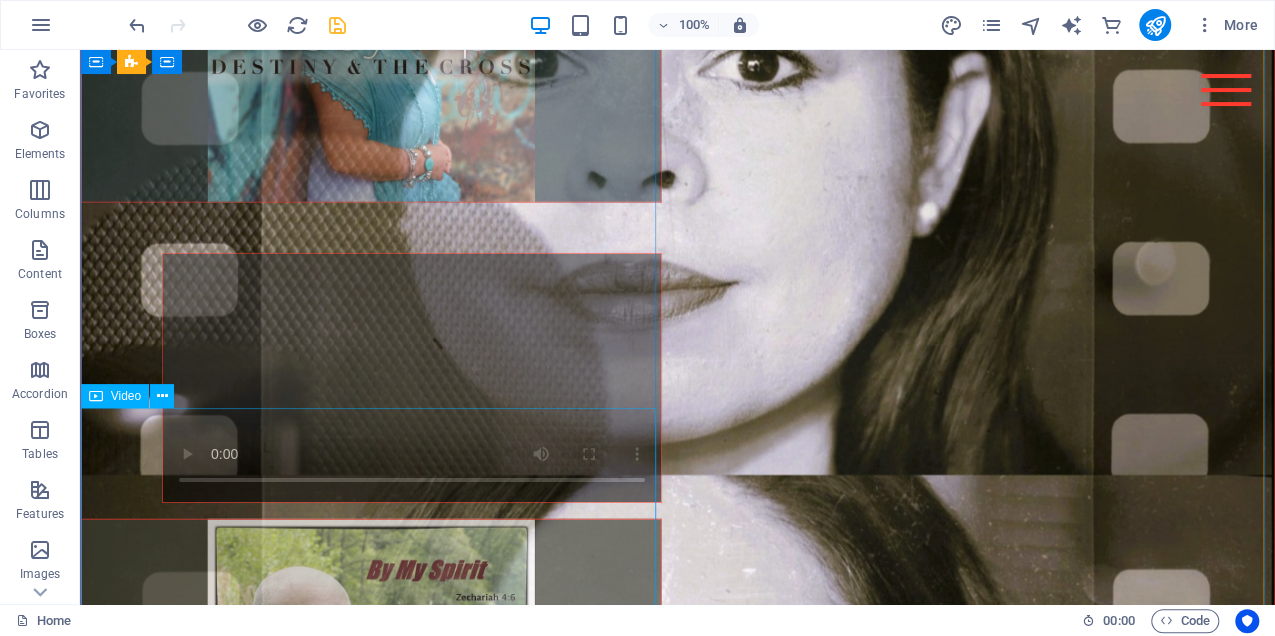 scroll, scrollTop: 3350, scrollLeft: 0, axis: vertical 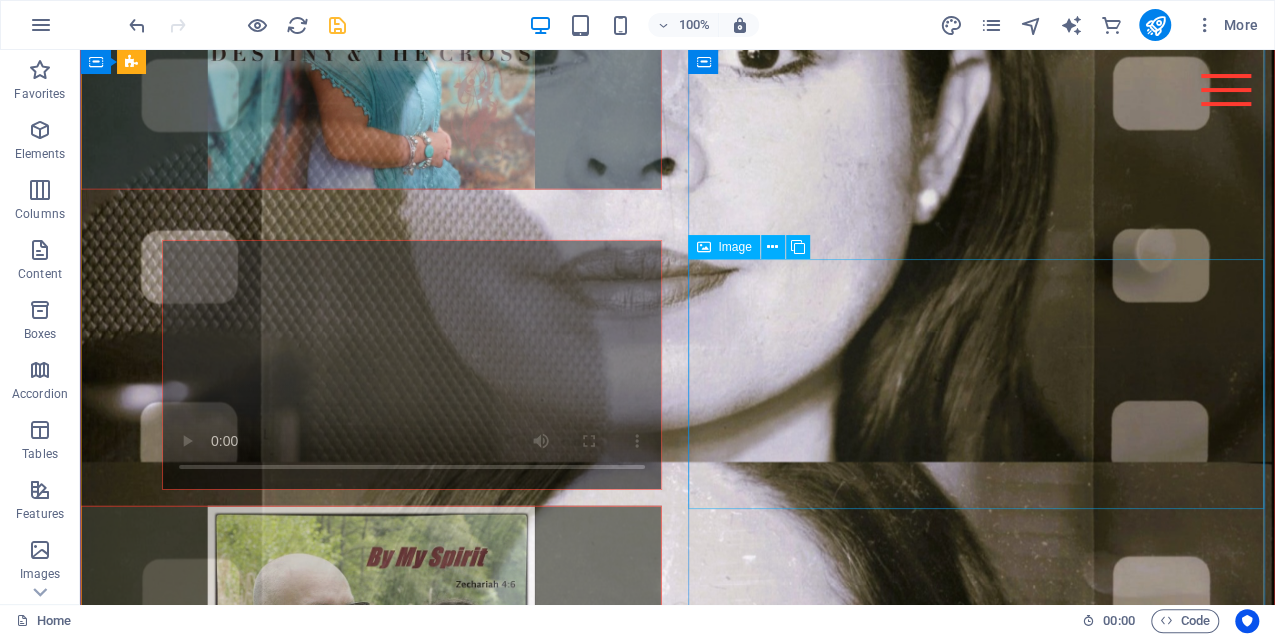 click at bounding box center [371, 1760] 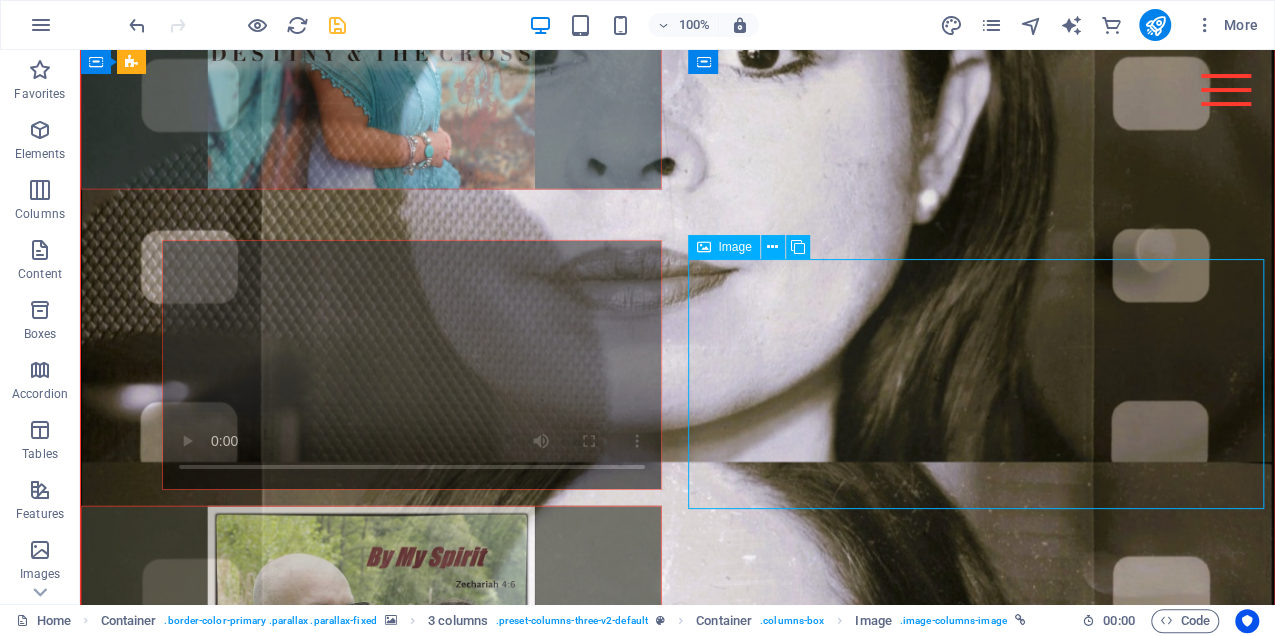 click at bounding box center (371, 1760) 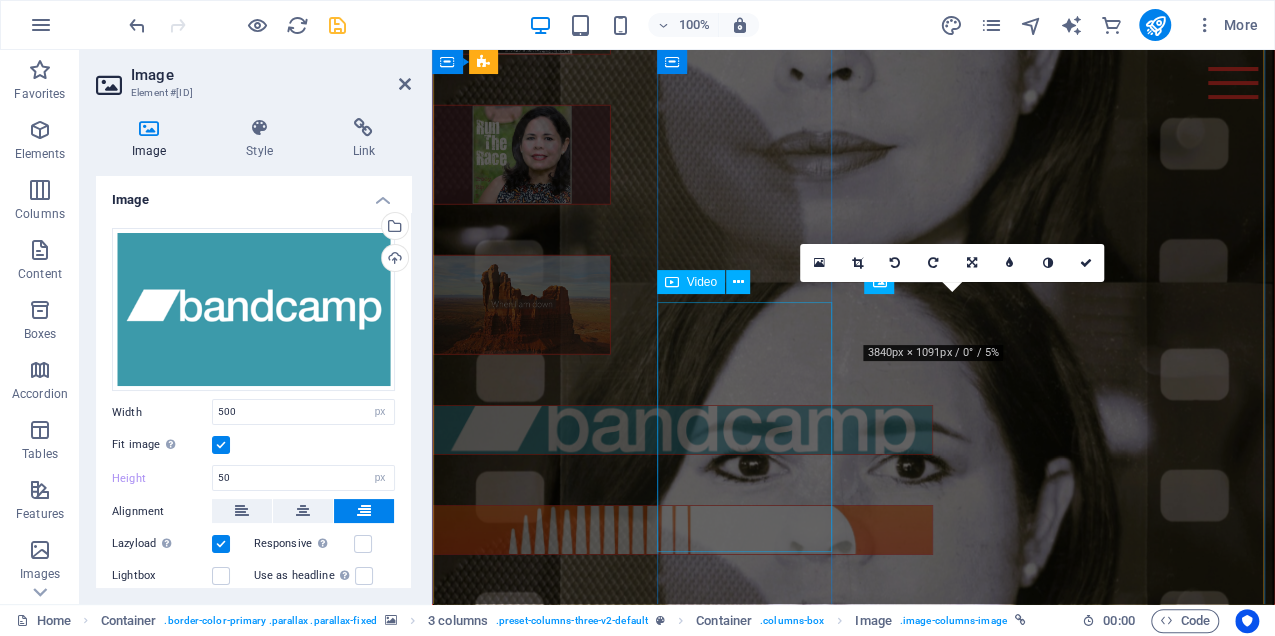 scroll, scrollTop: 2876, scrollLeft: 0, axis: vertical 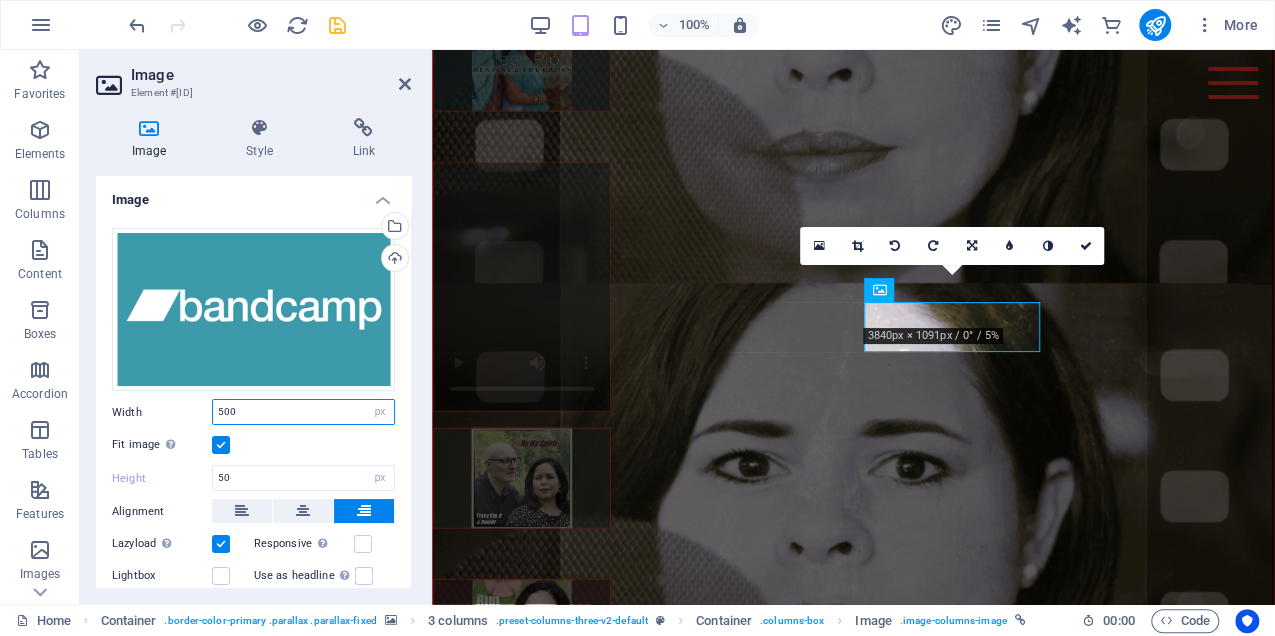 drag, startPoint x: 248, startPoint y: 411, endPoint x: 211, endPoint y: 411, distance: 37 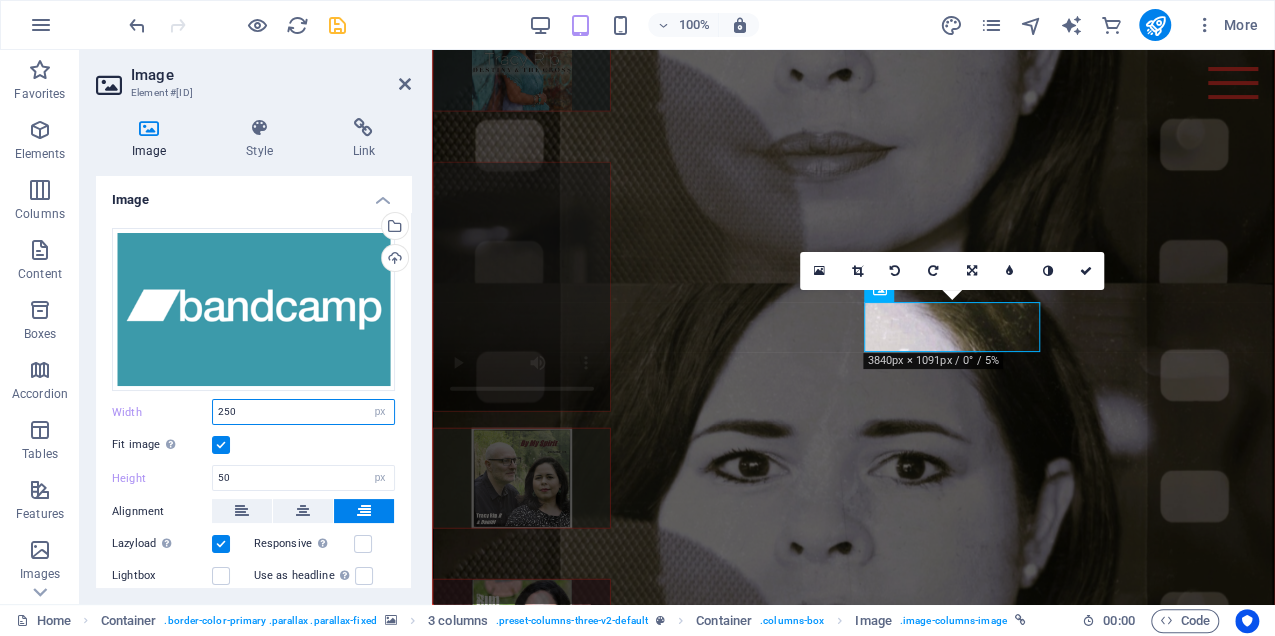 drag, startPoint x: 238, startPoint y: 407, endPoint x: 198, endPoint y: 410, distance: 40.112343 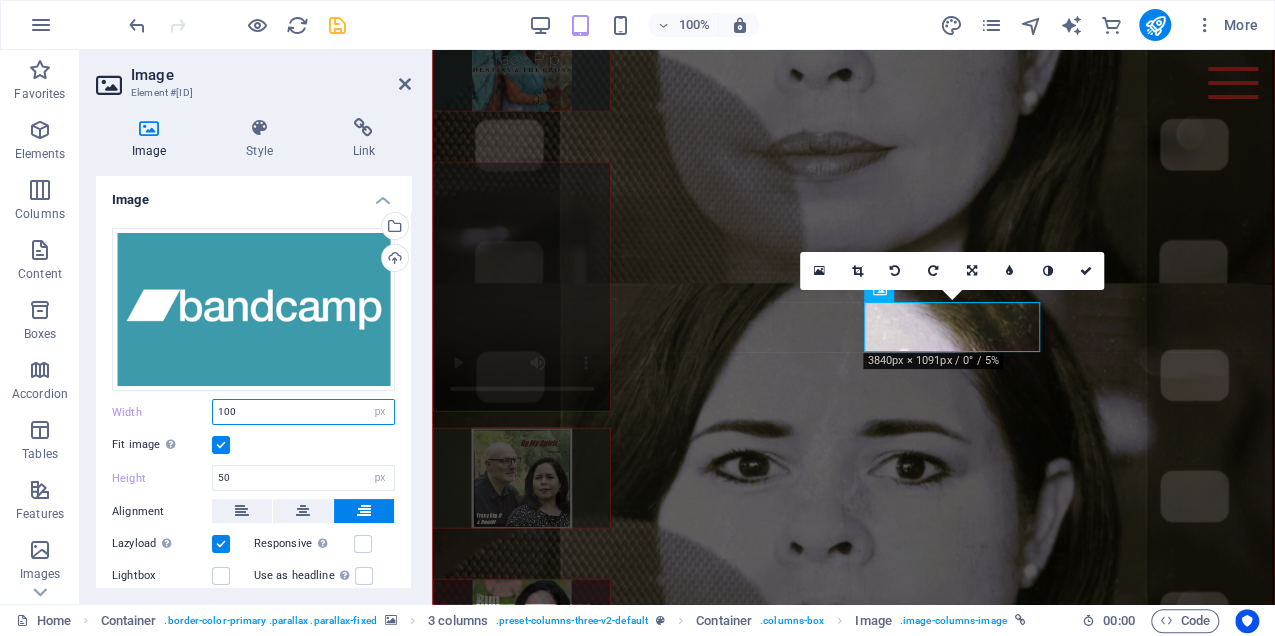 type on "100" 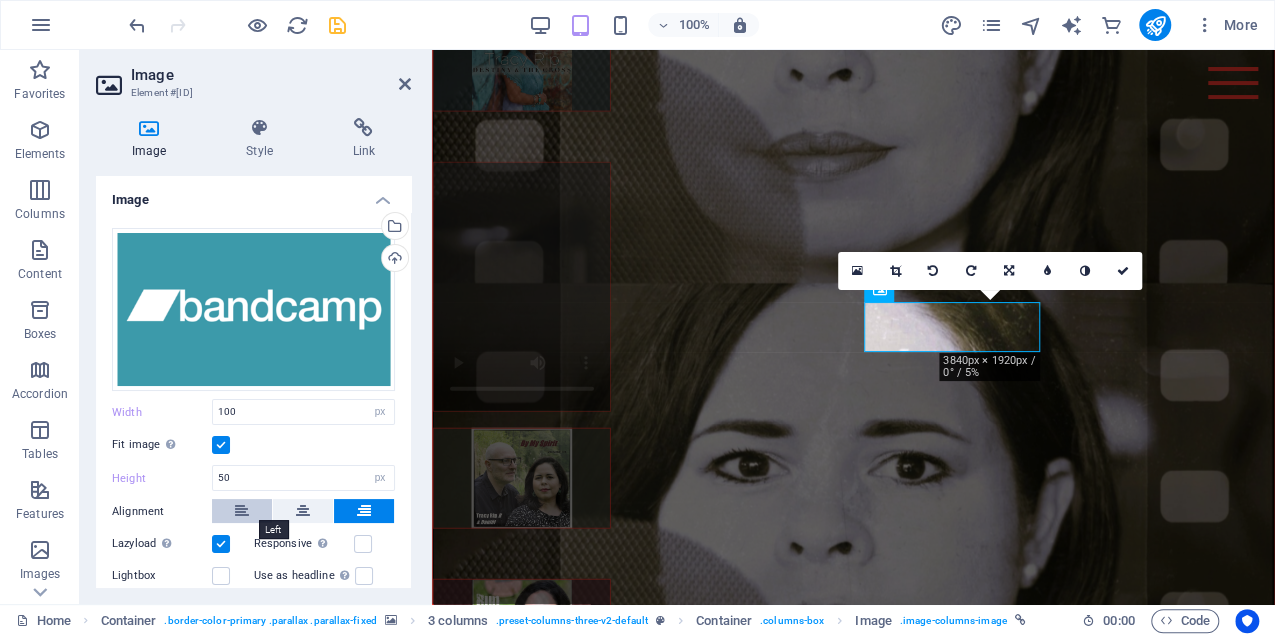 click at bounding box center (242, 511) 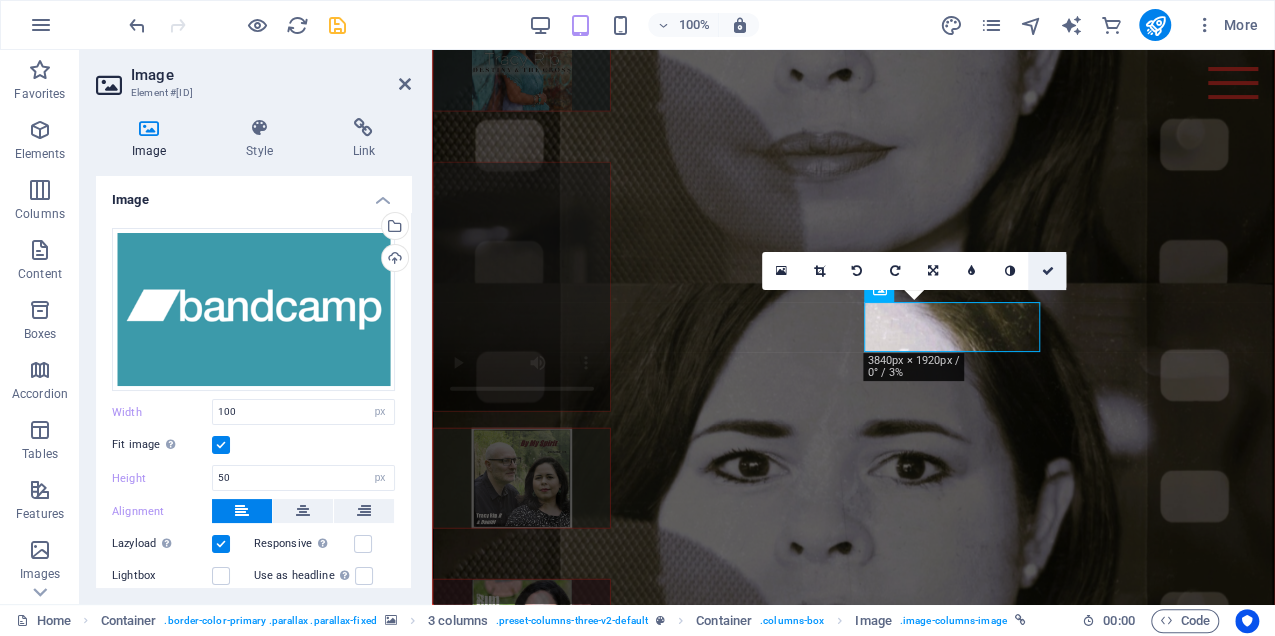 drag, startPoint x: 1050, startPoint y: 268, endPoint x: 964, endPoint y: 227, distance: 95.27329 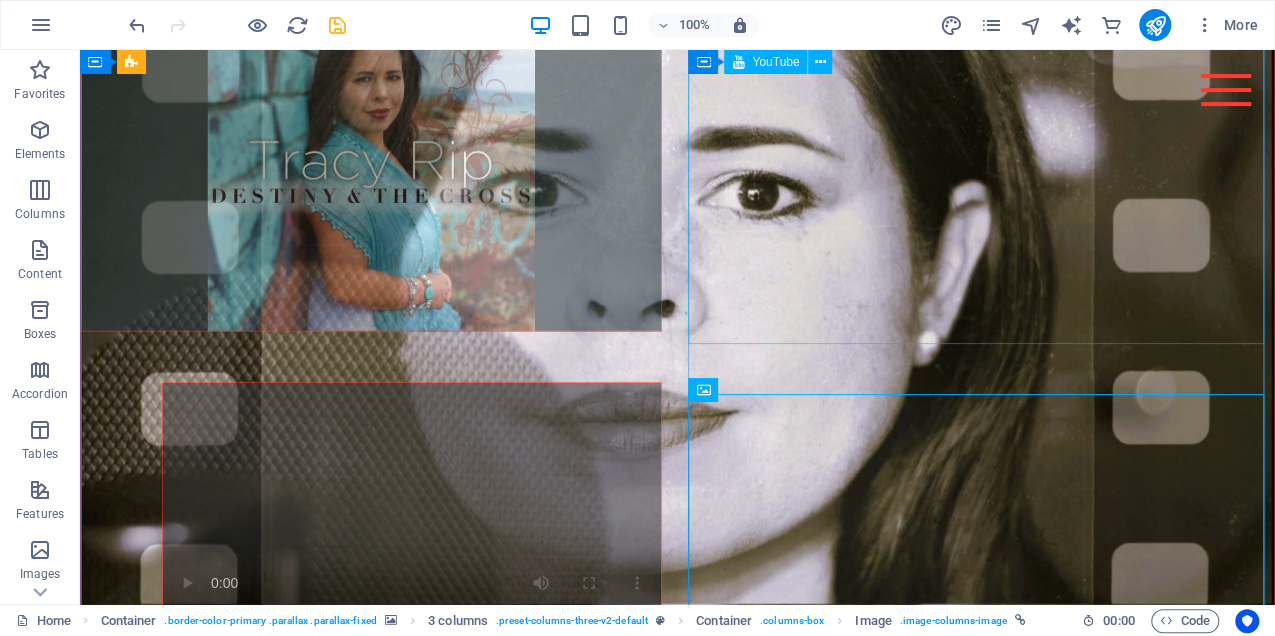 scroll, scrollTop: 3408, scrollLeft: 0, axis: vertical 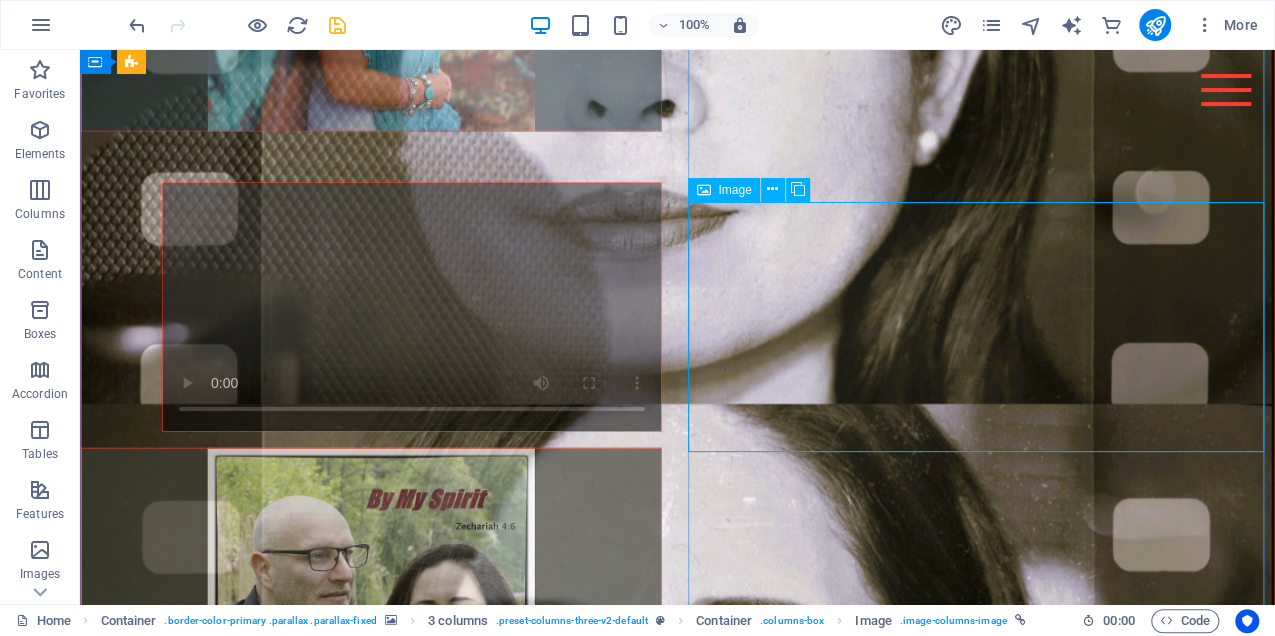 click at bounding box center (371, 1702) 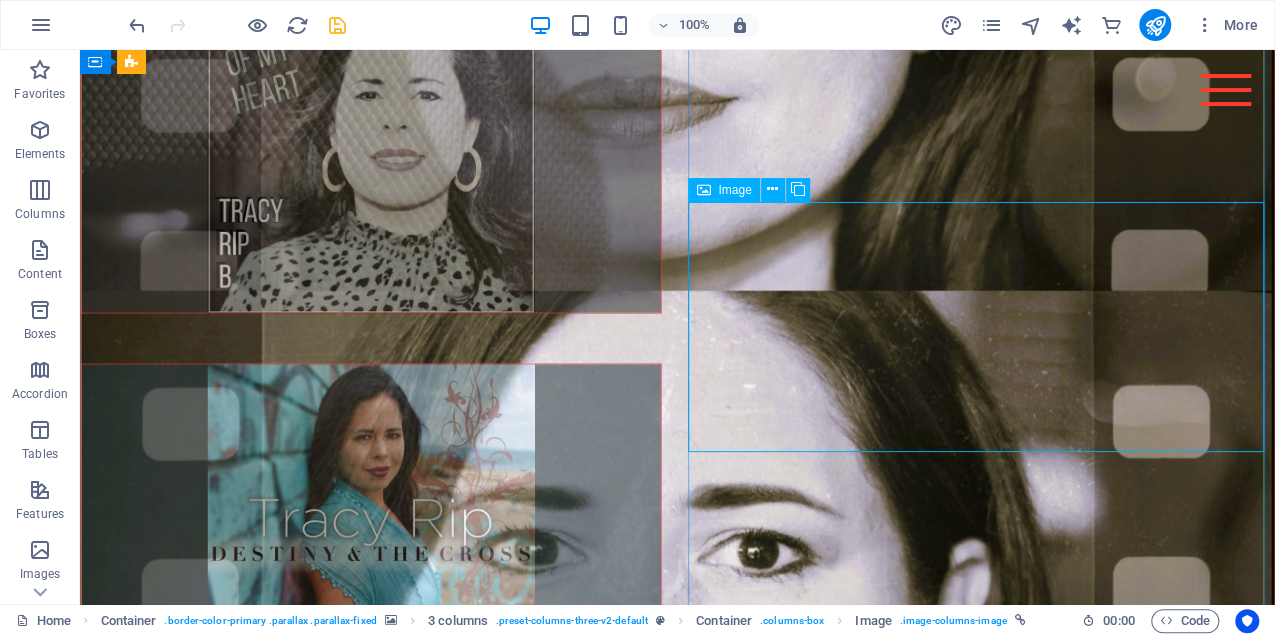 select on "px" 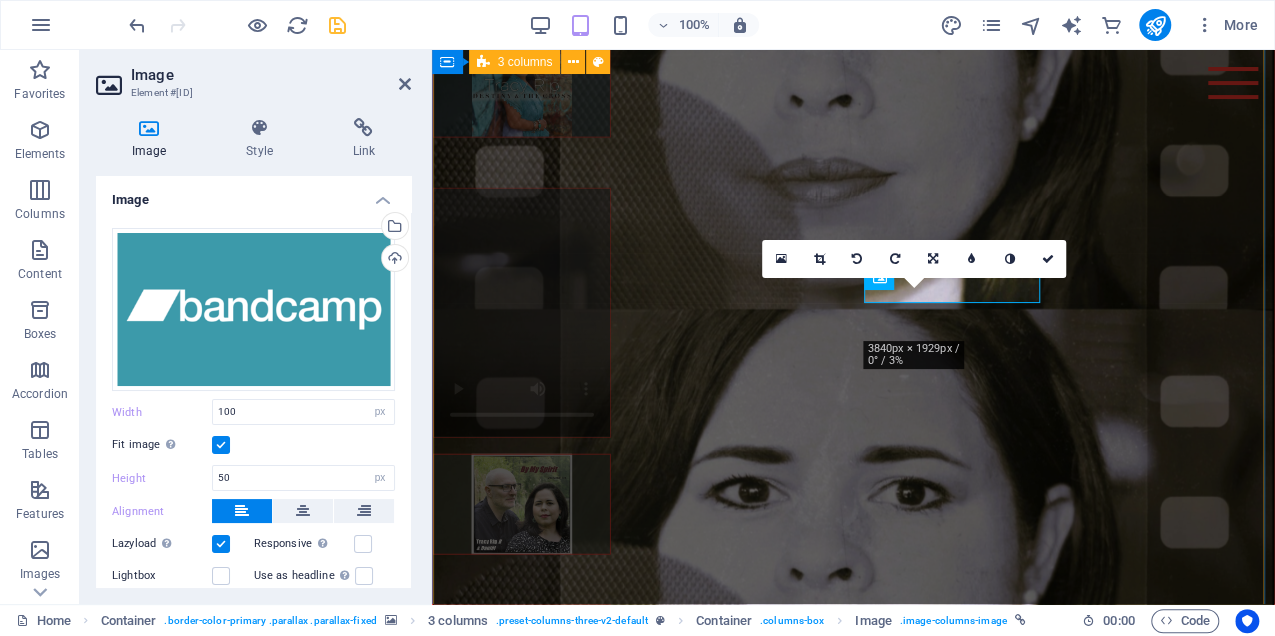 scroll, scrollTop: 2876, scrollLeft: 0, axis: vertical 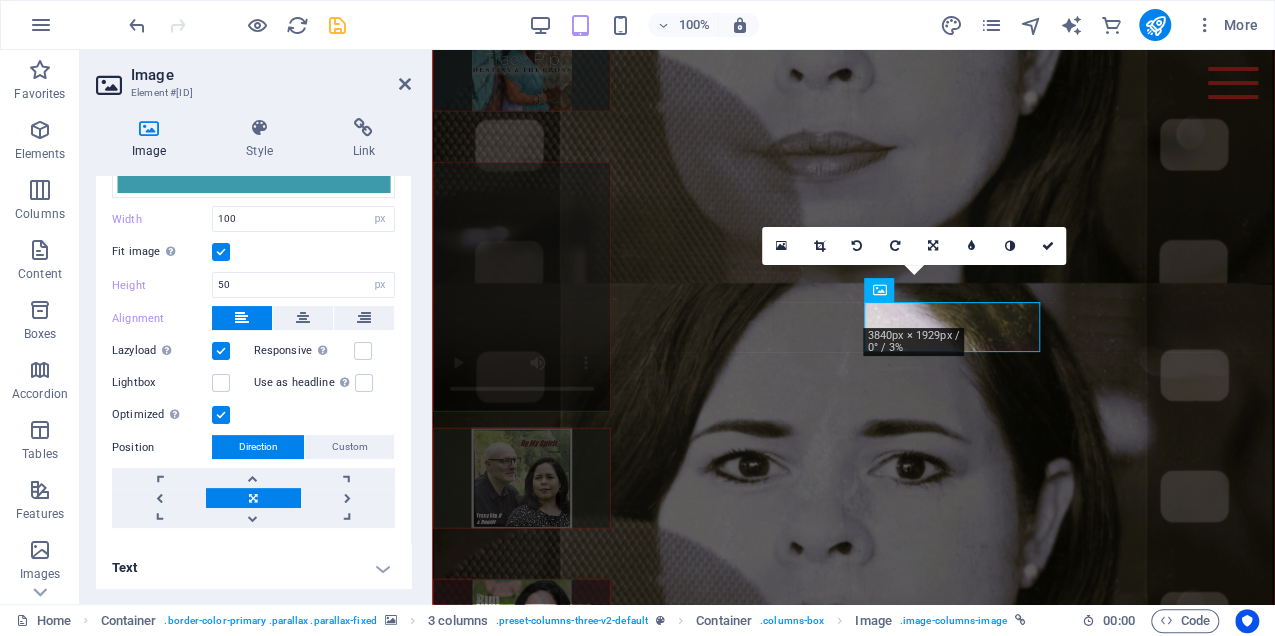 click at bounding box center [221, 252] 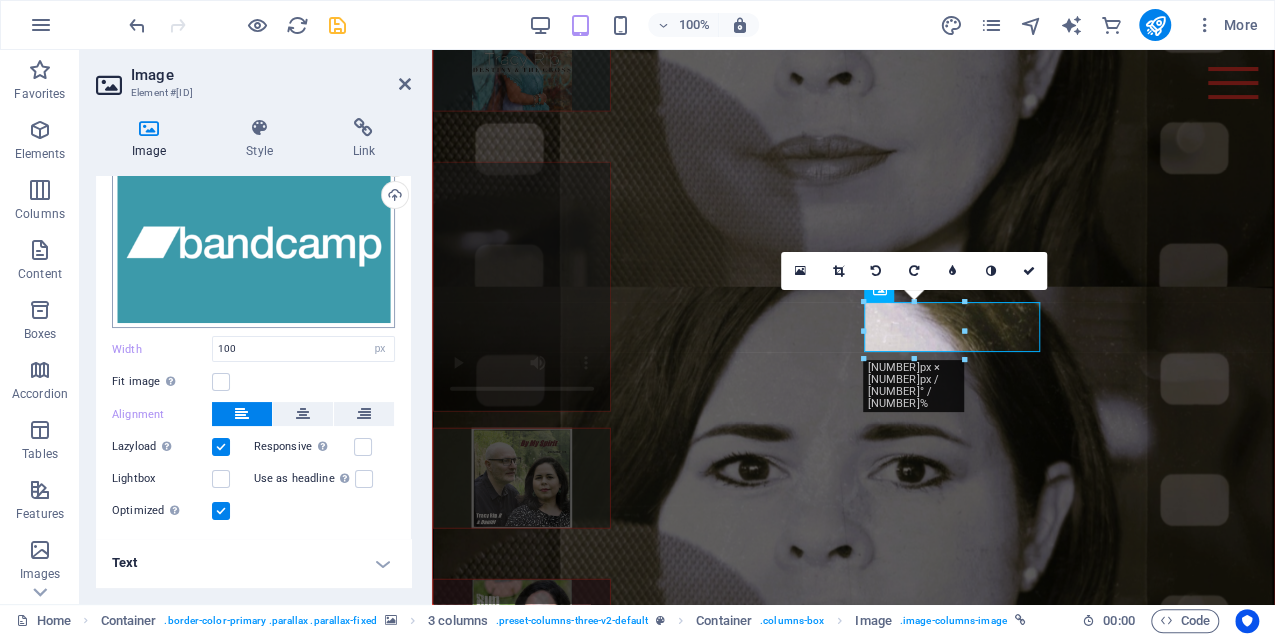 scroll, scrollTop: 59, scrollLeft: 0, axis: vertical 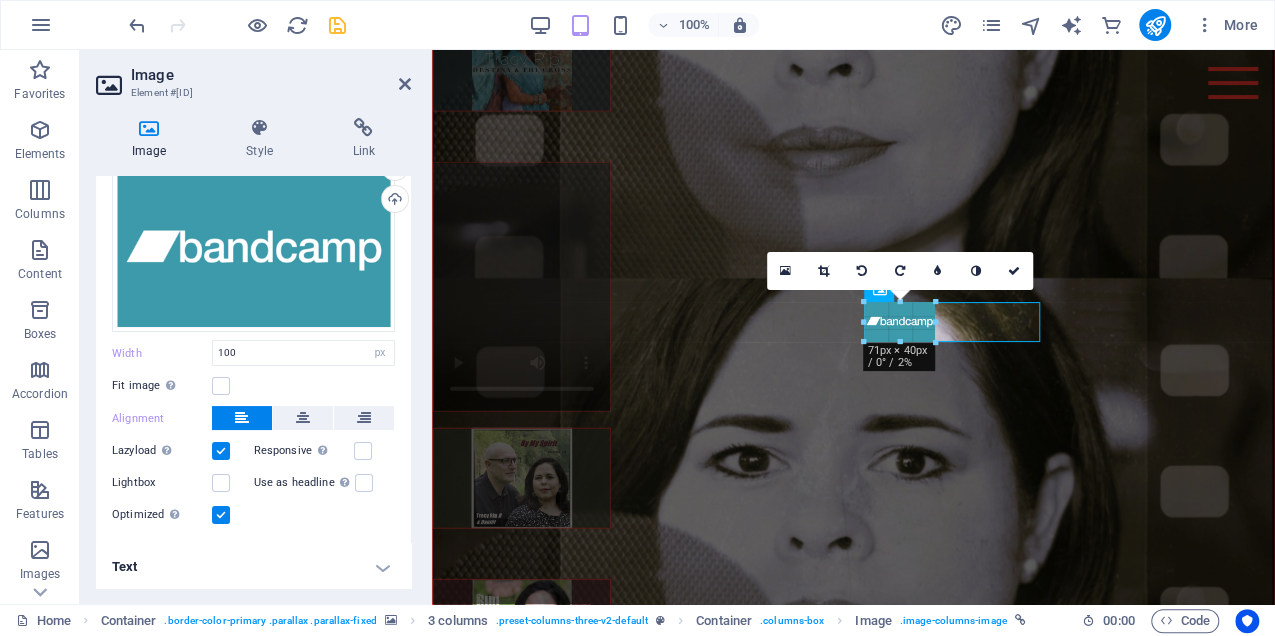 drag, startPoint x: 963, startPoint y: 332, endPoint x: 934, endPoint y: 330, distance: 29.068884 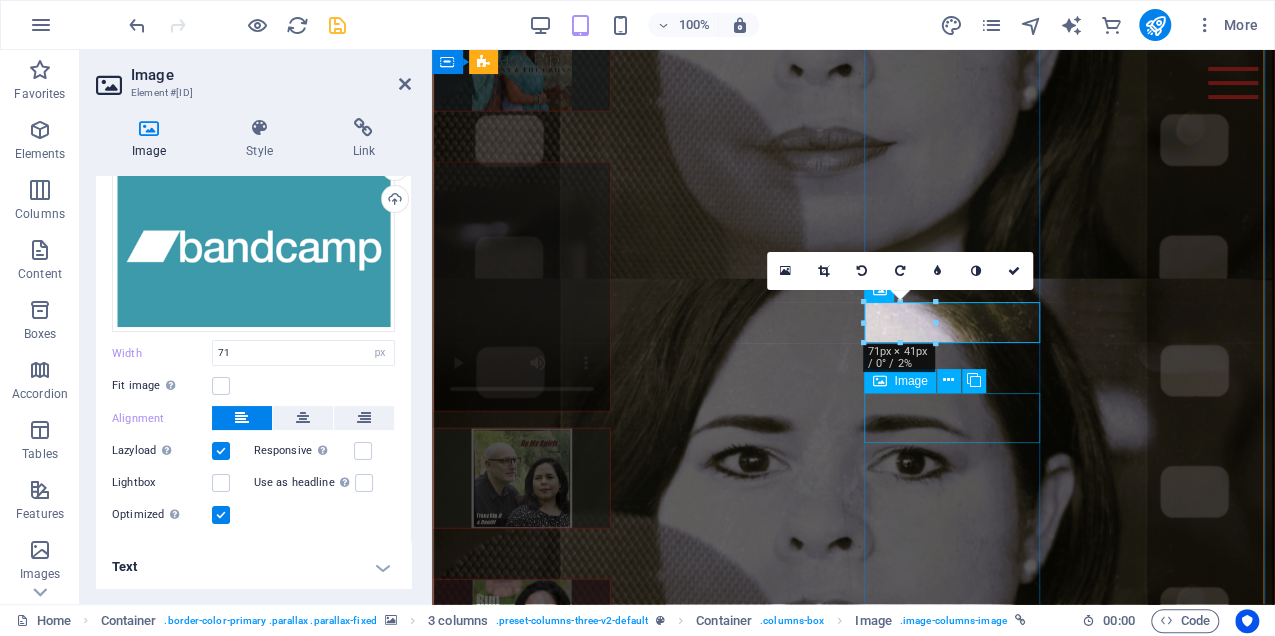 click at bounding box center (522, 995) 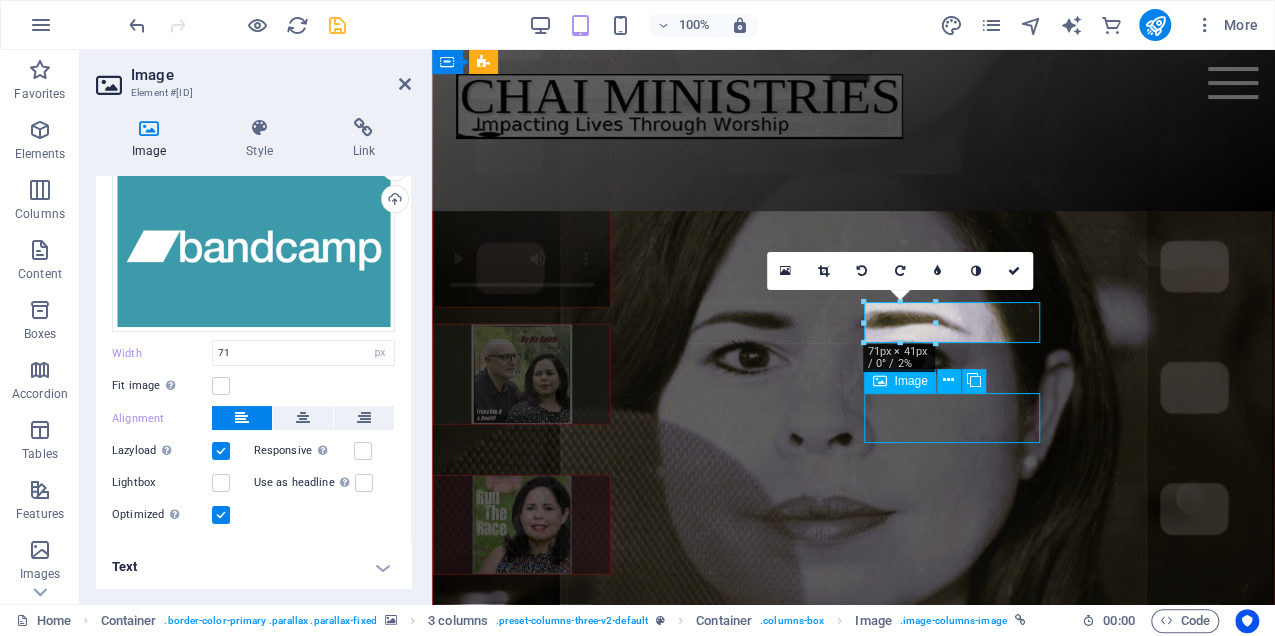 scroll, scrollTop: 3740, scrollLeft: 0, axis: vertical 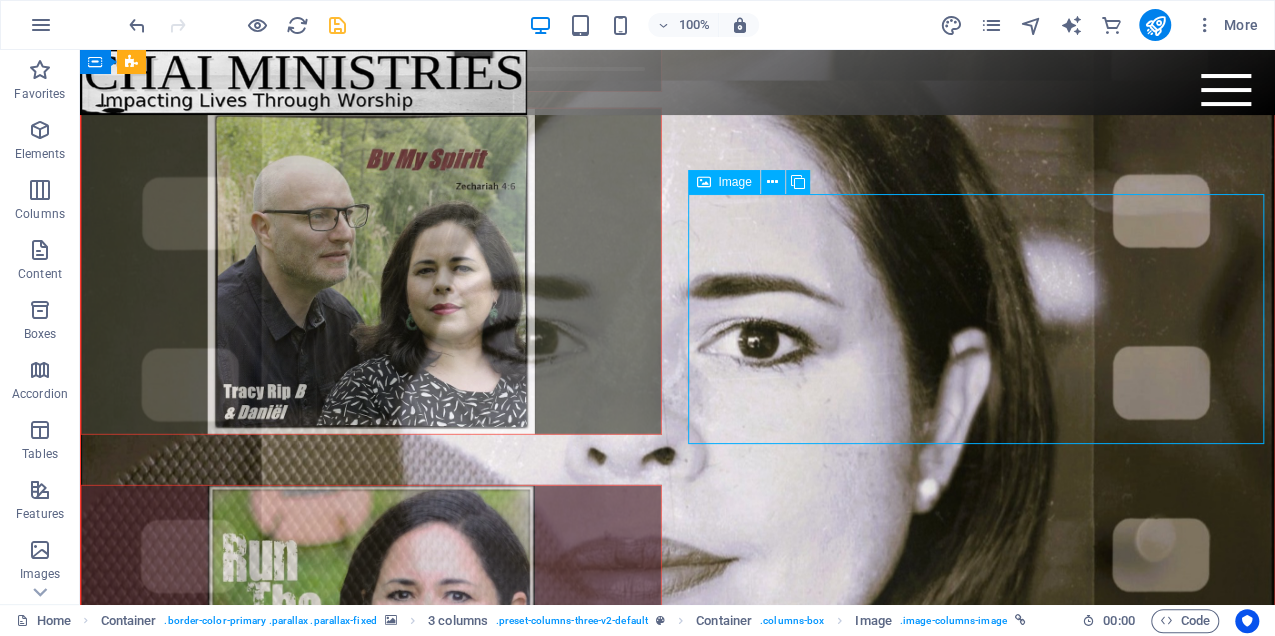 click at bounding box center (371, 1695) 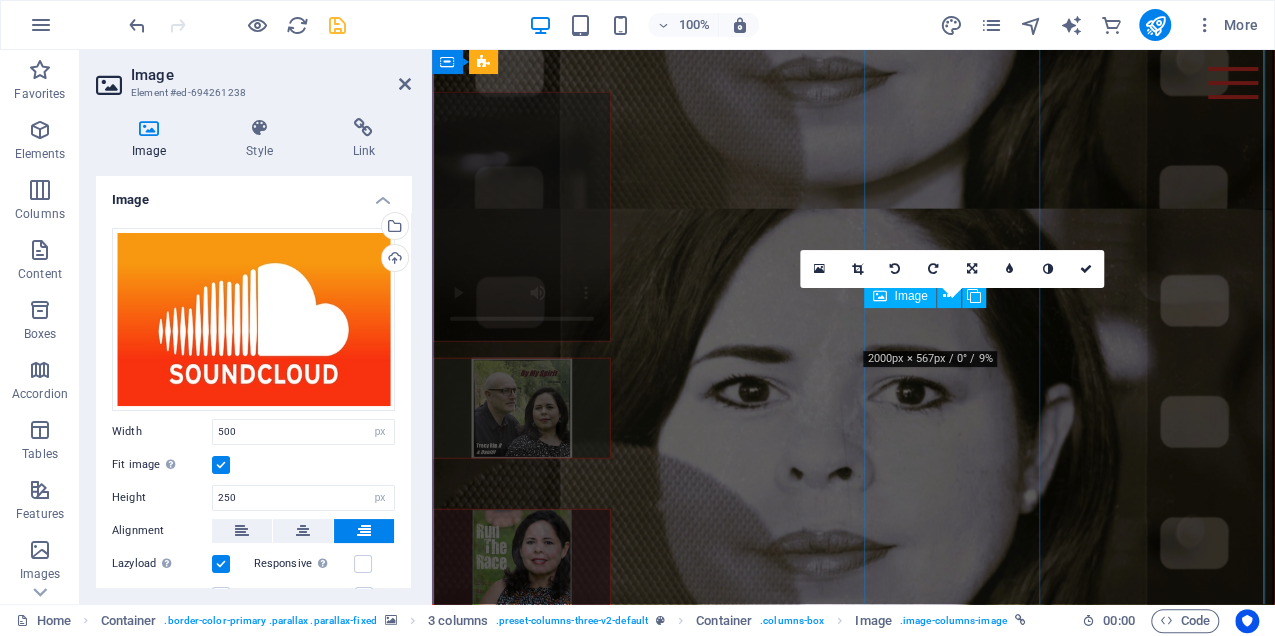 type on "50" 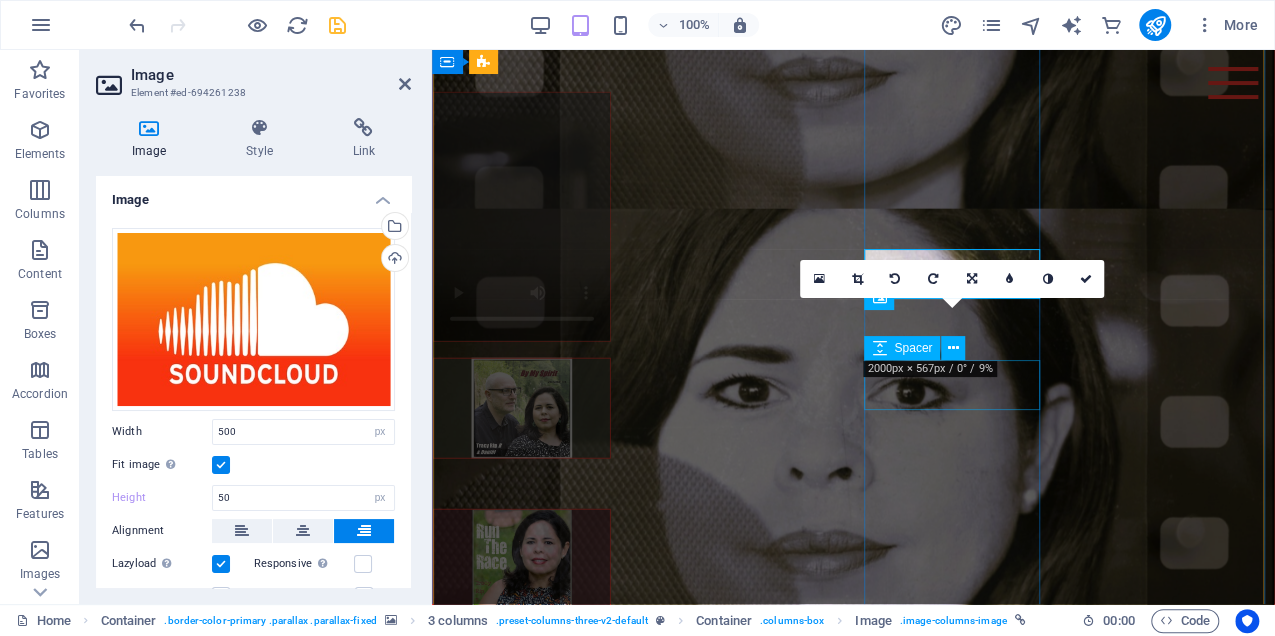 scroll, scrollTop: 2958, scrollLeft: 0, axis: vertical 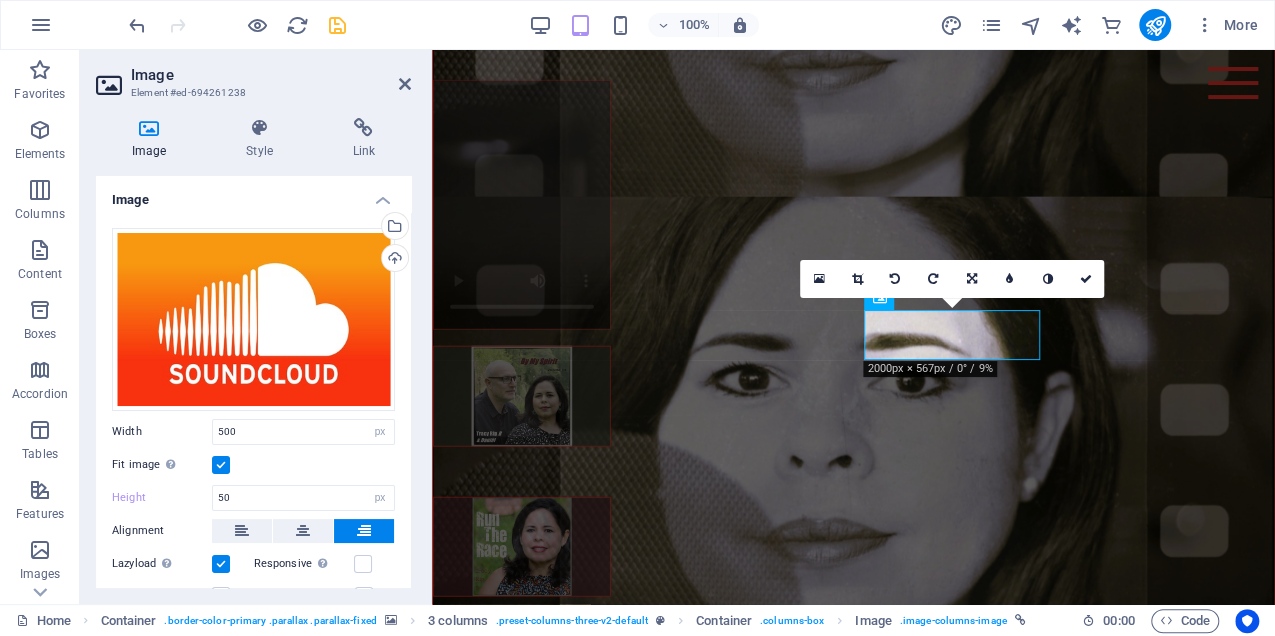 click at bounding box center (221, 465) 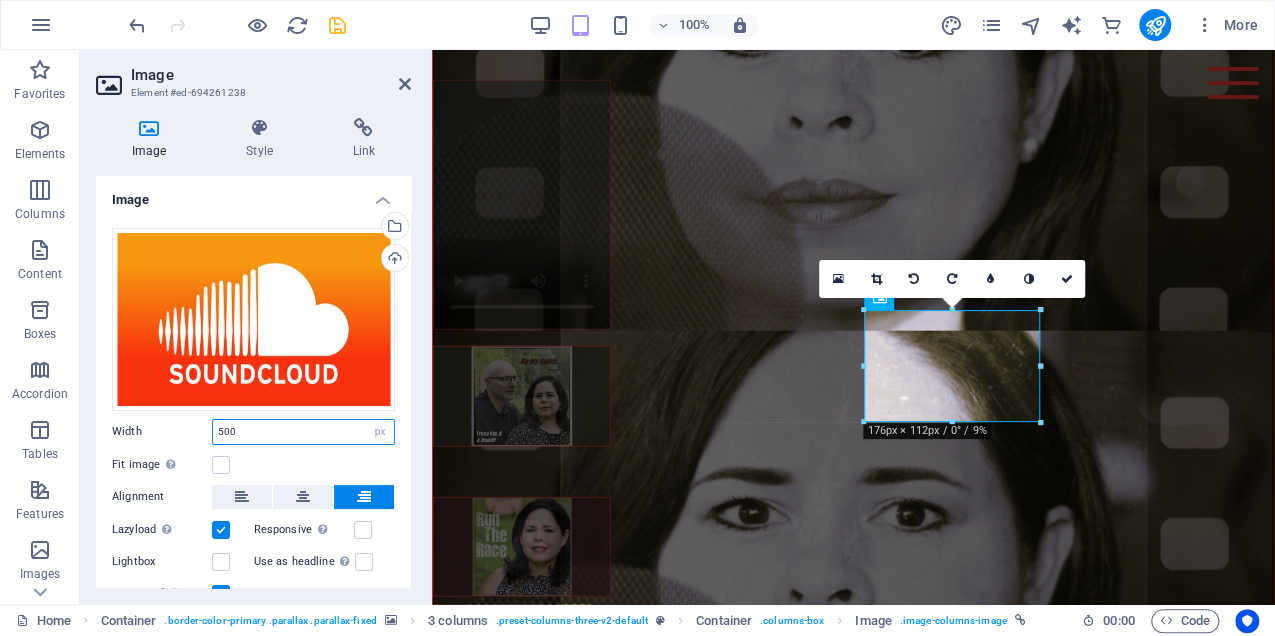 click on "Width 500 Default auto px rem % em vh vw" at bounding box center [253, 432] 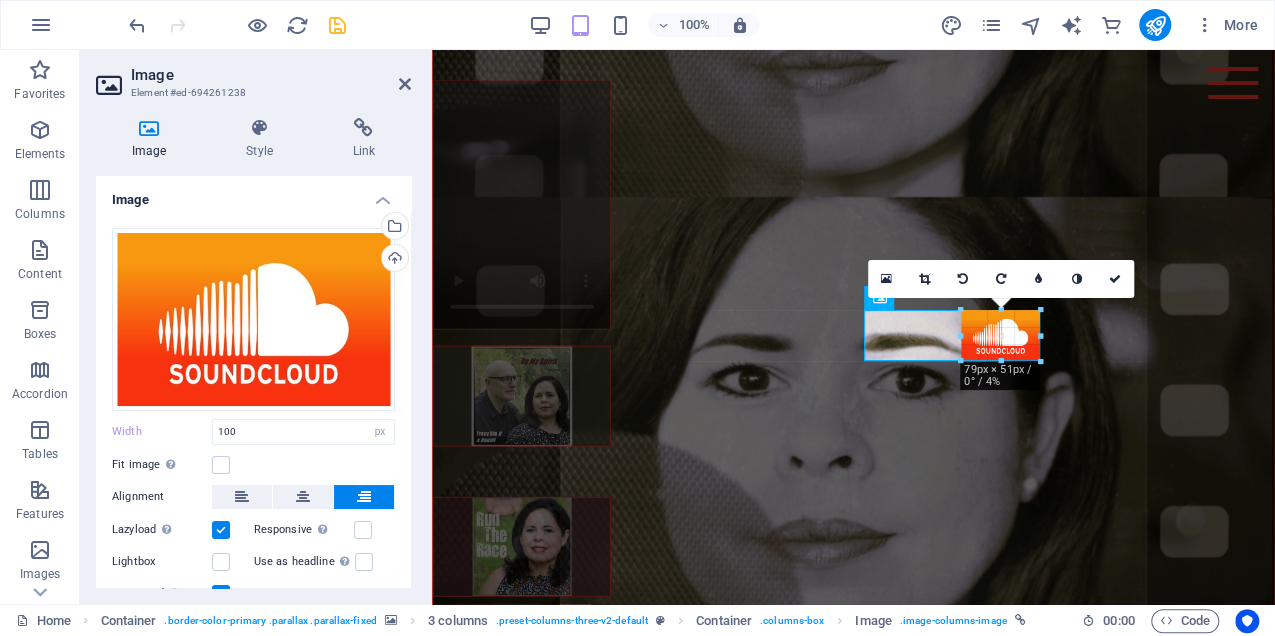 drag, startPoint x: 938, startPoint y: 339, endPoint x: 960, endPoint y: 342, distance: 22.203604 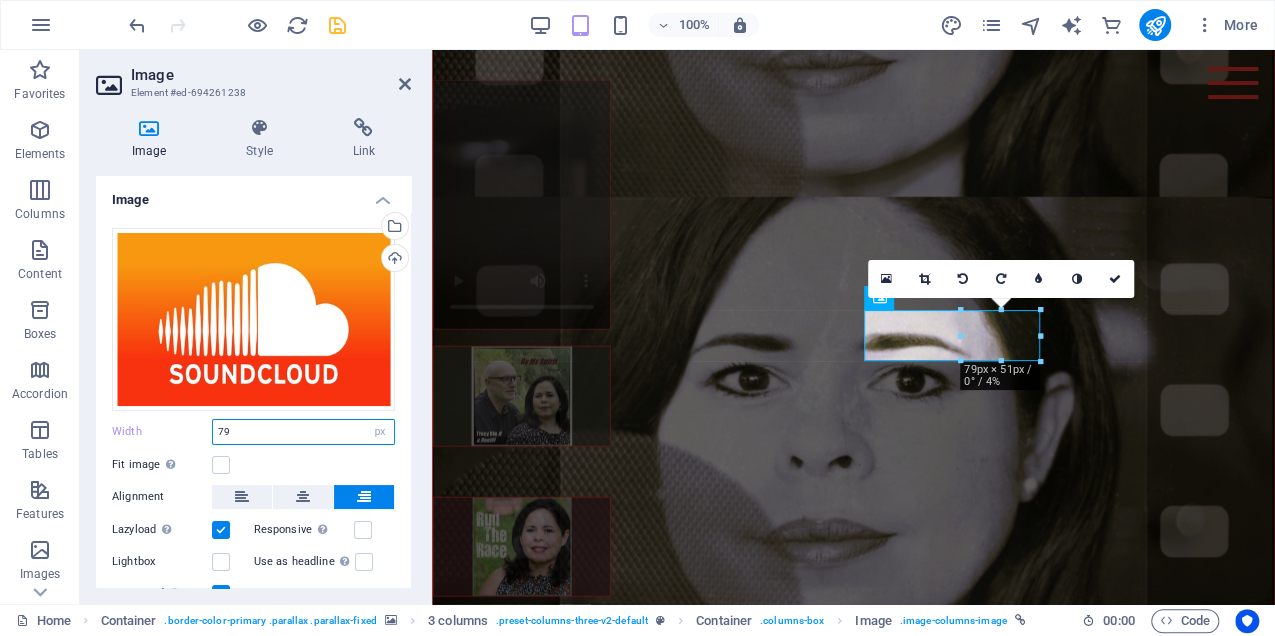 drag, startPoint x: 235, startPoint y: 433, endPoint x: 201, endPoint y: 426, distance: 34.713108 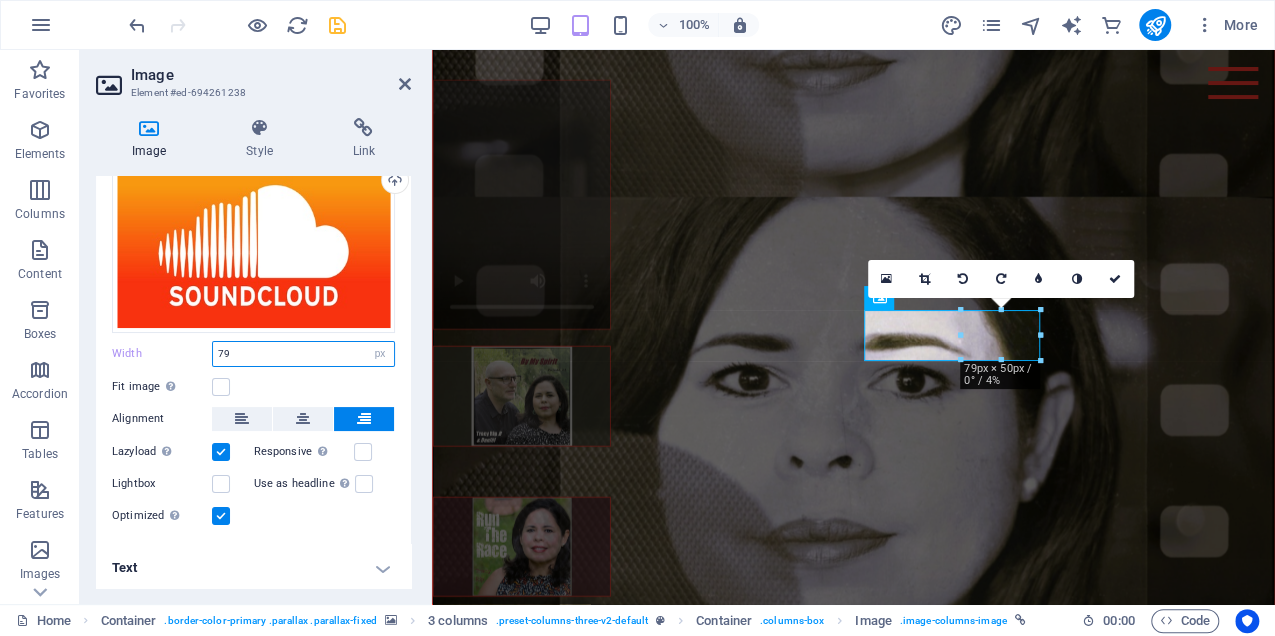 scroll, scrollTop: 0, scrollLeft: 0, axis: both 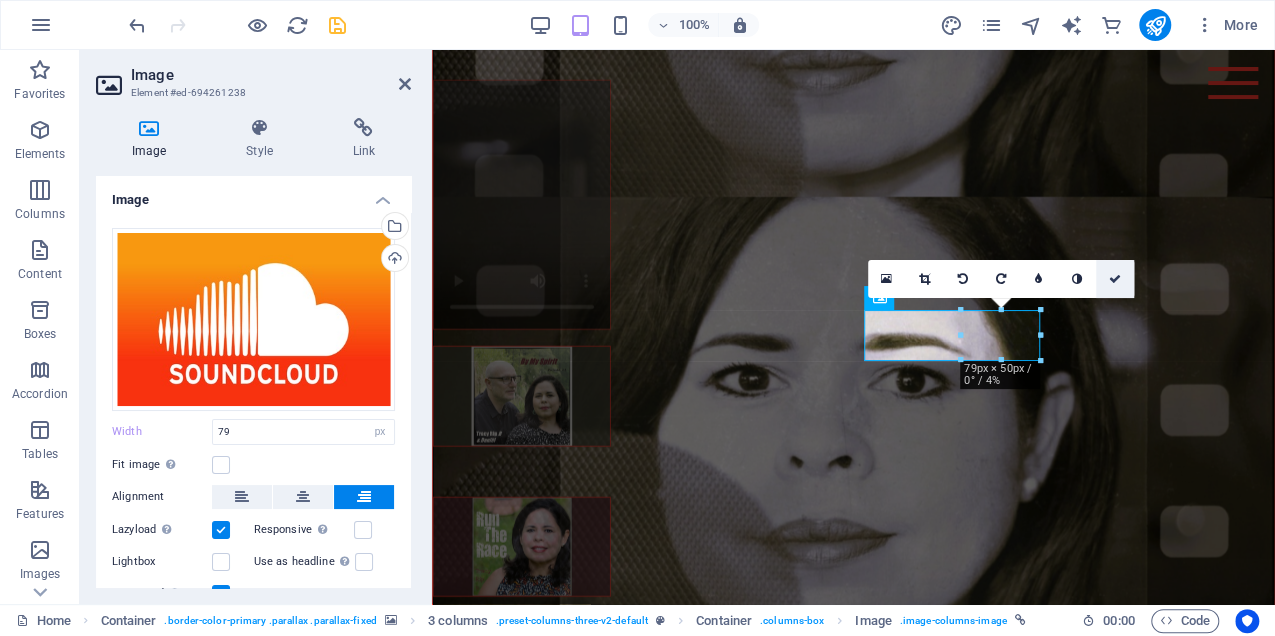 click at bounding box center [1115, 279] 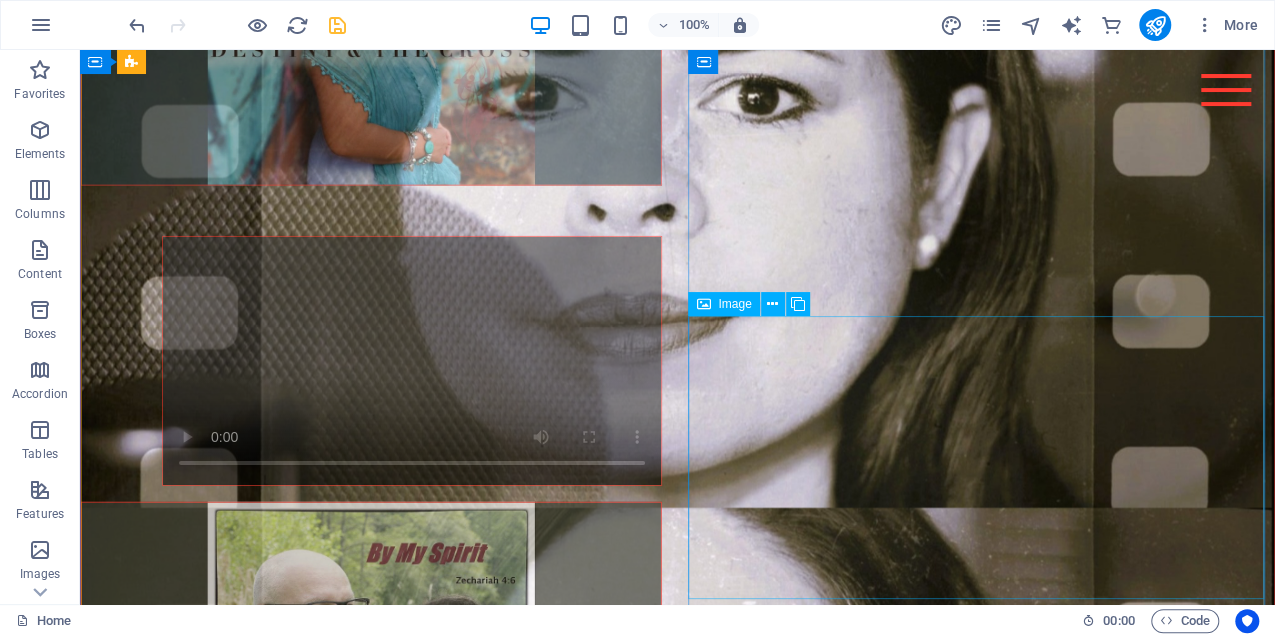scroll, scrollTop: 3373, scrollLeft: 0, axis: vertical 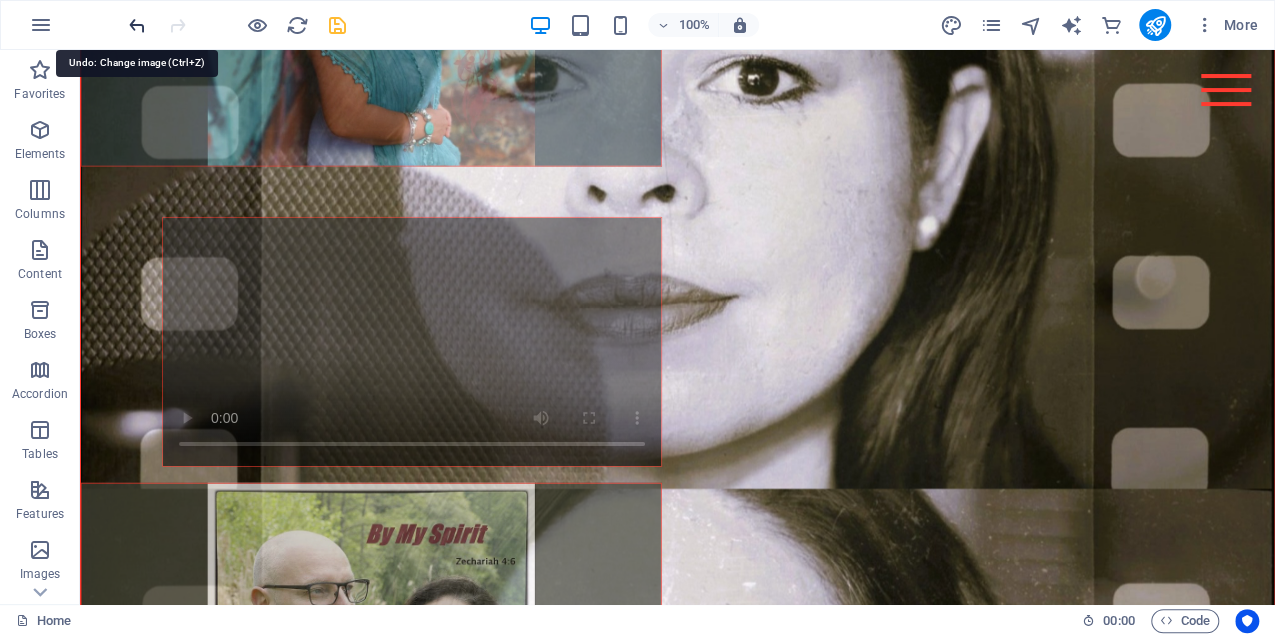 click at bounding box center [137, 25] 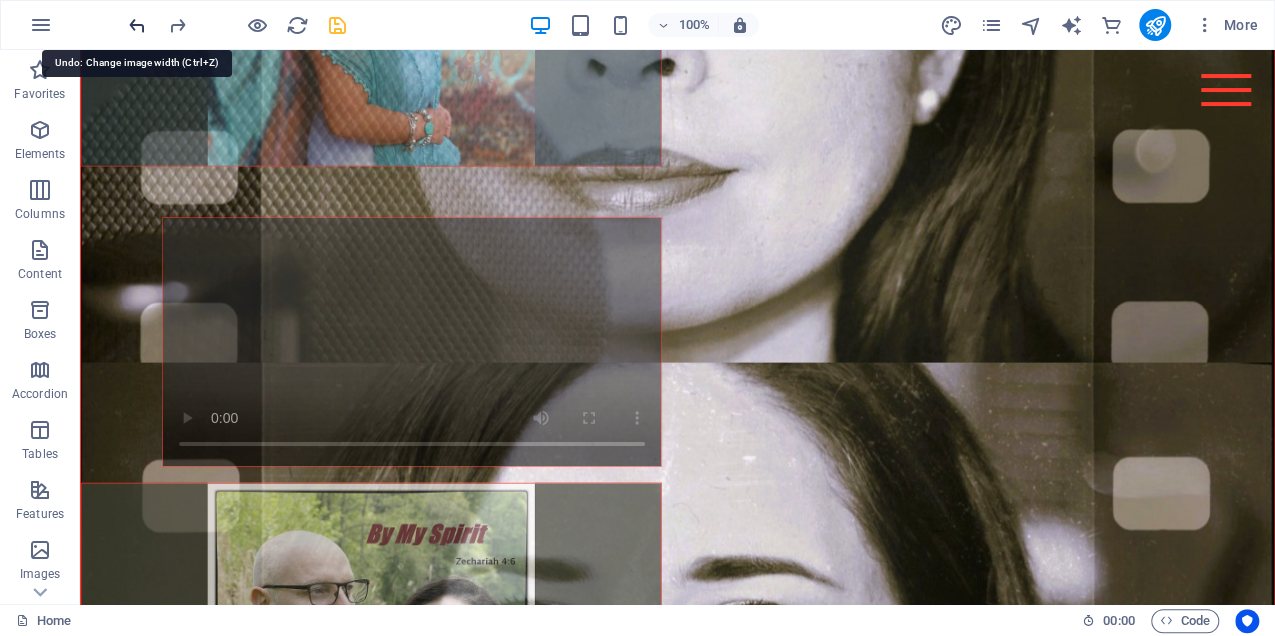 click at bounding box center [137, 25] 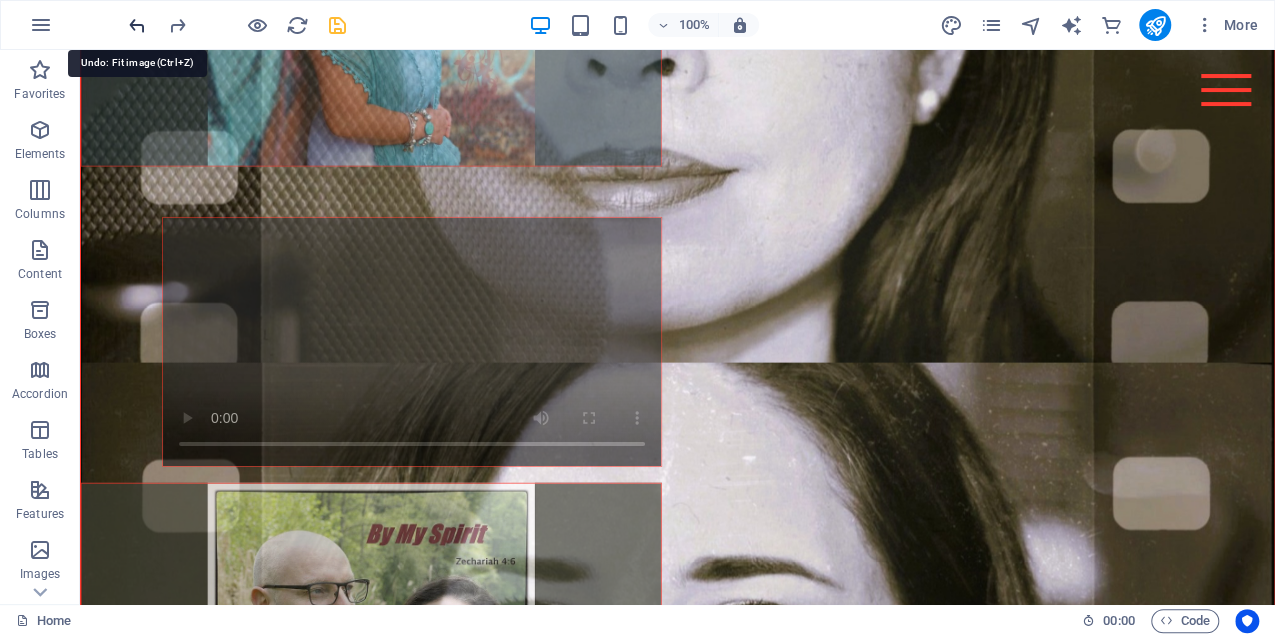 click at bounding box center (137, 25) 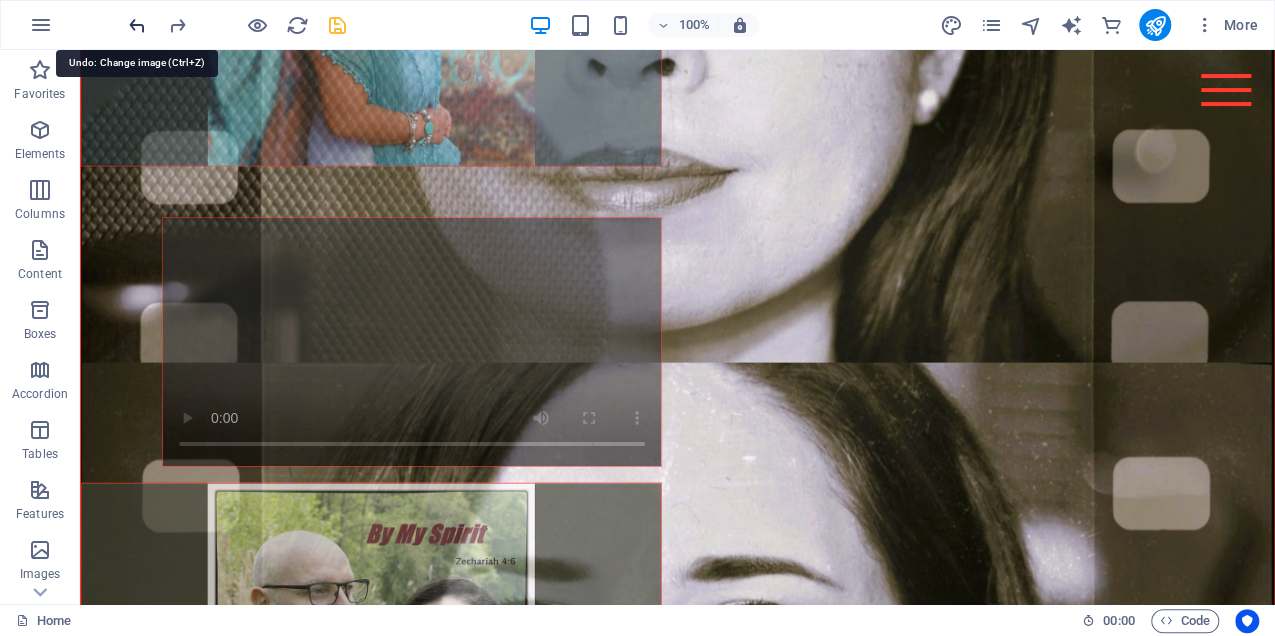 click at bounding box center (137, 25) 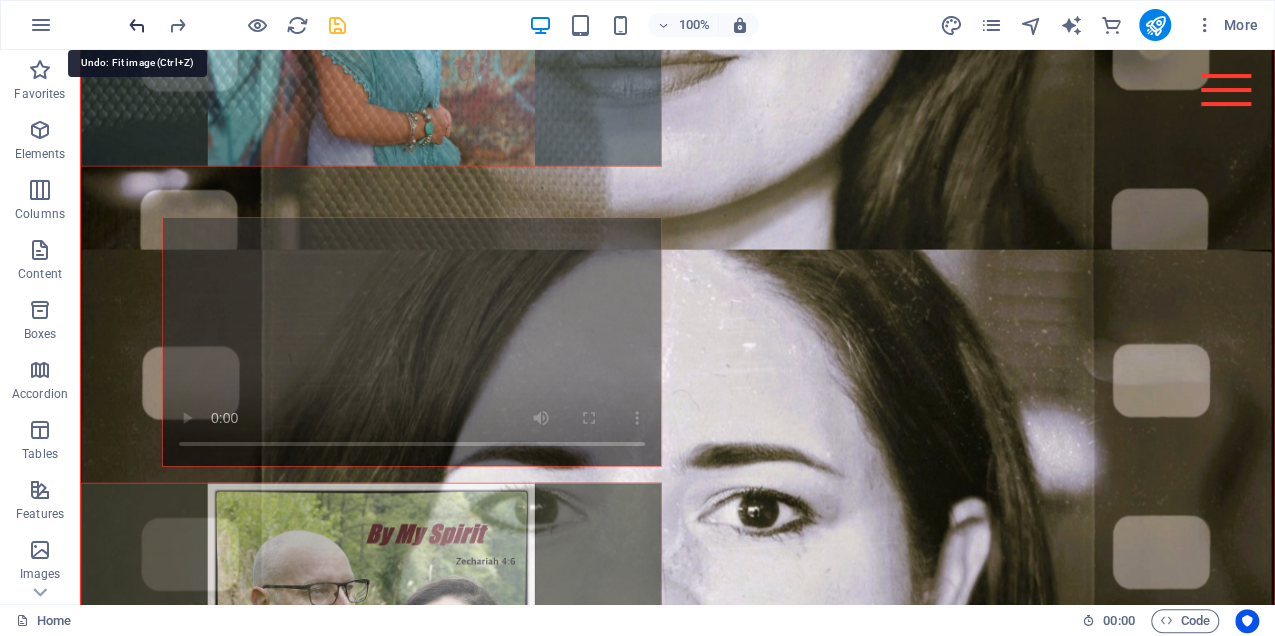 click at bounding box center [137, 25] 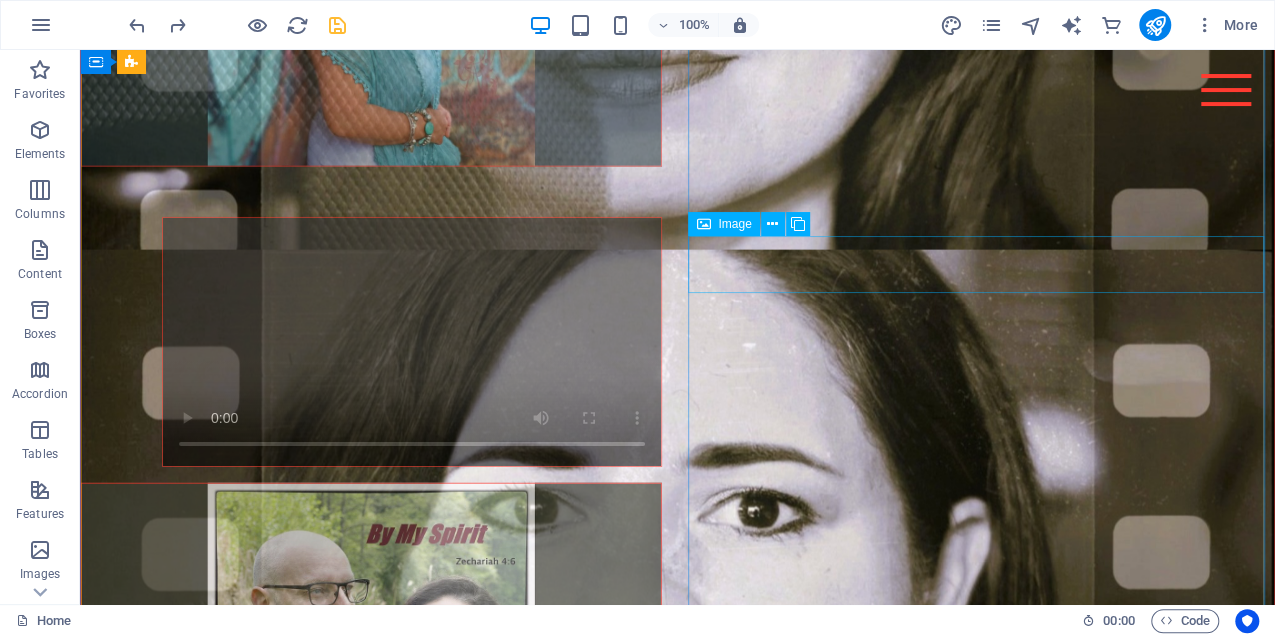click at bounding box center (371, 1640) 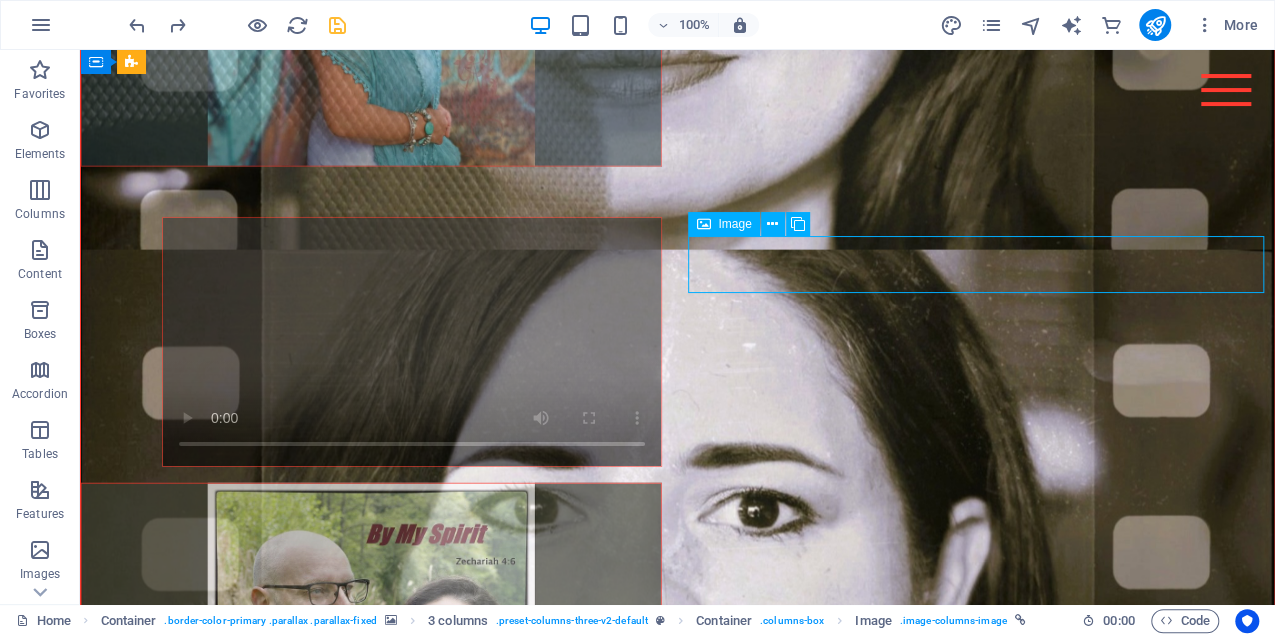 click at bounding box center (371, 1640) 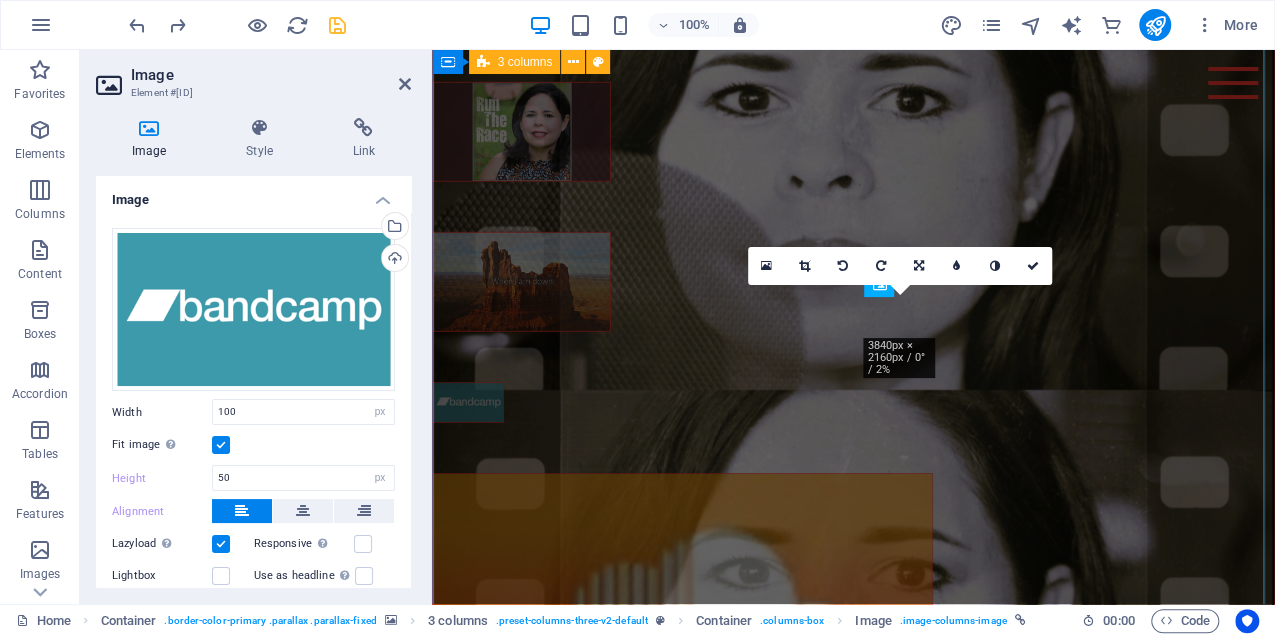 type on "71" 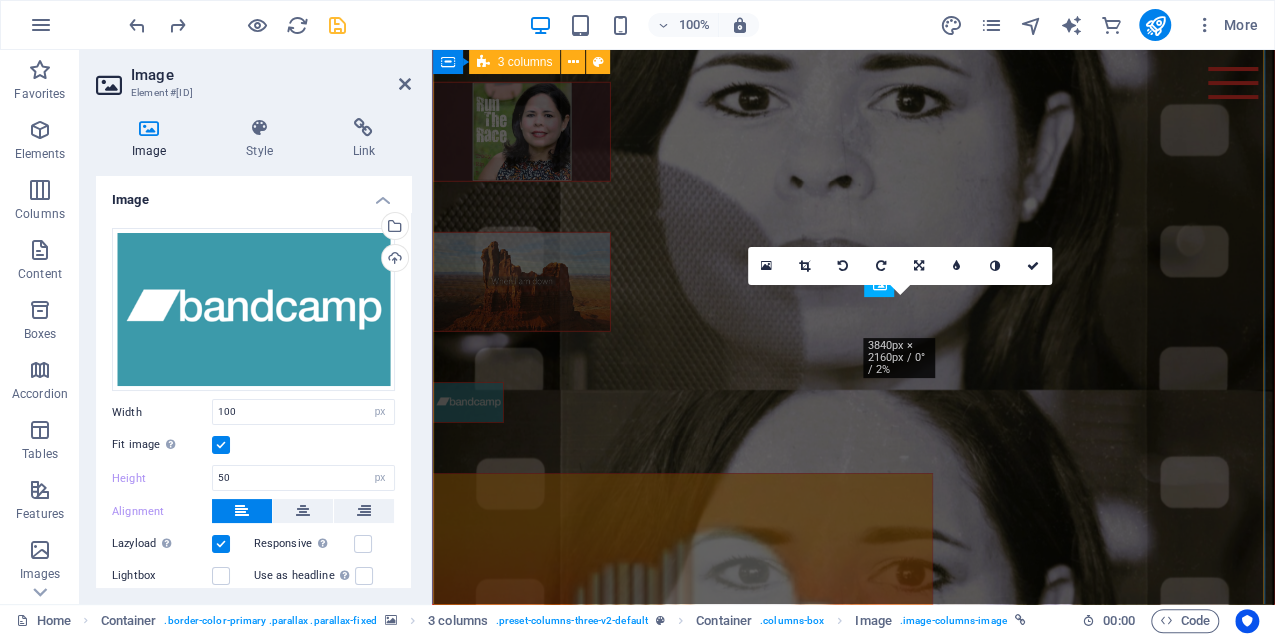 type 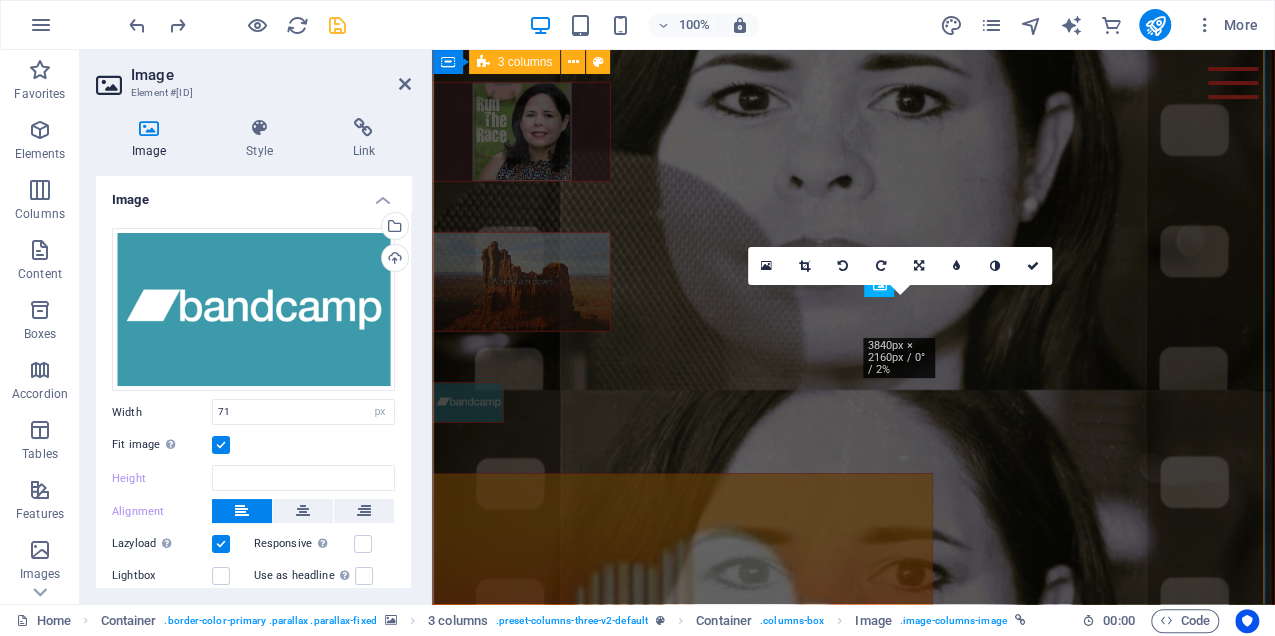 scroll, scrollTop: 2871, scrollLeft: 0, axis: vertical 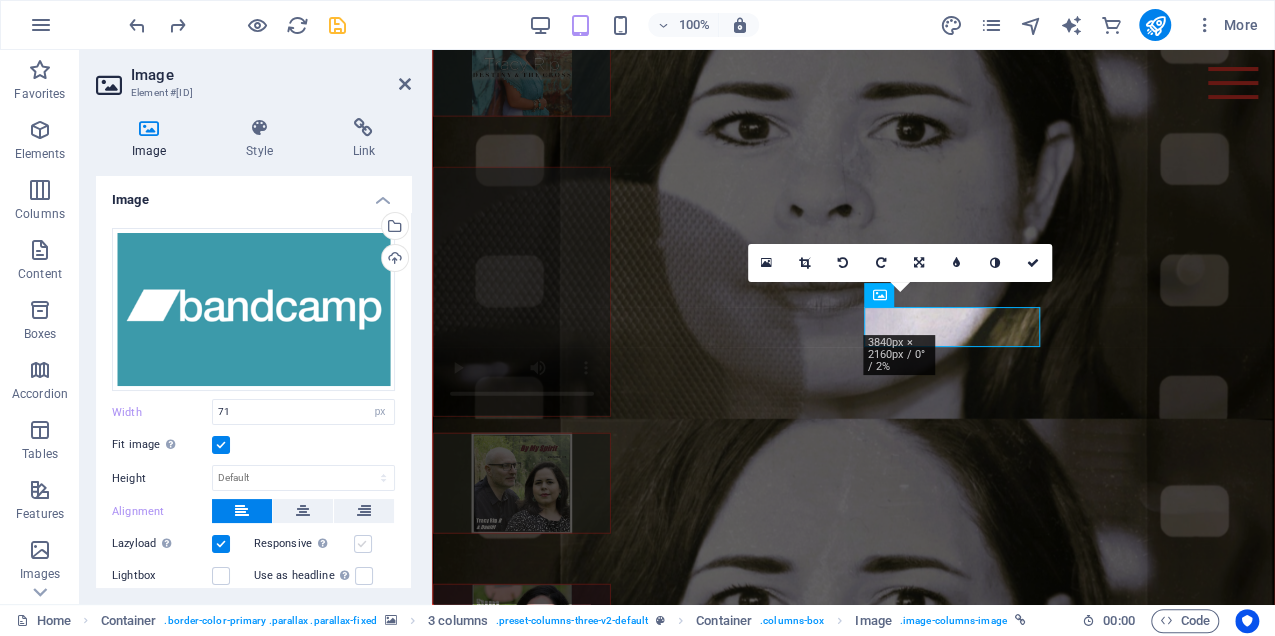 click at bounding box center (363, 544) 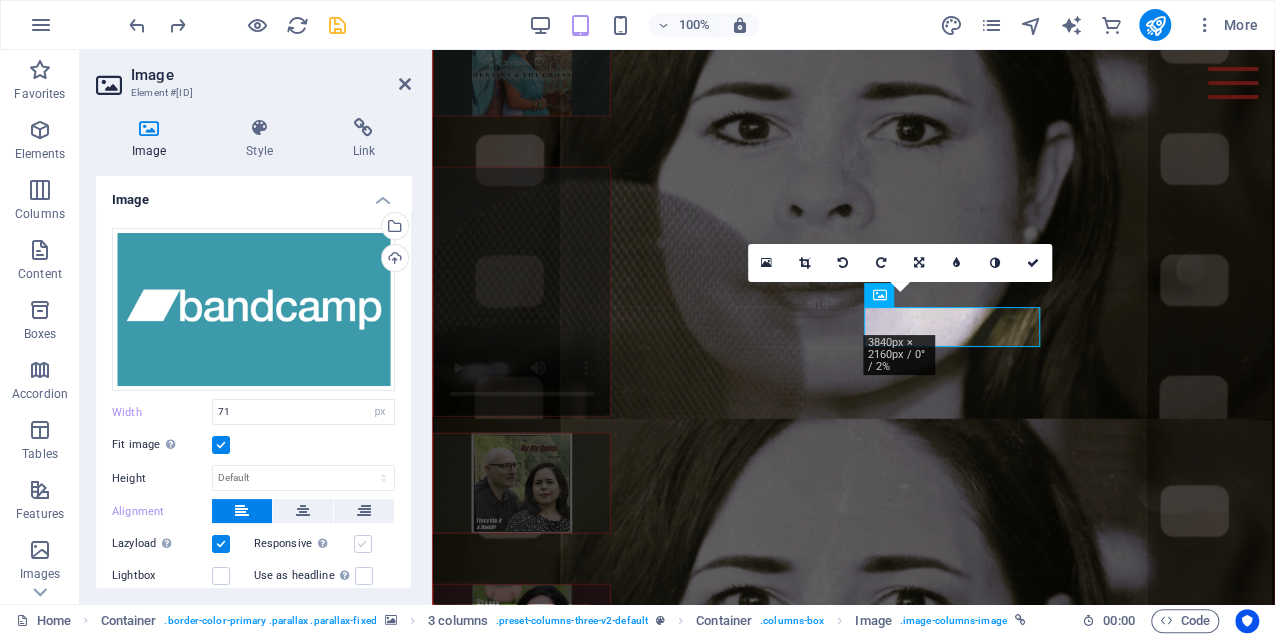 click on "Responsive Automatically load retina image and smartphone optimized sizes." at bounding box center (0, 0) 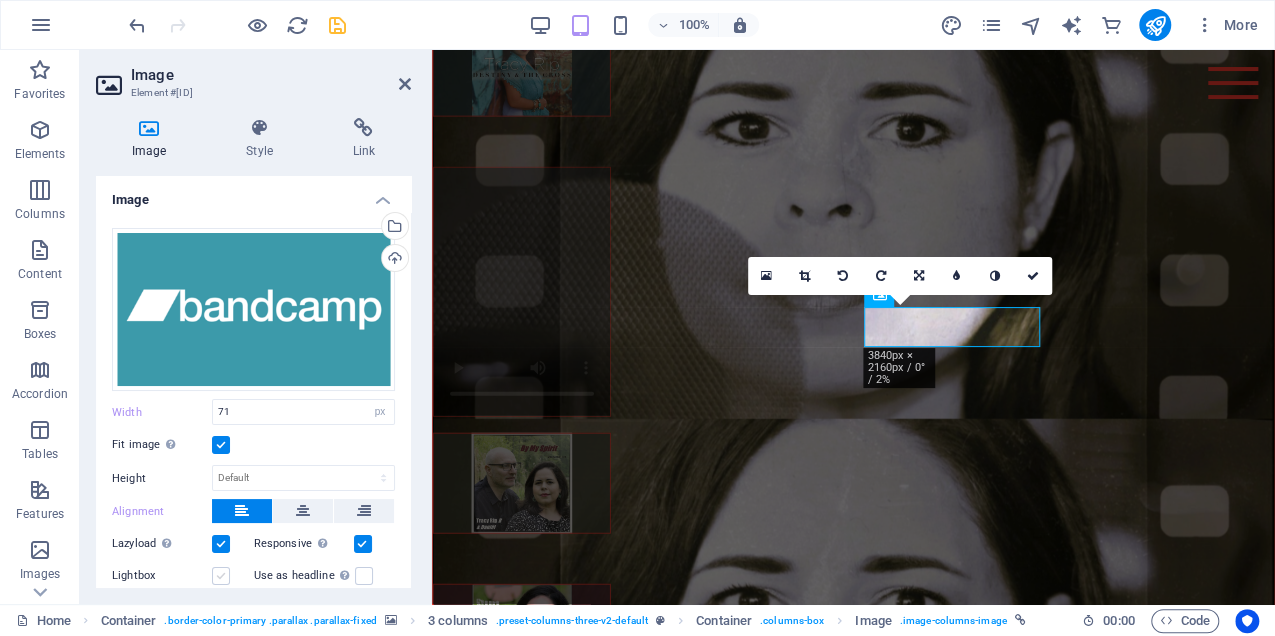 click at bounding box center [221, 576] 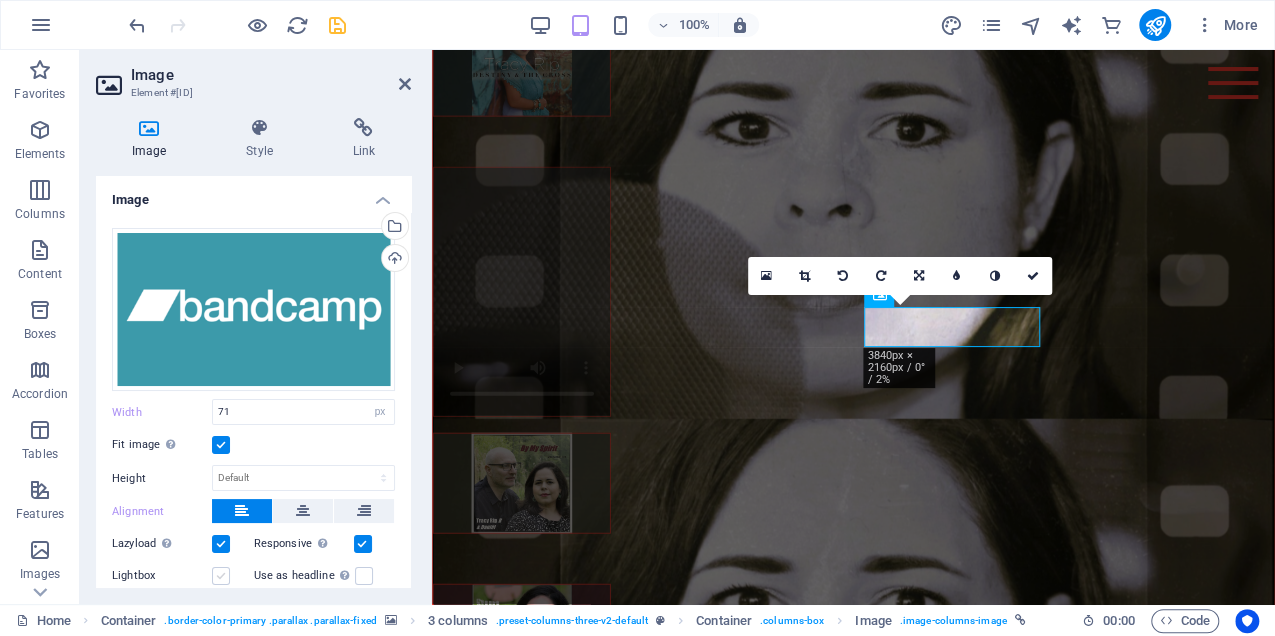 click on "Lightbox" at bounding box center [0, 0] 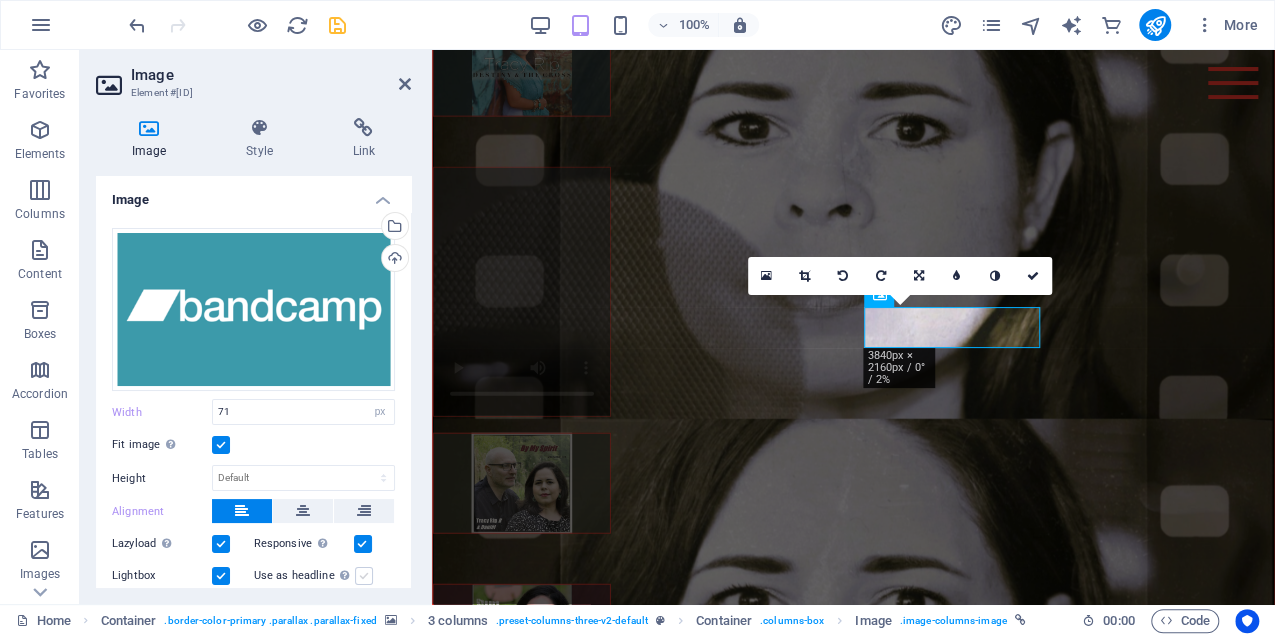 click at bounding box center [364, 576] 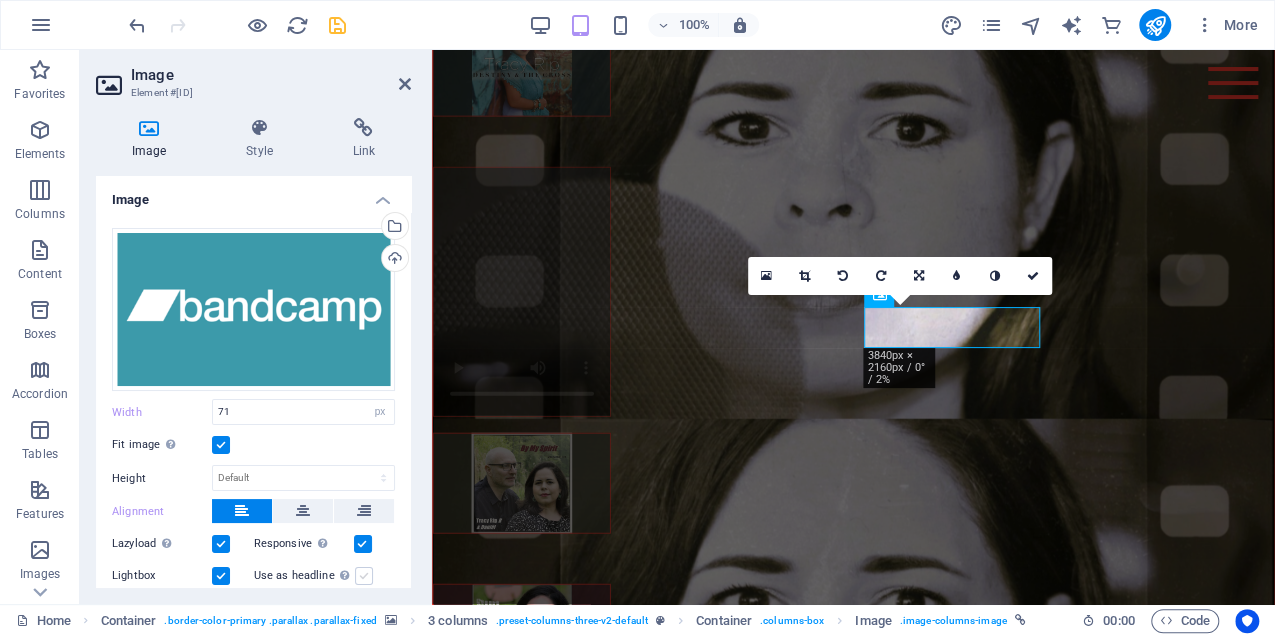 click on "Use as headline The image will be wrapped in an H1 headline tag. Useful for giving alternative text the weight of an H1 headline, e.g. for the logo. Leave unchecked if uncertain." at bounding box center (0, 0) 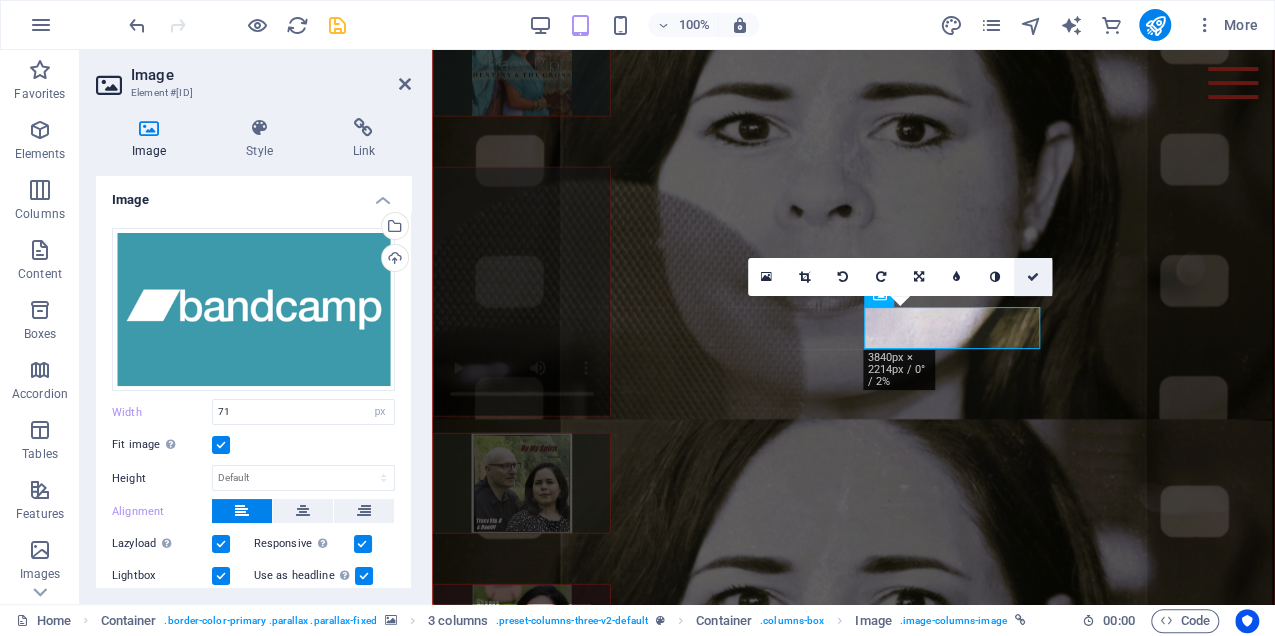 click at bounding box center [1033, 277] 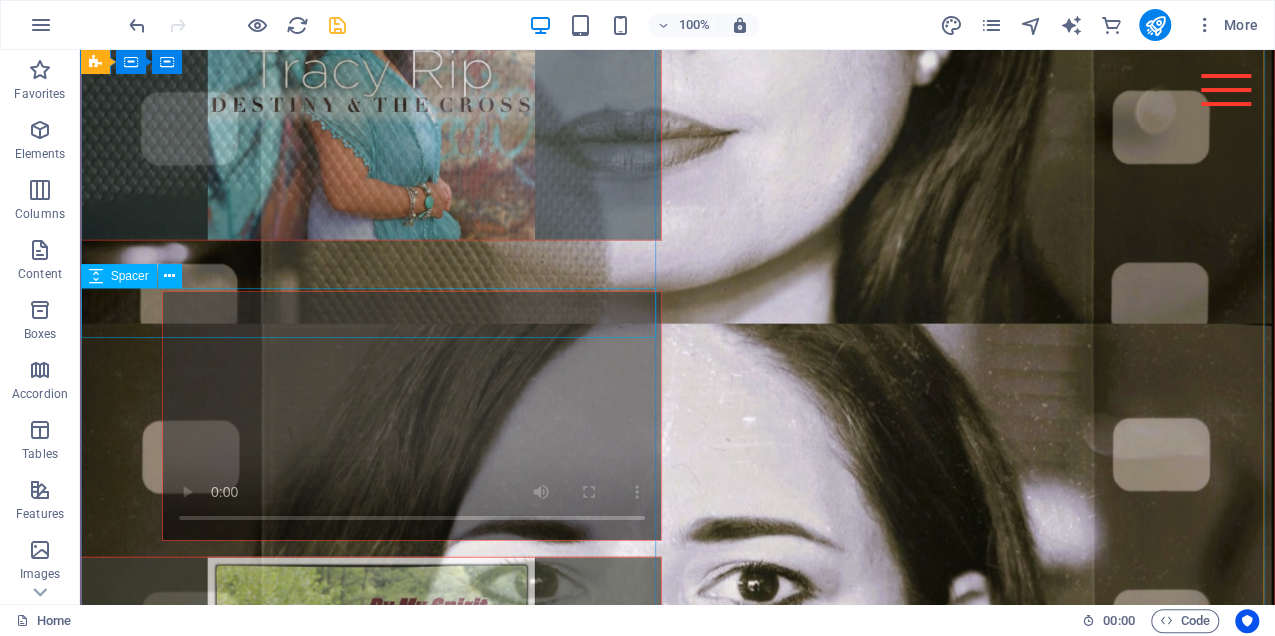 scroll, scrollTop: 3311, scrollLeft: 0, axis: vertical 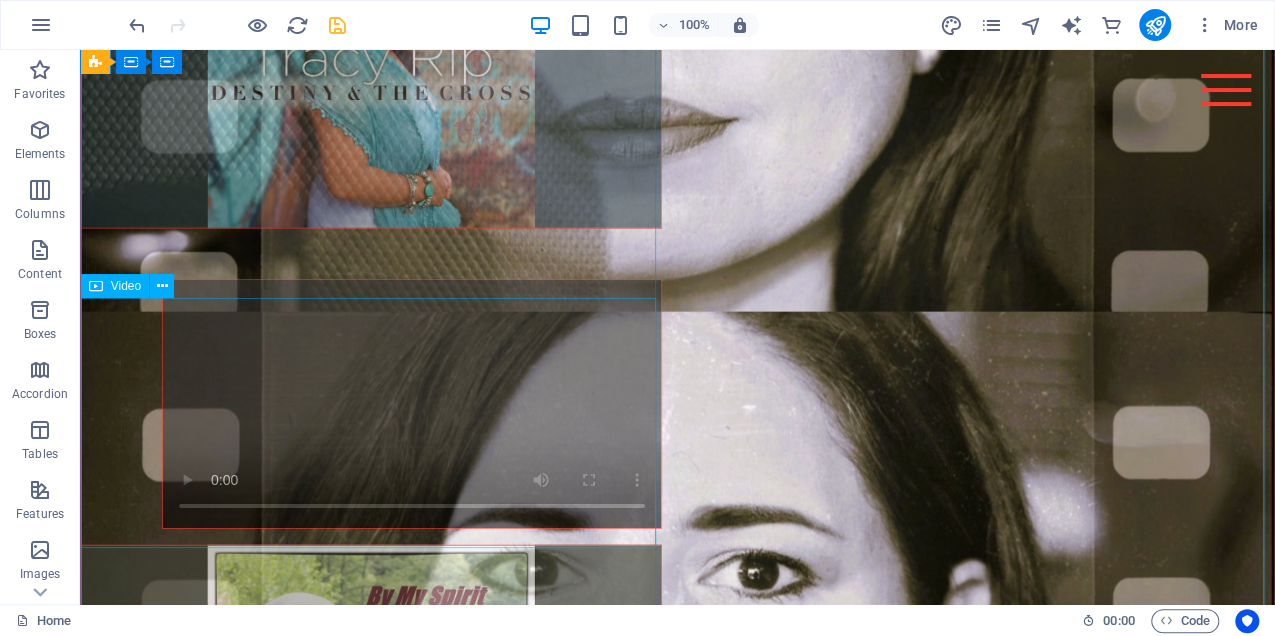 click at bounding box center (371, 404) 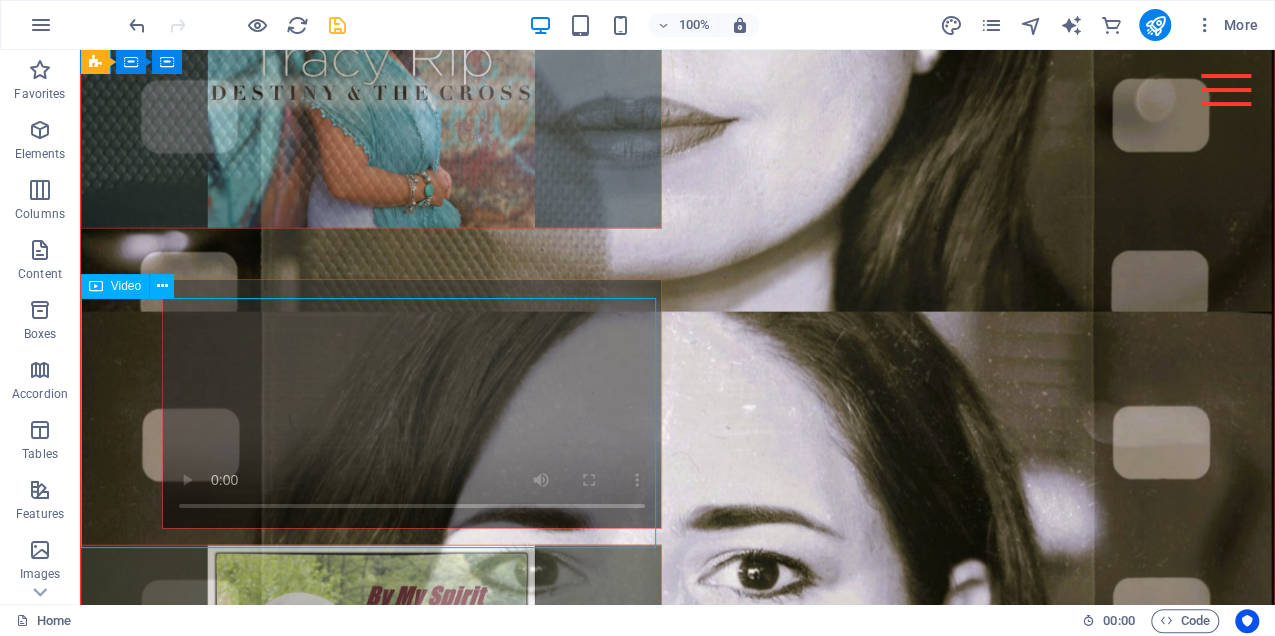 click at bounding box center [371, 404] 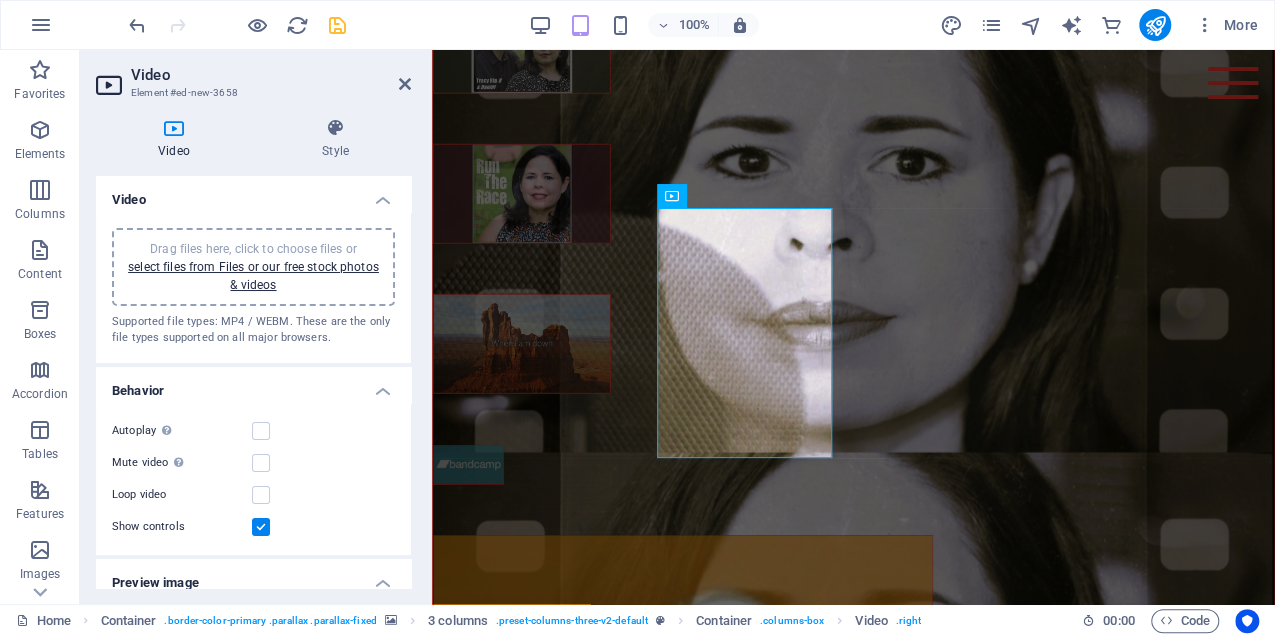 scroll, scrollTop: 2976, scrollLeft: 0, axis: vertical 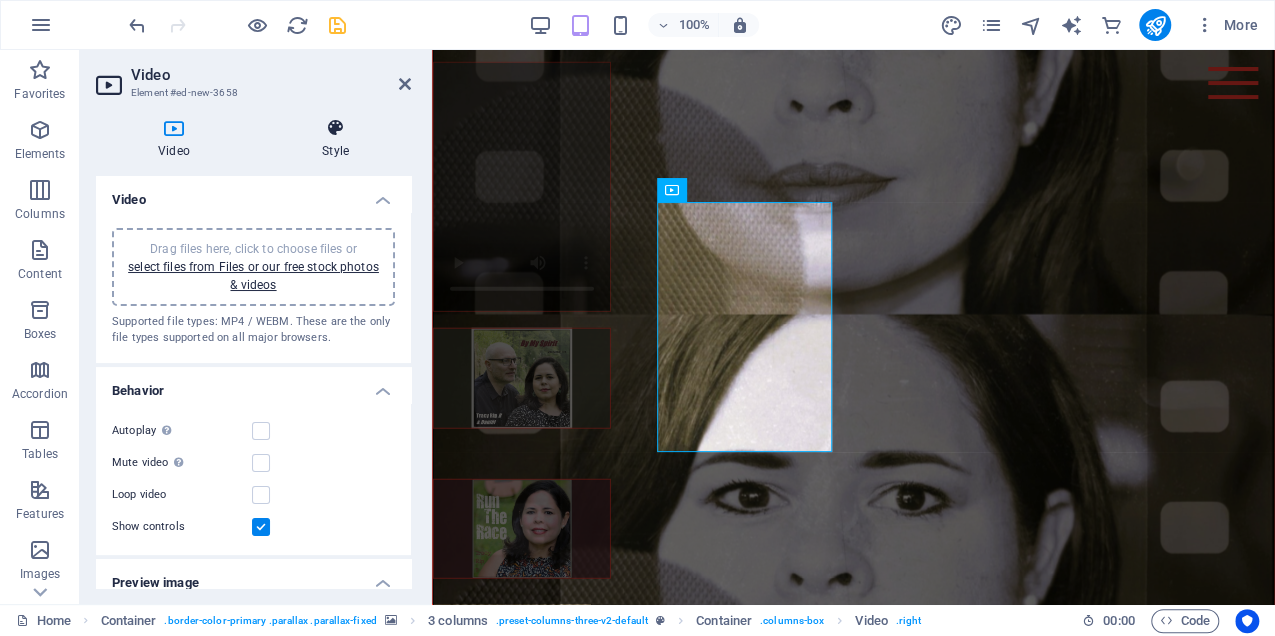 click at bounding box center (335, 128) 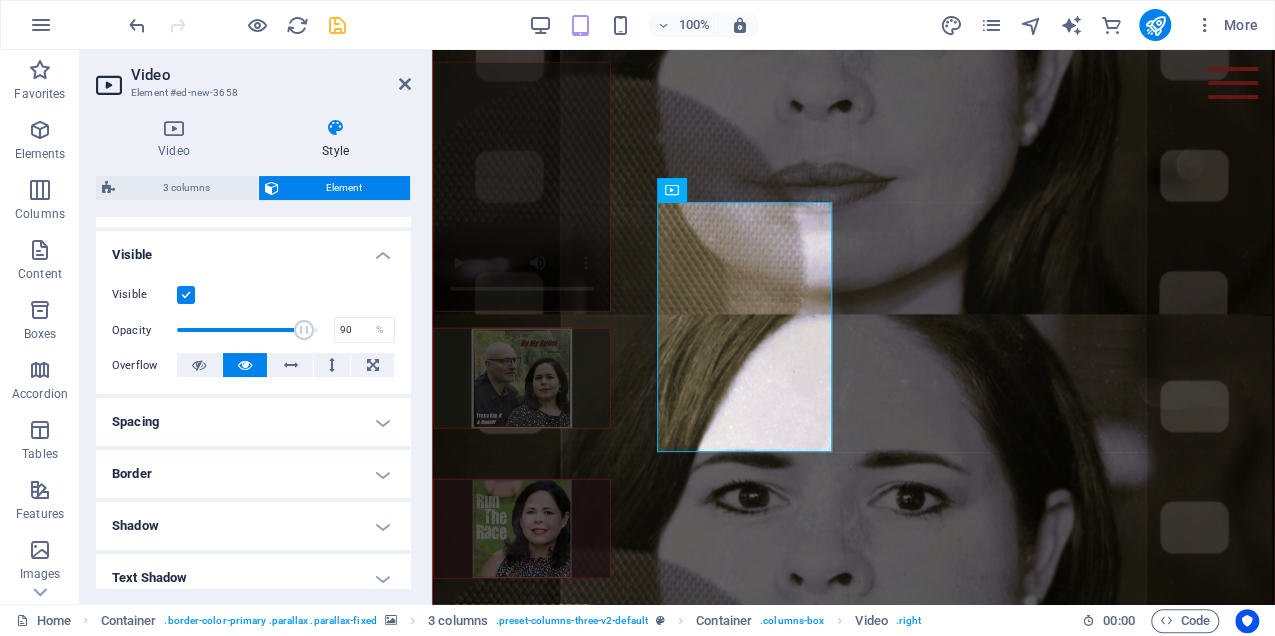 scroll, scrollTop: 0, scrollLeft: 0, axis: both 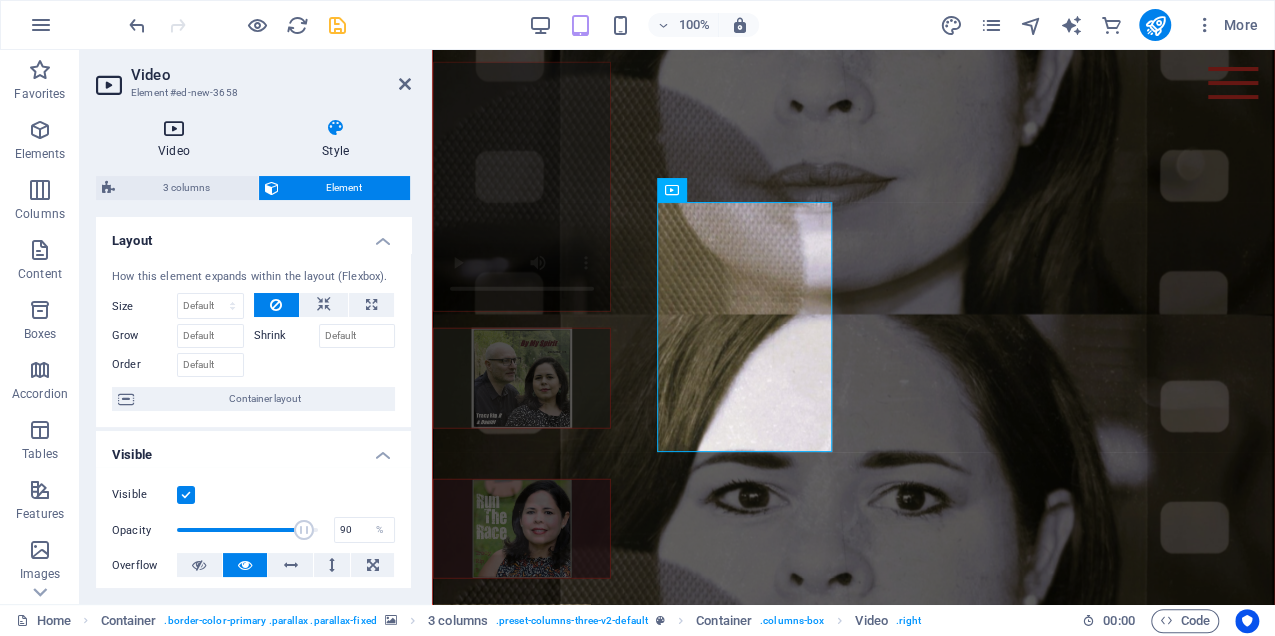 click at bounding box center [174, 128] 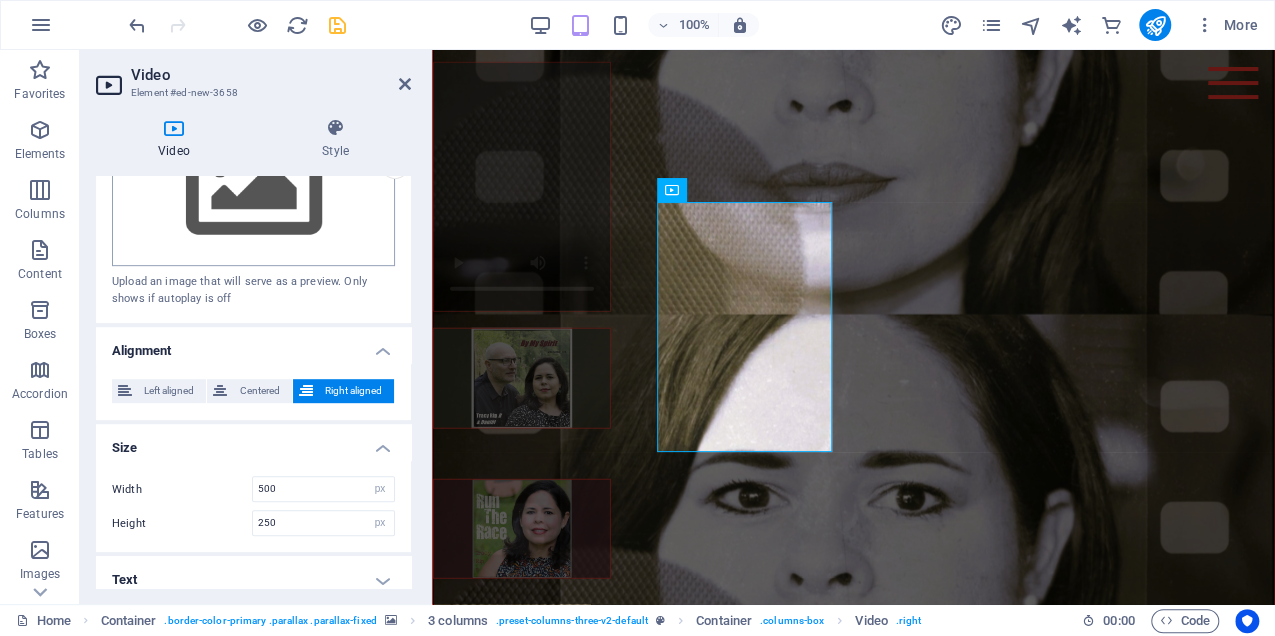 scroll, scrollTop: 520, scrollLeft: 0, axis: vertical 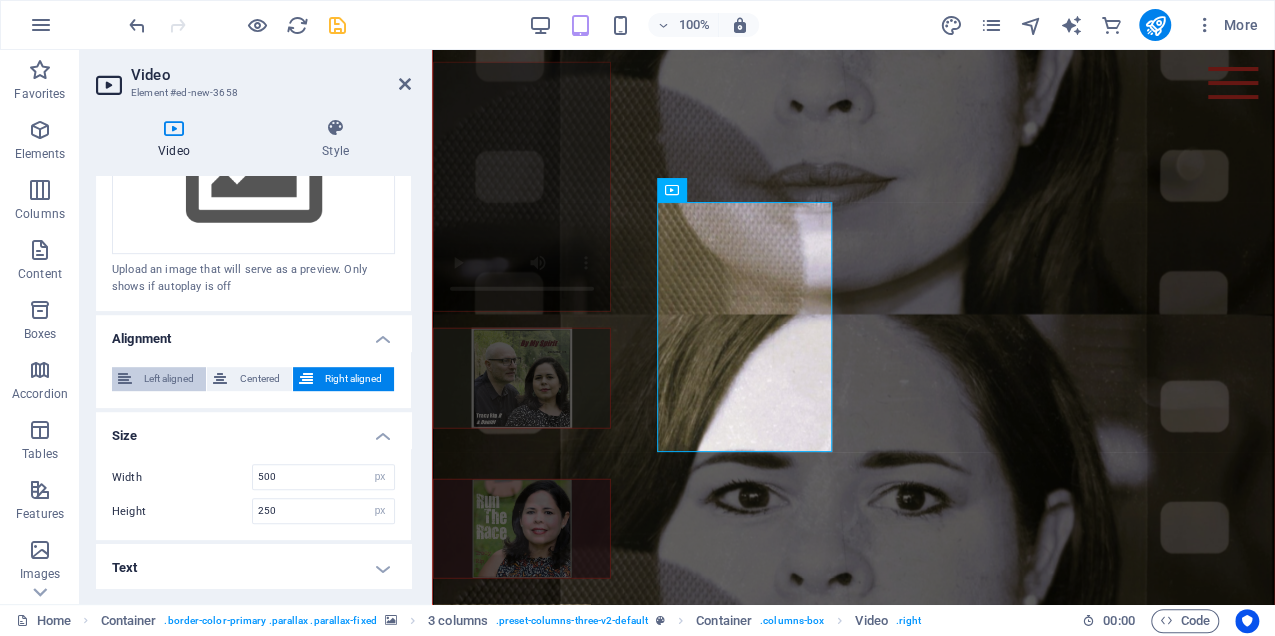 click on "Left aligned" at bounding box center [169, 379] 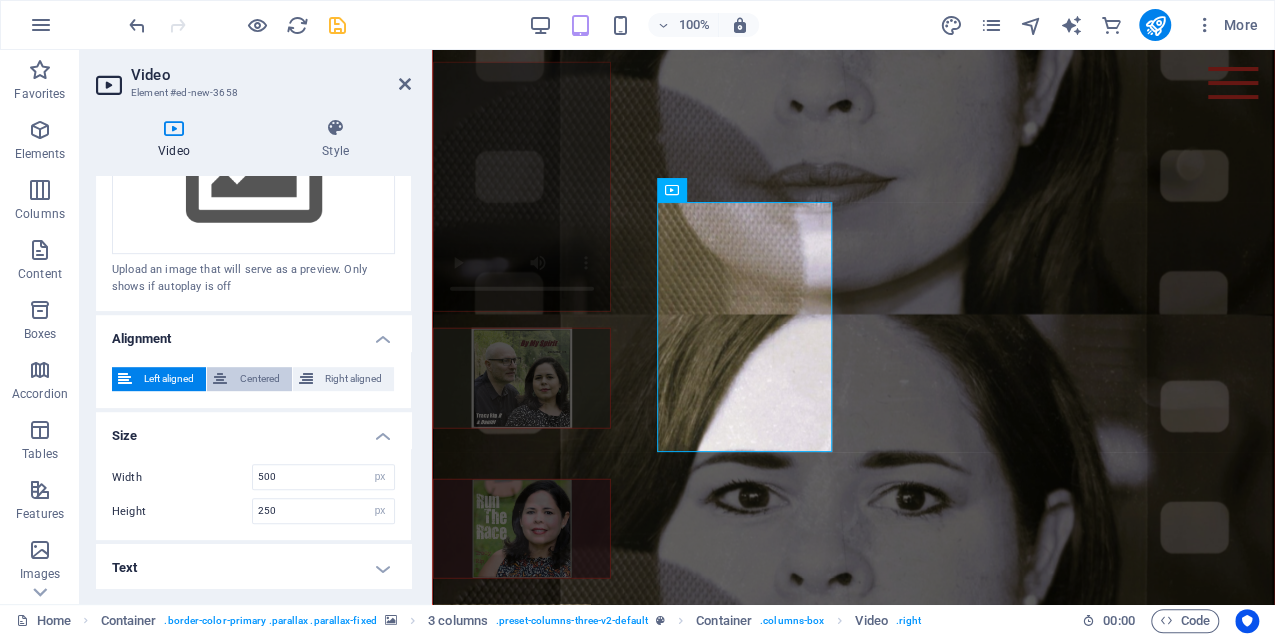 click on "Centered" at bounding box center (249, 379) 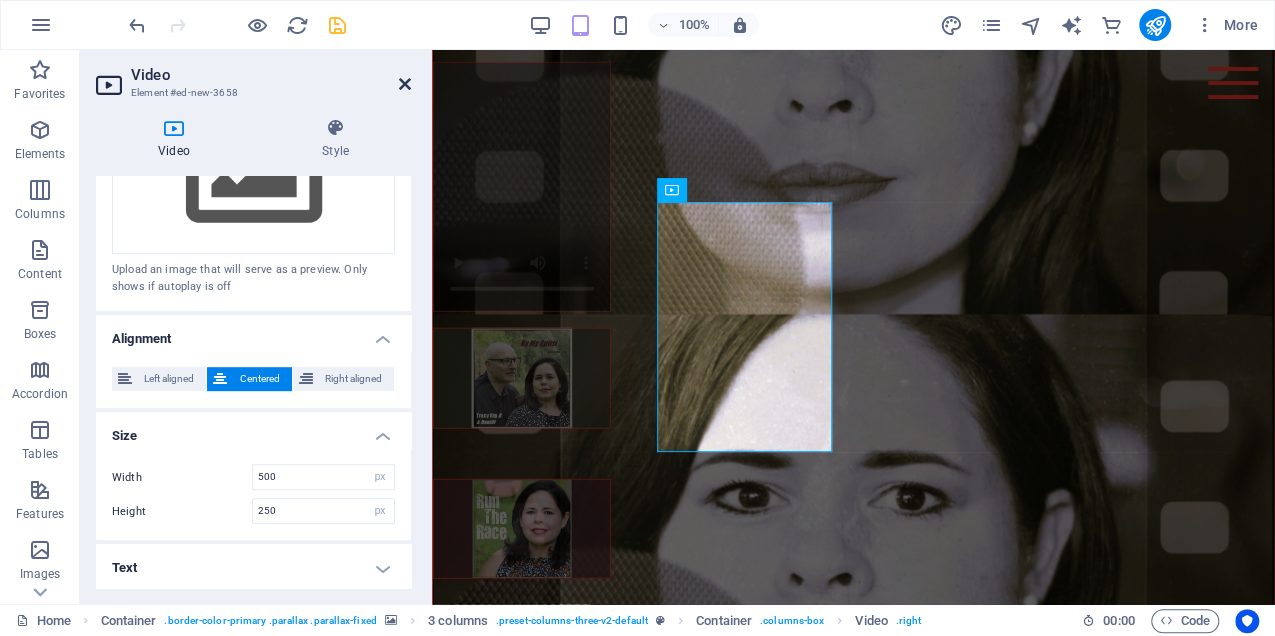 click at bounding box center [405, 84] 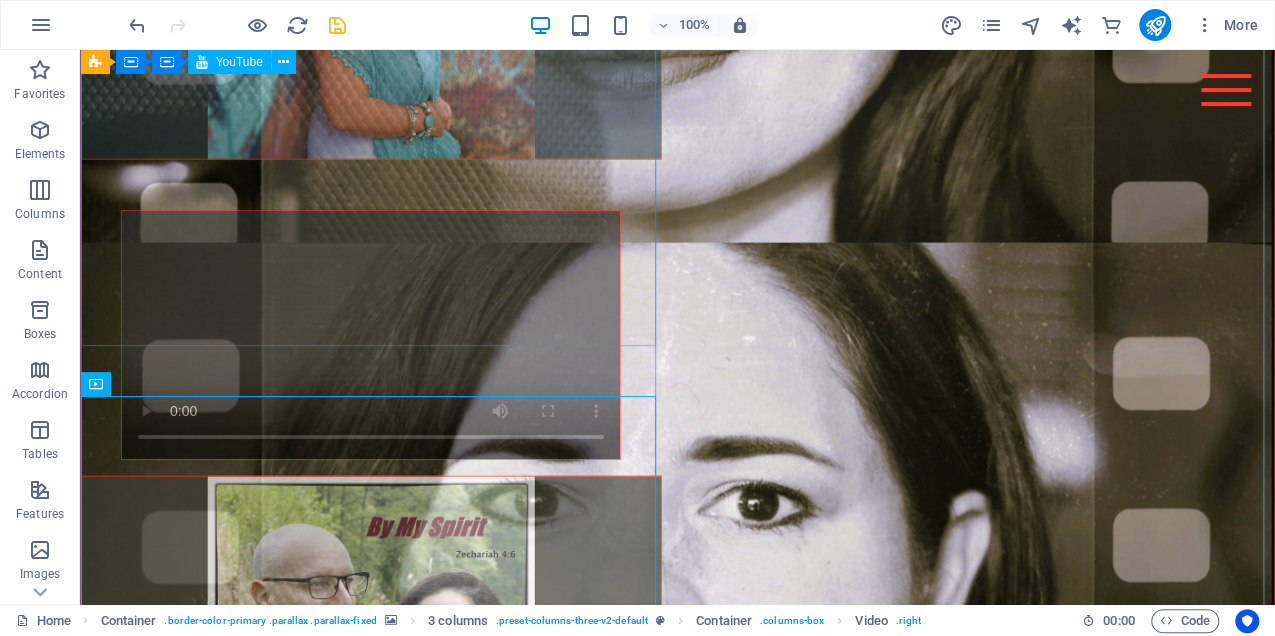 scroll, scrollTop: 3408, scrollLeft: 0, axis: vertical 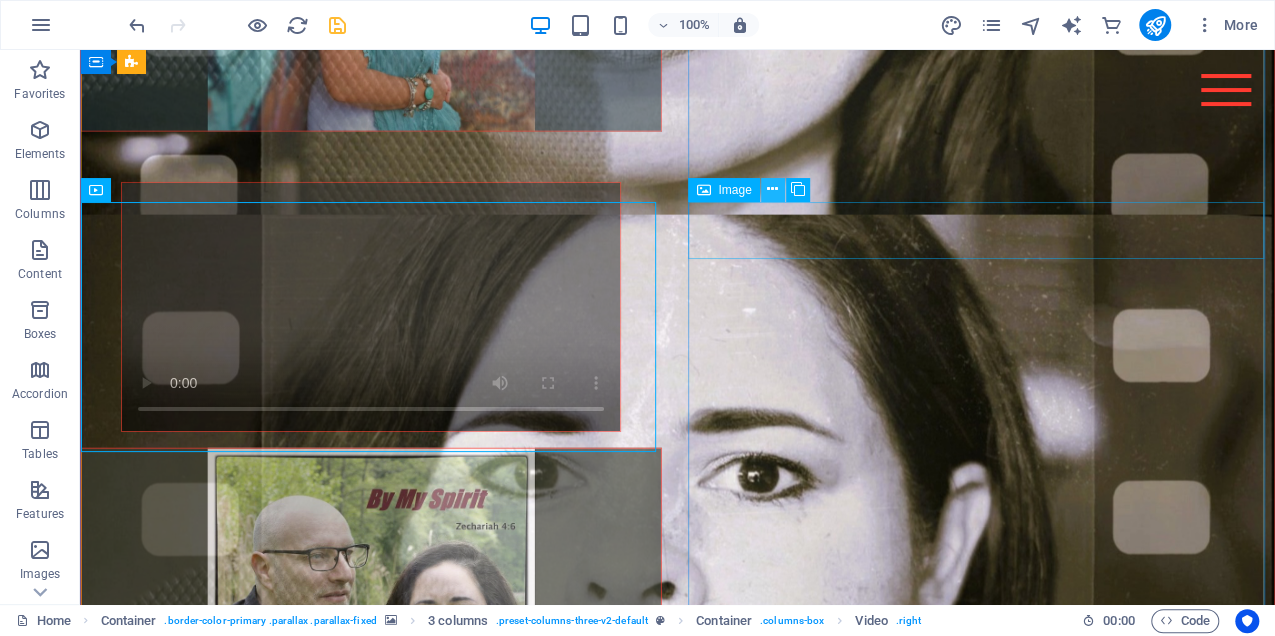 click at bounding box center (772, 189) 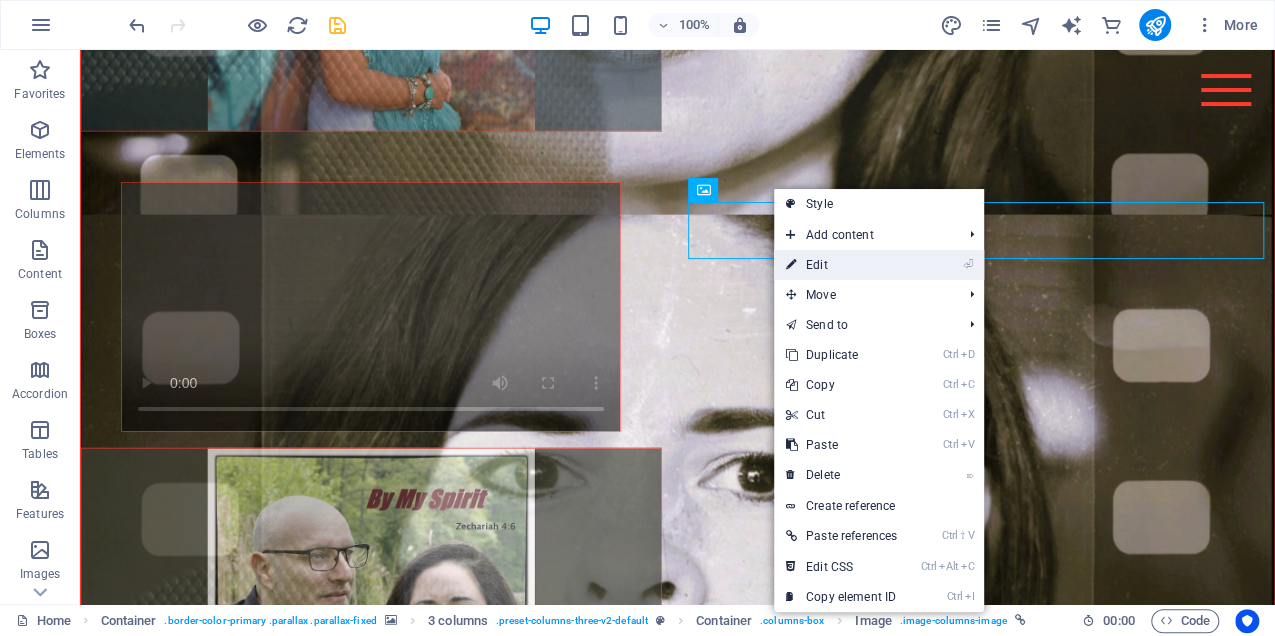 click on "⏎  Edit" at bounding box center (841, 265) 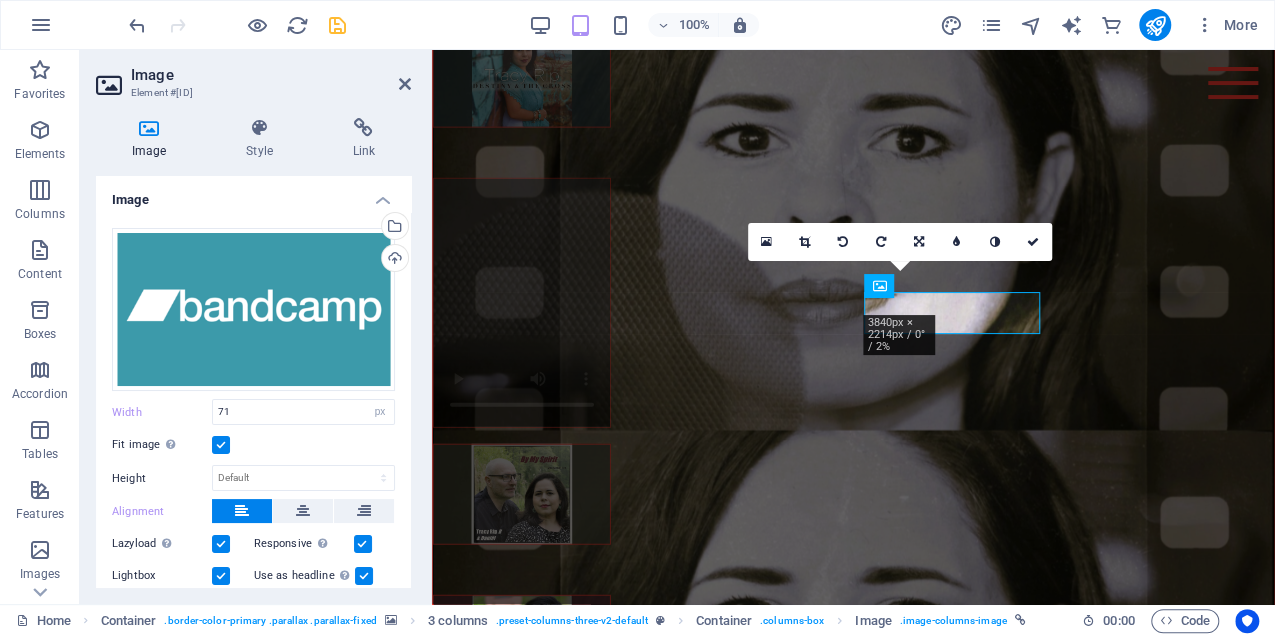 scroll, scrollTop: 2873, scrollLeft: 0, axis: vertical 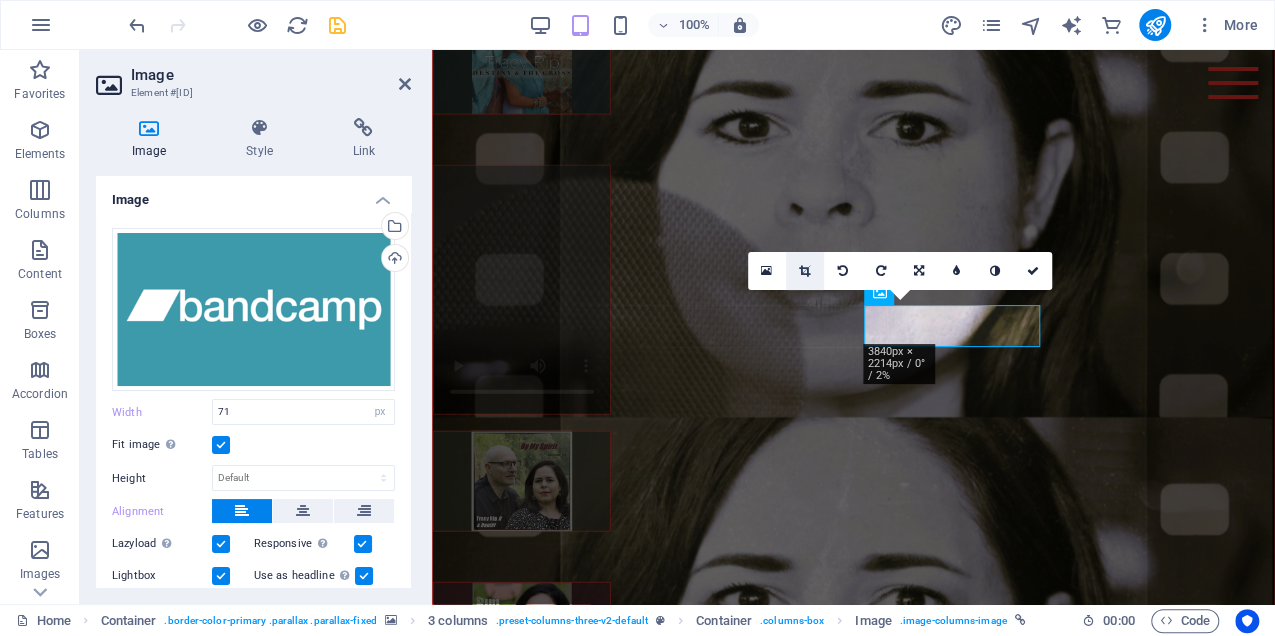 click at bounding box center (804, 271) 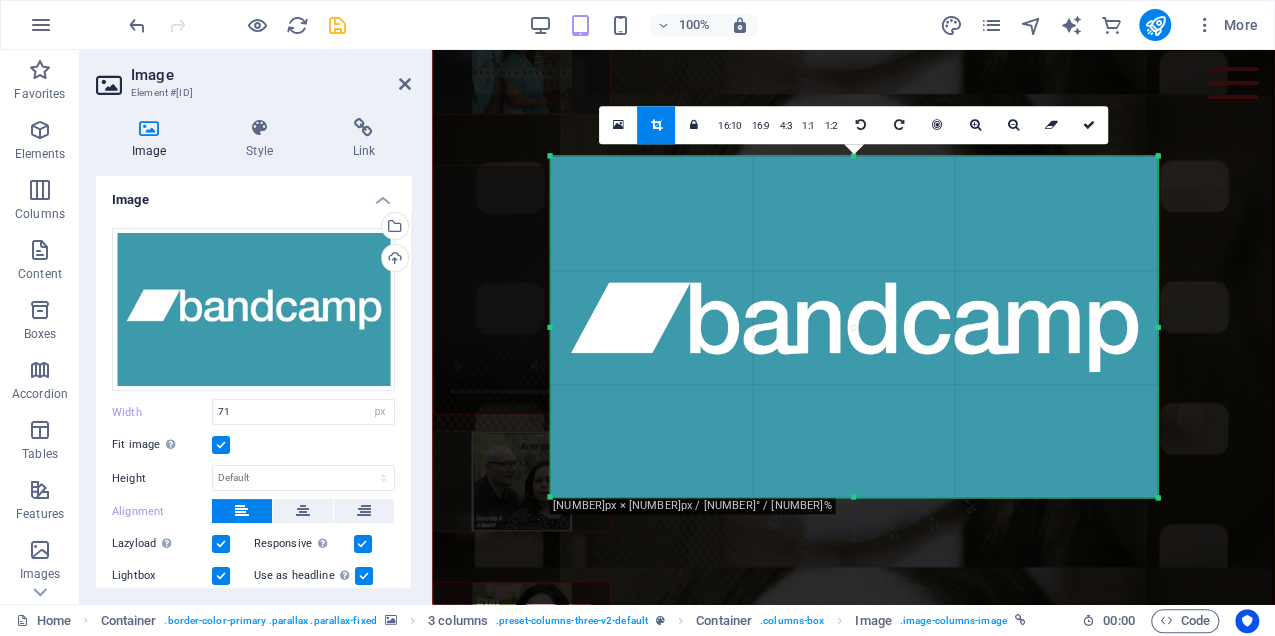 drag, startPoint x: 1175, startPoint y: 331, endPoint x: 1126, endPoint y: 338, distance: 49.497475 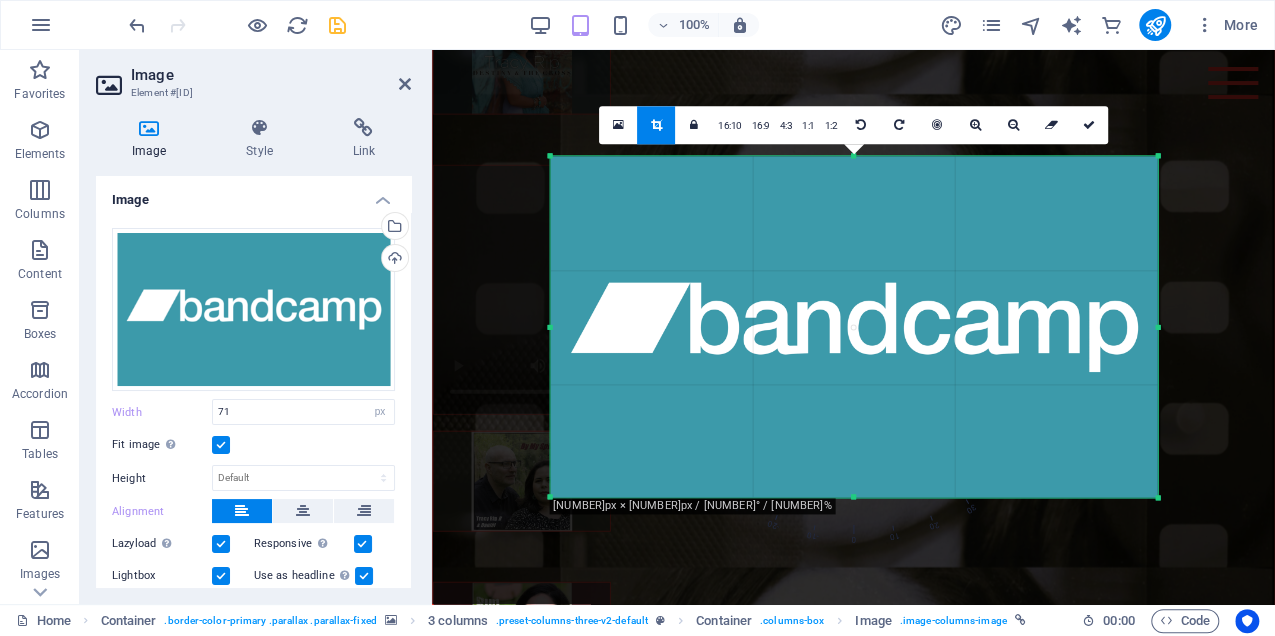 click on "180 170 160 150 140 130 120 110 100 90 80 70 60 50 40 30 20 10 0 -10 -20 -30 -40 -50 -60 -70 -80 -90 -100 -110 -120 -130 -140 -150 -160 -170 3840px × 2153px / 0° / 18% 16:10 16:9 4:3 1:1 1:2 0" at bounding box center (853, 326) 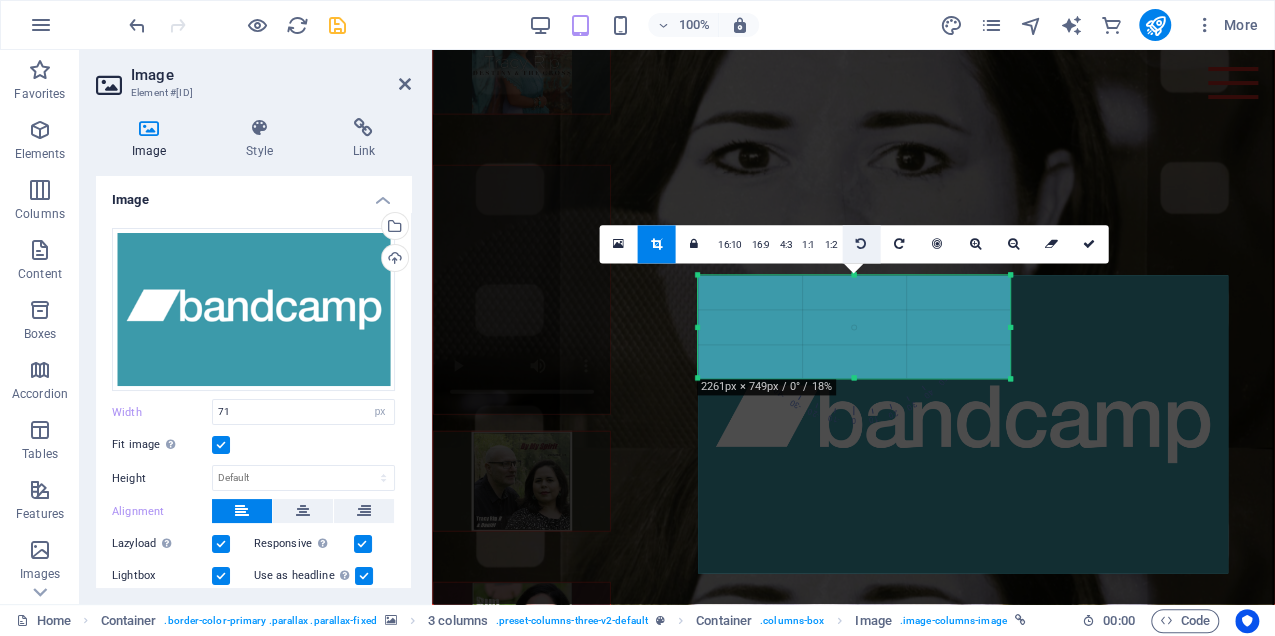 drag, startPoint x: 1153, startPoint y: 496, endPoint x: 857, endPoint y: 257, distance: 380.44318 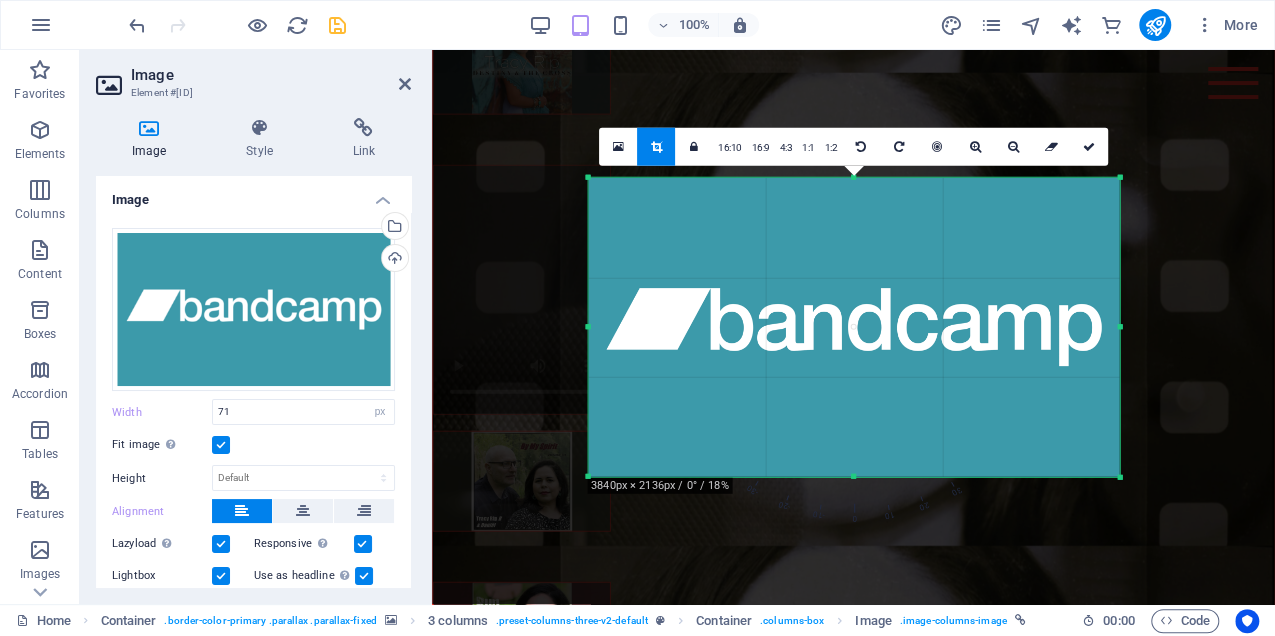 drag, startPoint x: 998, startPoint y: 372, endPoint x: 1226, endPoint y: 571, distance: 302.63013 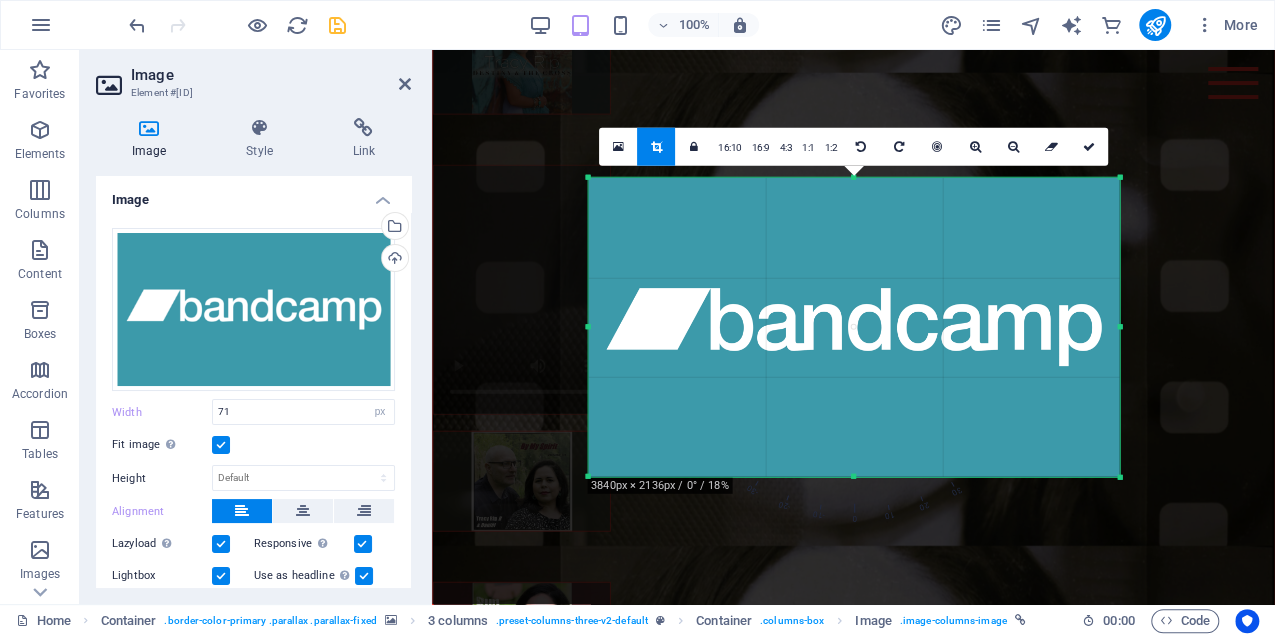 click on "H1 Text Container Separator Spacer H1 Text H3 Container Container Text Text Container Video Text Container Text Spacer Container 3 columns Container Image Container Spacer Image Spacer Video Container 3 columns Container YouTube Container Spacer YouTube Spacer YouTube Spacer Container YouTube Spacer YouTube Menu Bar H1 Button Button Container Menu Bar Logo Spacer Separator Spacer YouTube Button Spacer H1 Cards Container Image Container Cards Cards Container Image Container Cards Container Container Text Separator H3 Button Spacer H1 Container Text image overlap Container H3 Container H2 Text image overlap Container H2 Text image overlap Container Text image overlap H2 Container Text image overlap Container Button Floating Image Text Container Floating Image Input Form Input Email Textarea H1" at bounding box center (853, 327) 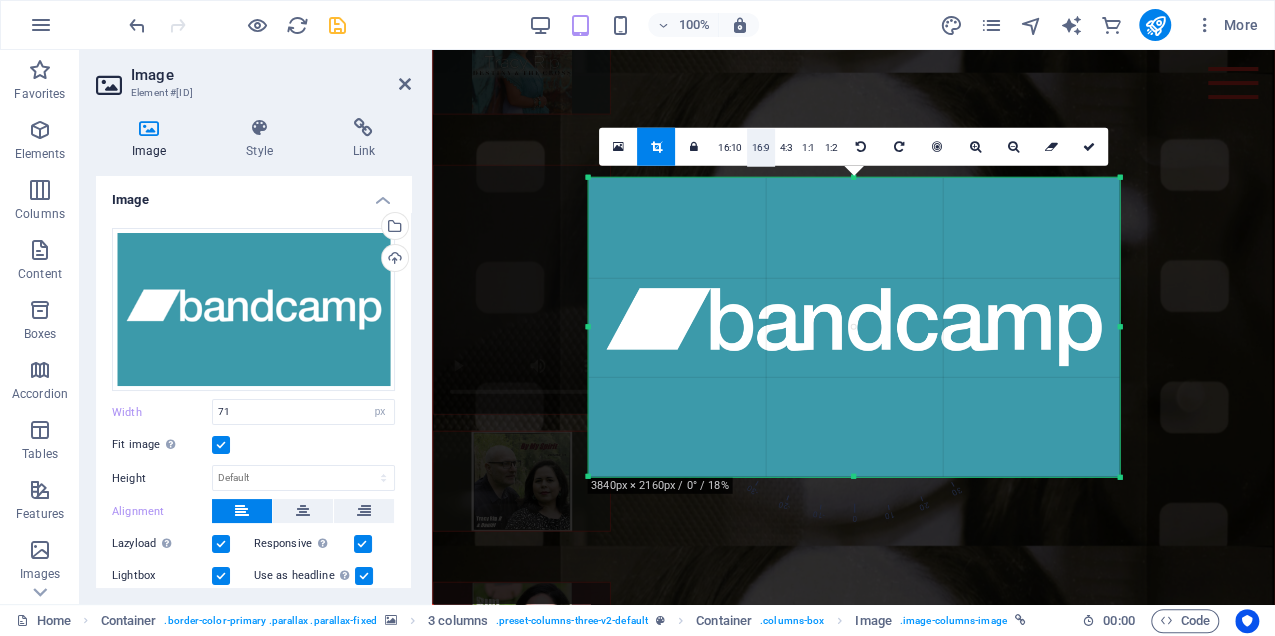 click on "16:9" at bounding box center [761, 148] 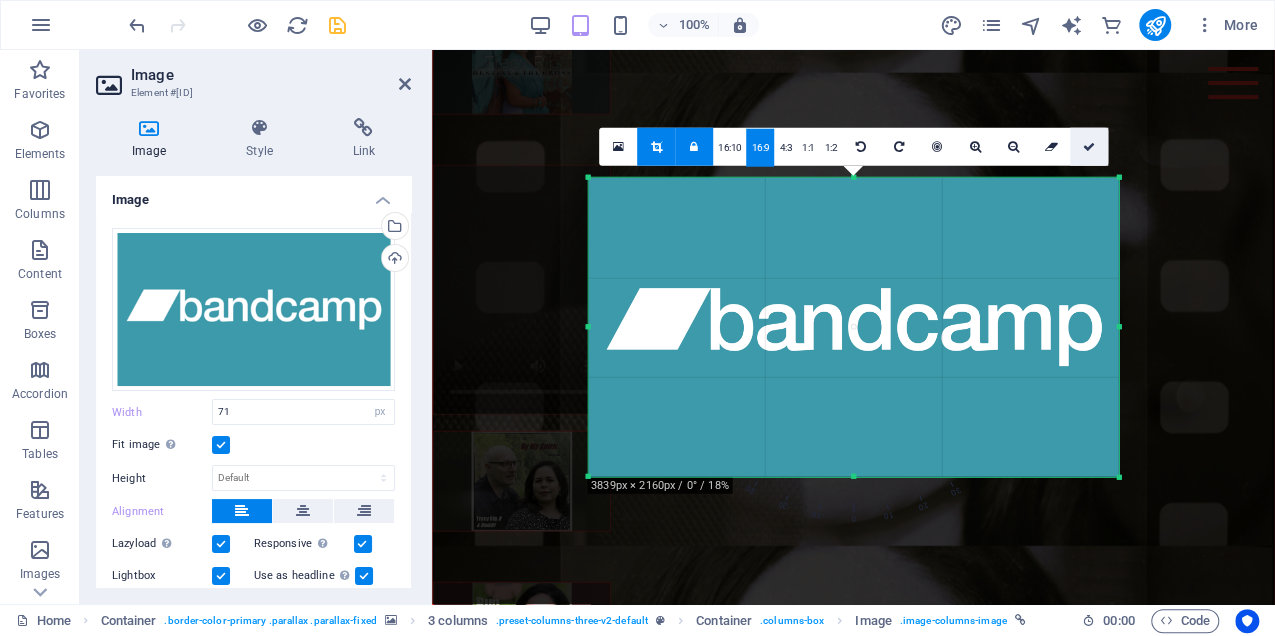 click at bounding box center [1089, 147] 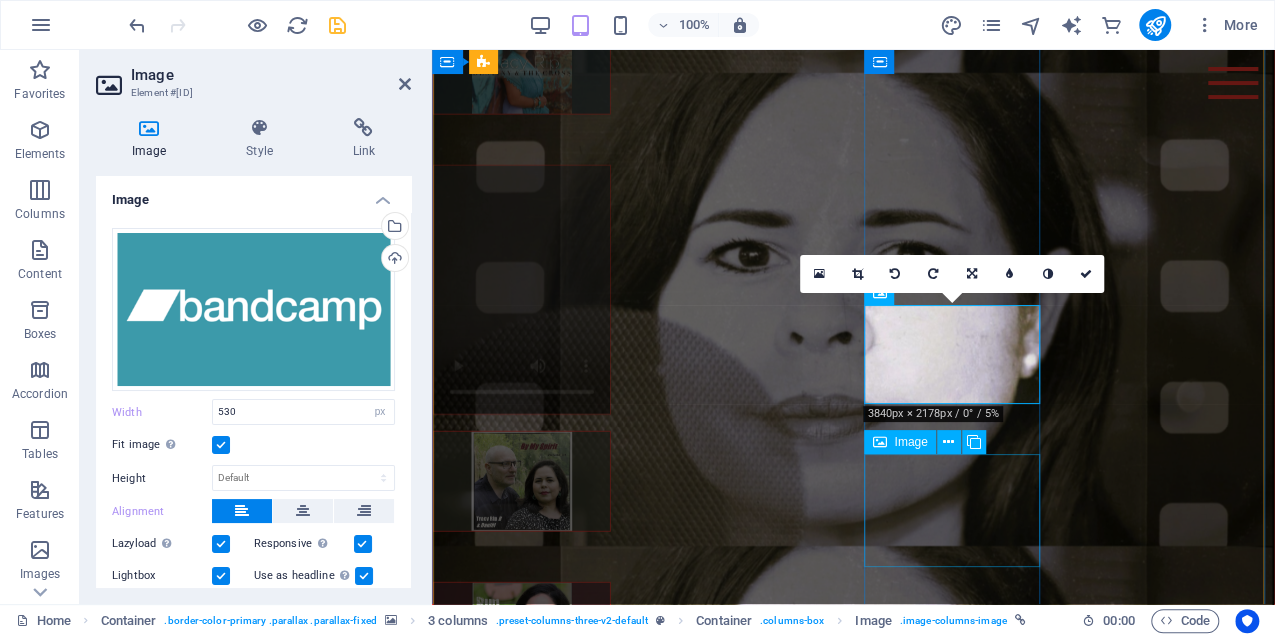 click at bounding box center [522, 1391] 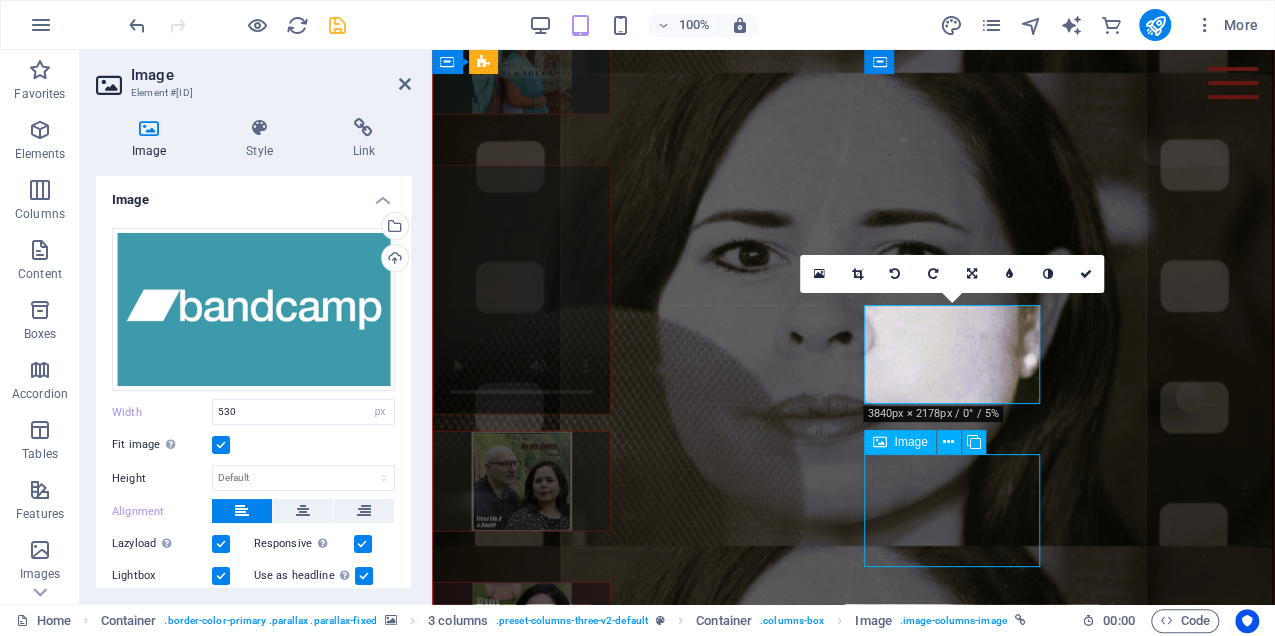 click at bounding box center (522, 1391) 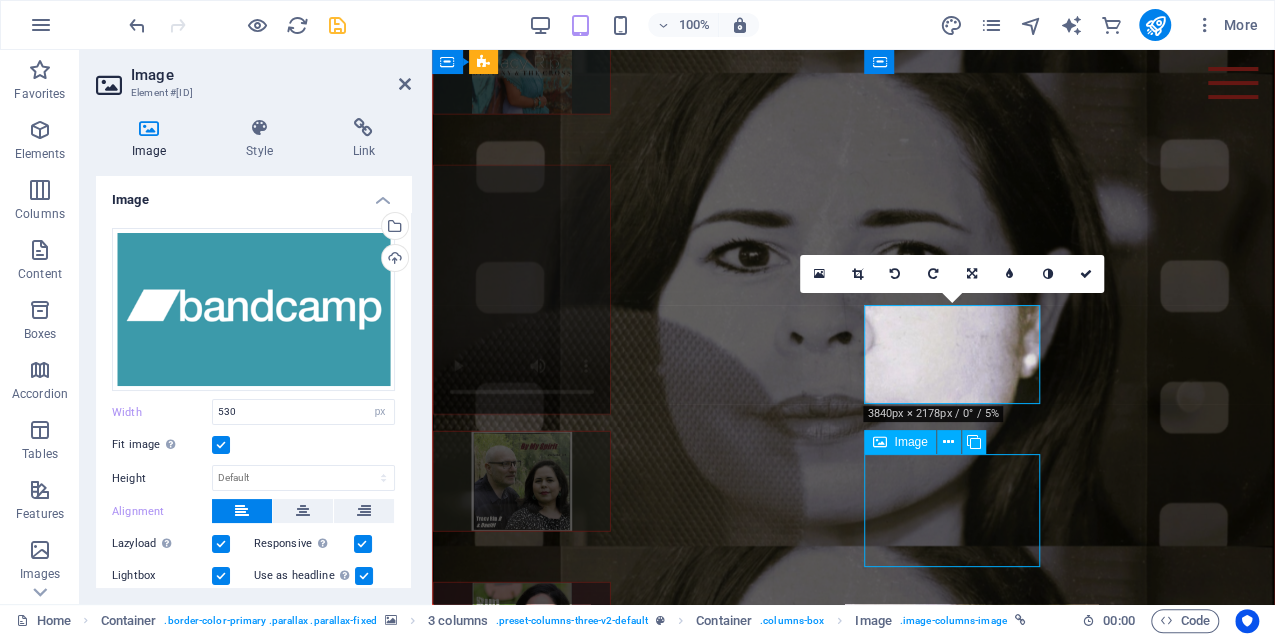 select on "px" 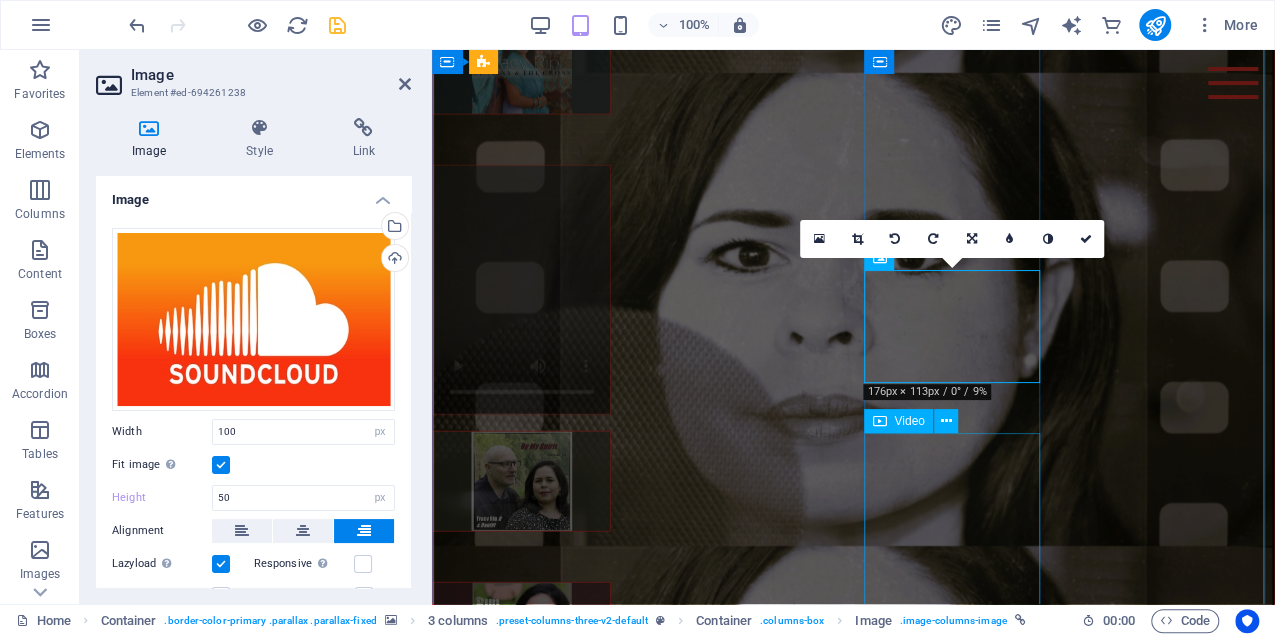 scroll, scrollTop: 3057, scrollLeft: 0, axis: vertical 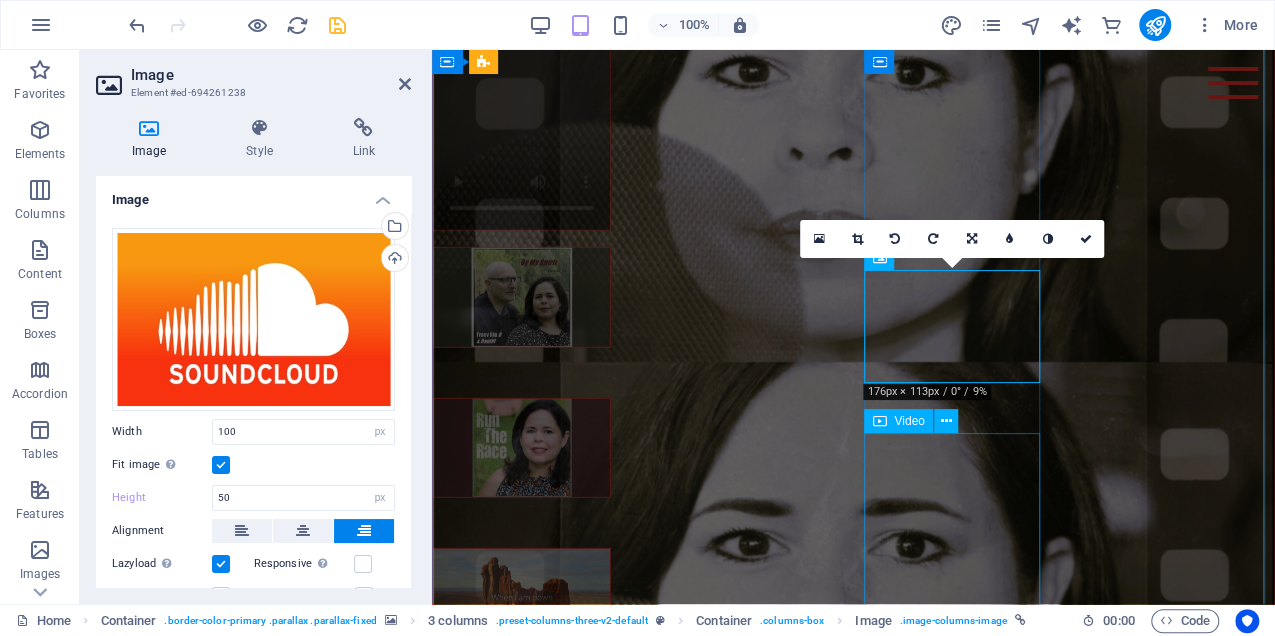 type on "500" 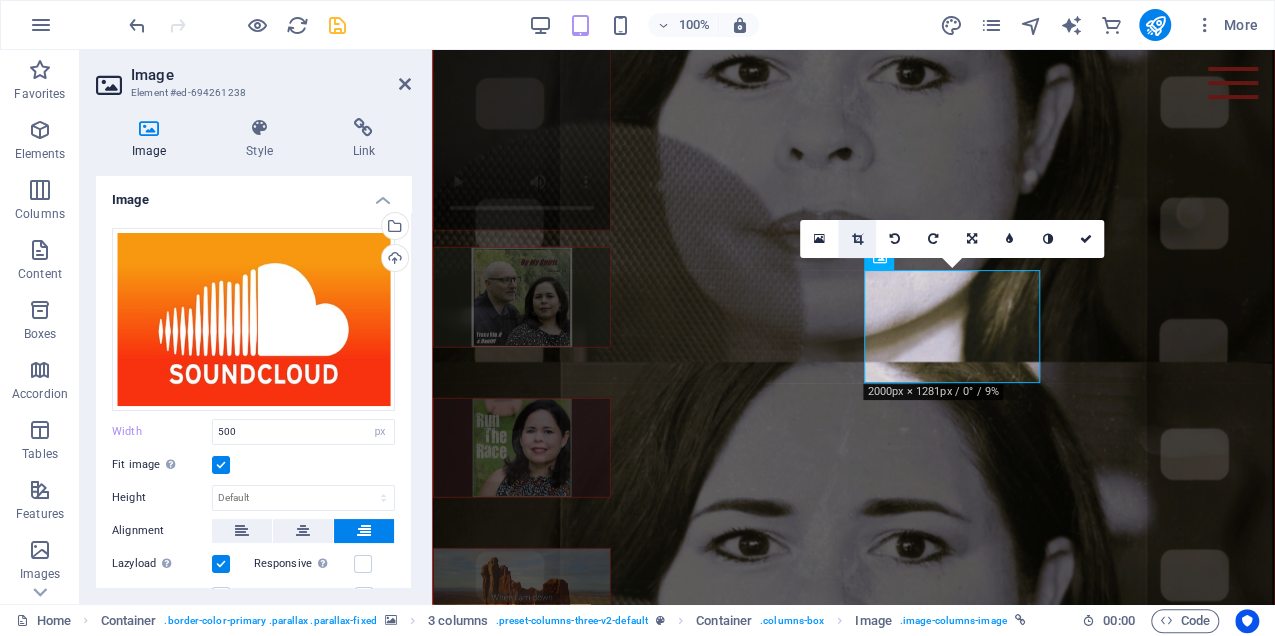 click at bounding box center (857, 239) 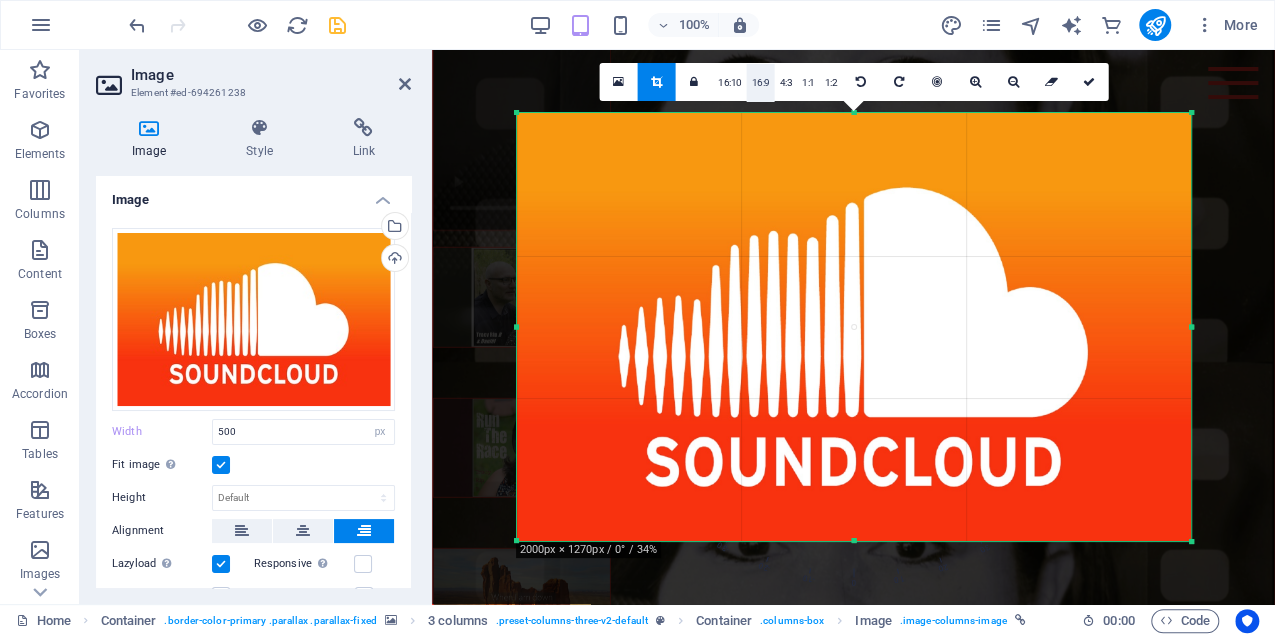click on "16:9" at bounding box center [761, 83] 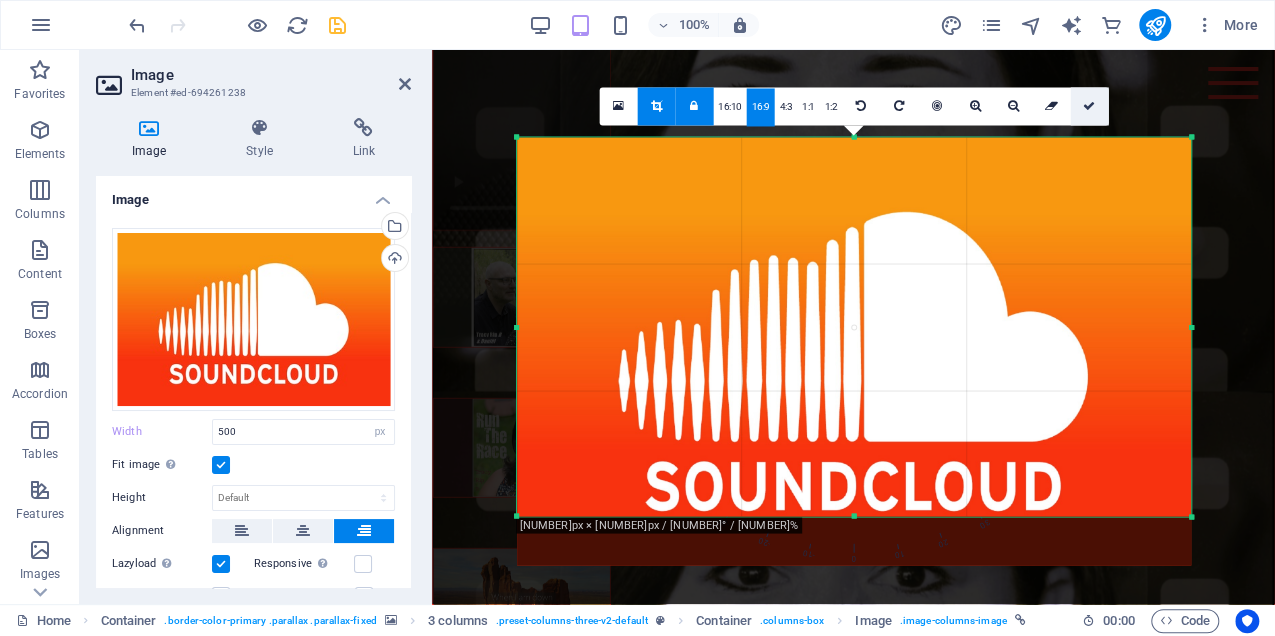 click at bounding box center [1089, 106] 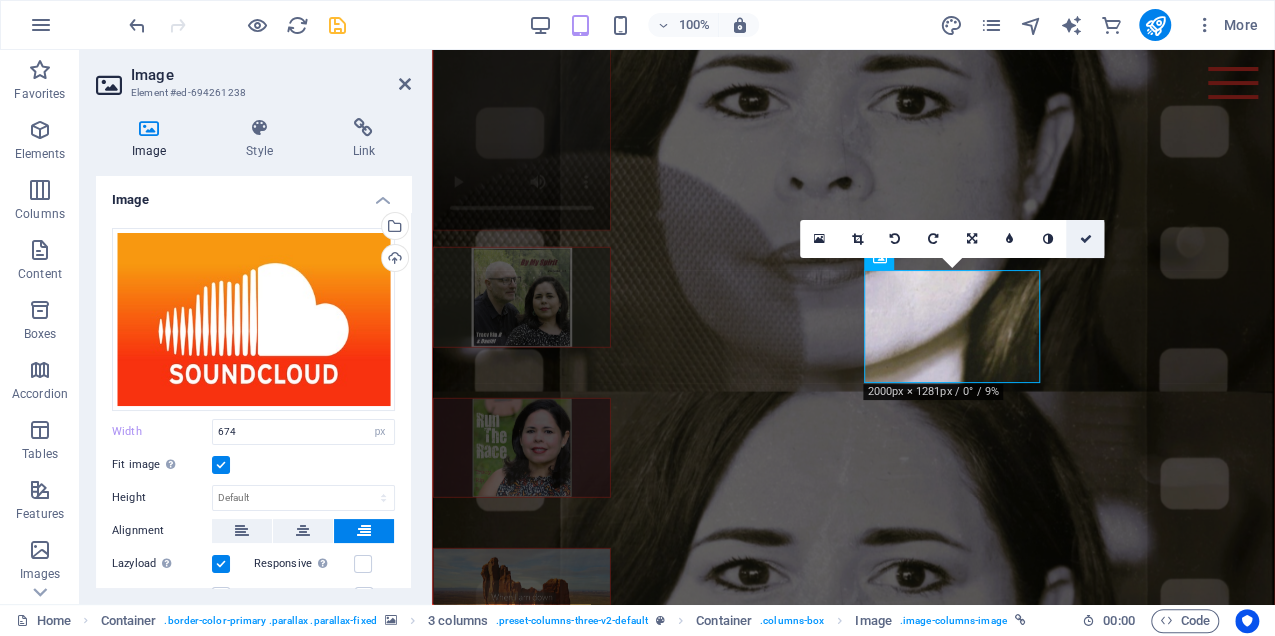 drag, startPoint x: 1089, startPoint y: 234, endPoint x: 1008, endPoint y: 227, distance: 81.3019 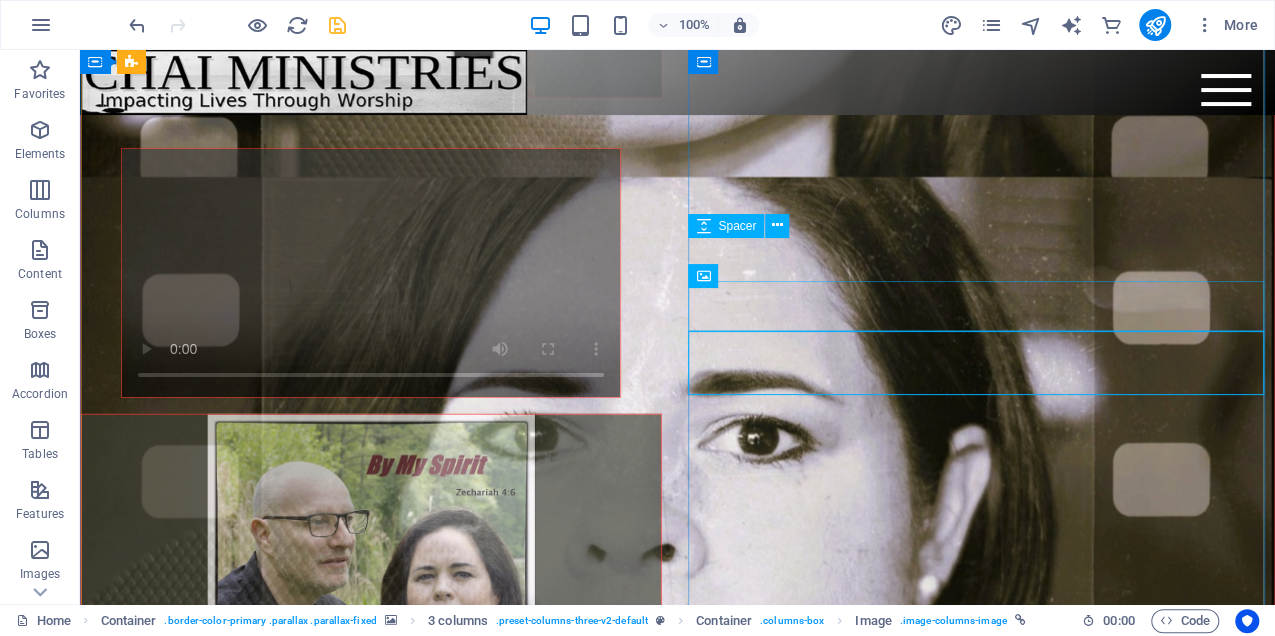 scroll, scrollTop: 3421, scrollLeft: 0, axis: vertical 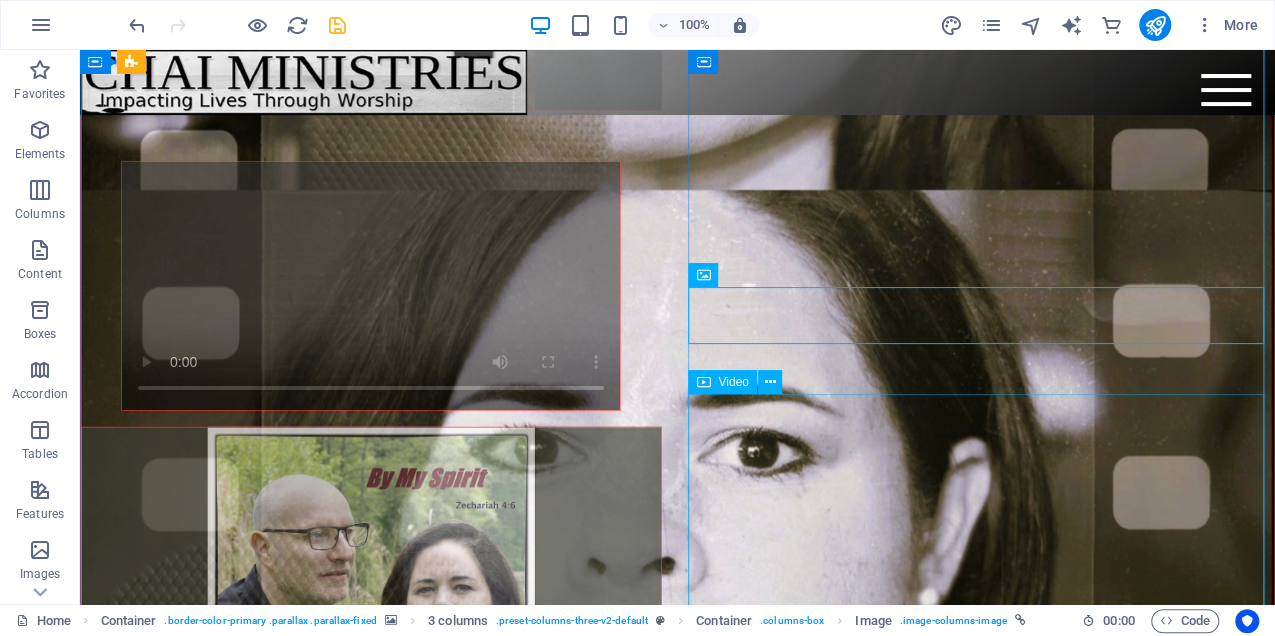 click at bounding box center [371, 1896] 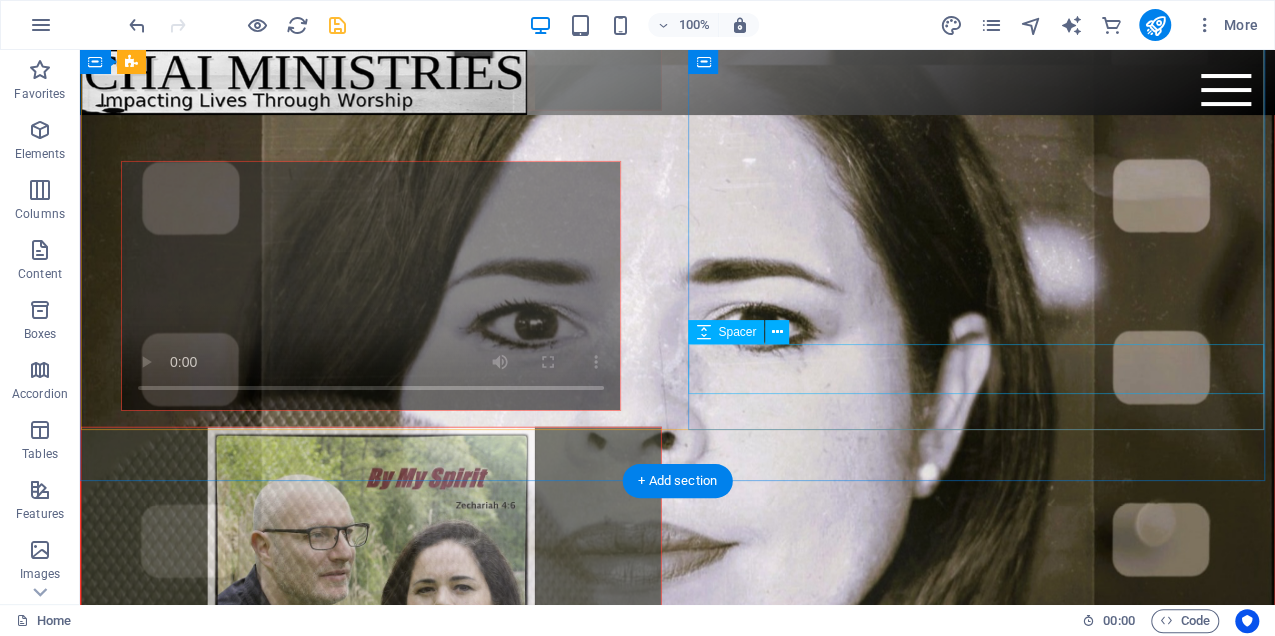 click at bounding box center [371, 1746] 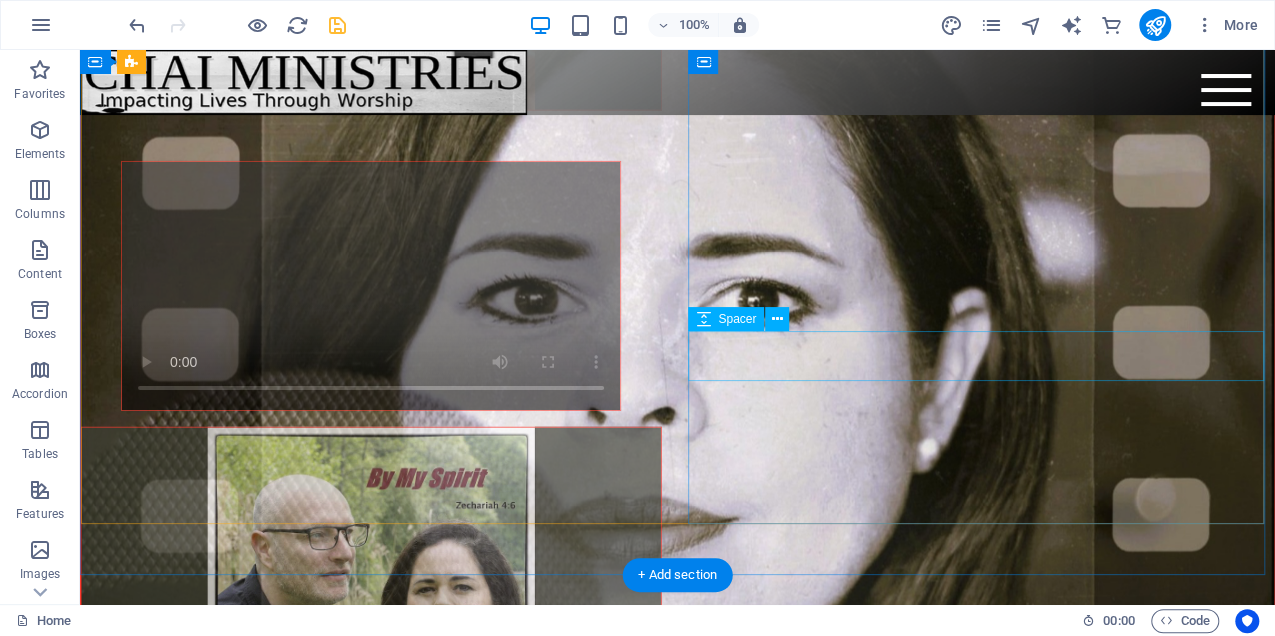 scroll, scrollTop: 3221, scrollLeft: 0, axis: vertical 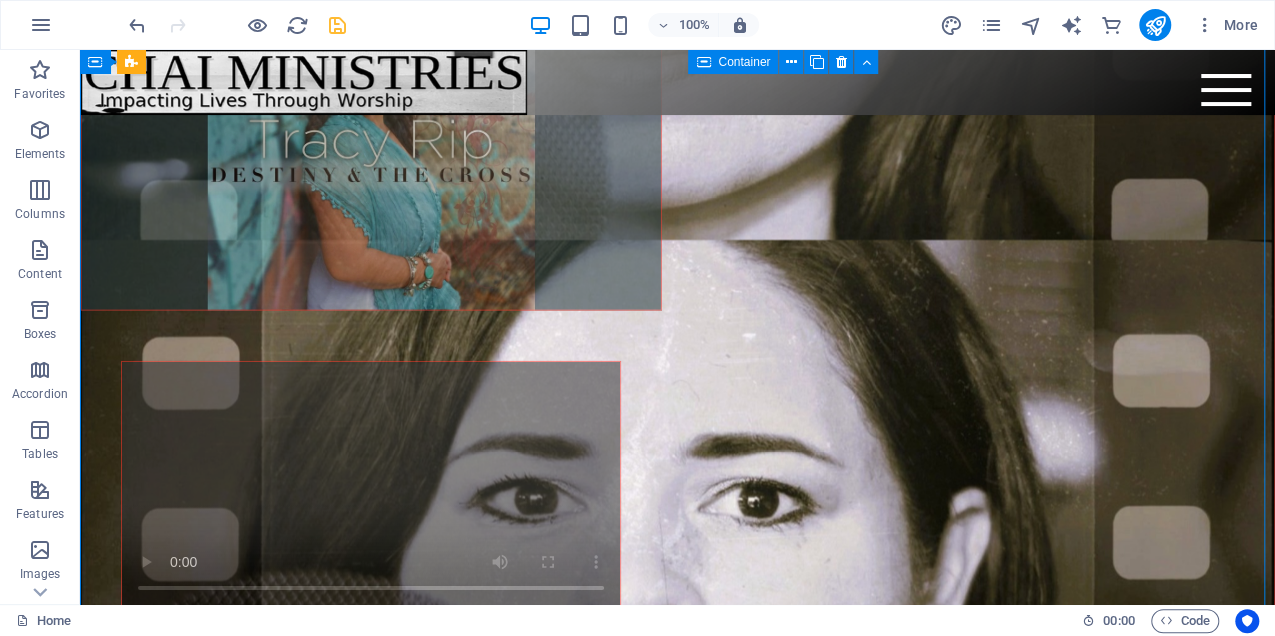 click at bounding box center [371, 1274] 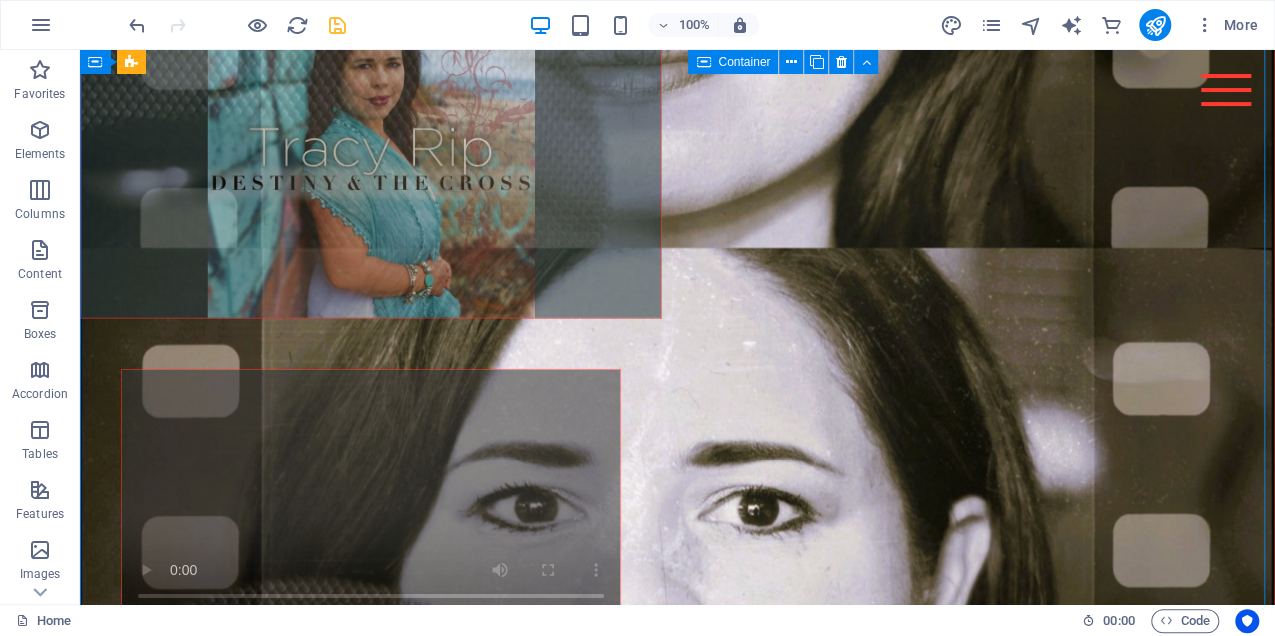 scroll, scrollTop: 3254, scrollLeft: 0, axis: vertical 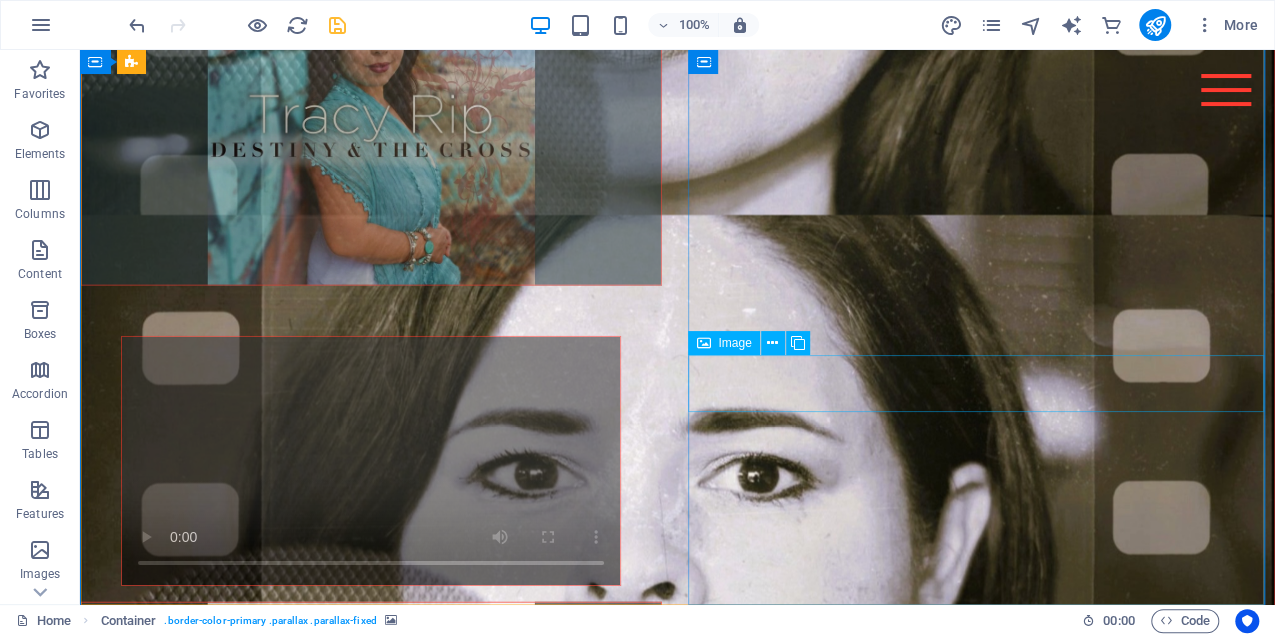 click at bounding box center (371, 1759) 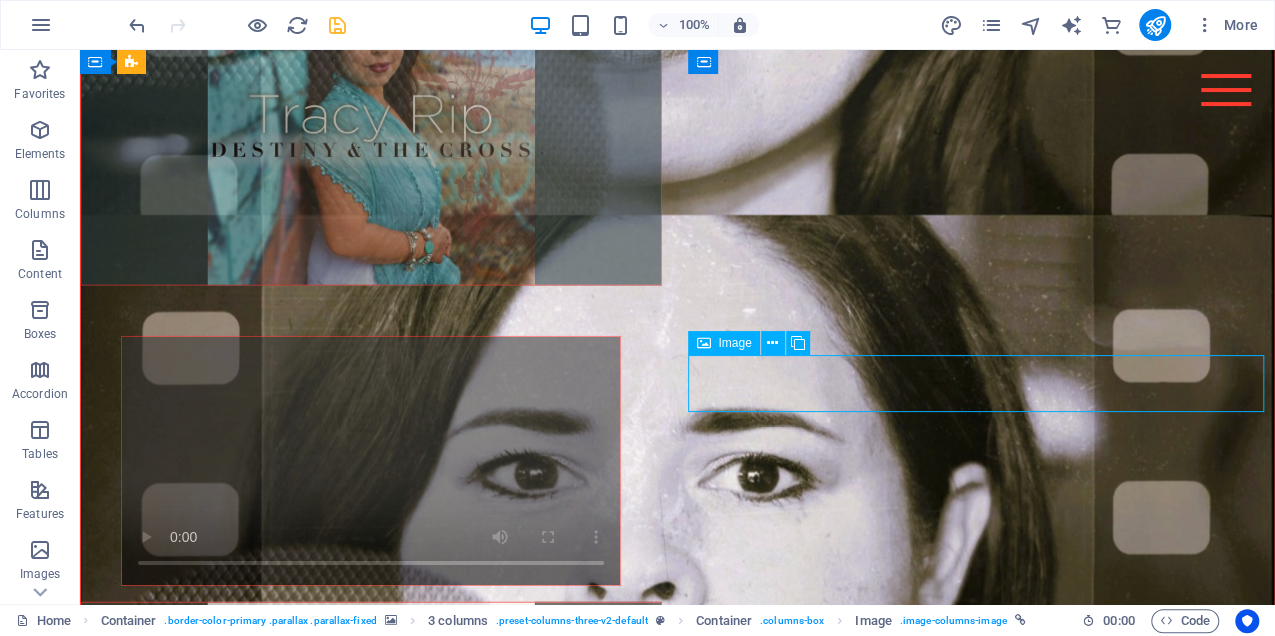 click at bounding box center (371, 1759) 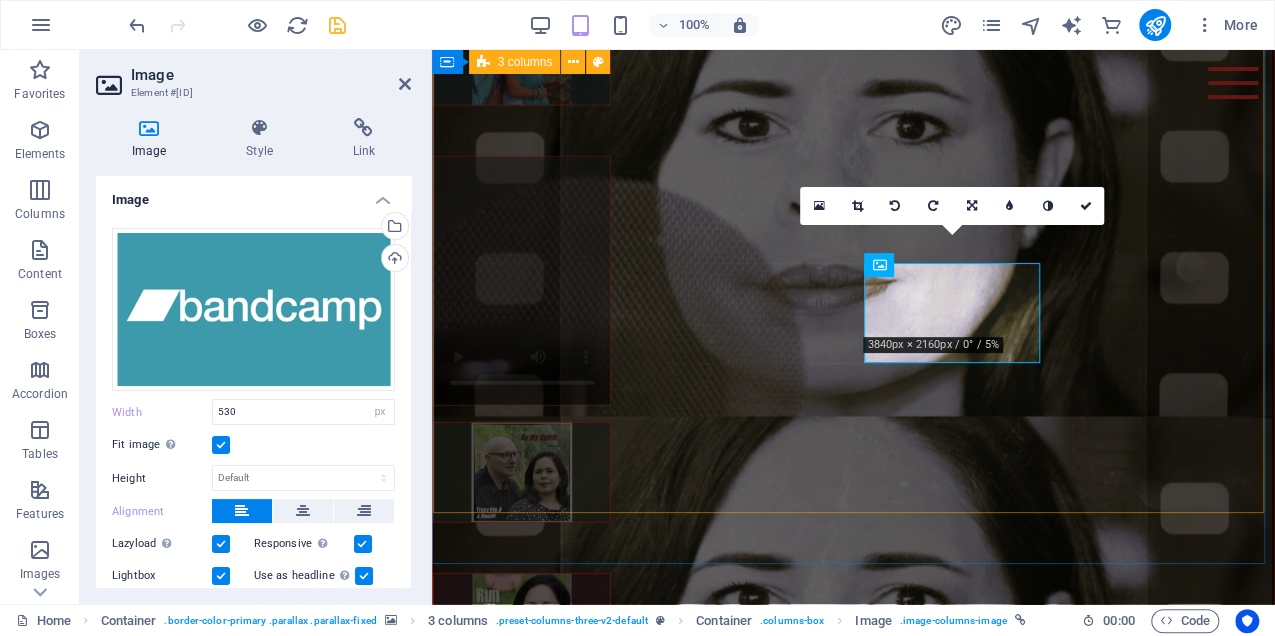 scroll, scrollTop: 2900, scrollLeft: 0, axis: vertical 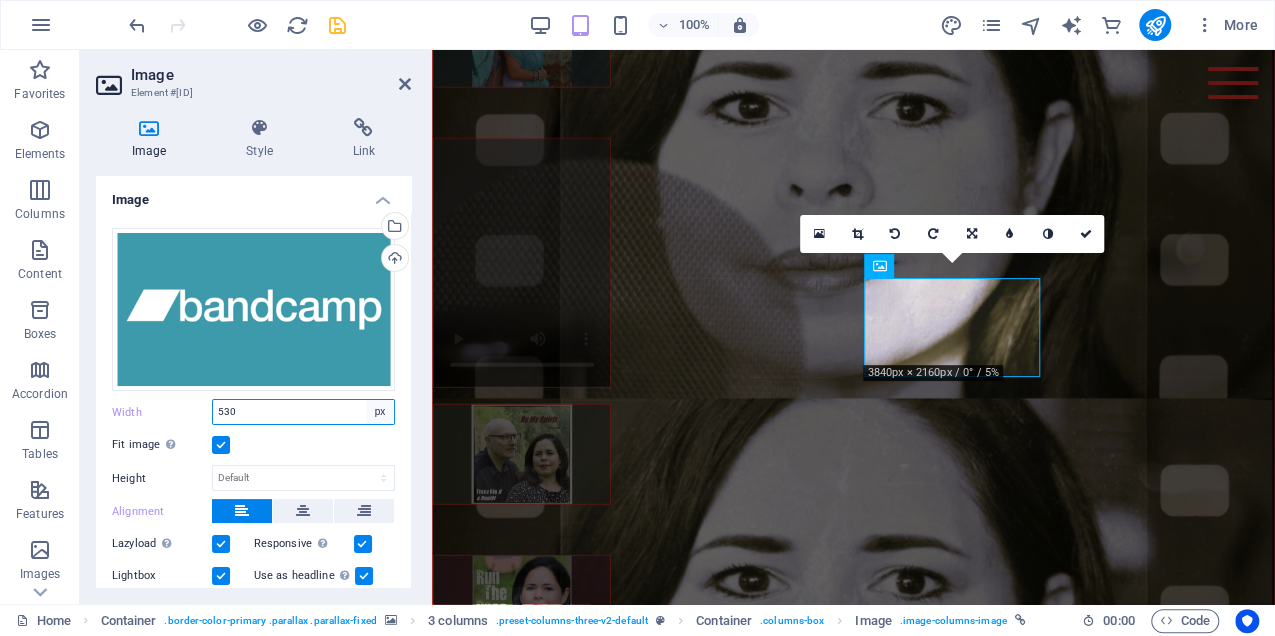 click on "Default auto px rem % em vh vw" at bounding box center [380, 412] 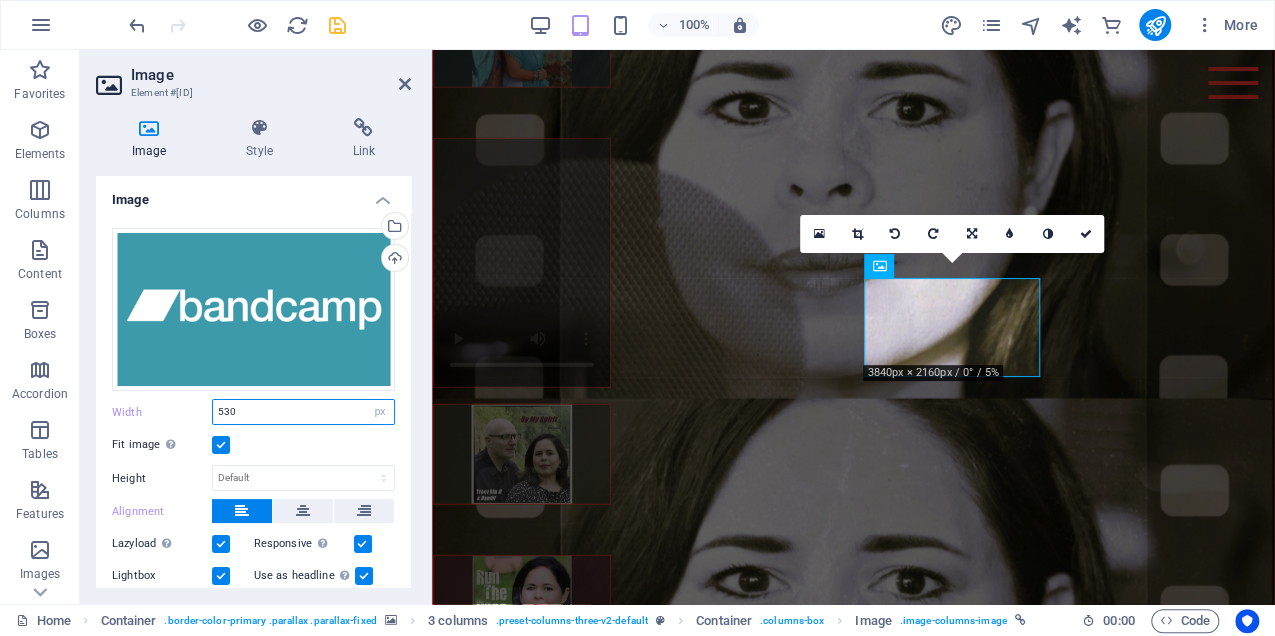 select on "%" 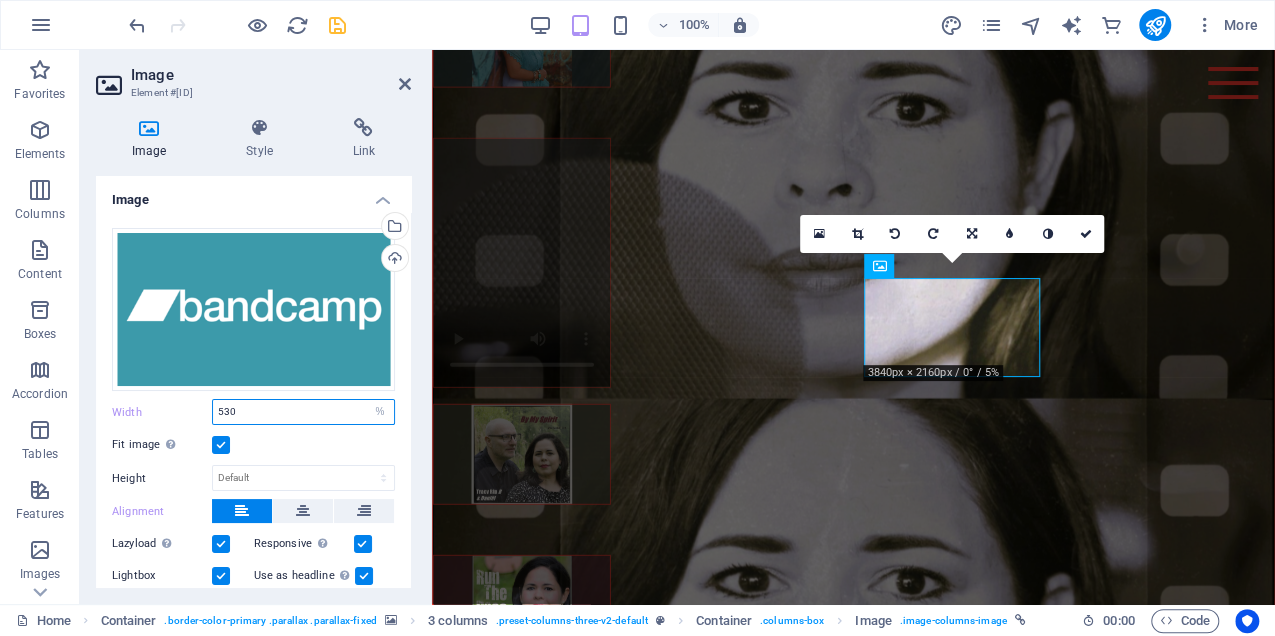 click on "Default auto px rem % em vh vw" at bounding box center (380, 412) 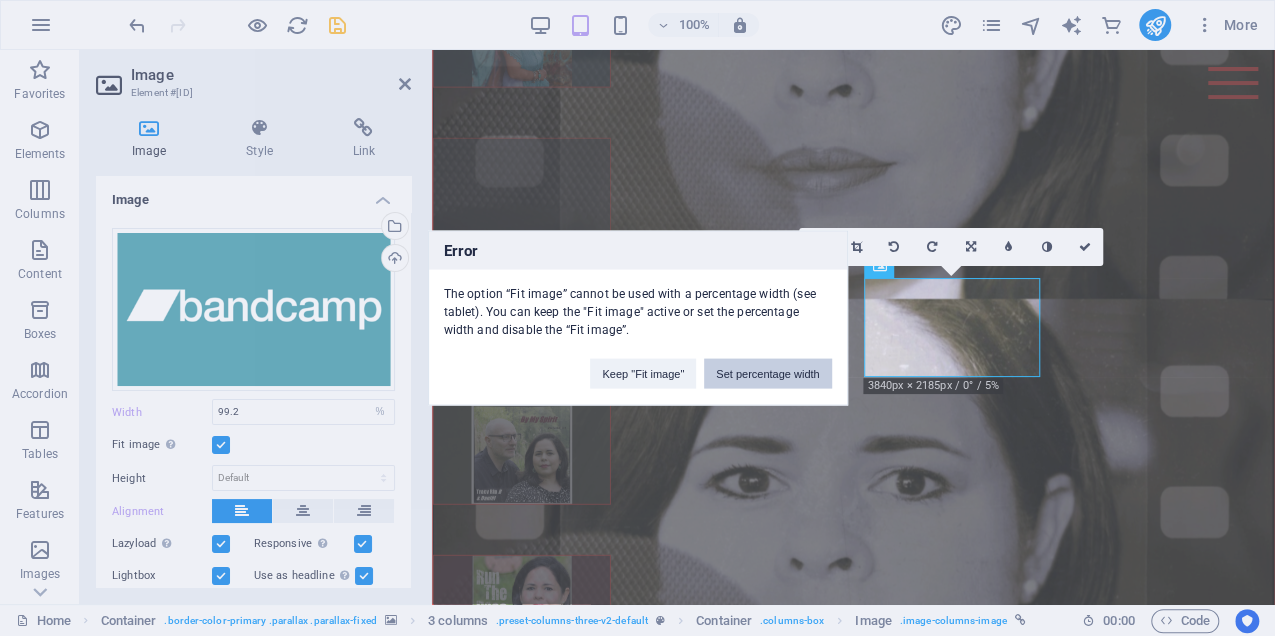 click on "Set percentage width" at bounding box center [767, 374] 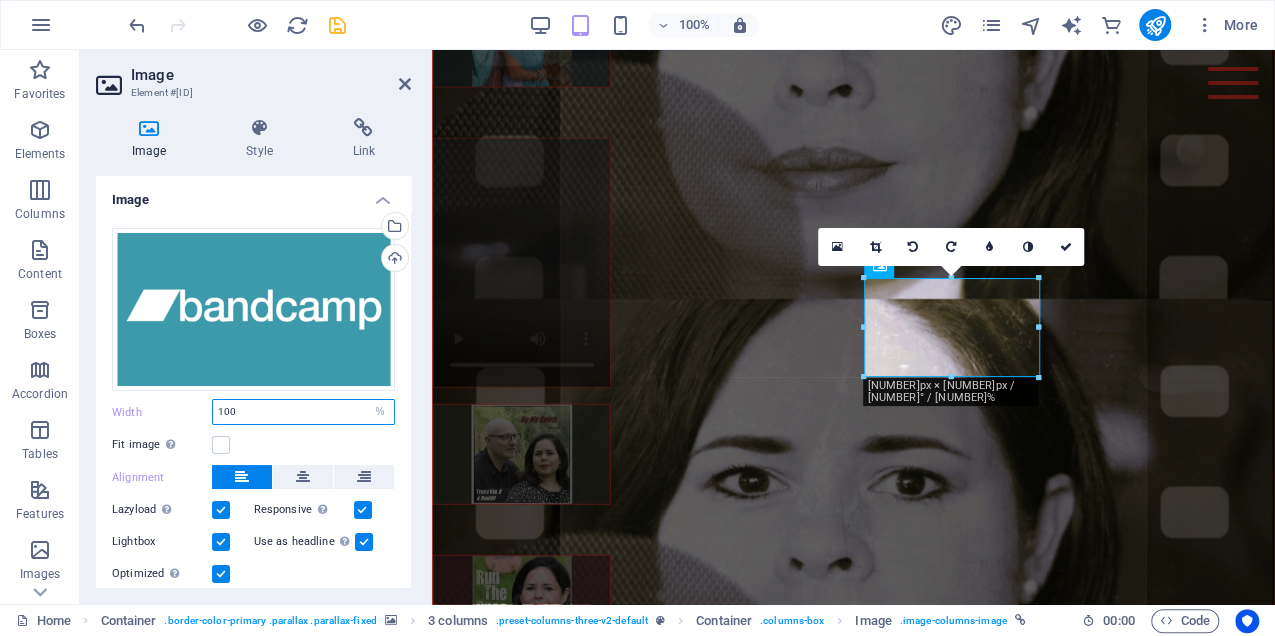 type on "100" 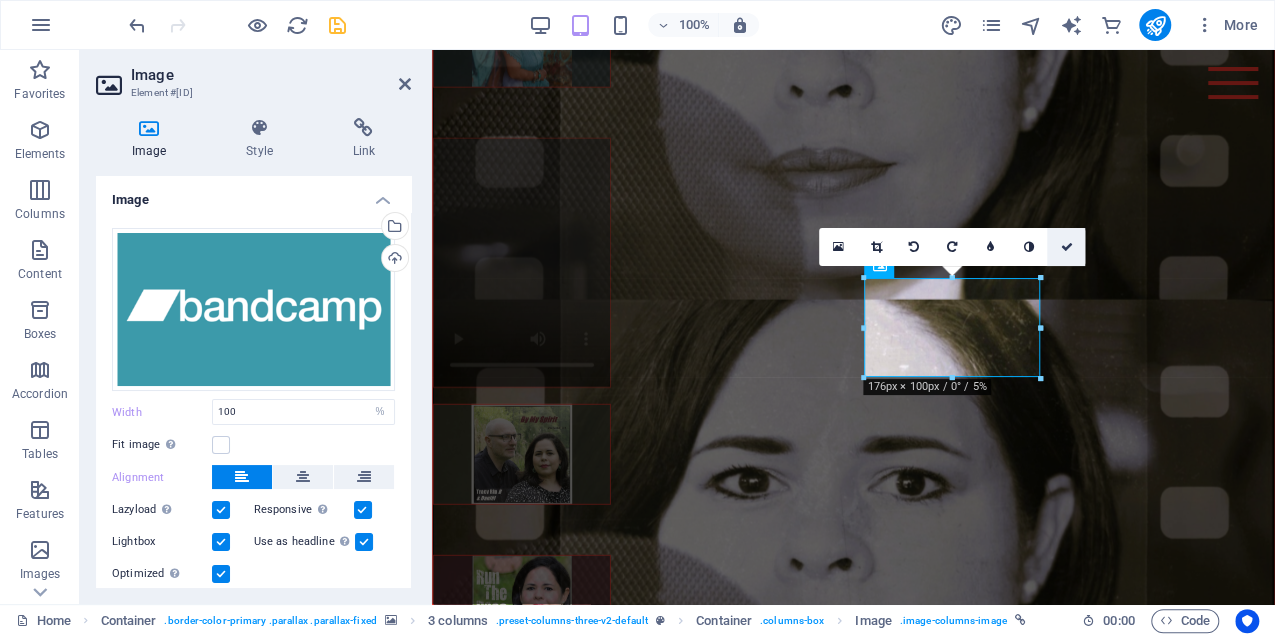 click at bounding box center [1066, 247] 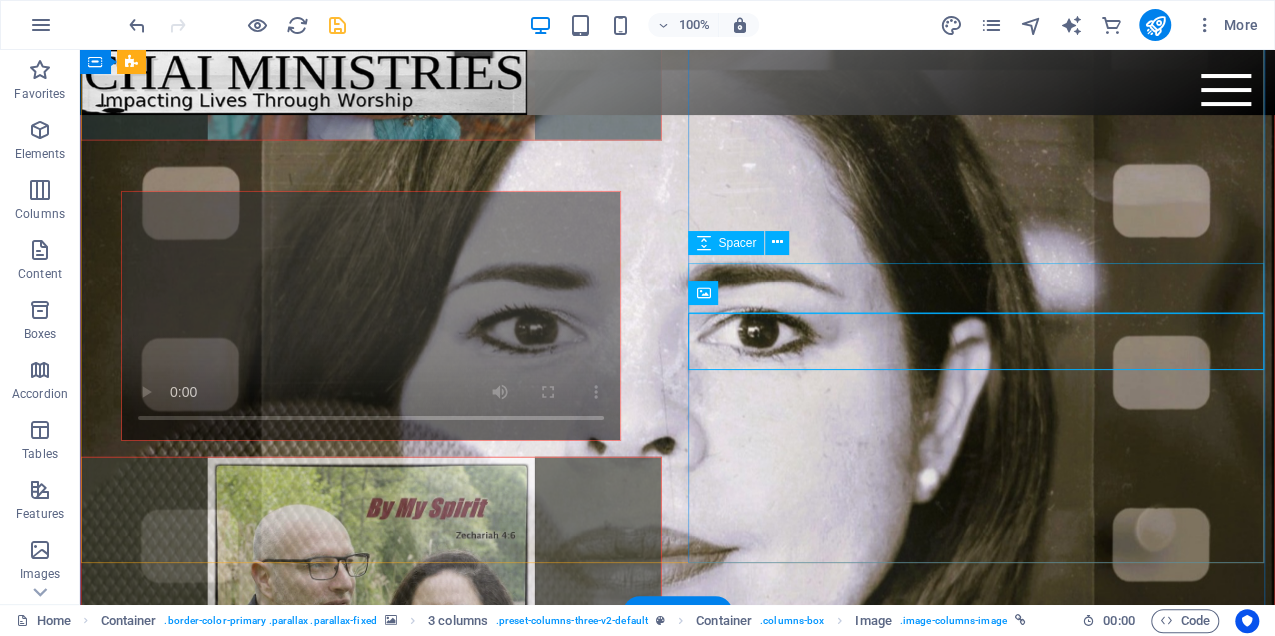 scroll, scrollTop: 3311, scrollLeft: 0, axis: vertical 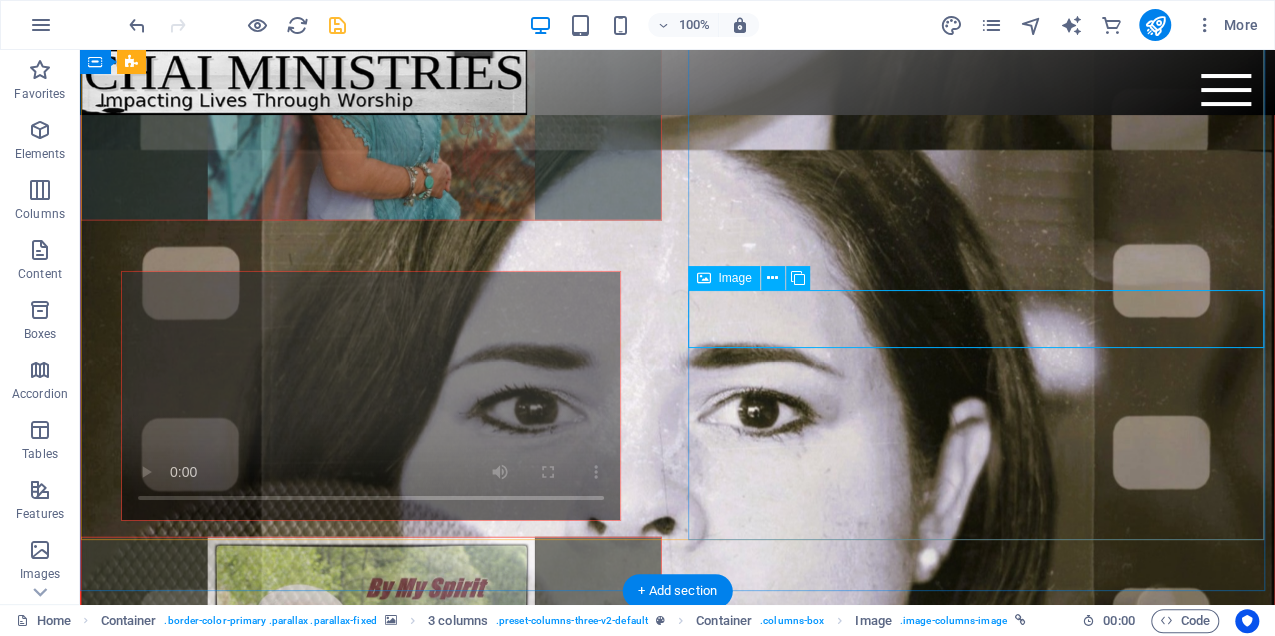 click at bounding box center [371, 1694] 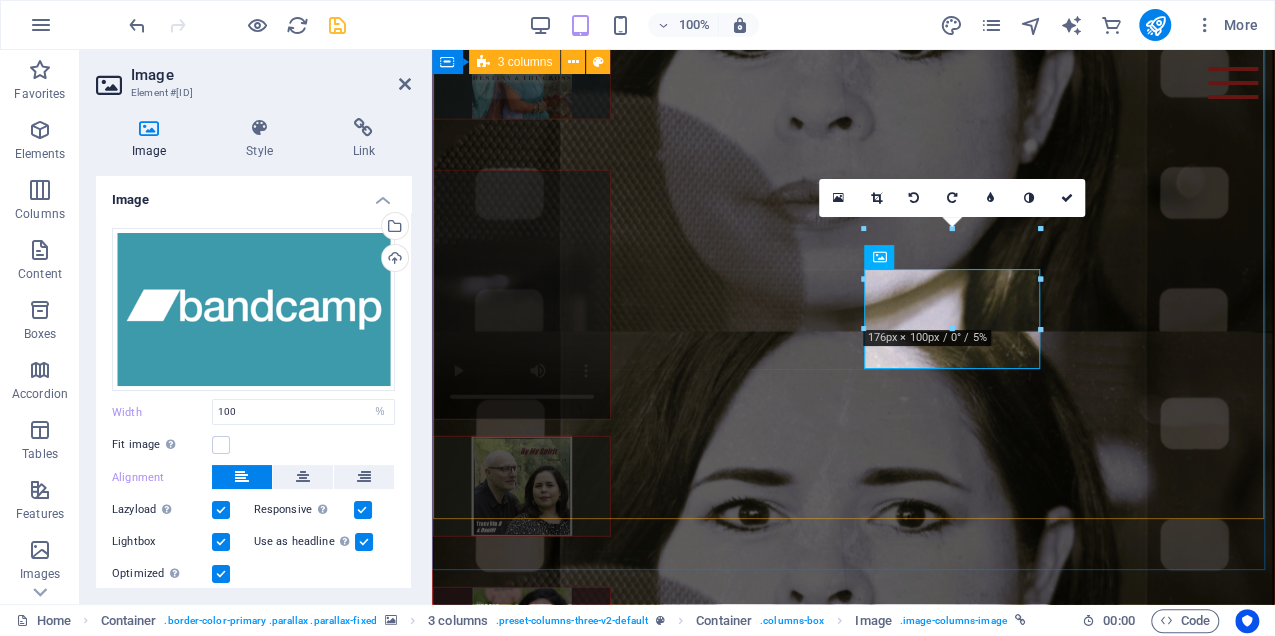 scroll, scrollTop: 2893, scrollLeft: 0, axis: vertical 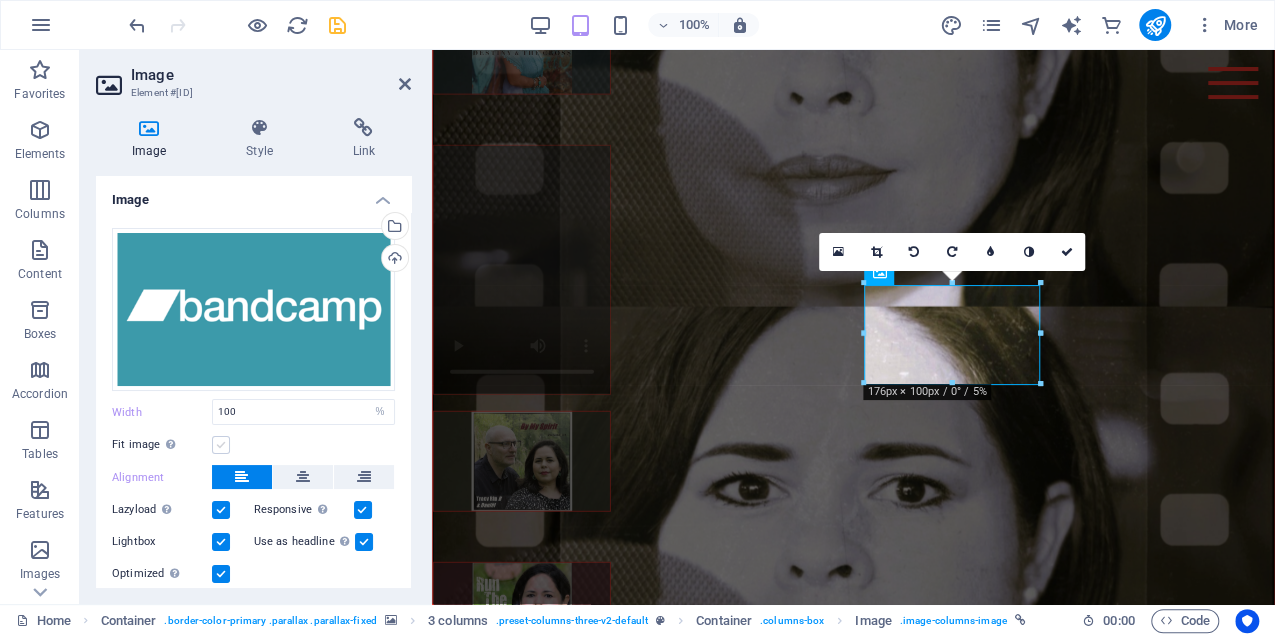 click at bounding box center (221, 445) 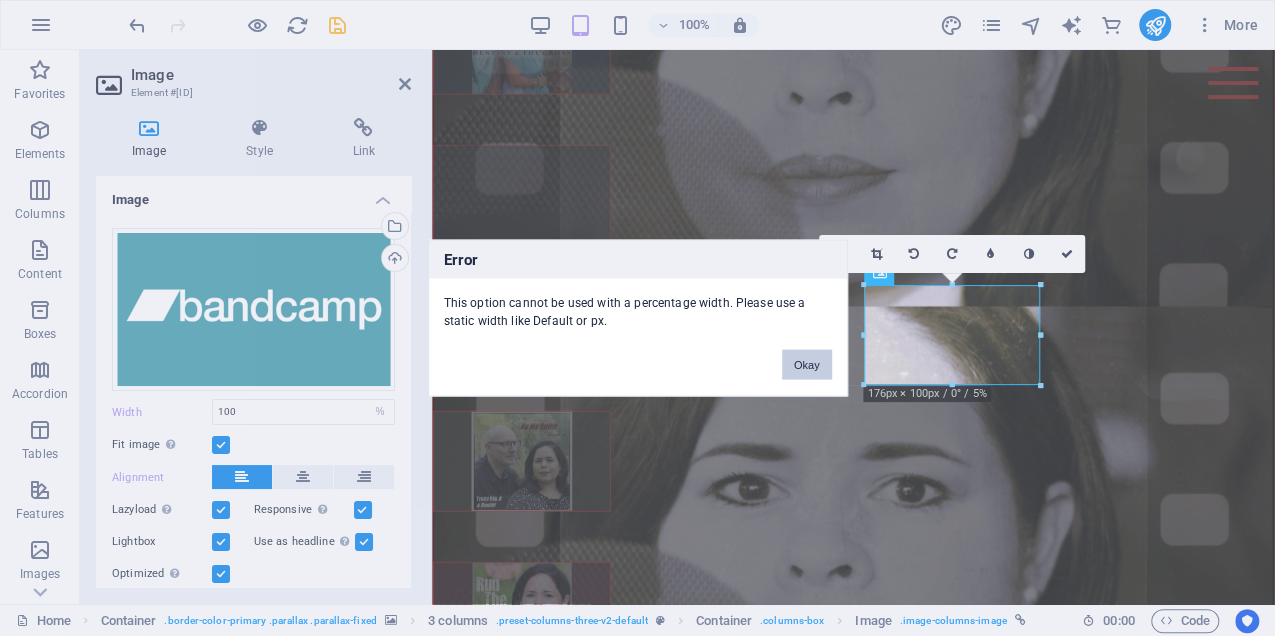 click on "Okay" at bounding box center (807, 365) 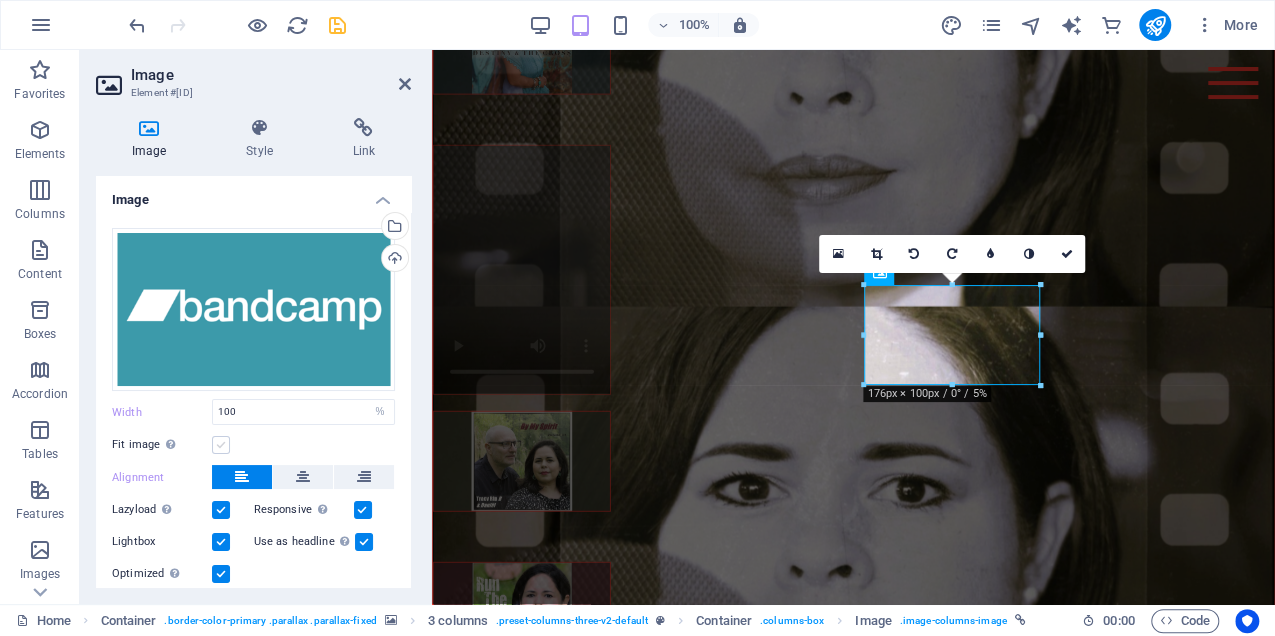 click at bounding box center (221, 445) 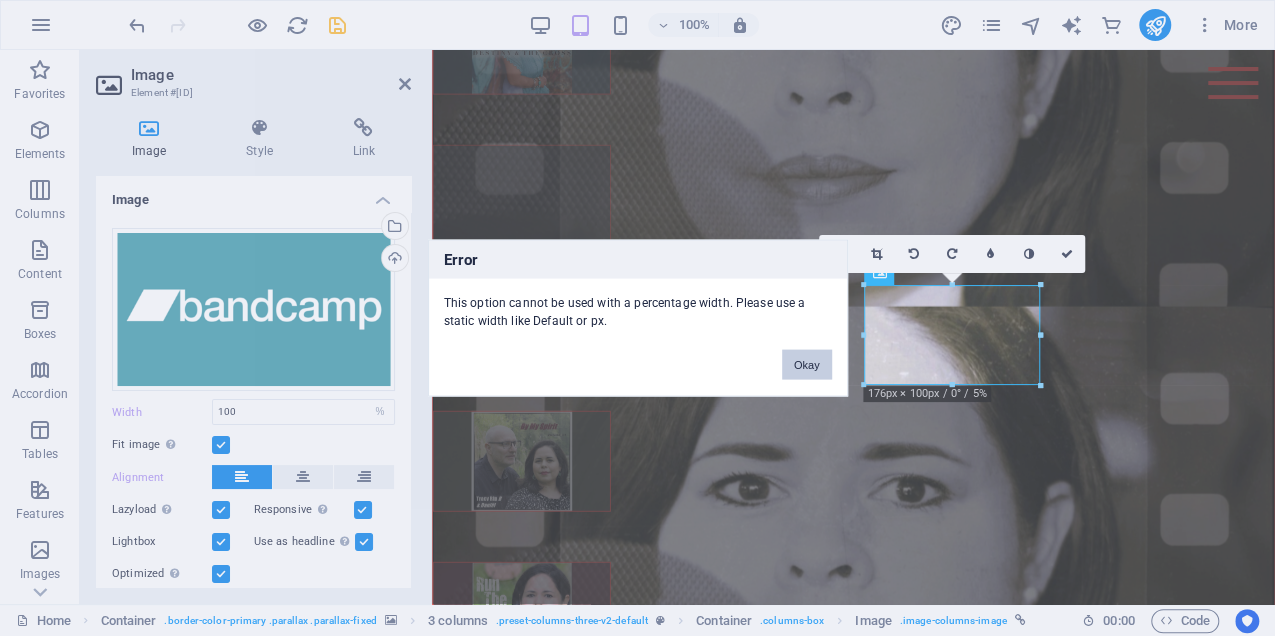 drag, startPoint x: 812, startPoint y: 365, endPoint x: 286, endPoint y: 322, distance: 527.7547 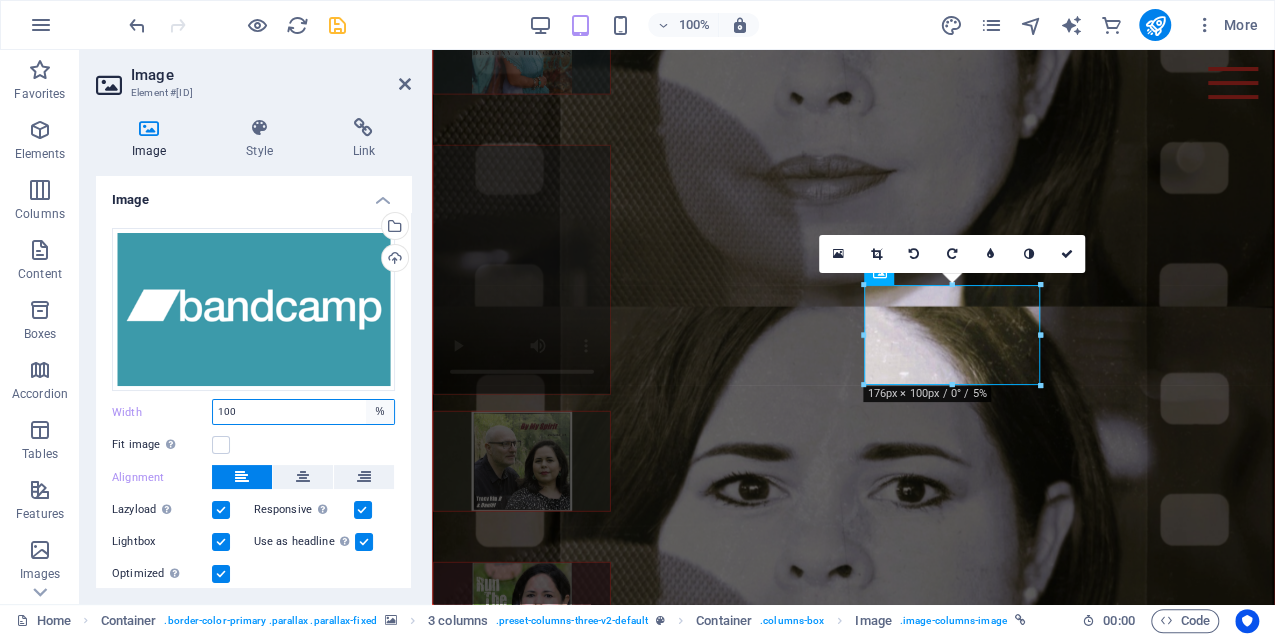 click on "Default auto px rem % em vh vw" at bounding box center (380, 412) 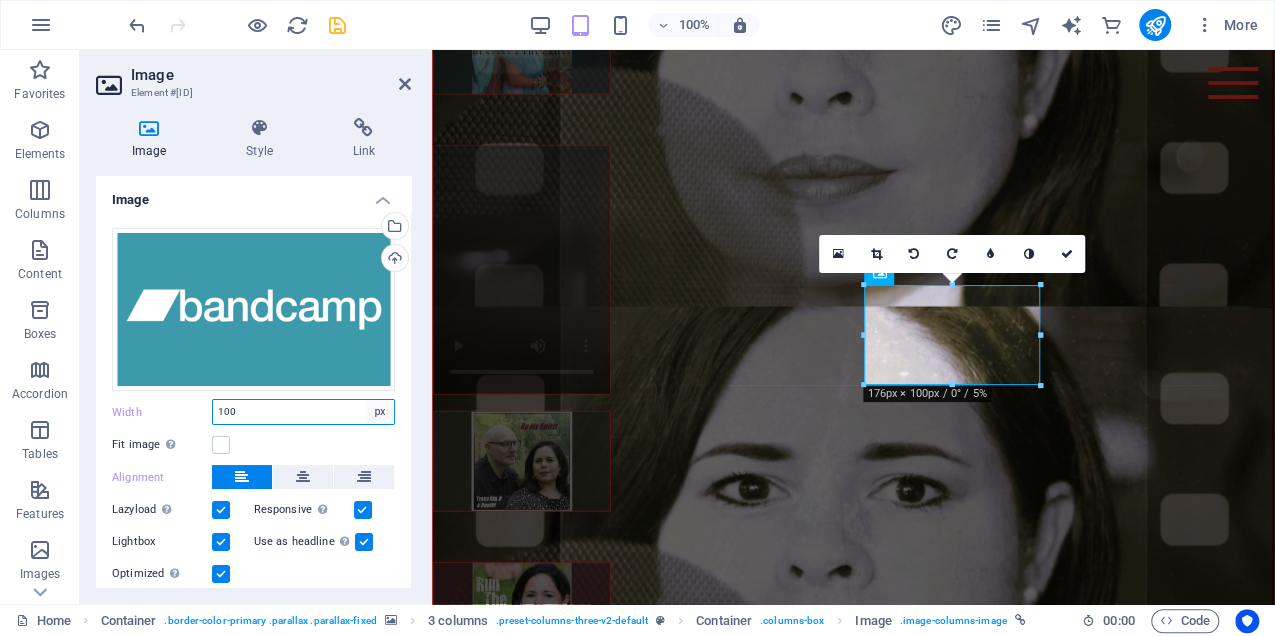 click on "Default auto px rem % em vh vw" at bounding box center (380, 412) 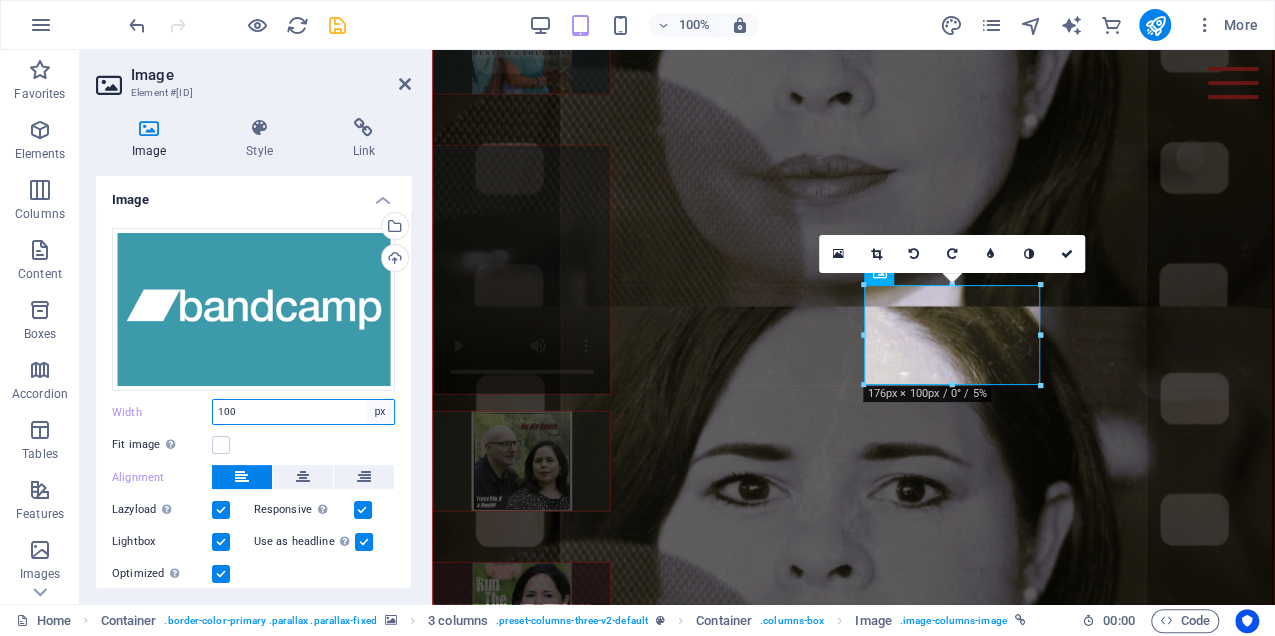 type on "175" 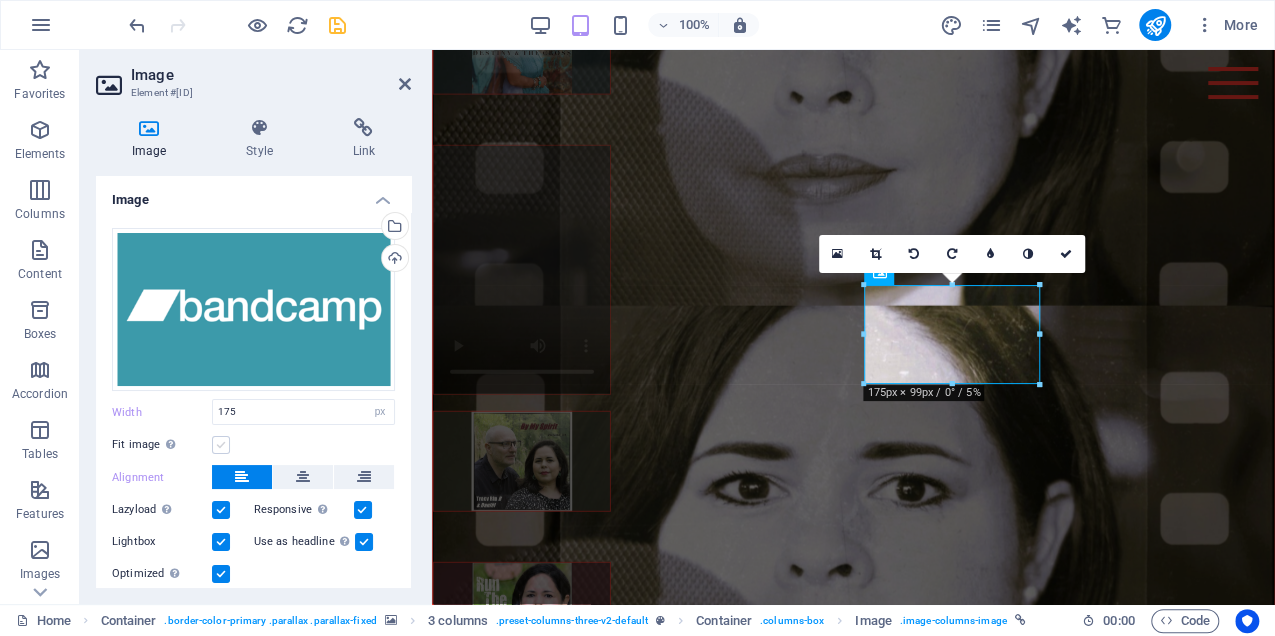click at bounding box center [221, 445] 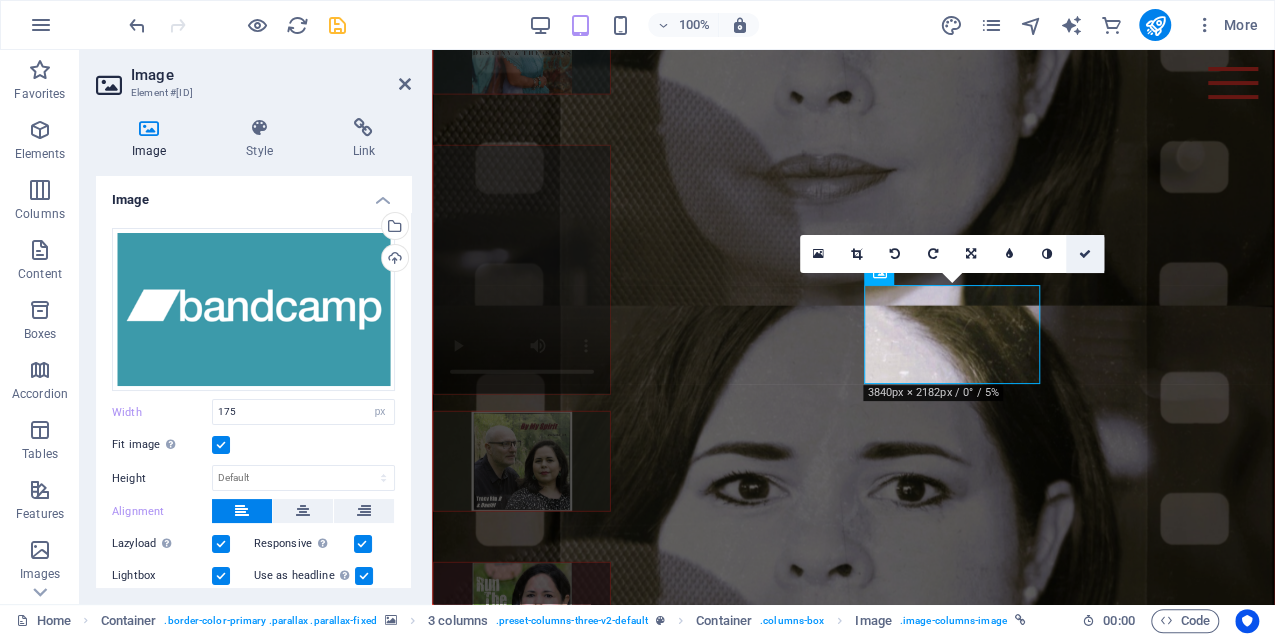 click at bounding box center (1085, 254) 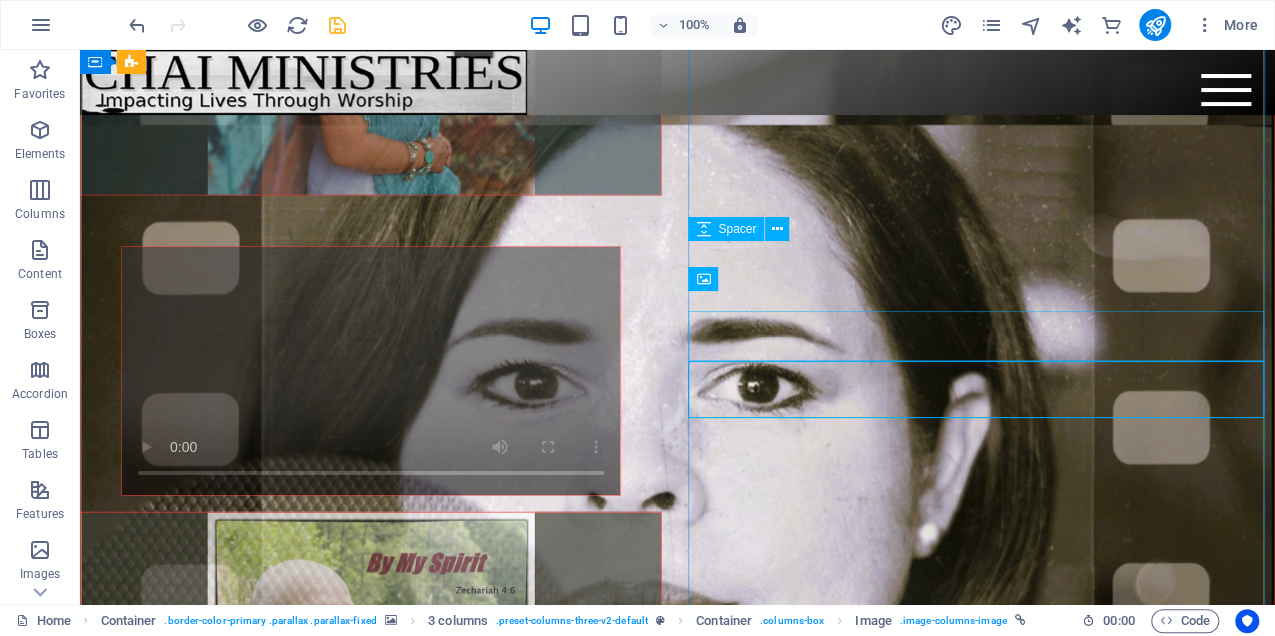 scroll, scrollTop: 3311, scrollLeft: 0, axis: vertical 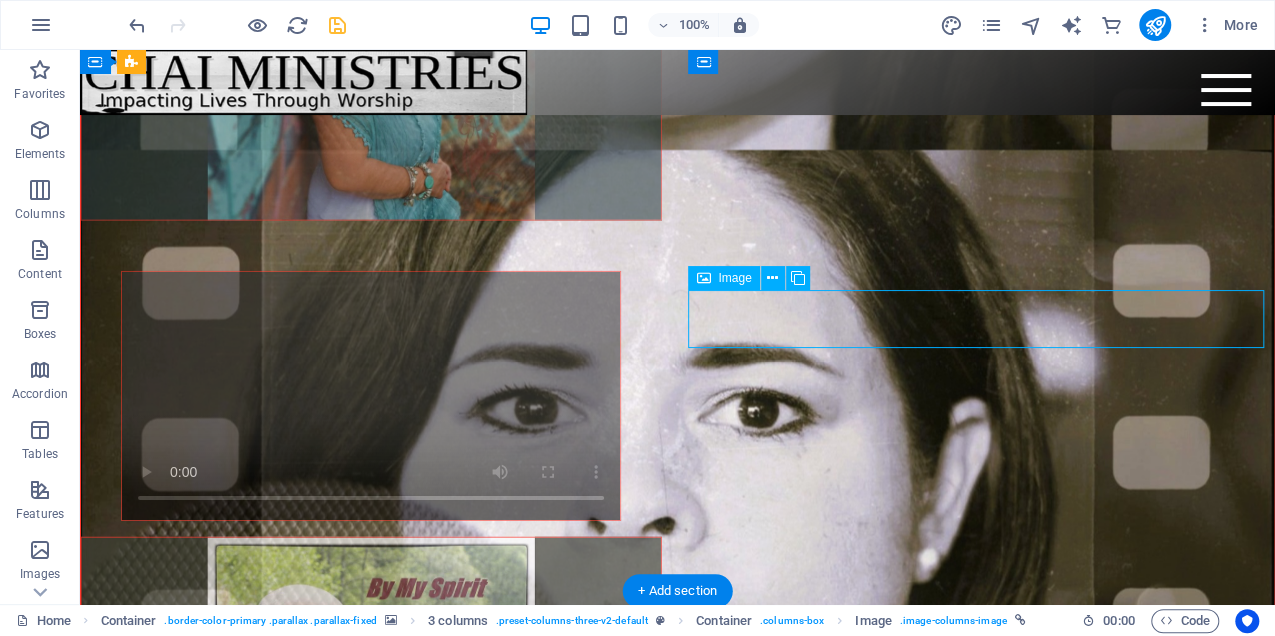 drag, startPoint x: 1187, startPoint y: 303, endPoint x: 772, endPoint y: 303, distance: 415 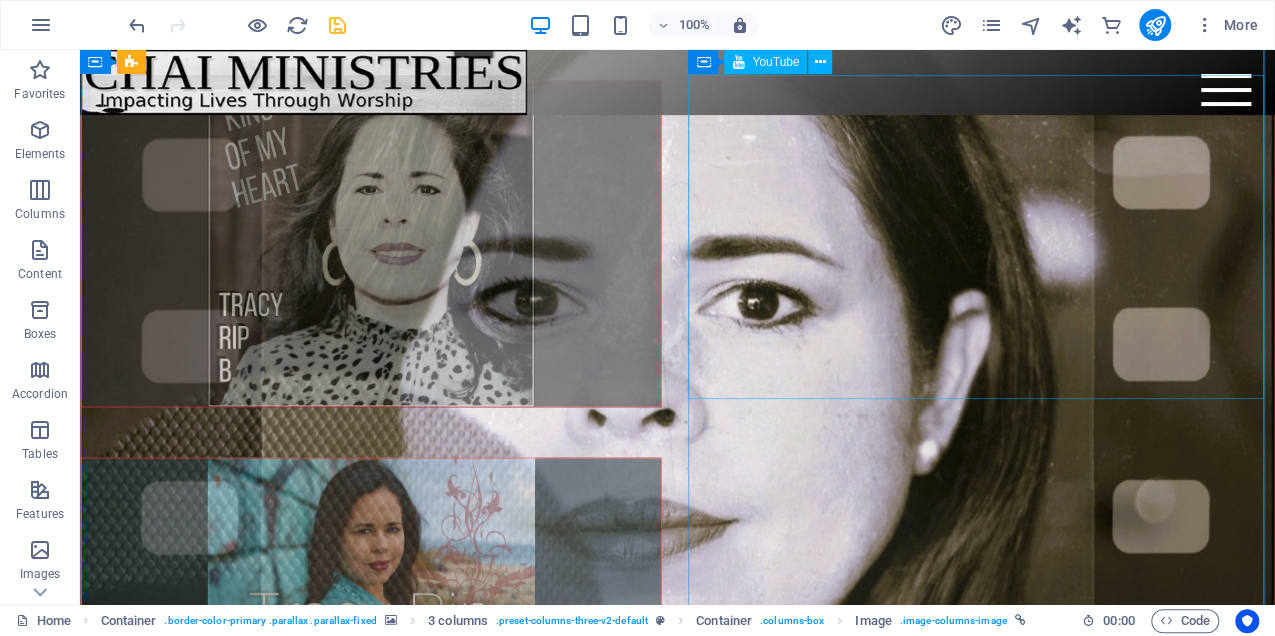 scroll, scrollTop: 2711, scrollLeft: 0, axis: vertical 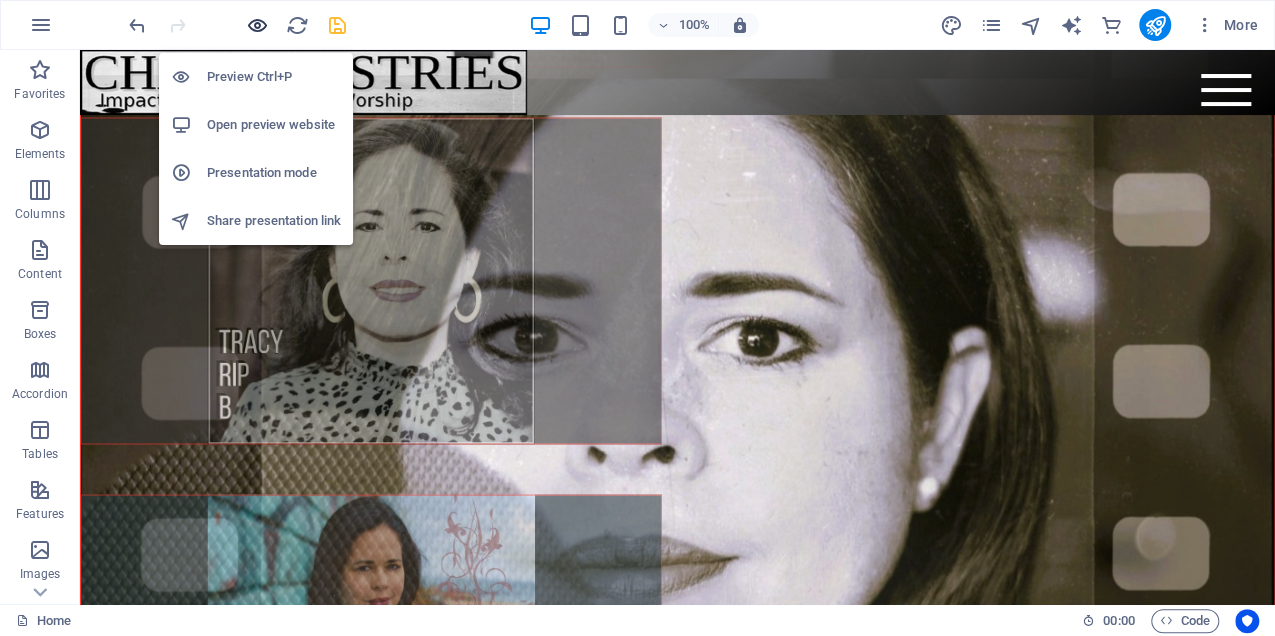 click at bounding box center (257, 25) 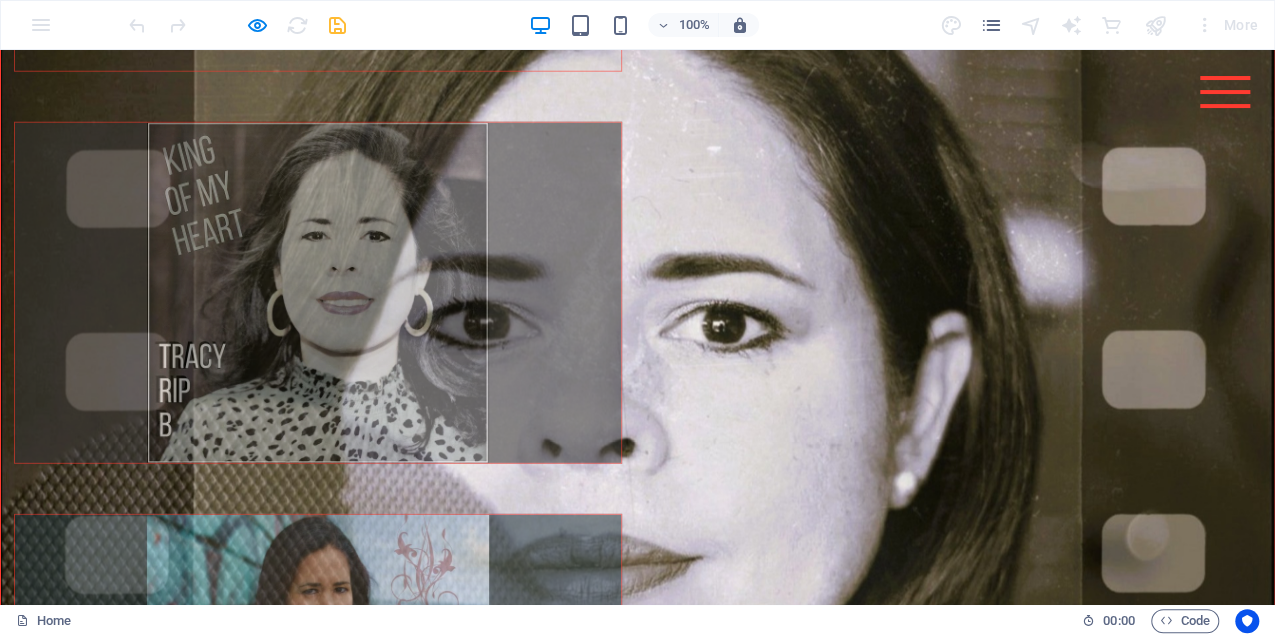 scroll, scrollTop: 2736, scrollLeft: 0, axis: vertical 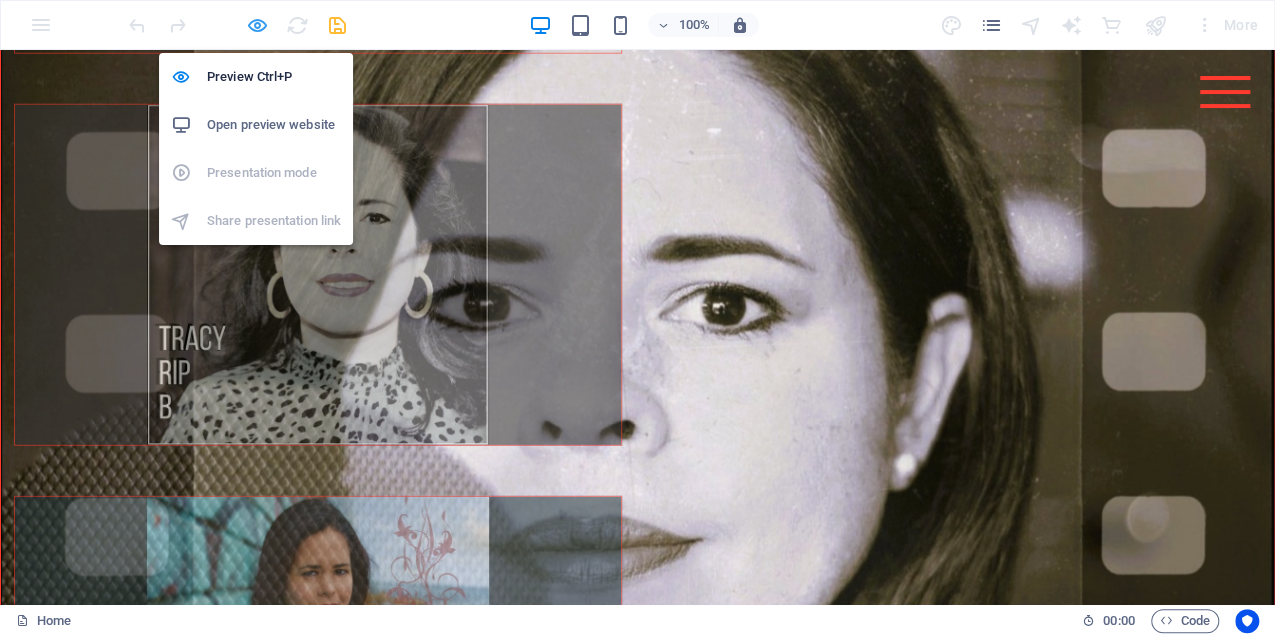 click at bounding box center [257, 25] 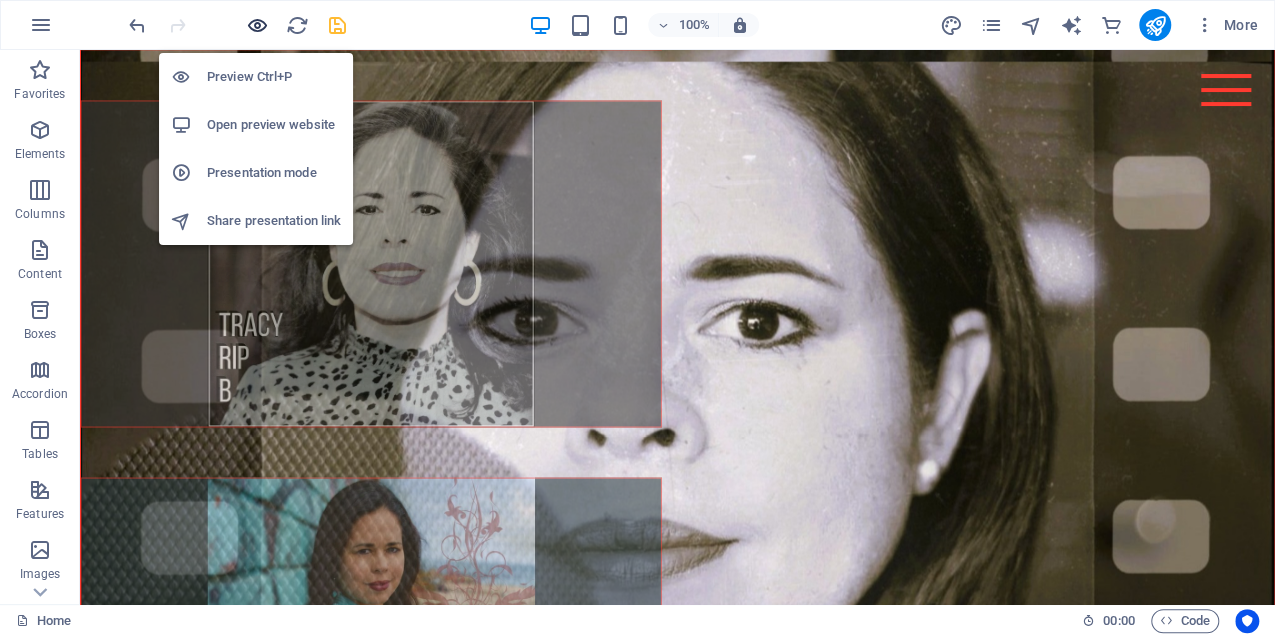 scroll, scrollTop: 2711, scrollLeft: 0, axis: vertical 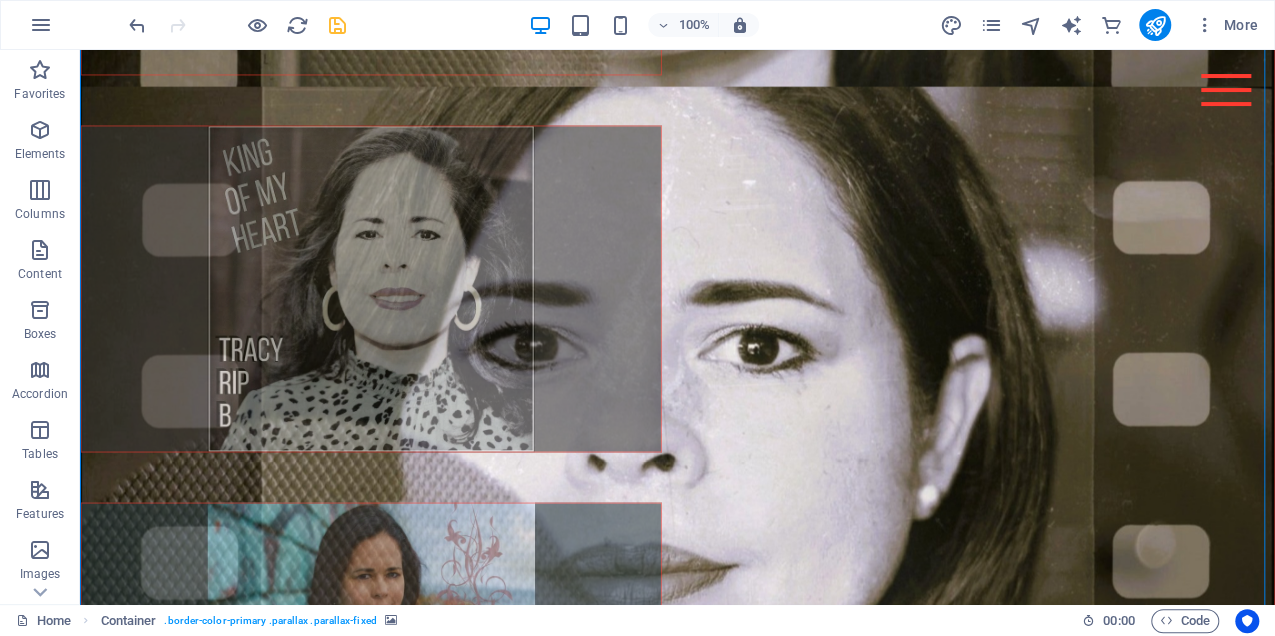 drag, startPoint x: 782, startPoint y: 223, endPoint x: 255, endPoint y: 148, distance: 532.31006 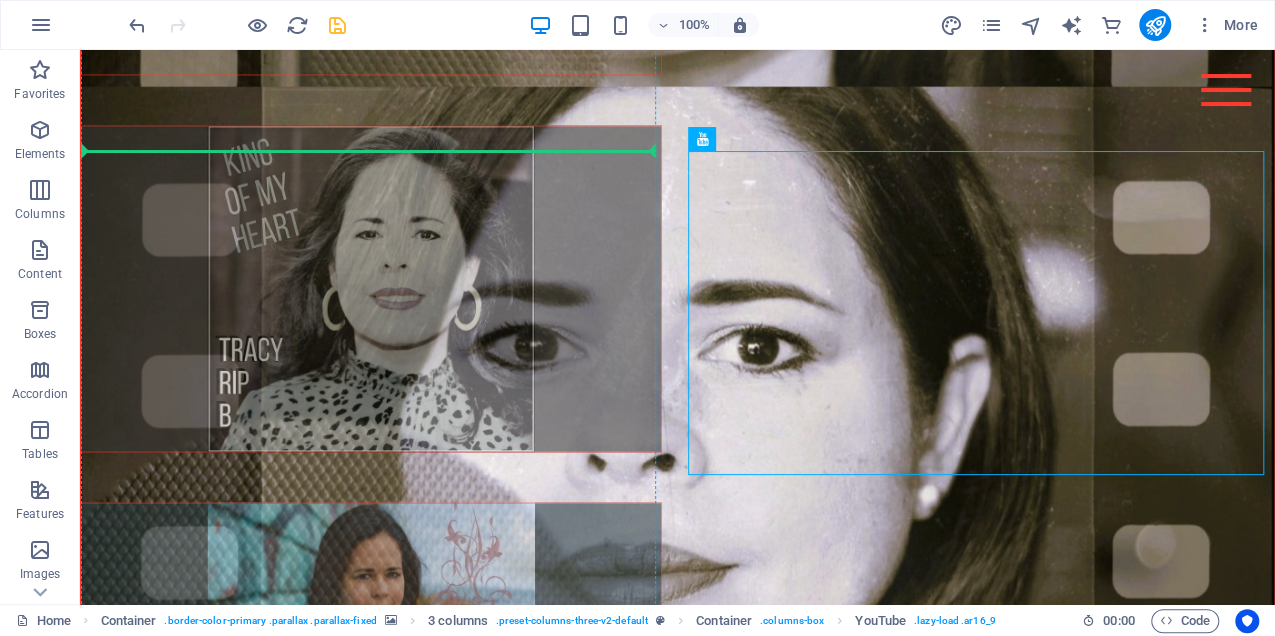 drag, startPoint x: 751, startPoint y: 167, endPoint x: 479, endPoint y: 162, distance: 272.04596 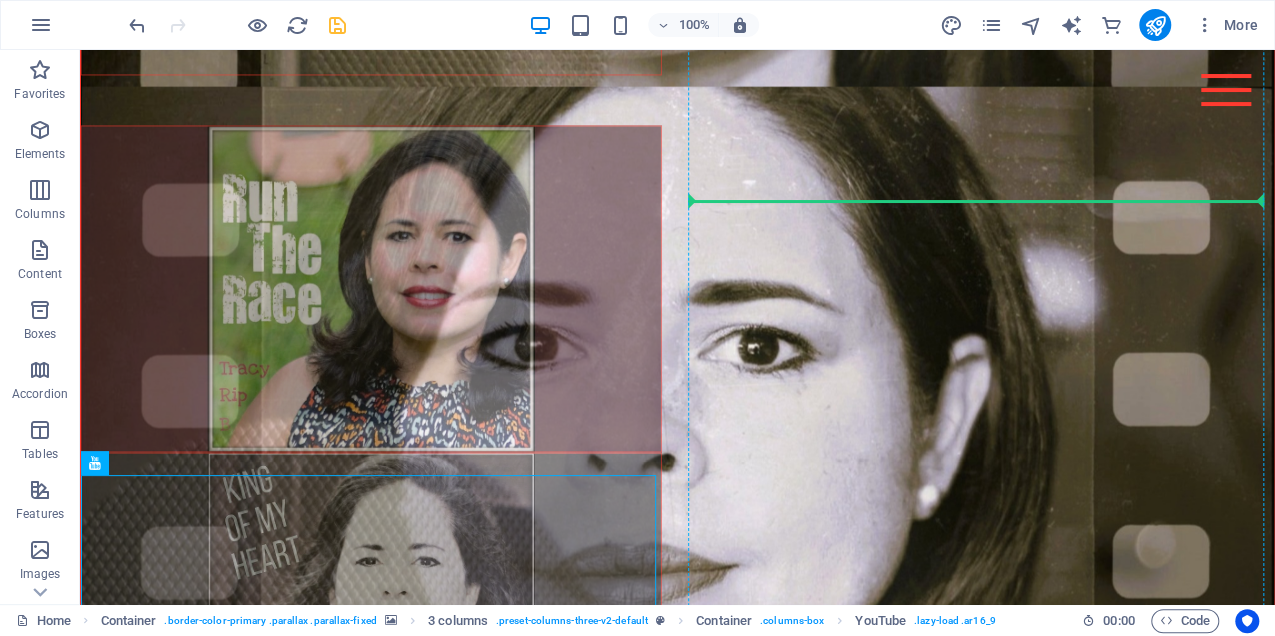 drag, startPoint x: 159, startPoint y: 505, endPoint x: 779, endPoint y: 181, distance: 699.55414 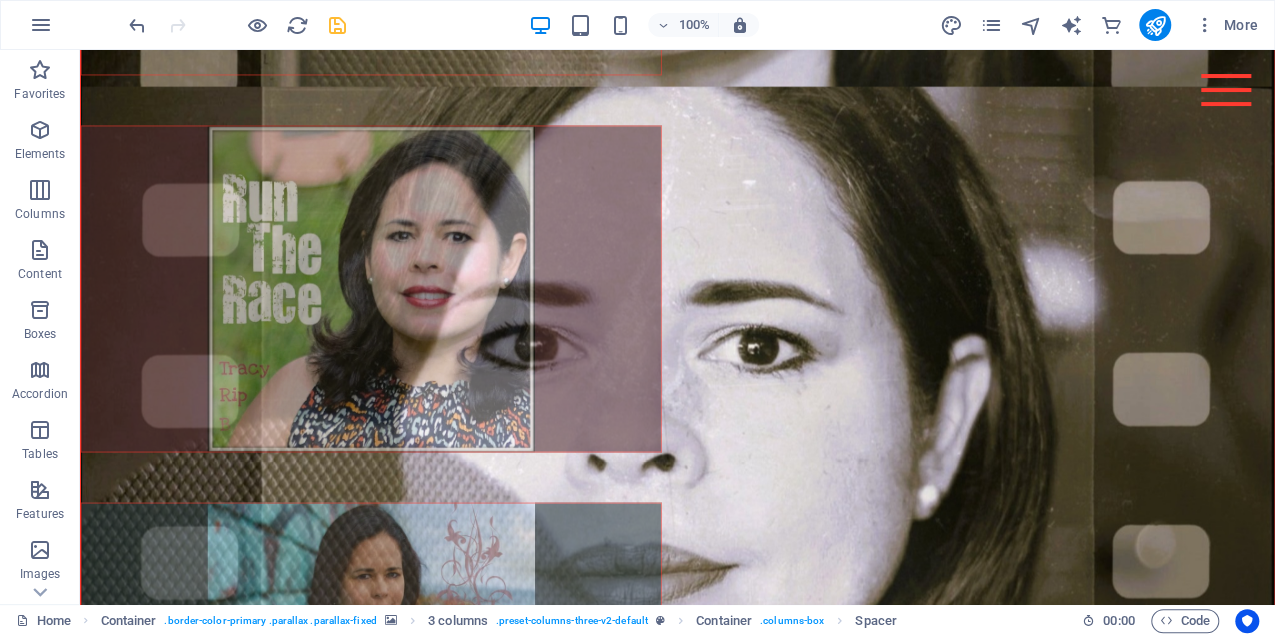 drag, startPoint x: 750, startPoint y: 162, endPoint x: 762, endPoint y: 395, distance: 233.3088 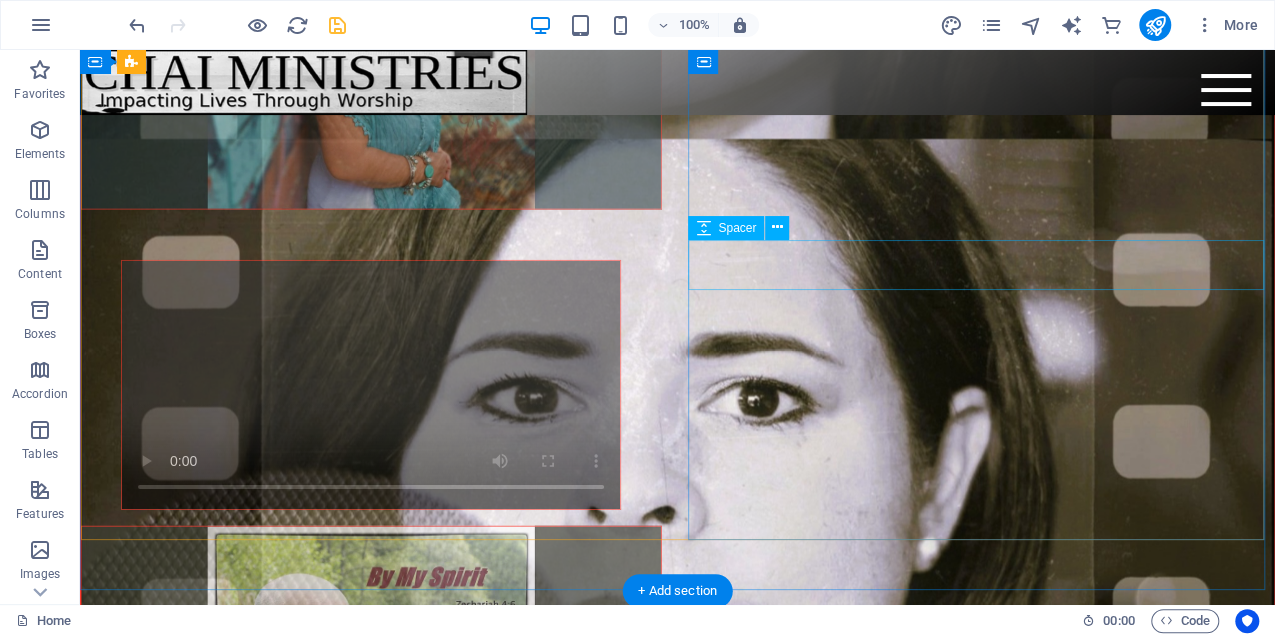 scroll, scrollTop: 3311, scrollLeft: 0, axis: vertical 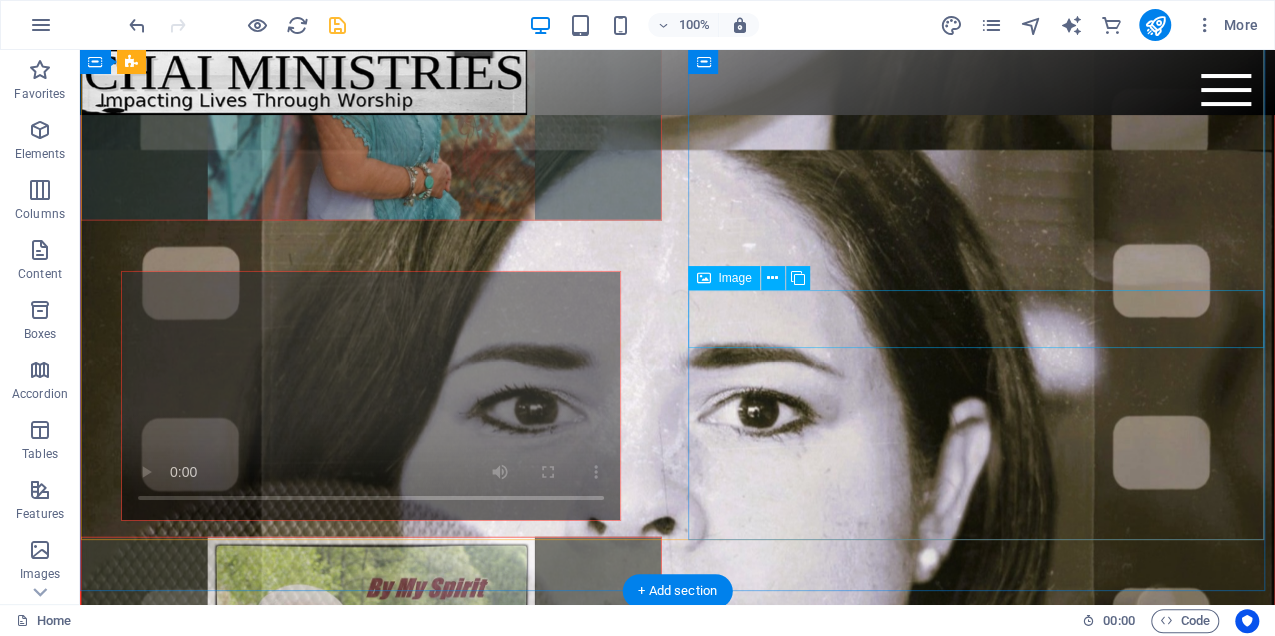 click at bounding box center (371, 1694) 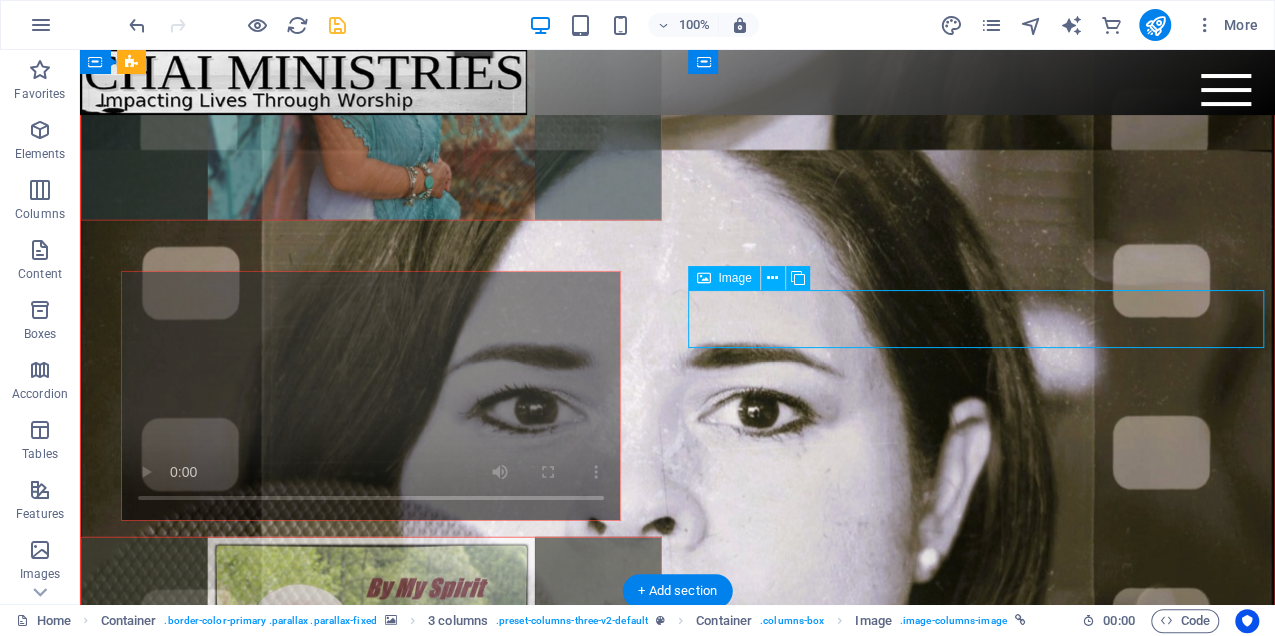 click at bounding box center [371, 1694] 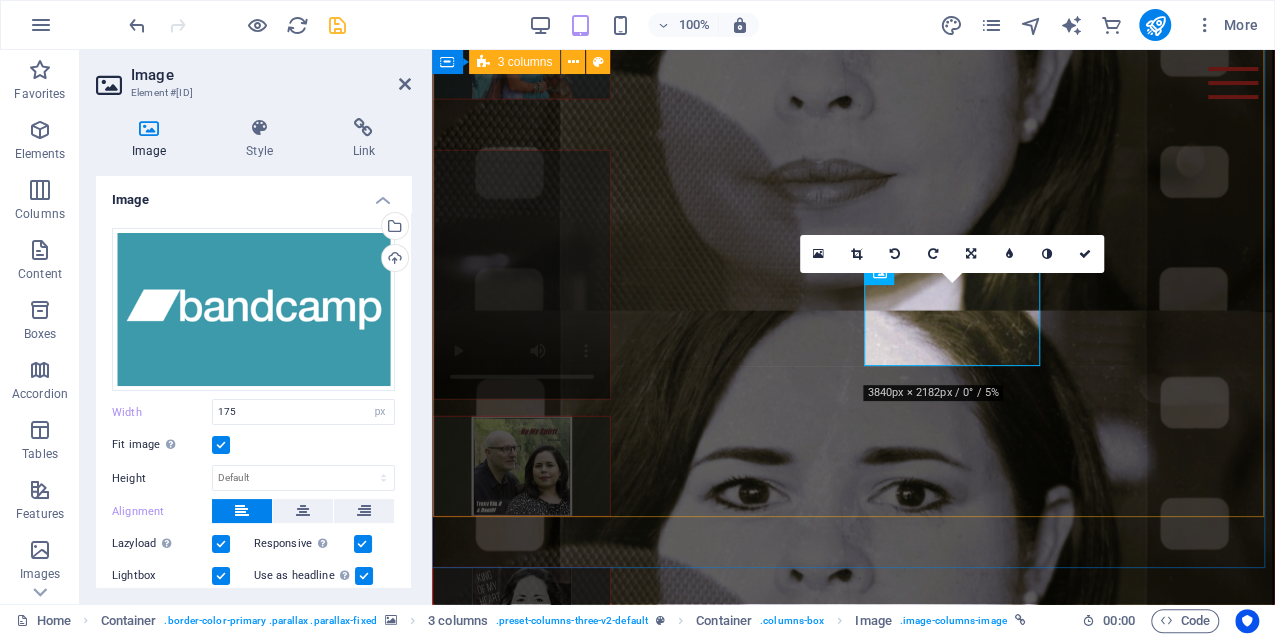 scroll, scrollTop: 2892, scrollLeft: 0, axis: vertical 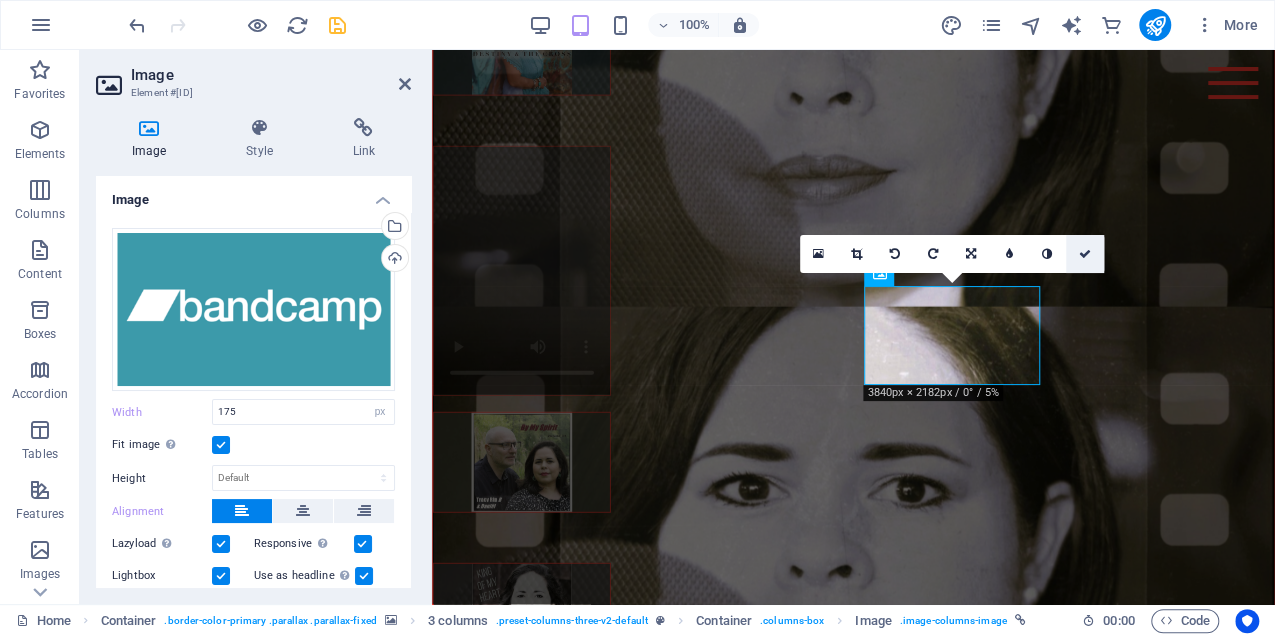 click at bounding box center [1085, 254] 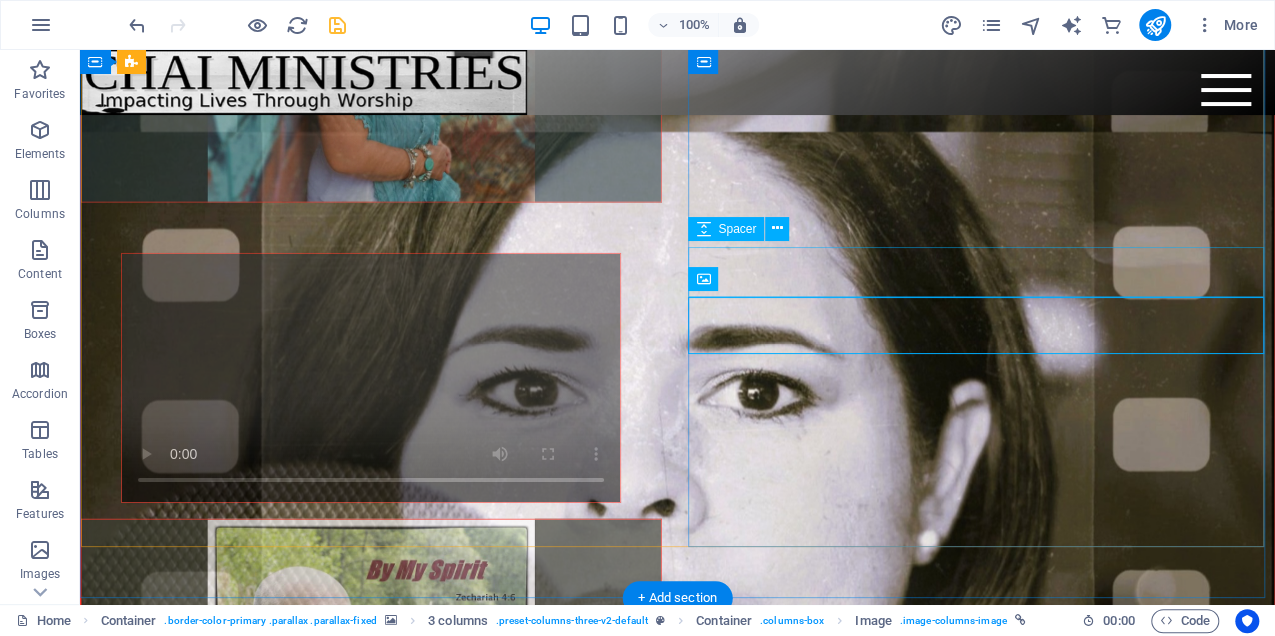 scroll, scrollTop: 3311, scrollLeft: 0, axis: vertical 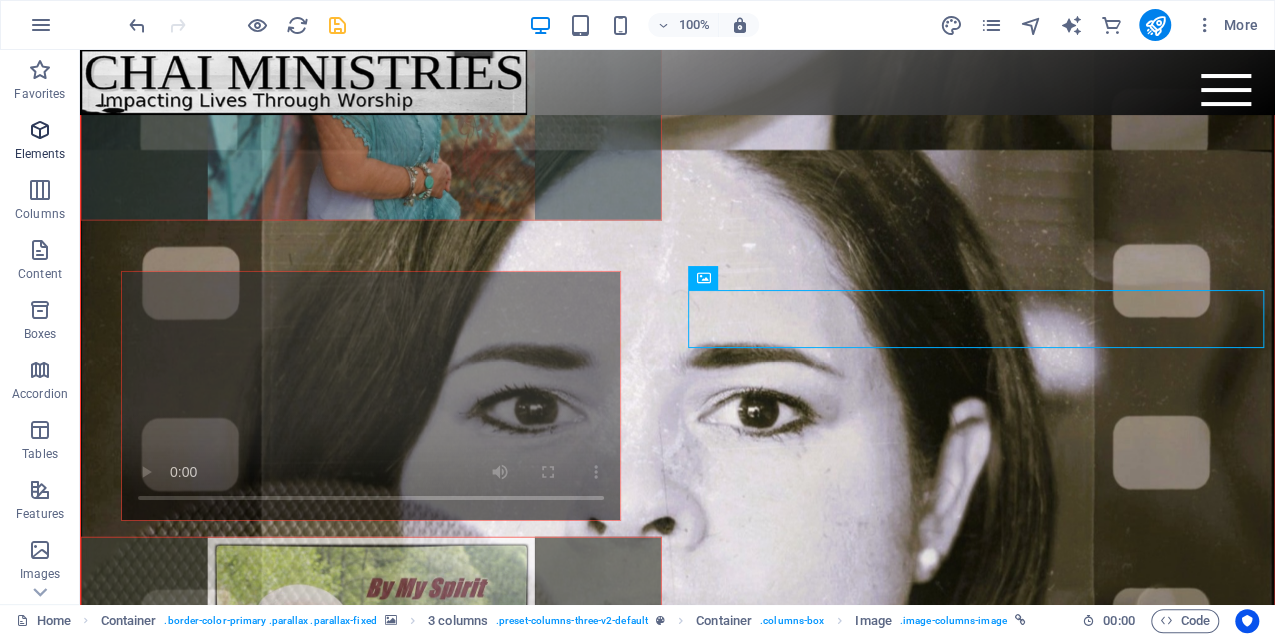 click on "Elements" at bounding box center [40, 154] 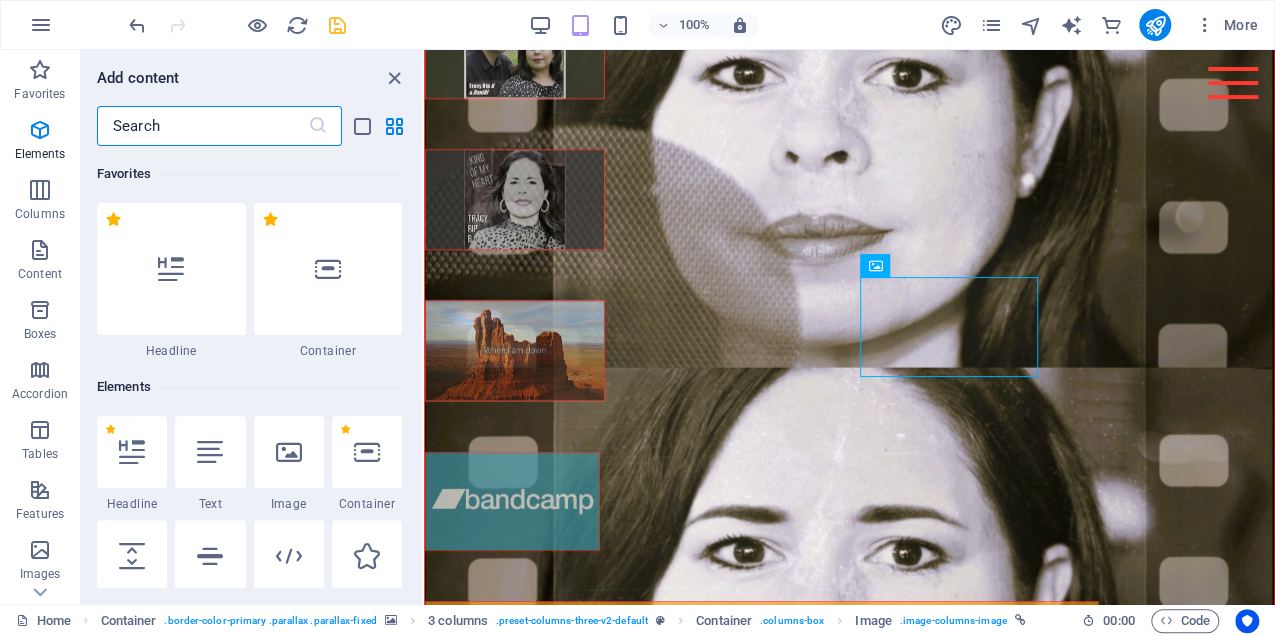 scroll, scrollTop: 2907, scrollLeft: 0, axis: vertical 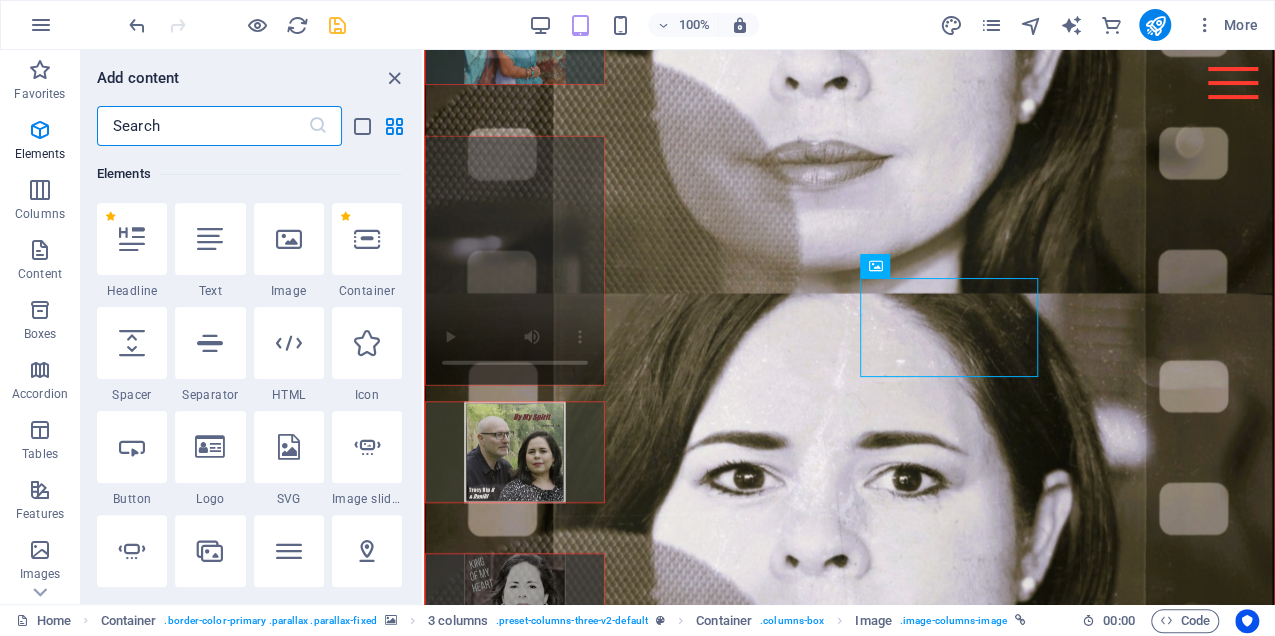click at bounding box center [202, 126] 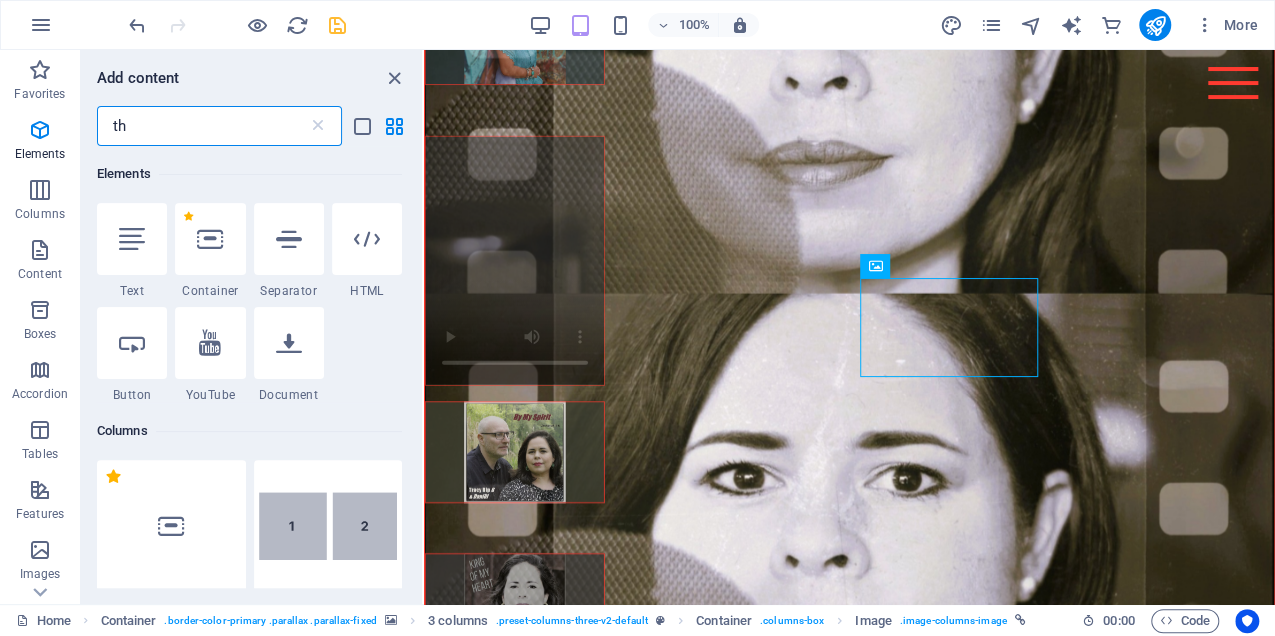 scroll, scrollTop: 0, scrollLeft: 0, axis: both 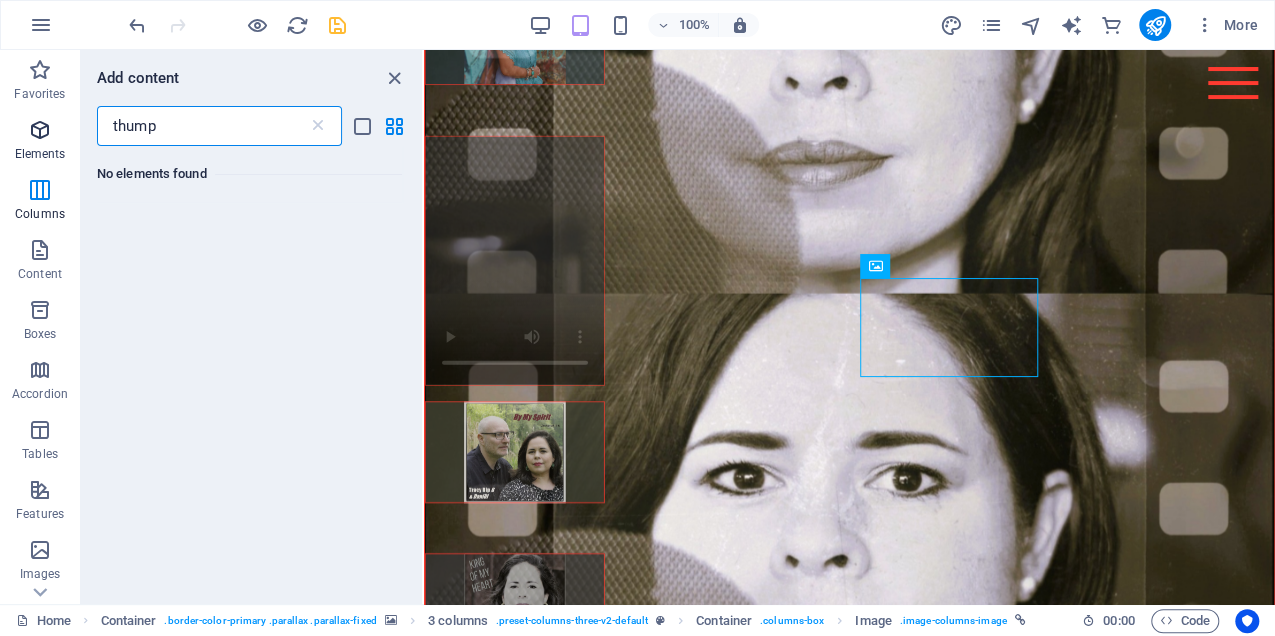 type on "thump" 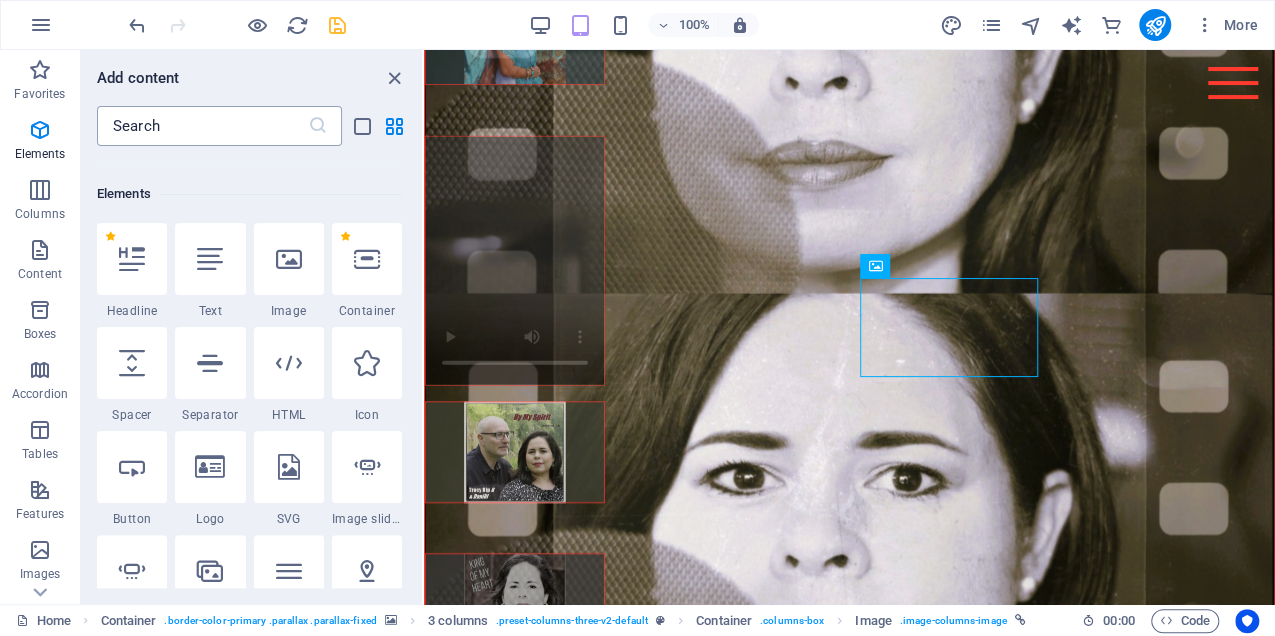 scroll, scrollTop: 213, scrollLeft: 0, axis: vertical 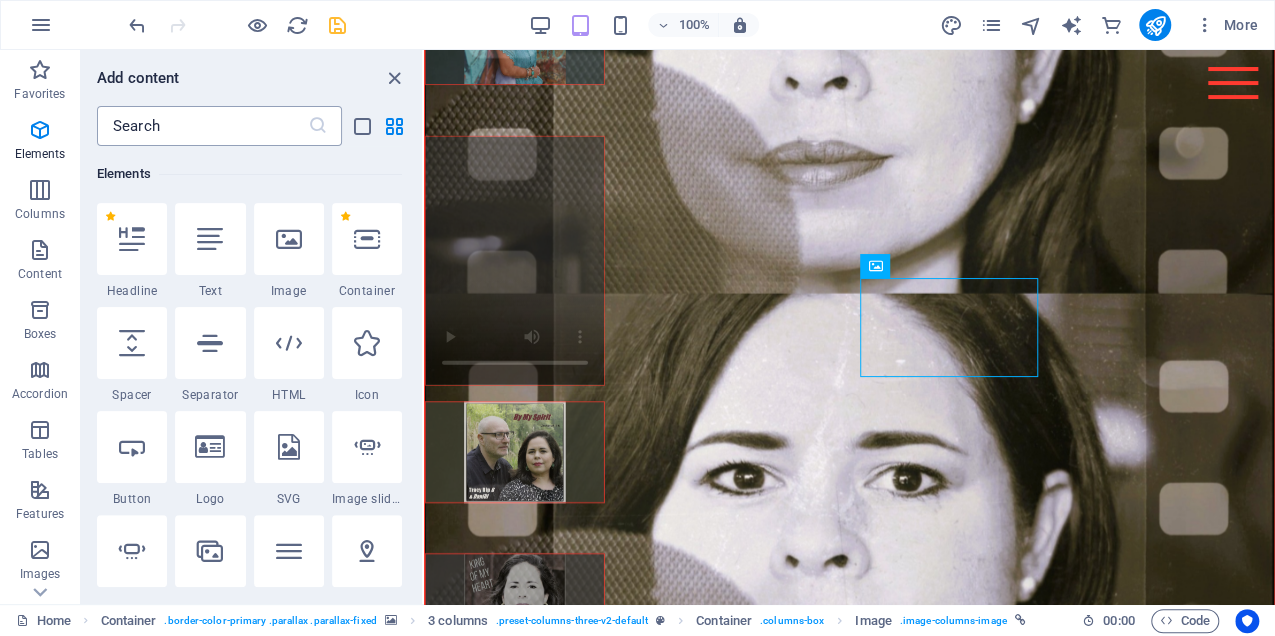 click at bounding box center (202, 126) 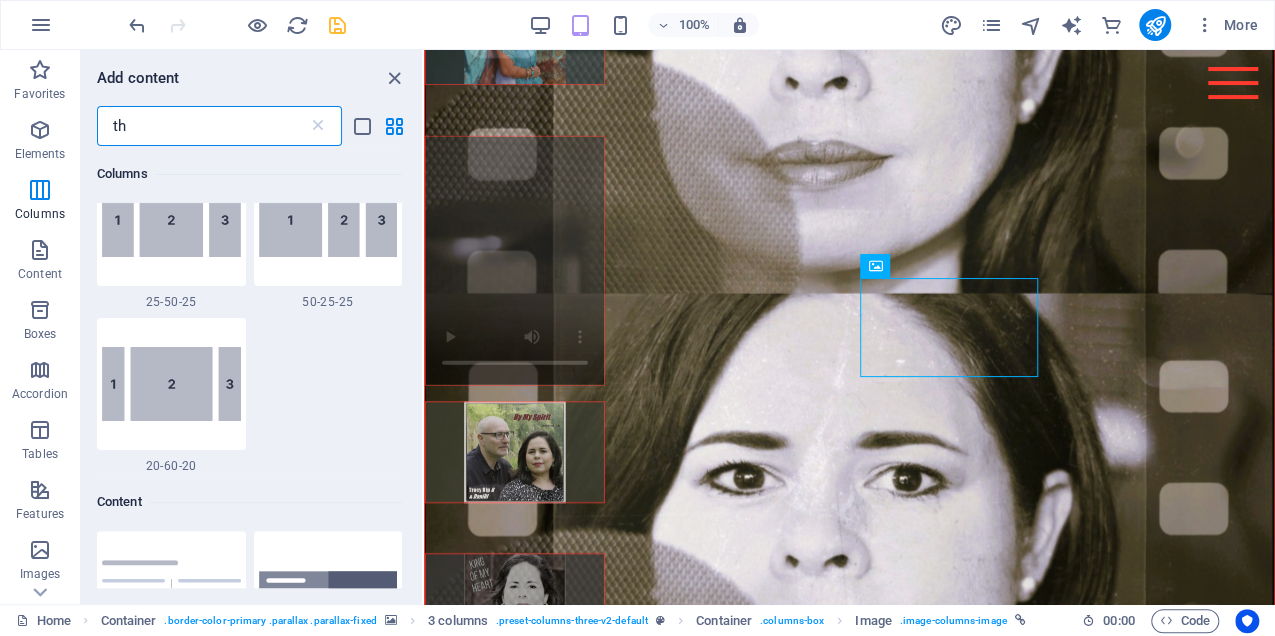 scroll, scrollTop: 0, scrollLeft: 0, axis: both 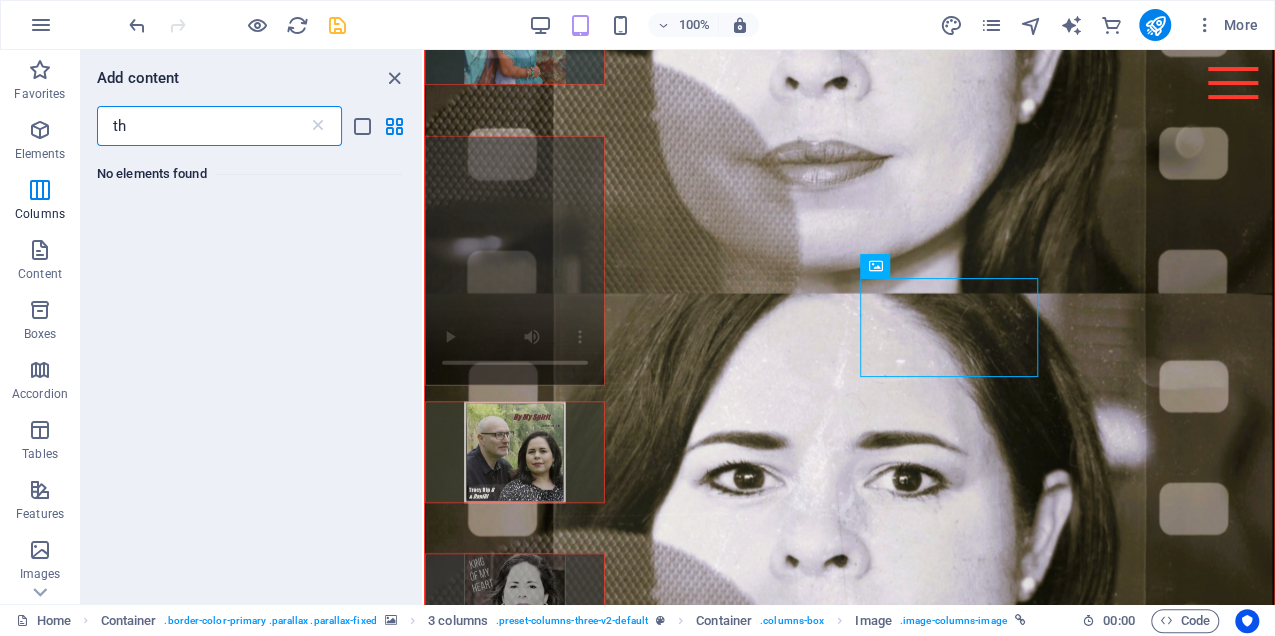 type on "t" 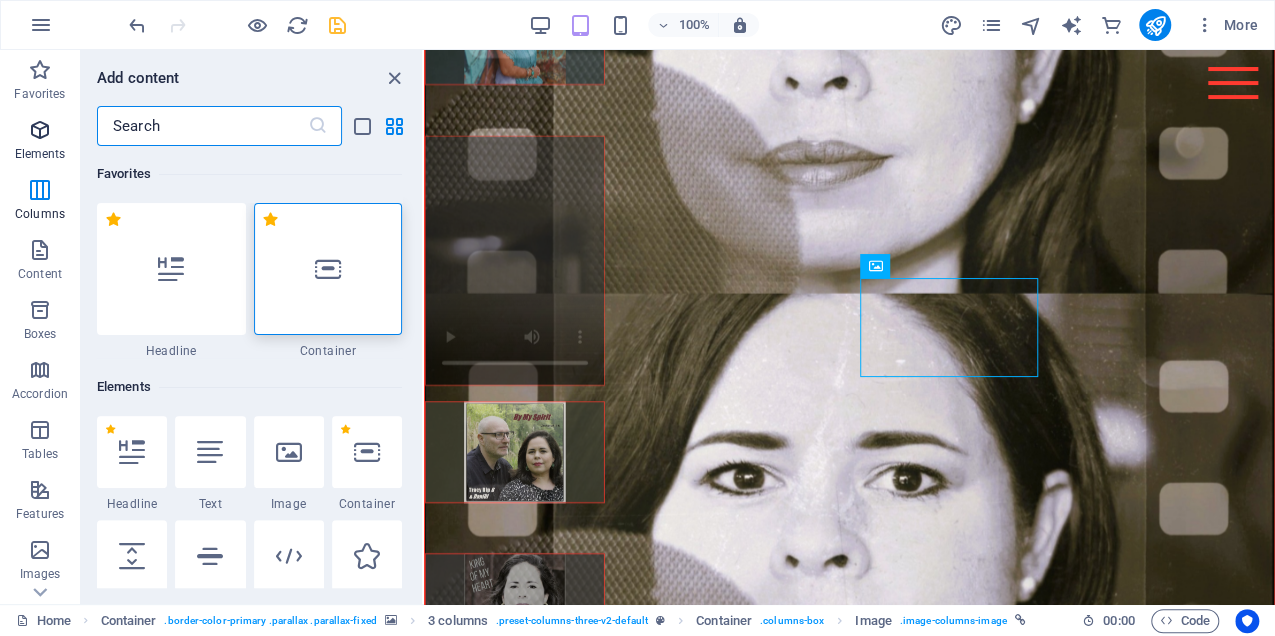 click at bounding box center [40, 130] 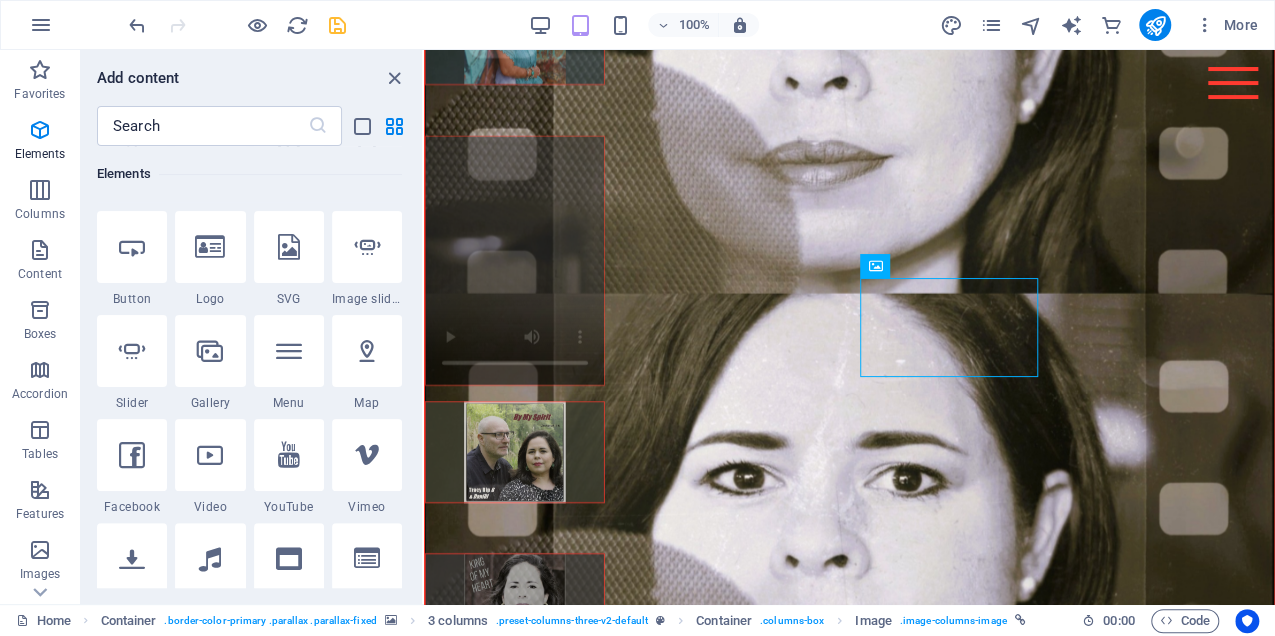 scroll, scrollTop: 613, scrollLeft: 0, axis: vertical 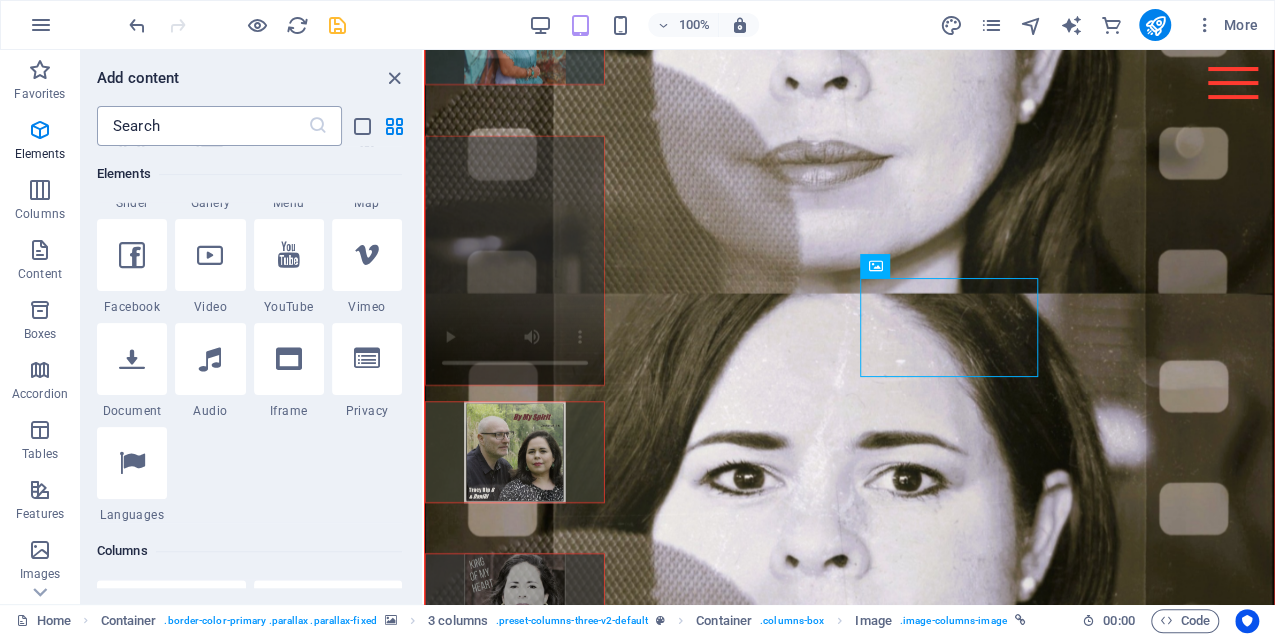 click at bounding box center (202, 126) 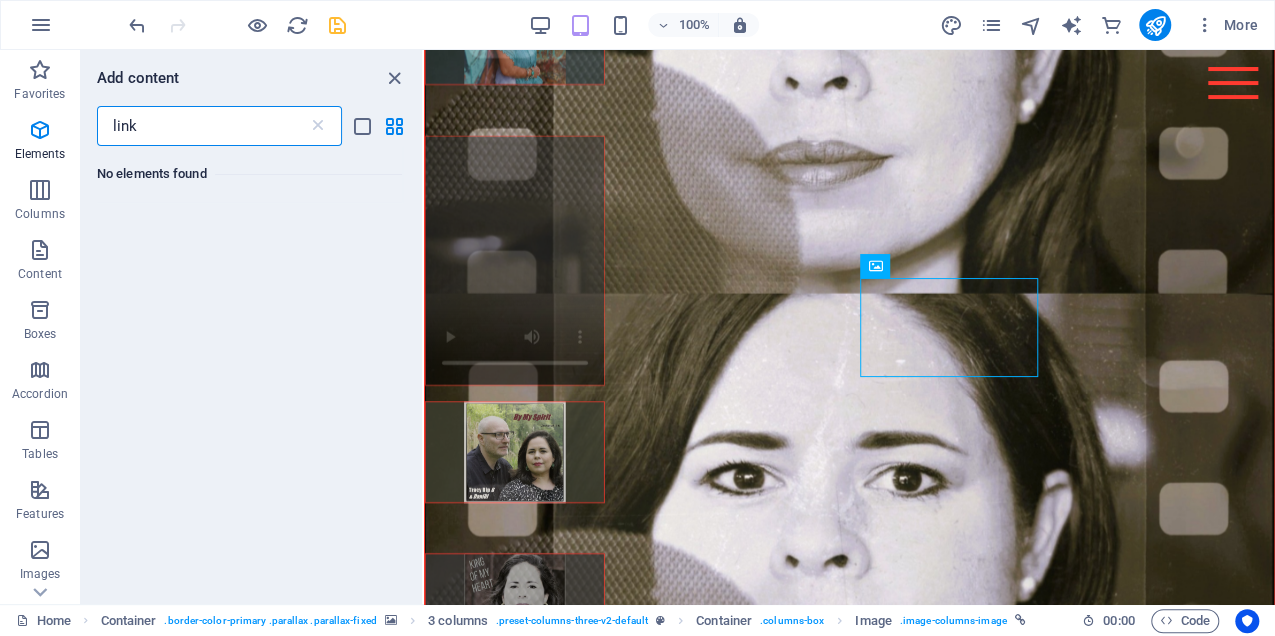 scroll, scrollTop: 0, scrollLeft: 0, axis: both 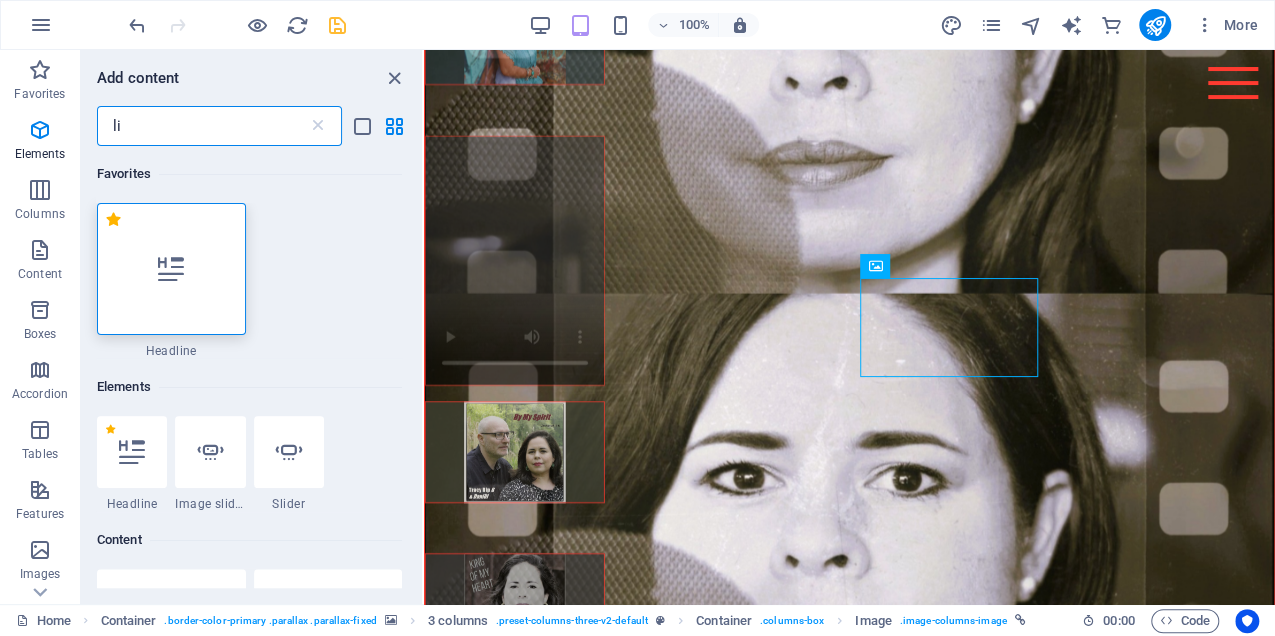 type on "l" 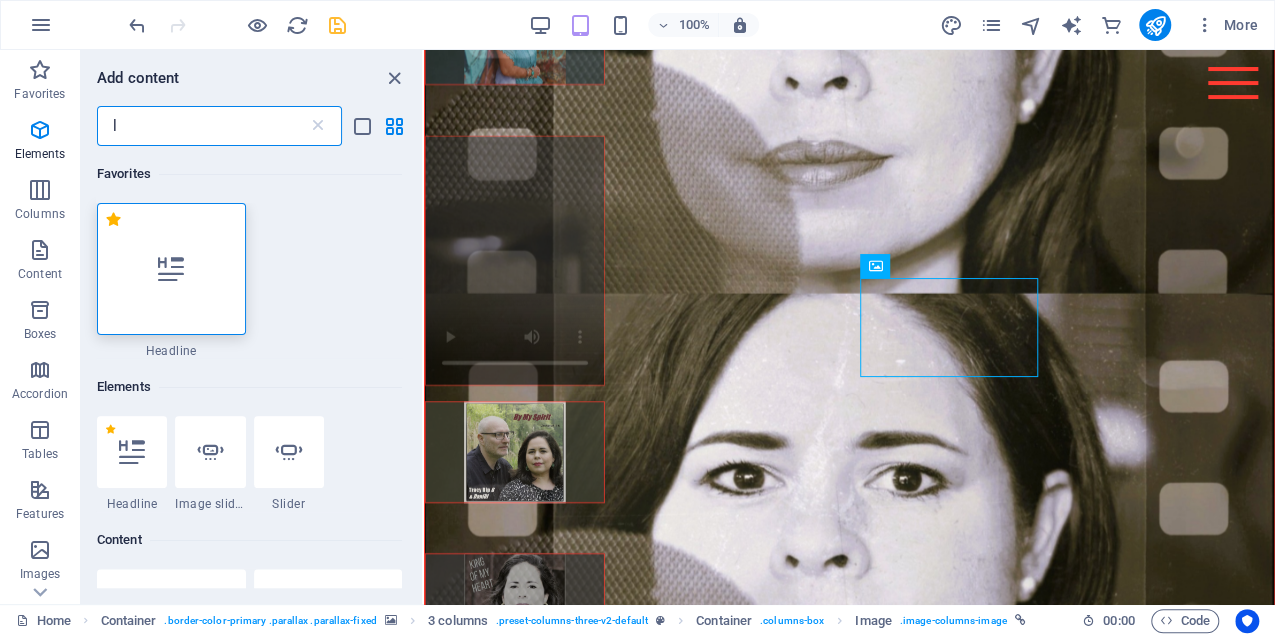 type 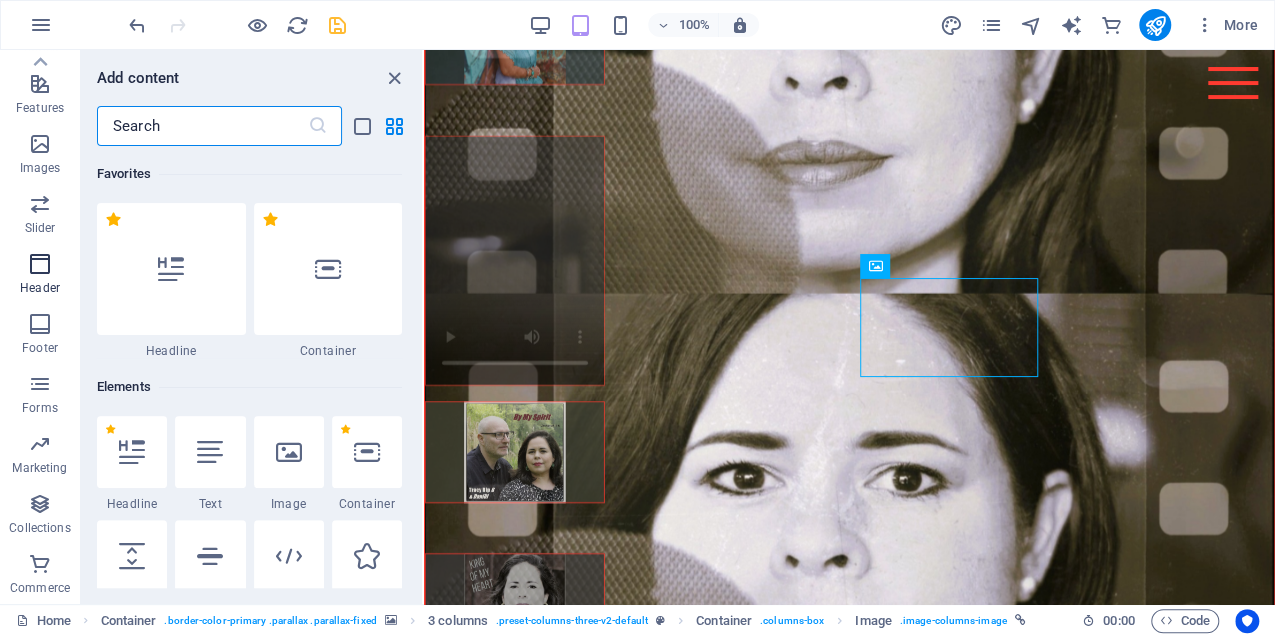 scroll, scrollTop: 206, scrollLeft: 0, axis: vertical 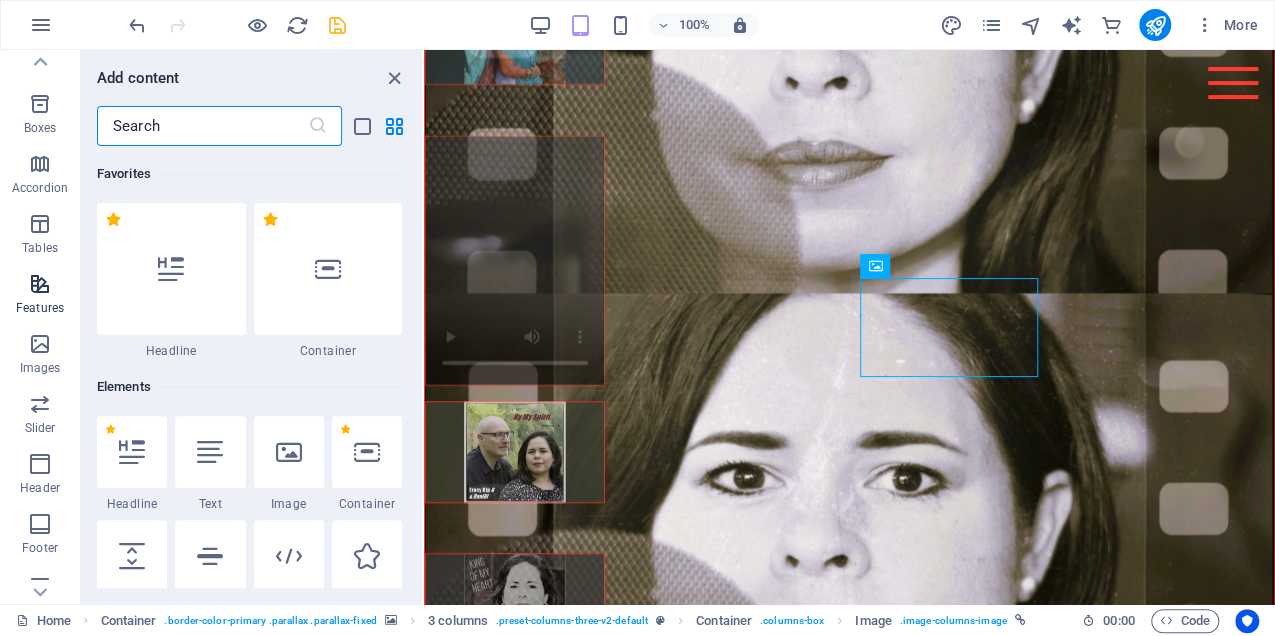 click at bounding box center [40, 284] 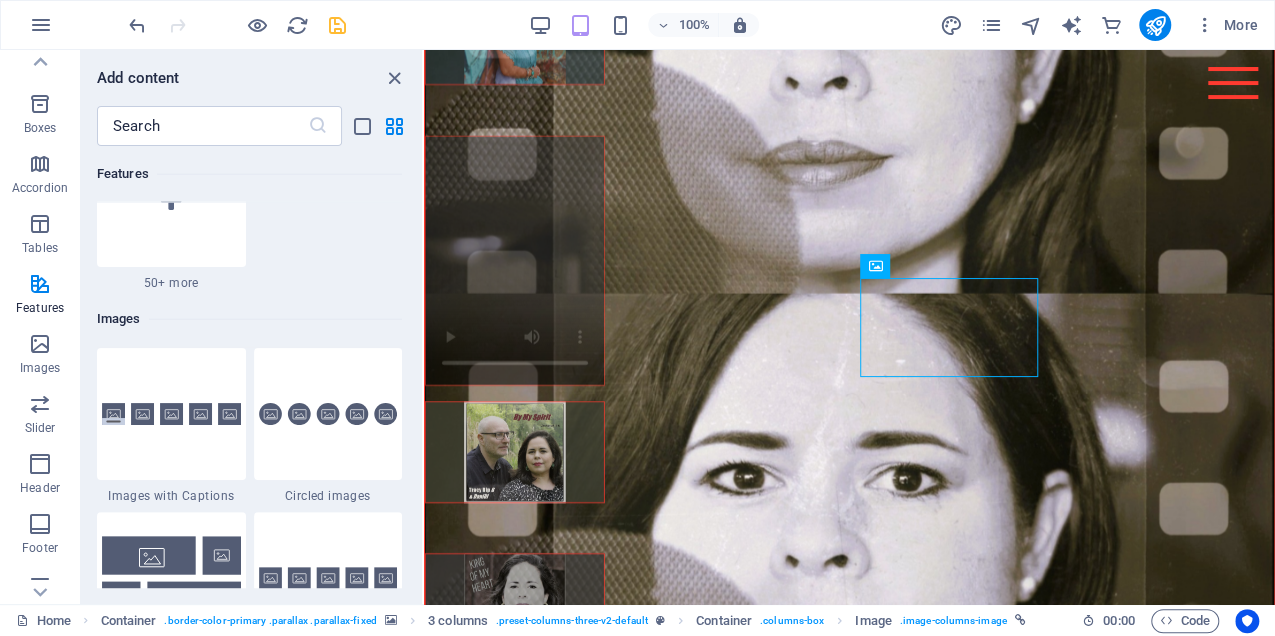scroll, scrollTop: 9795, scrollLeft: 0, axis: vertical 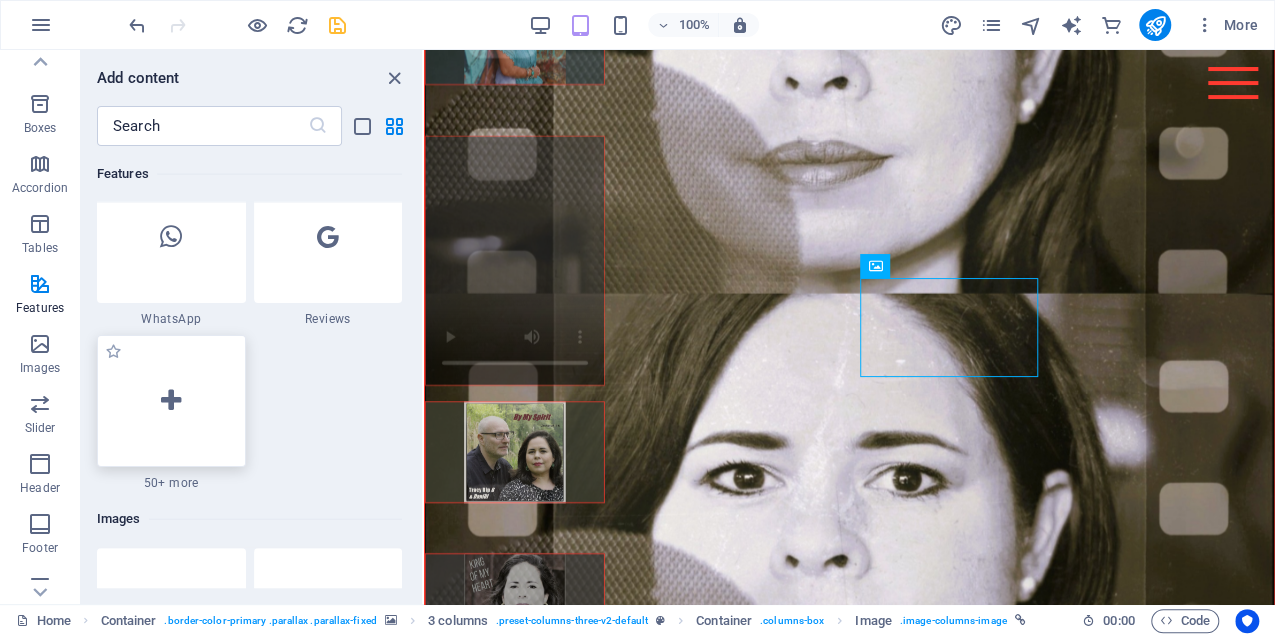 click at bounding box center [171, 401] 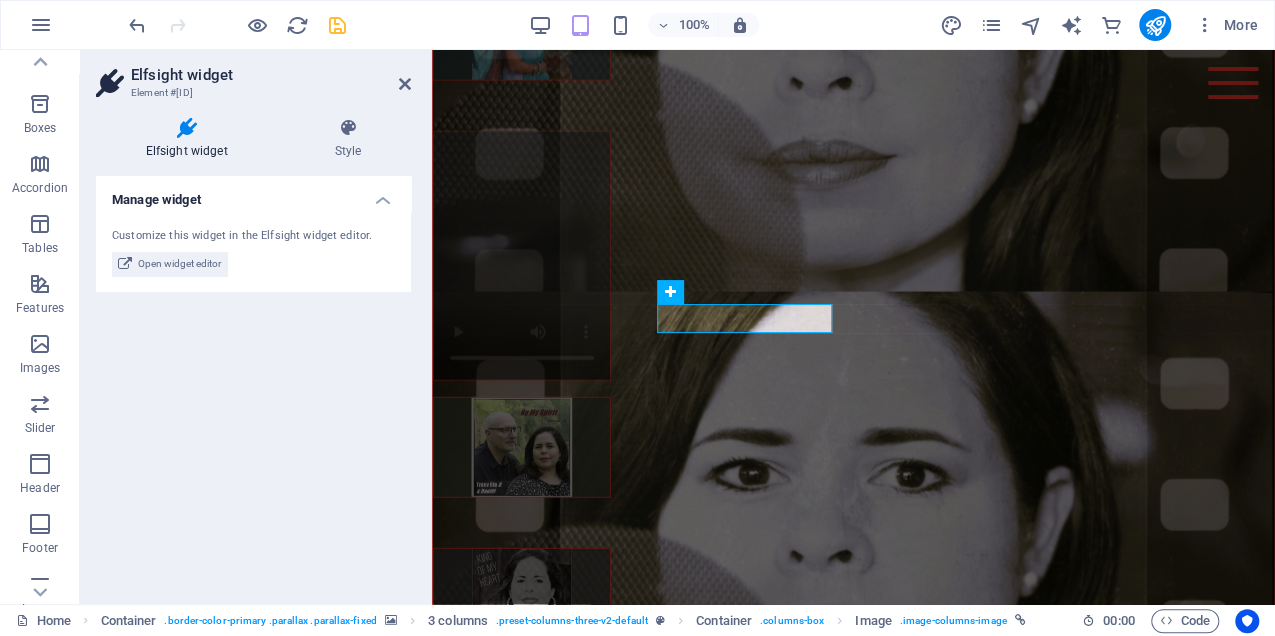 scroll, scrollTop: 2419, scrollLeft: 0, axis: vertical 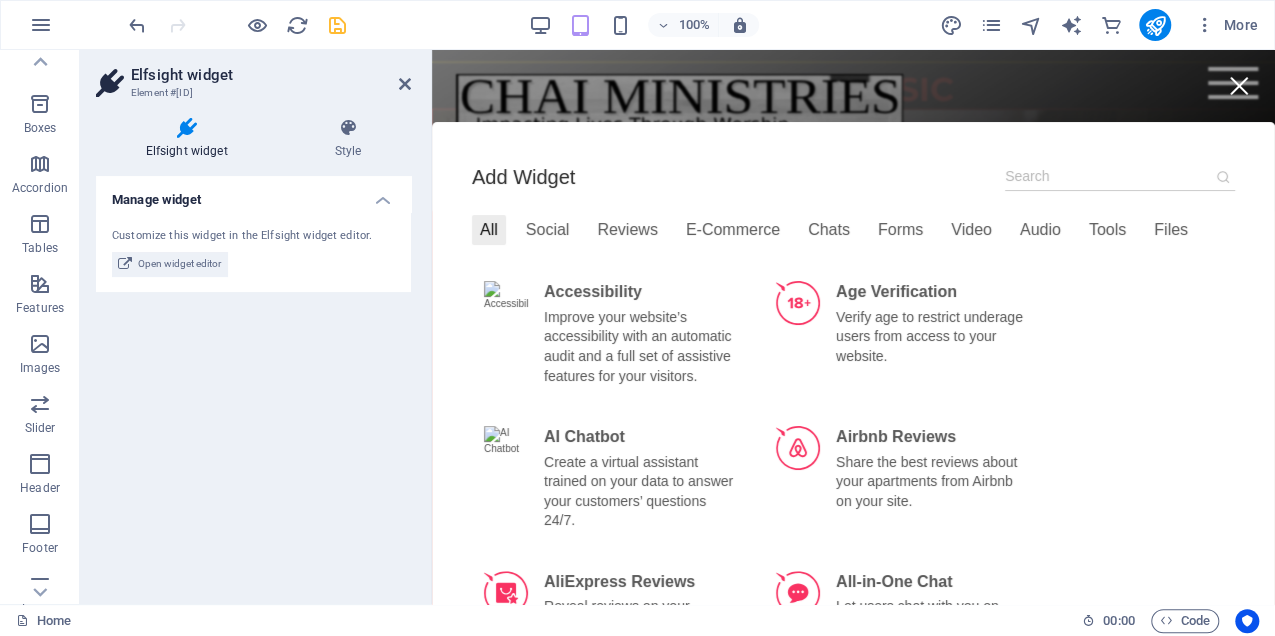 click at bounding box center (1238, 85) 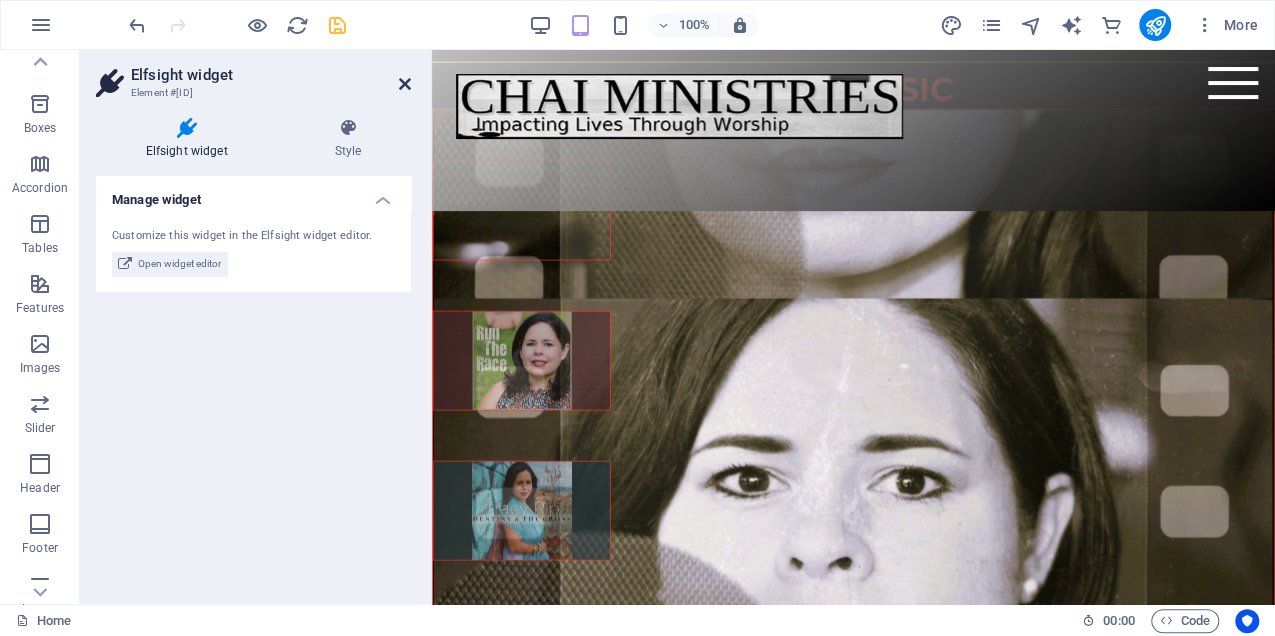 click at bounding box center [405, 84] 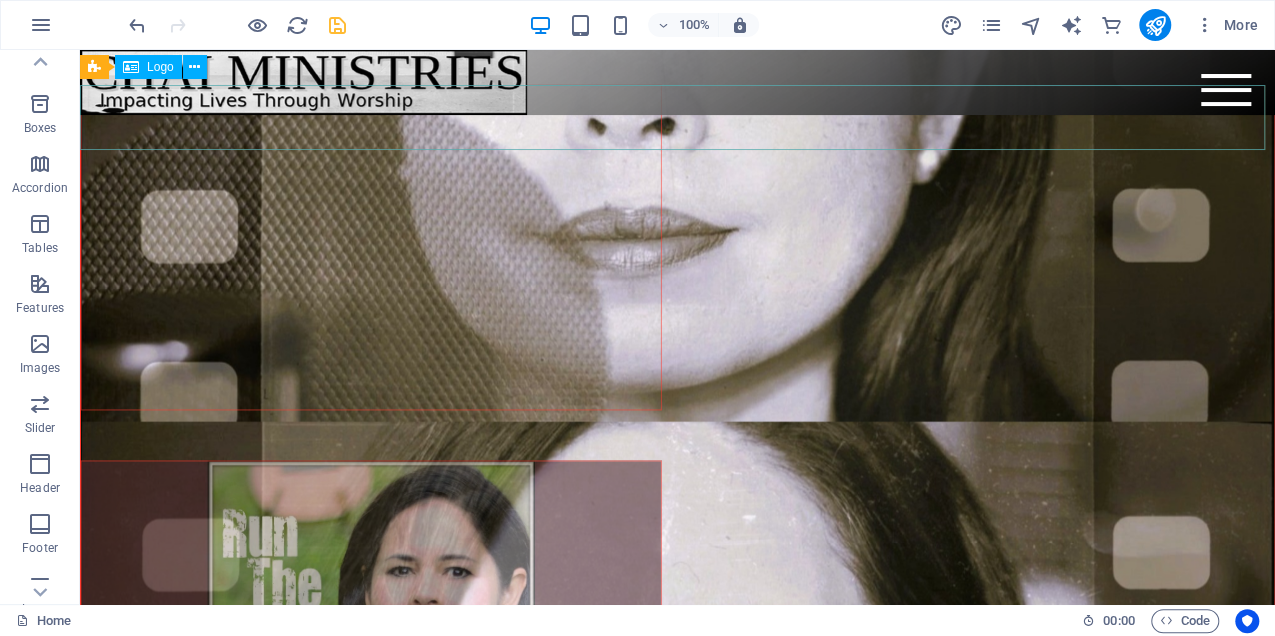 scroll, scrollTop: 2355, scrollLeft: 0, axis: vertical 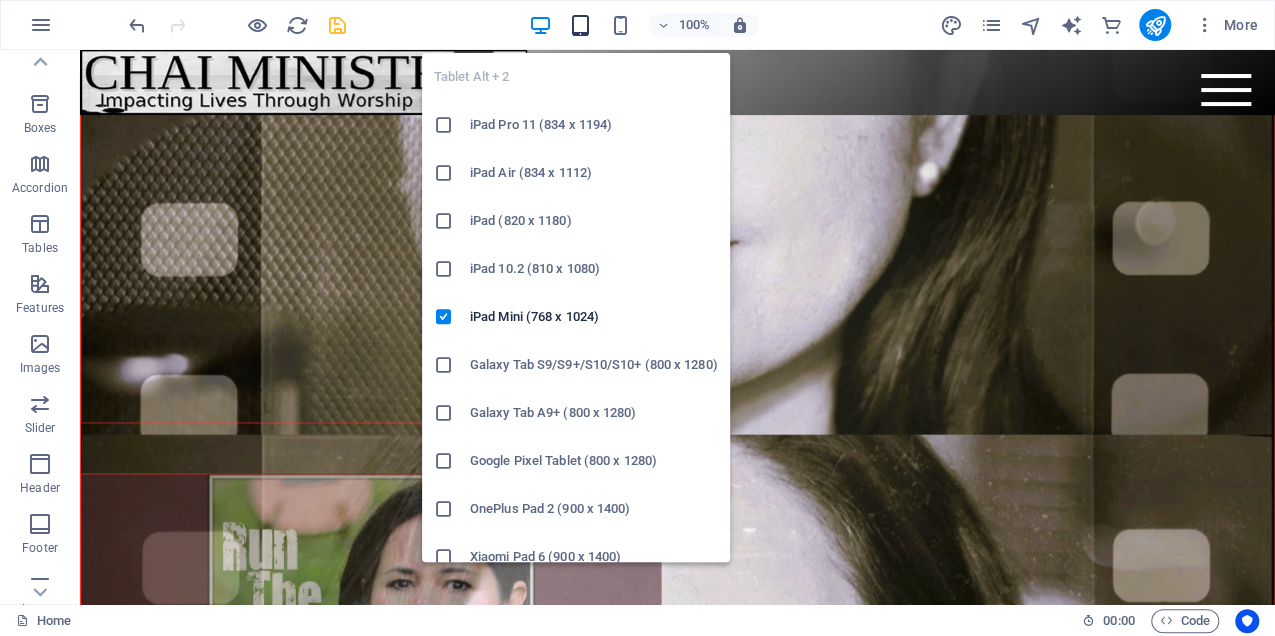 click at bounding box center [580, 25] 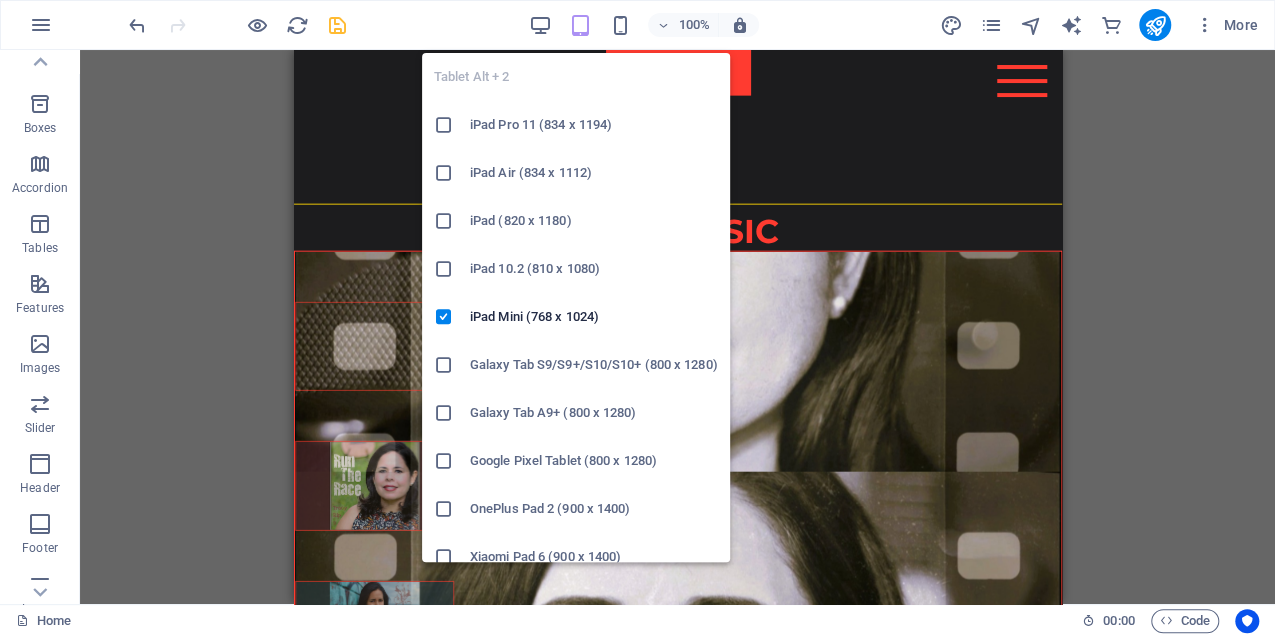 scroll, scrollTop: 2602, scrollLeft: 0, axis: vertical 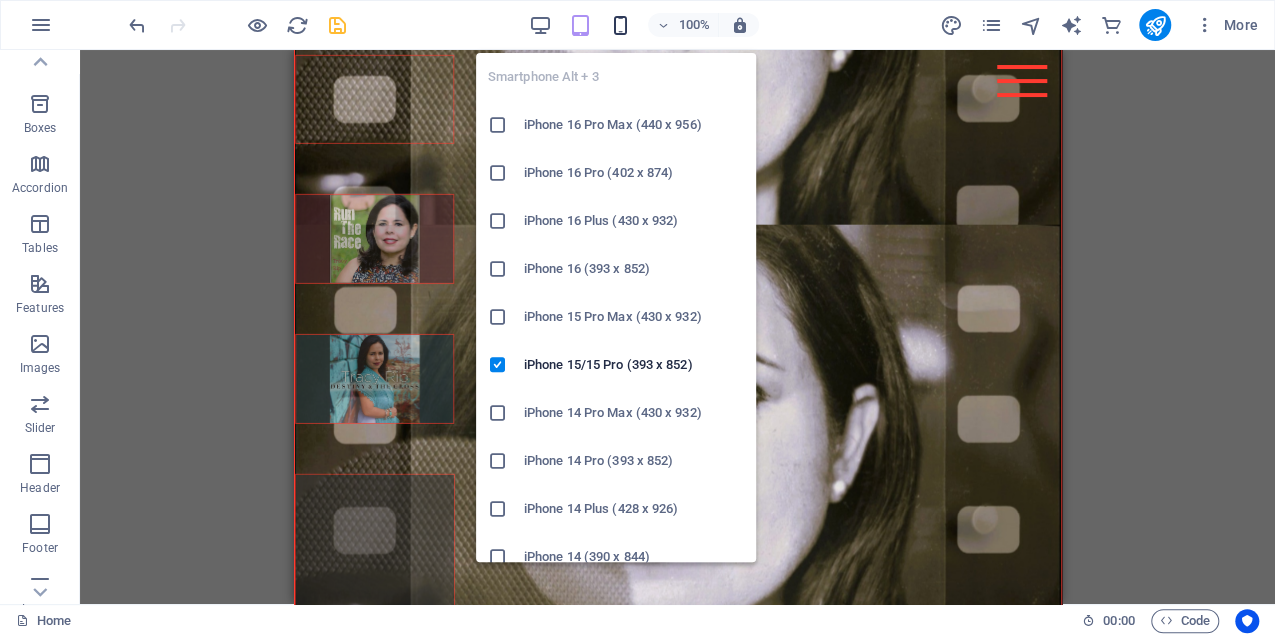 click at bounding box center [620, 25] 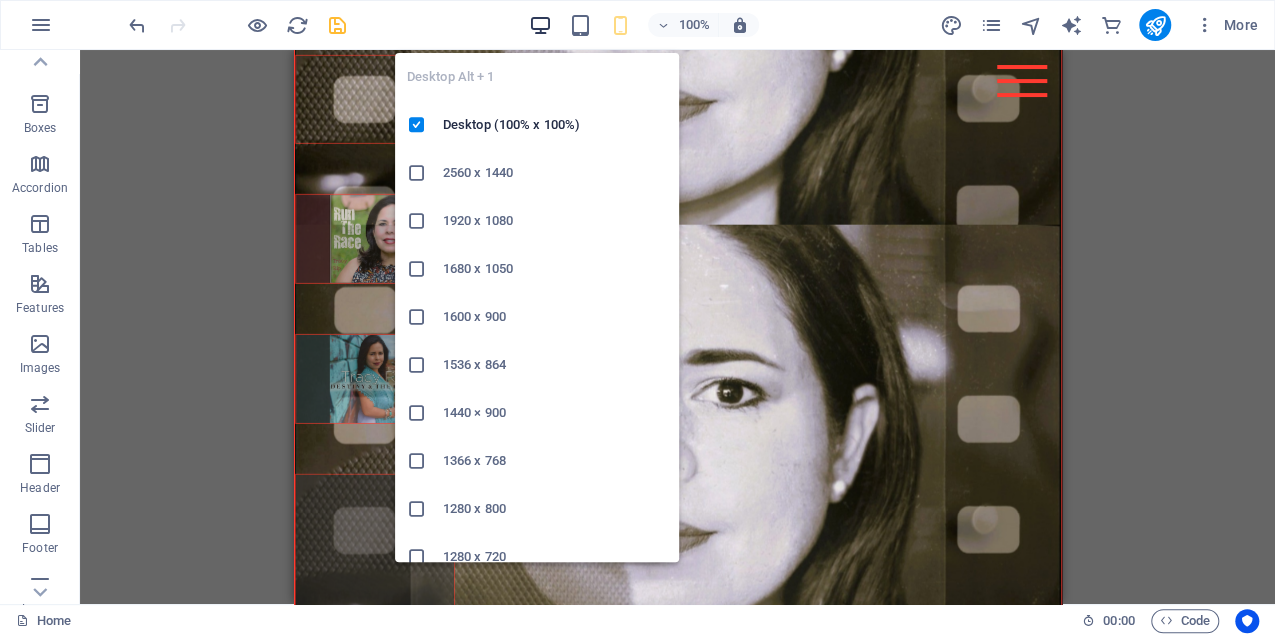 click at bounding box center [540, 25] 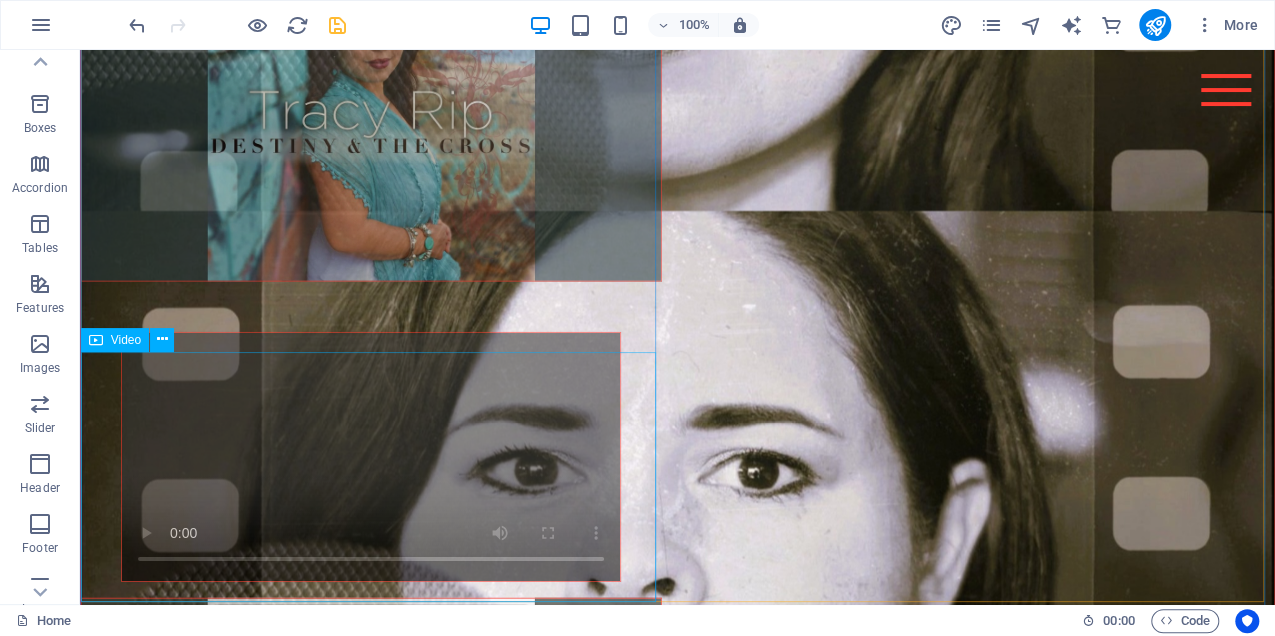 scroll, scrollTop: 3458, scrollLeft: 0, axis: vertical 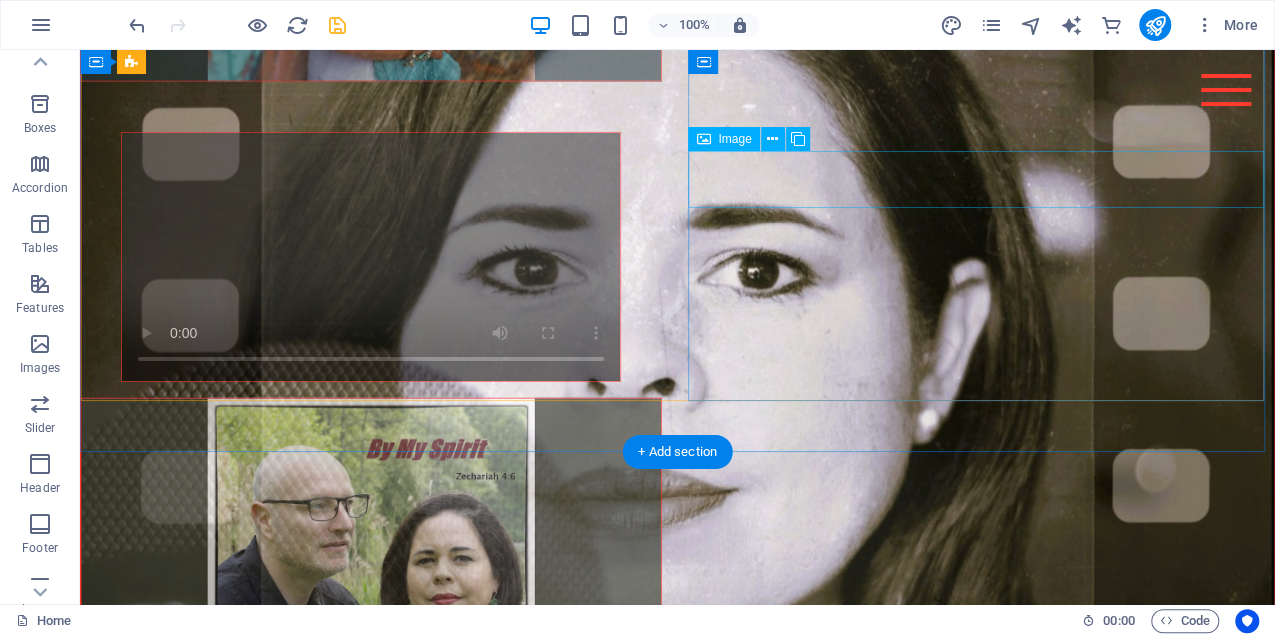 click at bounding box center (371, 1555) 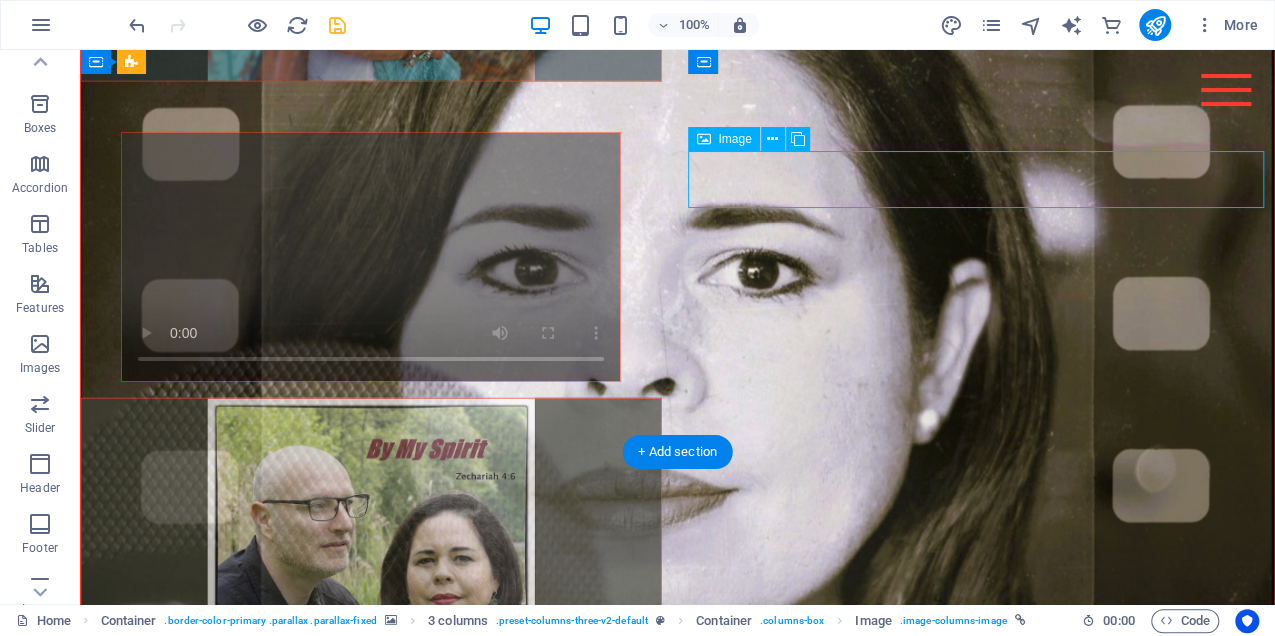 click at bounding box center [371, 1555] 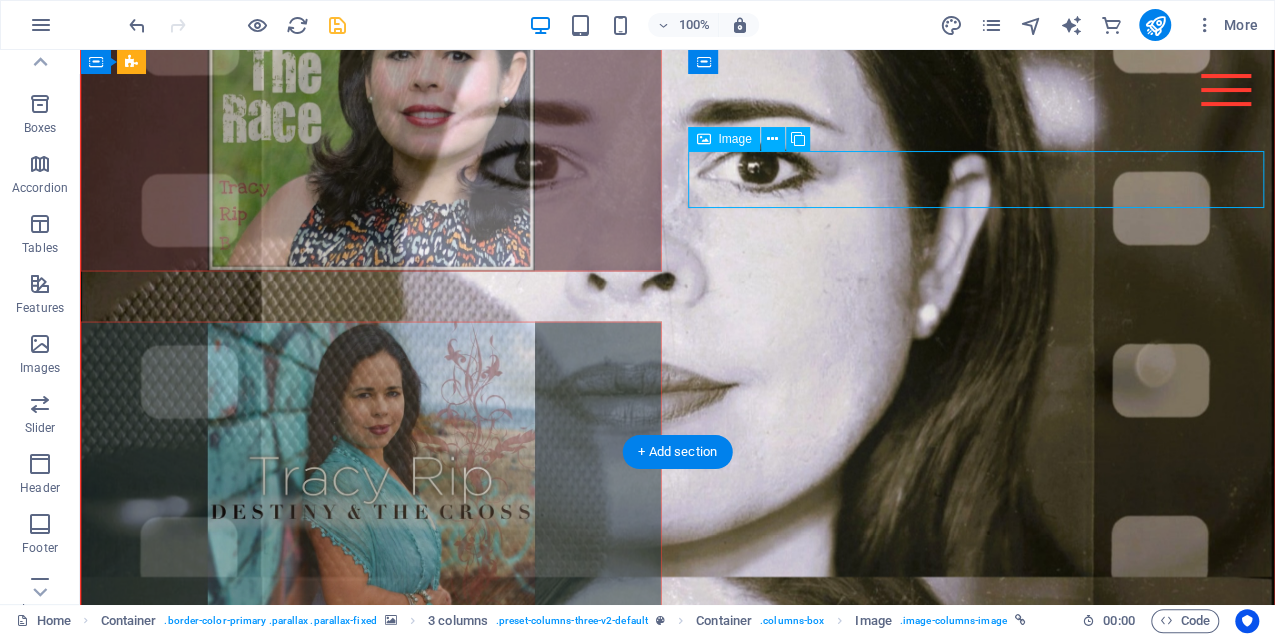 select on "px" 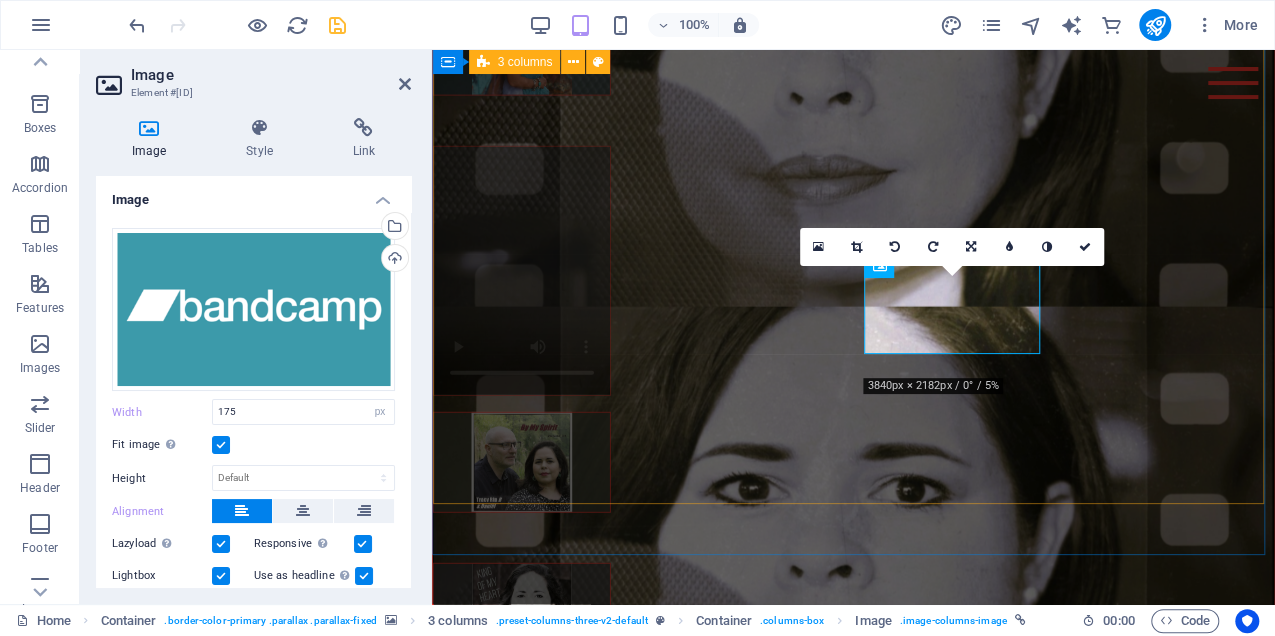 scroll, scrollTop: 2900, scrollLeft: 0, axis: vertical 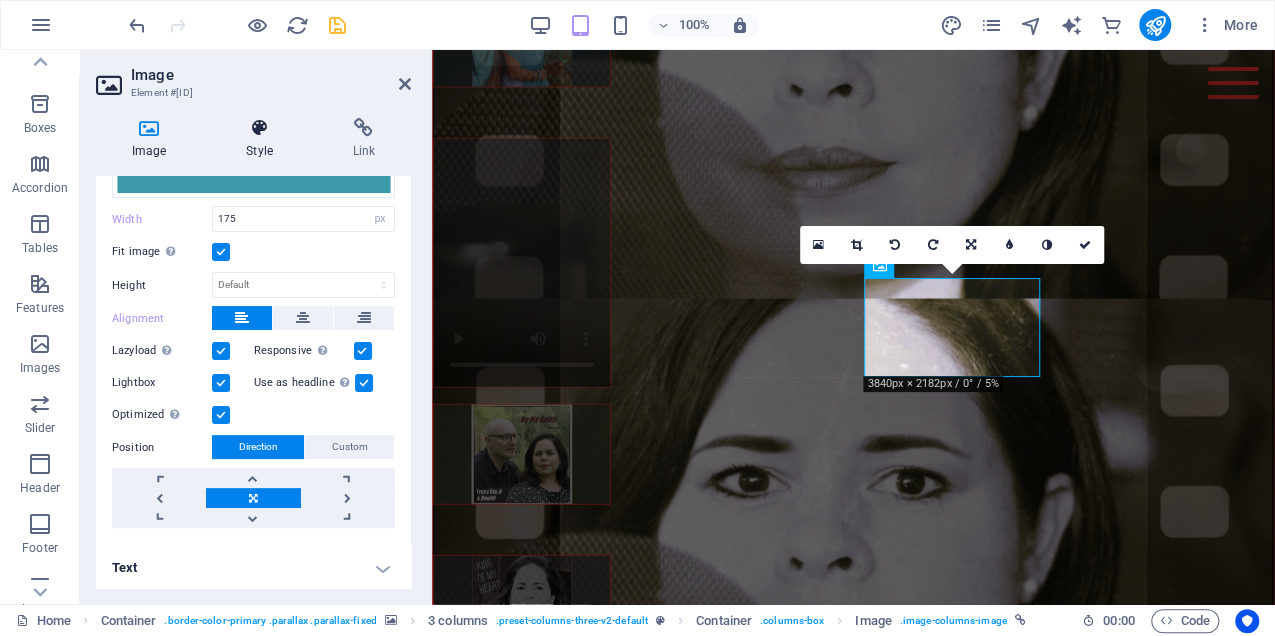 click at bounding box center (259, 128) 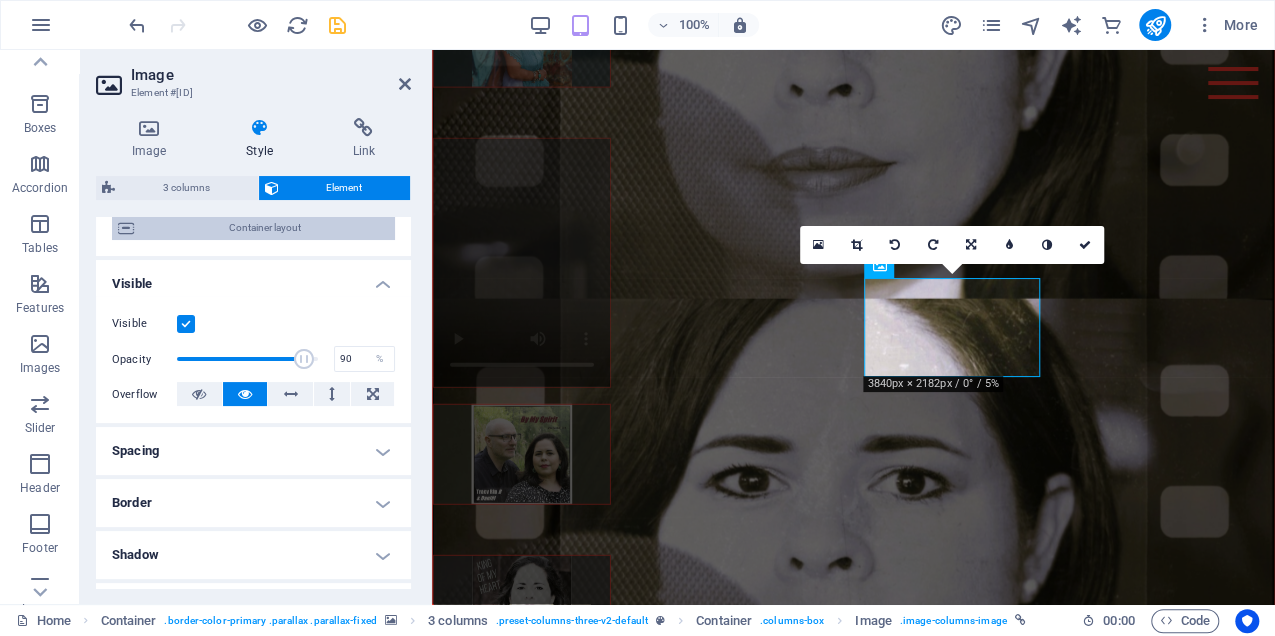 scroll, scrollTop: 0, scrollLeft: 0, axis: both 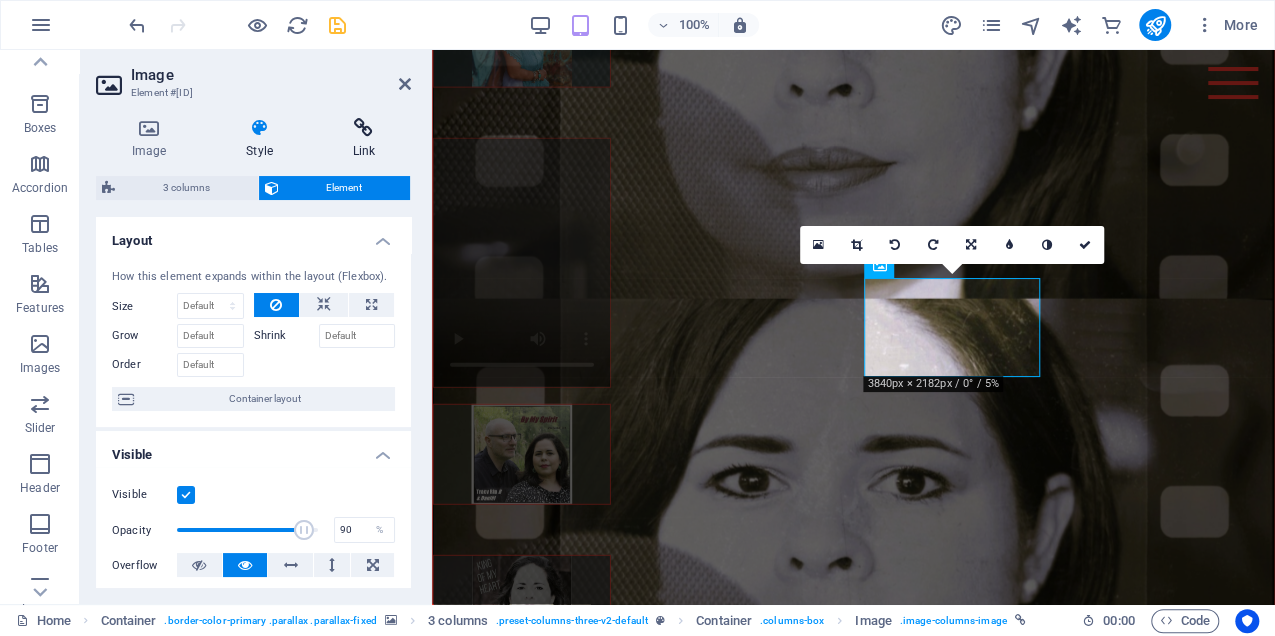 click at bounding box center (364, 128) 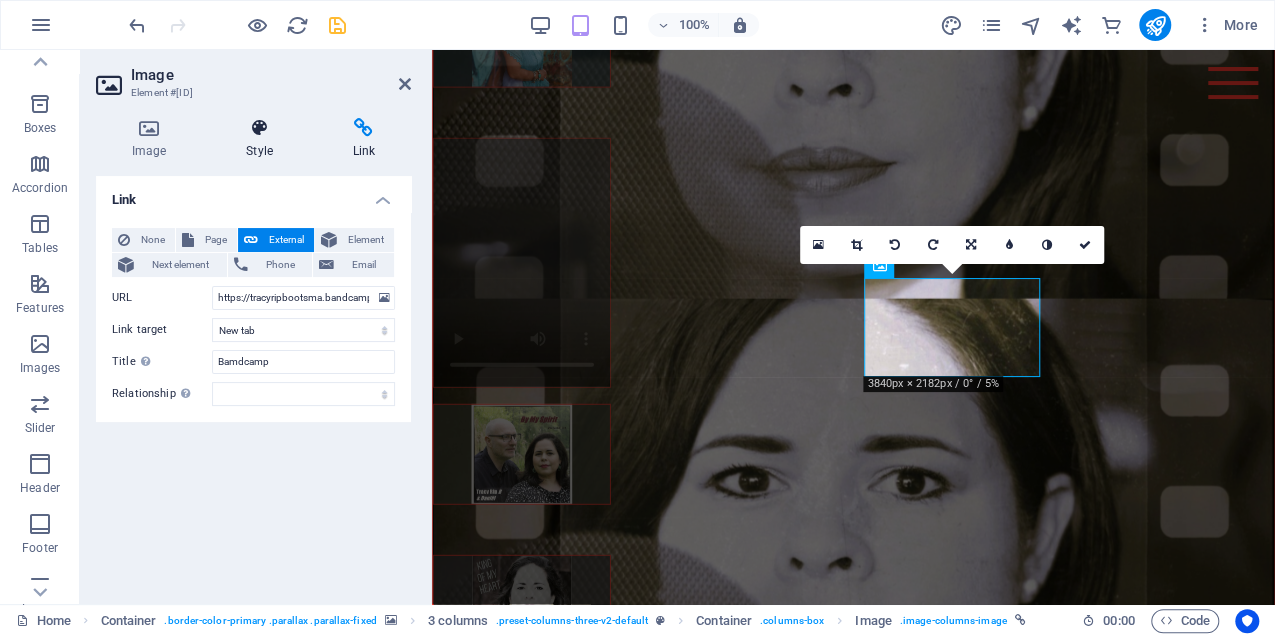 click at bounding box center [259, 128] 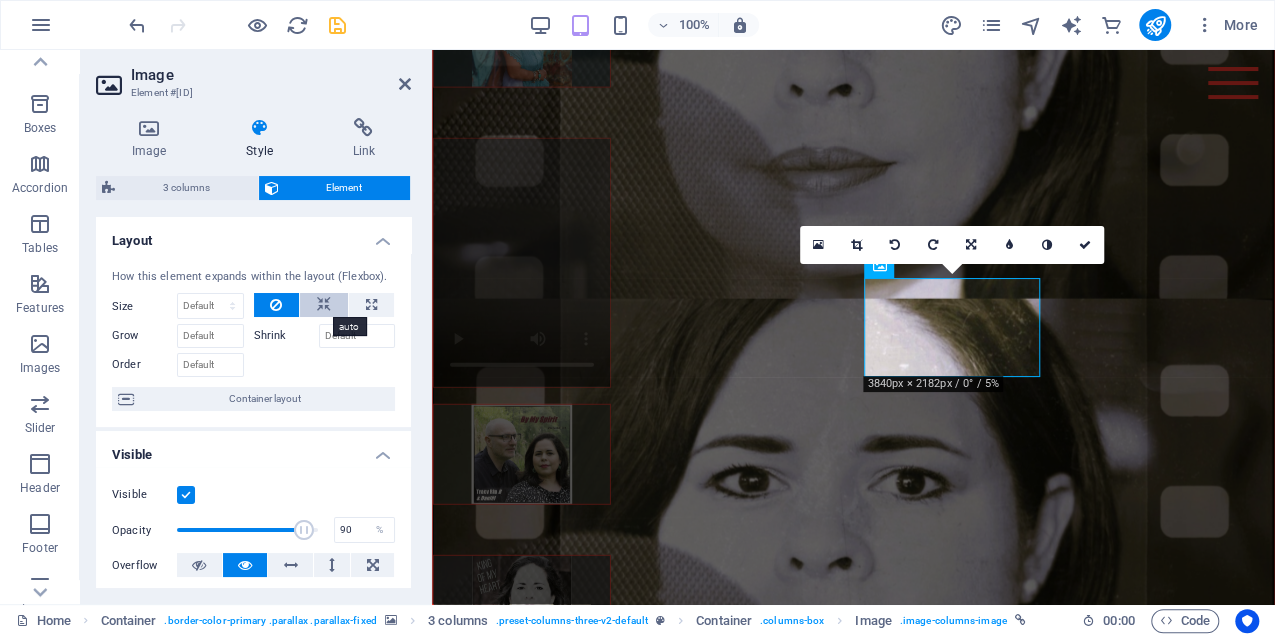 click at bounding box center [324, 305] 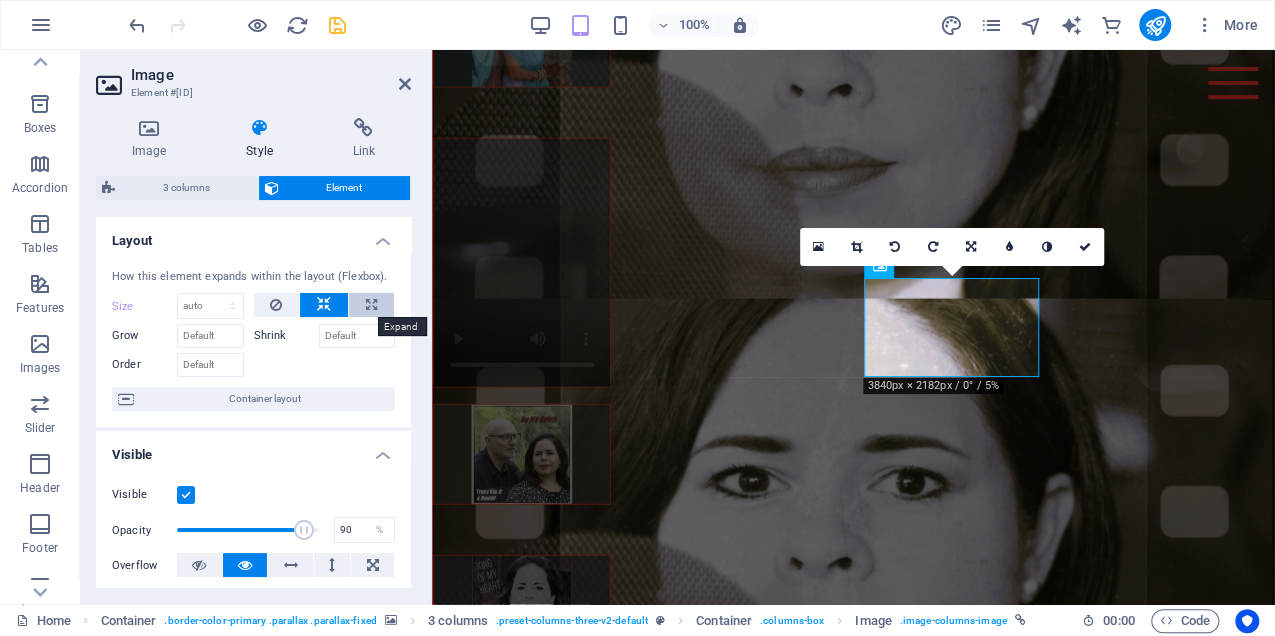 click at bounding box center (371, 305) 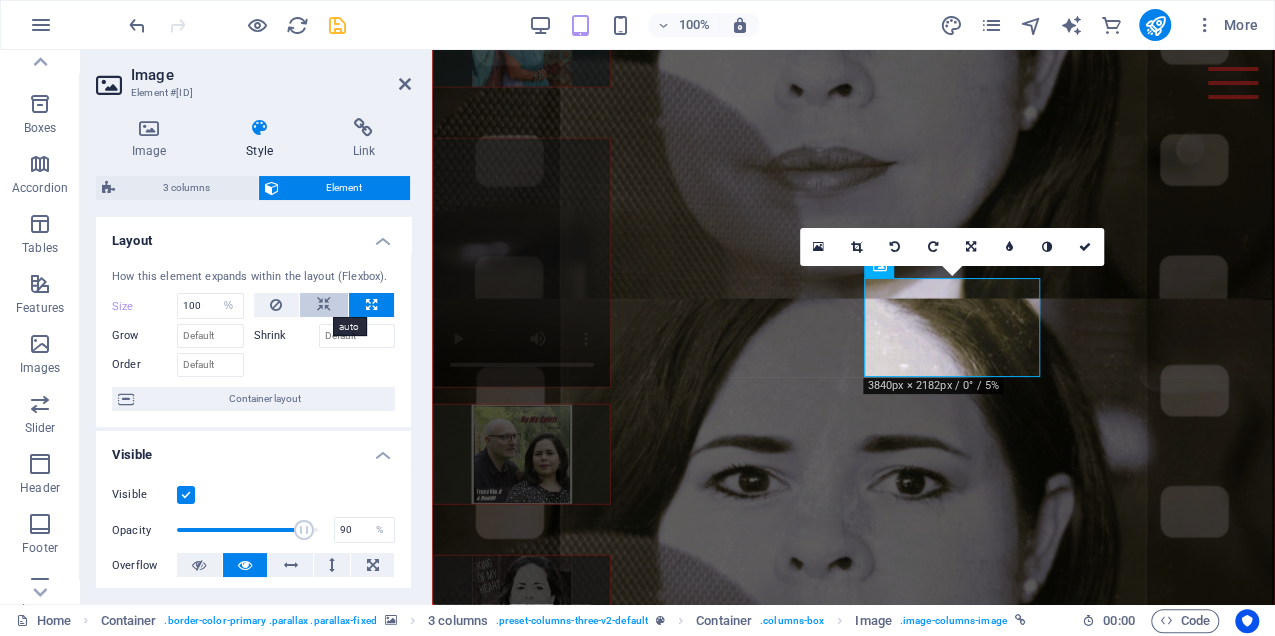 click at bounding box center (324, 305) 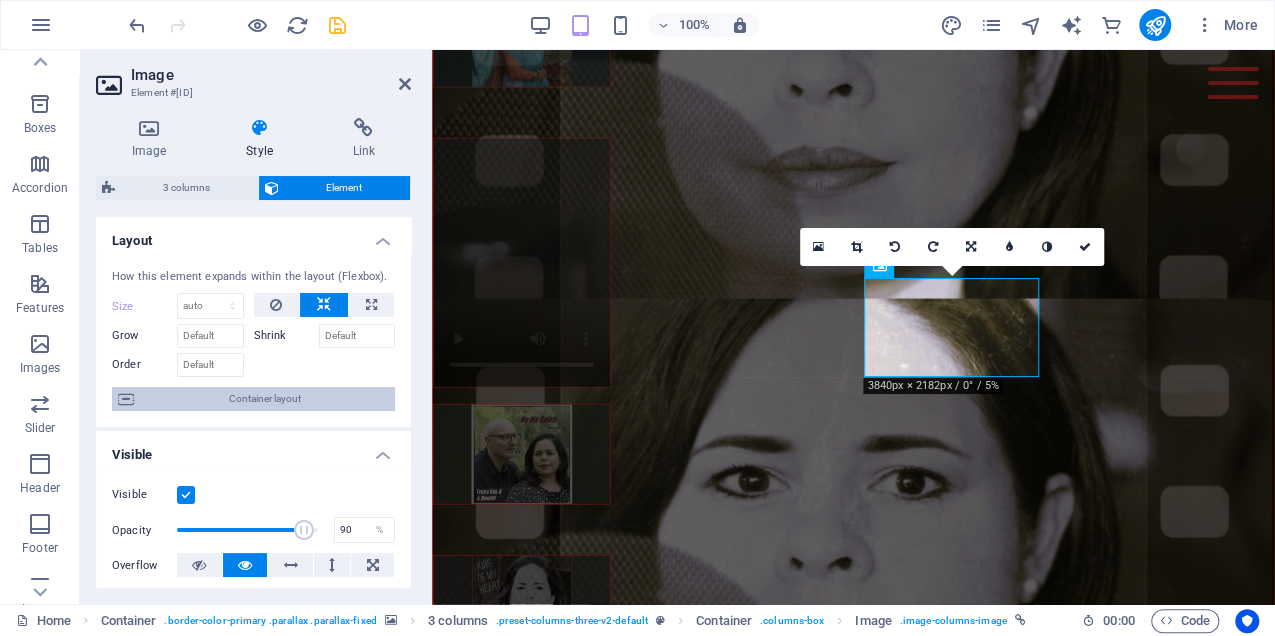 click on "Container layout" at bounding box center (264, 399) 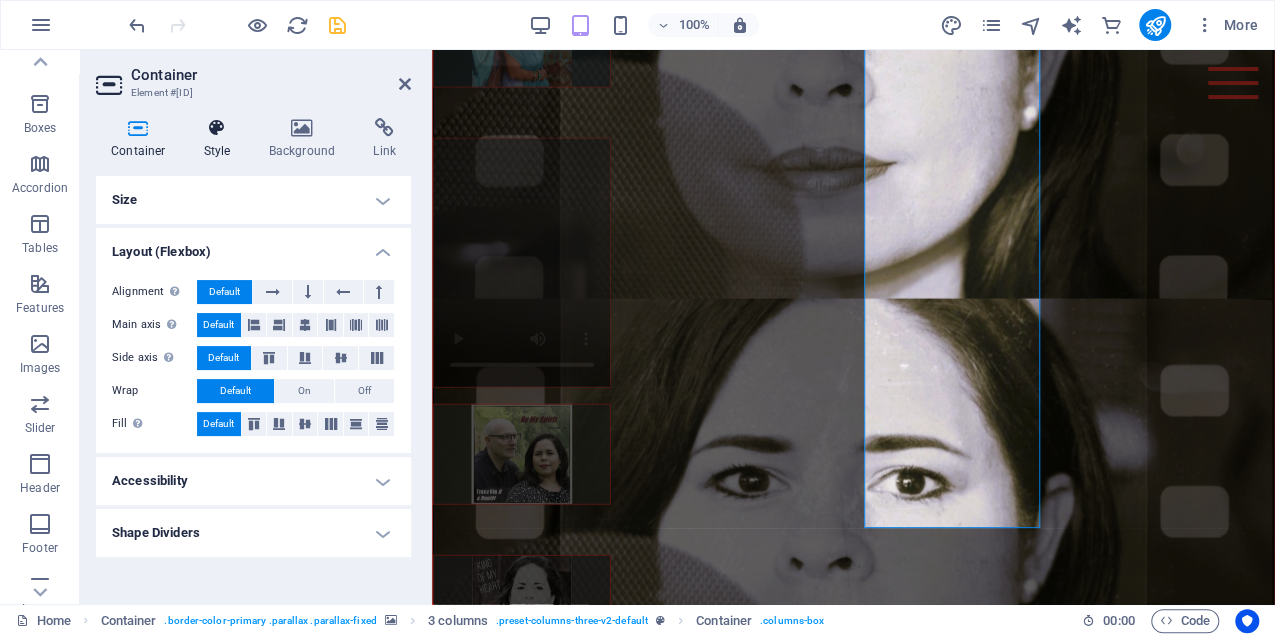 click at bounding box center (217, 128) 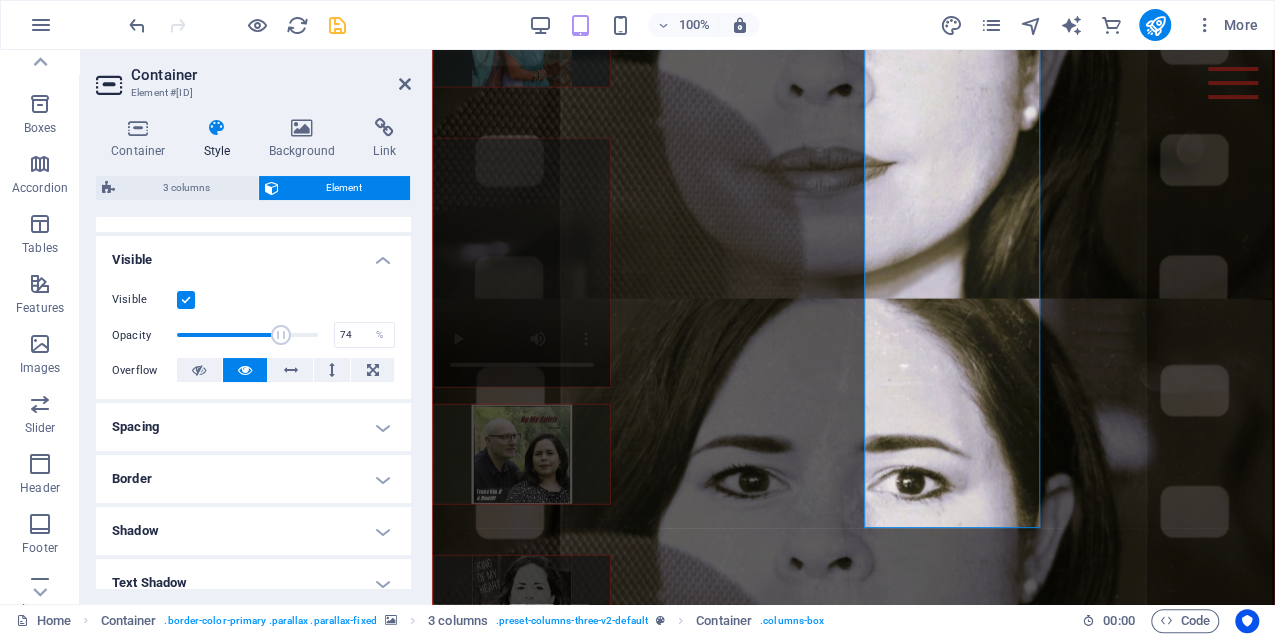 scroll, scrollTop: 200, scrollLeft: 0, axis: vertical 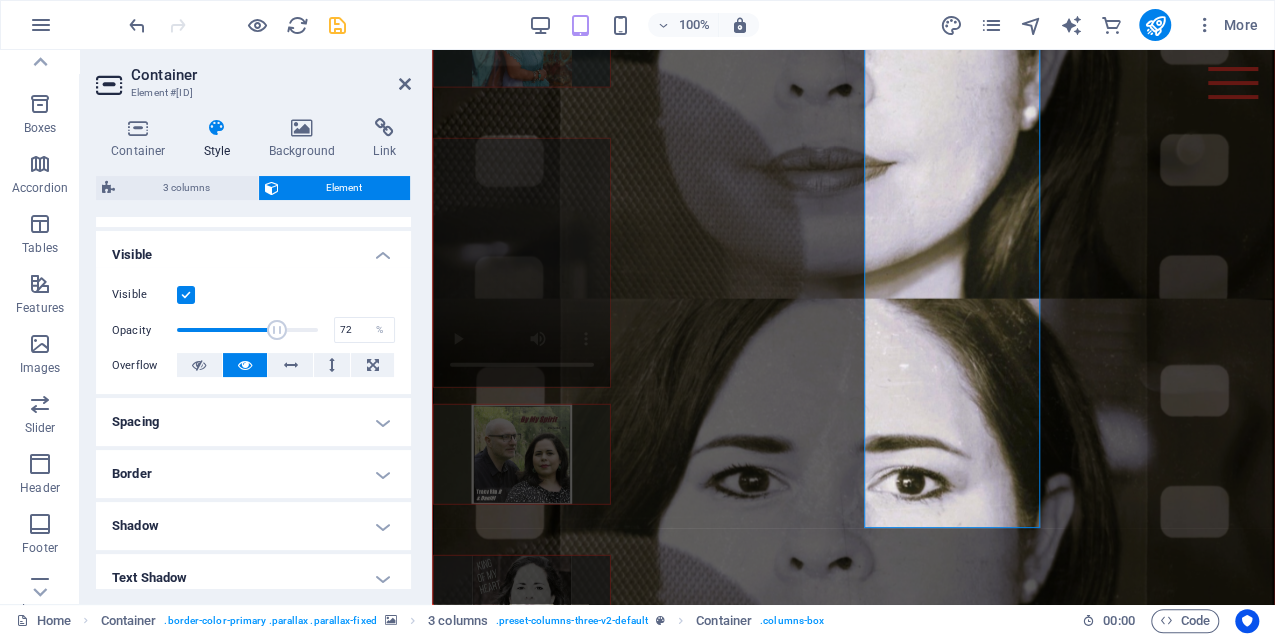 type on "100" 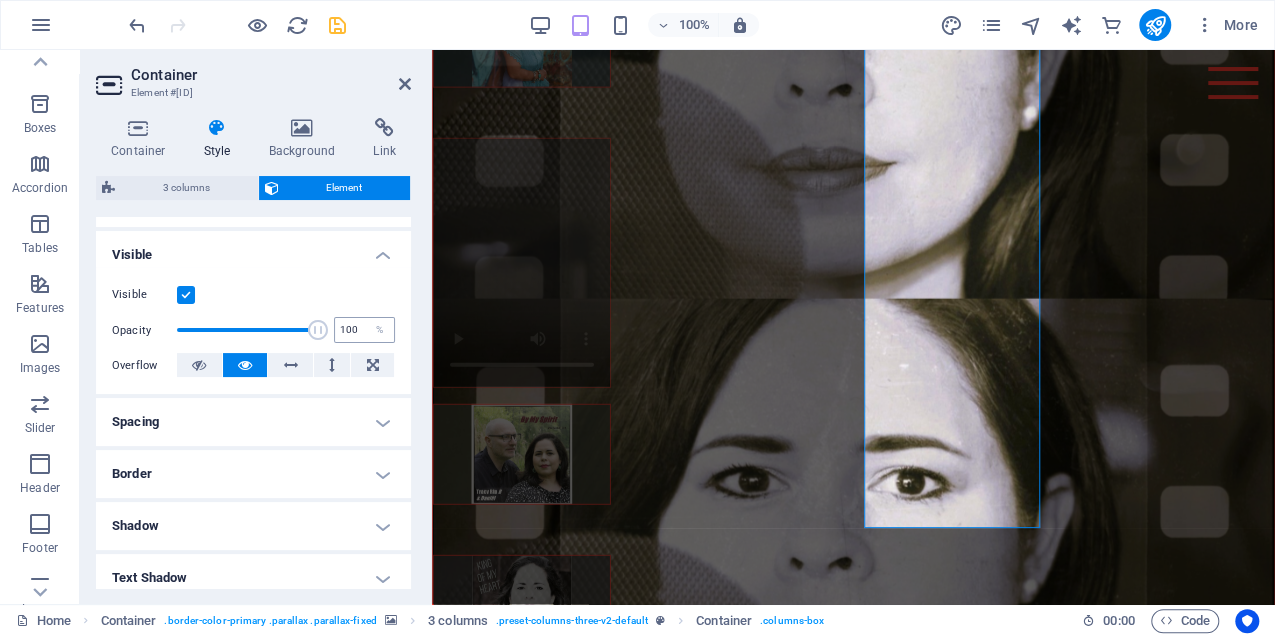 drag, startPoint x: 274, startPoint y: 330, endPoint x: 348, endPoint y: 329, distance: 74.00676 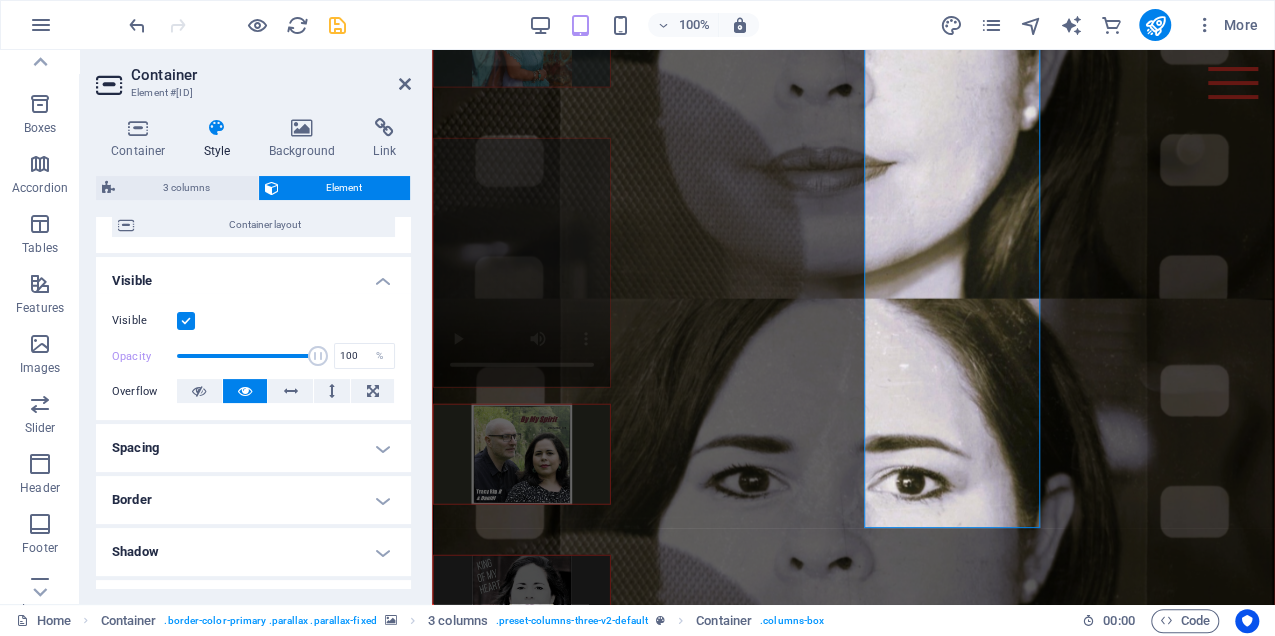 scroll, scrollTop: 0, scrollLeft: 0, axis: both 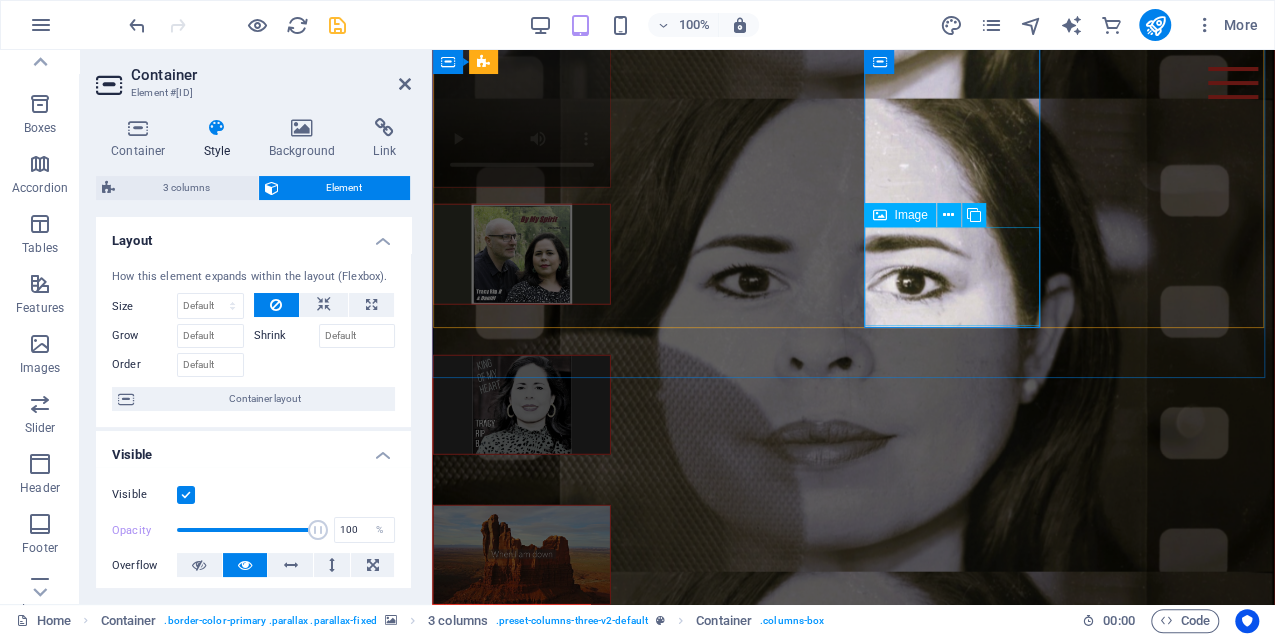 click at bounding box center [522, 993] 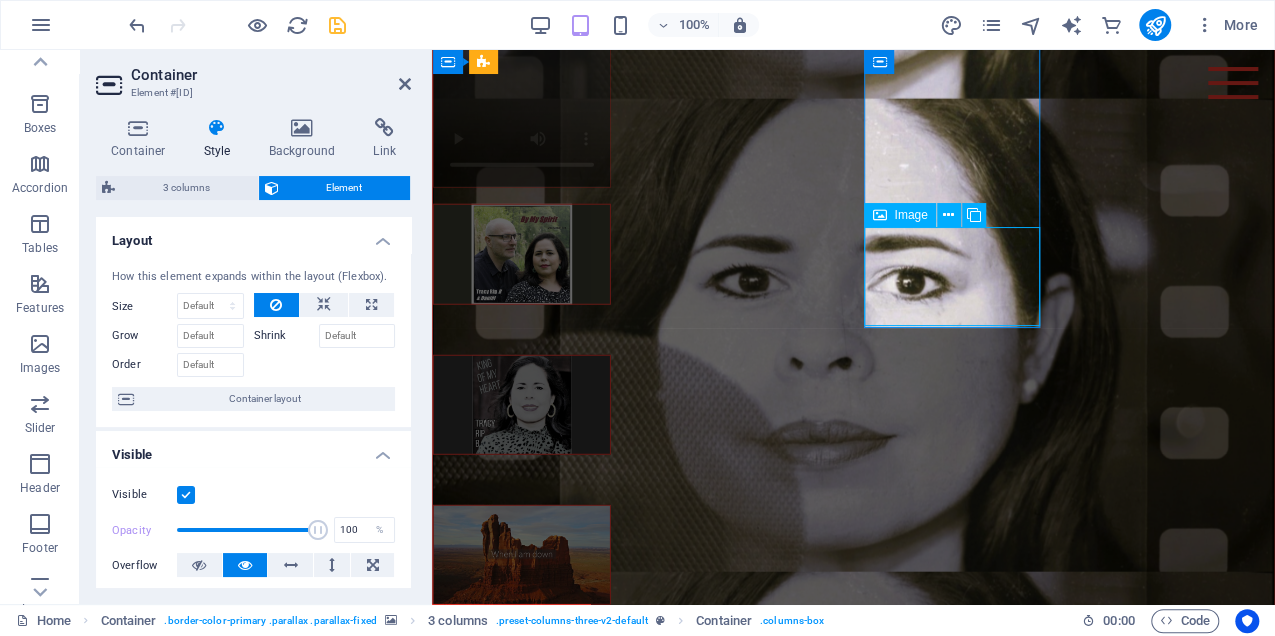 click at bounding box center (522, 993) 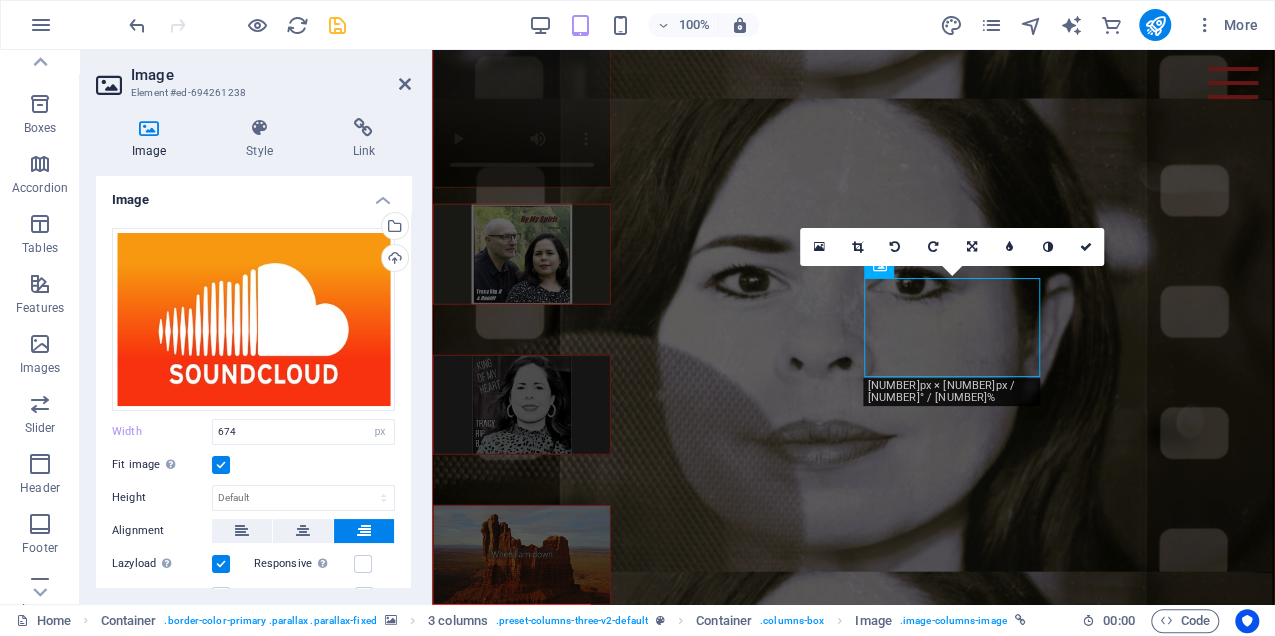 scroll, scrollTop: 3050, scrollLeft: 0, axis: vertical 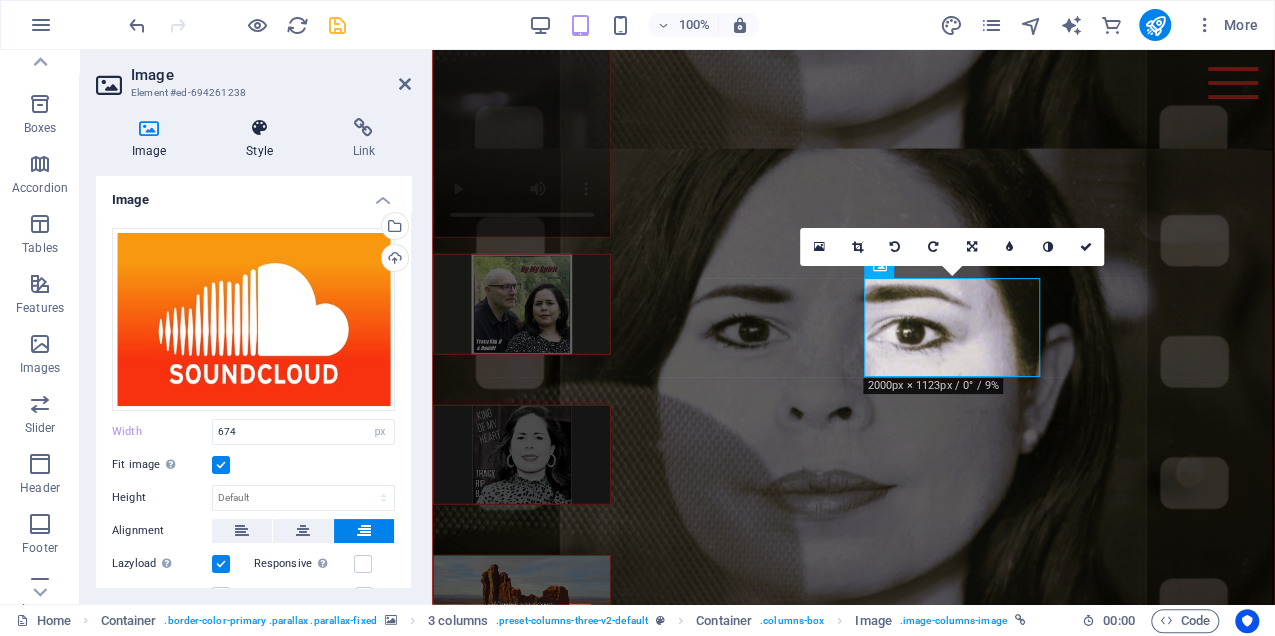 click on "Style" at bounding box center [263, 139] 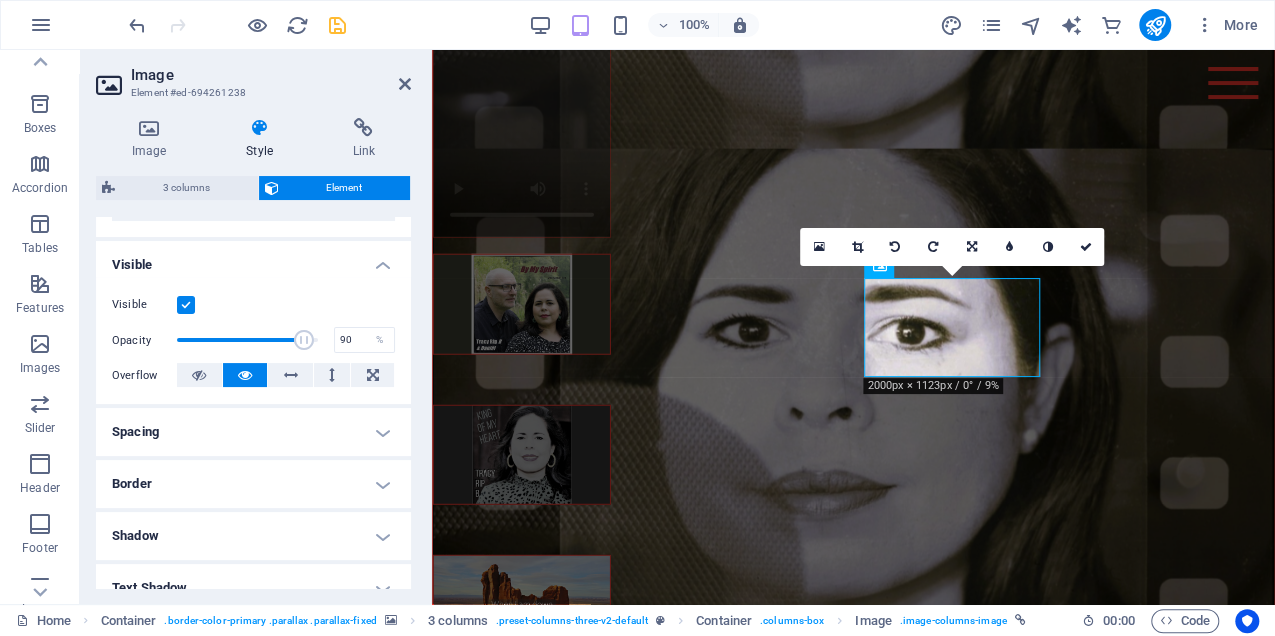 scroll, scrollTop: 200, scrollLeft: 0, axis: vertical 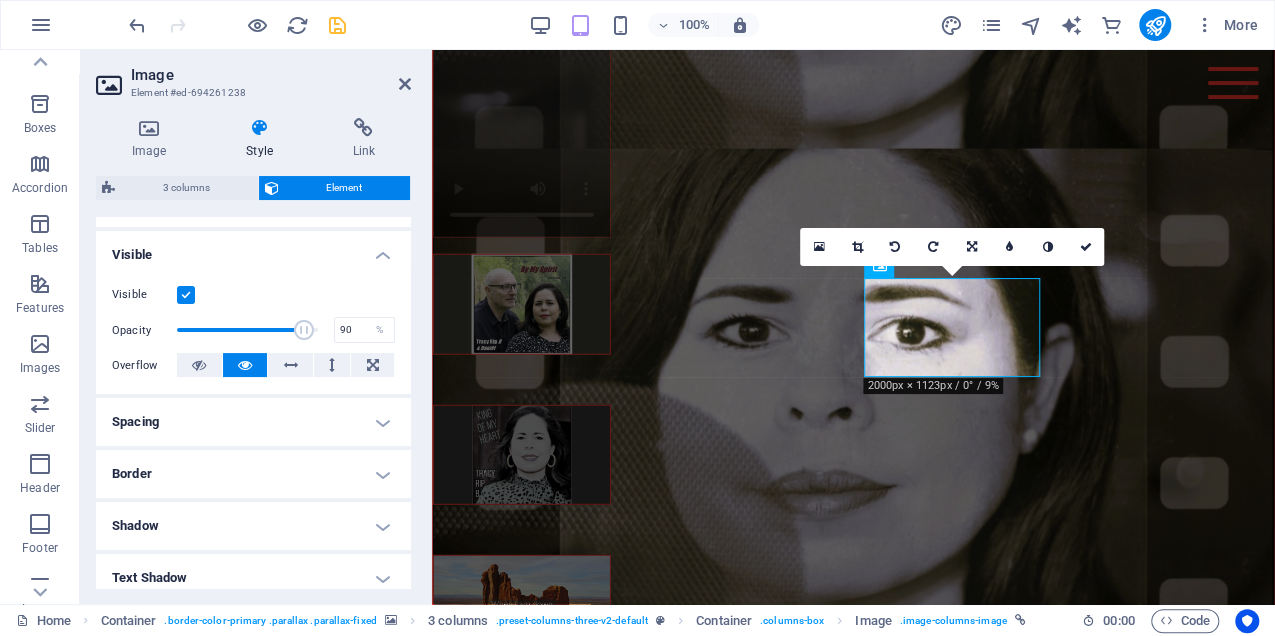 drag, startPoint x: 363, startPoint y: 329, endPoint x: 314, endPoint y: 320, distance: 49.819675 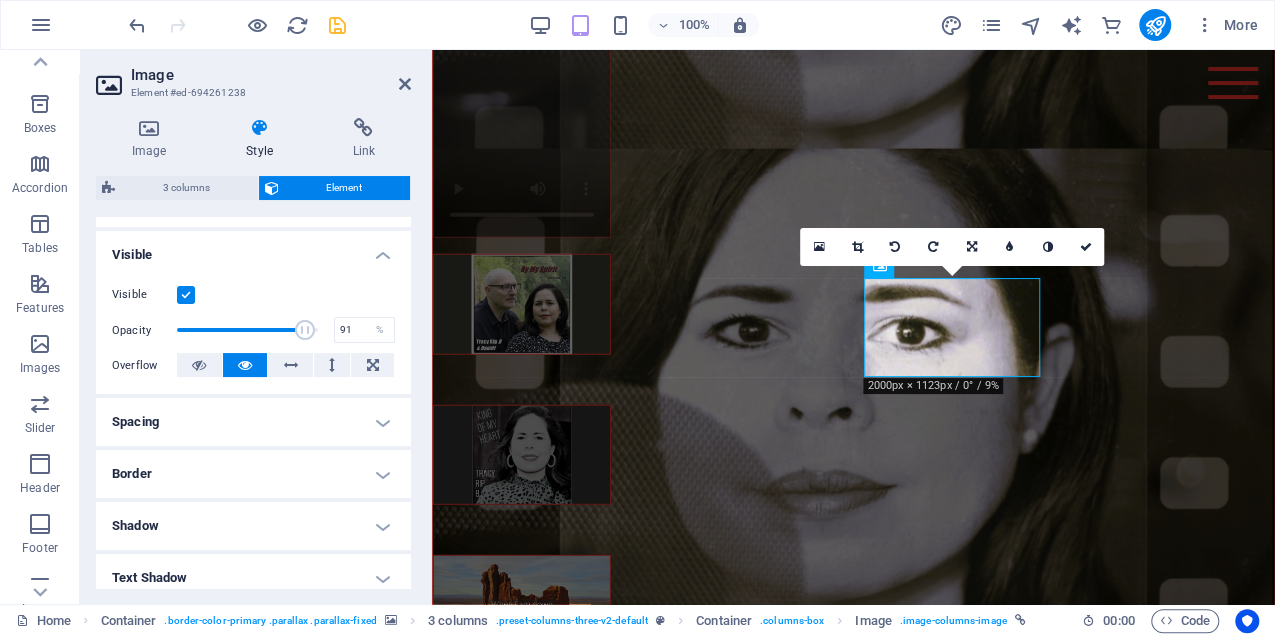 click at bounding box center [305, 330] 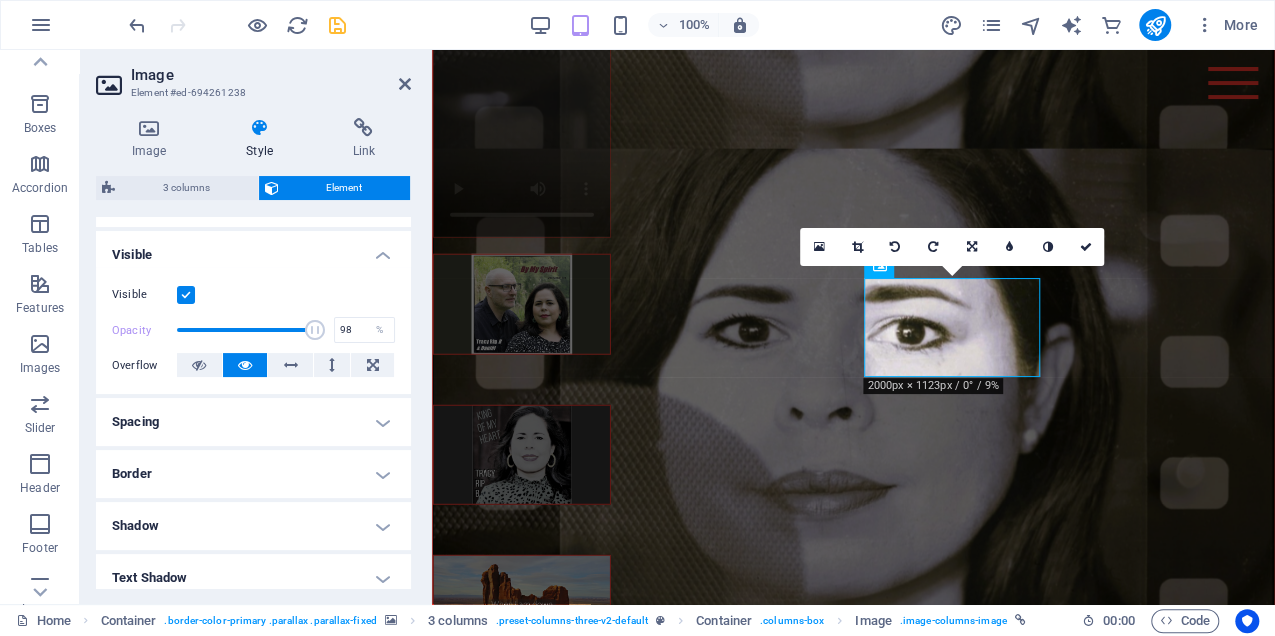 type on "100" 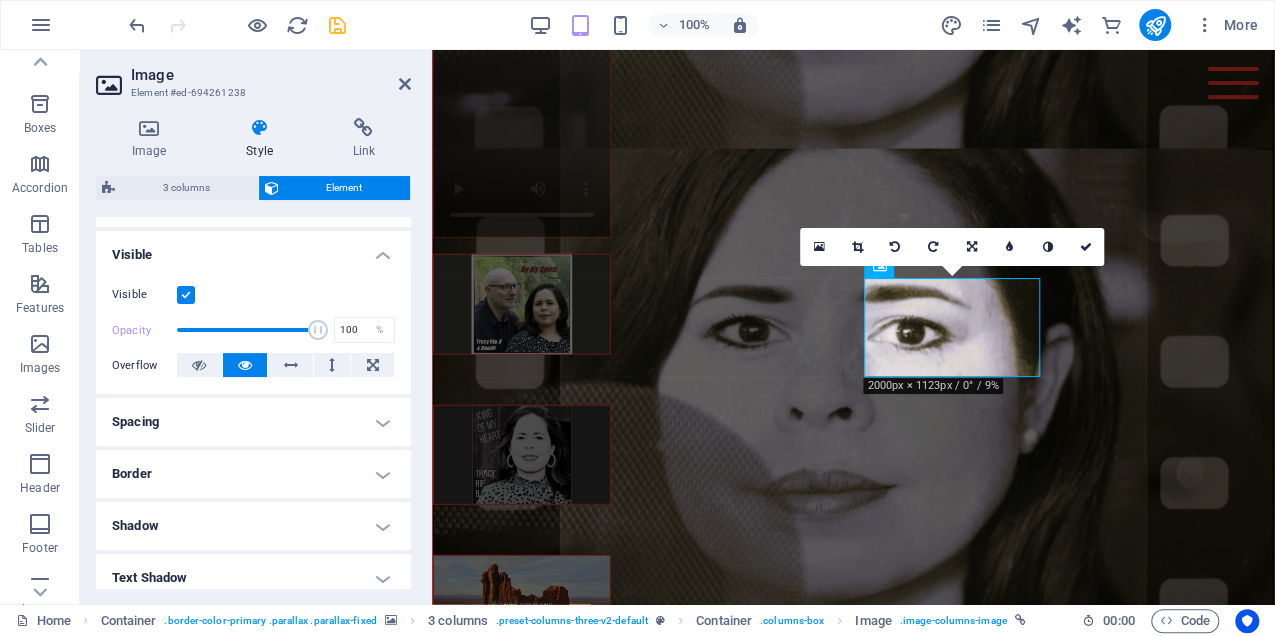 drag, startPoint x: 307, startPoint y: 326, endPoint x: 328, endPoint y: 326, distance: 21 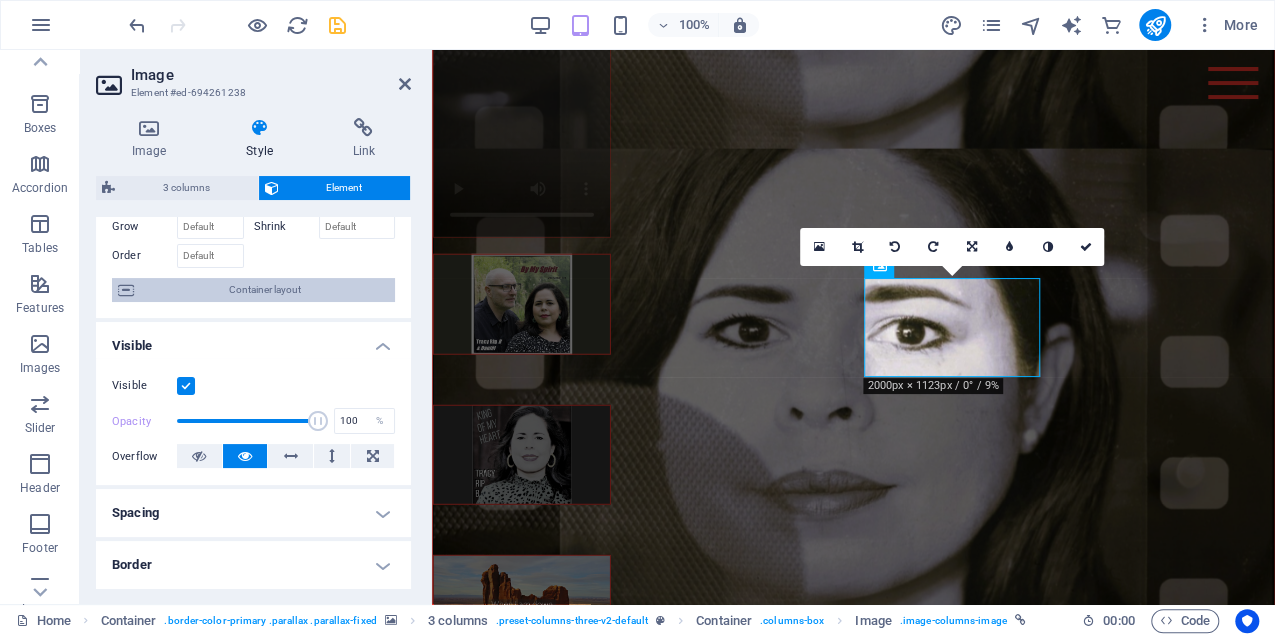 scroll, scrollTop: 0, scrollLeft: 0, axis: both 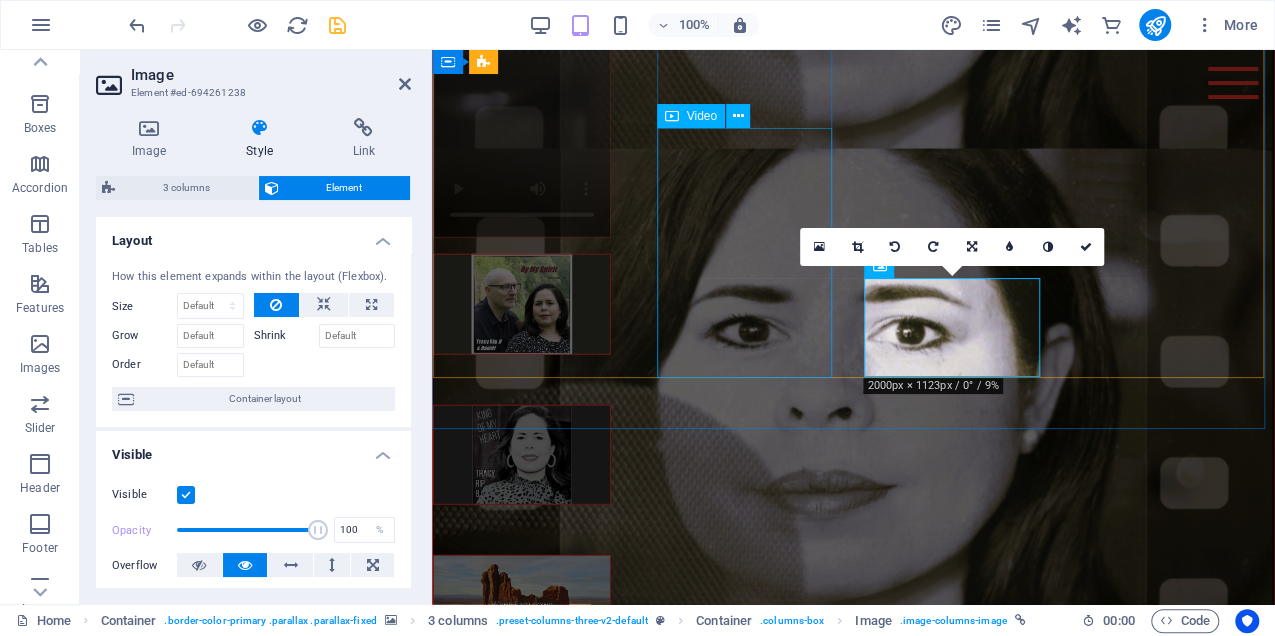 click at bounding box center [522, 113] 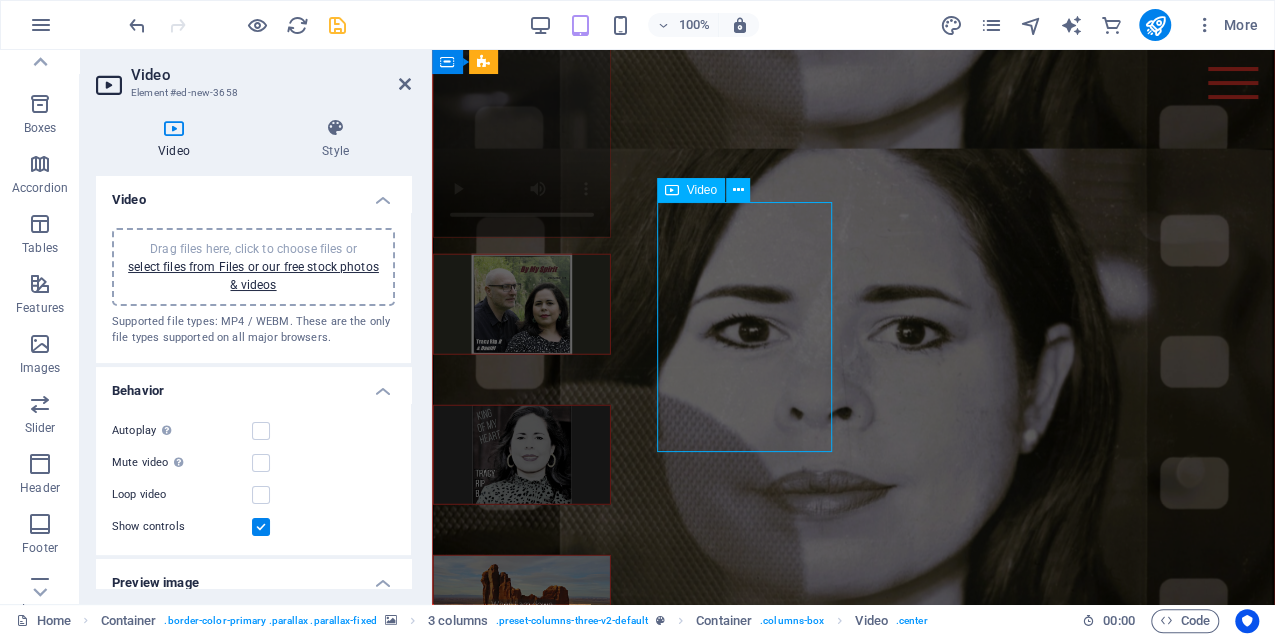 scroll, scrollTop: 2976, scrollLeft: 0, axis: vertical 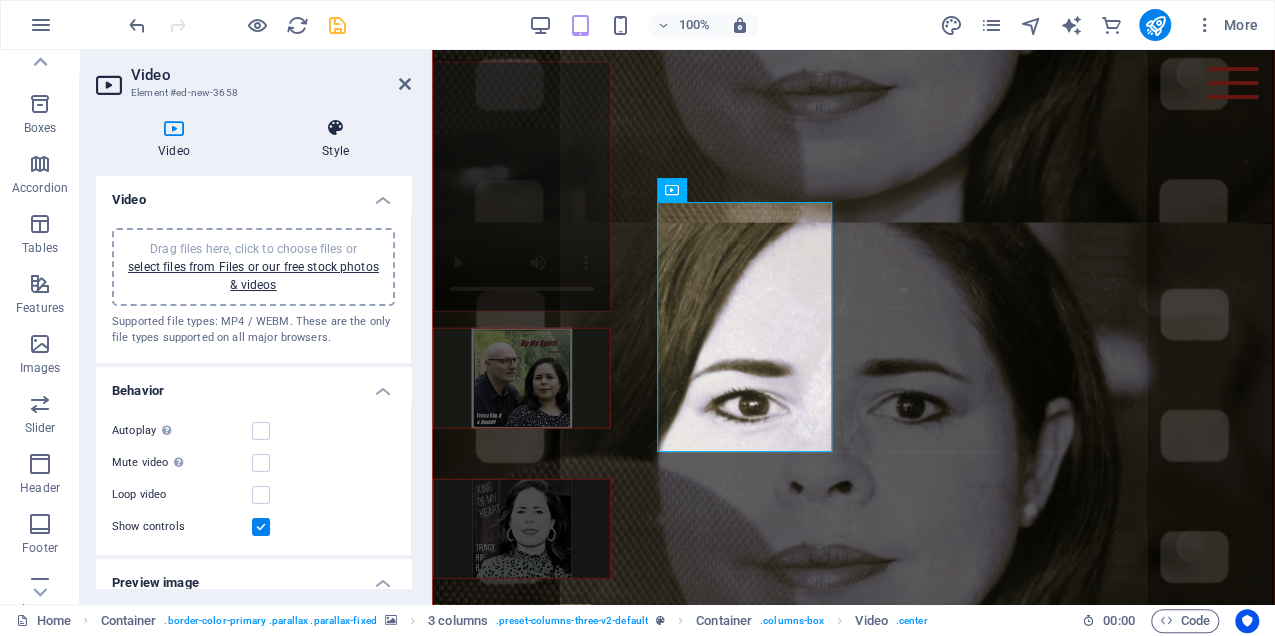 click at bounding box center [335, 128] 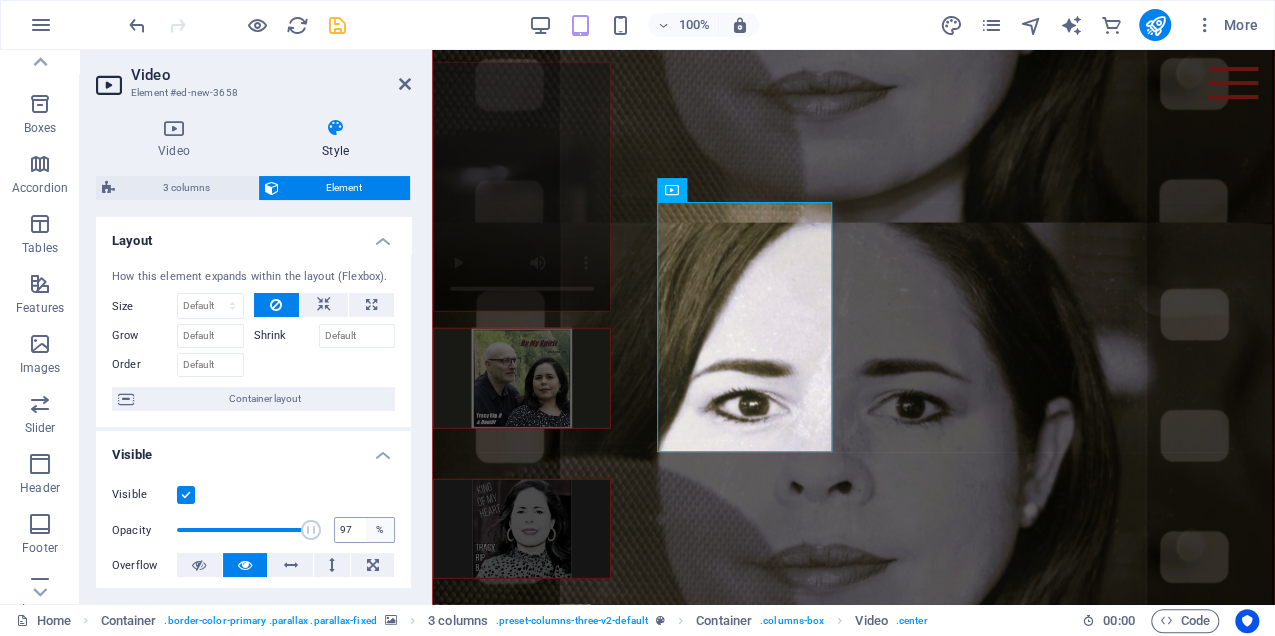 type on "100" 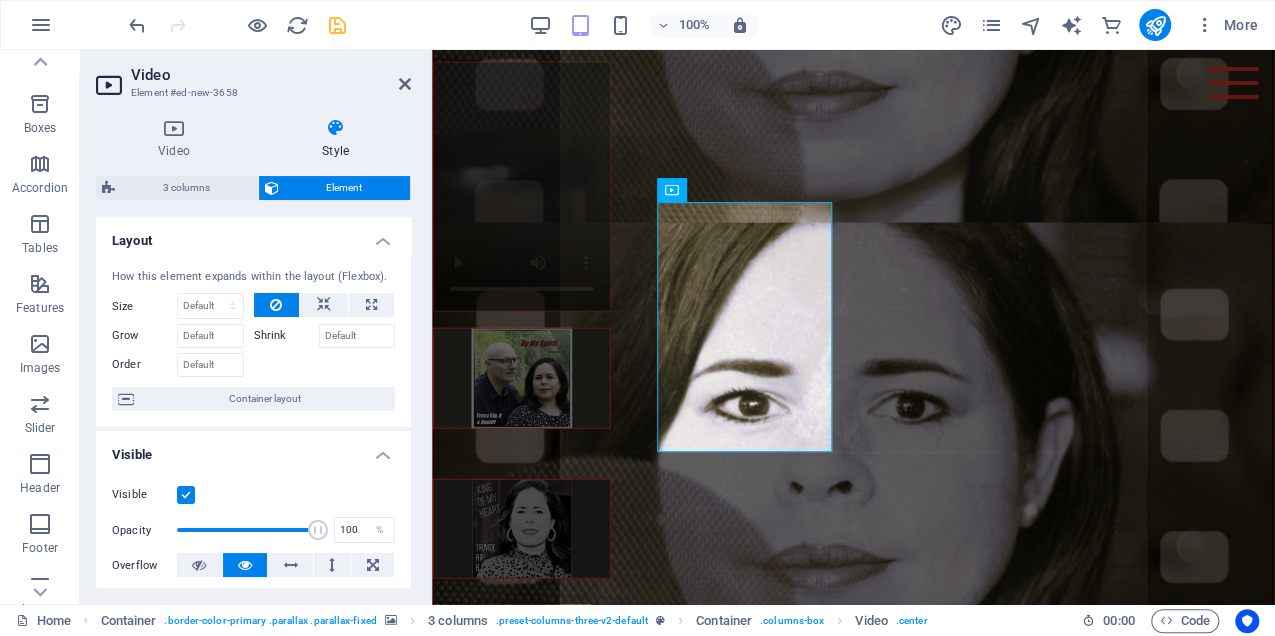 drag, startPoint x: 308, startPoint y: 529, endPoint x: 418, endPoint y: 511, distance: 111.463 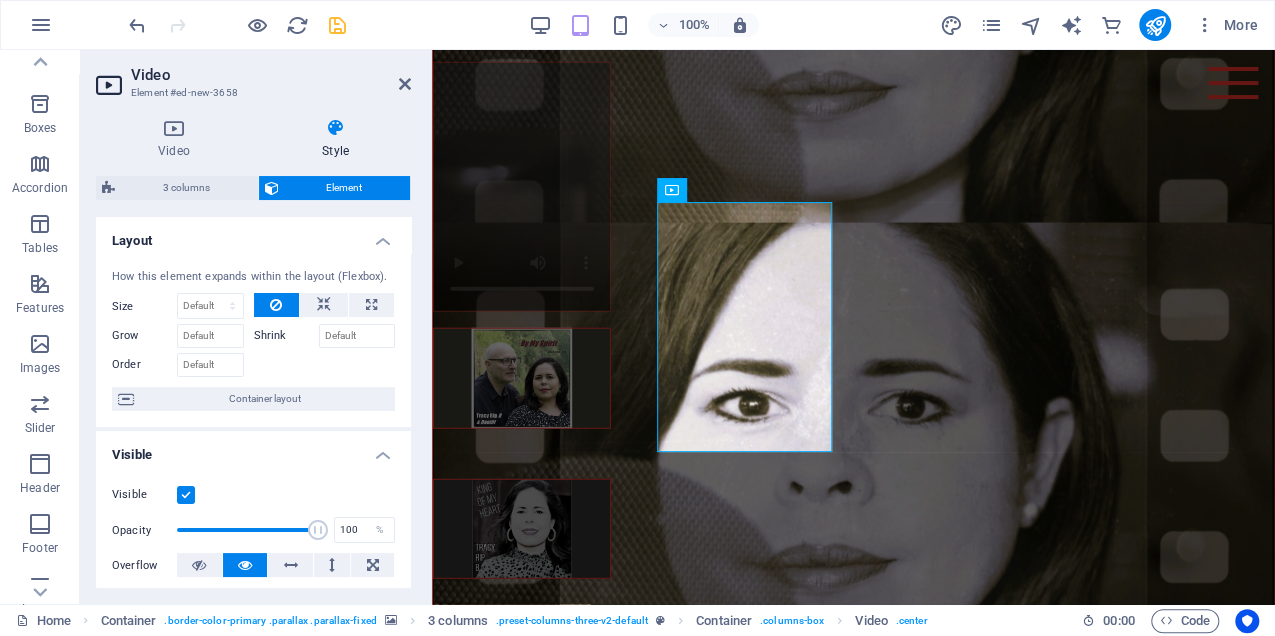 click on "Opacity 100 %" at bounding box center [253, 530] 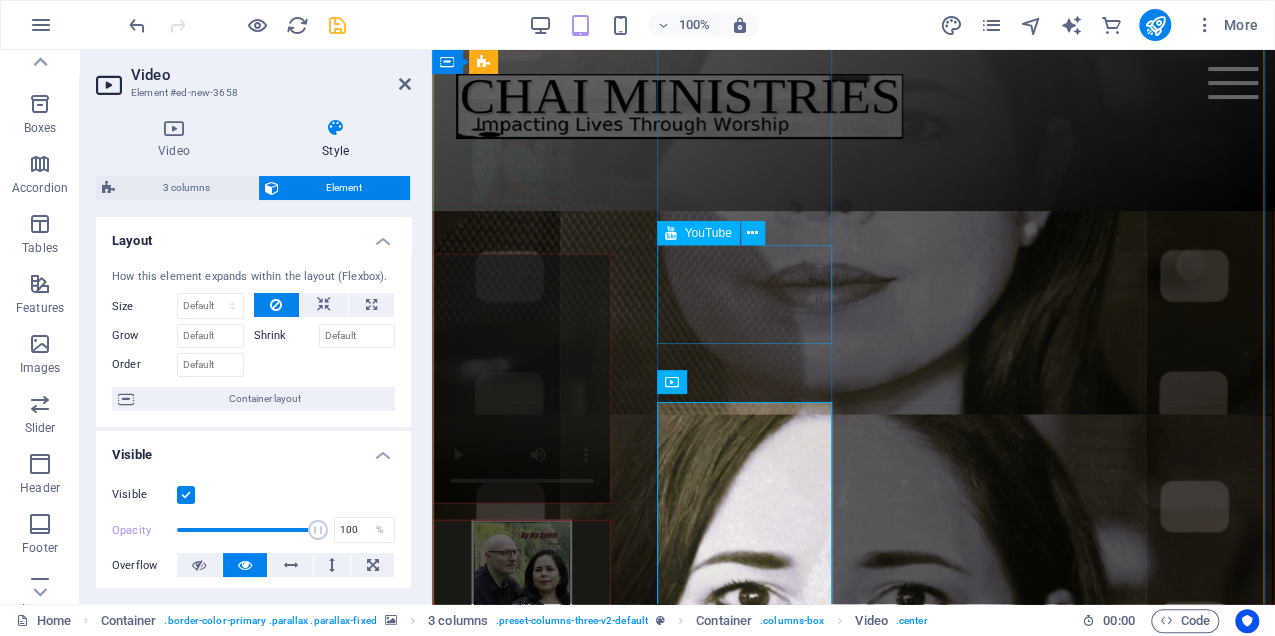 click at bounding box center (522, 154) 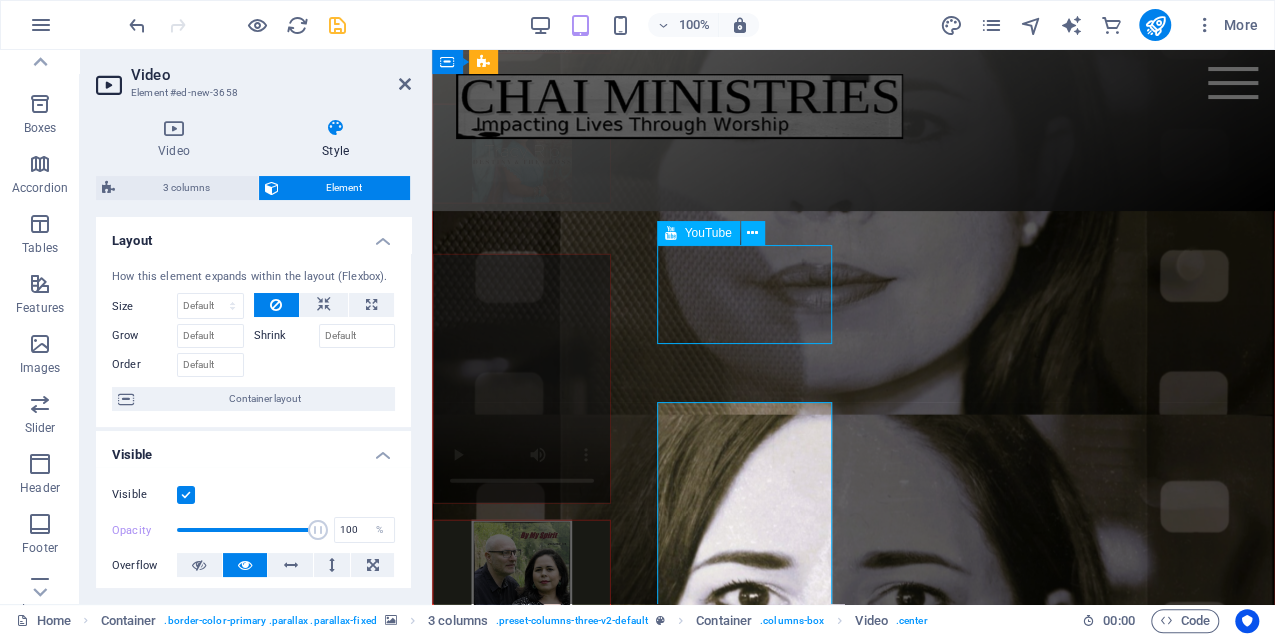 click at bounding box center [522, 154] 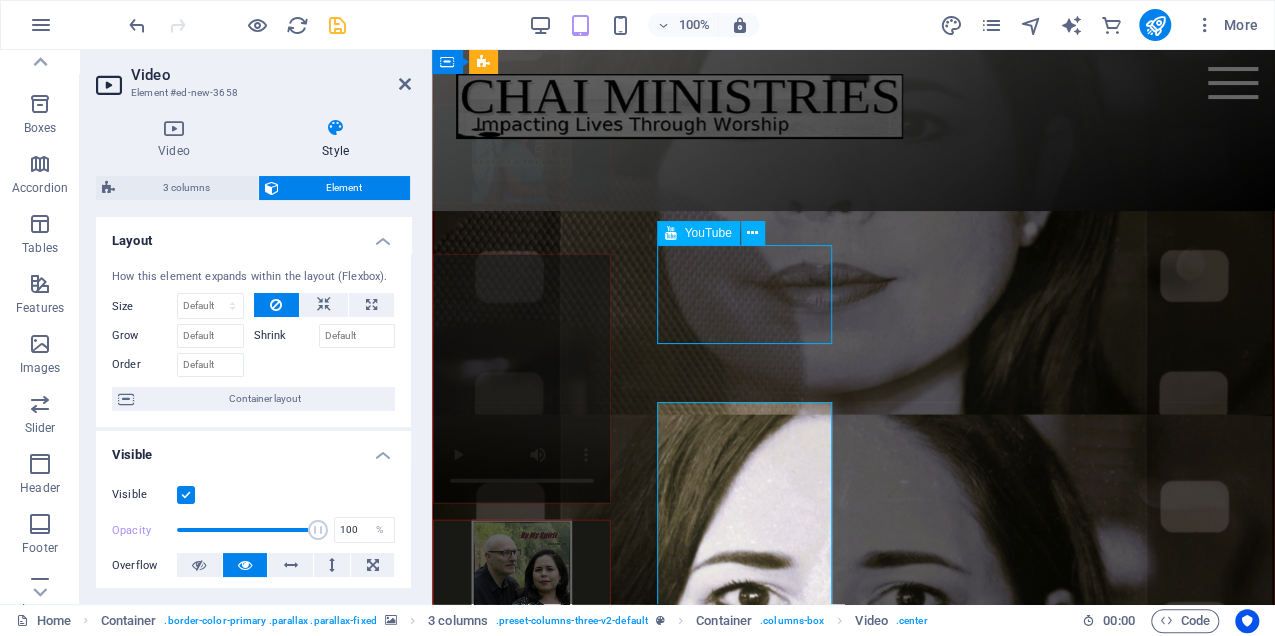 select on "ar16_9" 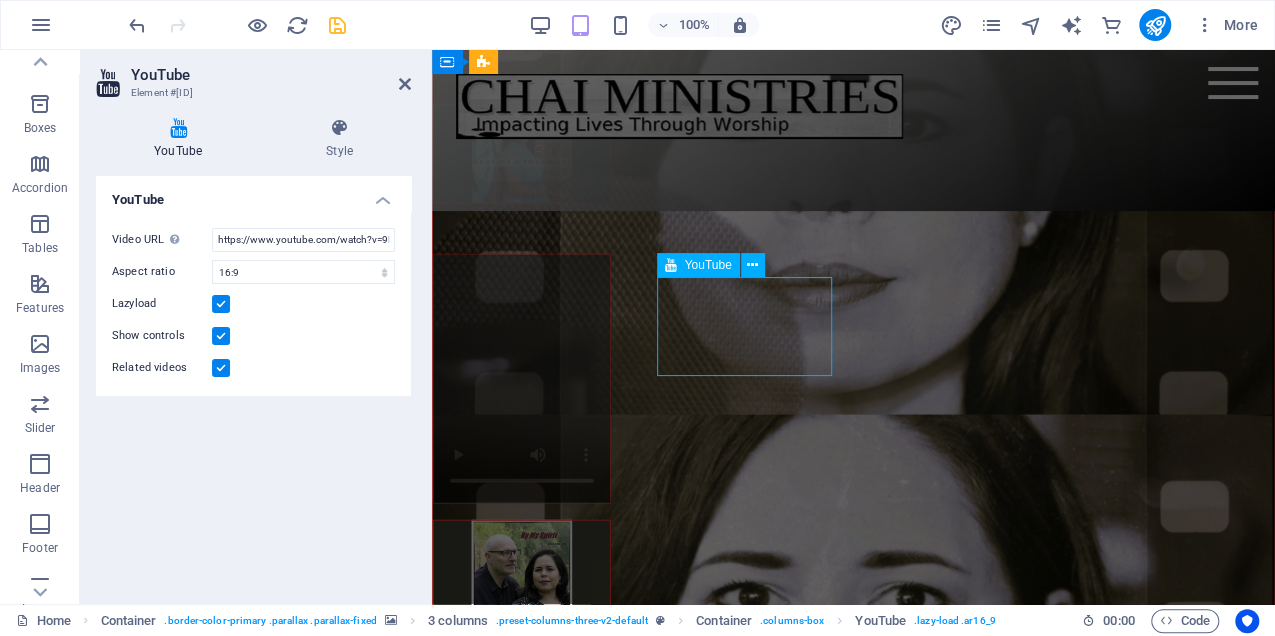 scroll, scrollTop: 2744, scrollLeft: 0, axis: vertical 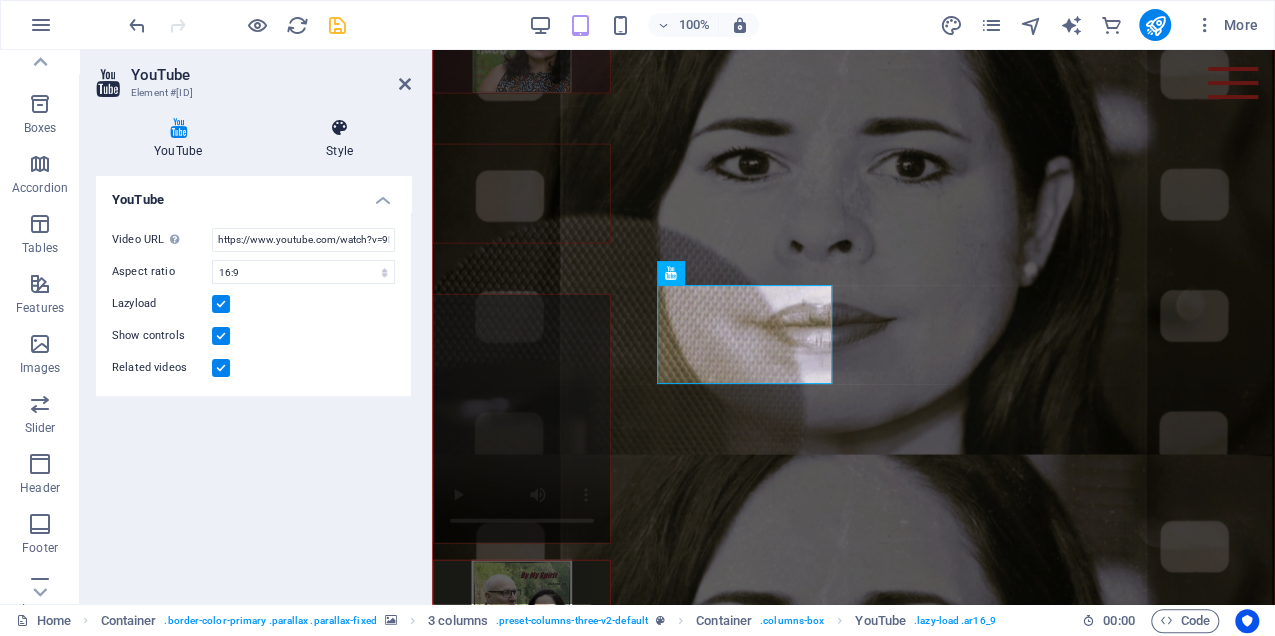 click on "Style" at bounding box center [339, 139] 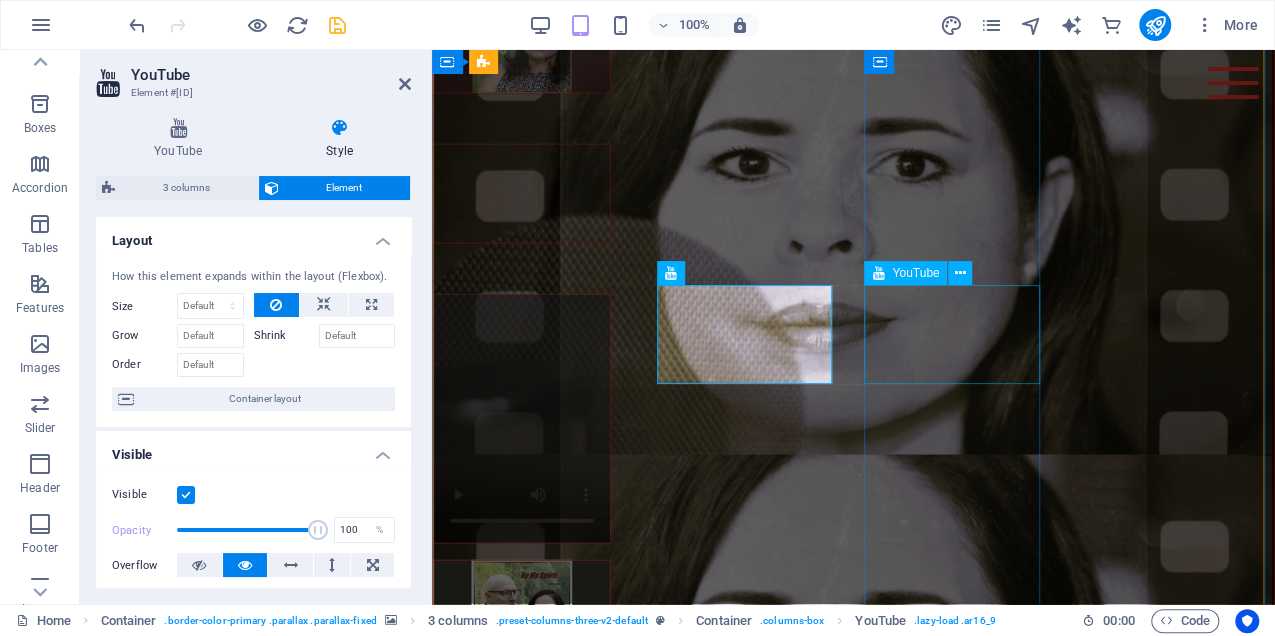 click at bounding box center [522, 911] 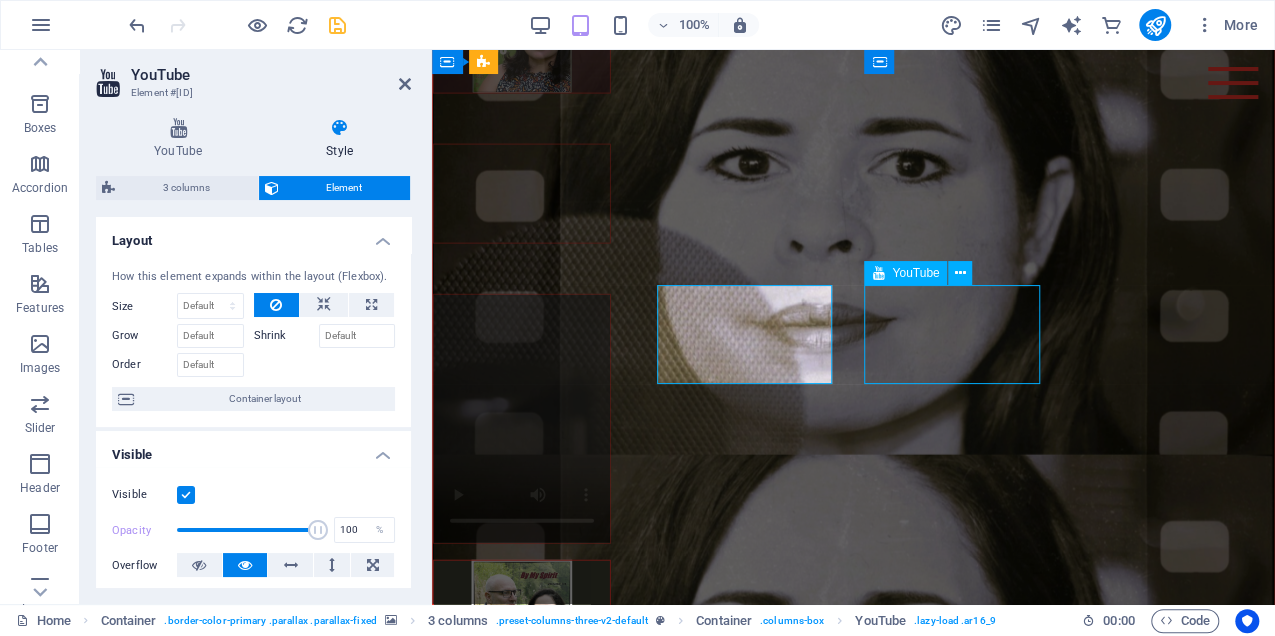 click at bounding box center [522, 911] 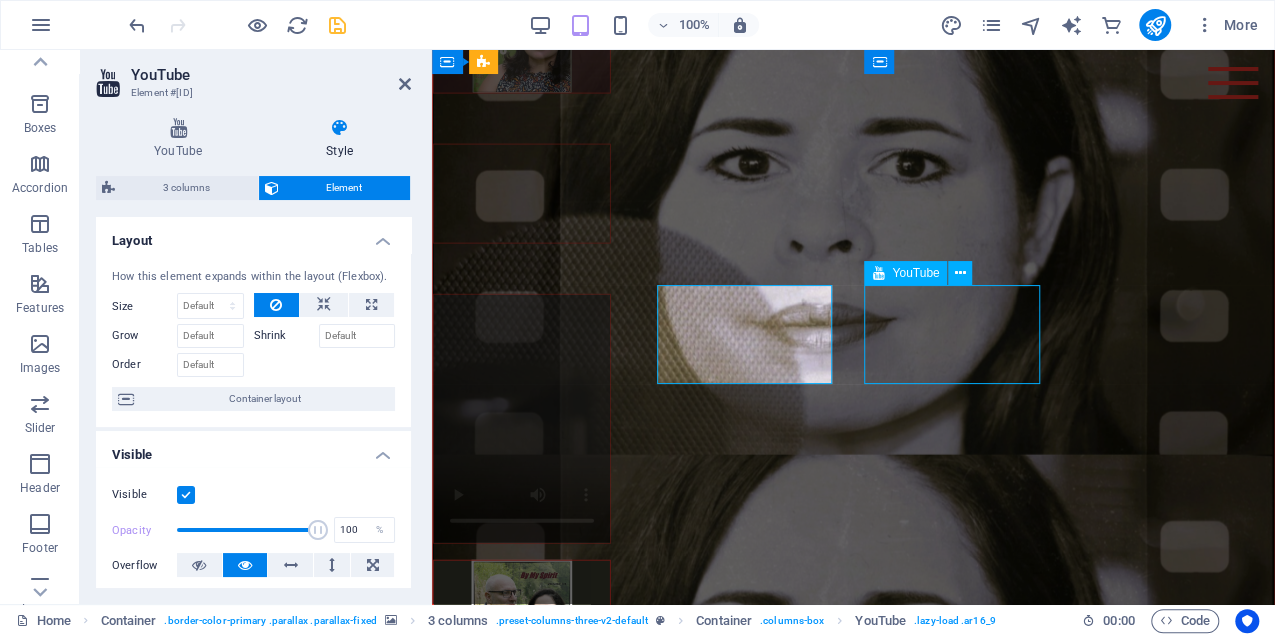 select on "ar16_9" 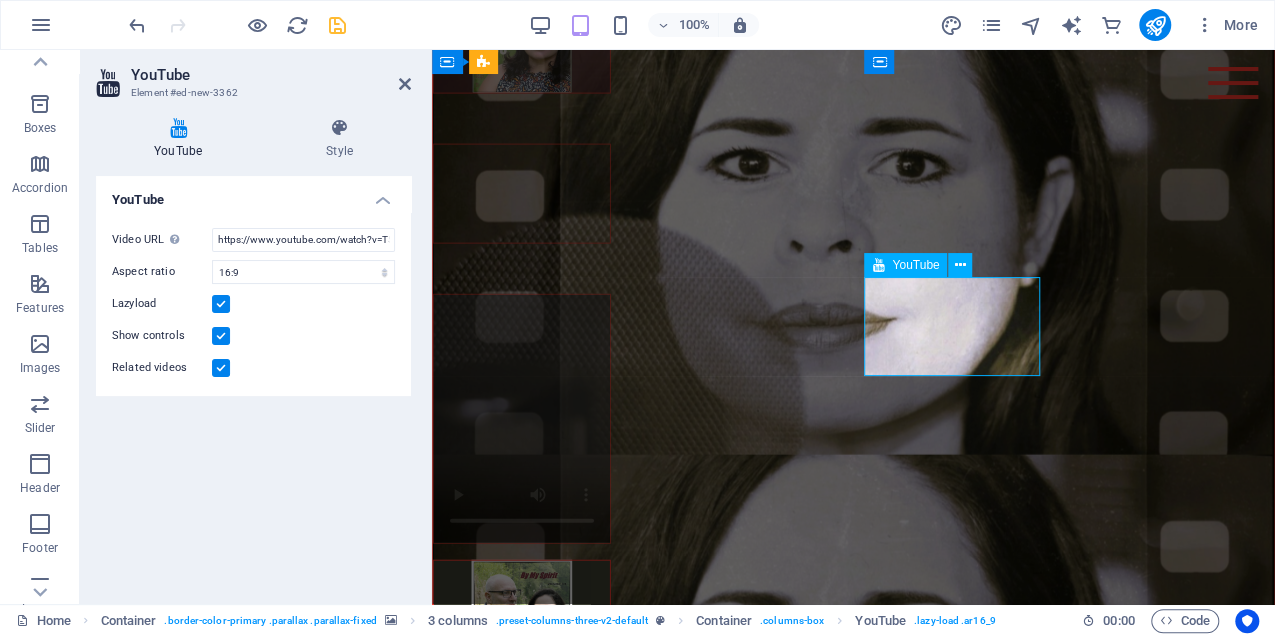 scroll, scrollTop: 2752, scrollLeft: 0, axis: vertical 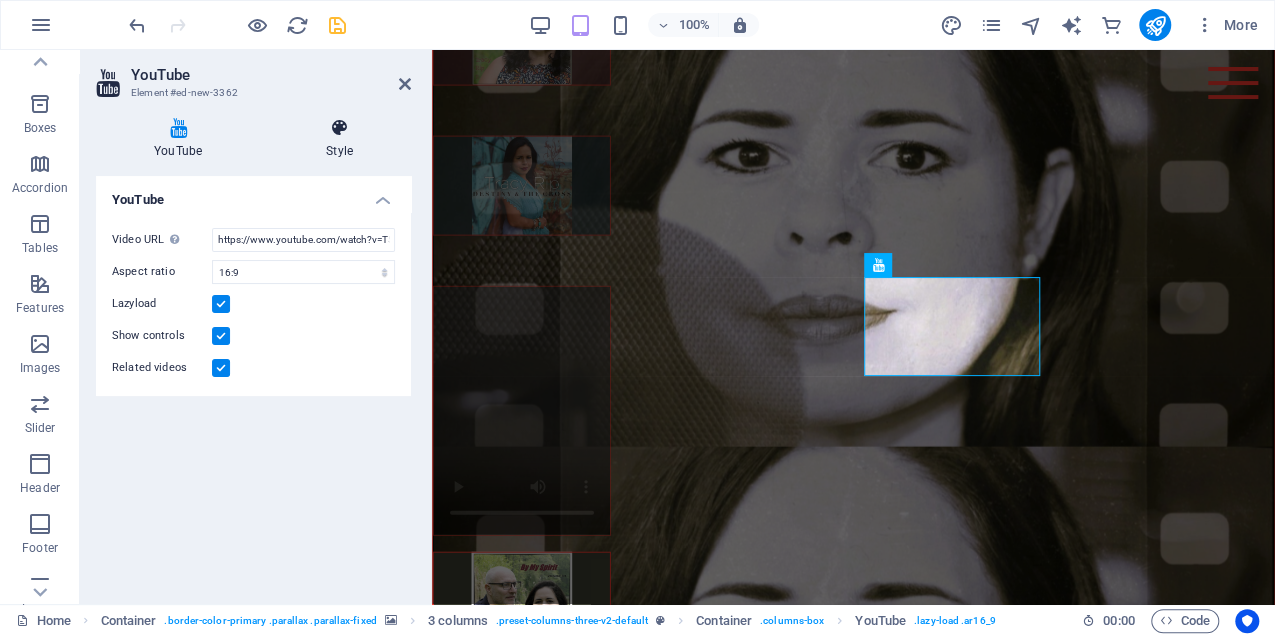 click at bounding box center (339, 128) 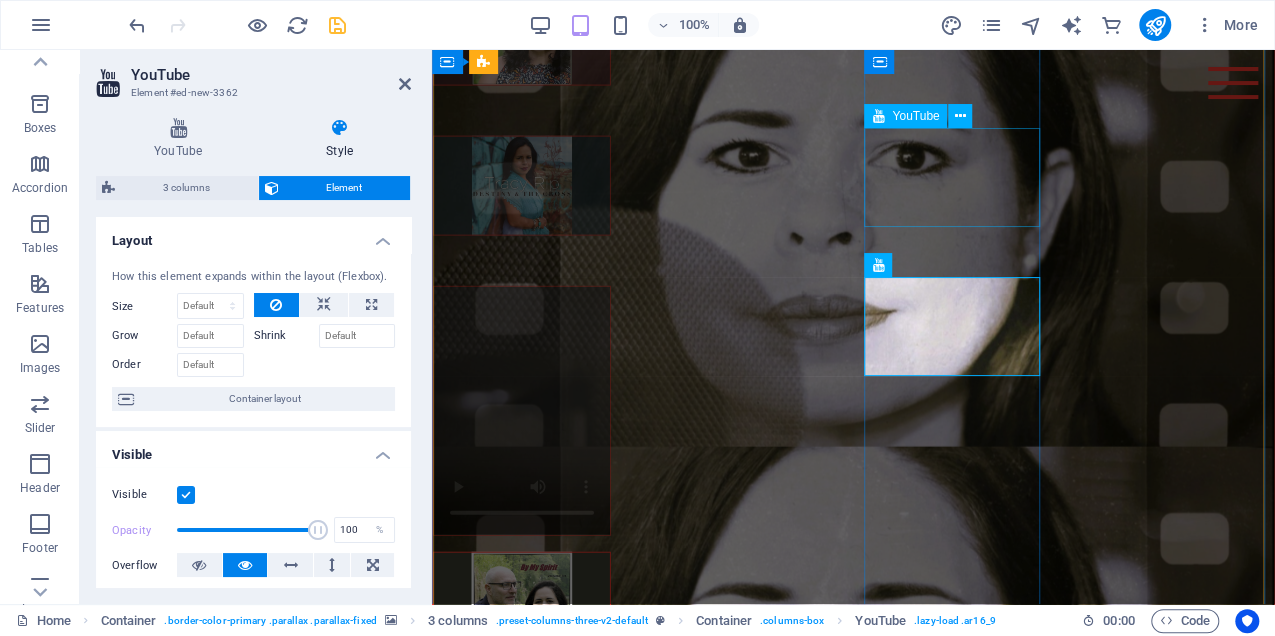 click at bounding box center (522, 752) 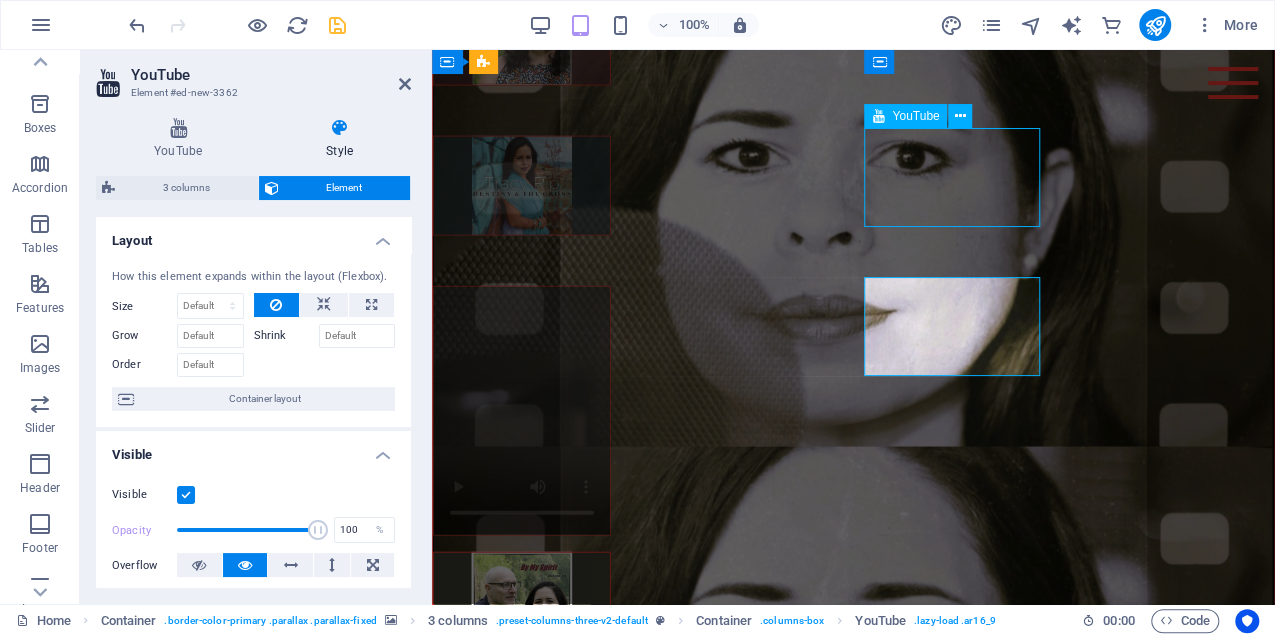 click at bounding box center [522, 752] 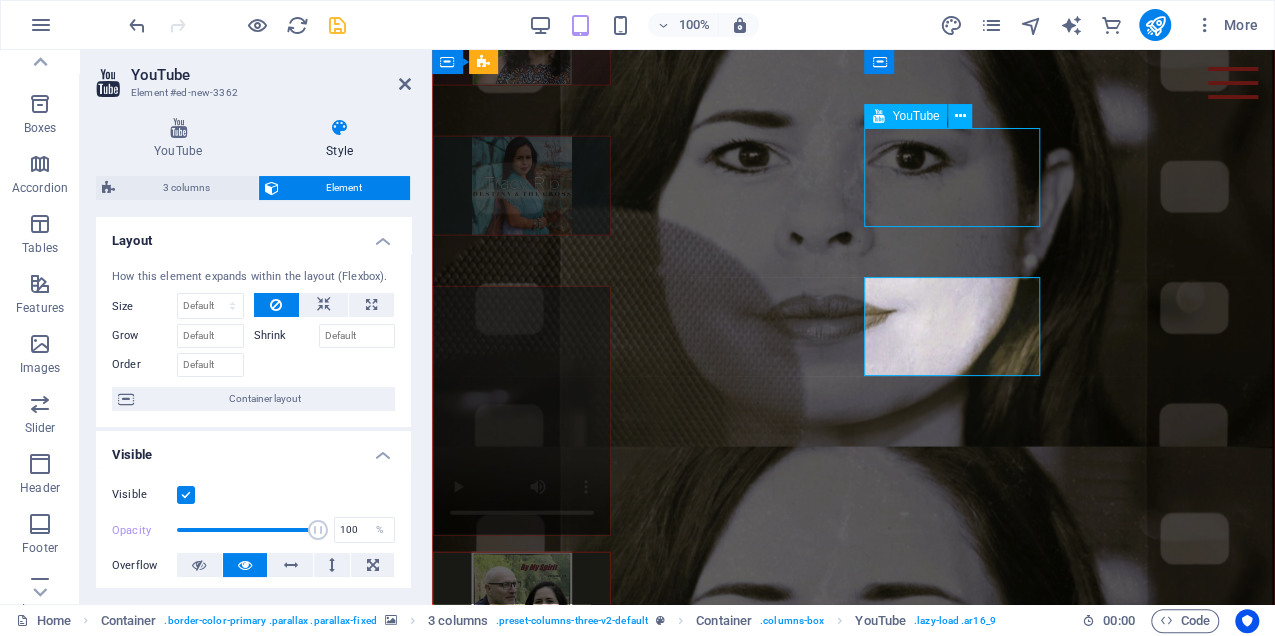 select on "ar16_9" 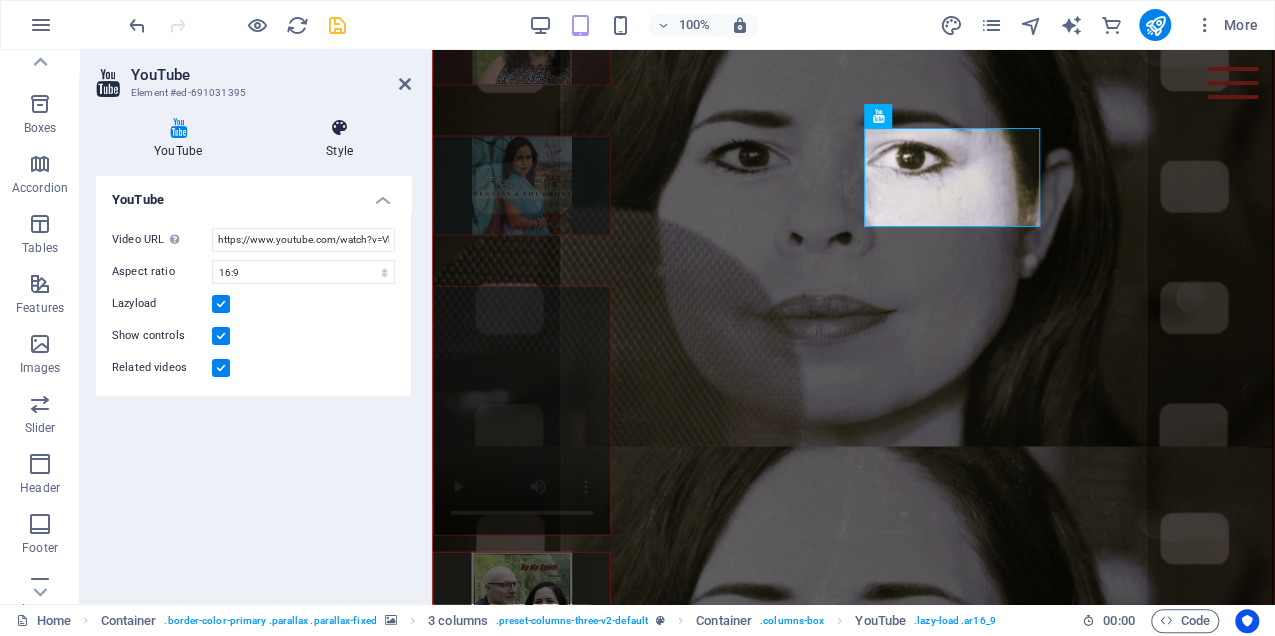 click on "Style" at bounding box center (339, 139) 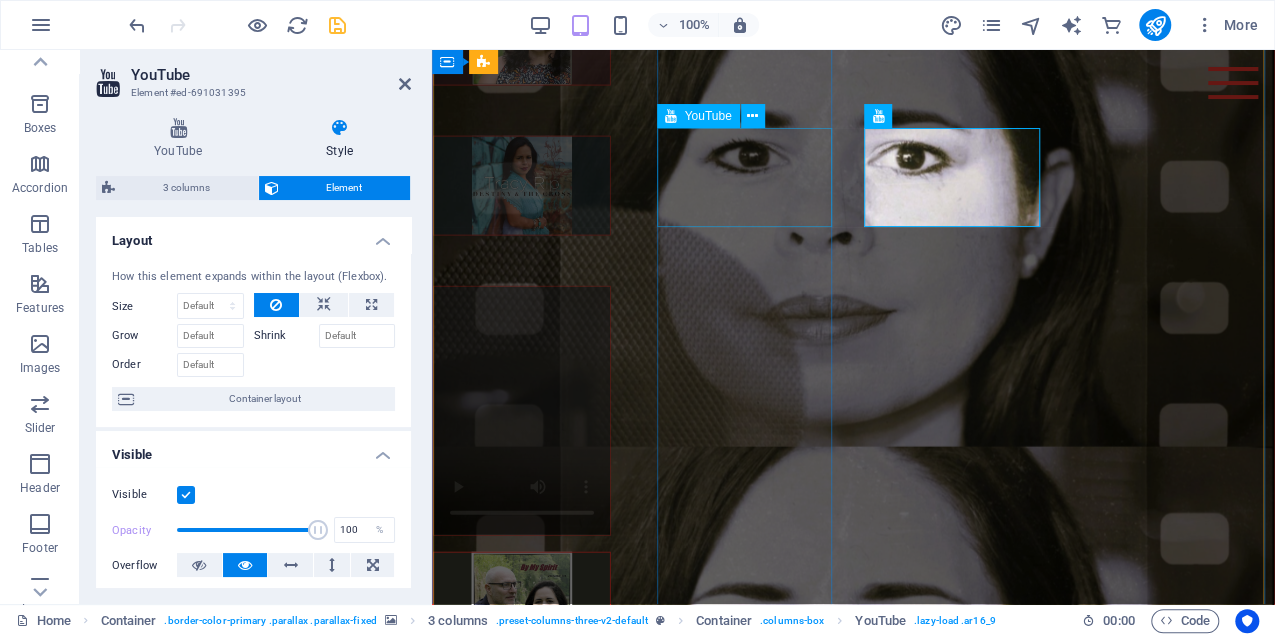 click at bounding box center (522, 36) 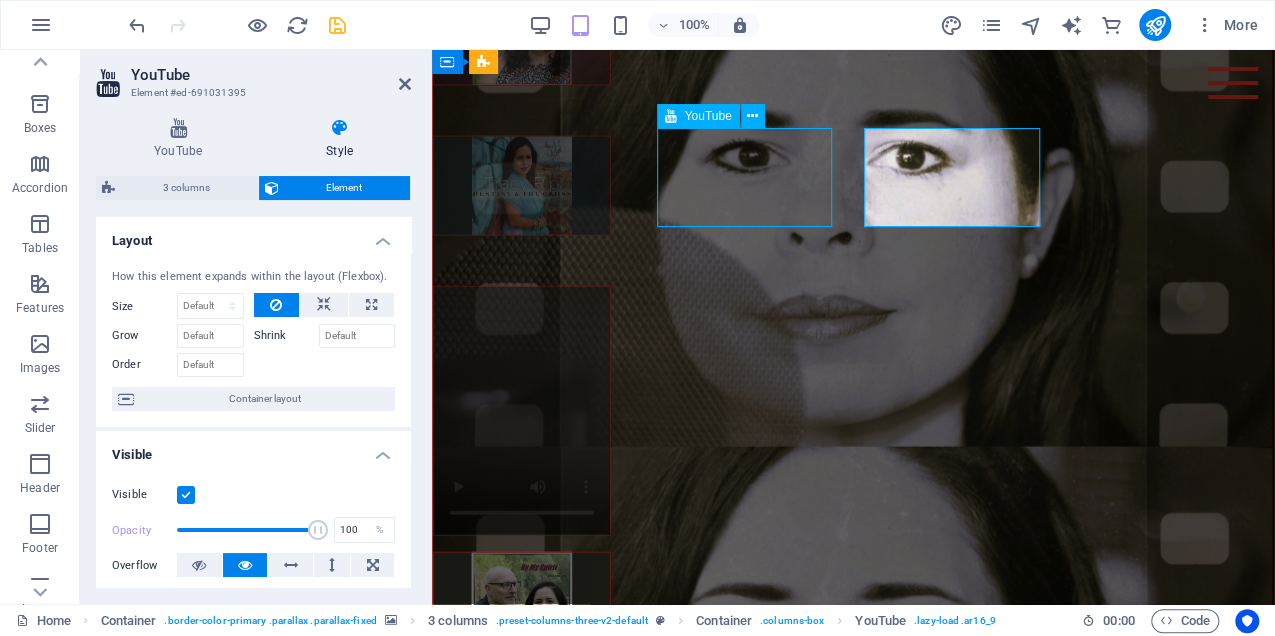 click at bounding box center (522, 36) 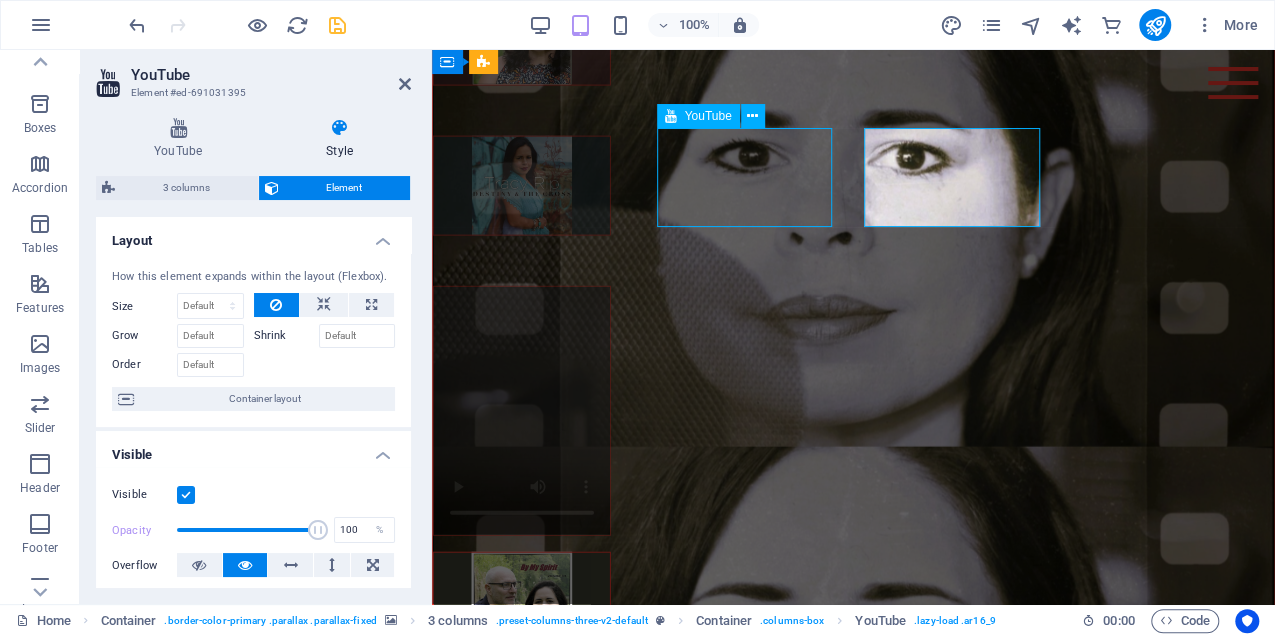 select on "ar16_9" 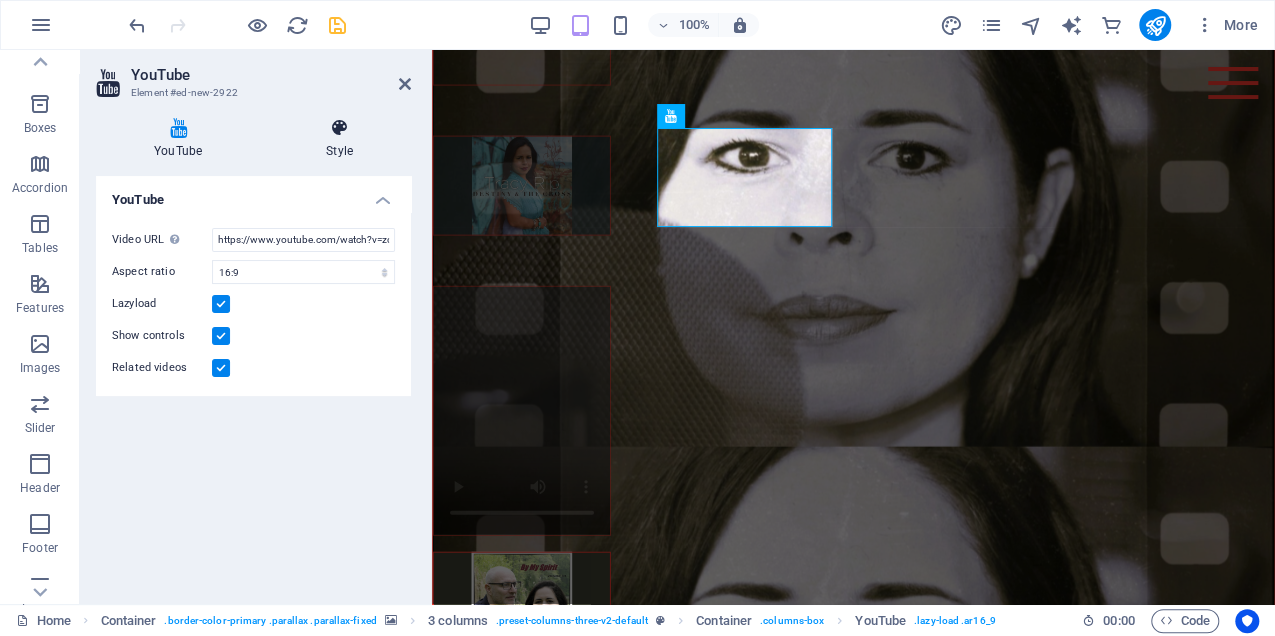 click at bounding box center [339, 128] 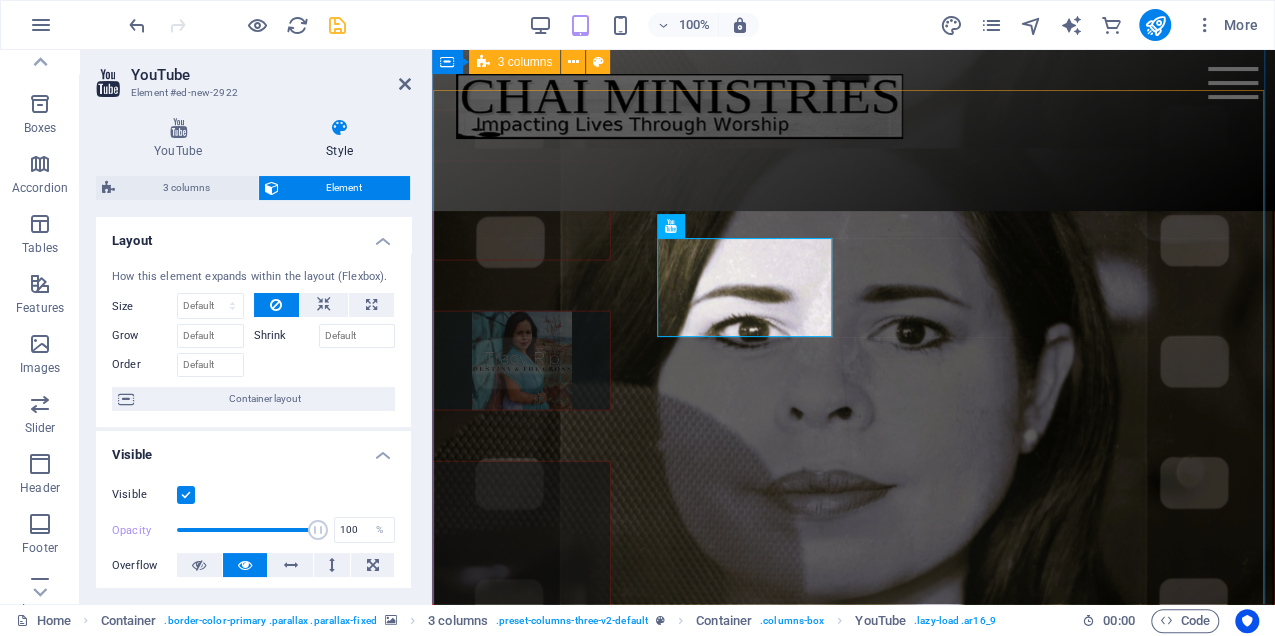 scroll, scrollTop: 2352, scrollLeft: 0, axis: vertical 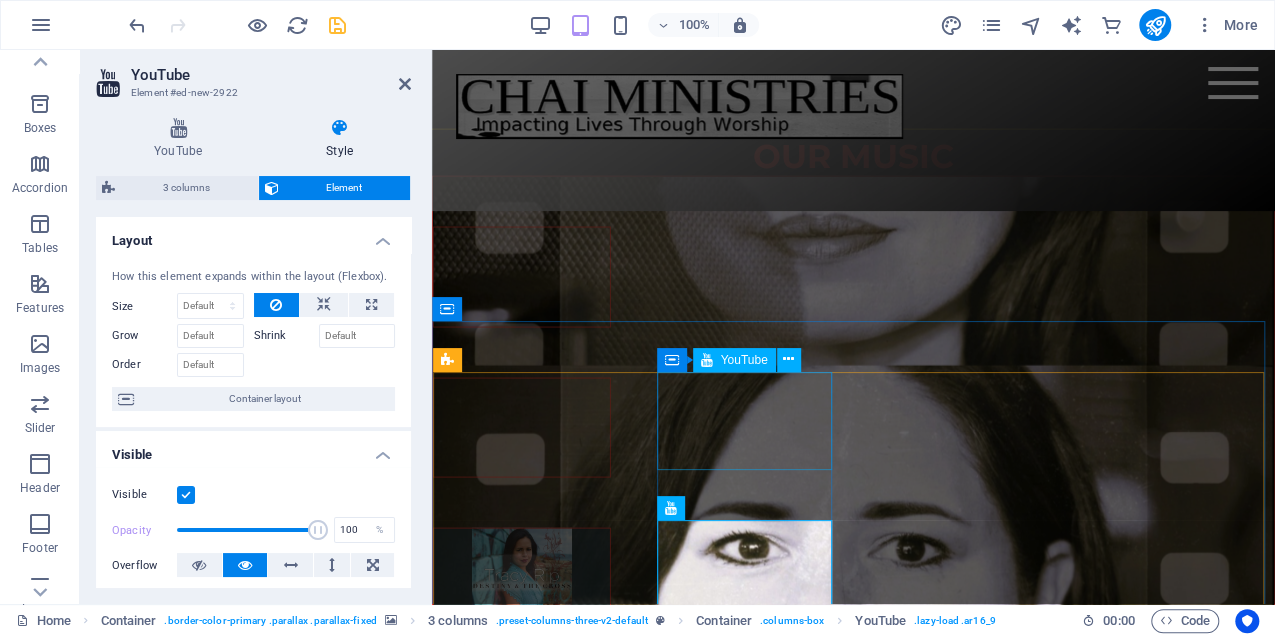 click at bounding box center [522, 277] 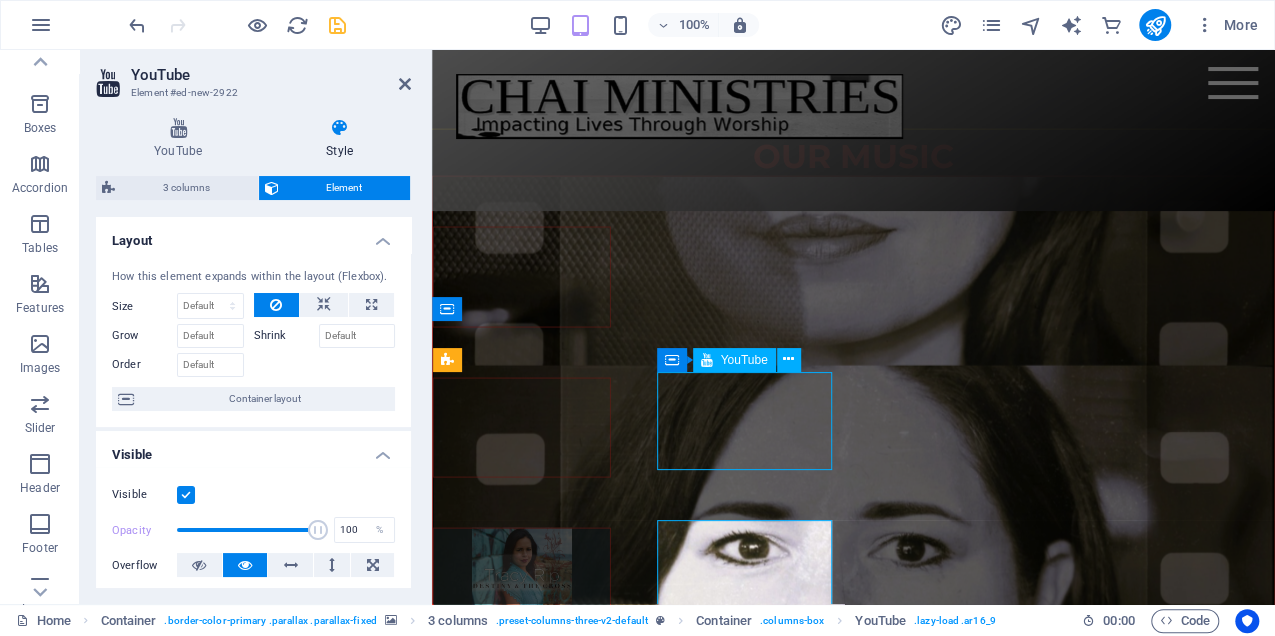 click at bounding box center (522, 277) 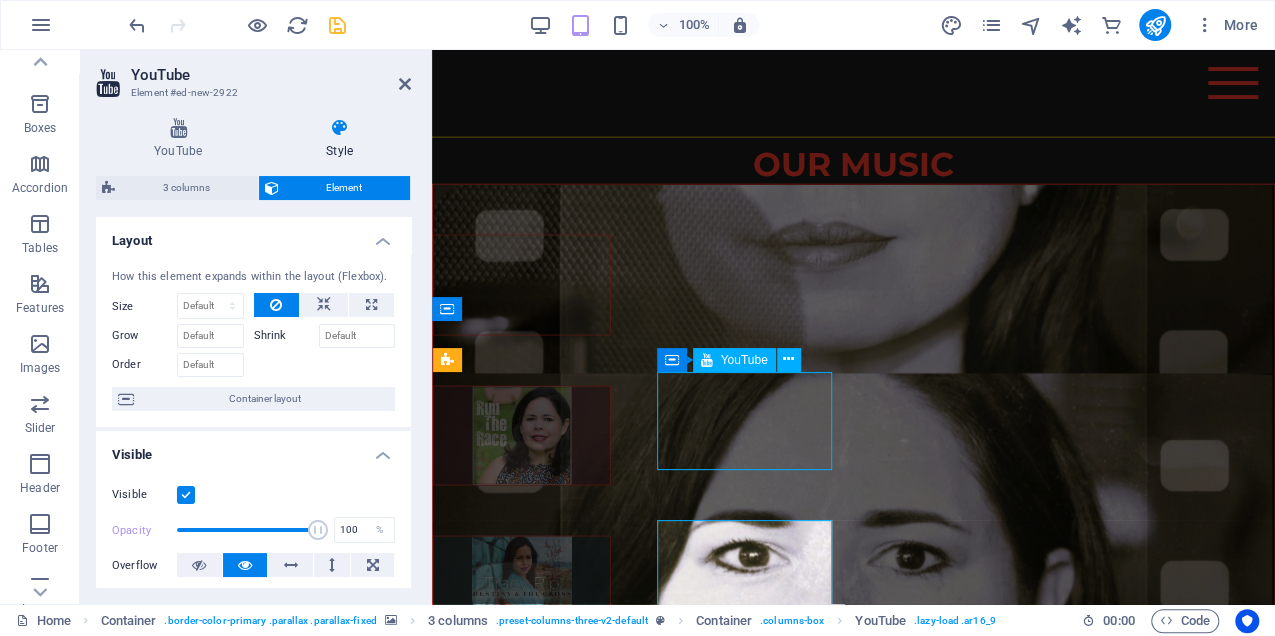 select on "ar16_9" 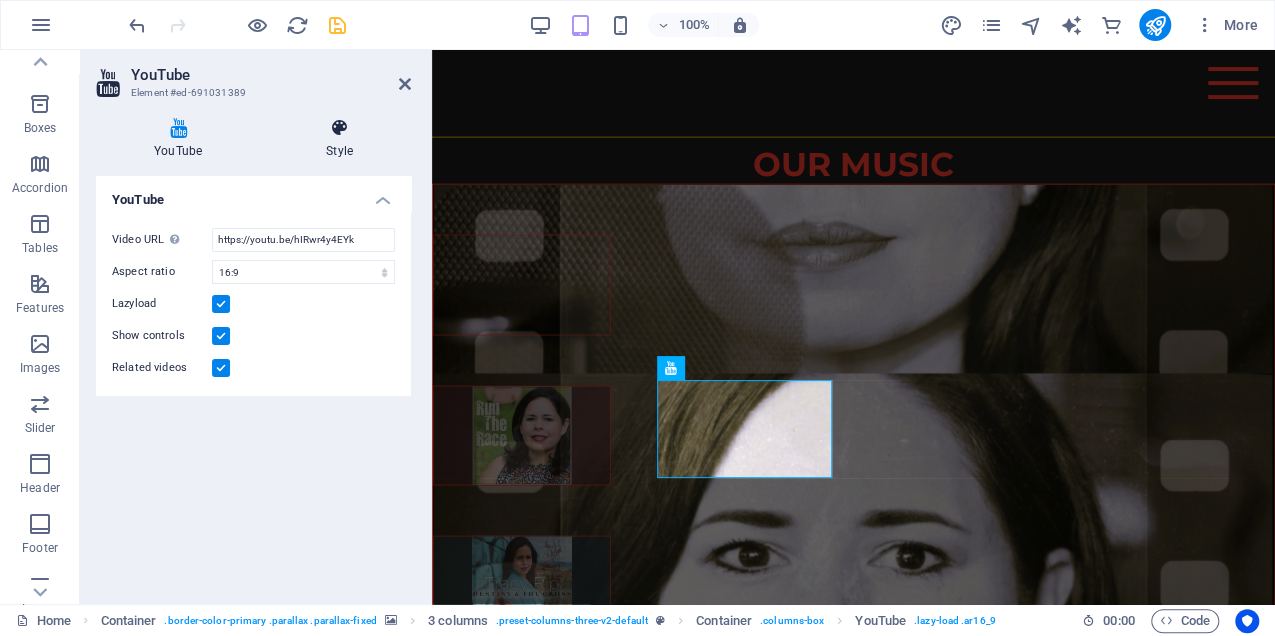 click at bounding box center (339, 128) 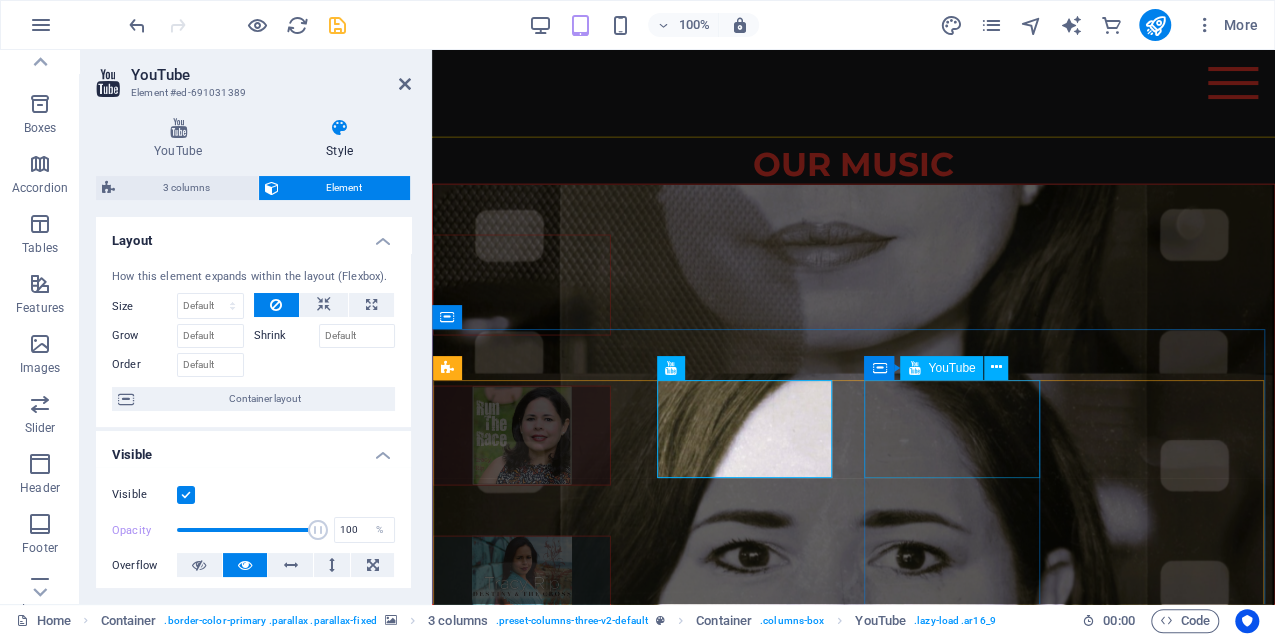 click at bounding box center (522, 1002) 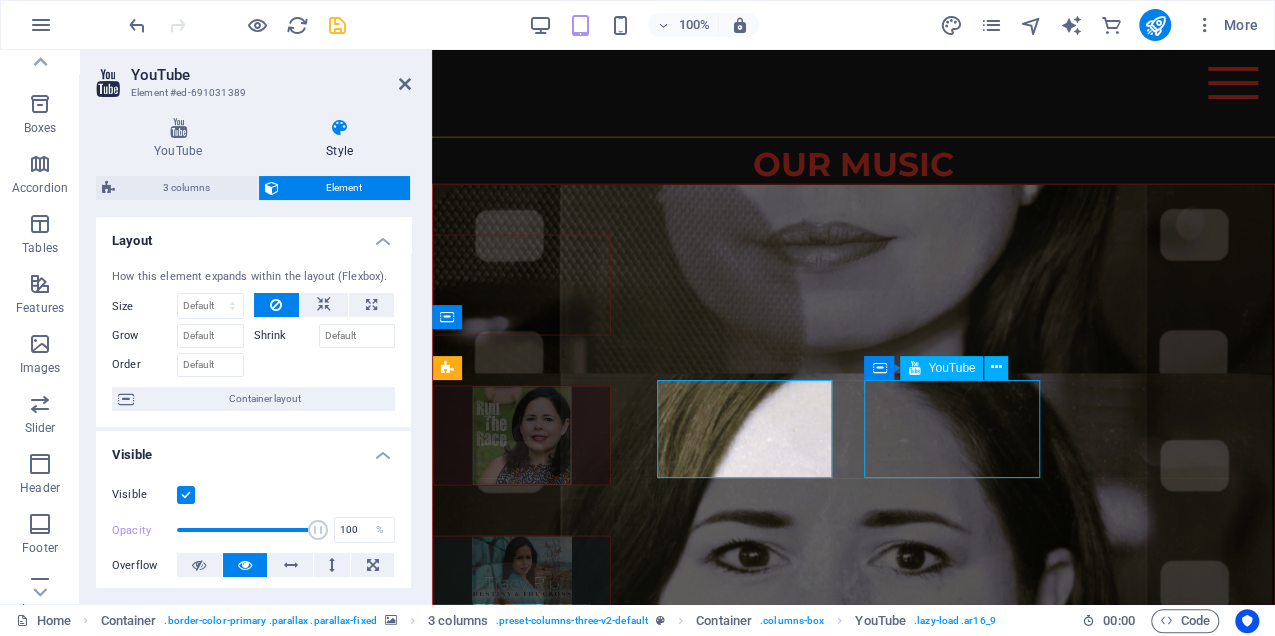 click at bounding box center [522, 1002] 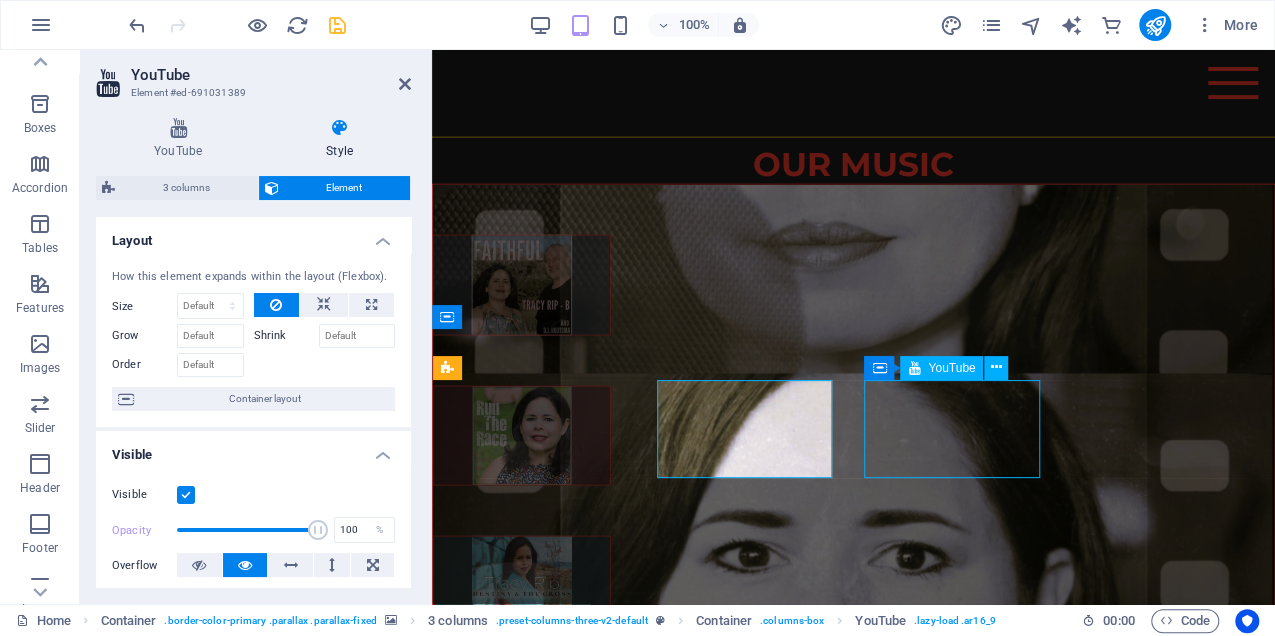 select on "ar16_9" 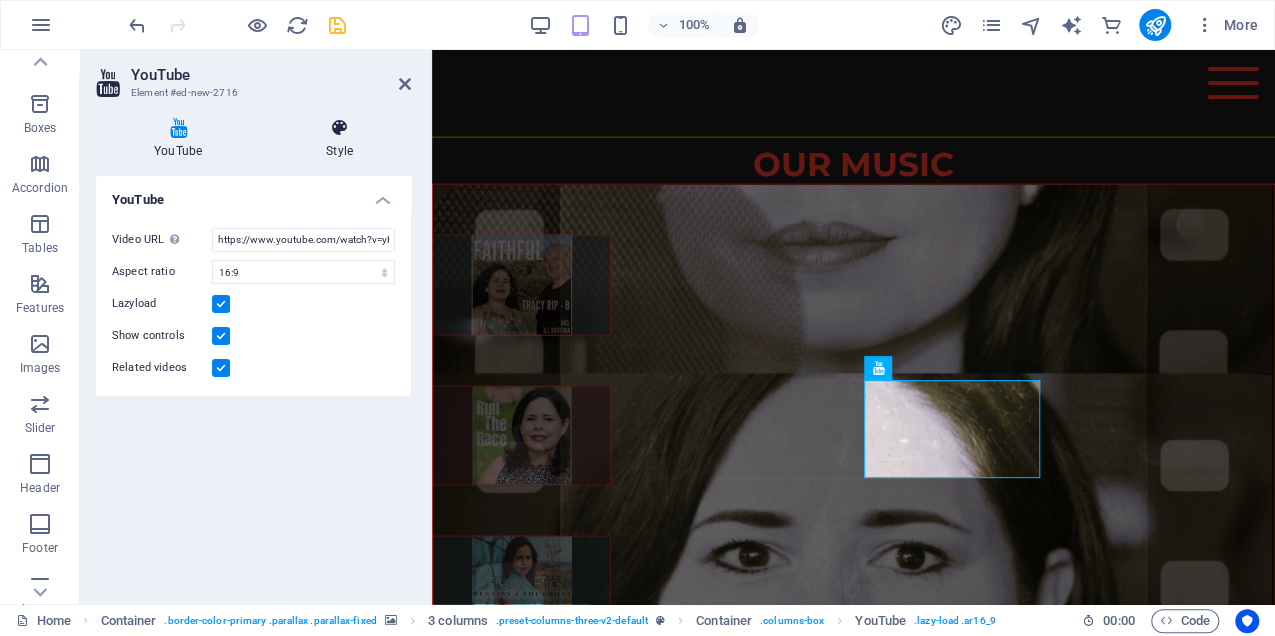 click on "Style" at bounding box center [339, 139] 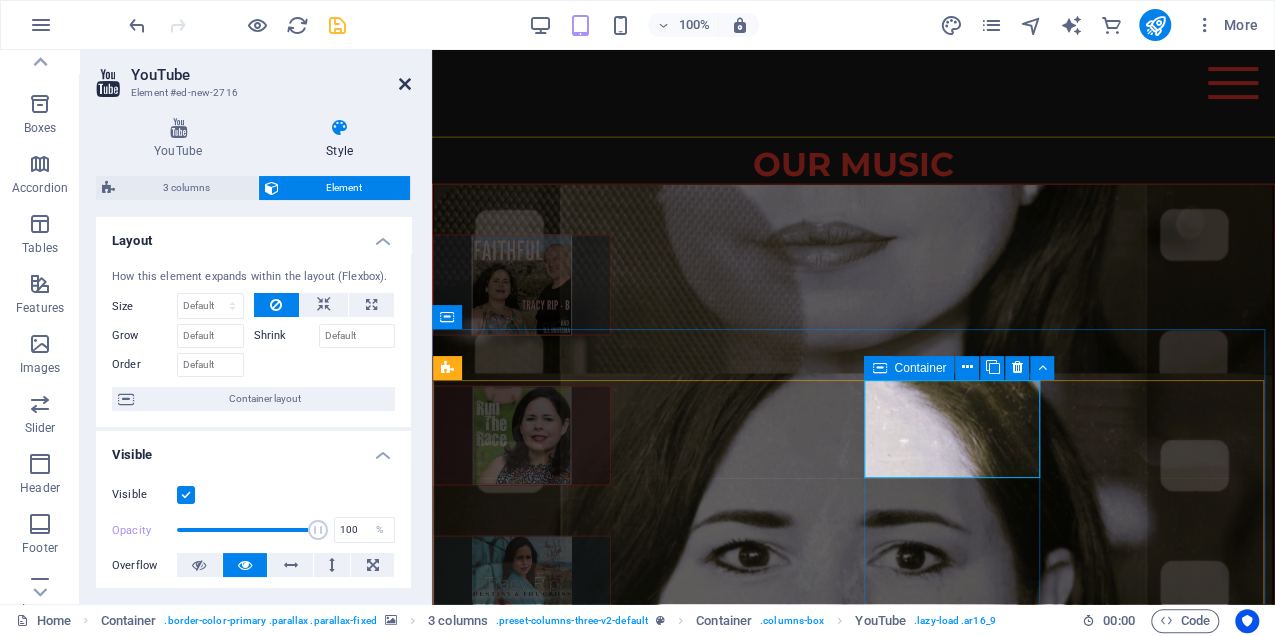 click at bounding box center [405, 84] 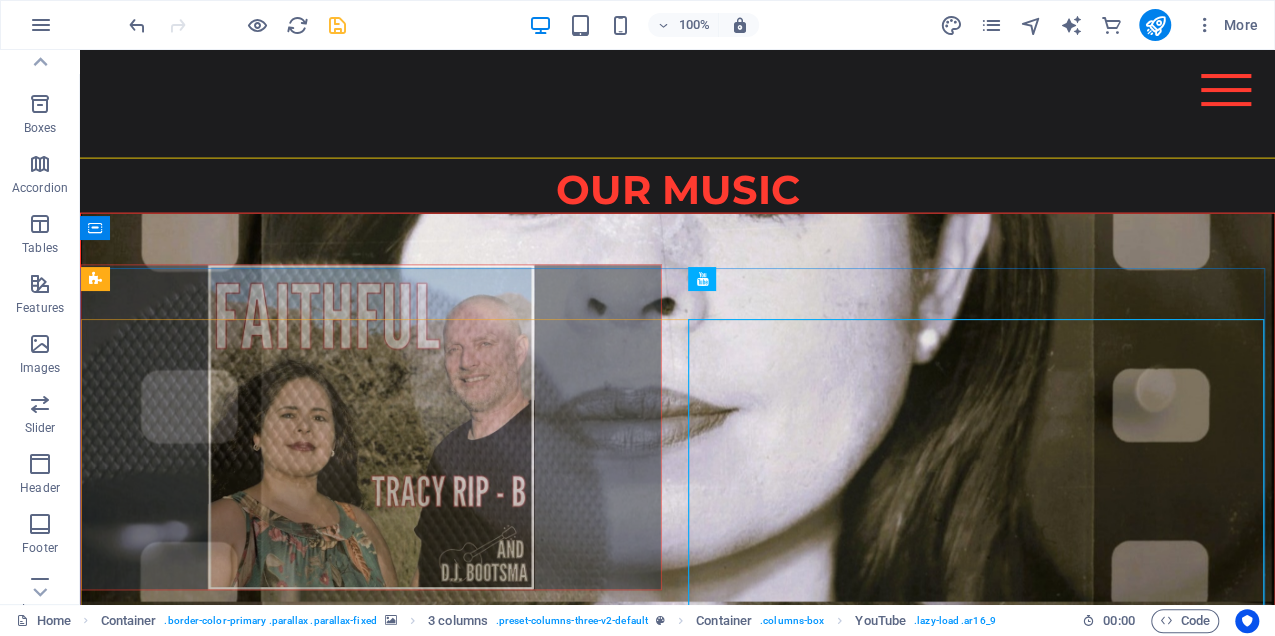 scroll, scrollTop: 2192, scrollLeft: 0, axis: vertical 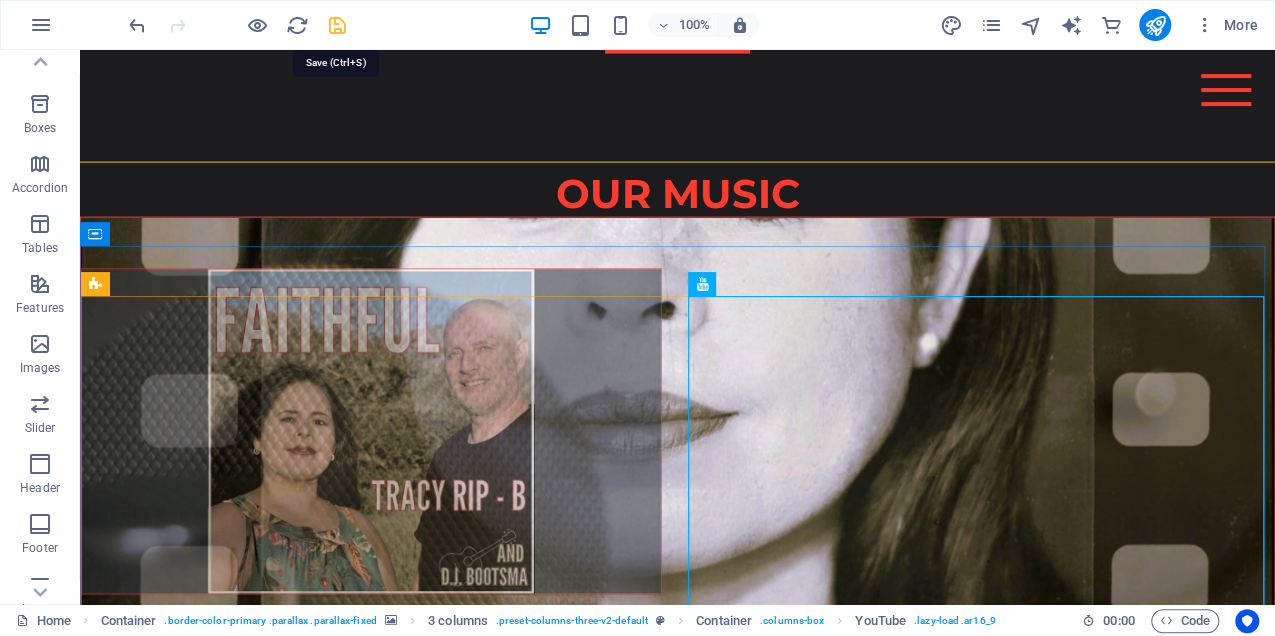 click at bounding box center (337, 25) 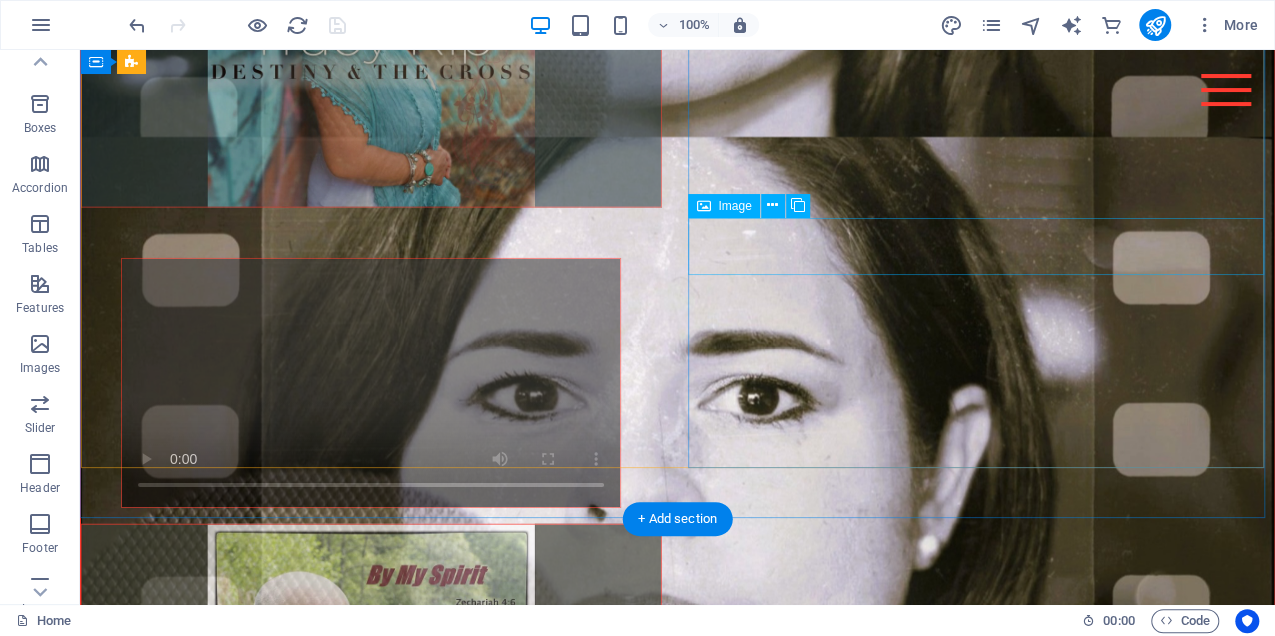 scroll, scrollTop: 3392, scrollLeft: 0, axis: vertical 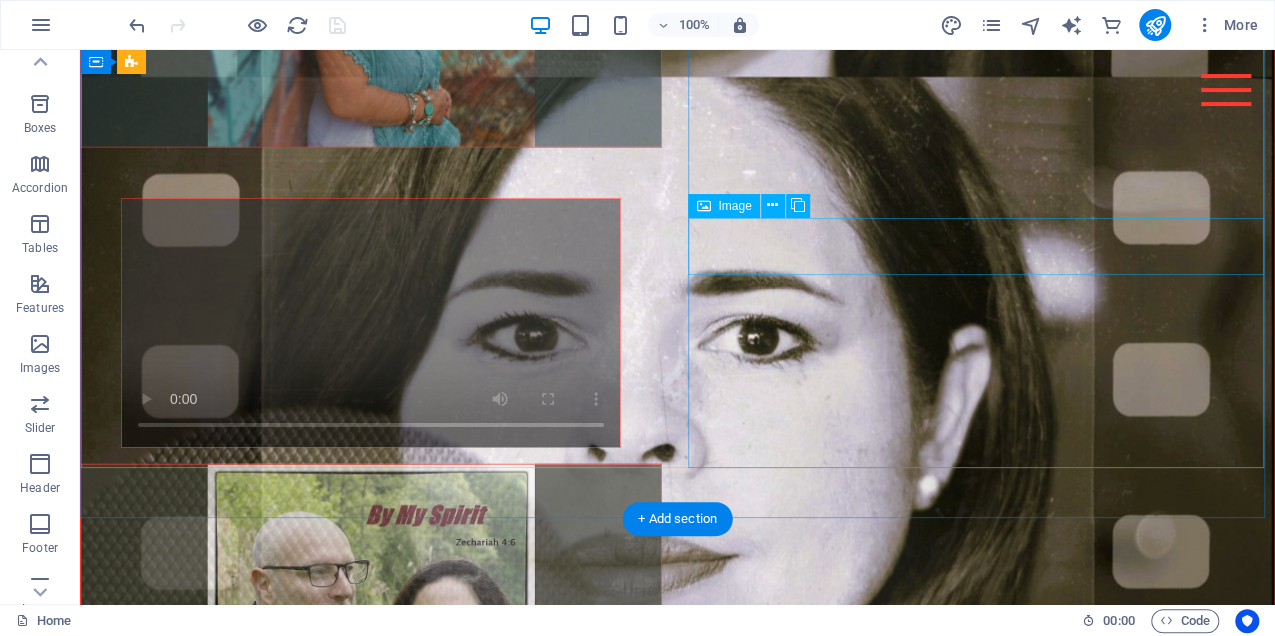 click at bounding box center (371, 1621) 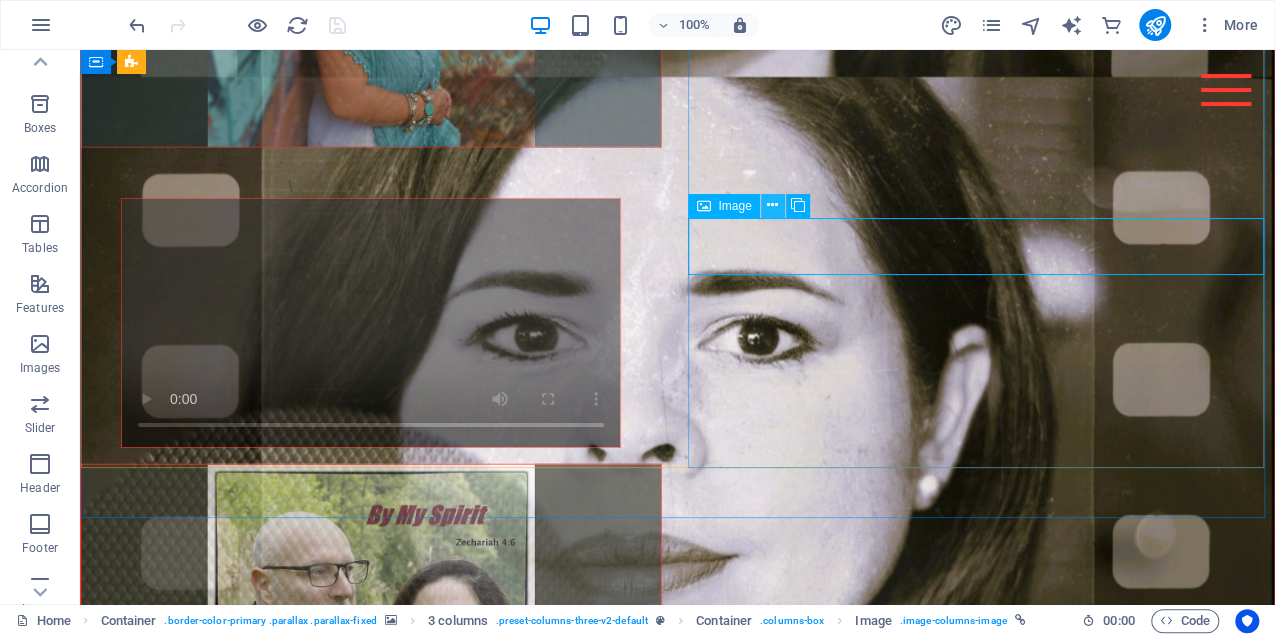 click at bounding box center (772, 205) 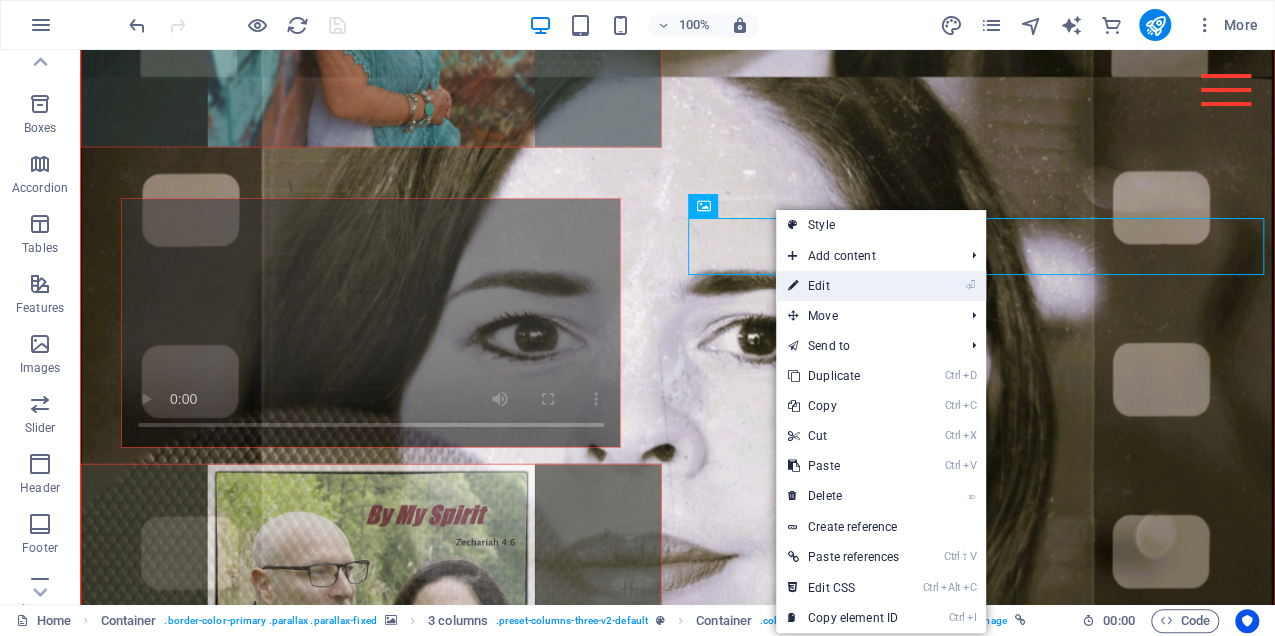 click on "⏎  Edit" at bounding box center (843, 286) 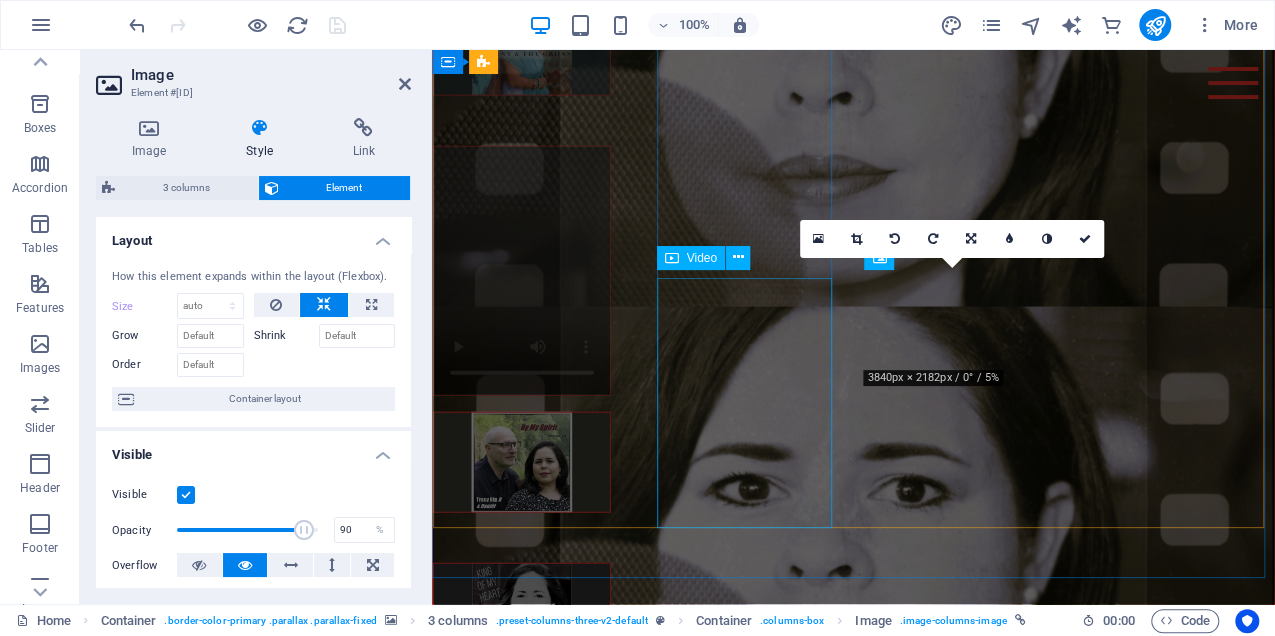 scroll, scrollTop: 2900, scrollLeft: 0, axis: vertical 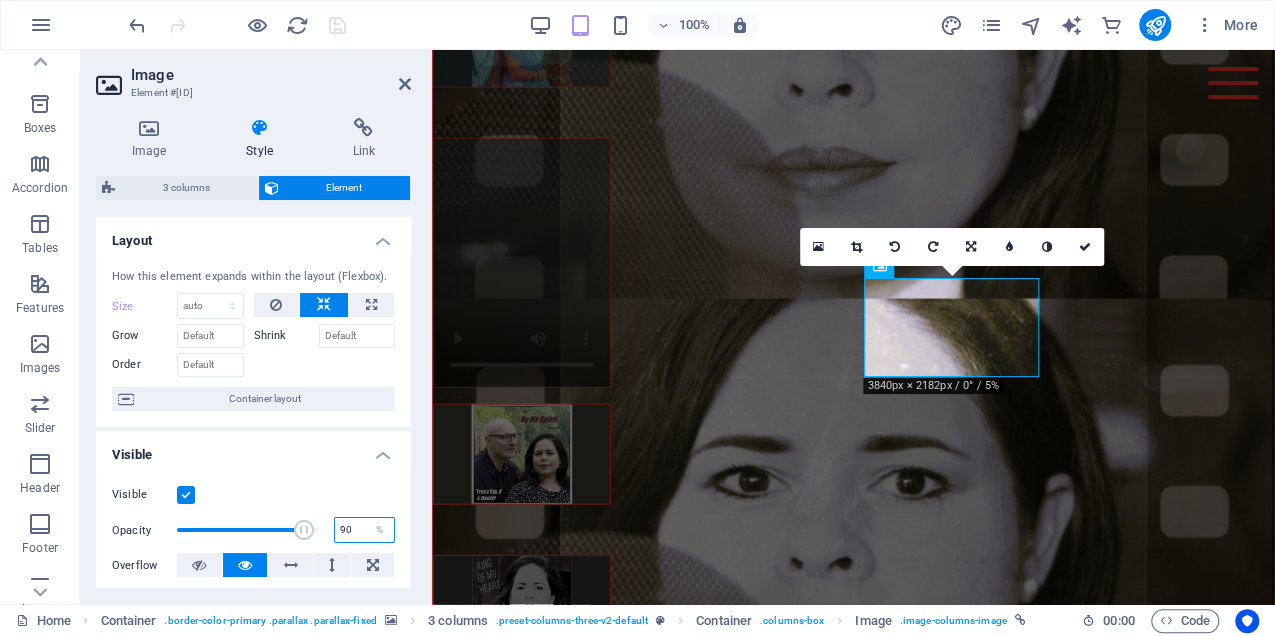 drag, startPoint x: 343, startPoint y: 530, endPoint x: 320, endPoint y: 526, distance: 23.345236 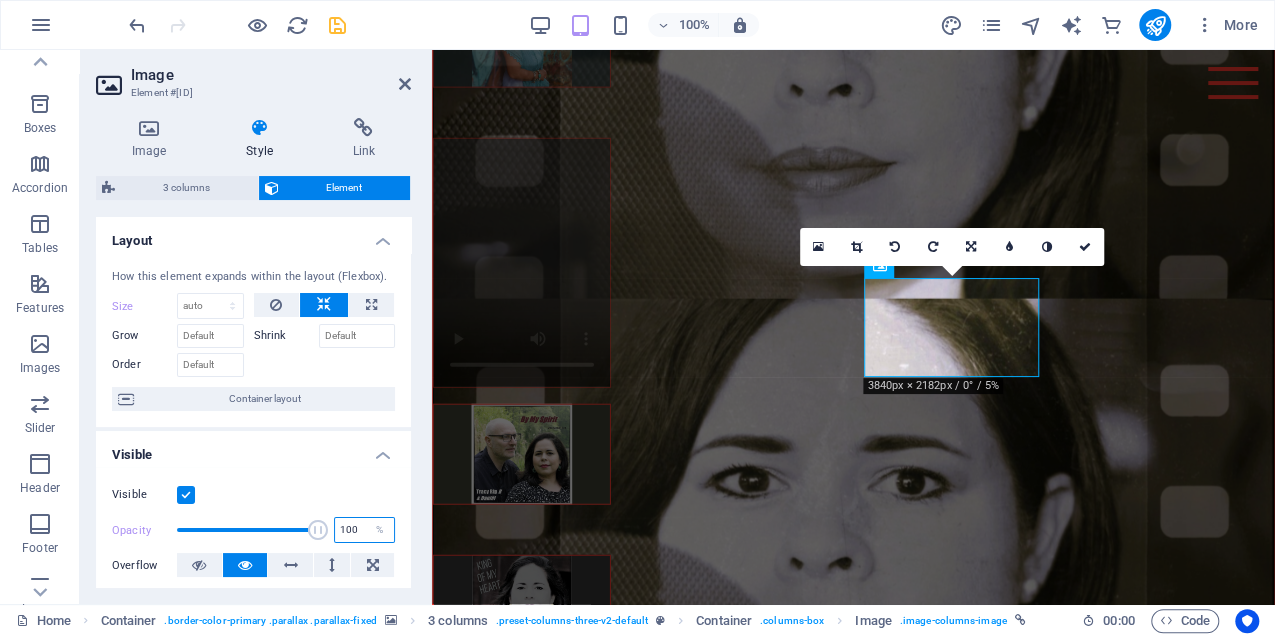 type on "100" 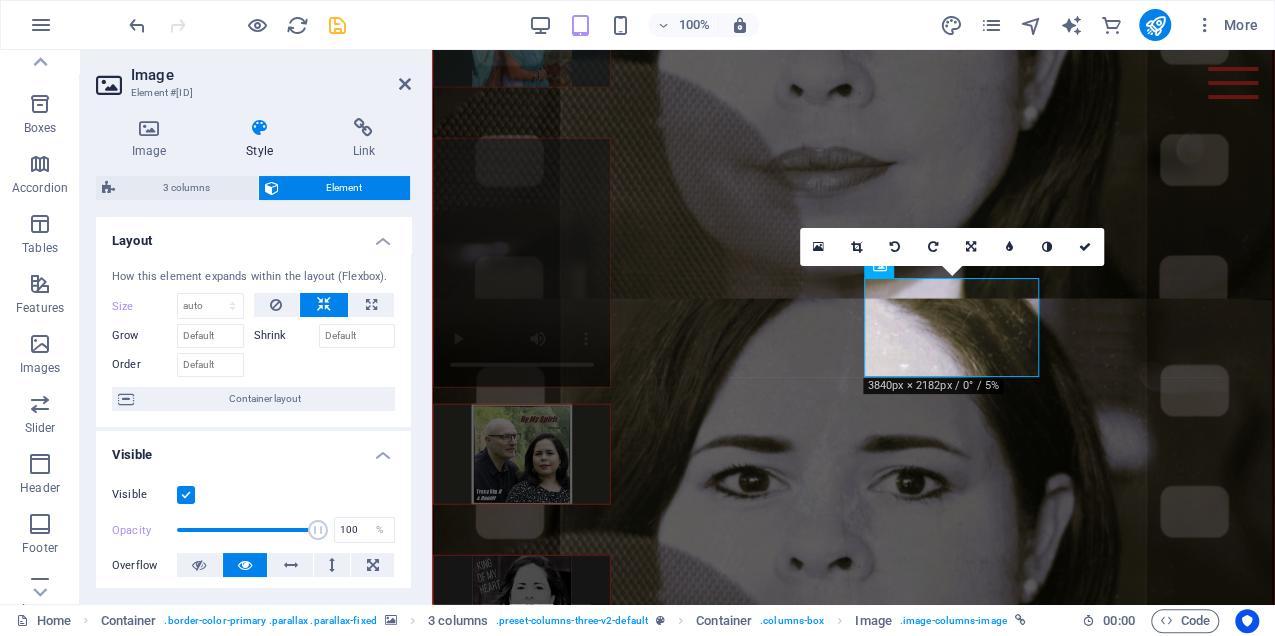 click on "Visible" at bounding box center (253, 449) 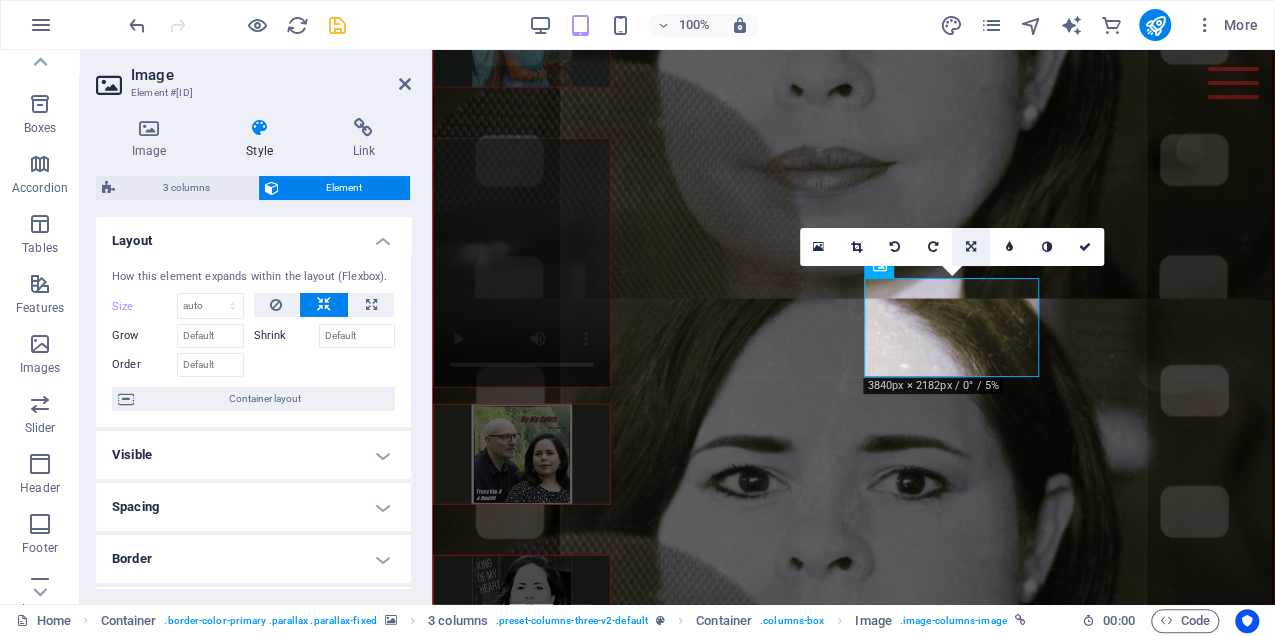 click at bounding box center (971, 247) 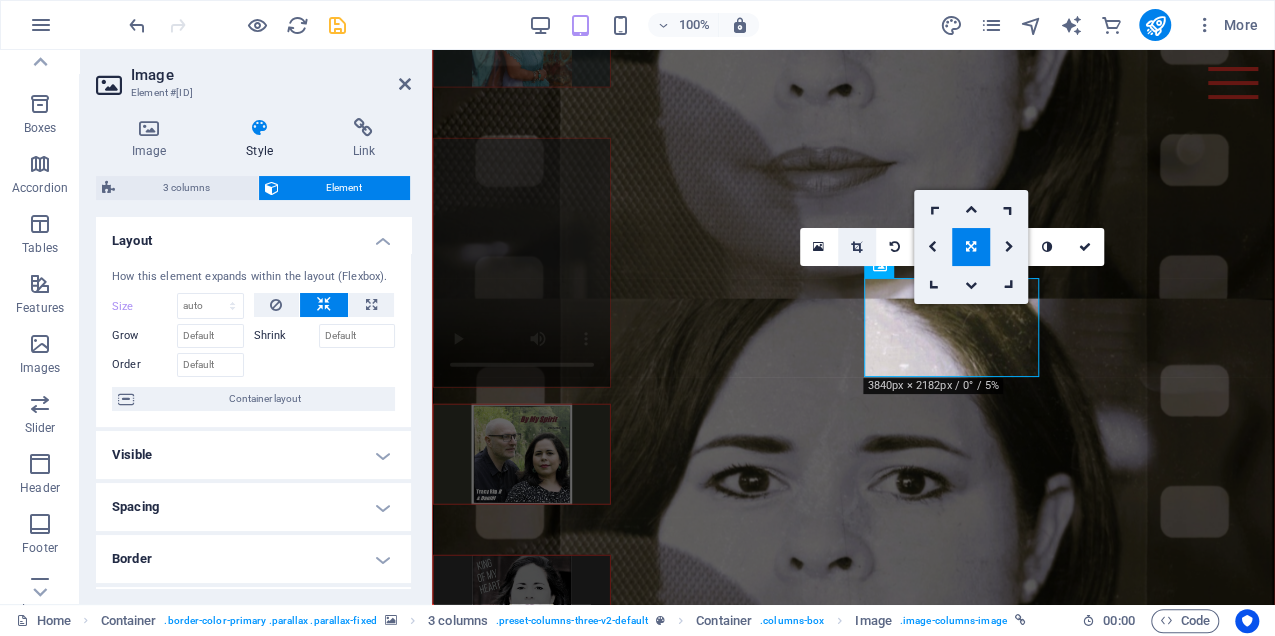 click at bounding box center (857, 247) 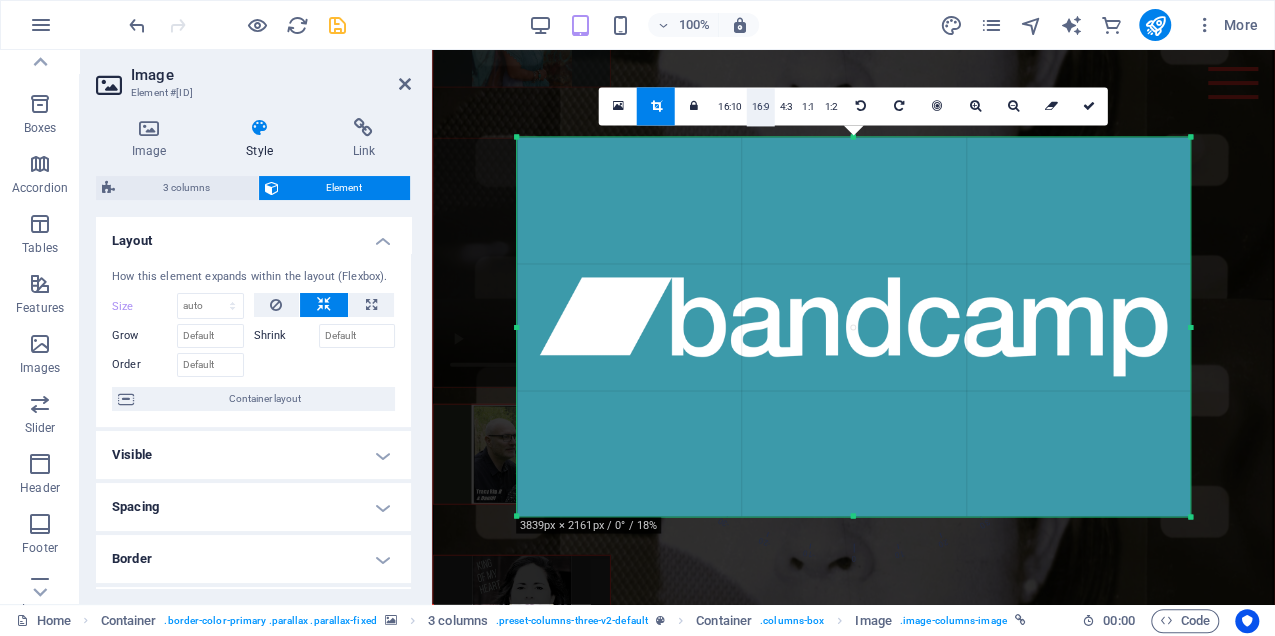 click on "16:9" at bounding box center [760, 107] 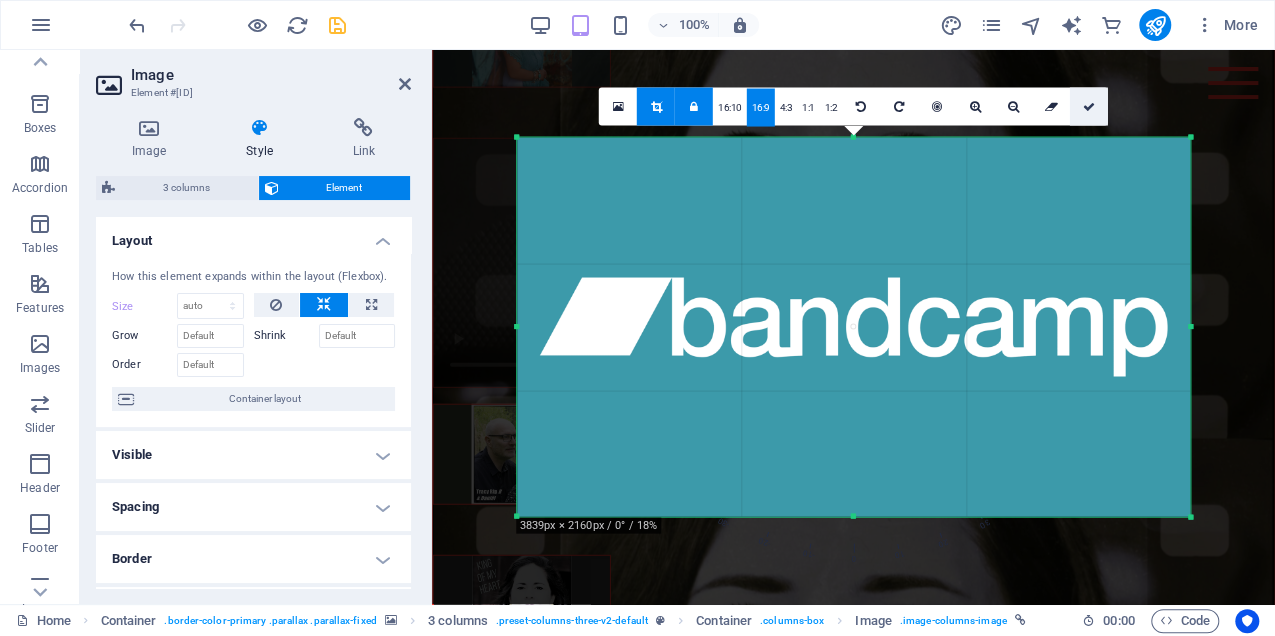 drag, startPoint x: 1090, startPoint y: 102, endPoint x: 658, endPoint y: 61, distance: 433.94125 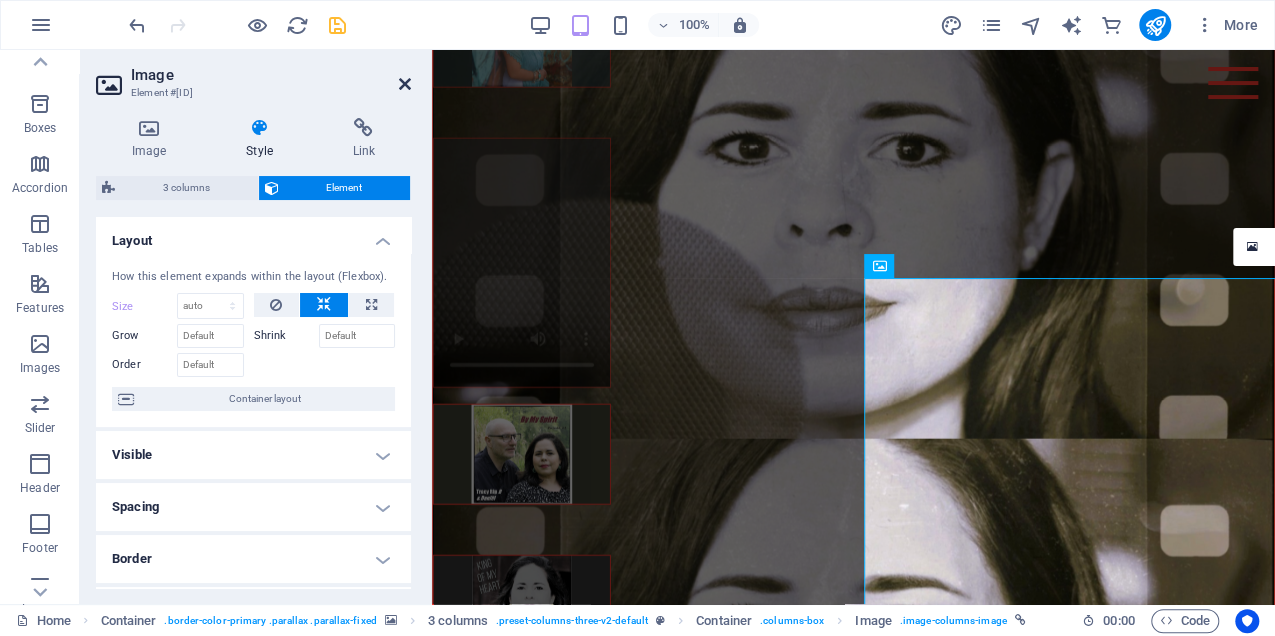 click at bounding box center [405, 84] 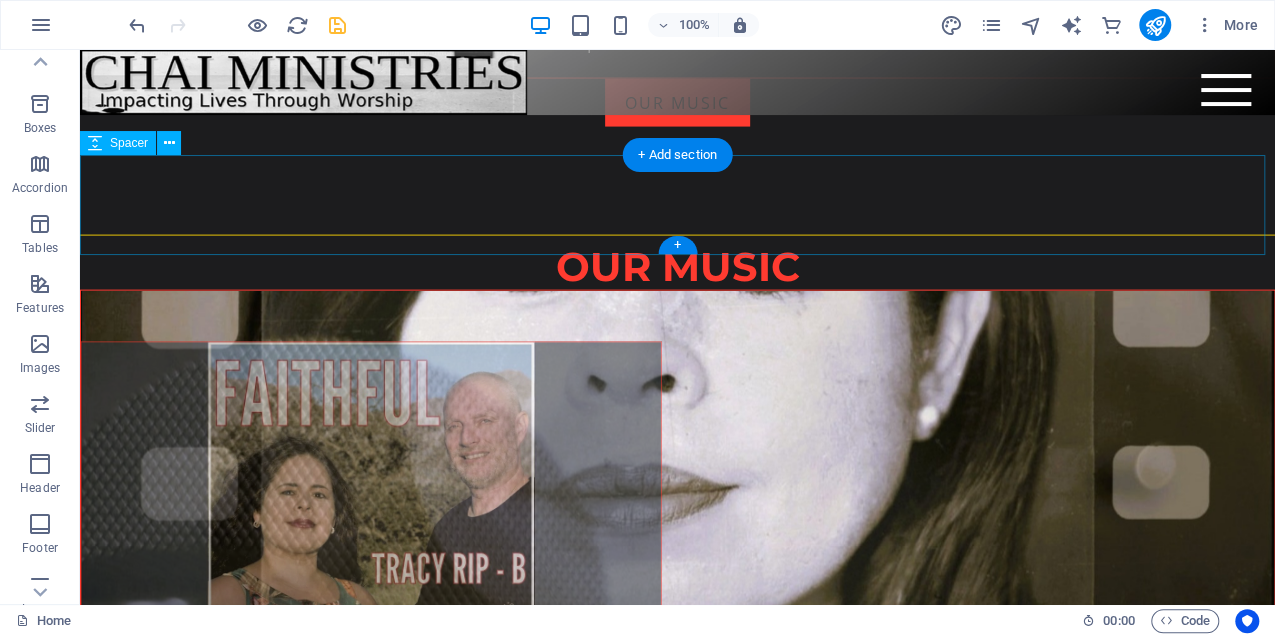 scroll, scrollTop: 1911, scrollLeft: 0, axis: vertical 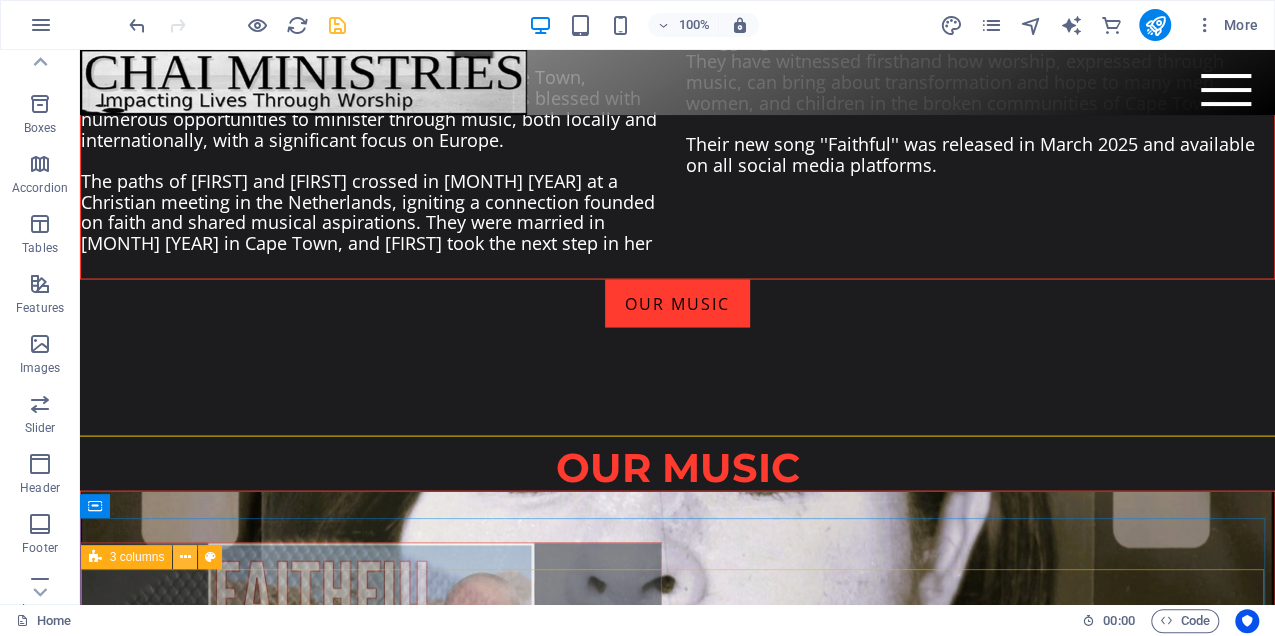 click at bounding box center [185, 557] 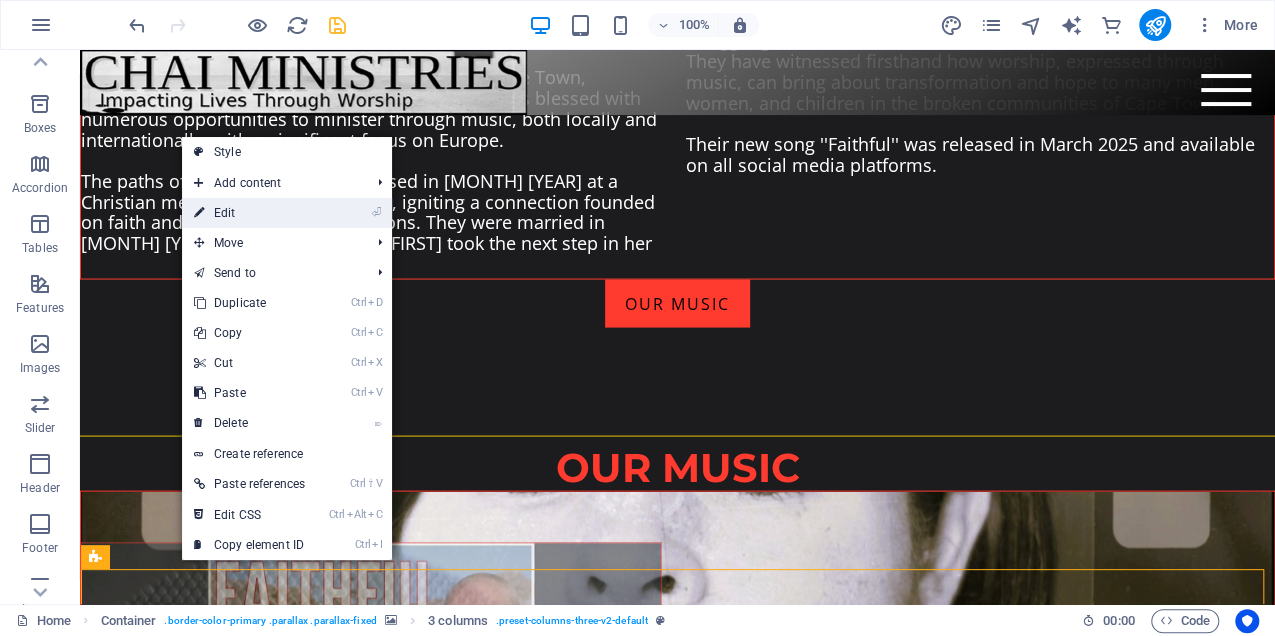 click on "⏎  Edit" at bounding box center [249, 213] 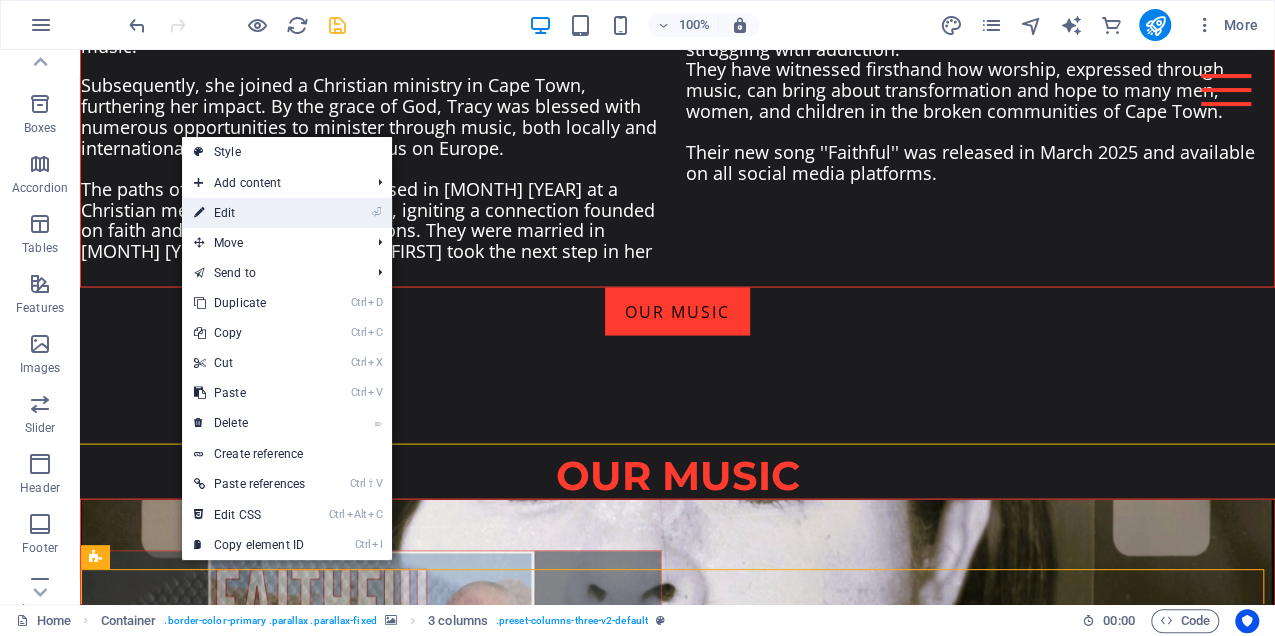 scroll, scrollTop: 2788, scrollLeft: 0, axis: vertical 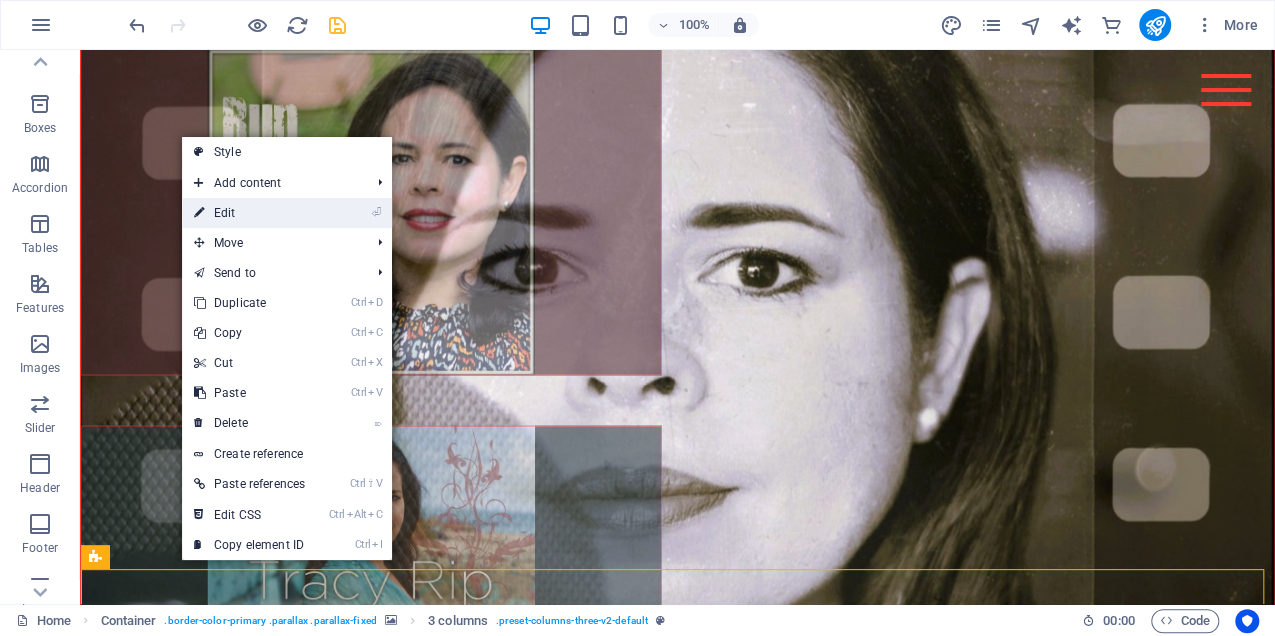 select on "%" 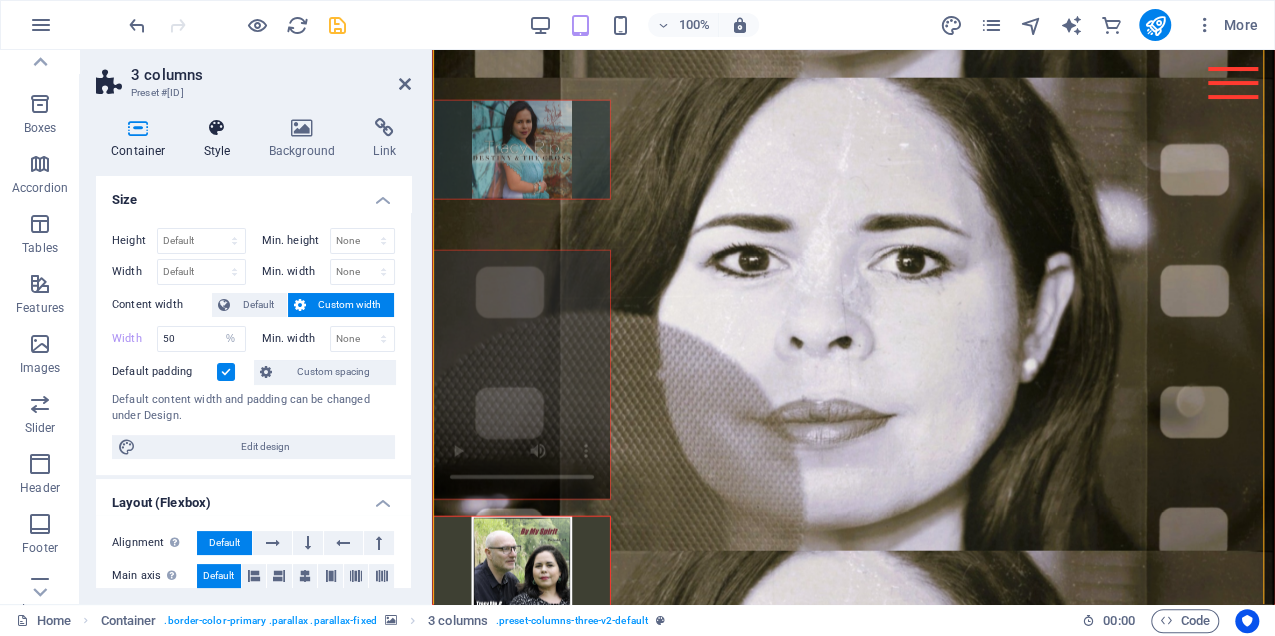 click at bounding box center [217, 128] 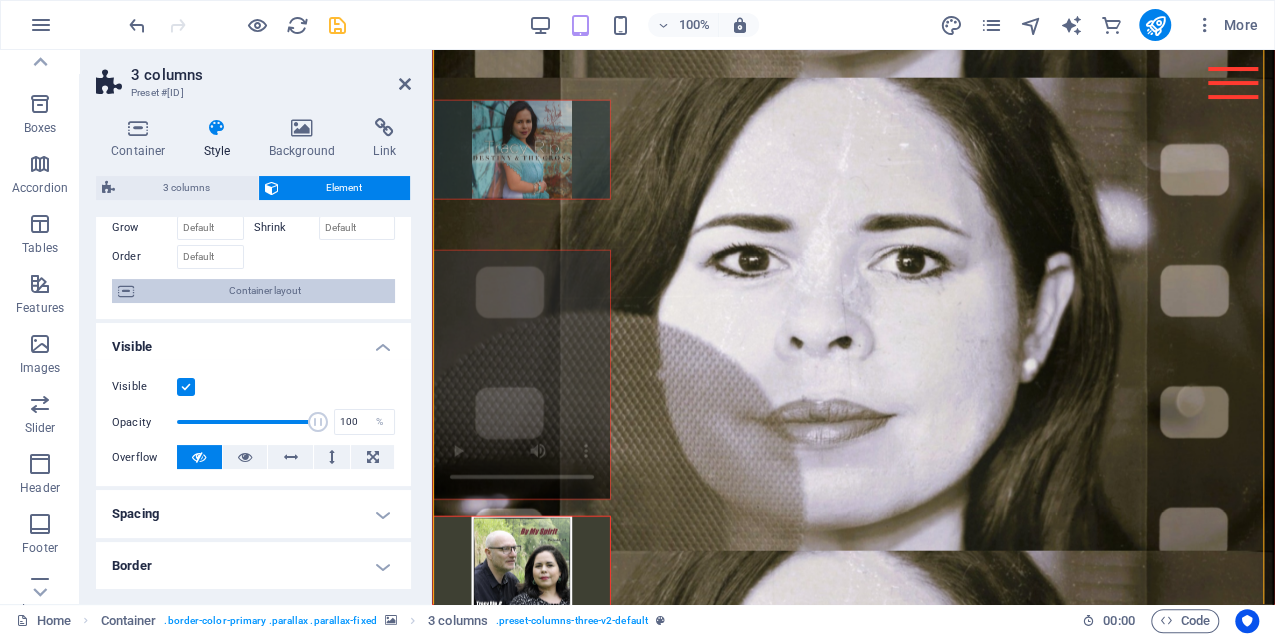 scroll, scrollTop: 0, scrollLeft: 0, axis: both 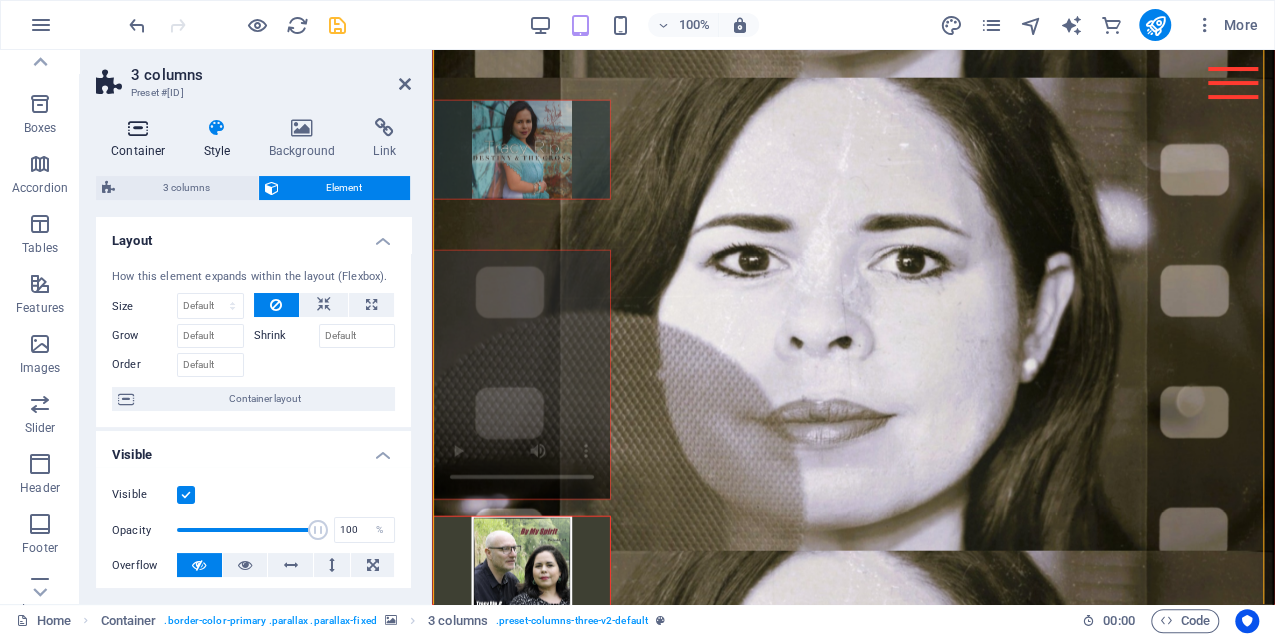 click at bounding box center [138, 128] 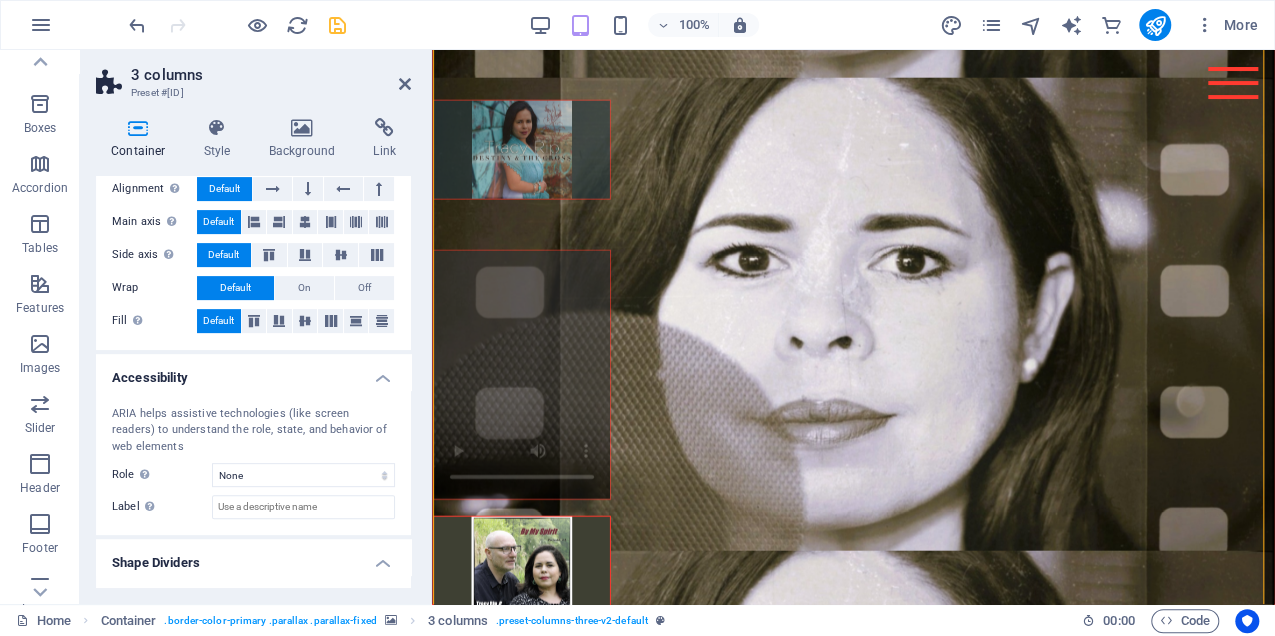 scroll, scrollTop: 394, scrollLeft: 0, axis: vertical 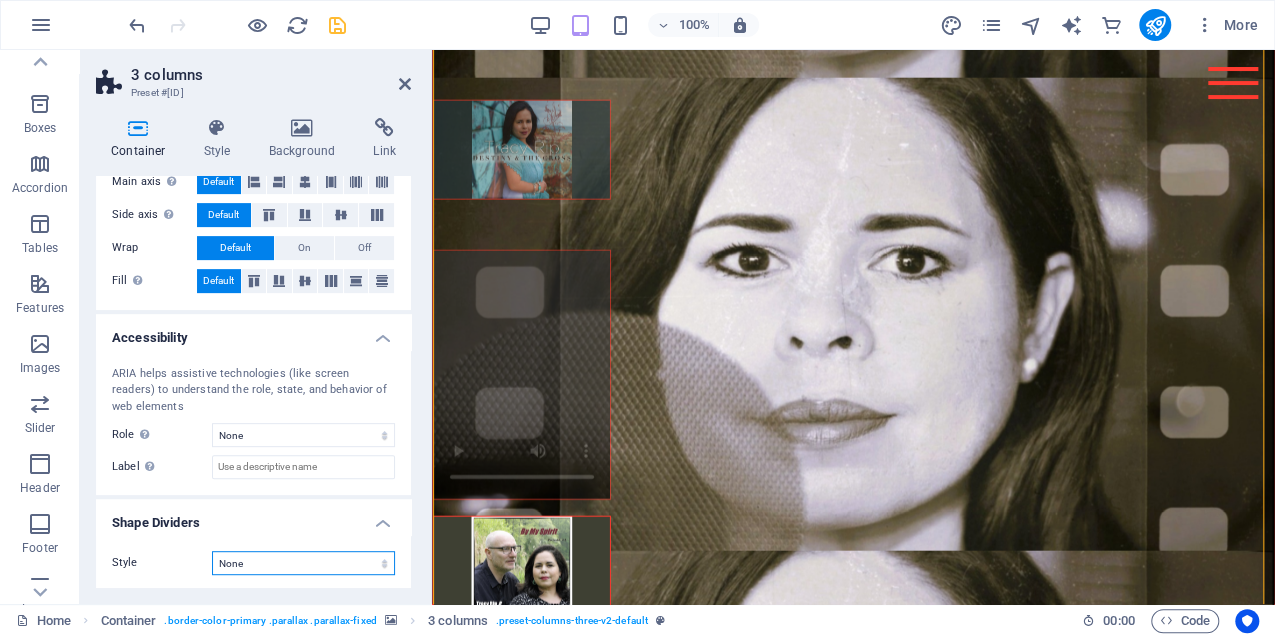 click on "None Triangle Square Diagonal Polygon 1 Polygon 2 Zigzag Multiple Zigzags Waves Multiple Waves Half Circle Circle Circle Shadow Blocks Hexagons Clouds Multiple Clouds Fan Pyramids Book Paint Drip Fire Shredded Paper Arrow" at bounding box center [303, 563] 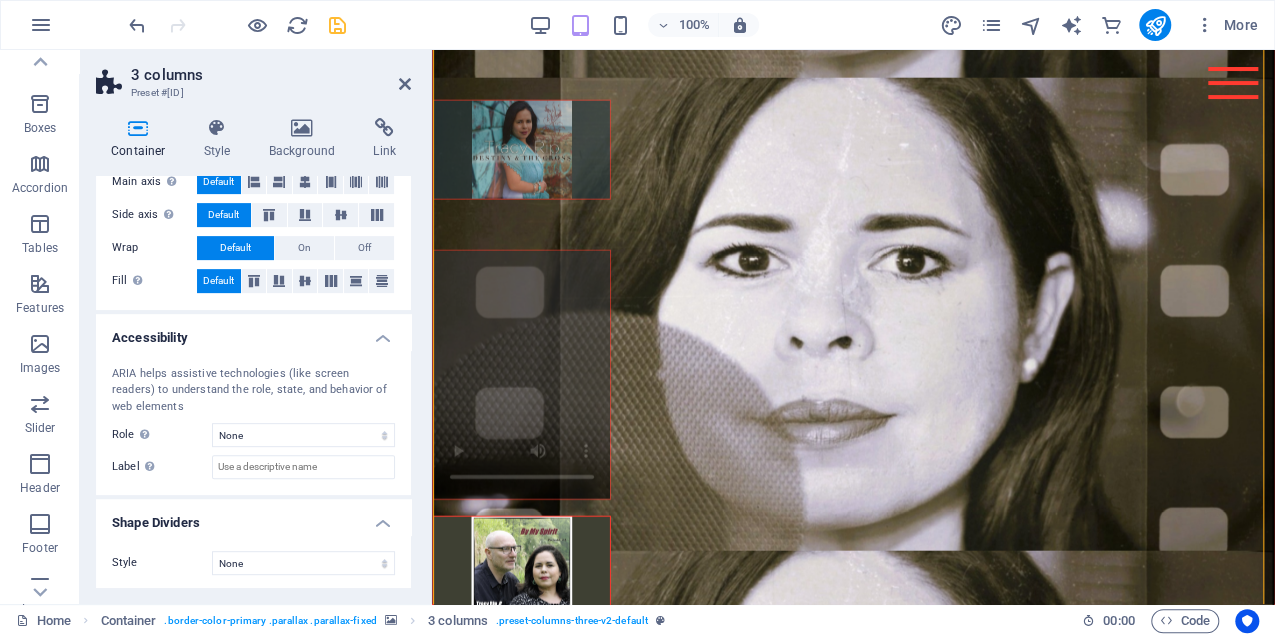 click on "Style" at bounding box center (162, 563) 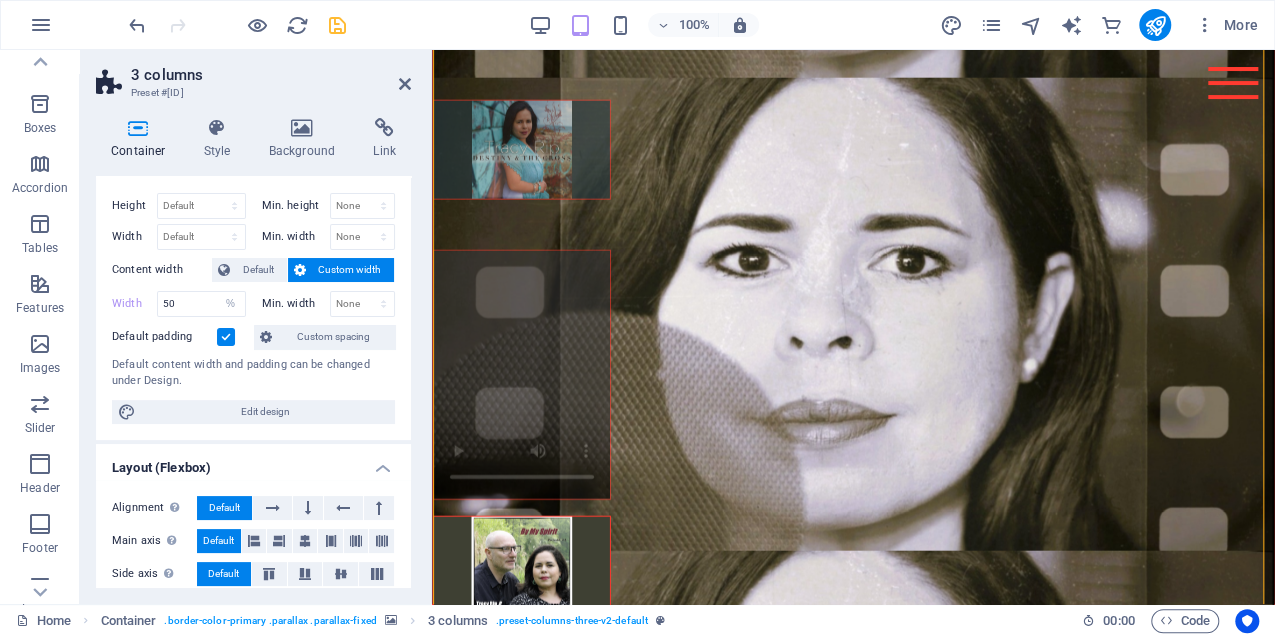 scroll, scrollTop: 0, scrollLeft: 0, axis: both 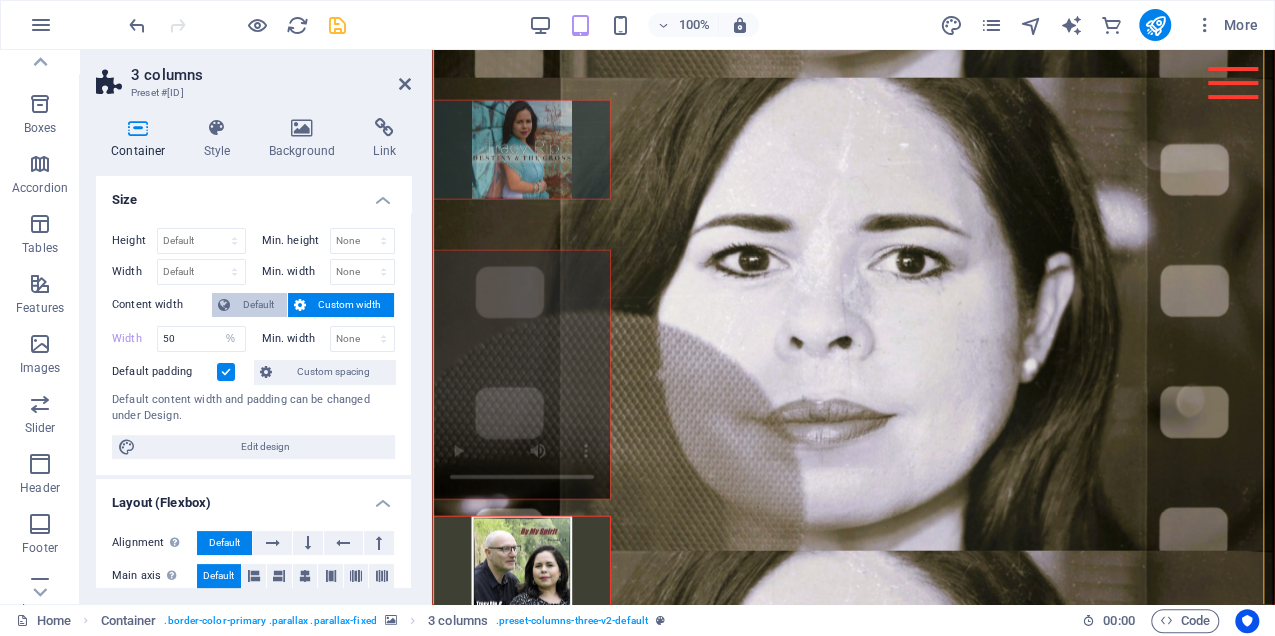 click on "Default" at bounding box center [258, 305] 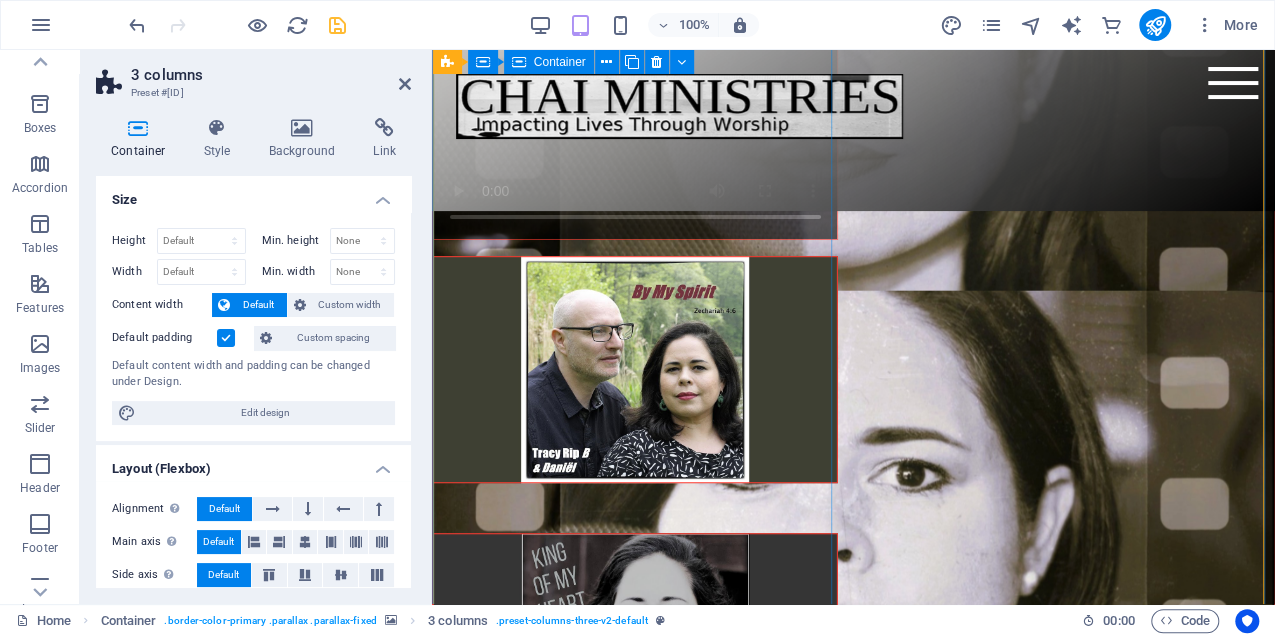 scroll, scrollTop: 3388, scrollLeft: 0, axis: vertical 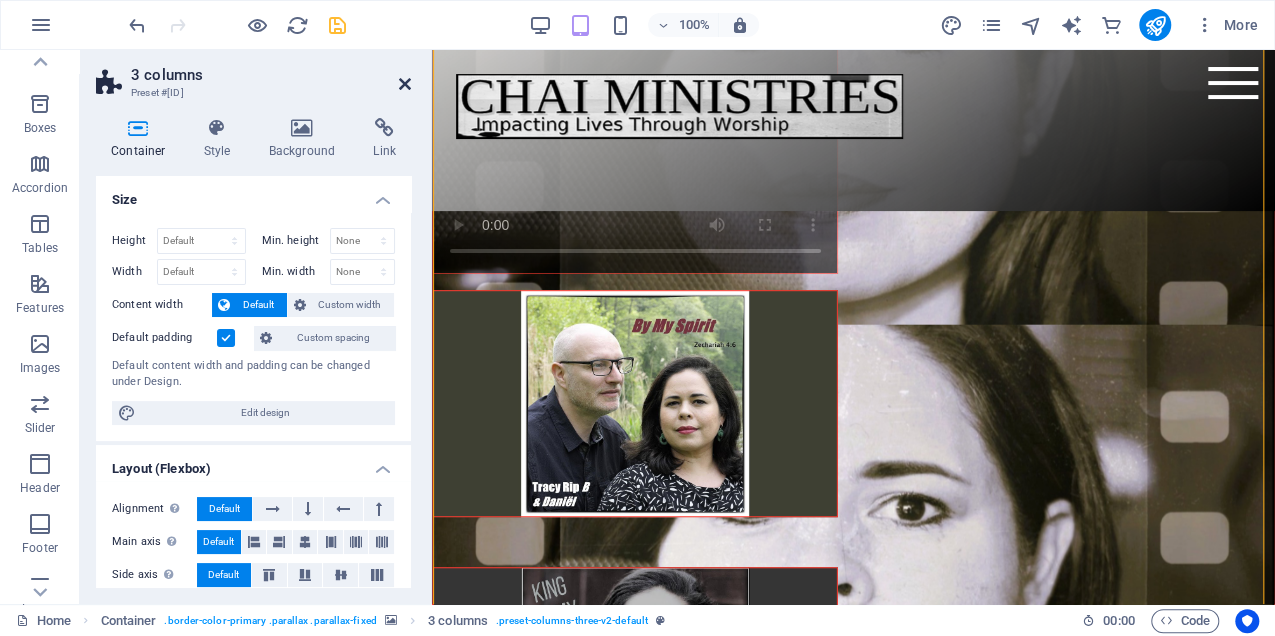 click at bounding box center [405, 84] 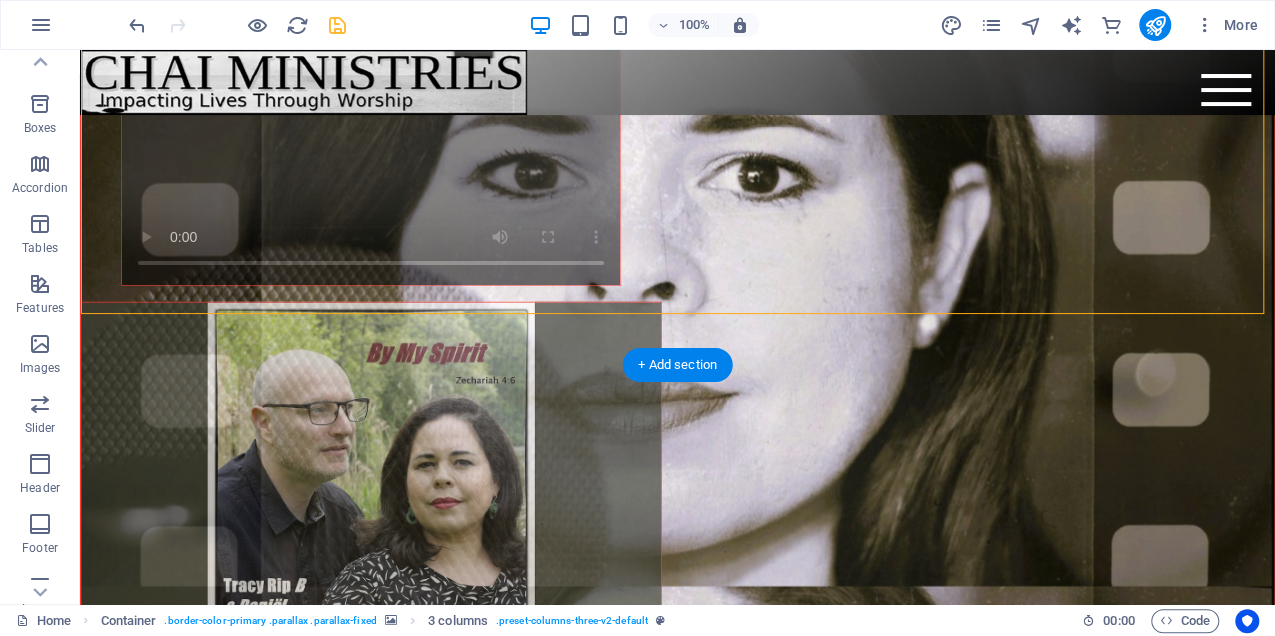scroll, scrollTop: 3346, scrollLeft: 0, axis: vertical 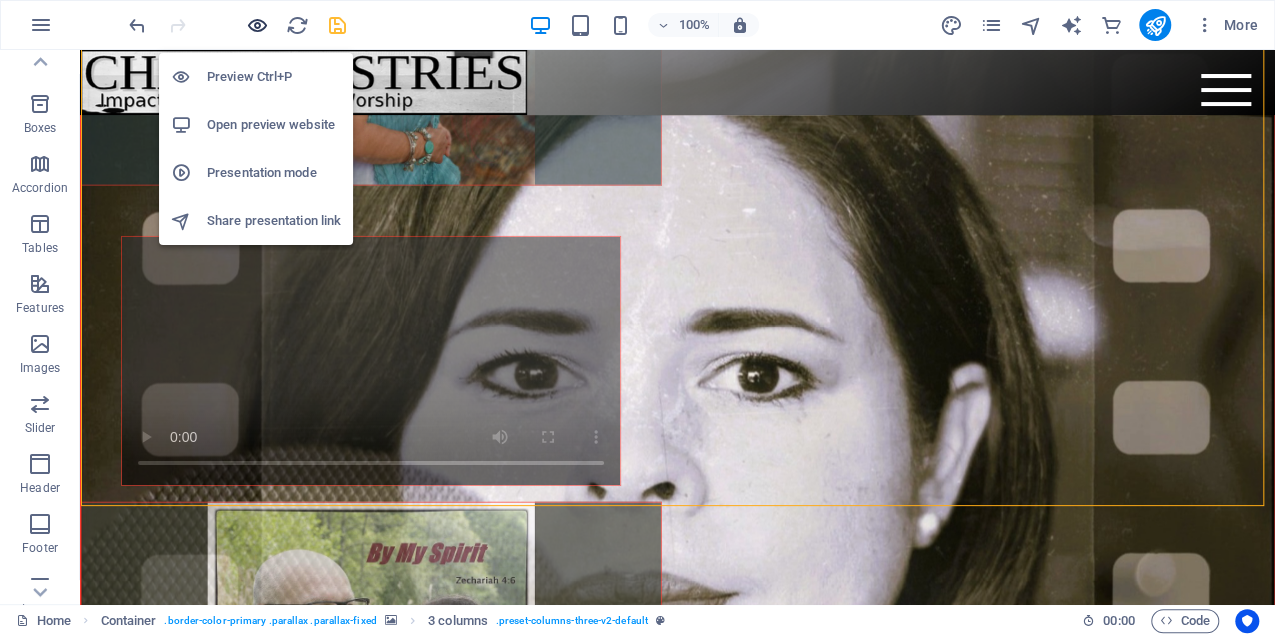 click at bounding box center [257, 25] 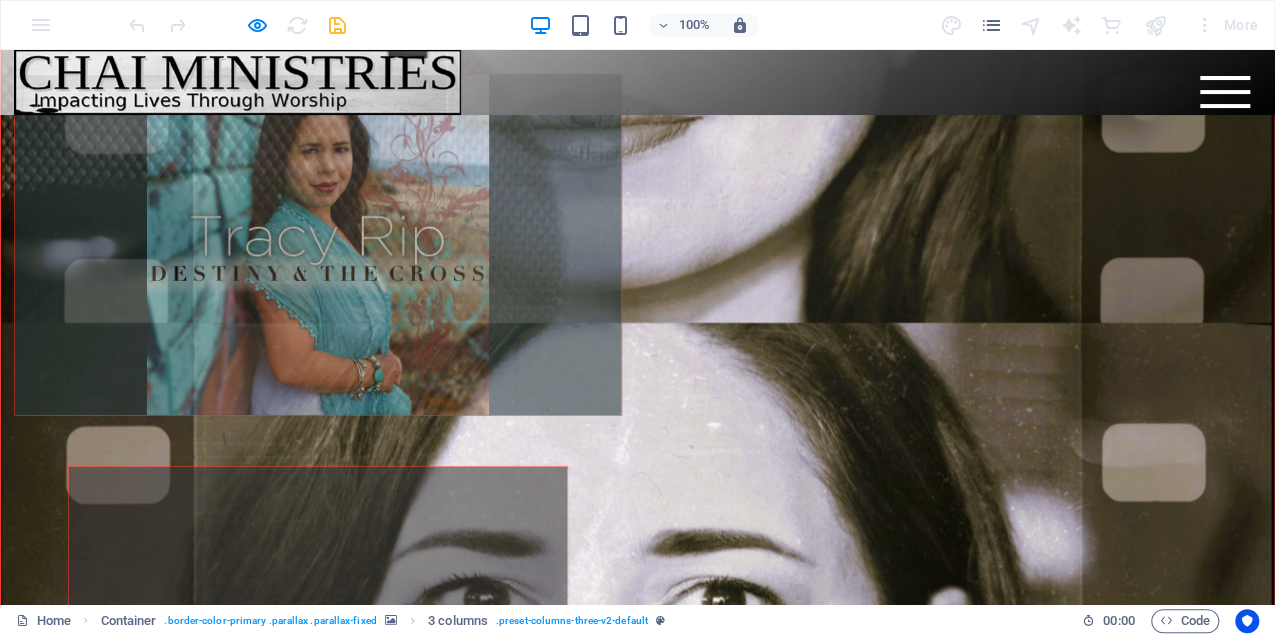 scroll, scrollTop: 3170, scrollLeft: 0, axis: vertical 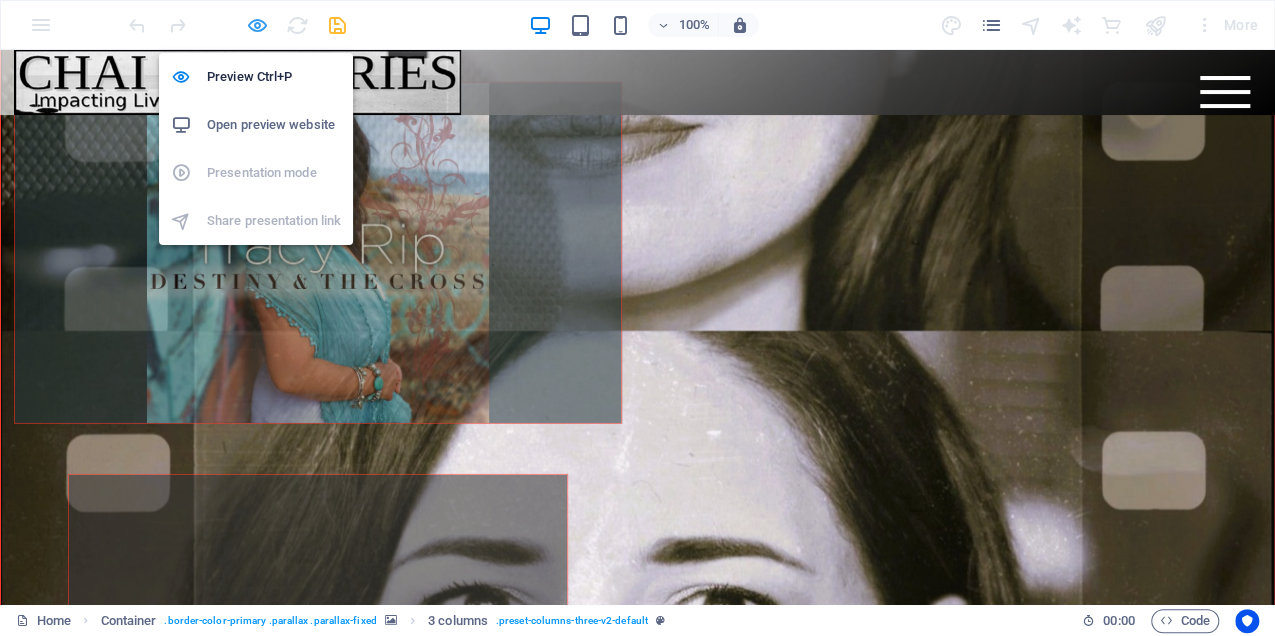 click at bounding box center (257, 25) 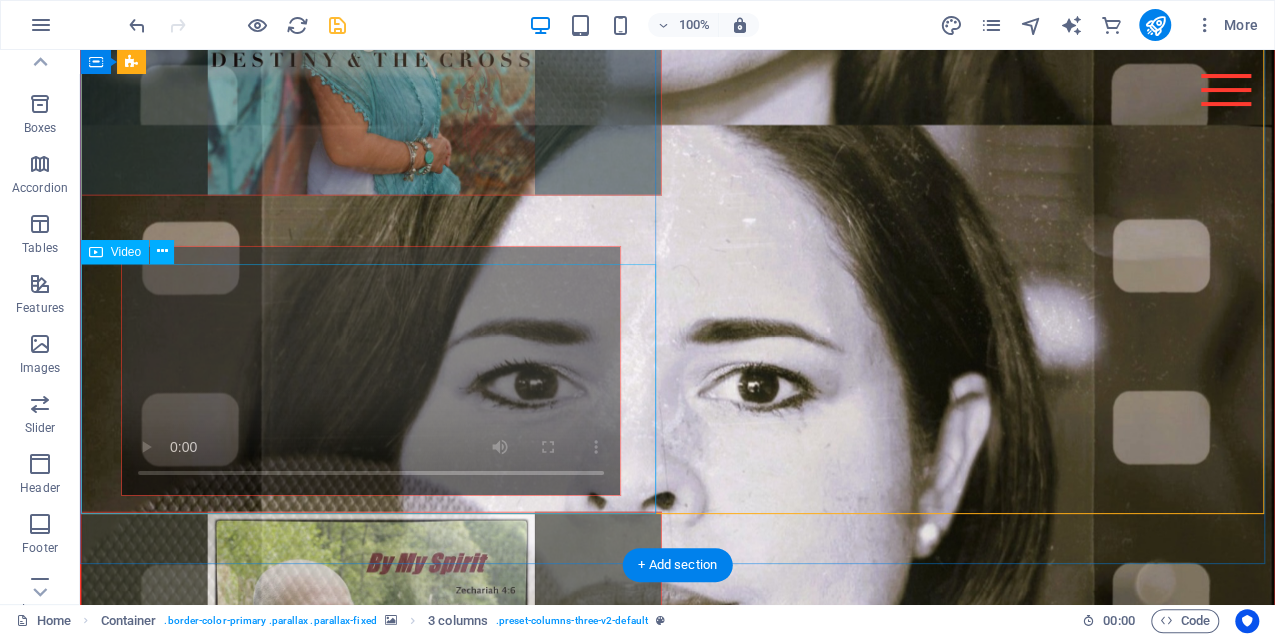 scroll, scrollTop: 3346, scrollLeft: 0, axis: vertical 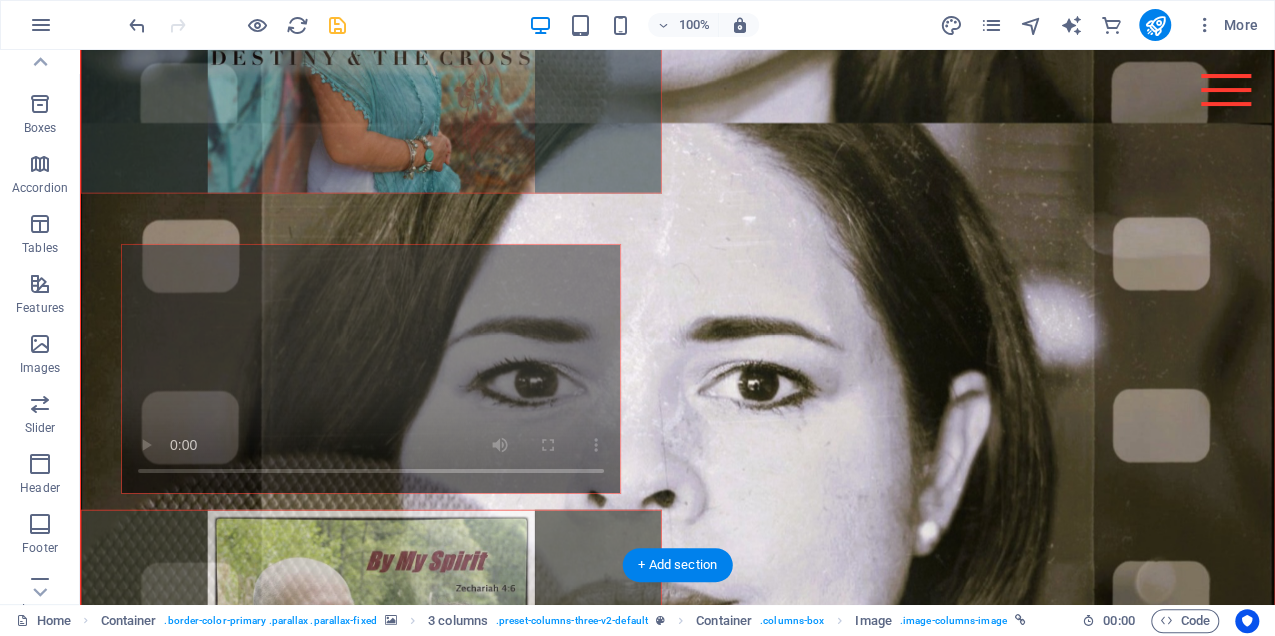 drag, startPoint x: 1223, startPoint y: 407, endPoint x: 1132, endPoint y: 308, distance: 134.46933 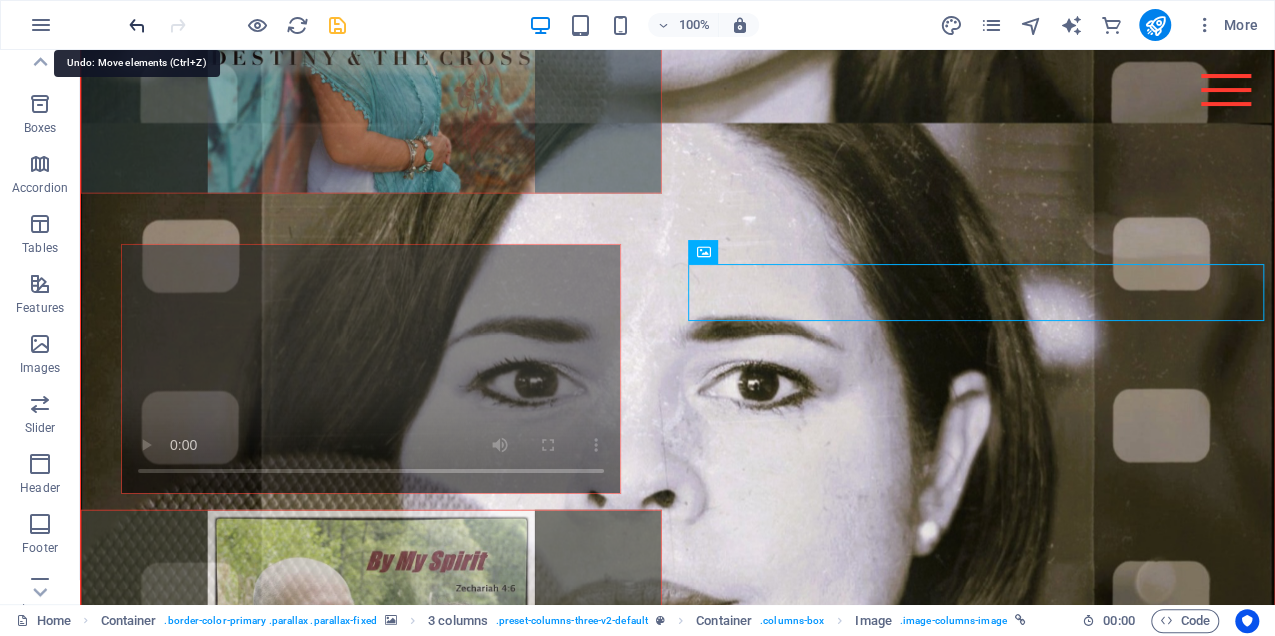 click at bounding box center [137, 25] 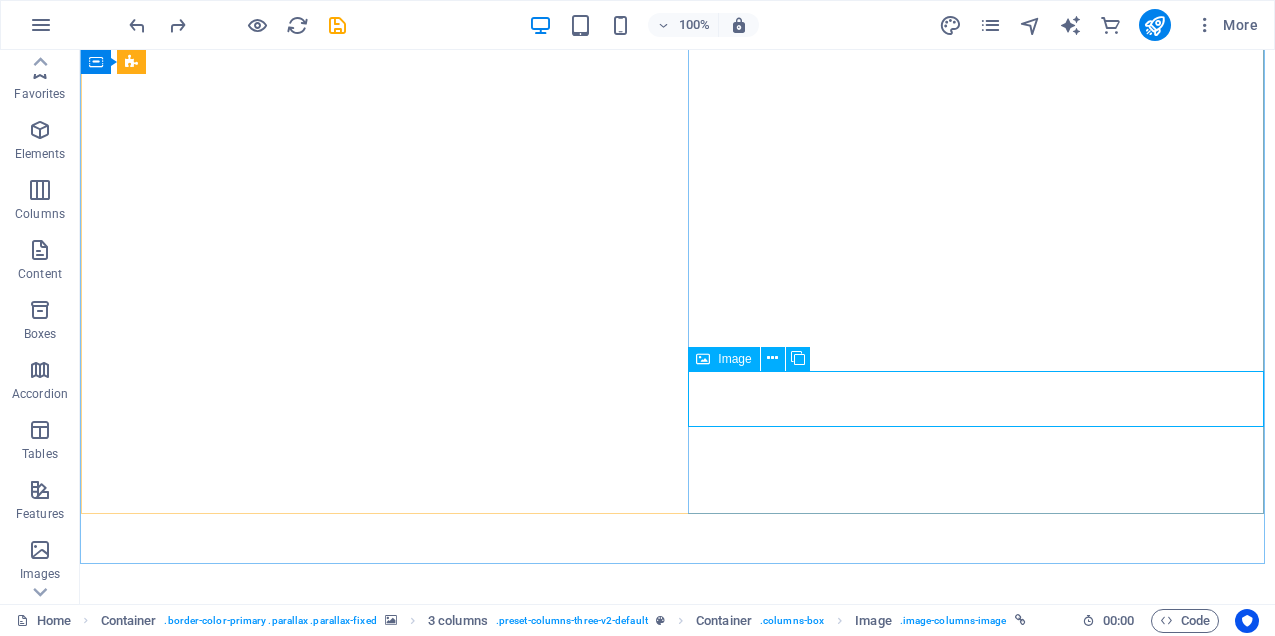 scroll, scrollTop: 0, scrollLeft: 0, axis: both 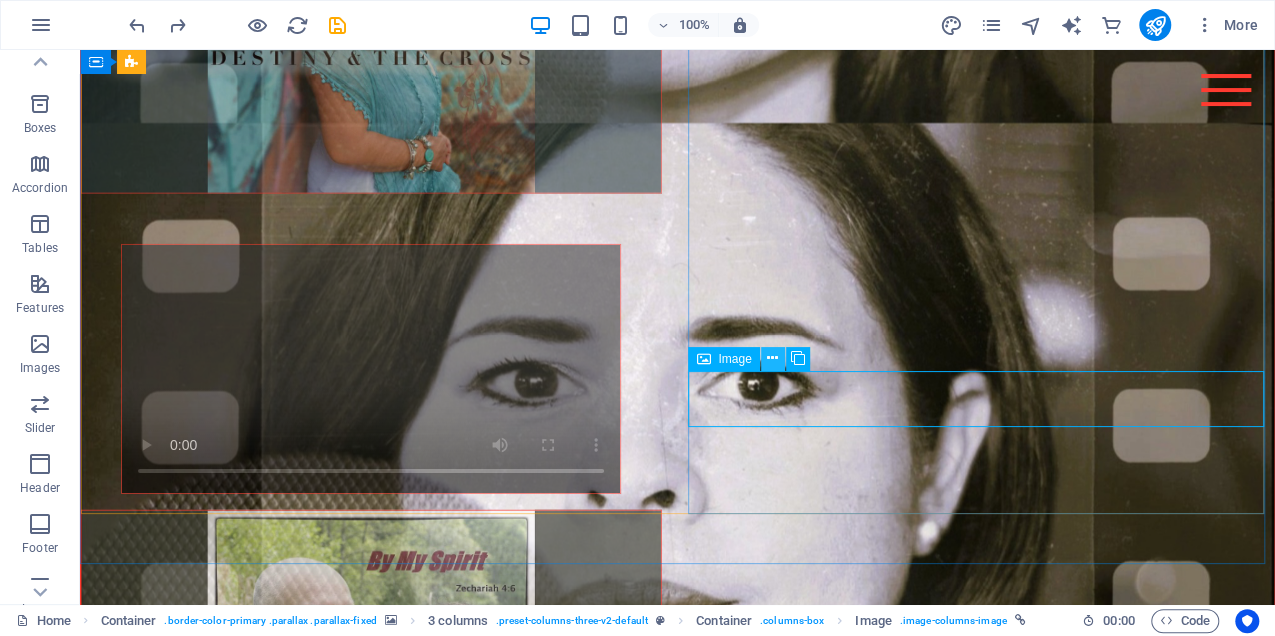 click at bounding box center [772, 358] 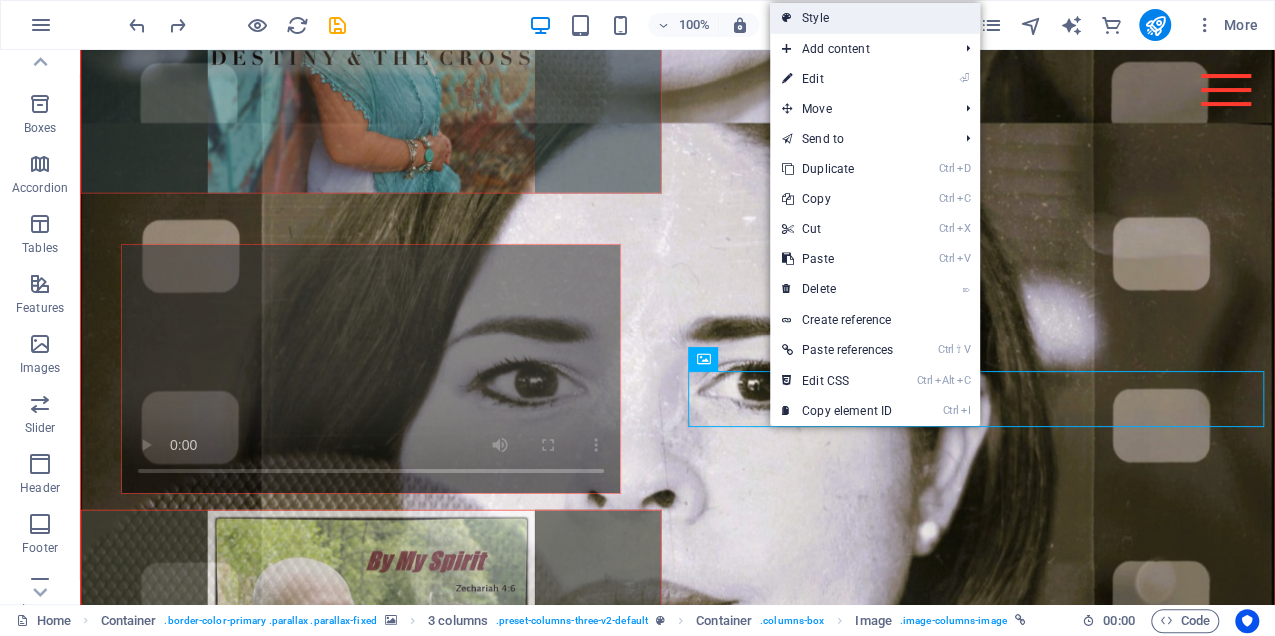 click on "Style" at bounding box center (875, 18) 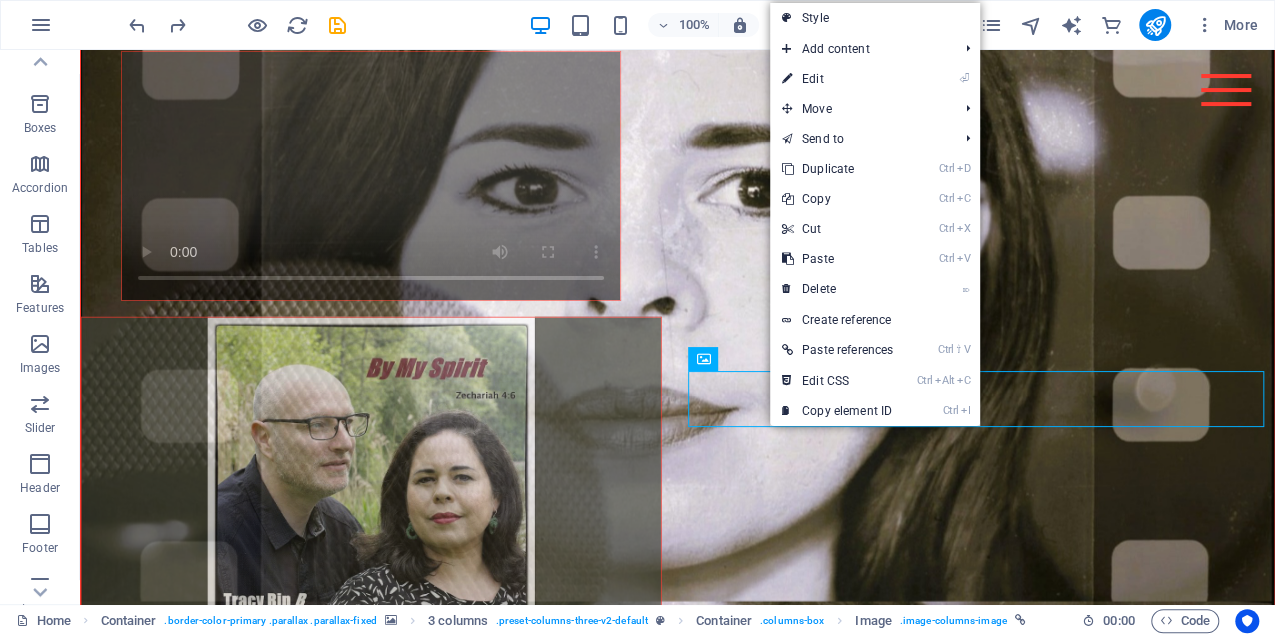 select on "rem" 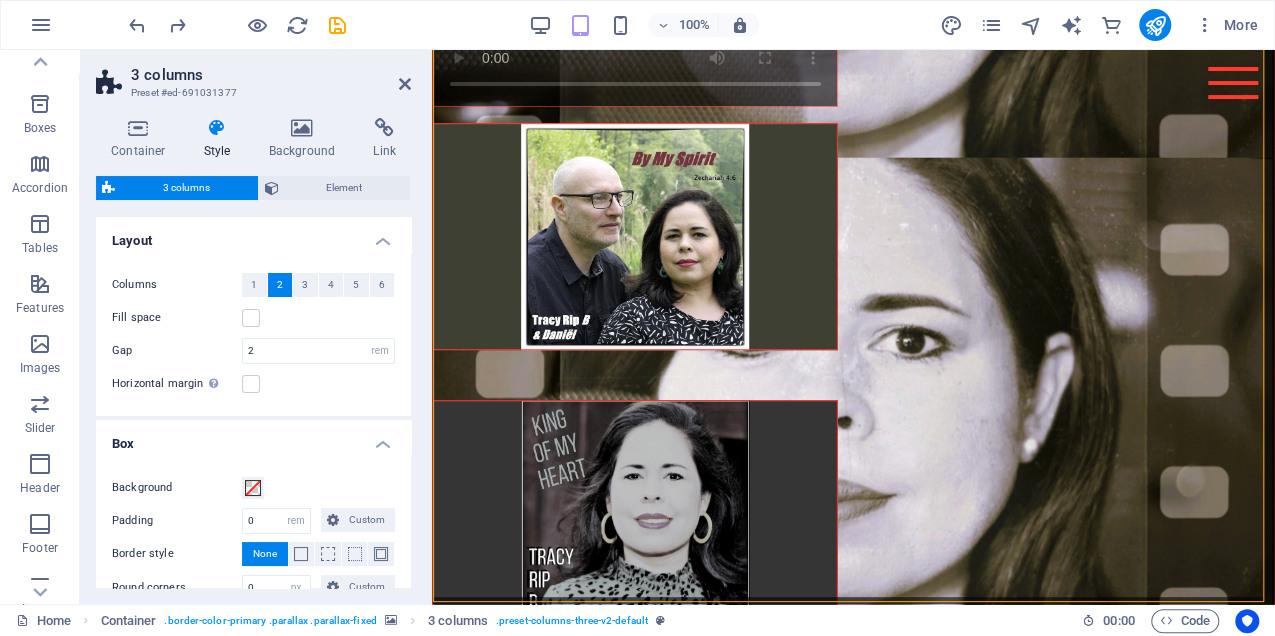 scroll, scrollTop: 3588, scrollLeft: 0, axis: vertical 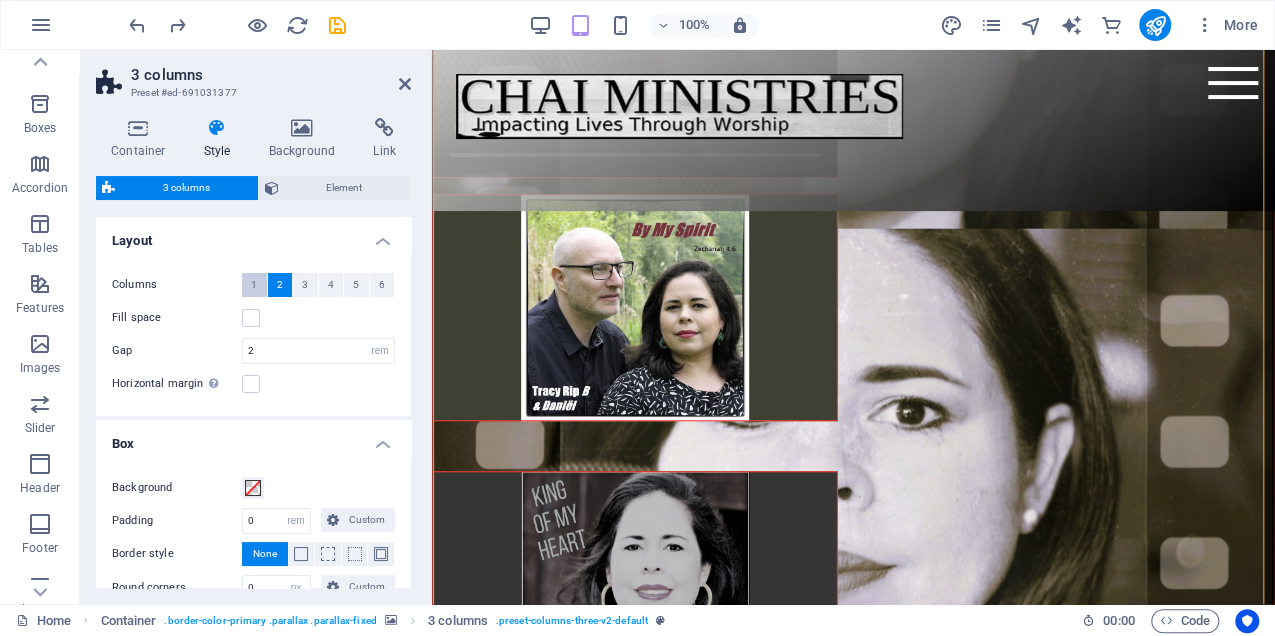 click on "1" at bounding box center (254, 285) 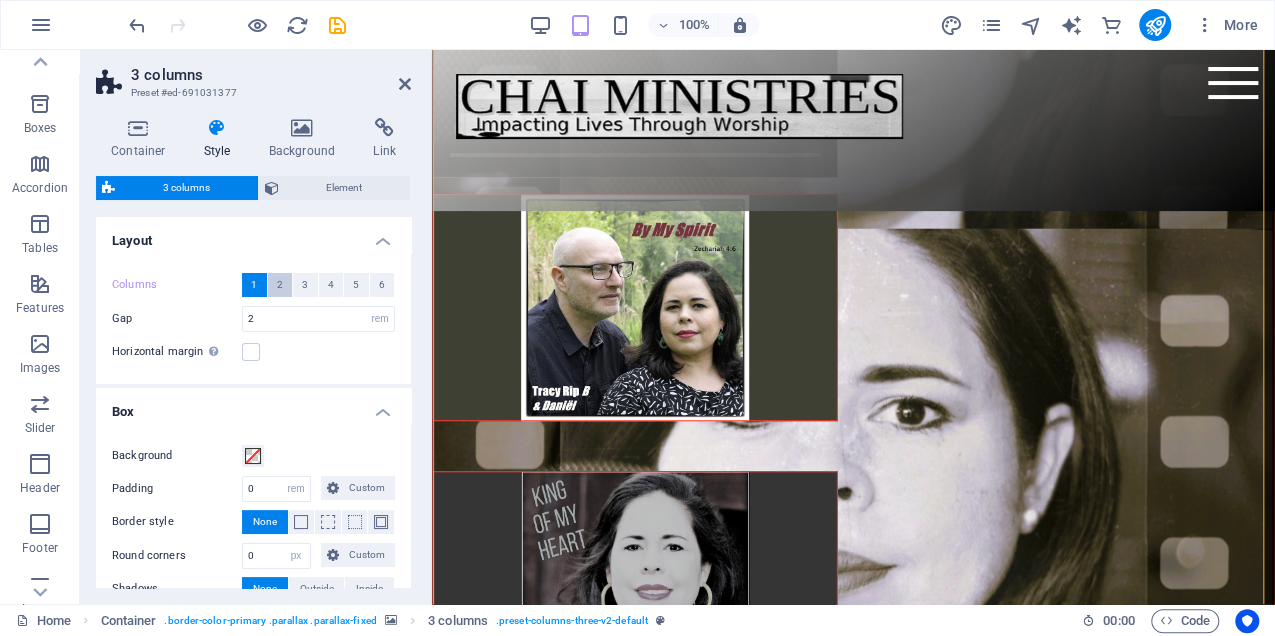 click on "2" at bounding box center [280, 285] 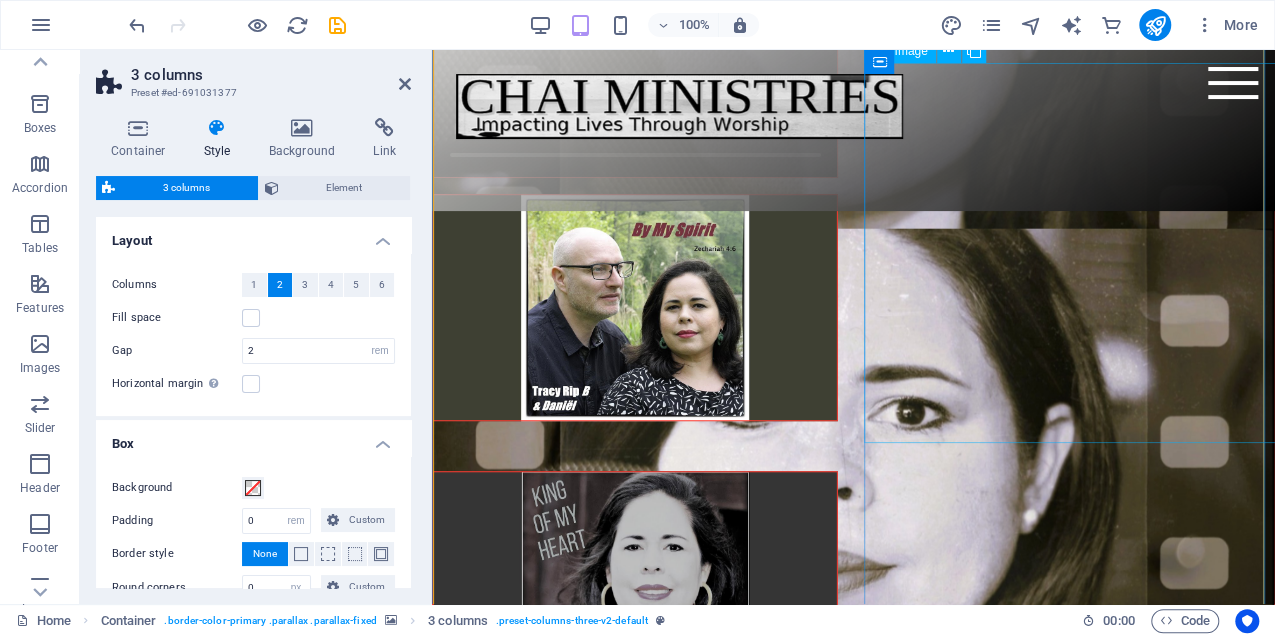 scroll, scrollTop: 3284, scrollLeft: 0, axis: vertical 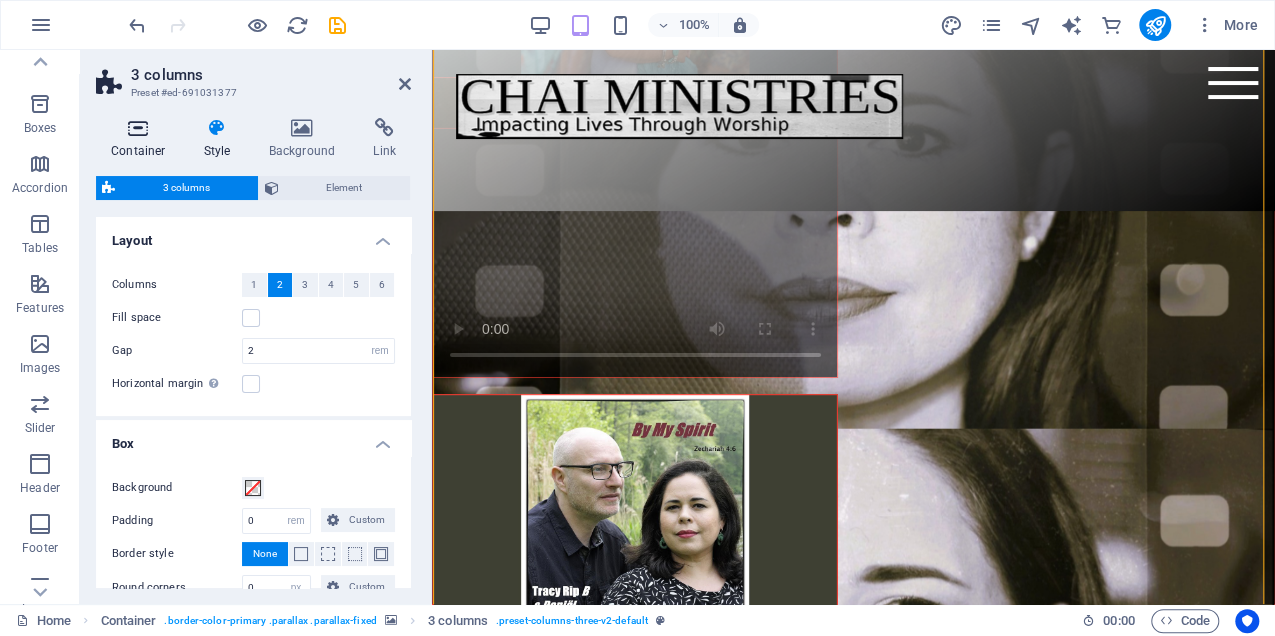 click at bounding box center [138, 128] 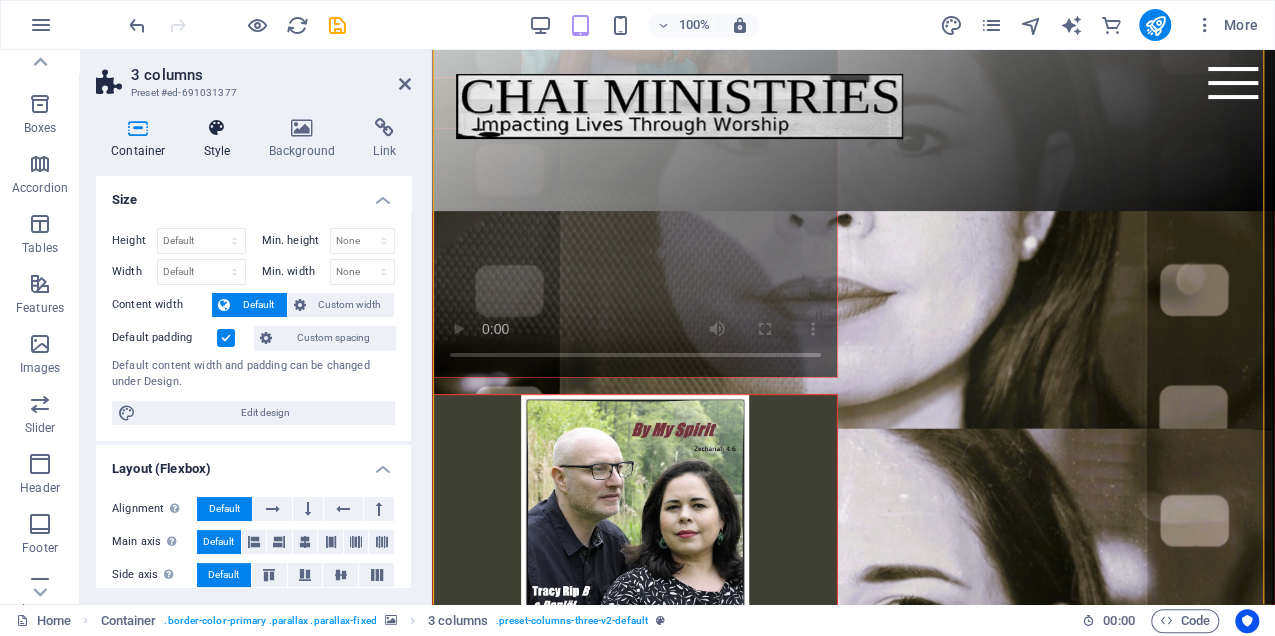 click at bounding box center [217, 128] 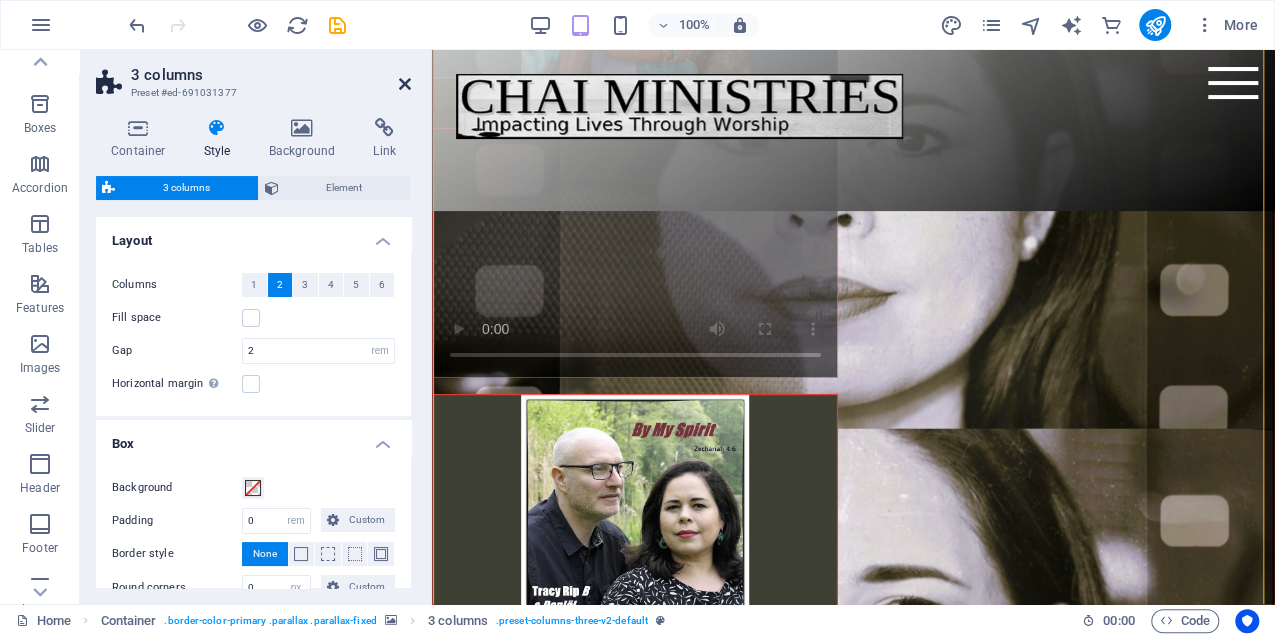 click at bounding box center [405, 84] 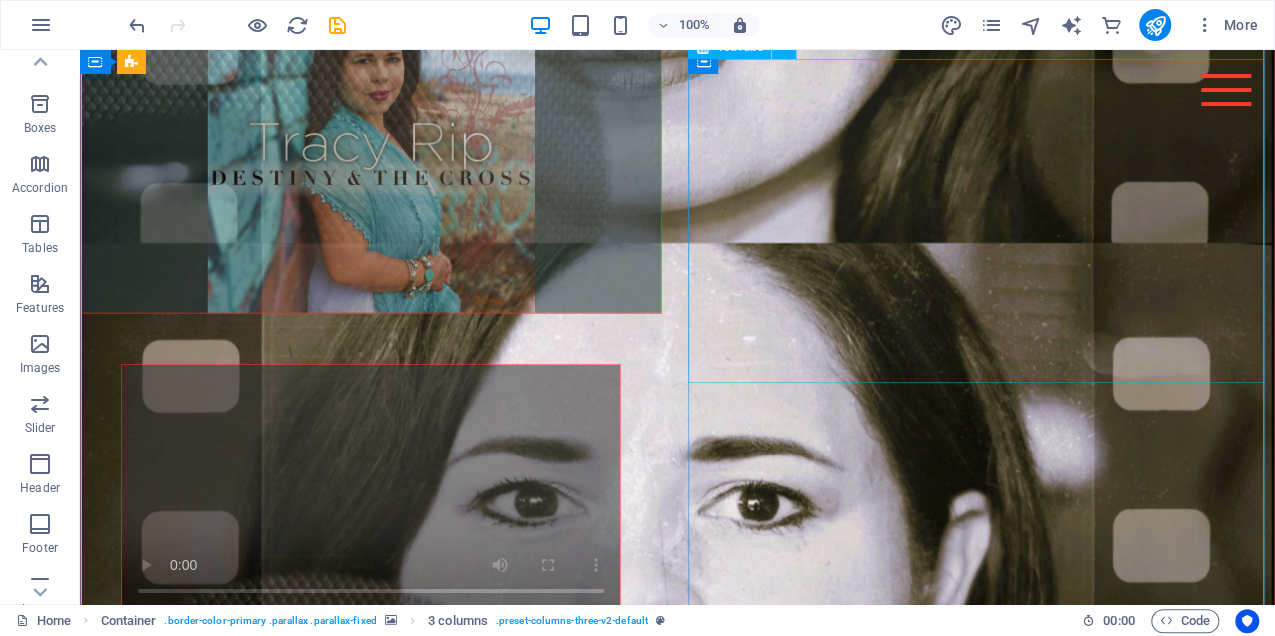 scroll, scrollTop: 3442, scrollLeft: 0, axis: vertical 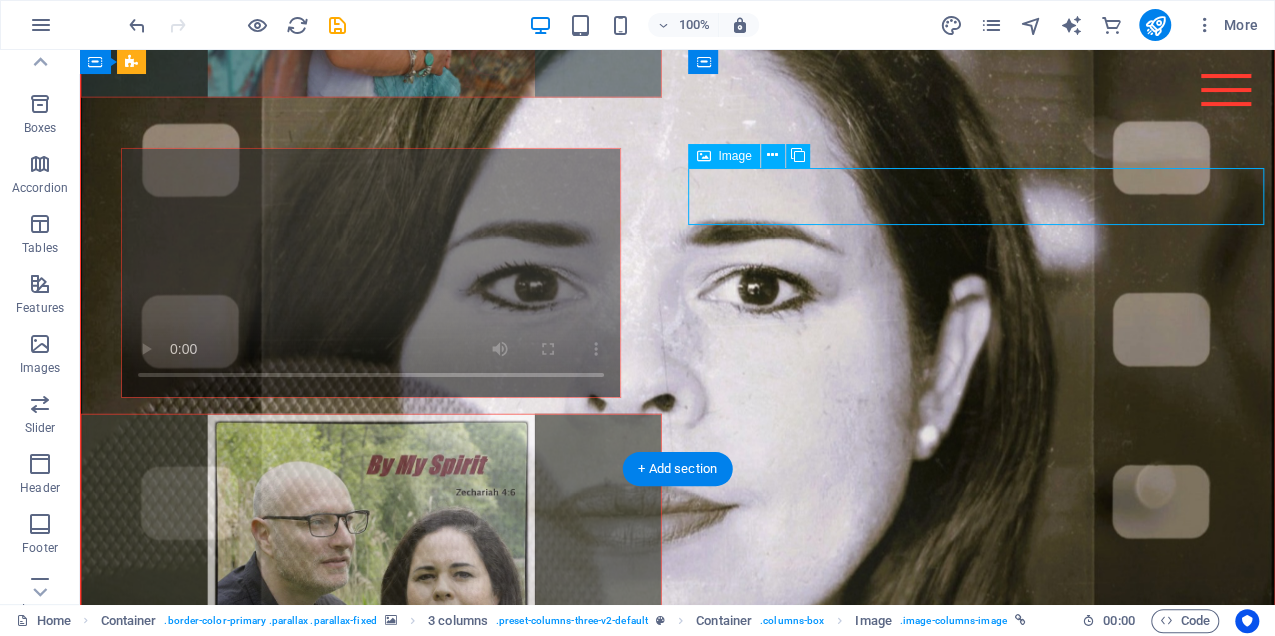 drag, startPoint x: 1176, startPoint y: 199, endPoint x: 1124, endPoint y: 199, distance: 52 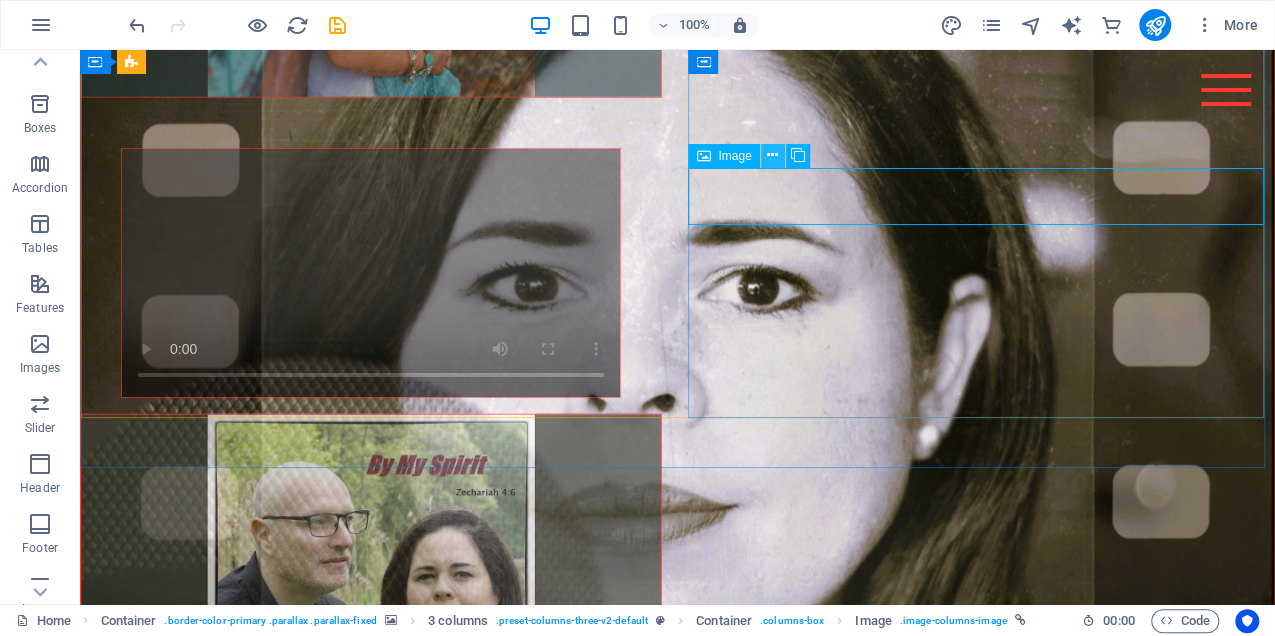 click at bounding box center [772, 155] 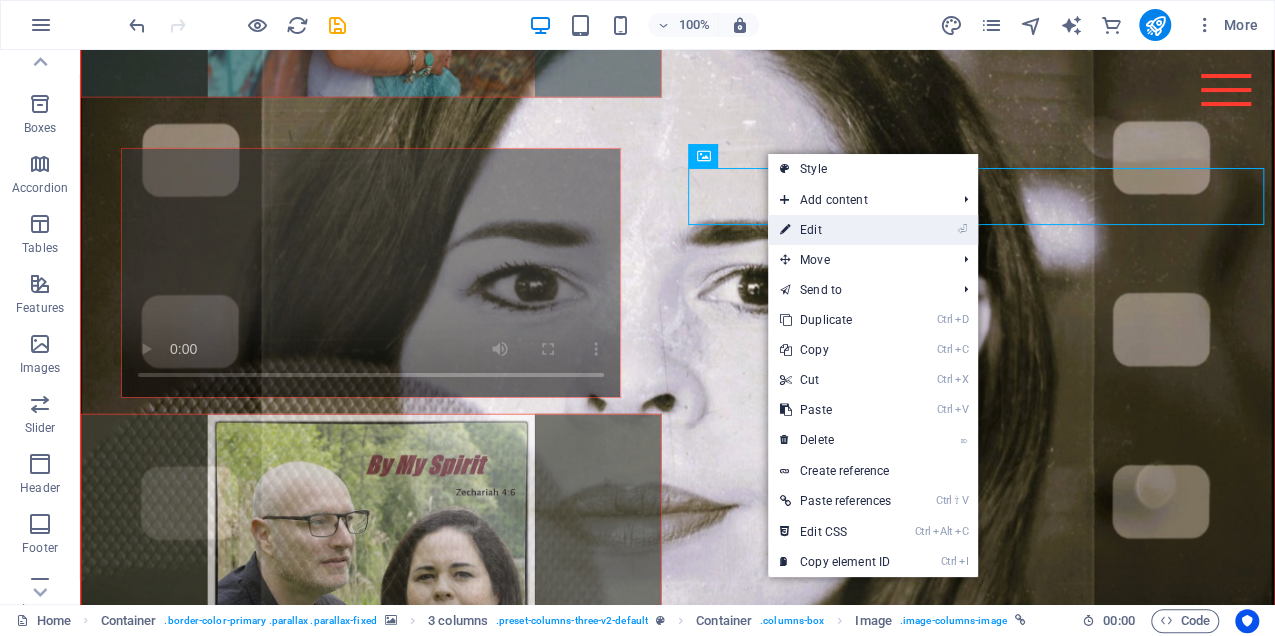 click on "⏎  Edit" at bounding box center [835, 230] 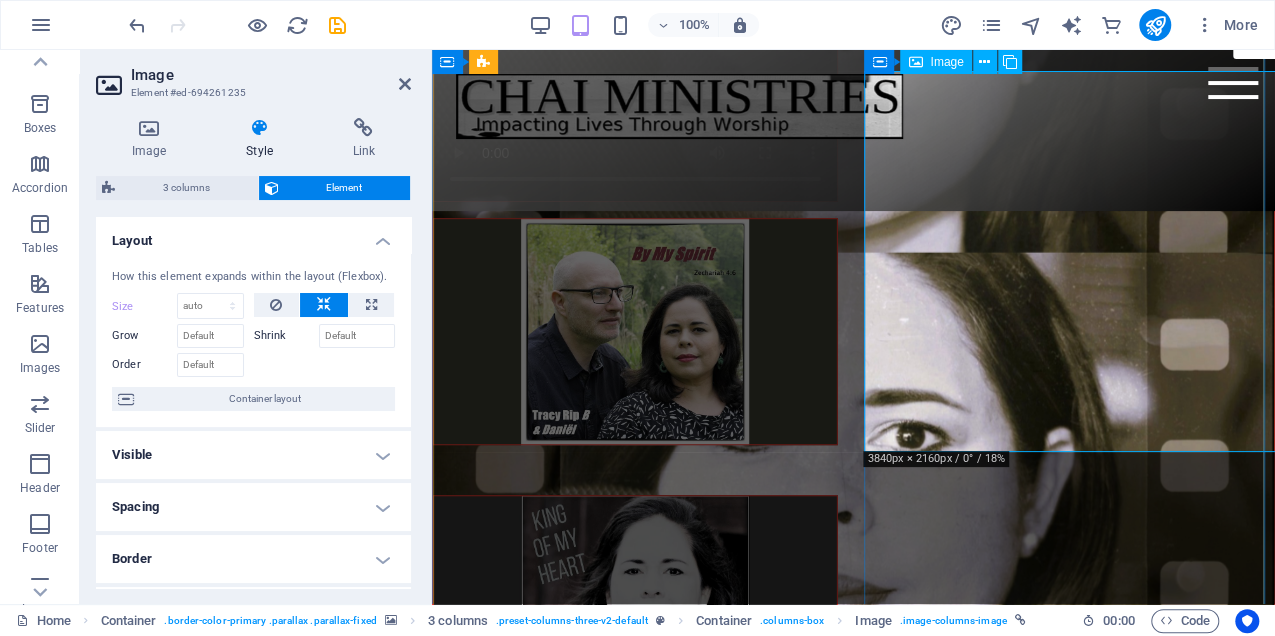 scroll, scrollTop: 3284, scrollLeft: 0, axis: vertical 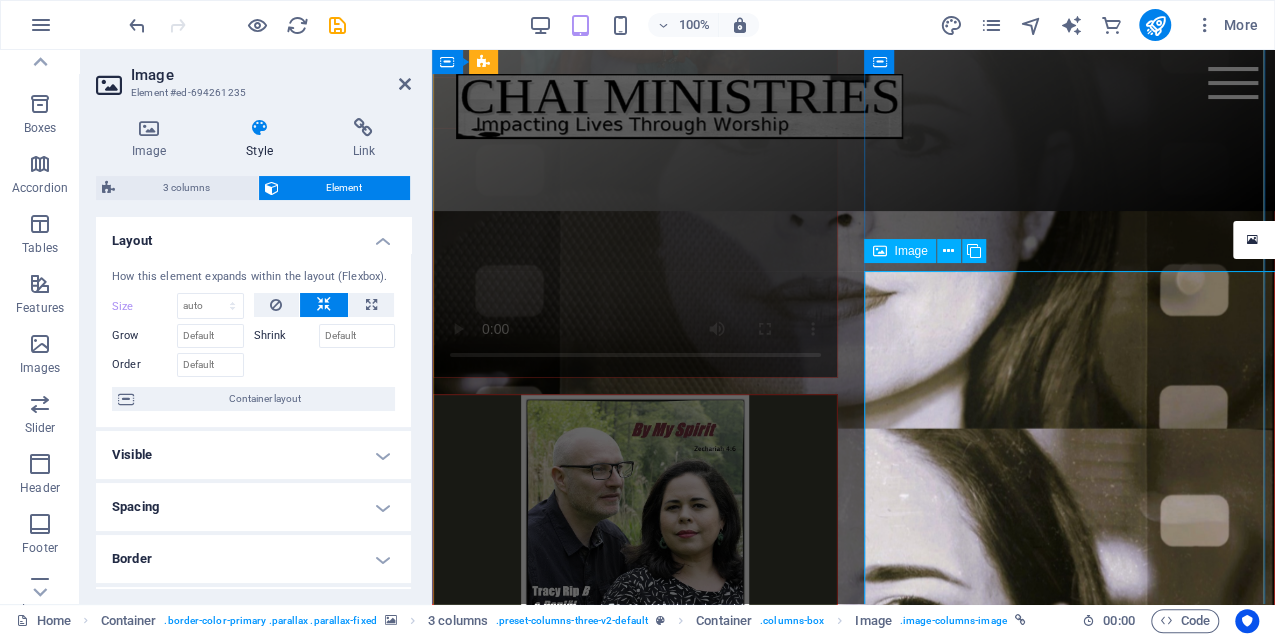 click at bounding box center [635, 1416] 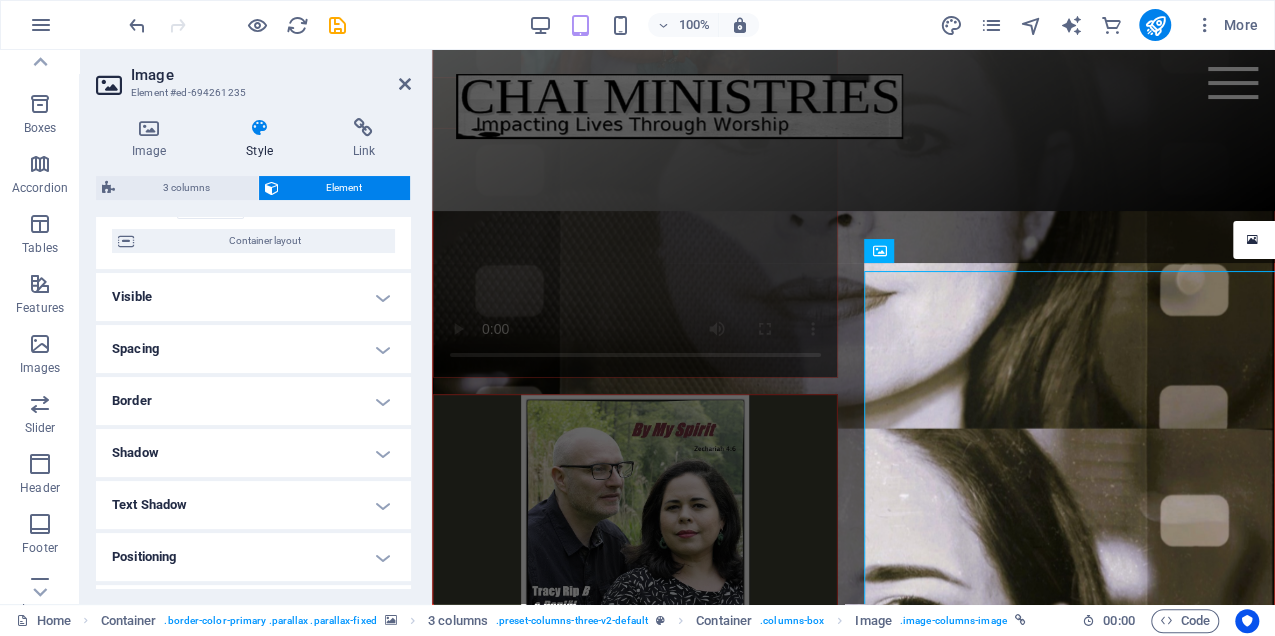 scroll, scrollTop: 0, scrollLeft: 0, axis: both 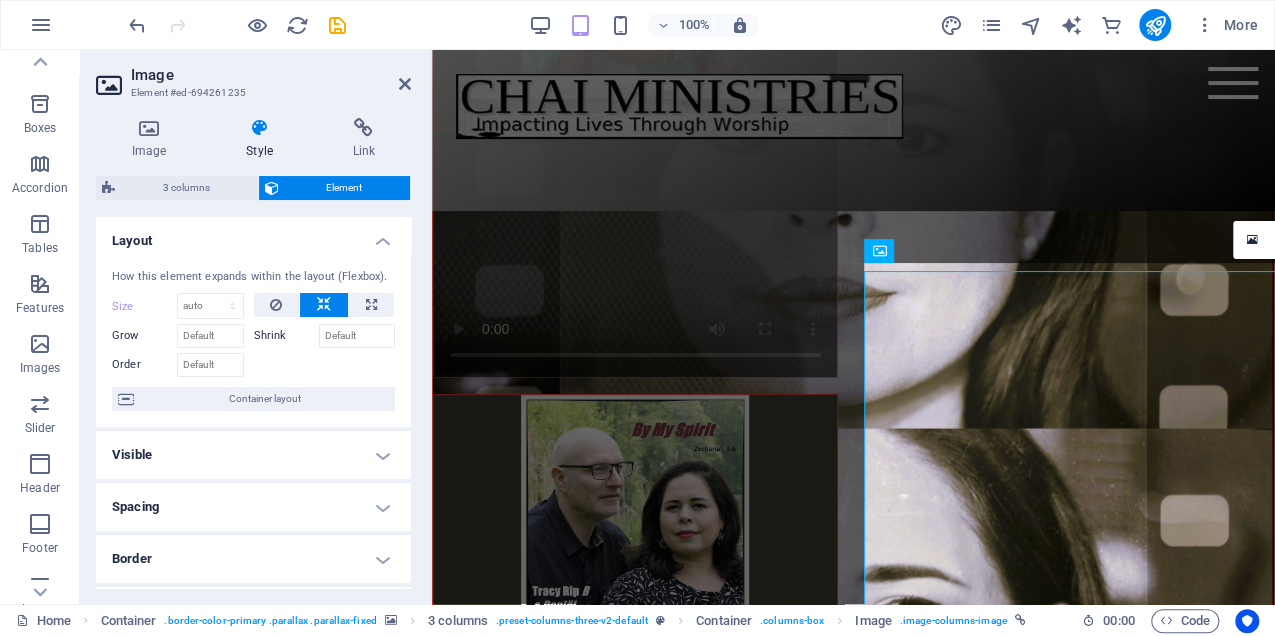 click on "Spacing" at bounding box center (253, 507) 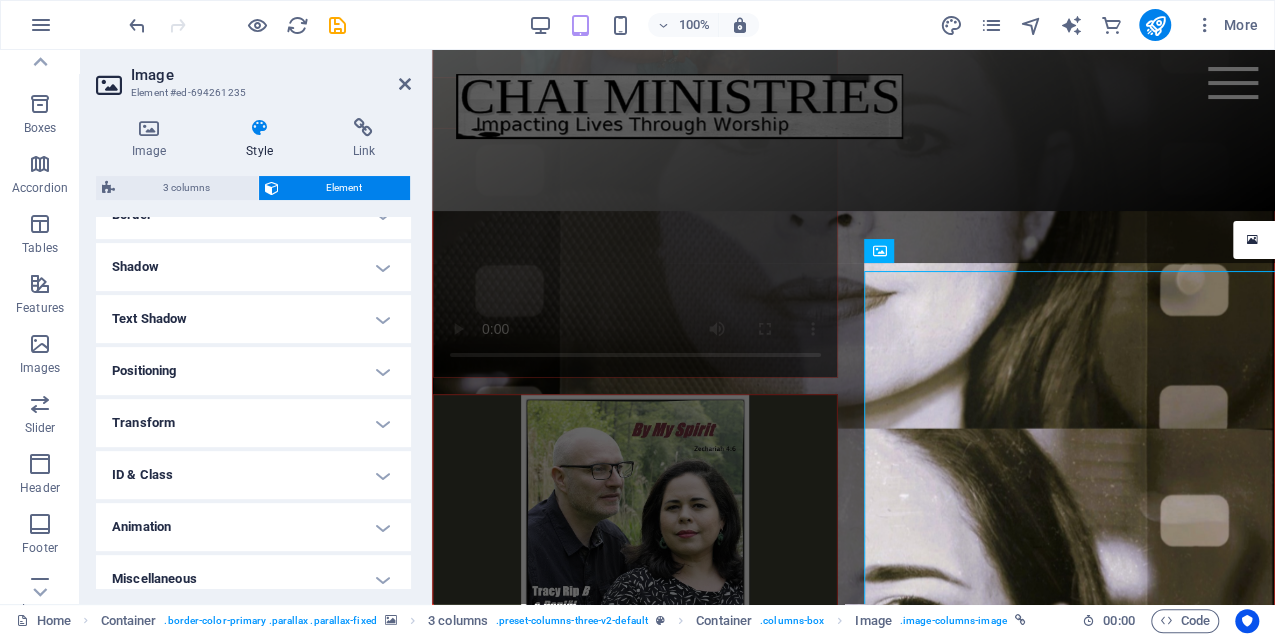 scroll, scrollTop: 437, scrollLeft: 0, axis: vertical 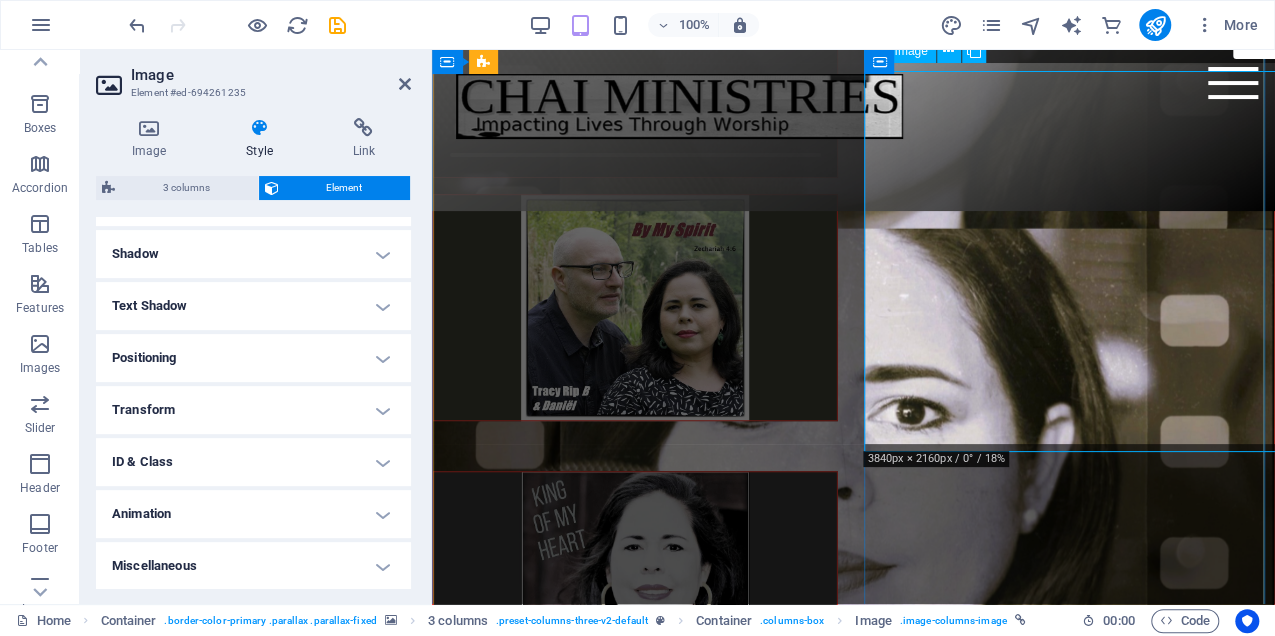click at bounding box center (635, 1216) 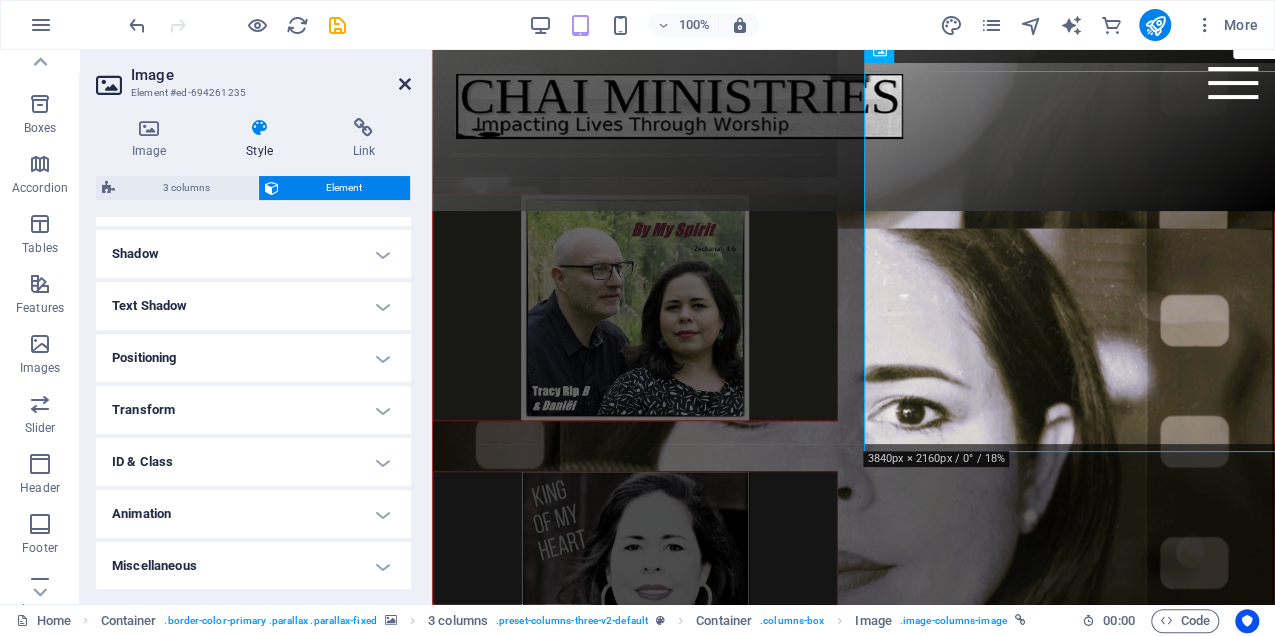 click at bounding box center [405, 84] 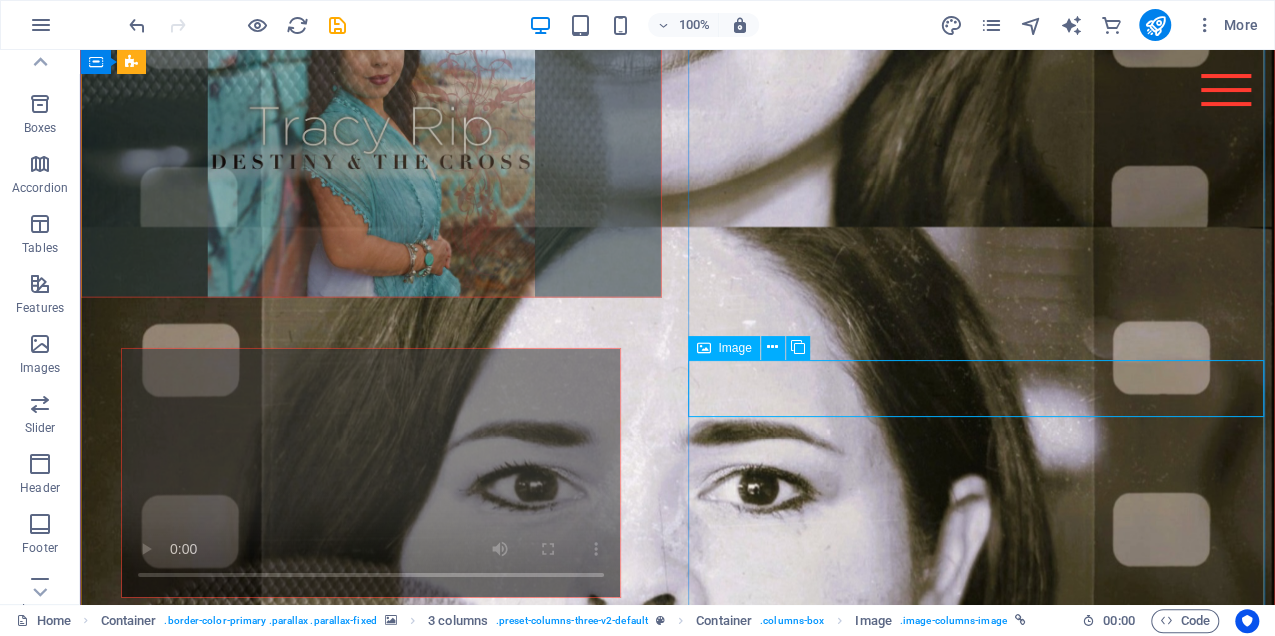 scroll, scrollTop: 3442, scrollLeft: 0, axis: vertical 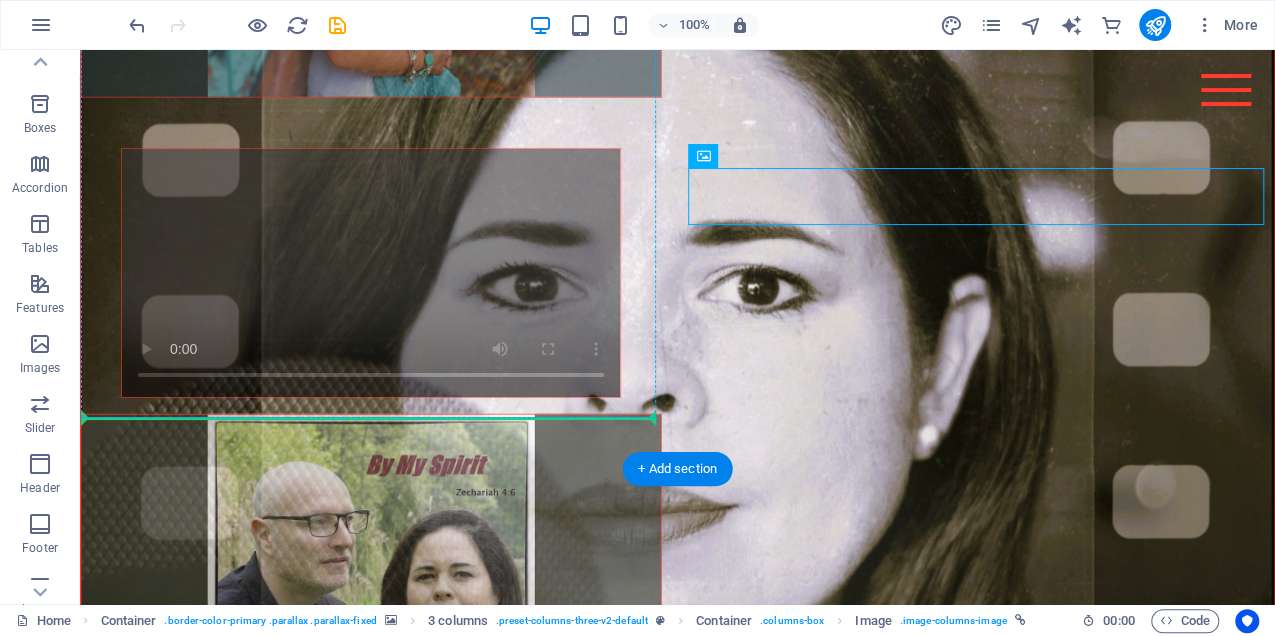 drag, startPoint x: 1206, startPoint y: 206, endPoint x: 408, endPoint y: 416, distance: 825.16907 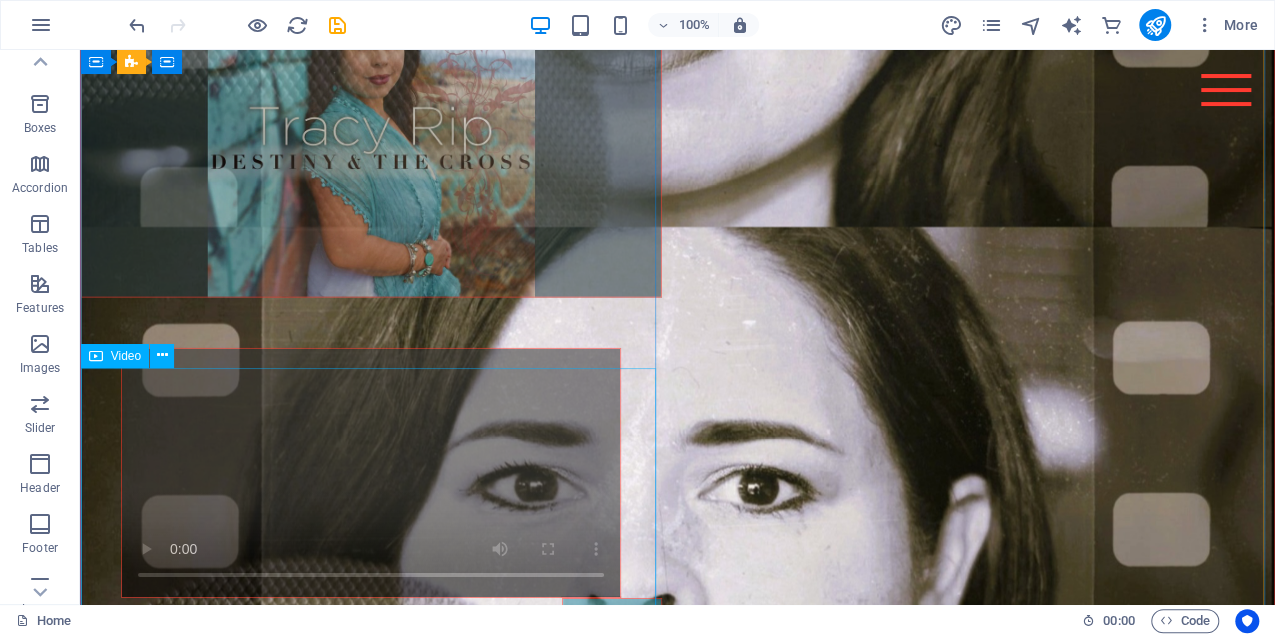scroll, scrollTop: 3442, scrollLeft: 0, axis: vertical 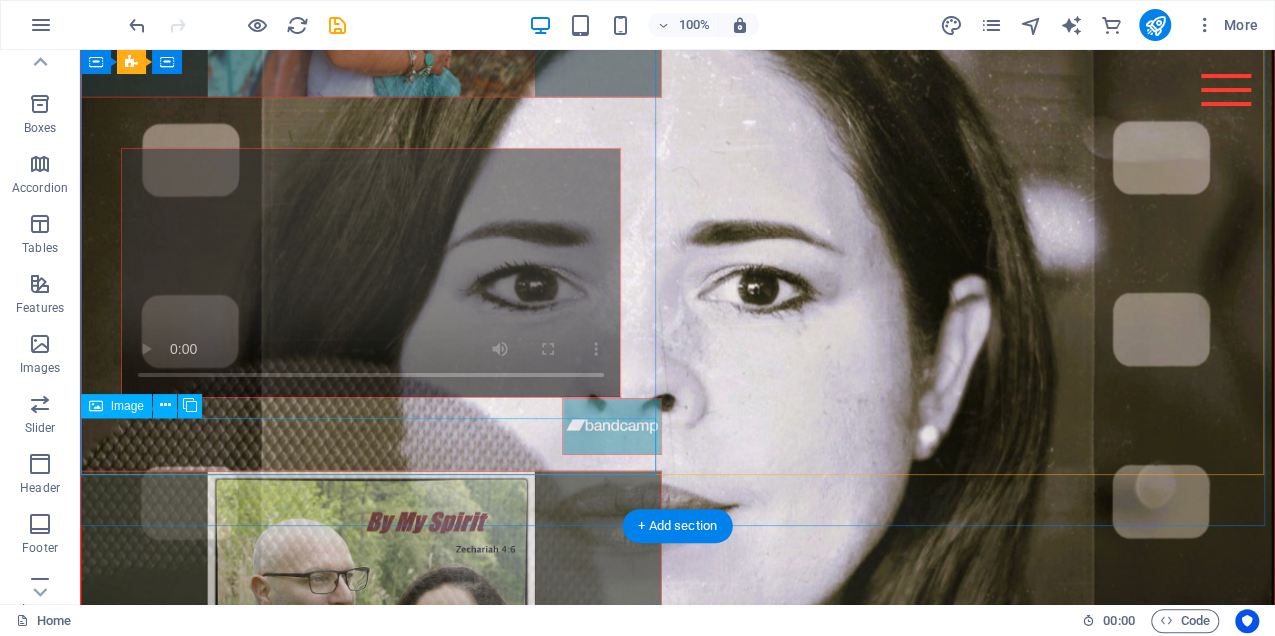 click at bounding box center [371, 426] 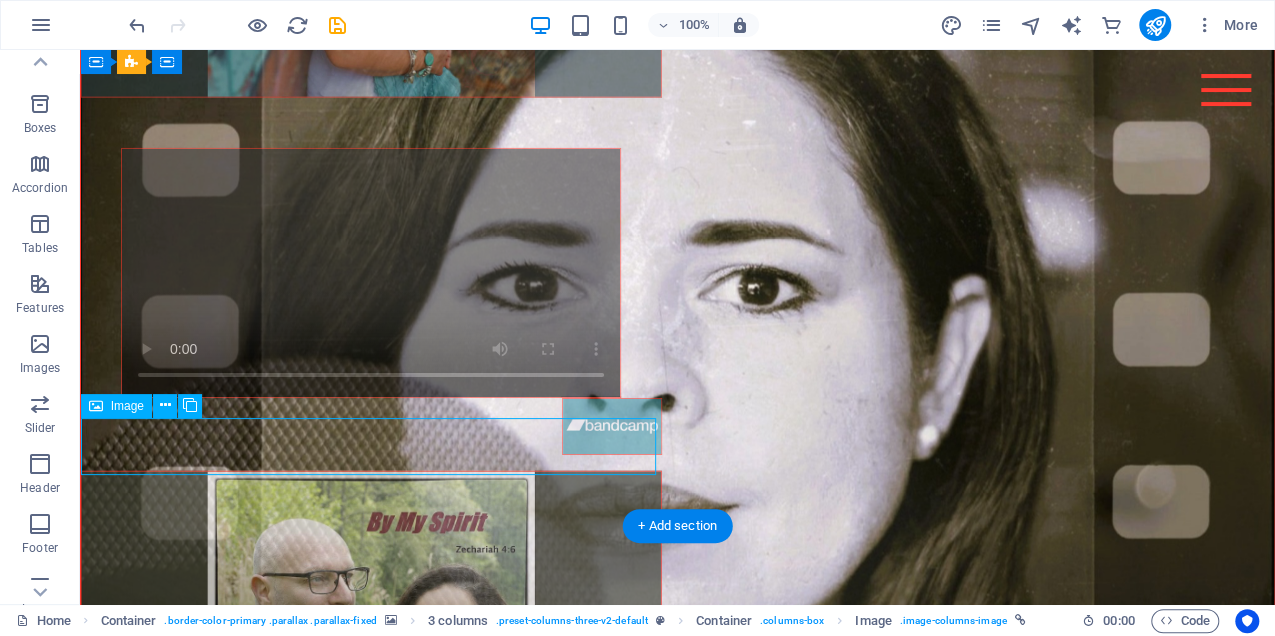 click at bounding box center [371, 426] 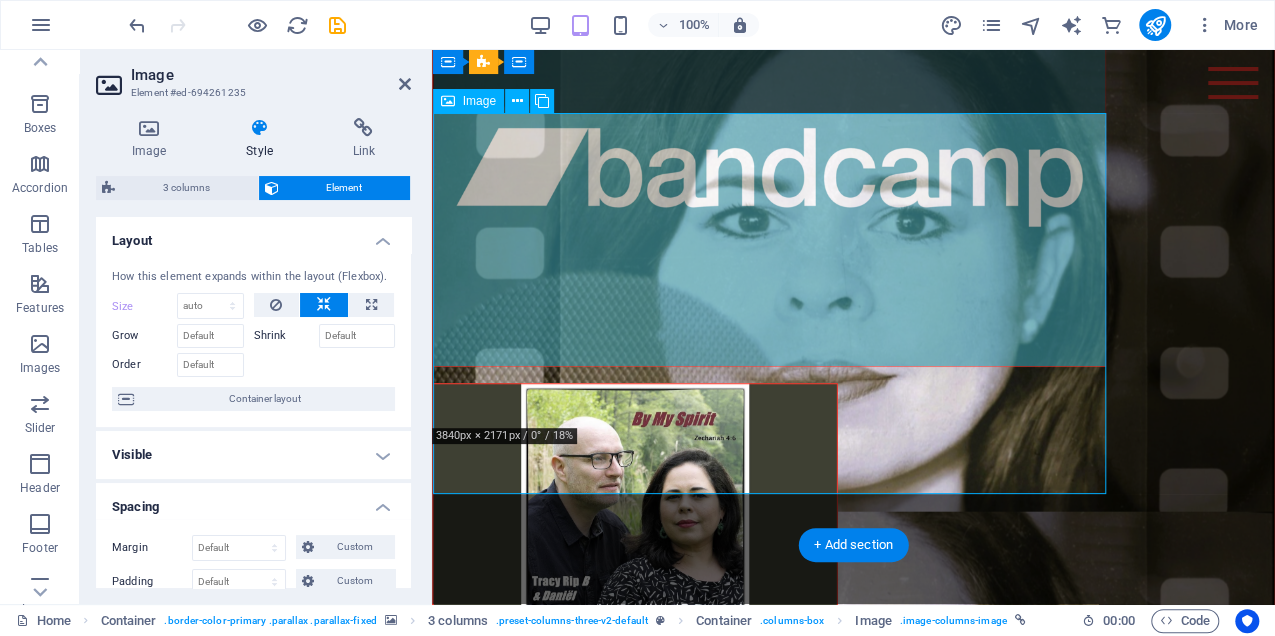 scroll, scrollTop: 3684, scrollLeft: 0, axis: vertical 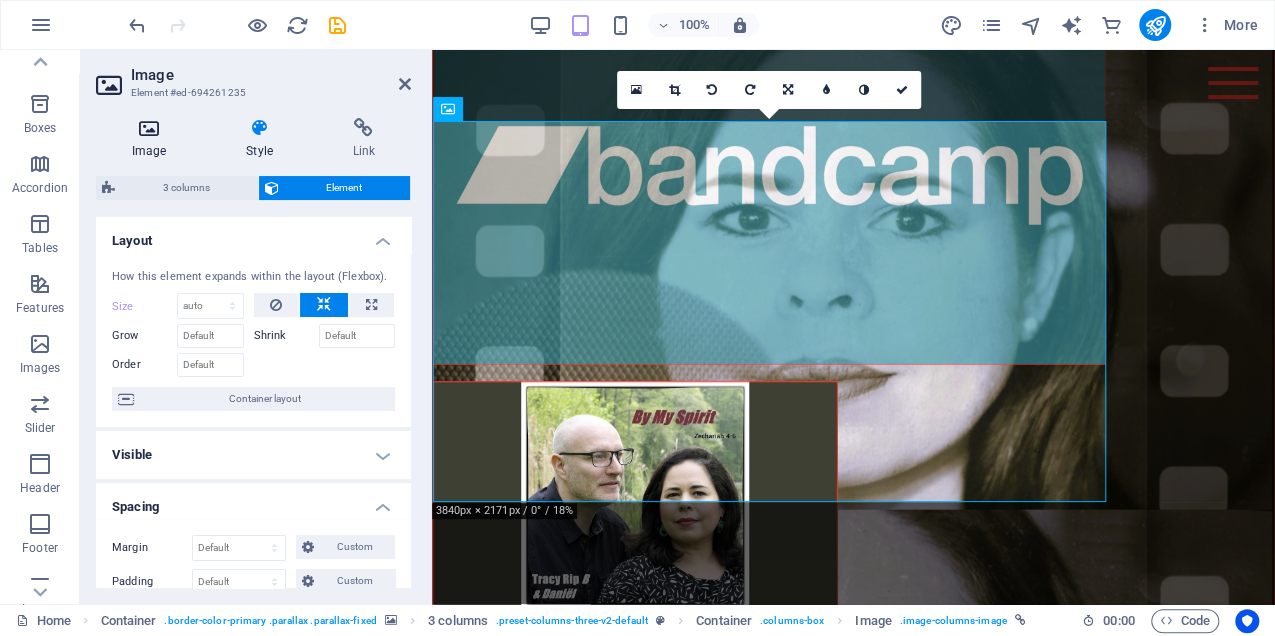 click at bounding box center [149, 128] 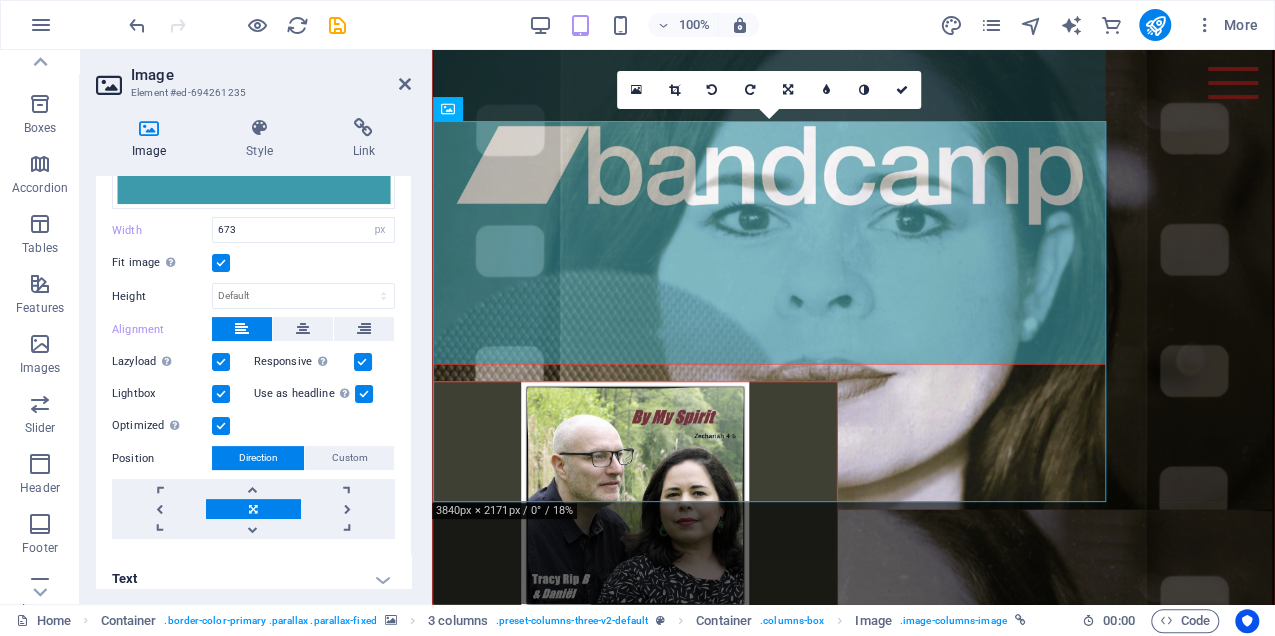 scroll, scrollTop: 193, scrollLeft: 0, axis: vertical 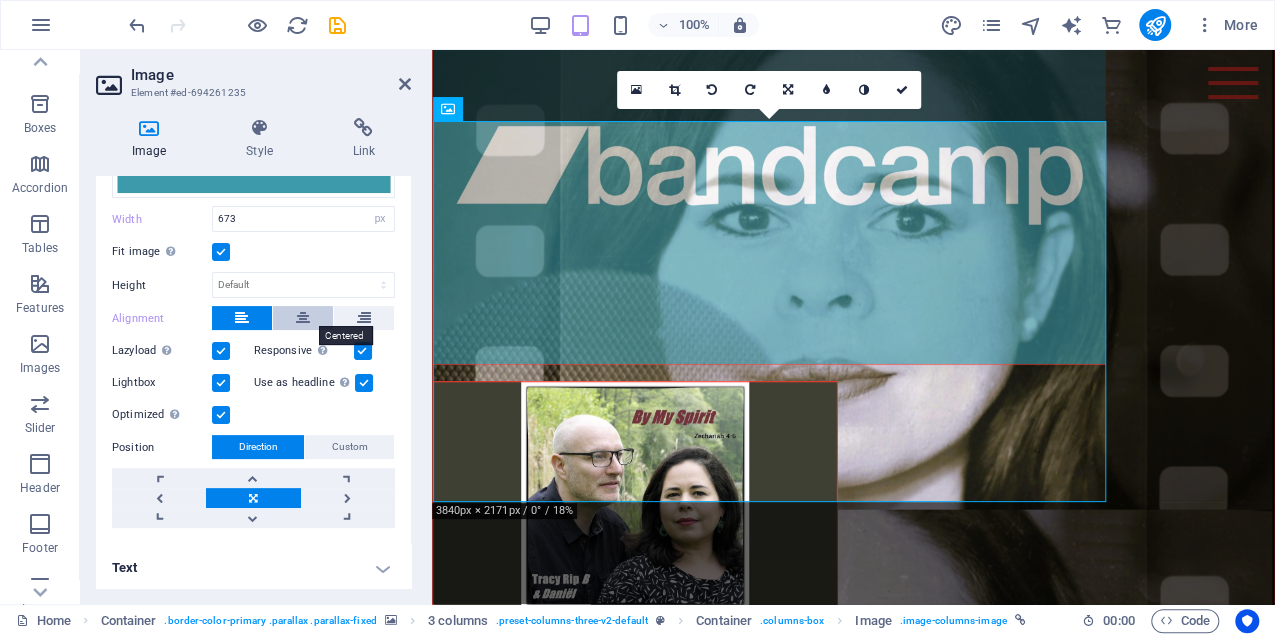 click at bounding box center [303, 318] 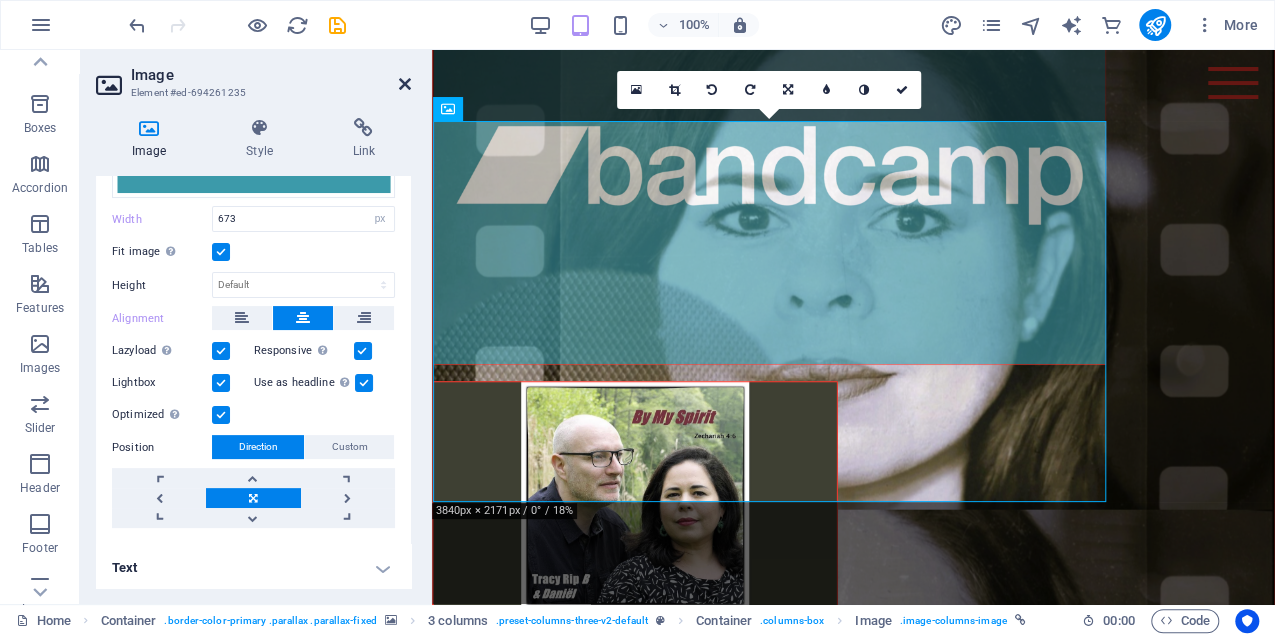 click at bounding box center (405, 84) 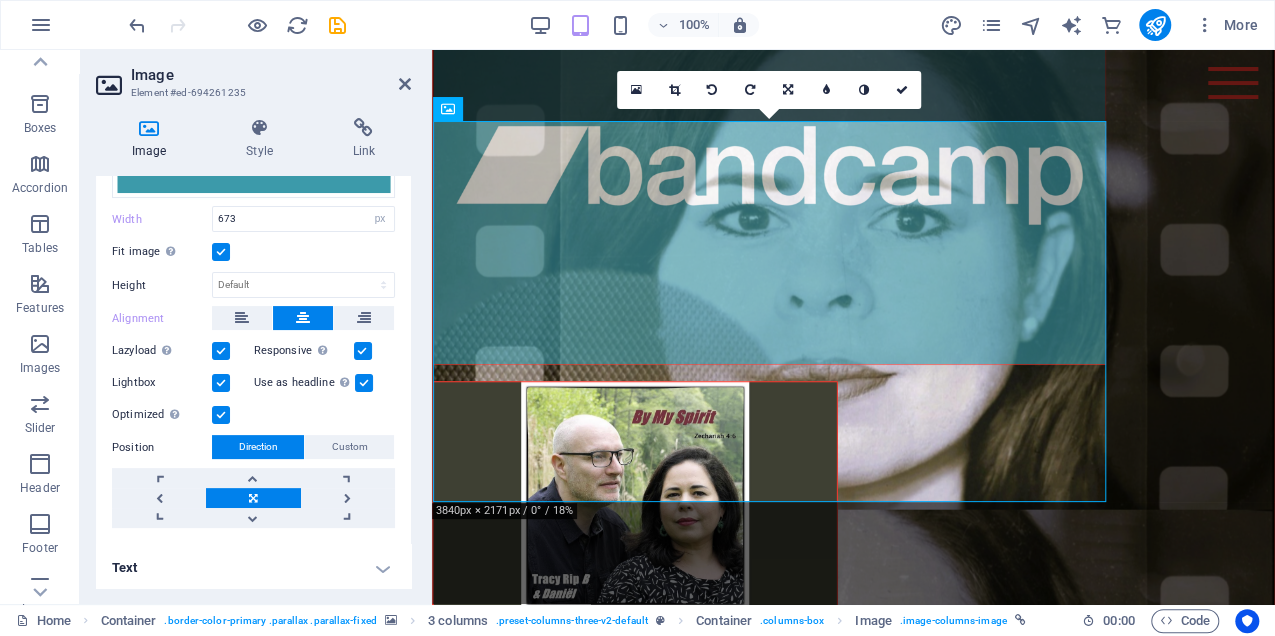 scroll, scrollTop: 3442, scrollLeft: 0, axis: vertical 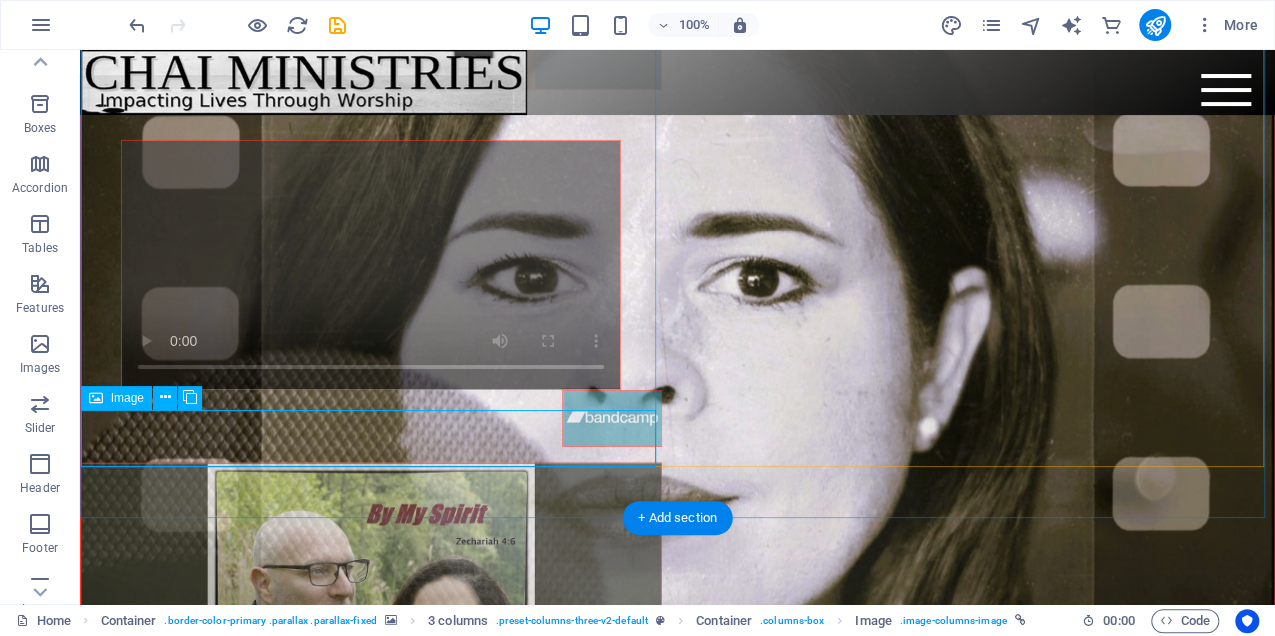 click at bounding box center [371, 418] 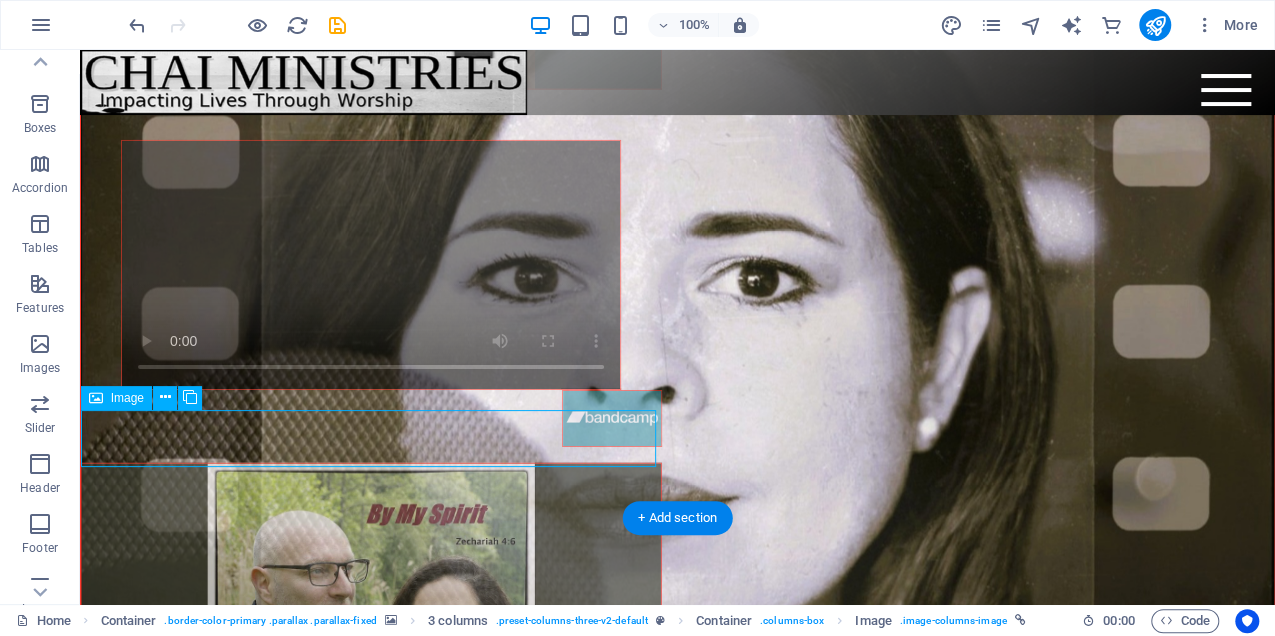 drag, startPoint x: 604, startPoint y: 438, endPoint x: 403, endPoint y: 437, distance: 201.00249 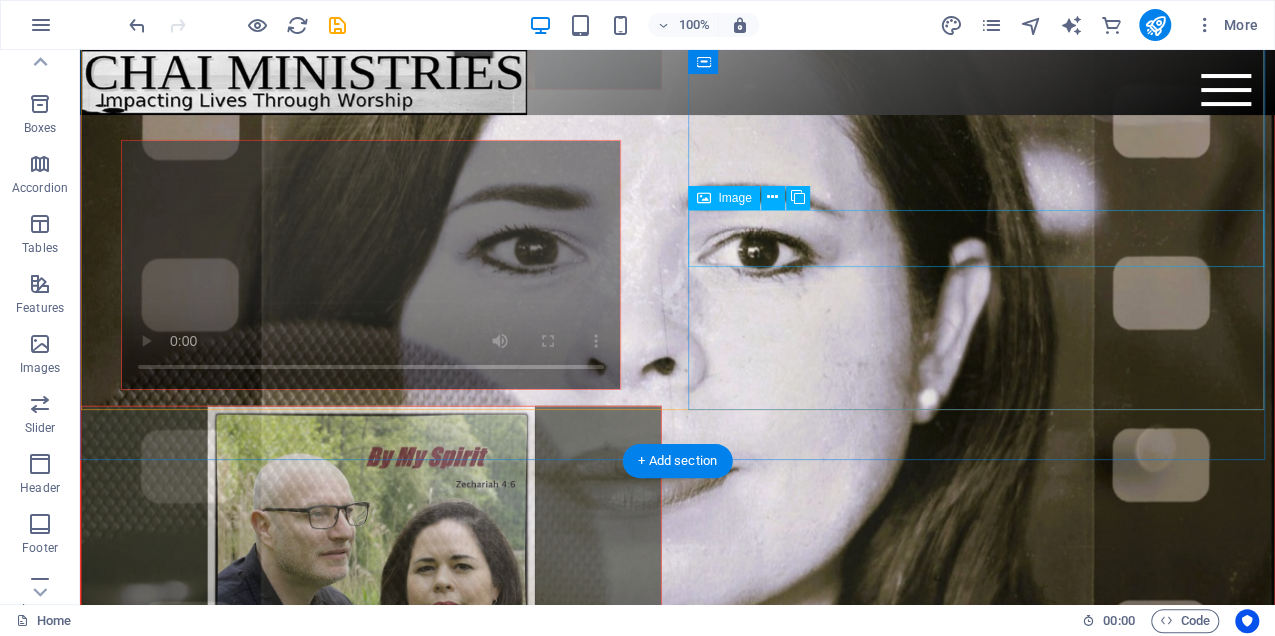click at bounding box center [371, 1613] 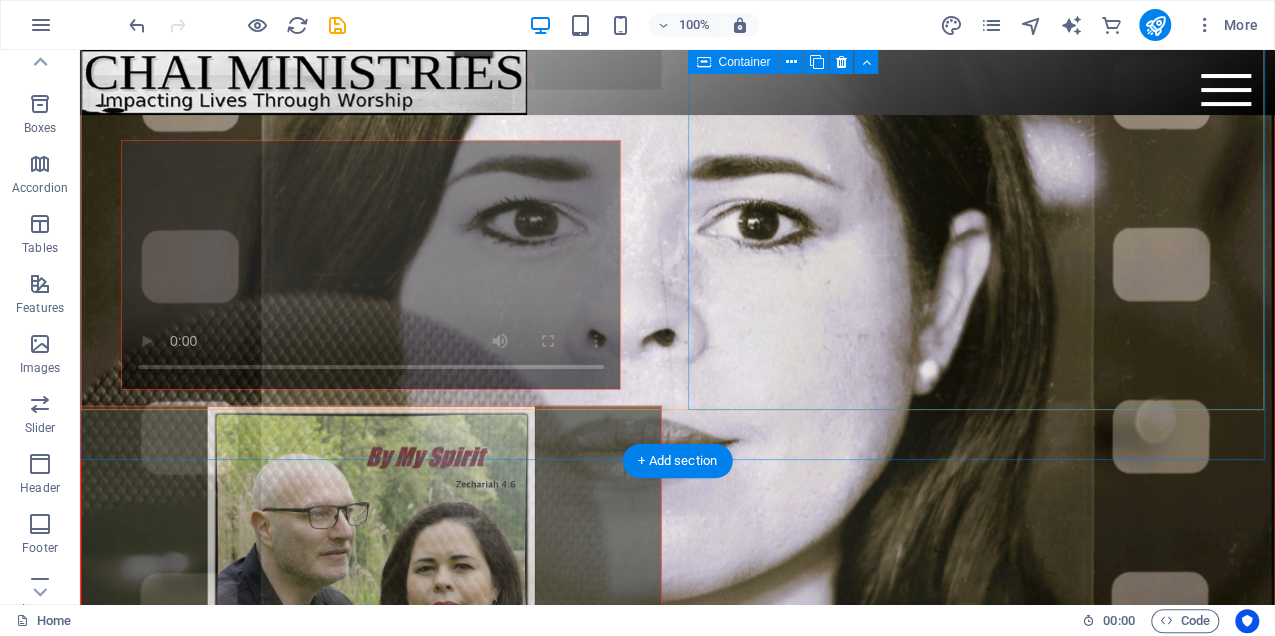 scroll, scrollTop: 3242, scrollLeft: 0, axis: vertical 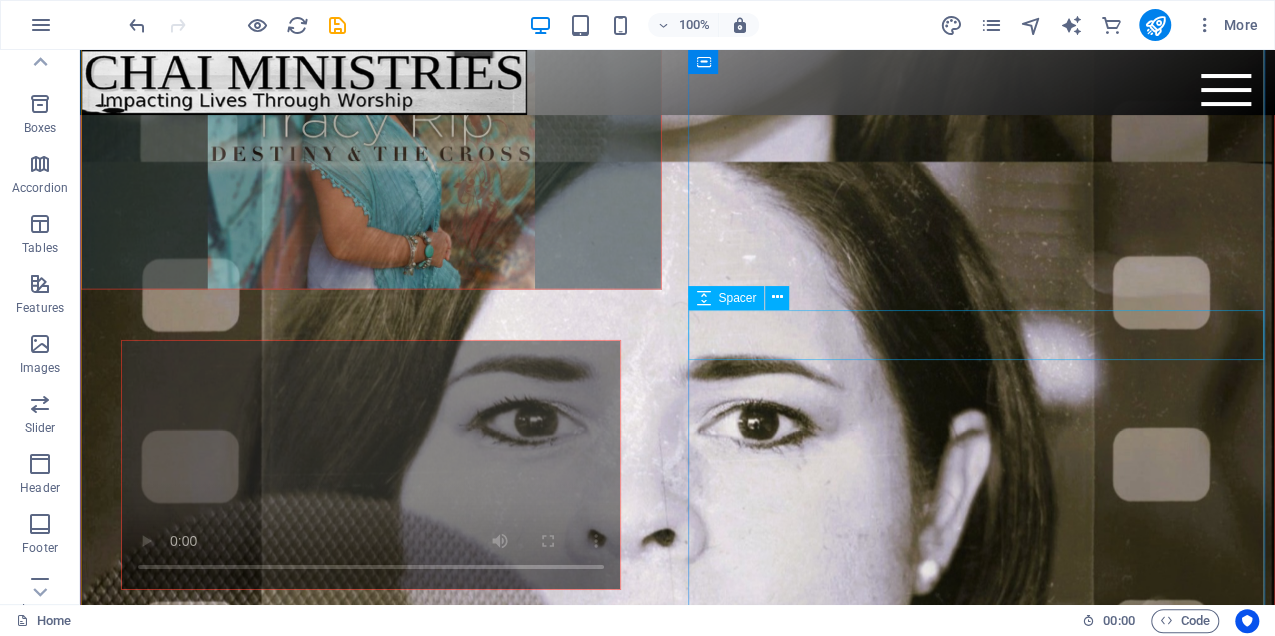 click at bounding box center [371, 1710] 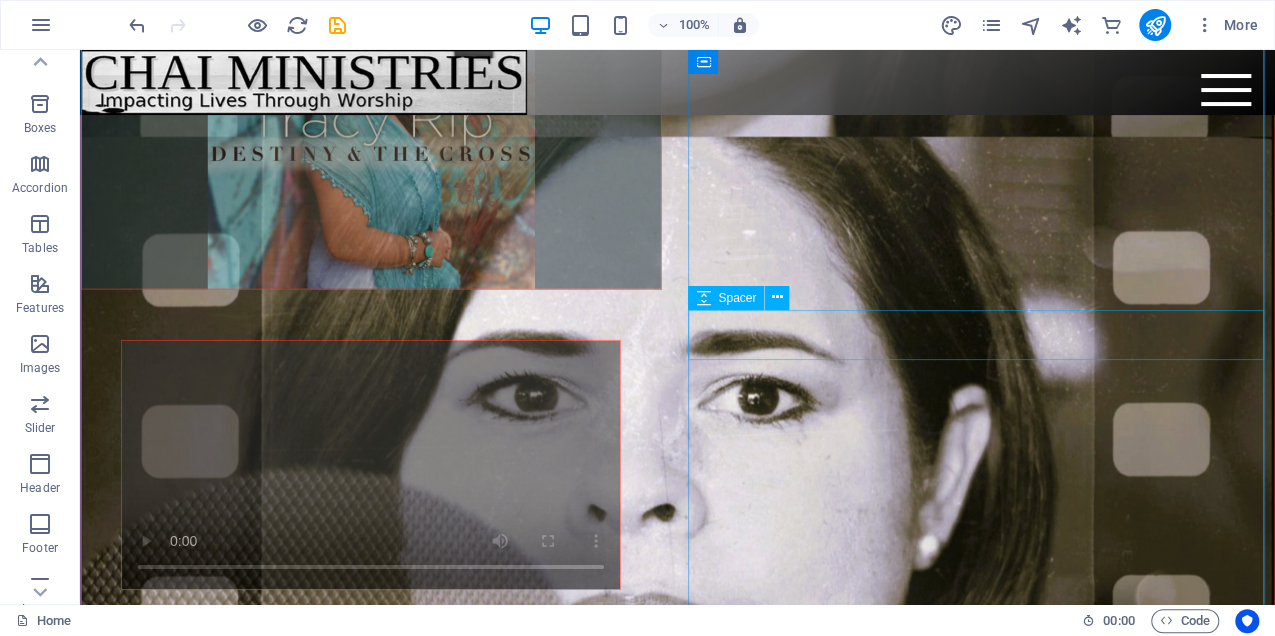 click at bounding box center [371, 1710] 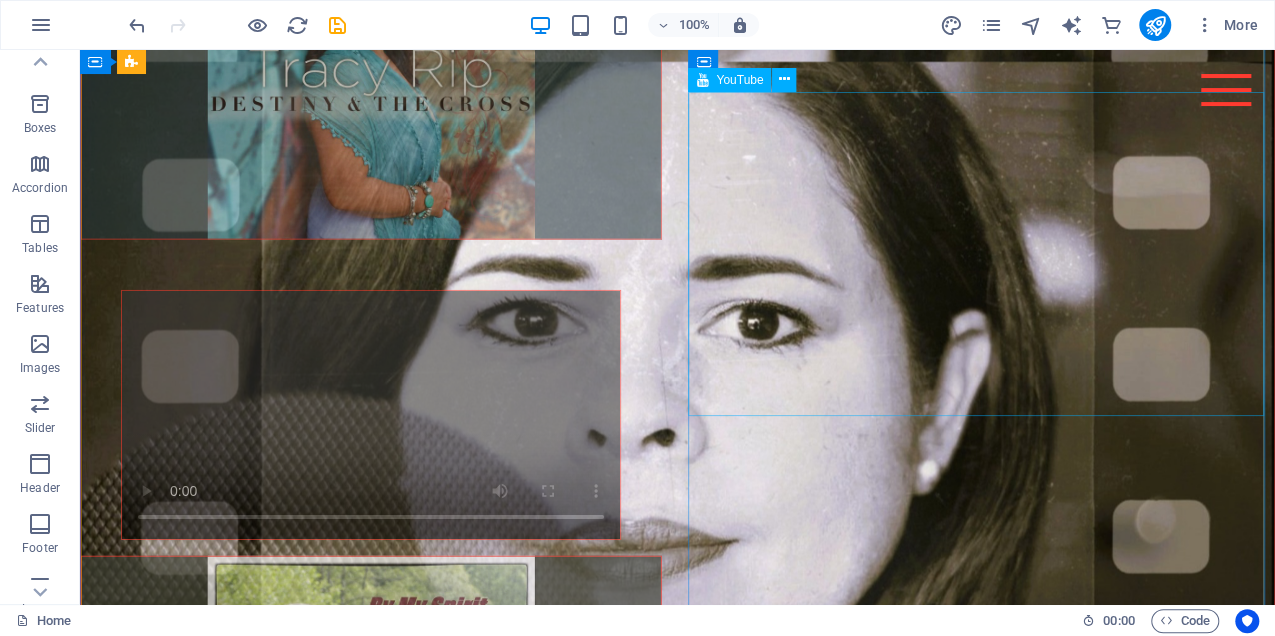 scroll, scrollTop: 3344, scrollLeft: 0, axis: vertical 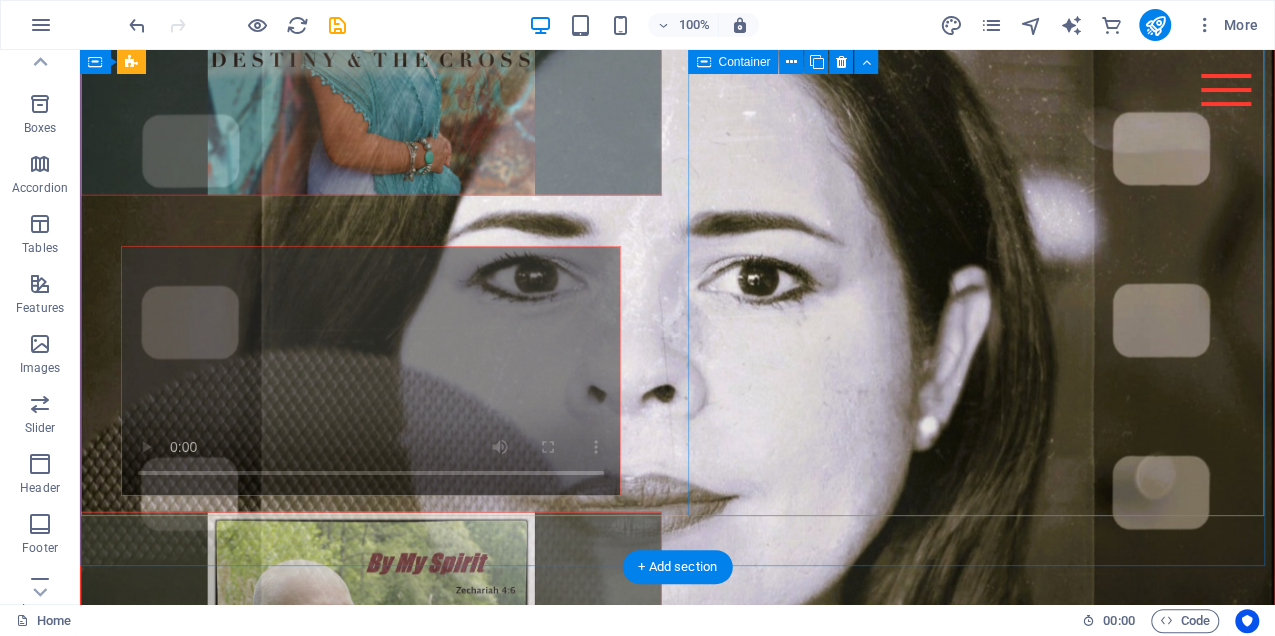 click at bounding box center [371, 1052] 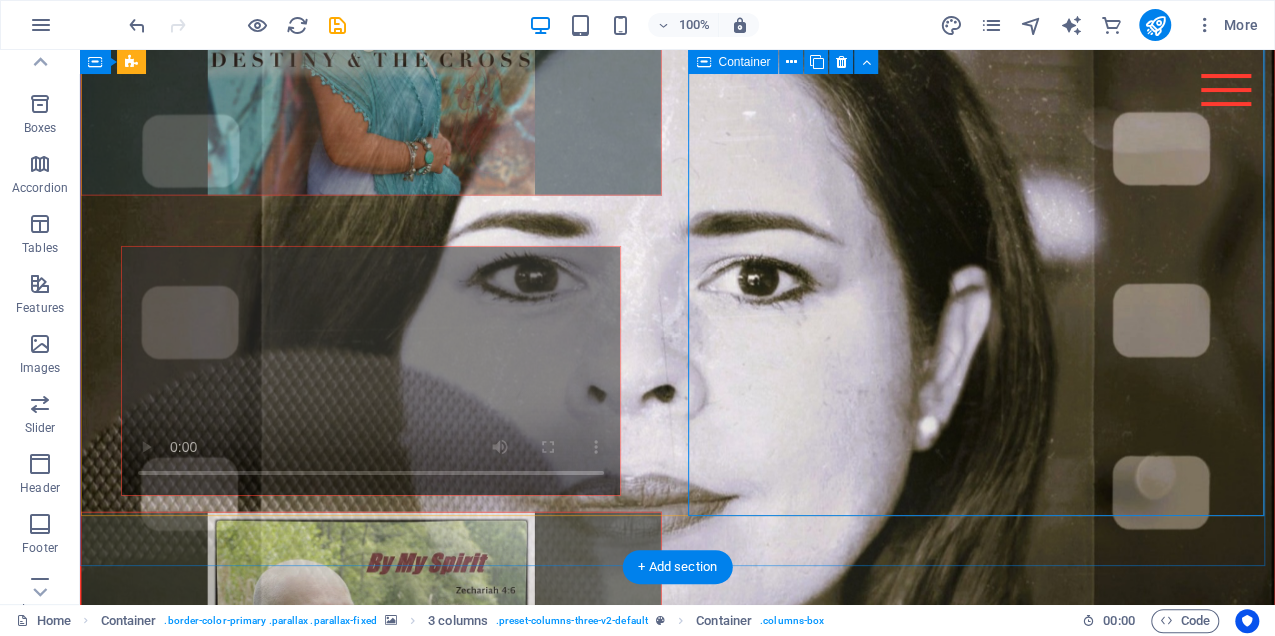 click at bounding box center [371, 1052] 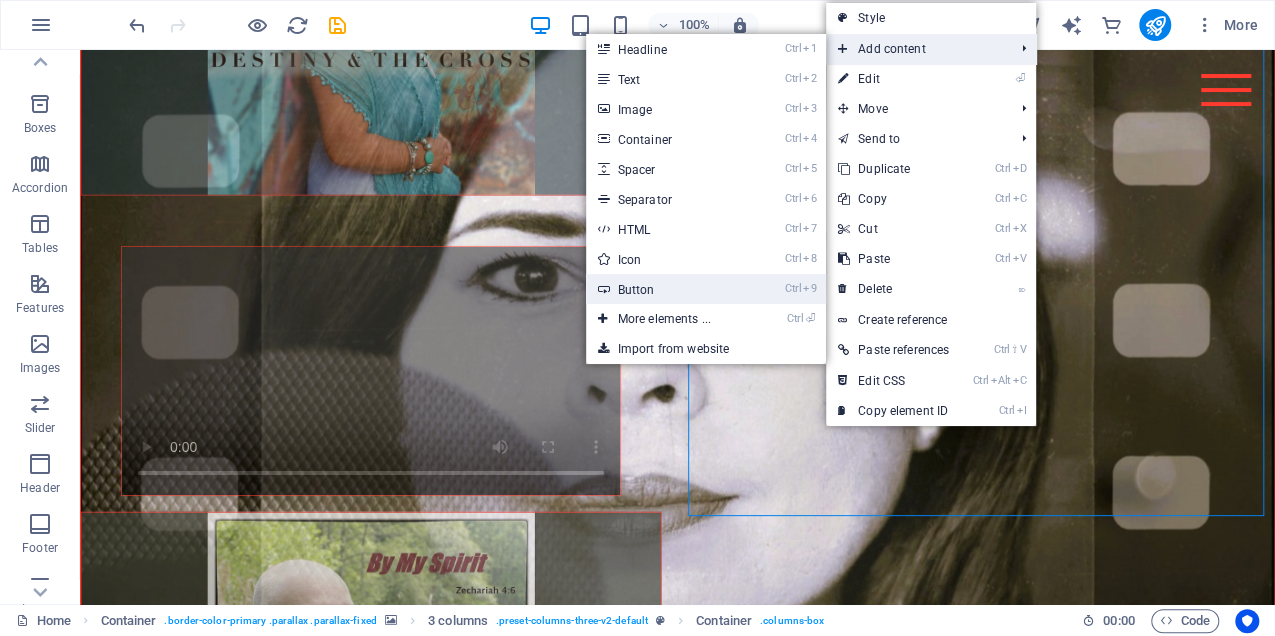 click on "Ctrl 9  Button" at bounding box center (668, 289) 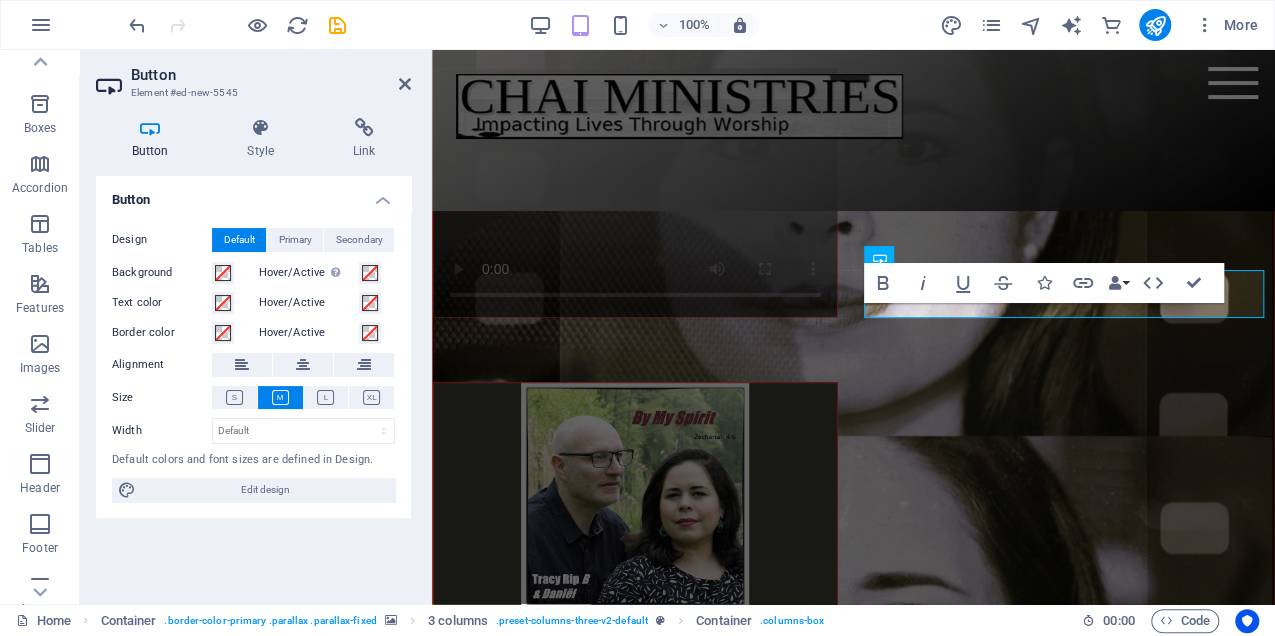 scroll, scrollTop: 2428, scrollLeft: 0, axis: vertical 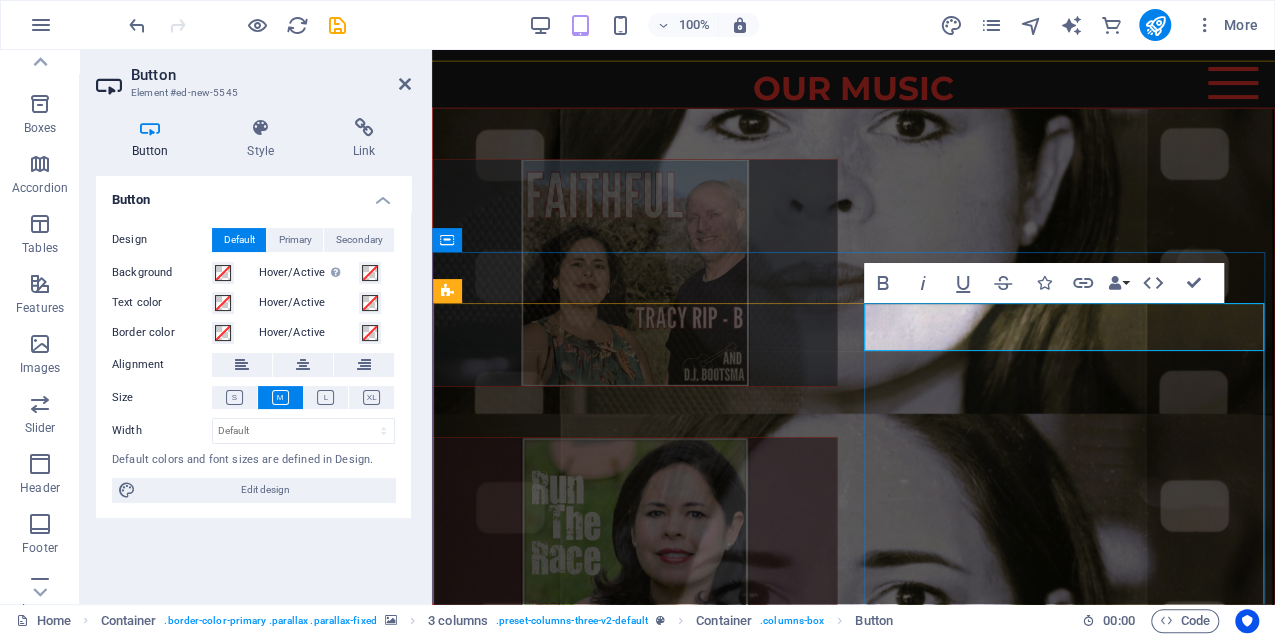 click on "Button label" at bounding box center [521, 1282] 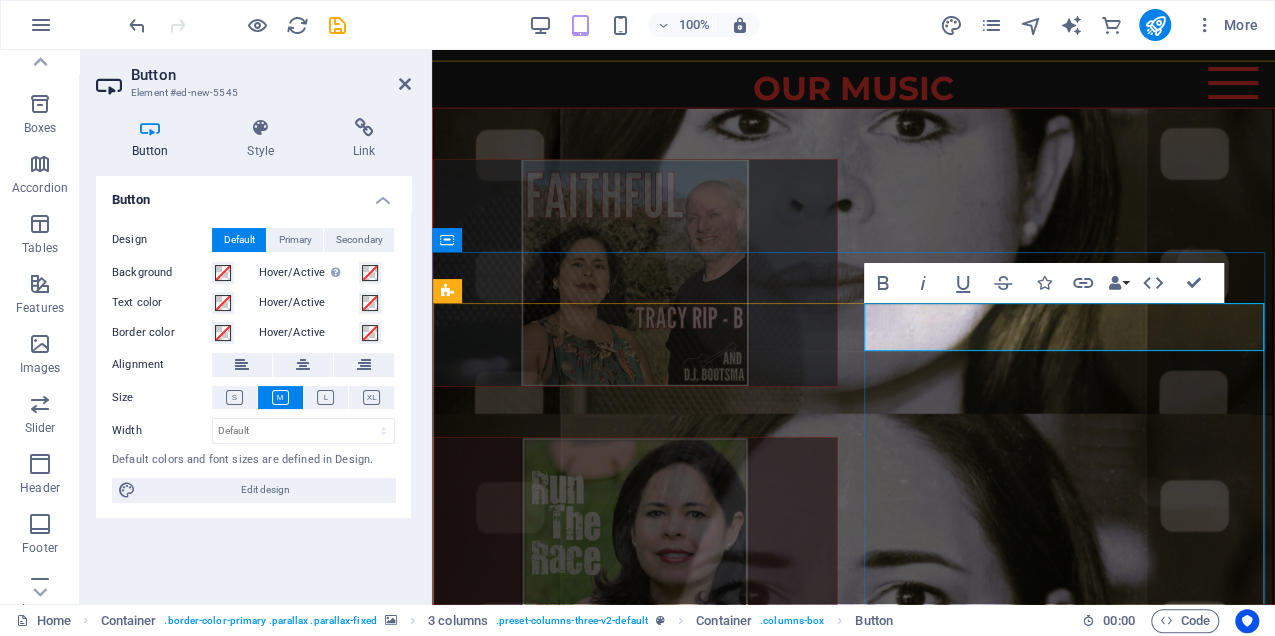 type 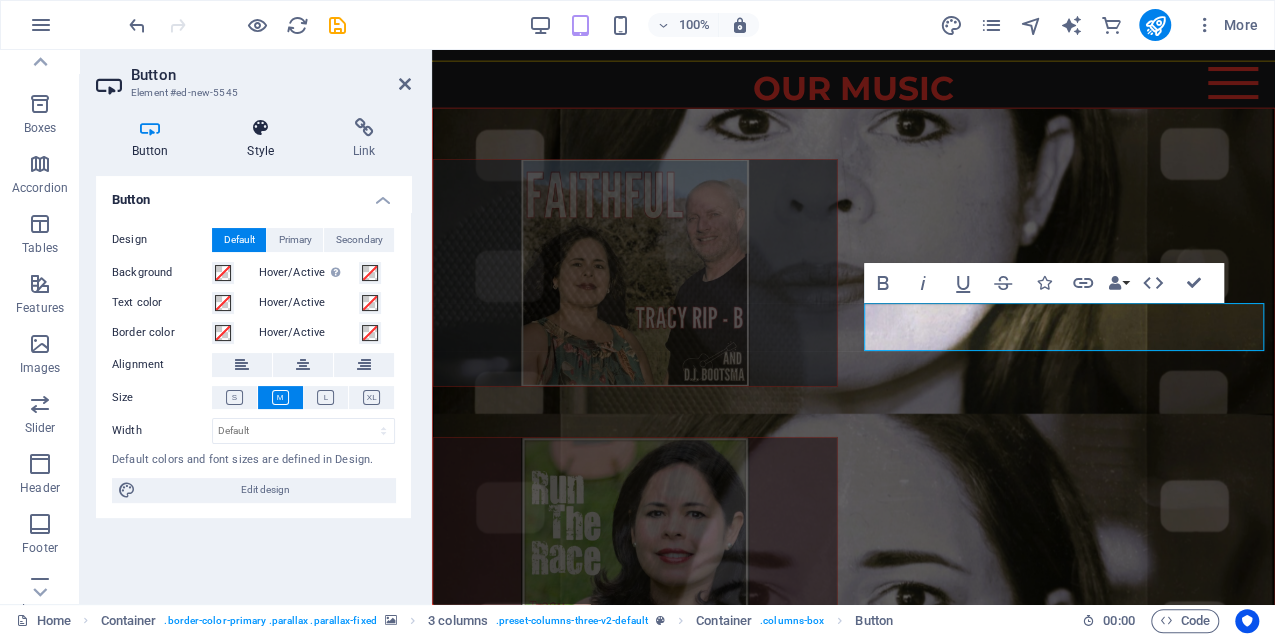 click at bounding box center (261, 128) 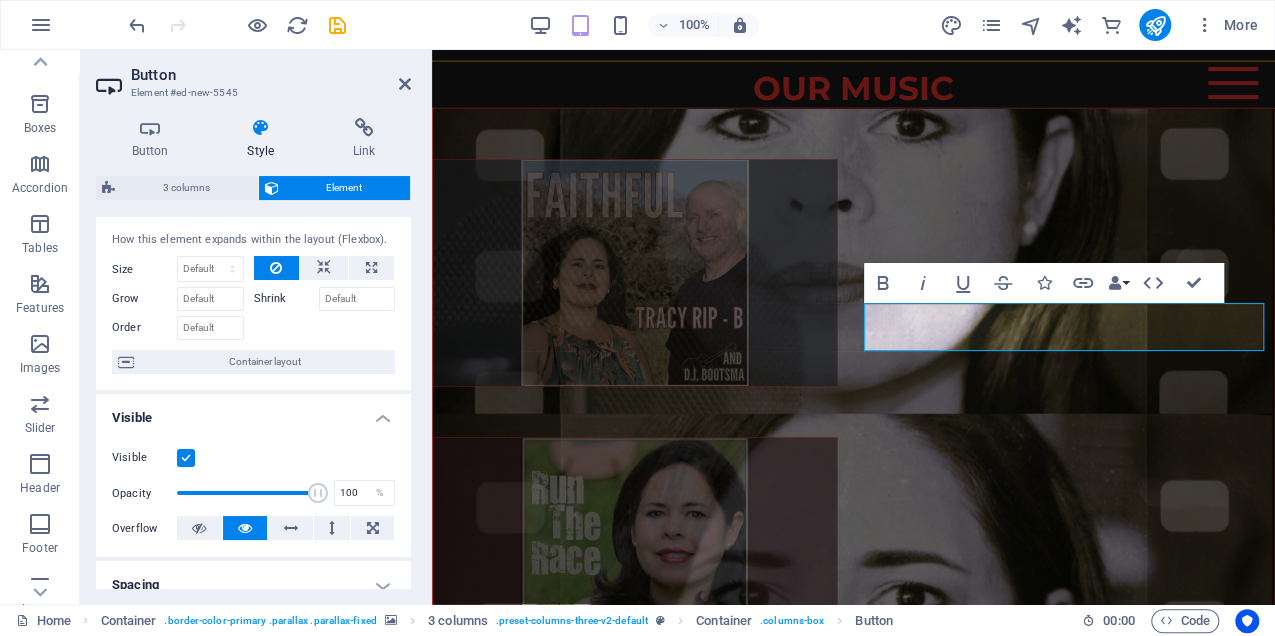 scroll, scrollTop: 0, scrollLeft: 0, axis: both 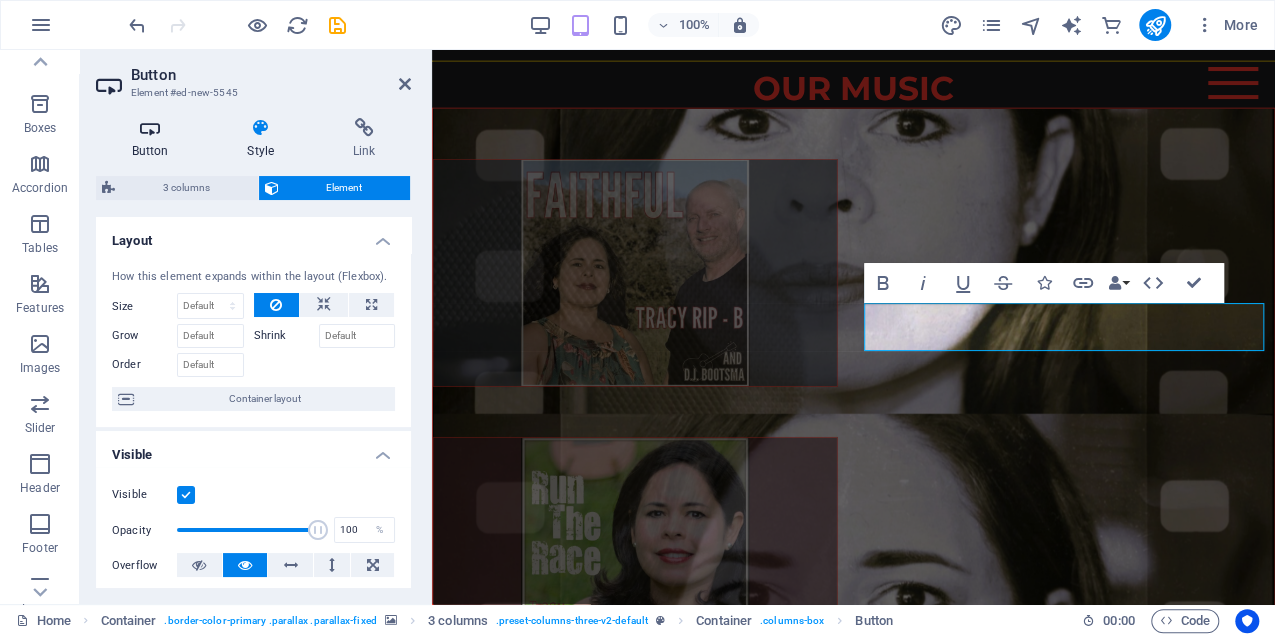 click at bounding box center [150, 128] 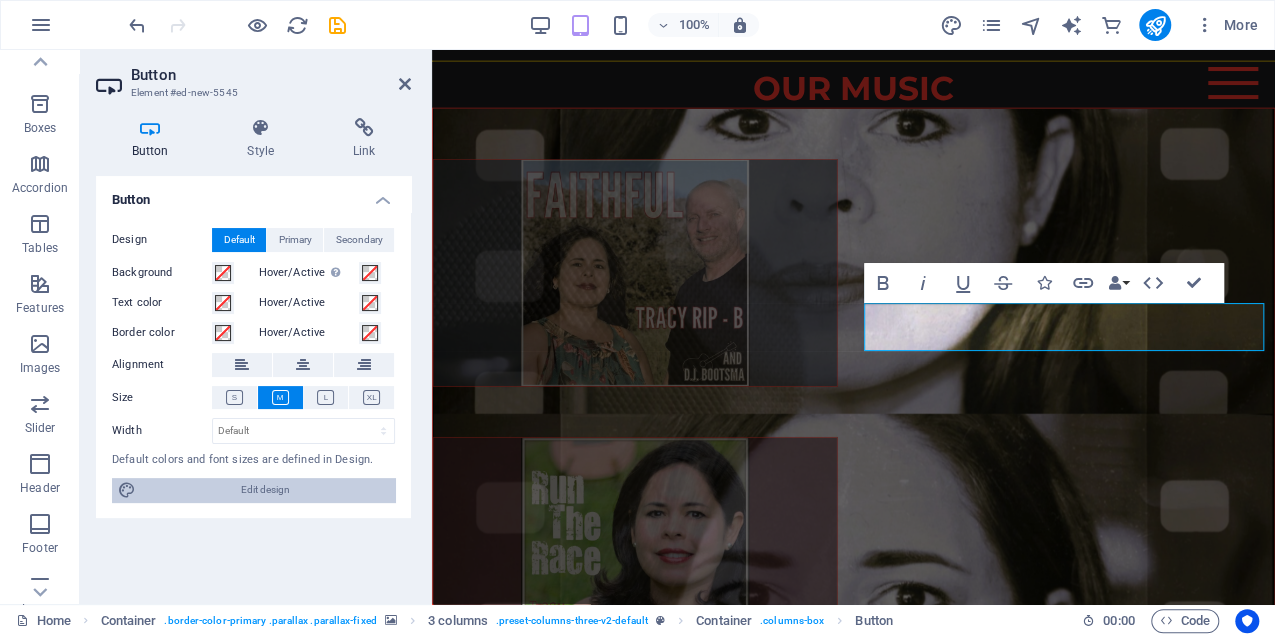 click on "Edit design" at bounding box center (265, 490) 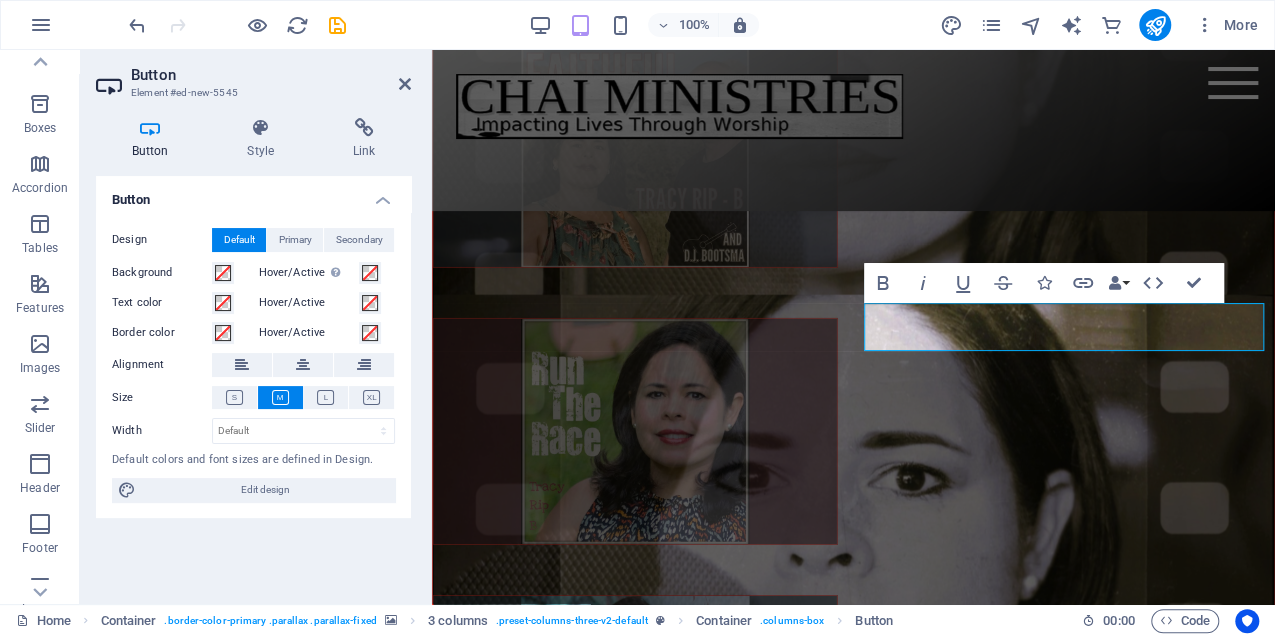 select on "700" 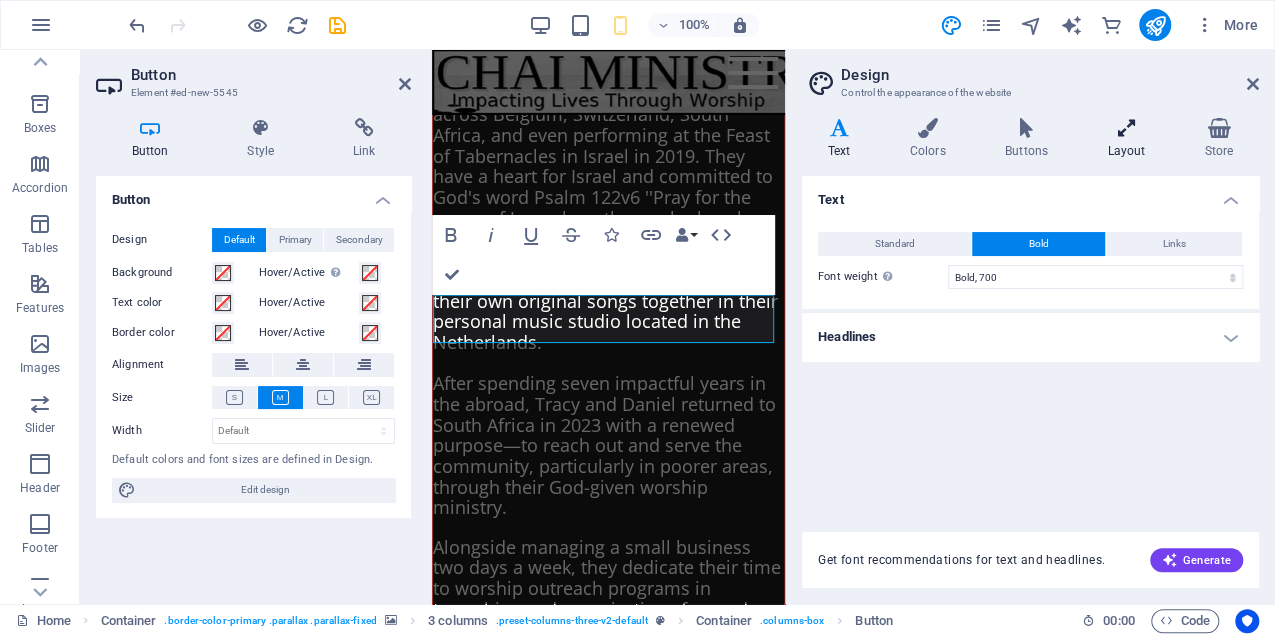 scroll, scrollTop: 4758, scrollLeft: 0, axis: vertical 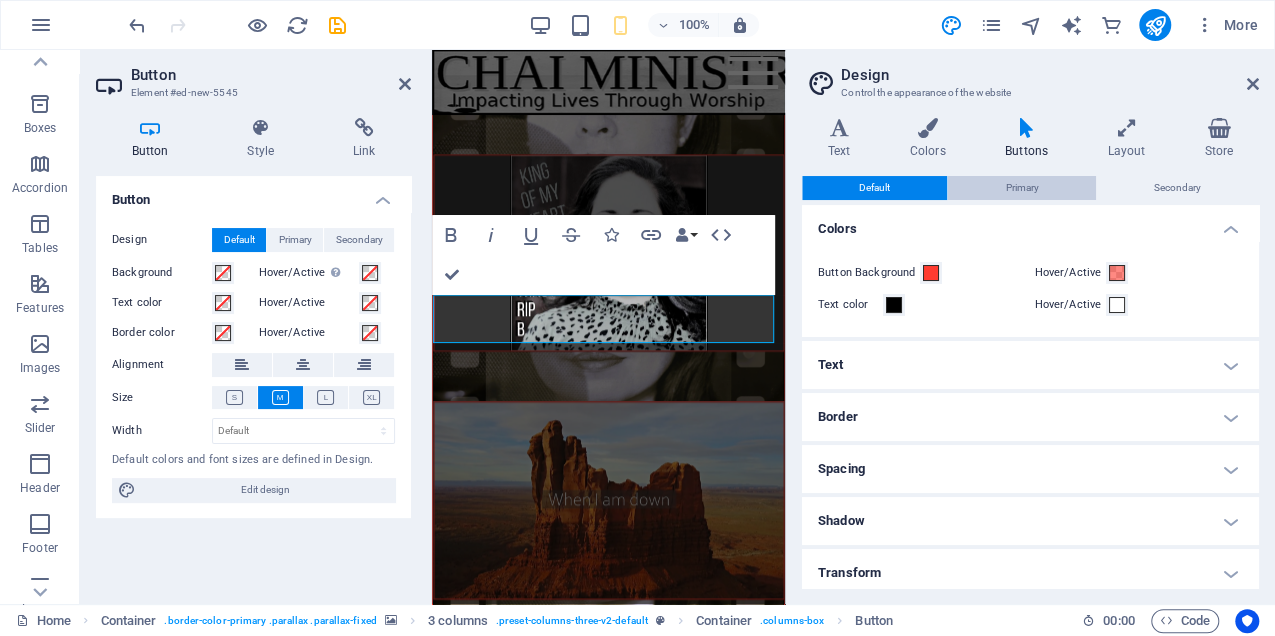 click on "Primary" at bounding box center (1021, 188) 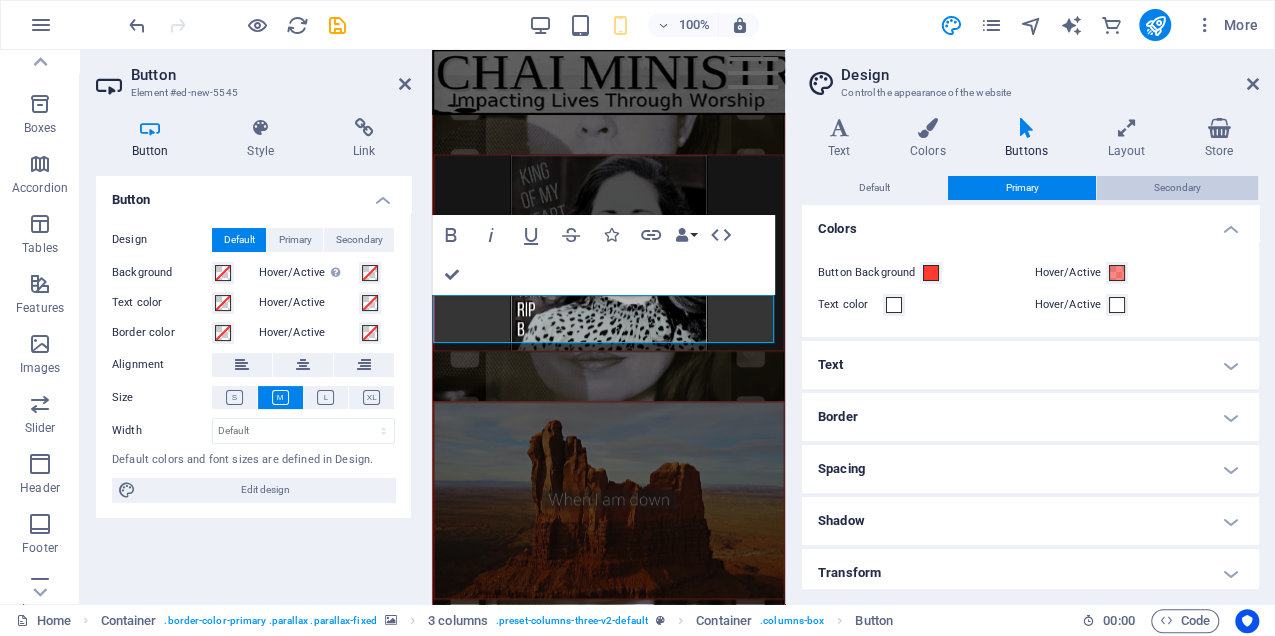 click on "Secondary" at bounding box center [1177, 188] 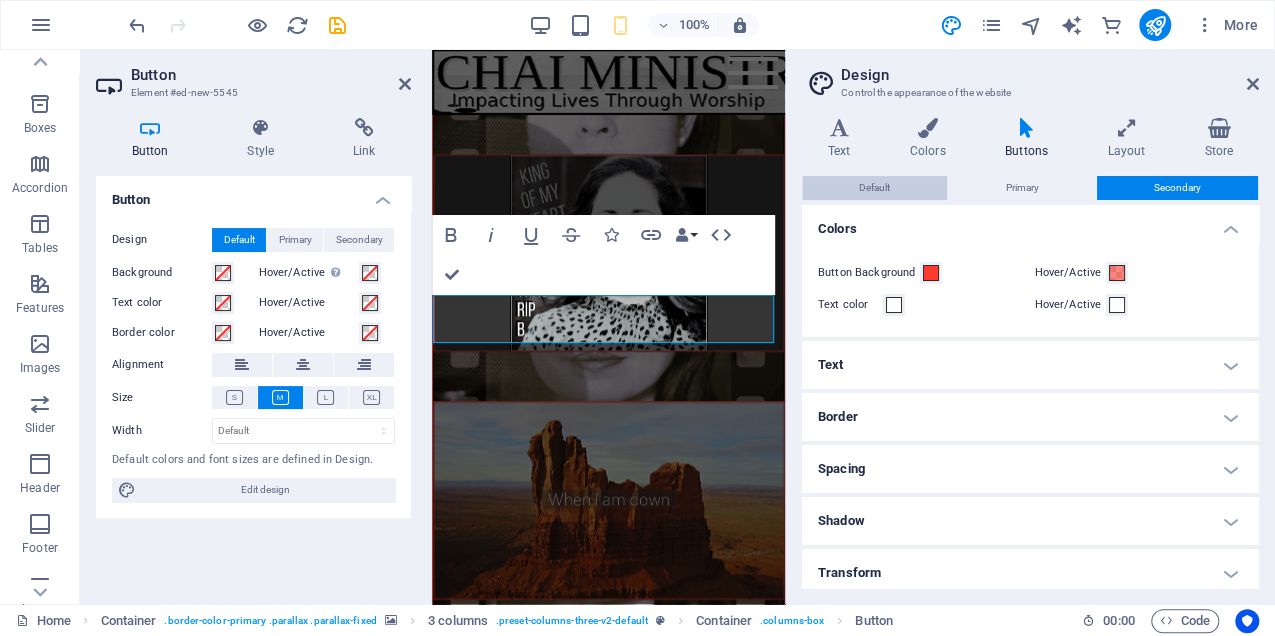 click on "Default" at bounding box center [874, 188] 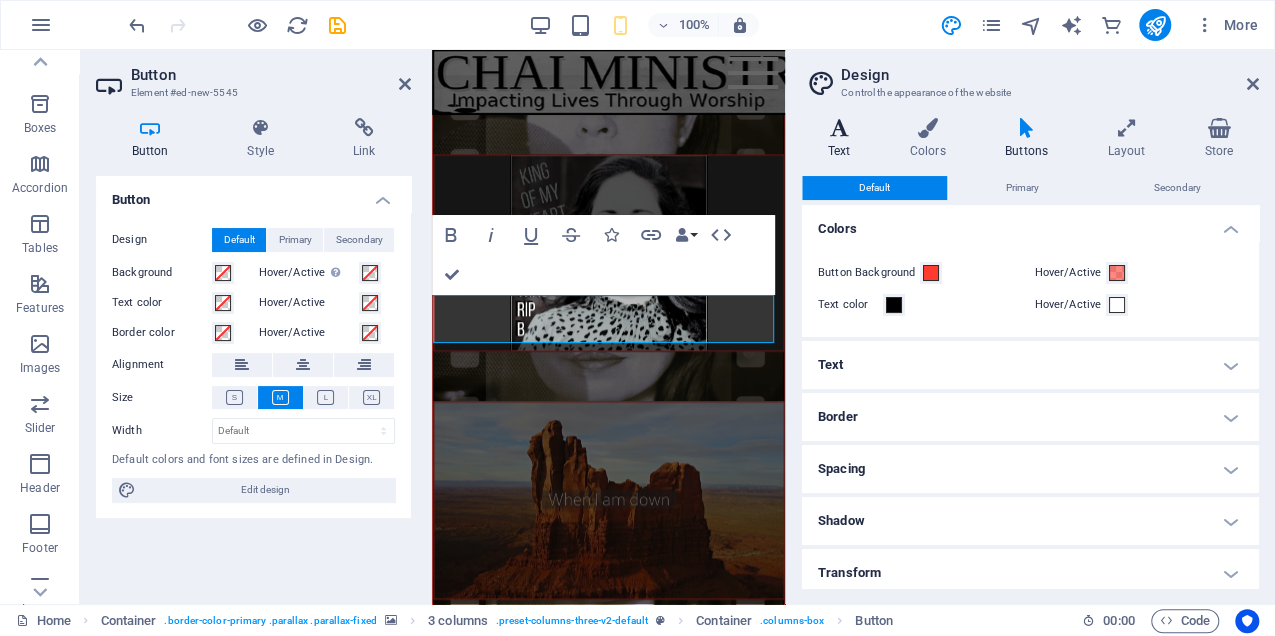 click at bounding box center (839, 128) 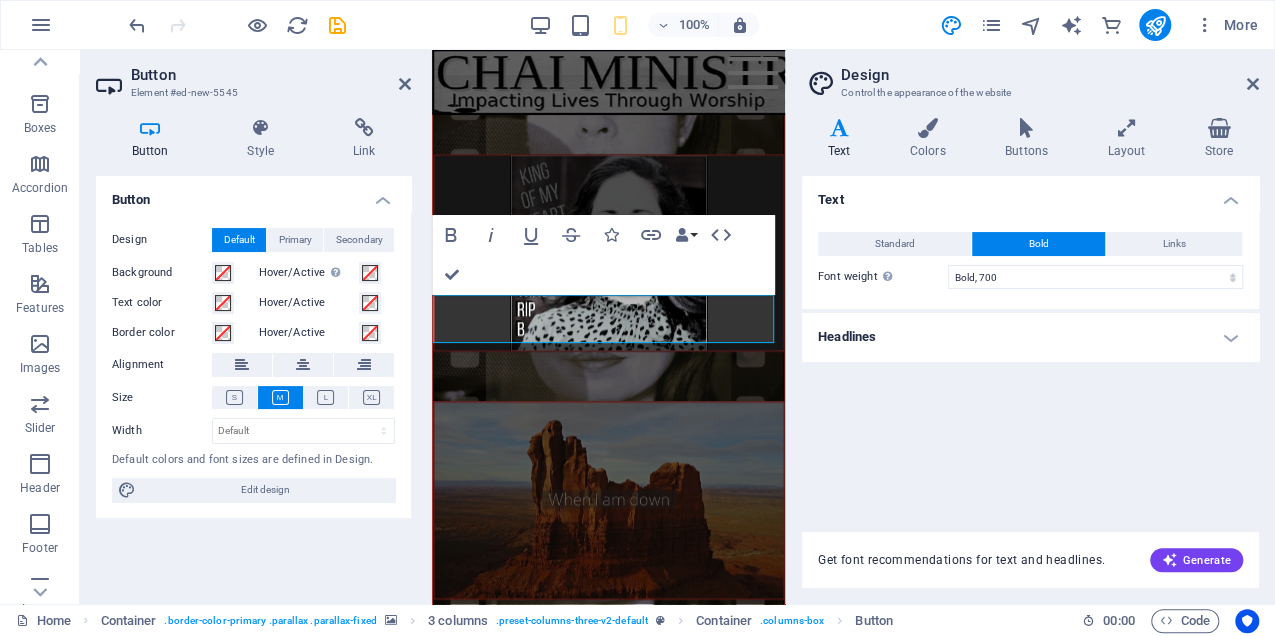 click on "Headlines" at bounding box center [1030, 337] 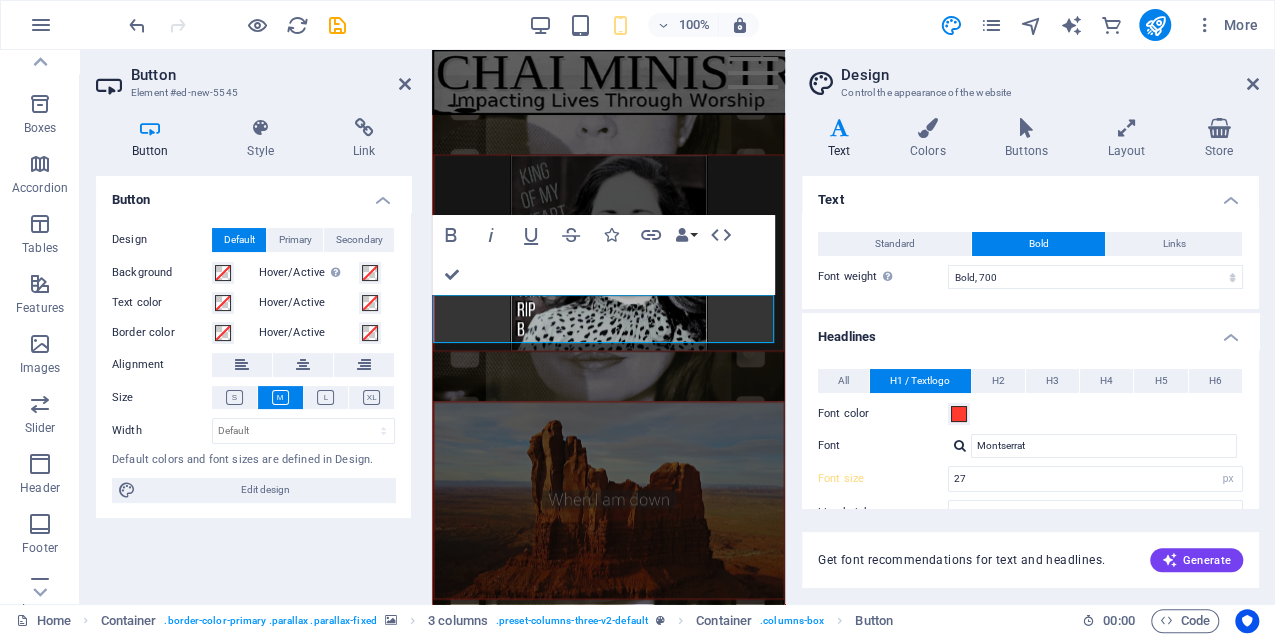 click at bounding box center [150, 128] 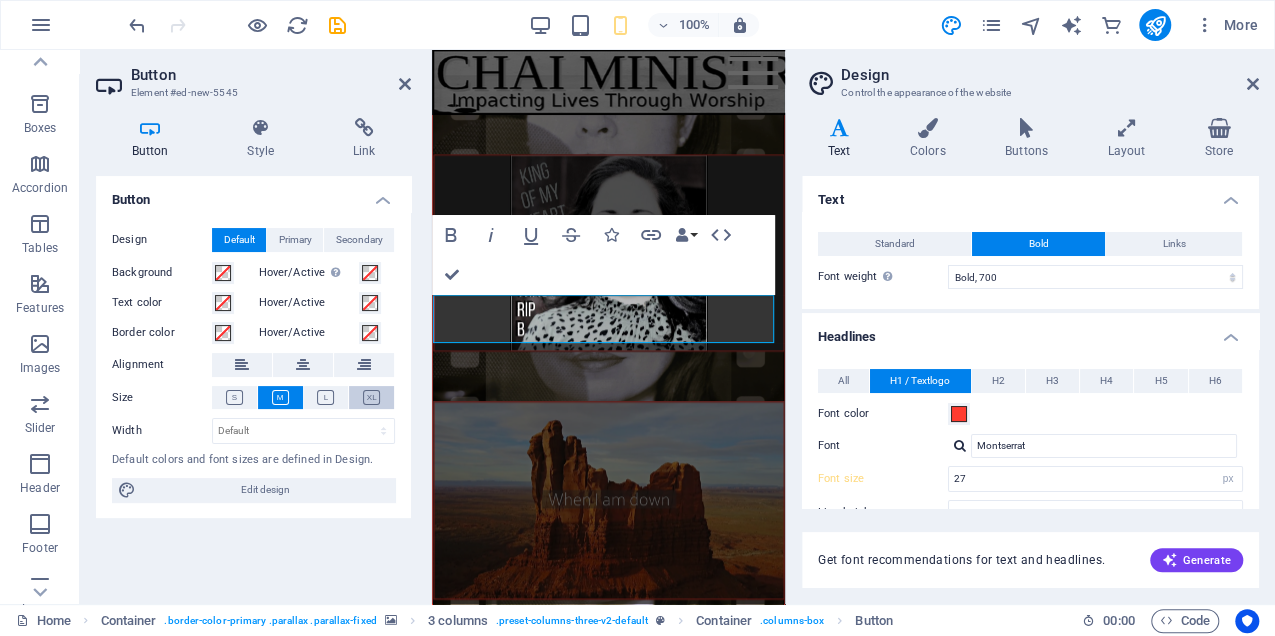 click at bounding box center [371, 397] 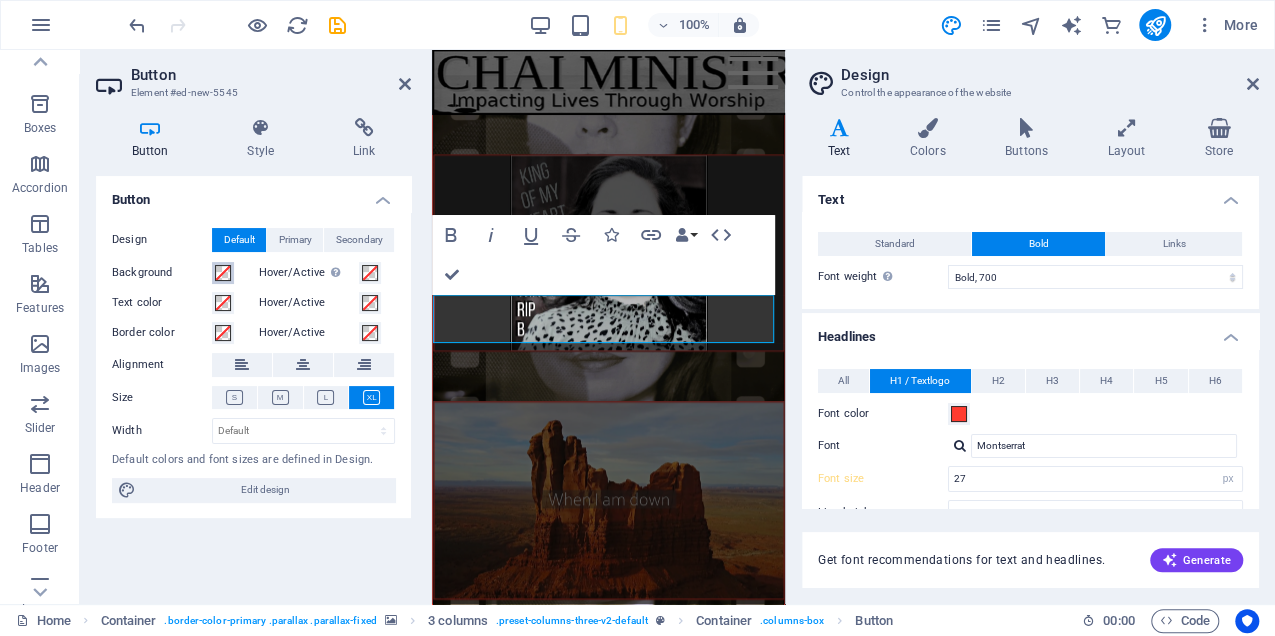 click at bounding box center (223, 273) 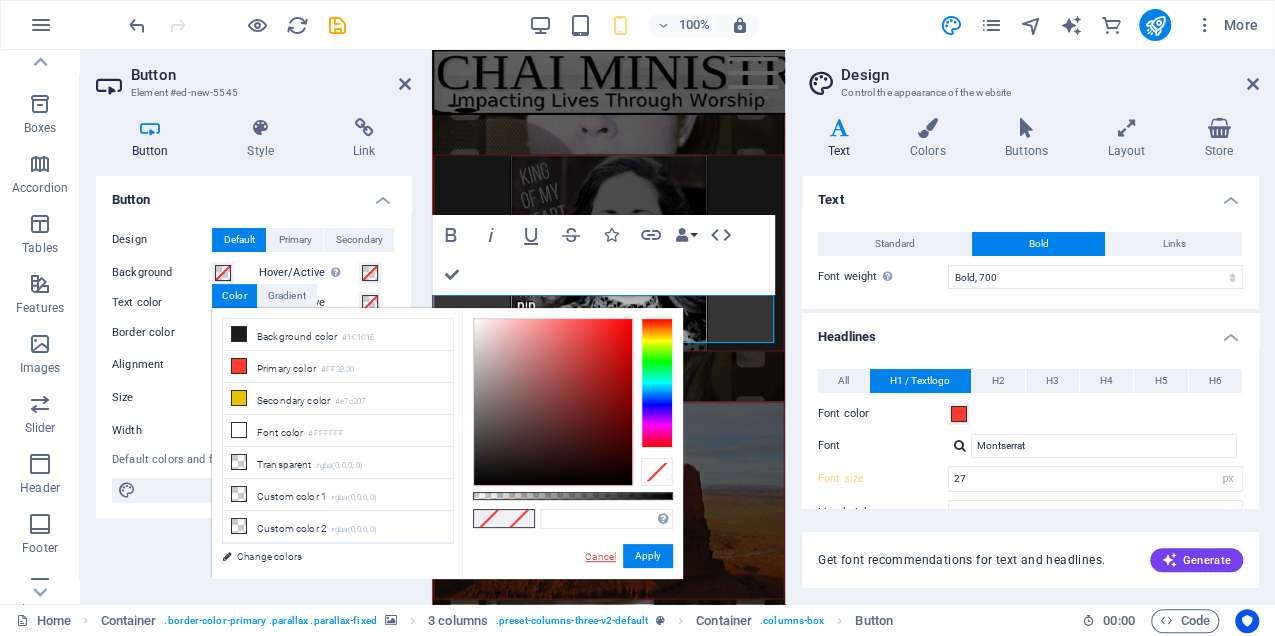 click on "Cancel" at bounding box center (600, 556) 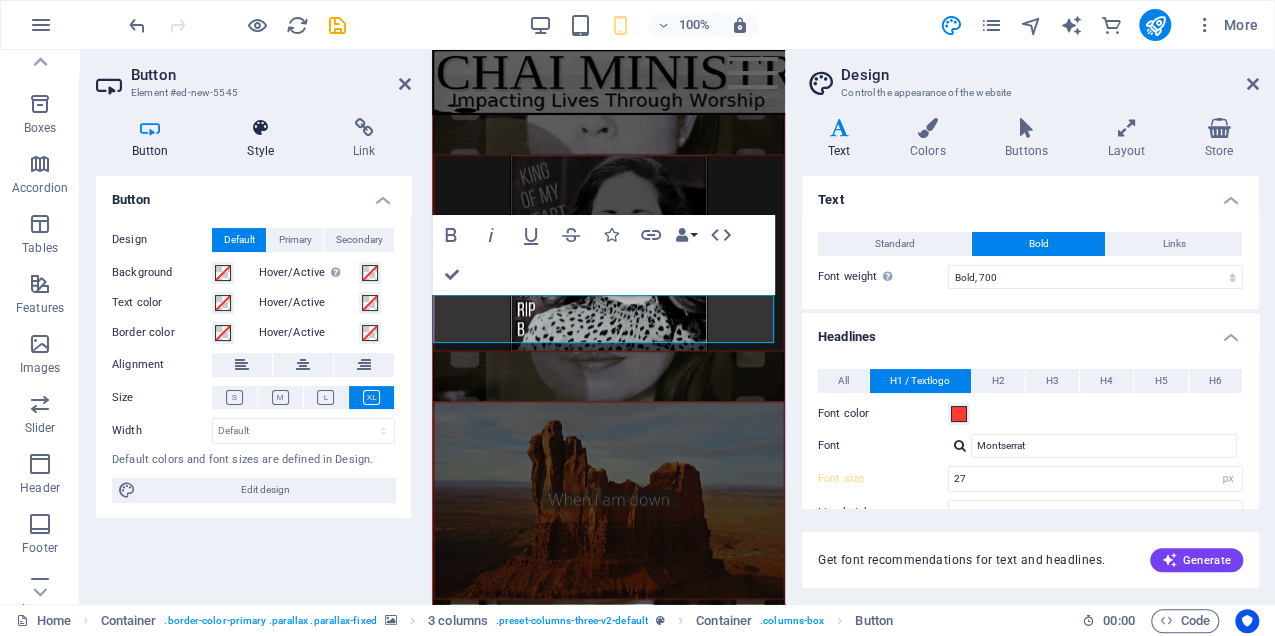 click at bounding box center [261, 128] 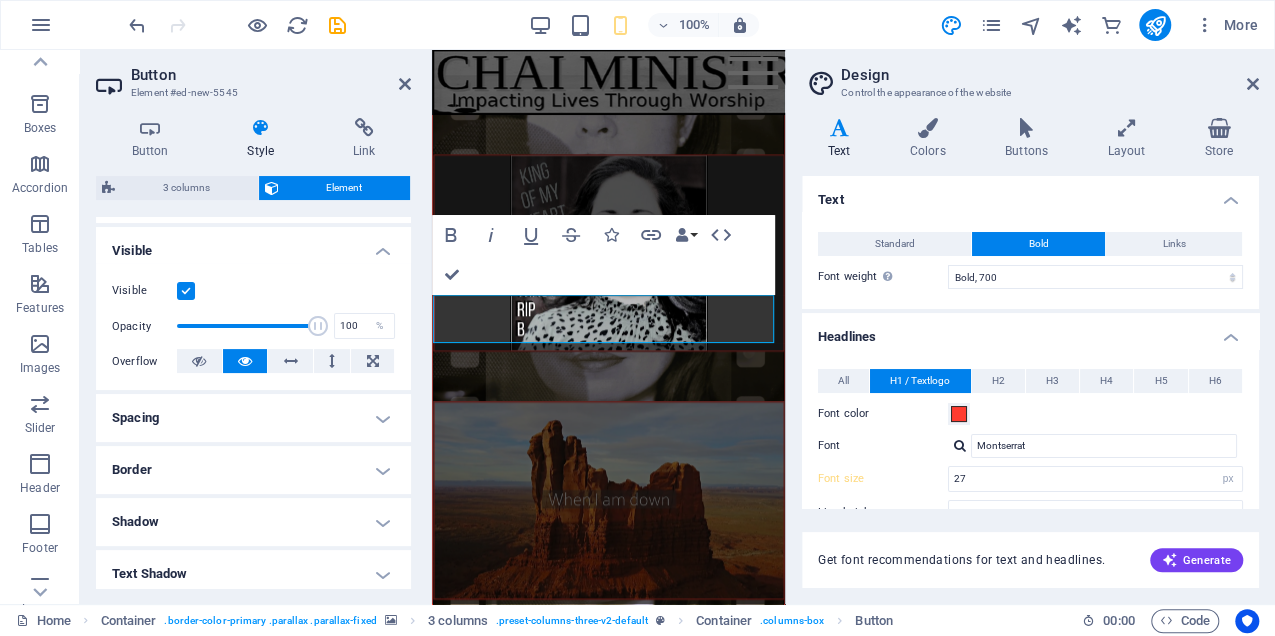 scroll, scrollTop: 0, scrollLeft: 0, axis: both 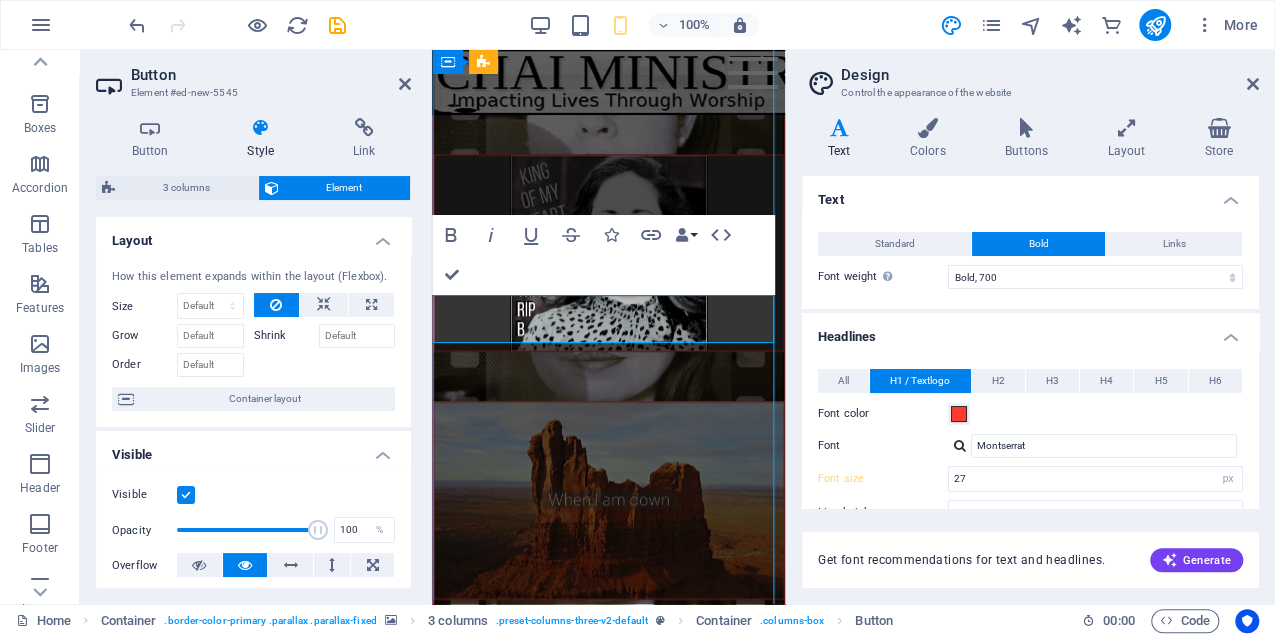 click on "Bandcamp" at bounding box center [517, -117] 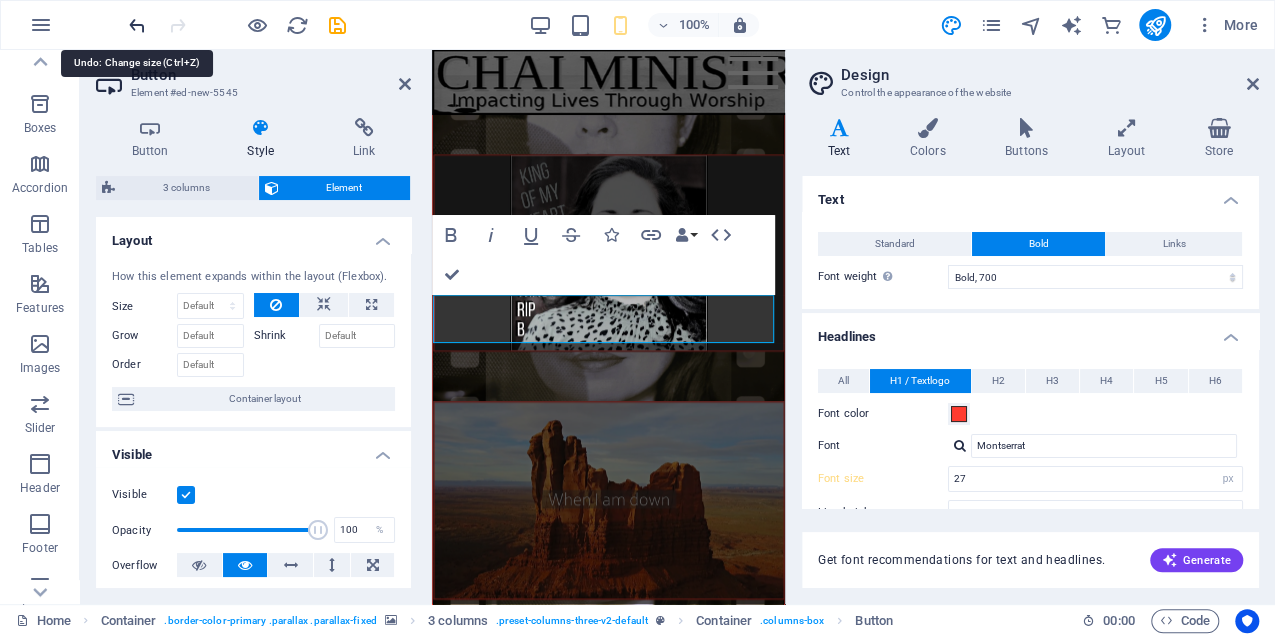 click at bounding box center (137, 25) 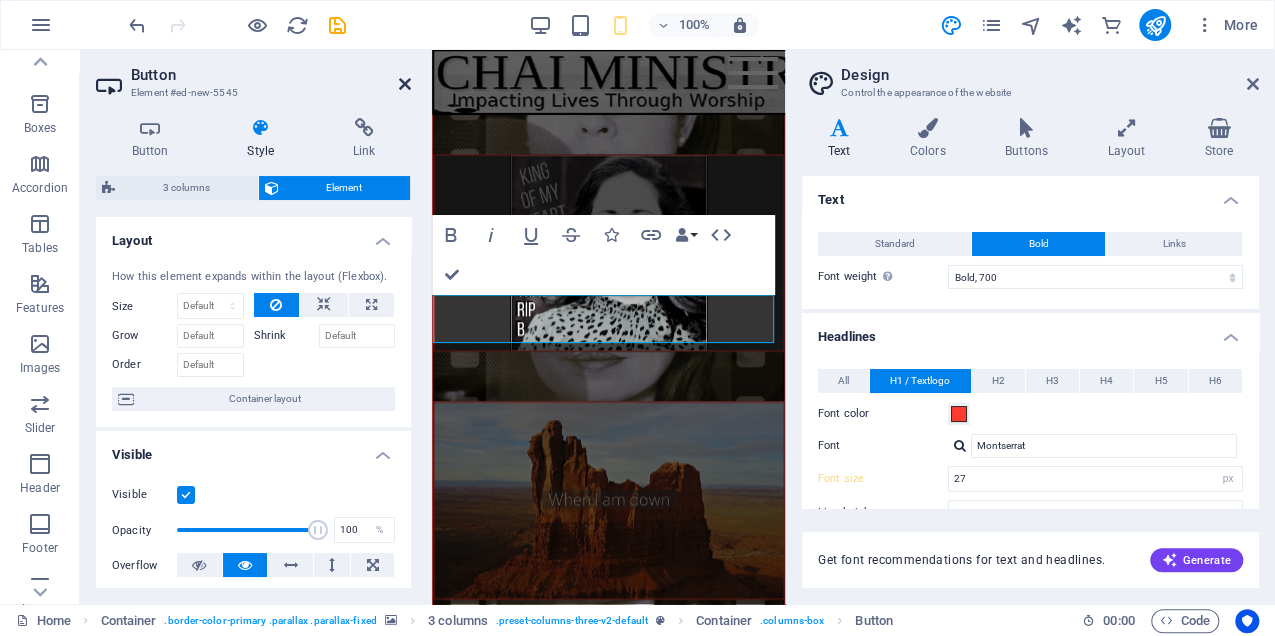 drag, startPoint x: 311, startPoint y: 36, endPoint x: 404, endPoint y: 86, distance: 105.58882 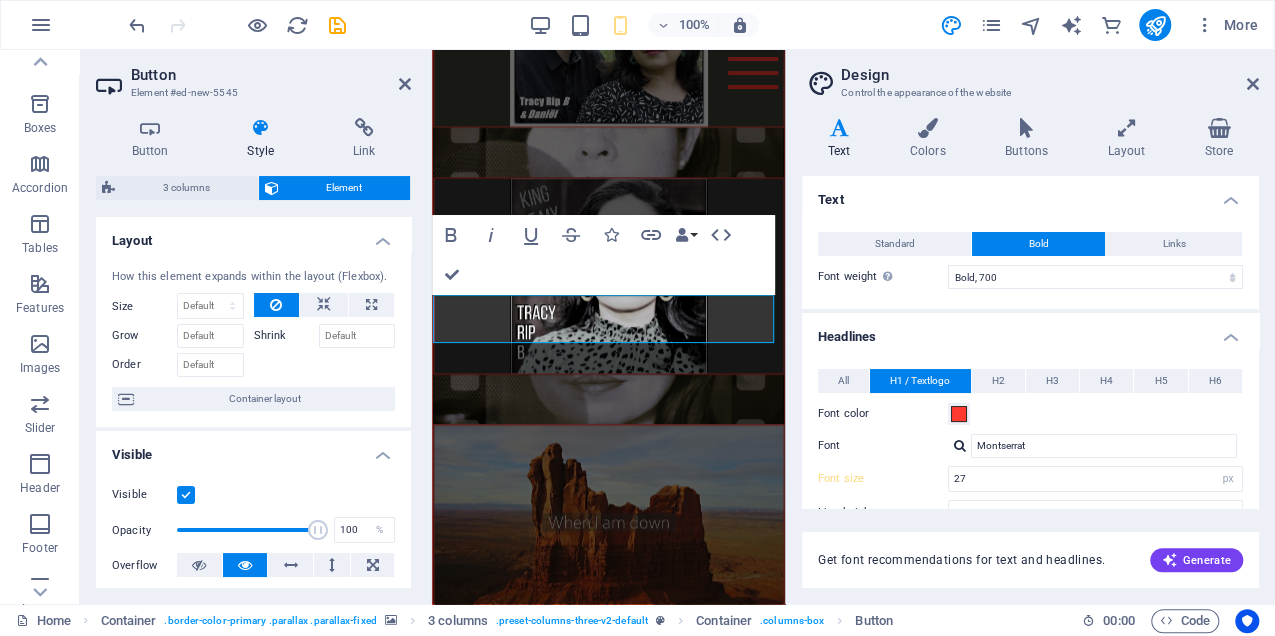 scroll, scrollTop: 2436, scrollLeft: 0, axis: vertical 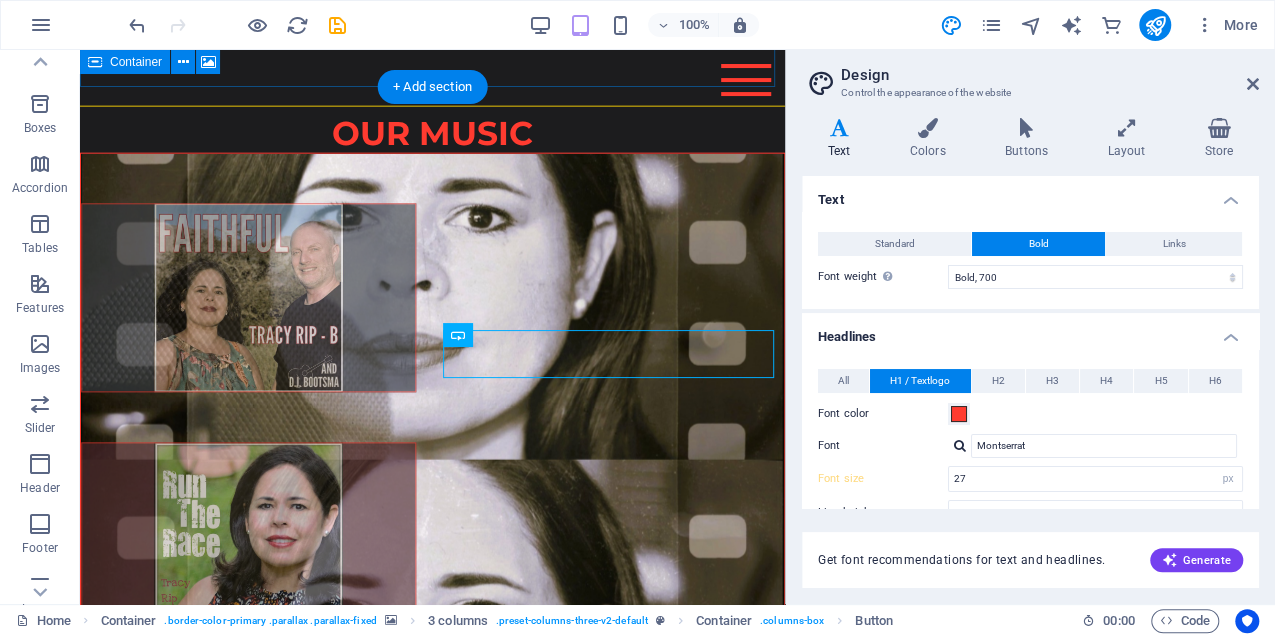 type on "33" 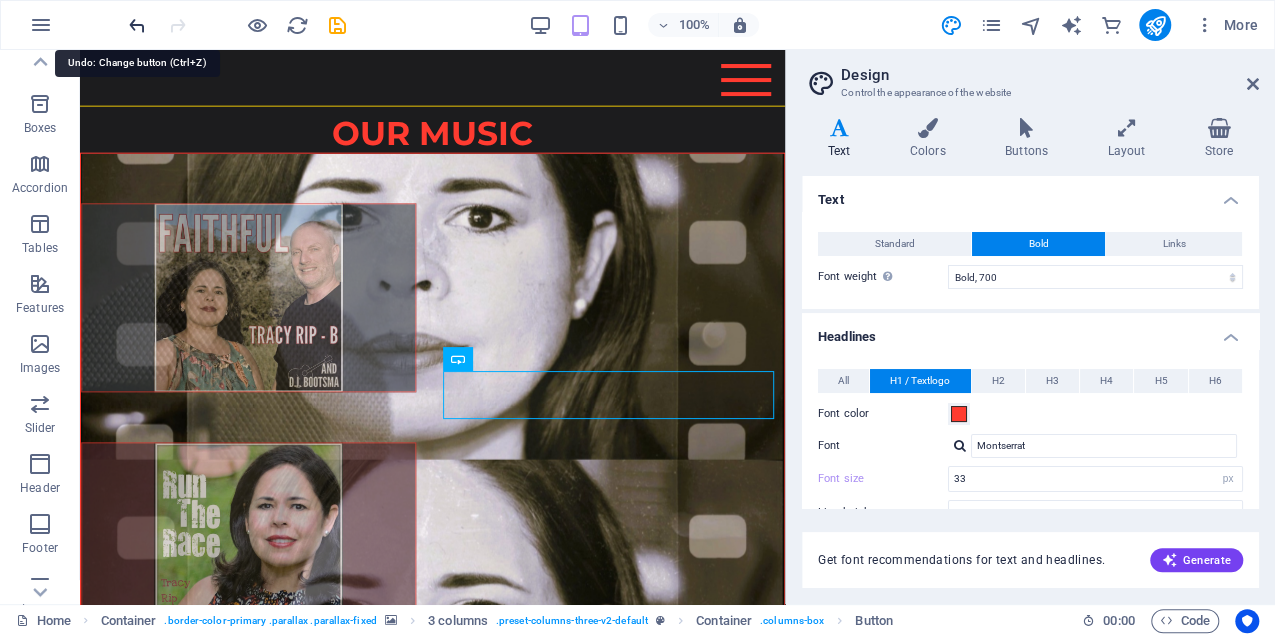 click at bounding box center (137, 25) 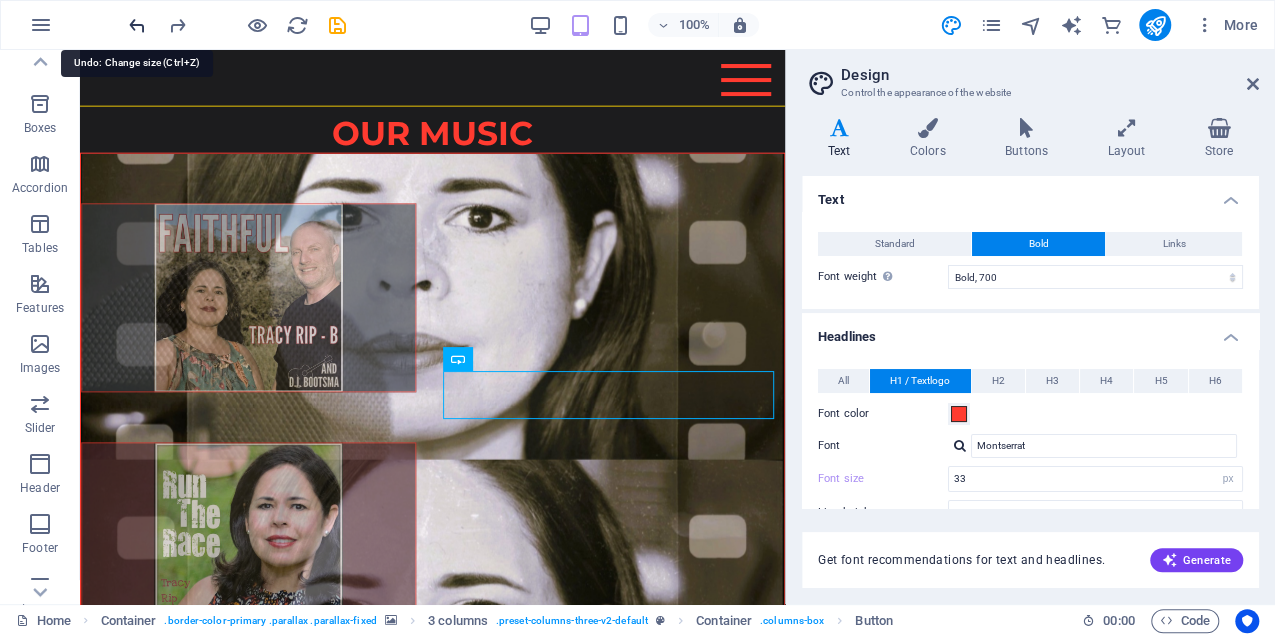 click at bounding box center [137, 25] 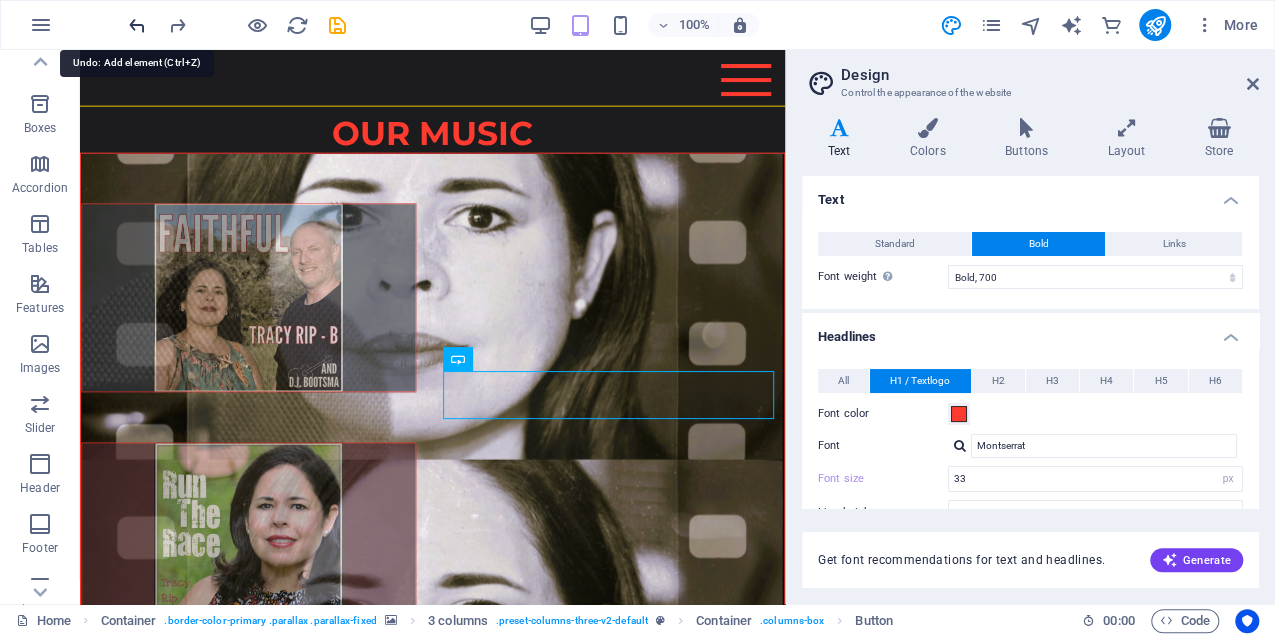 click at bounding box center (137, 25) 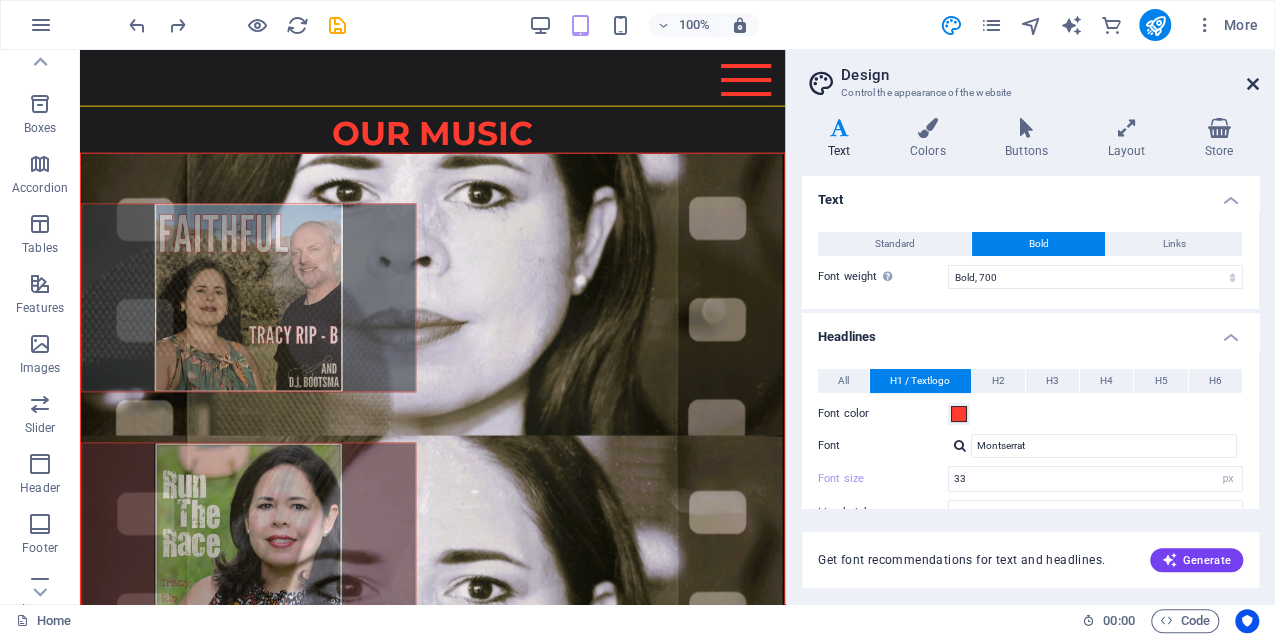 click at bounding box center (1253, 84) 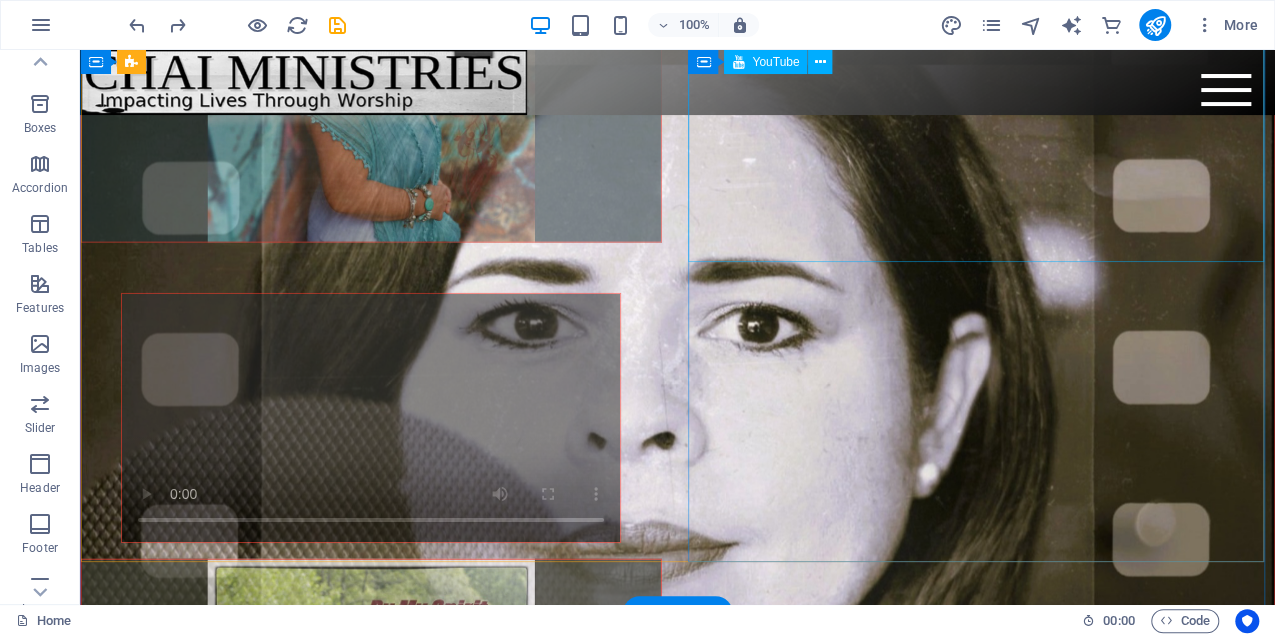 scroll, scrollTop: 3489, scrollLeft: 0, axis: vertical 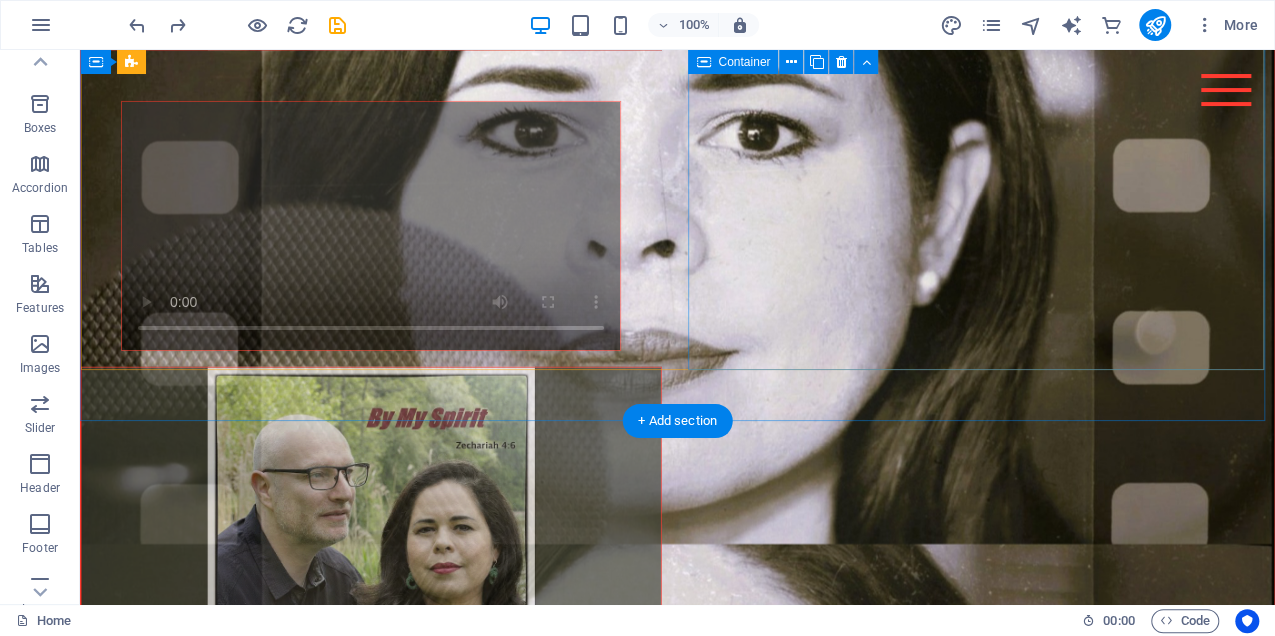 click at bounding box center [371, 907] 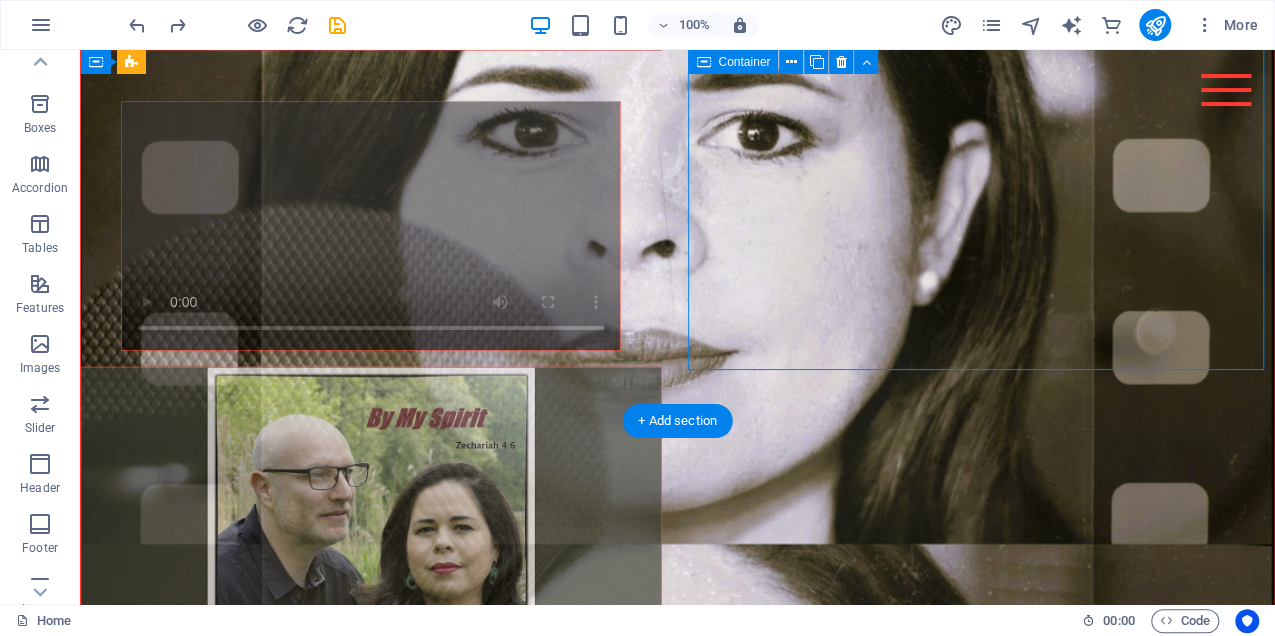 click at bounding box center [371, 907] 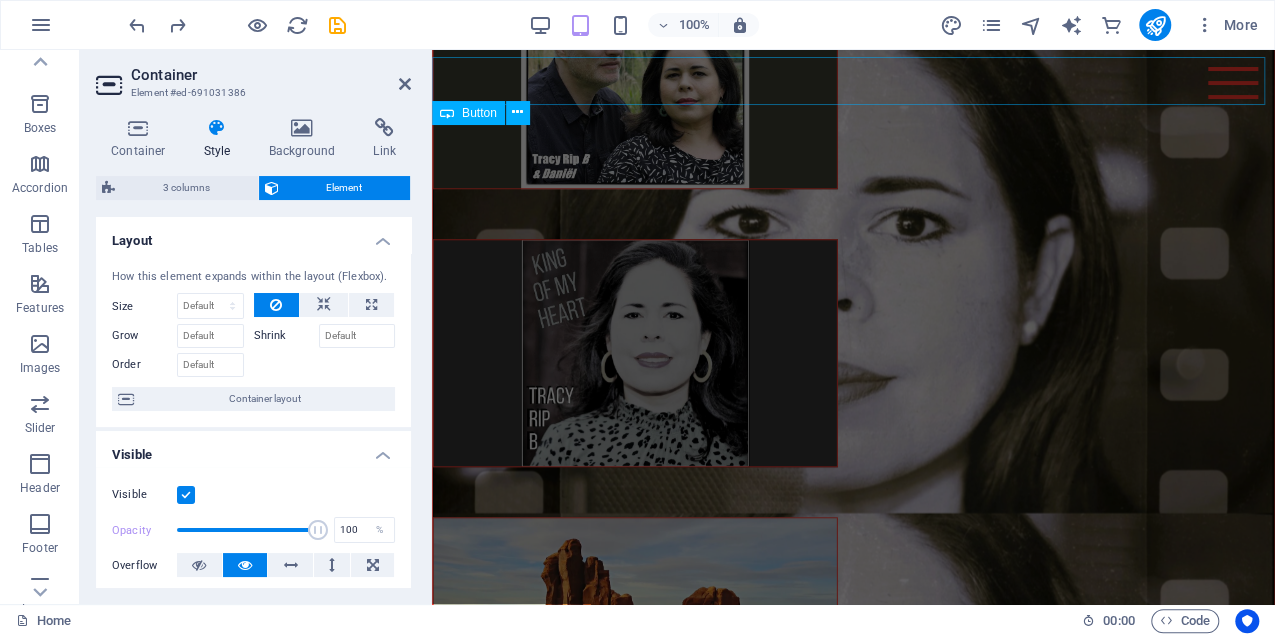 scroll, scrollTop: 3732, scrollLeft: 0, axis: vertical 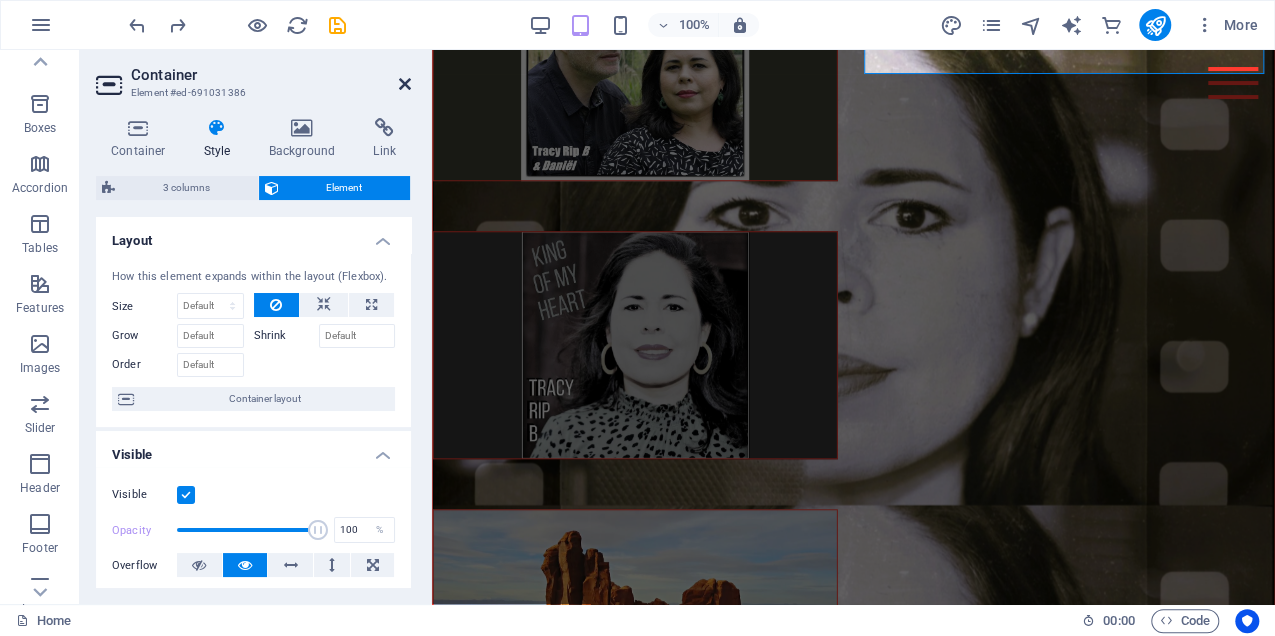 click at bounding box center (405, 84) 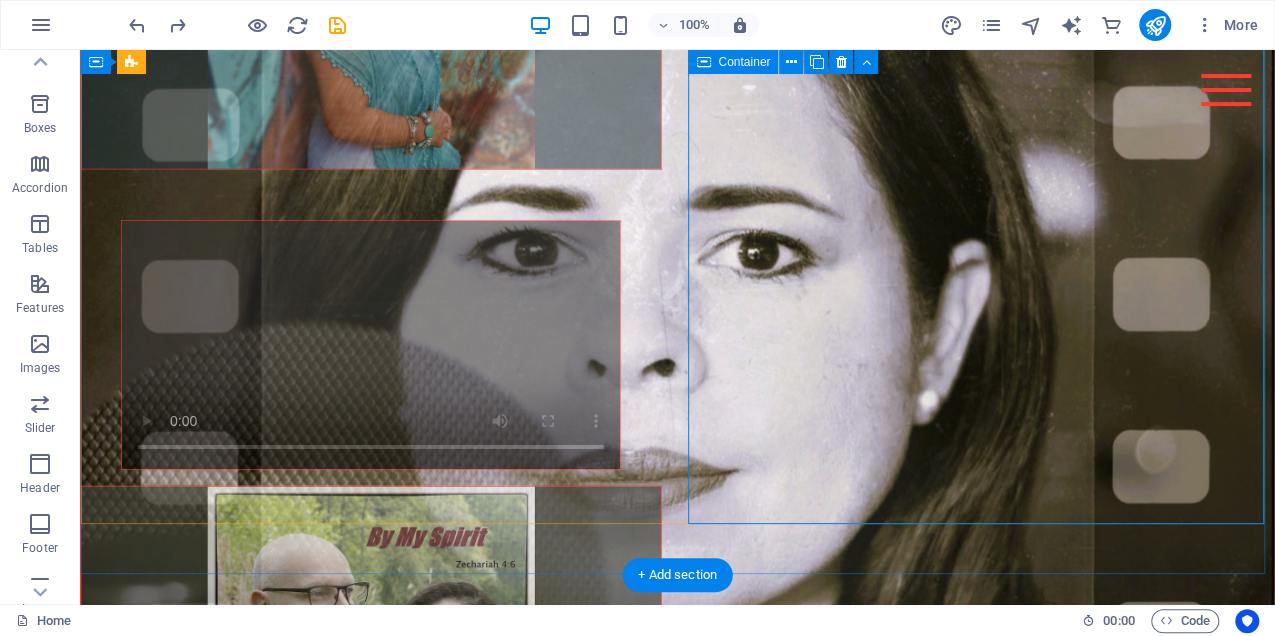 scroll, scrollTop: 3489, scrollLeft: 0, axis: vertical 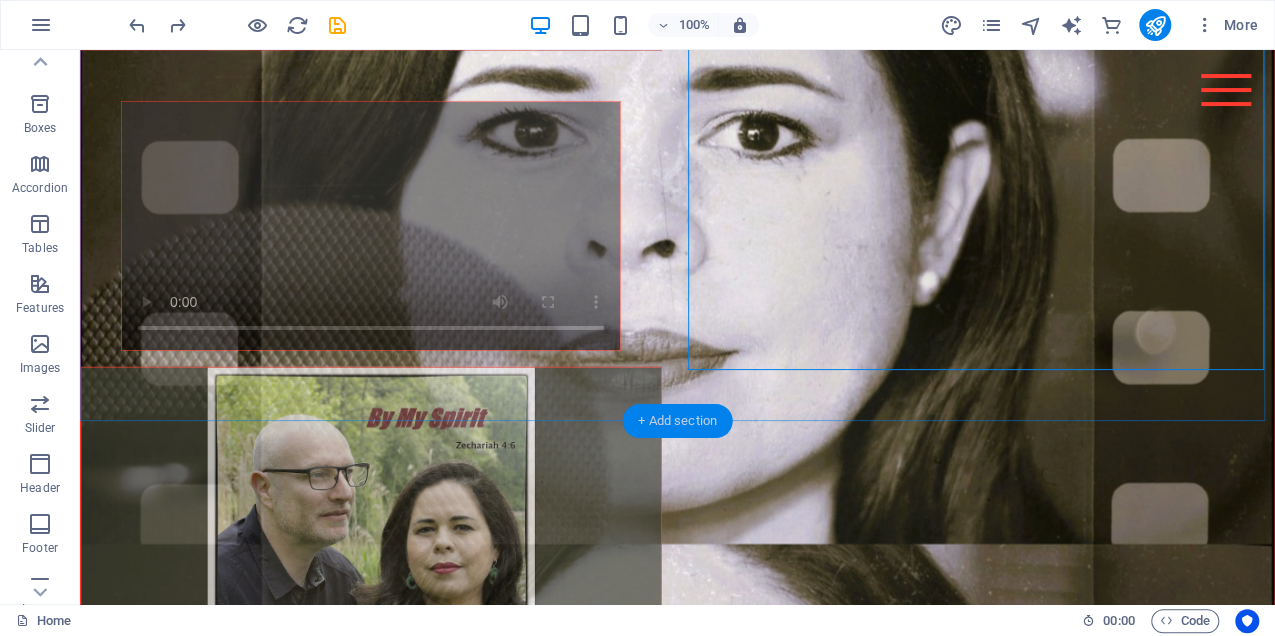 click on "+ Add section" at bounding box center [677, 421] 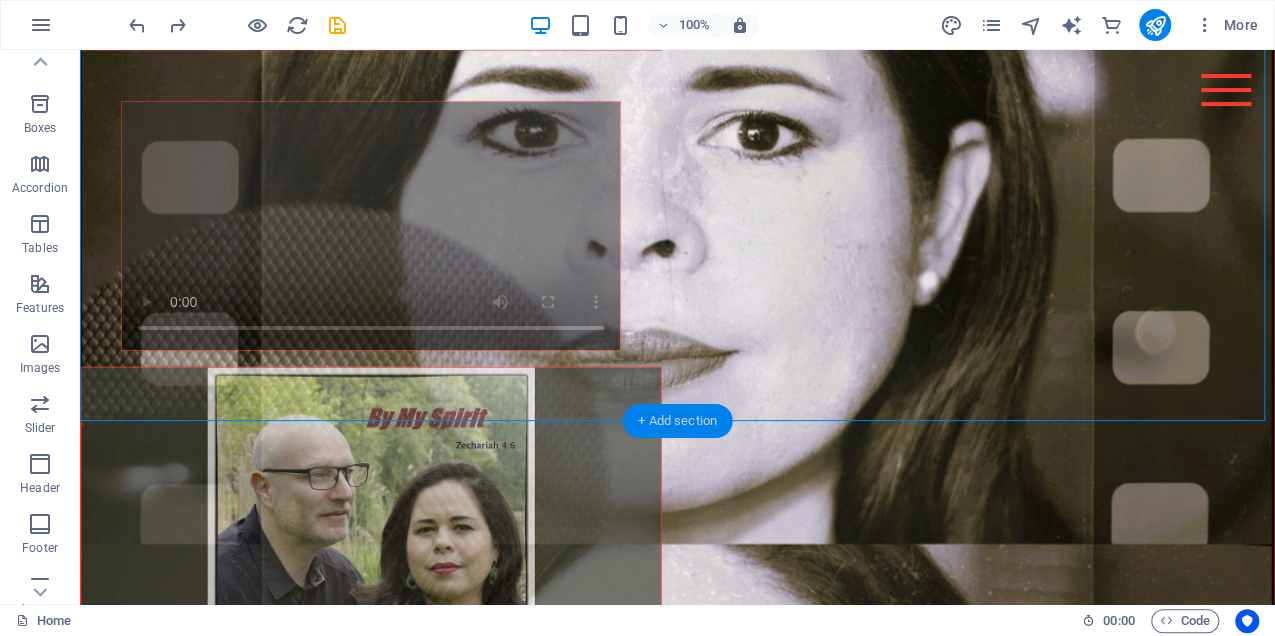 click on "+ Add section" at bounding box center [677, 421] 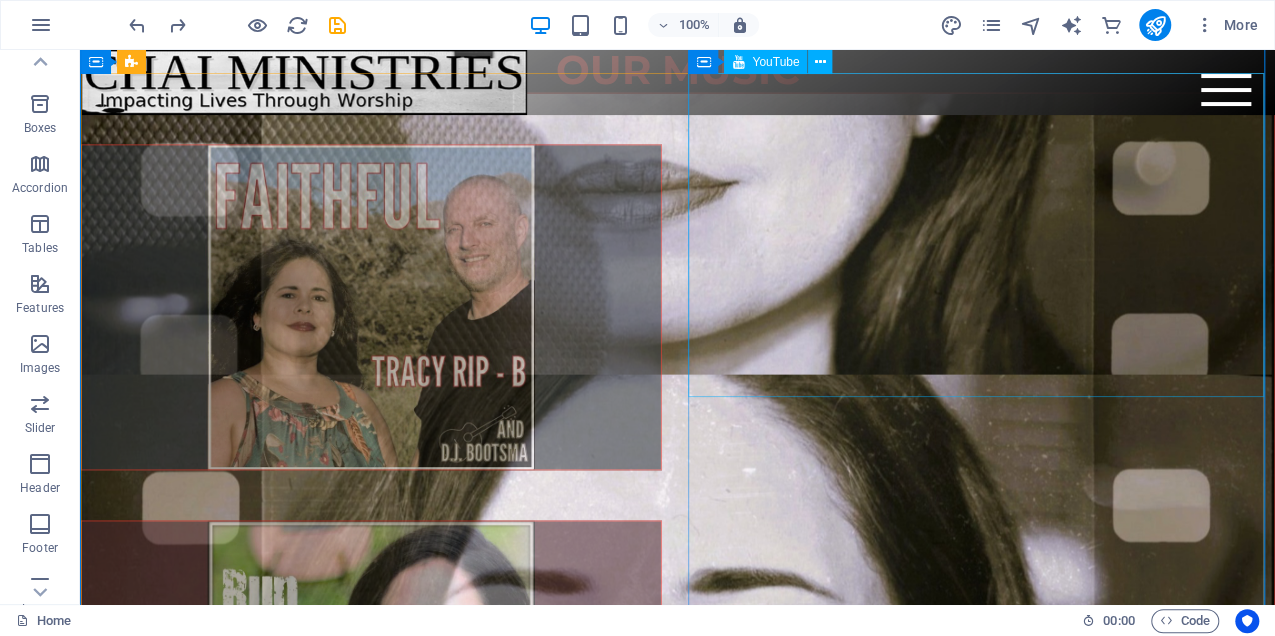 scroll, scrollTop: 2289, scrollLeft: 0, axis: vertical 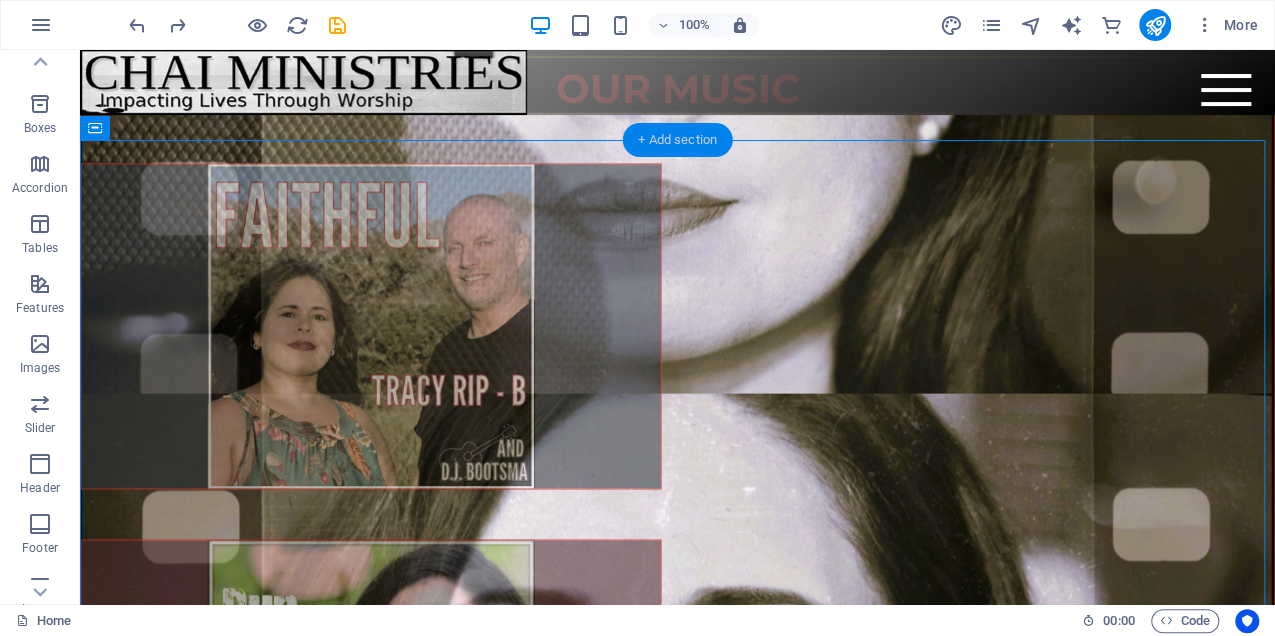 click on "+ Add section" at bounding box center [677, 140] 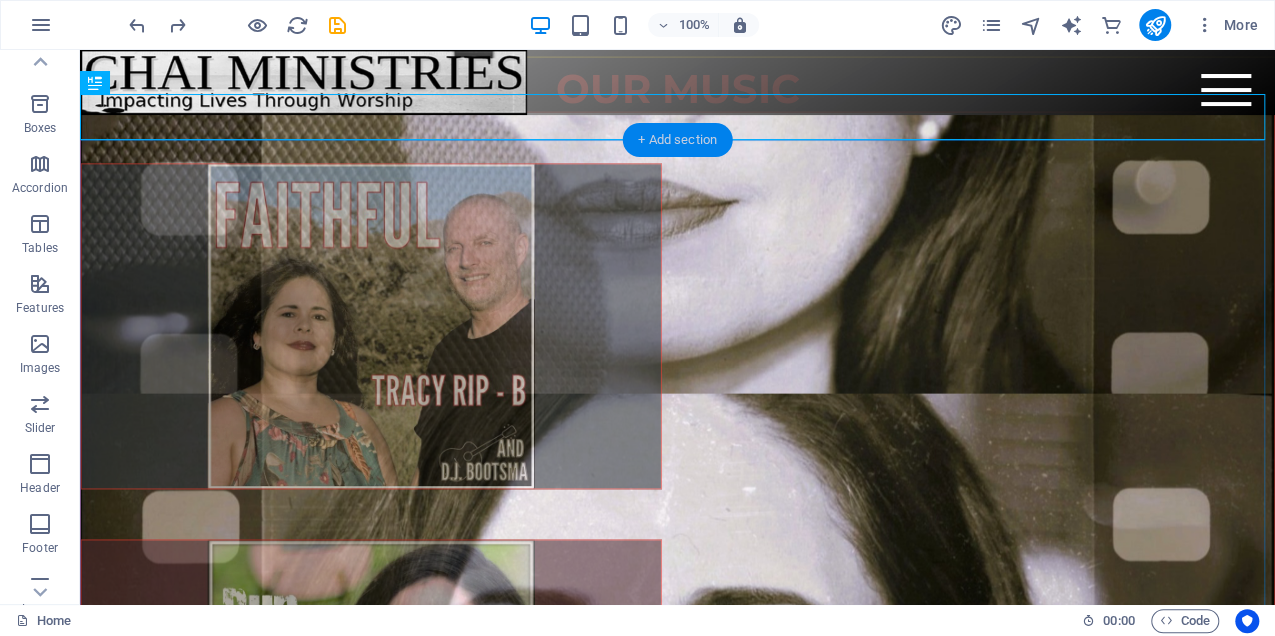 click on "+ Add section" at bounding box center [677, 140] 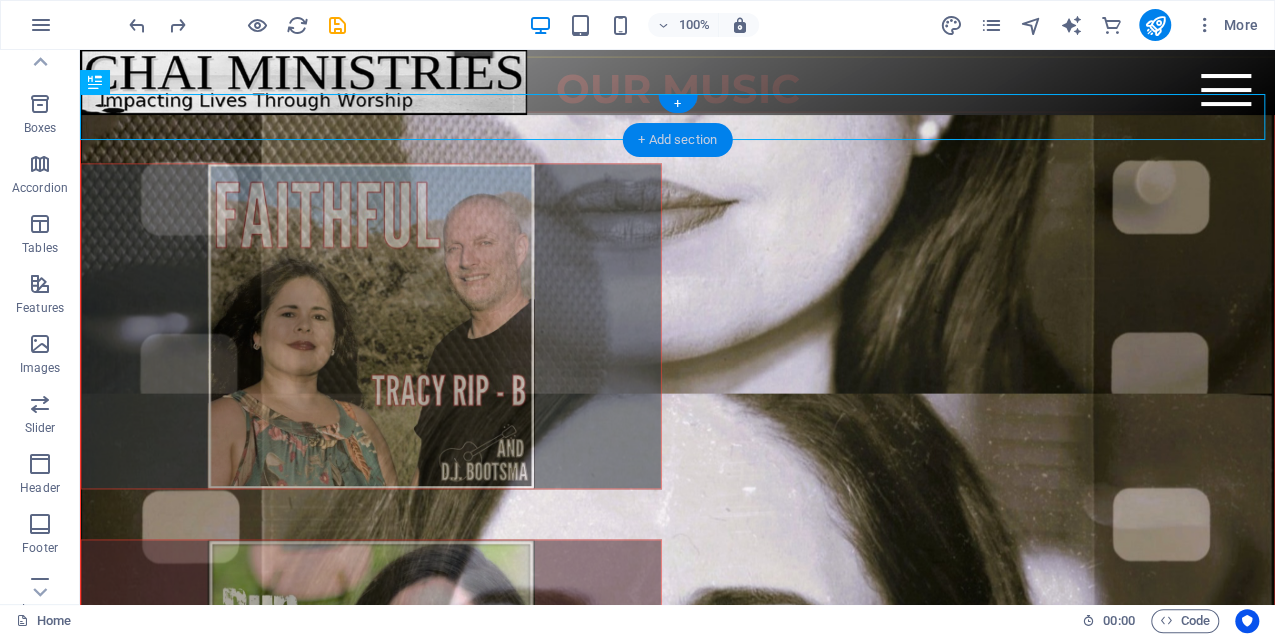 click on "+ Add section" at bounding box center [677, 140] 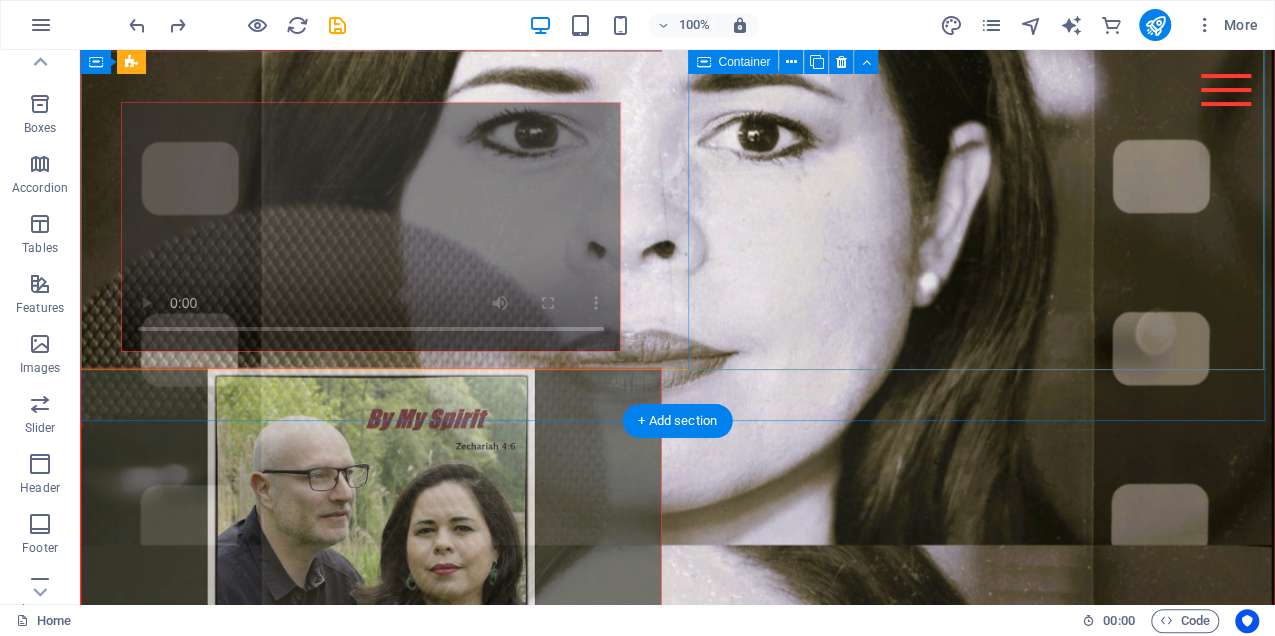 scroll, scrollTop: 3489, scrollLeft: 0, axis: vertical 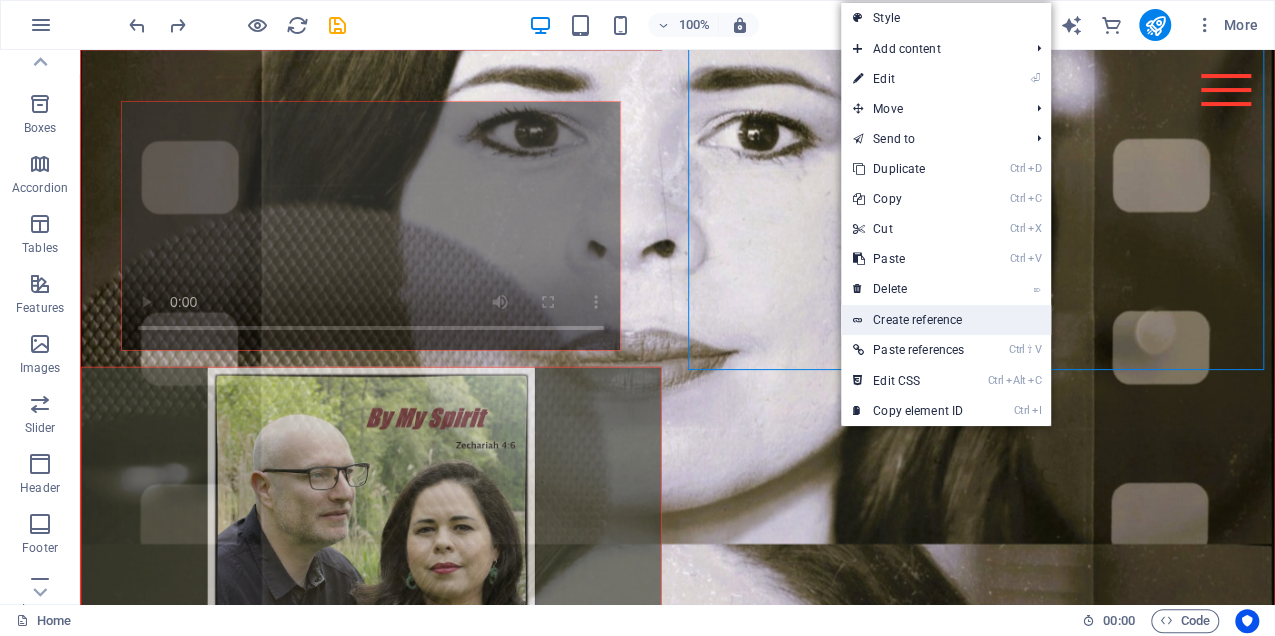 click on "Create reference" at bounding box center (946, 320) 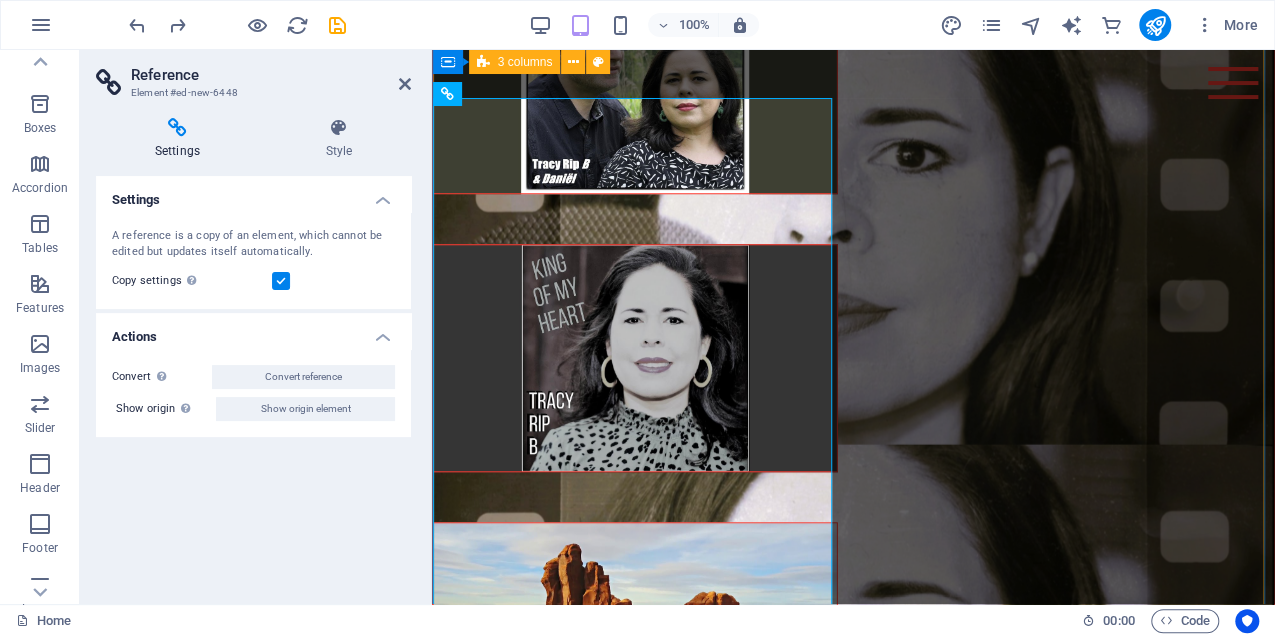 scroll, scrollTop: 3732, scrollLeft: 0, axis: vertical 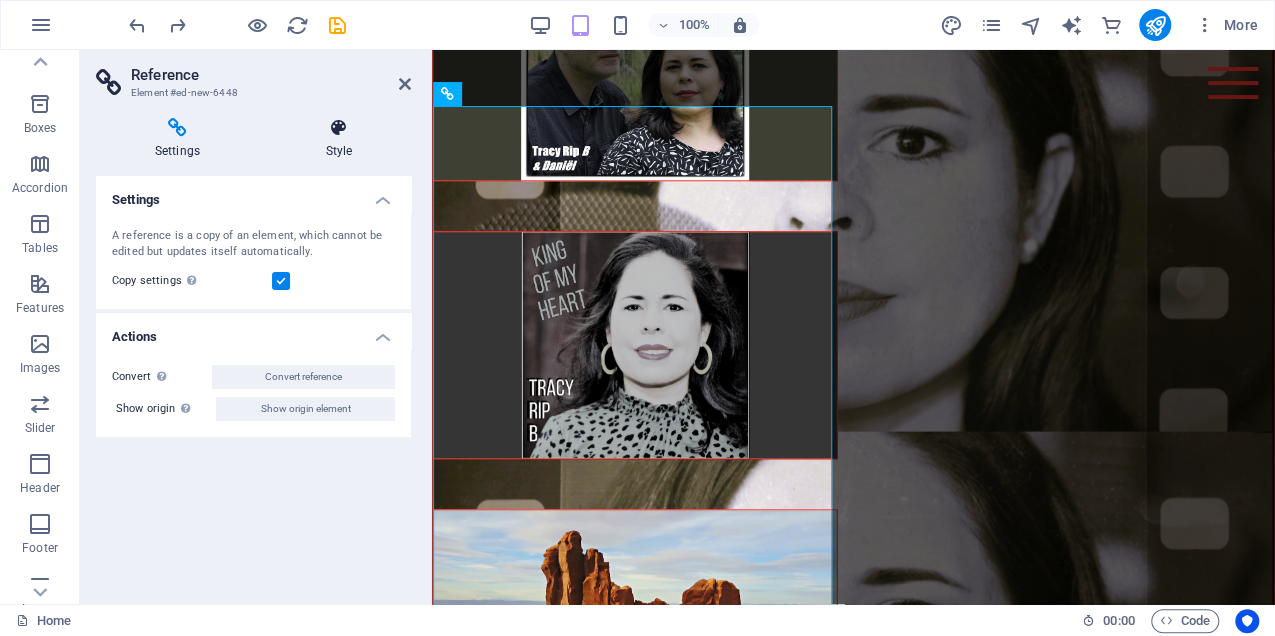 click at bounding box center (339, 128) 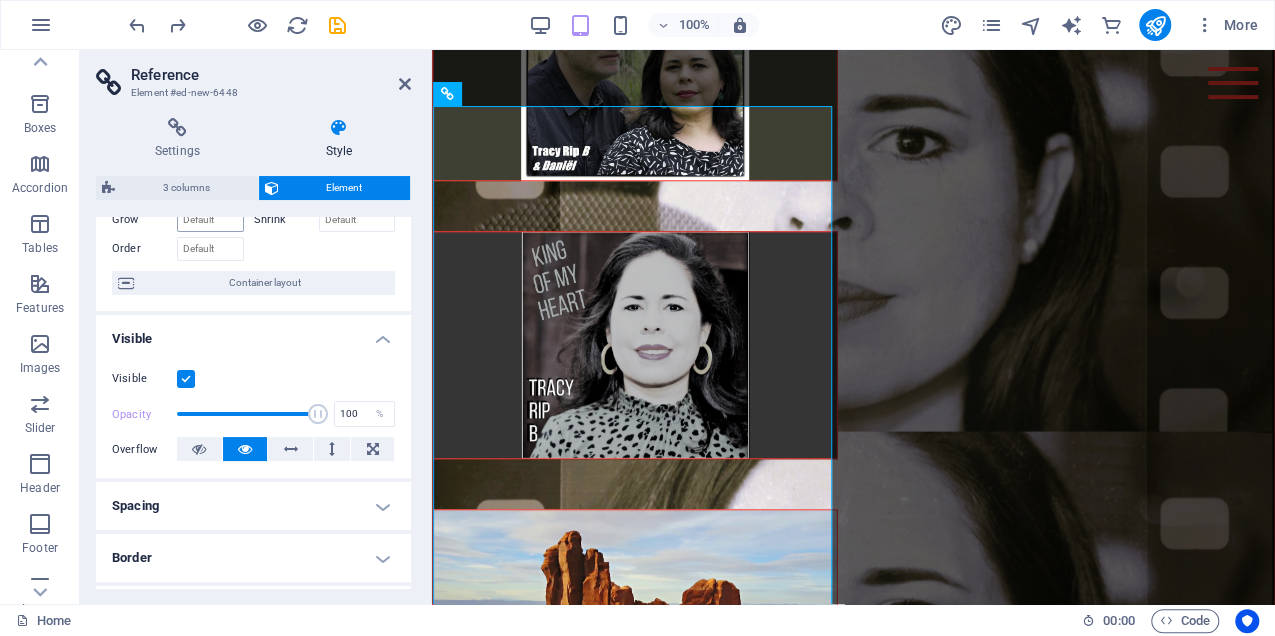 scroll, scrollTop: 0, scrollLeft: 0, axis: both 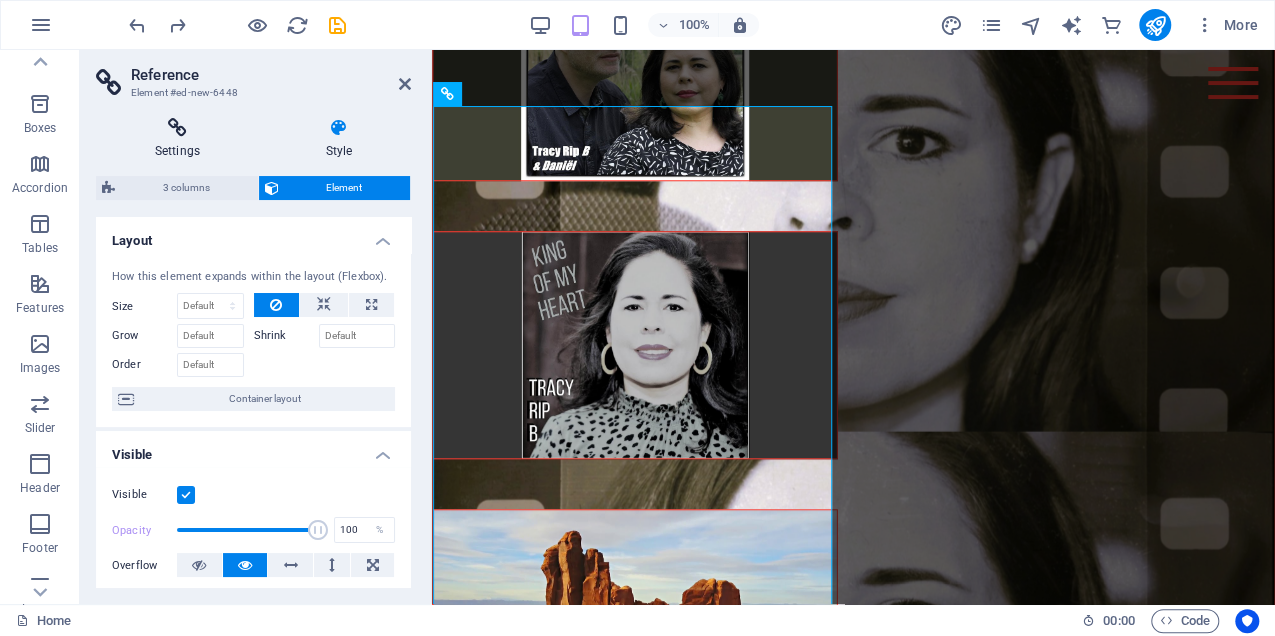 click at bounding box center (177, 128) 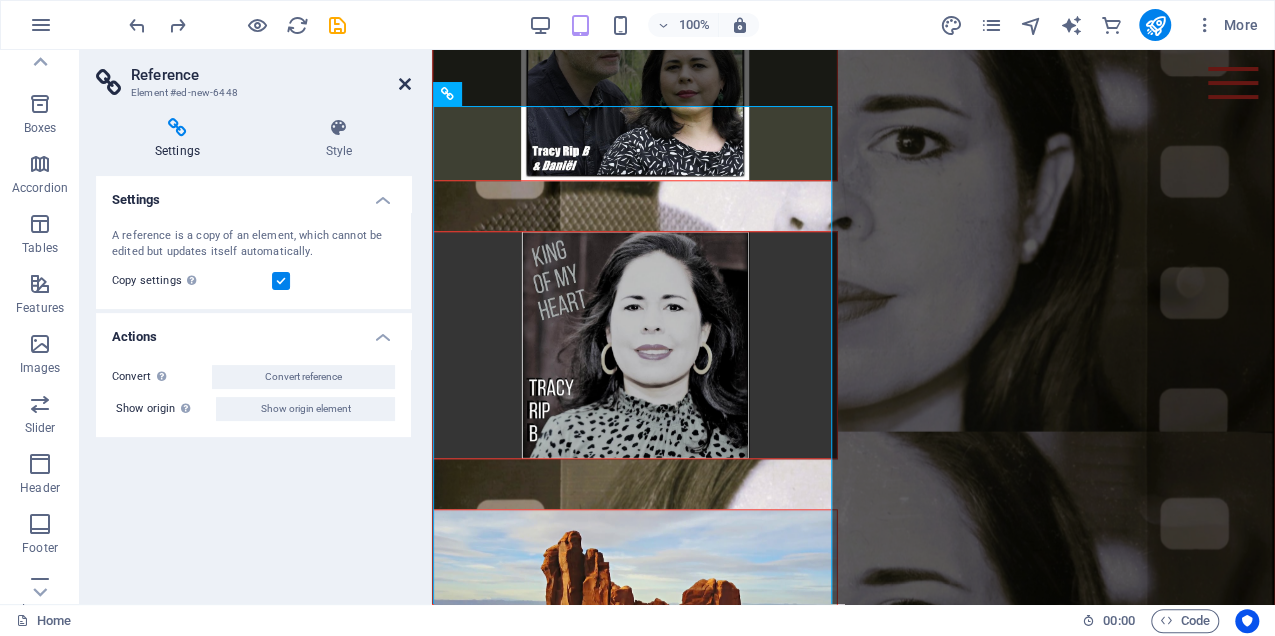 click at bounding box center [405, 84] 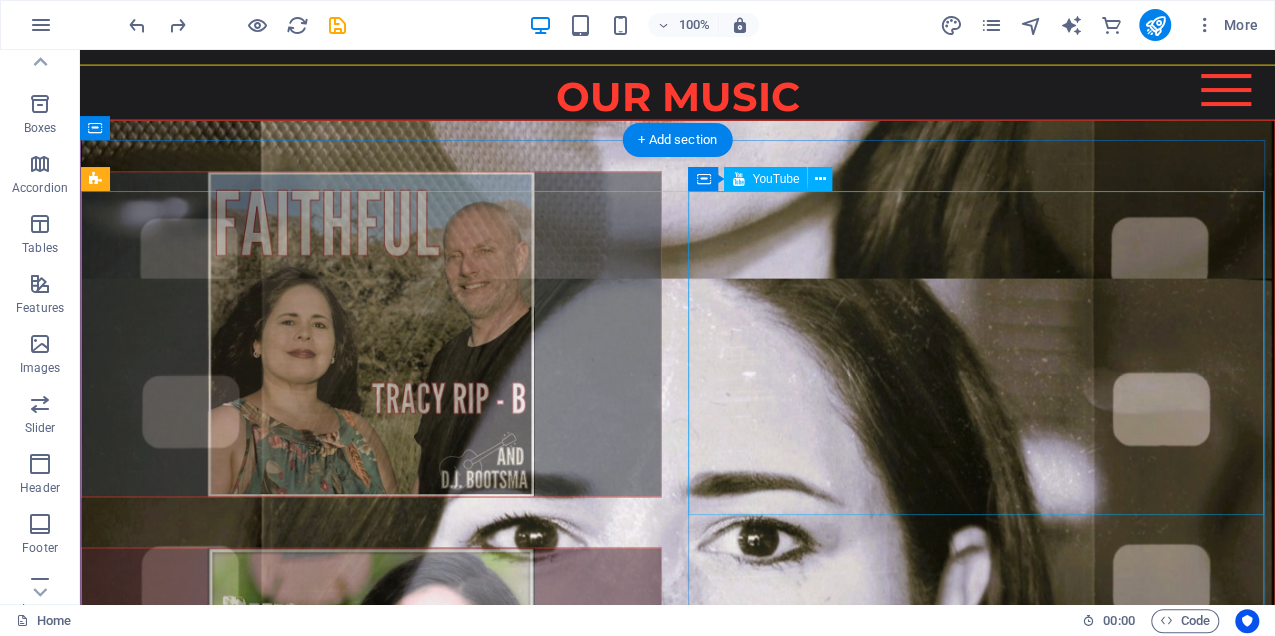 scroll, scrollTop: 2889, scrollLeft: 0, axis: vertical 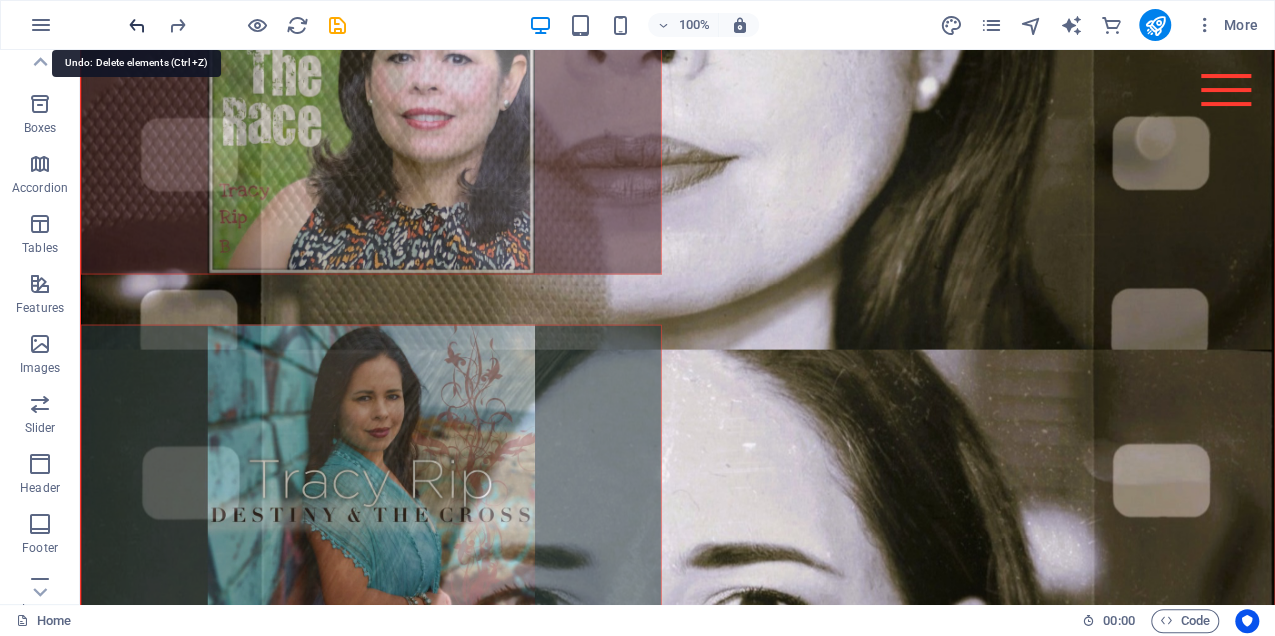 click at bounding box center [137, 25] 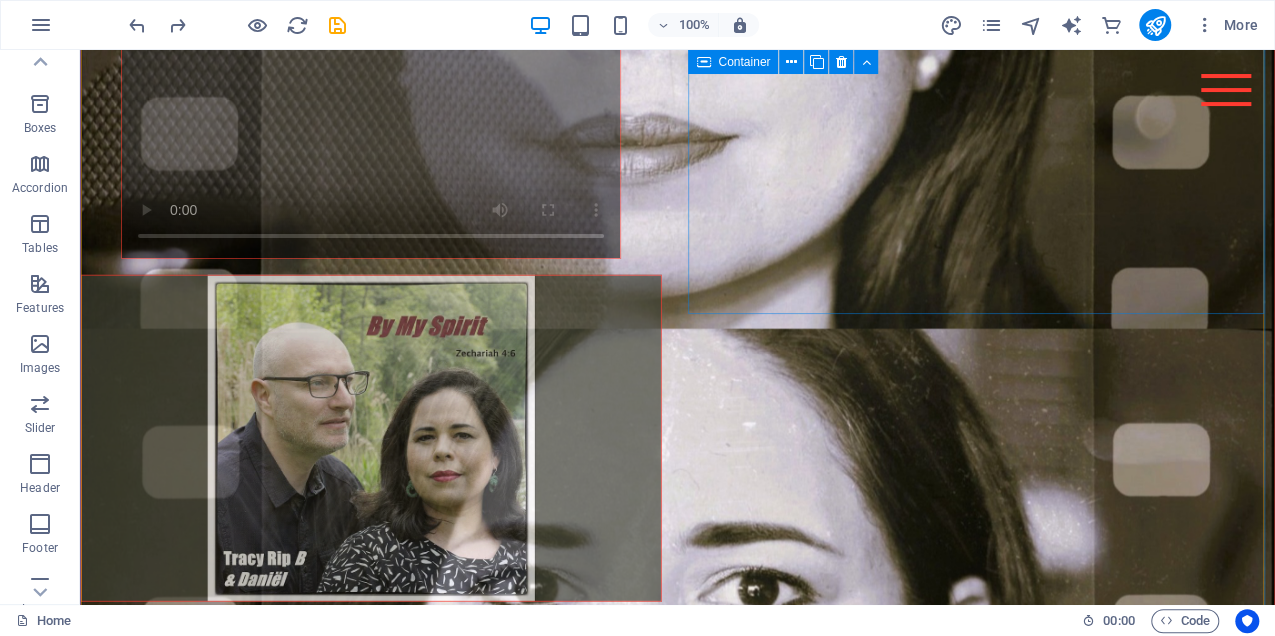 scroll, scrollTop: 3689, scrollLeft: 0, axis: vertical 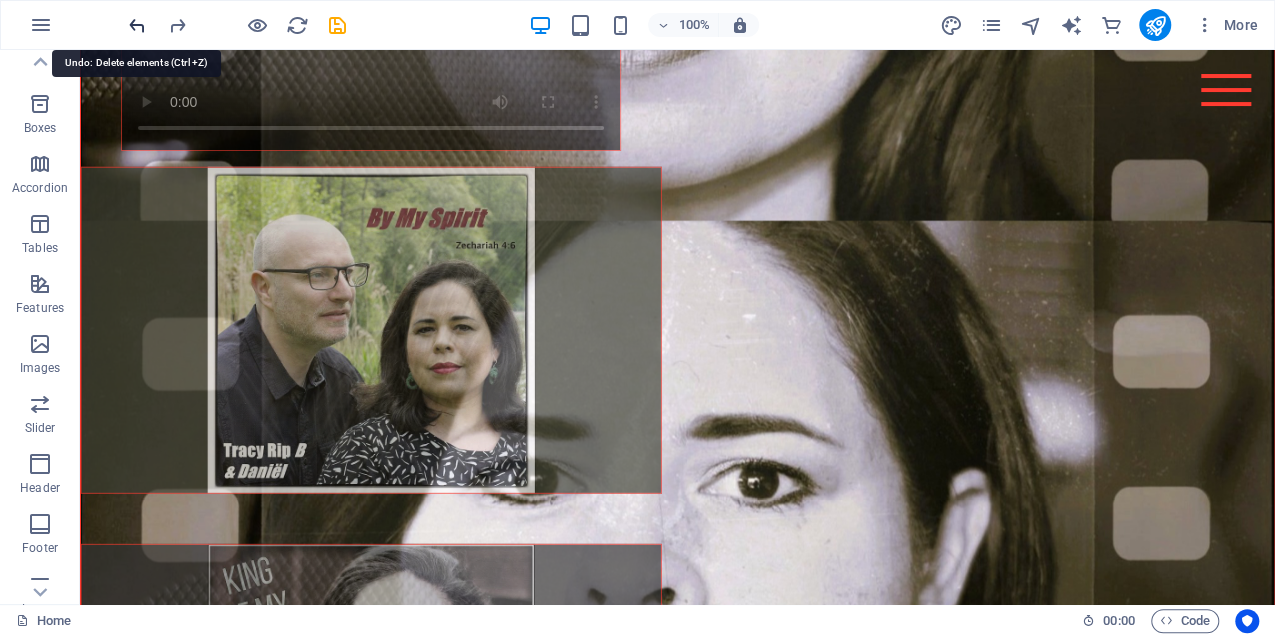 click at bounding box center (137, 25) 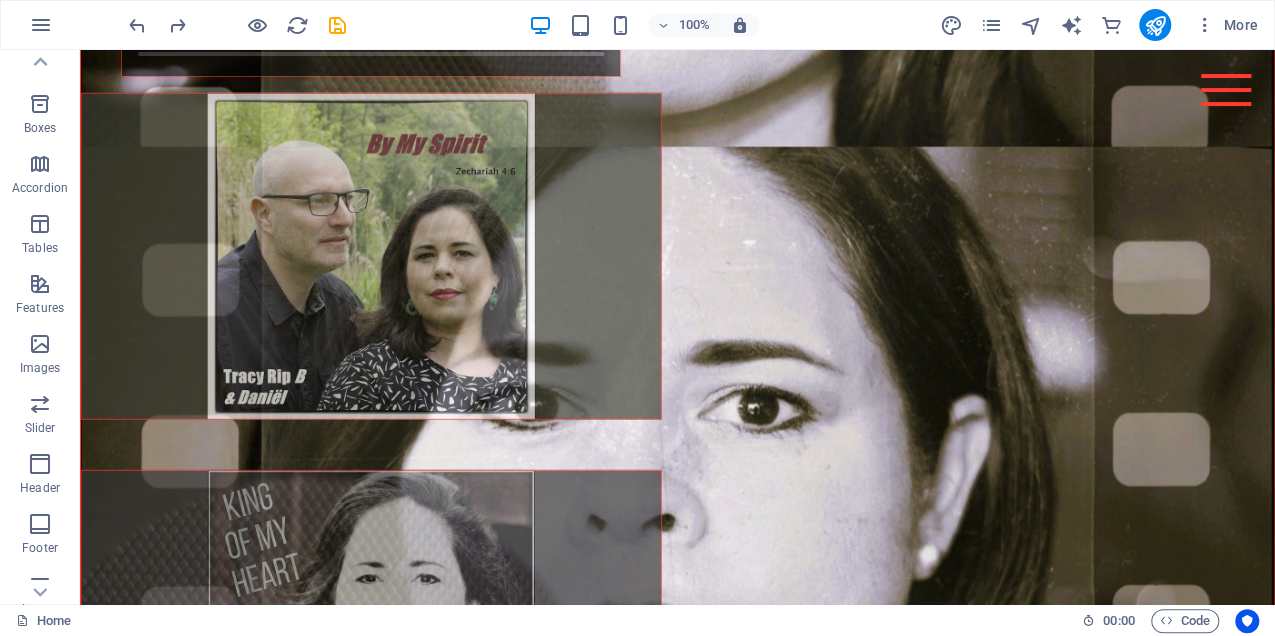 scroll, scrollTop: 3774, scrollLeft: 0, axis: vertical 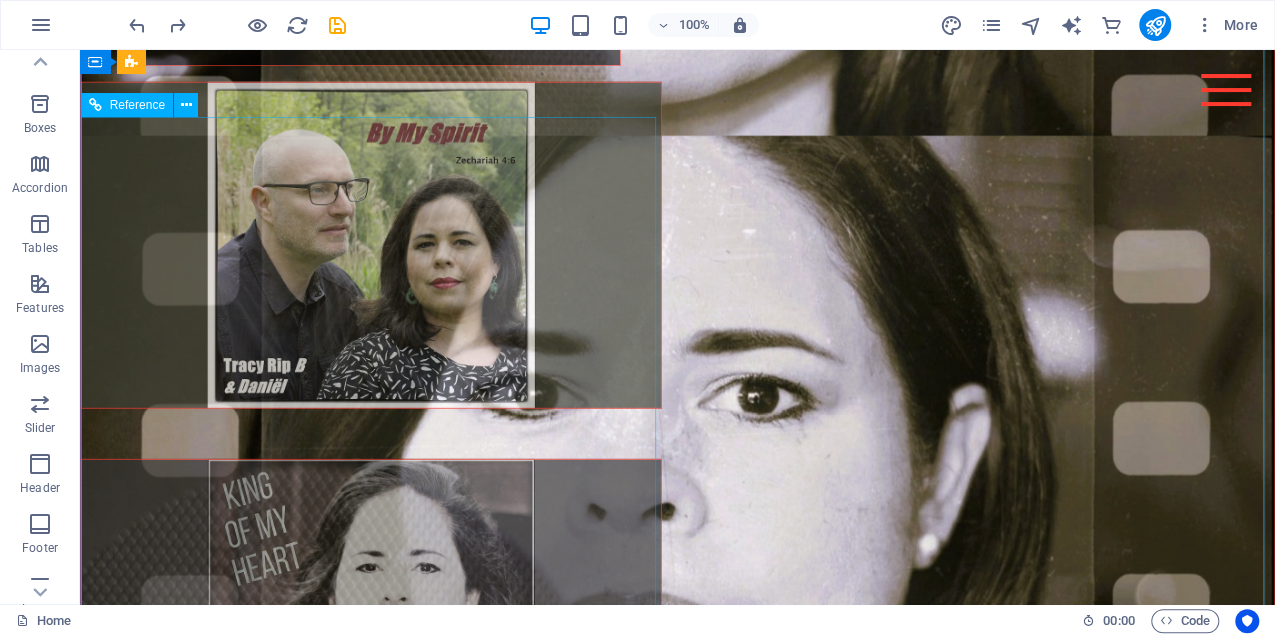 click at bounding box center (371, 1340) 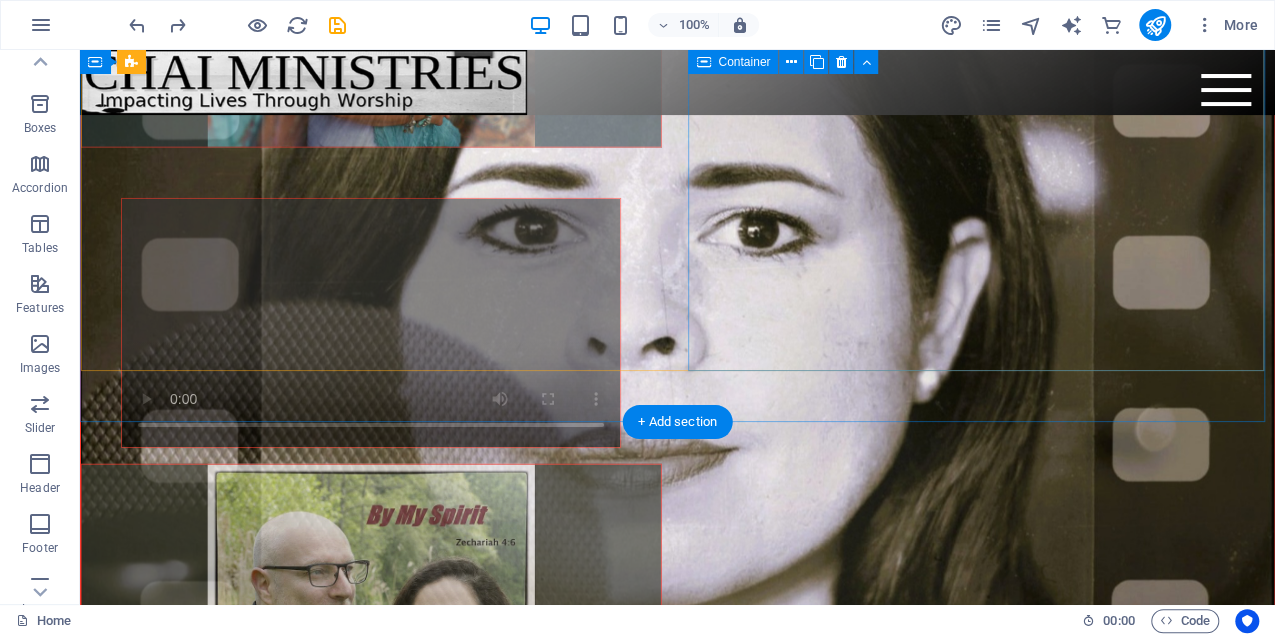 scroll, scrollTop: 3374, scrollLeft: 0, axis: vertical 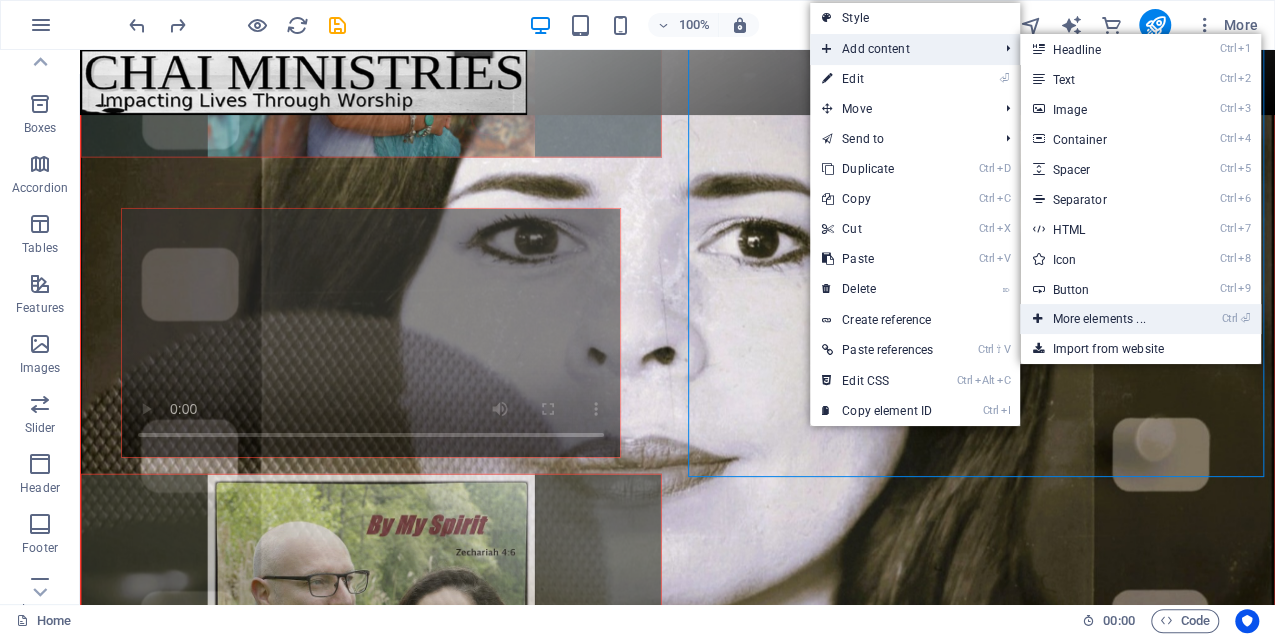 click on "Ctrl ⏎  More elements ..." at bounding box center [1102, 319] 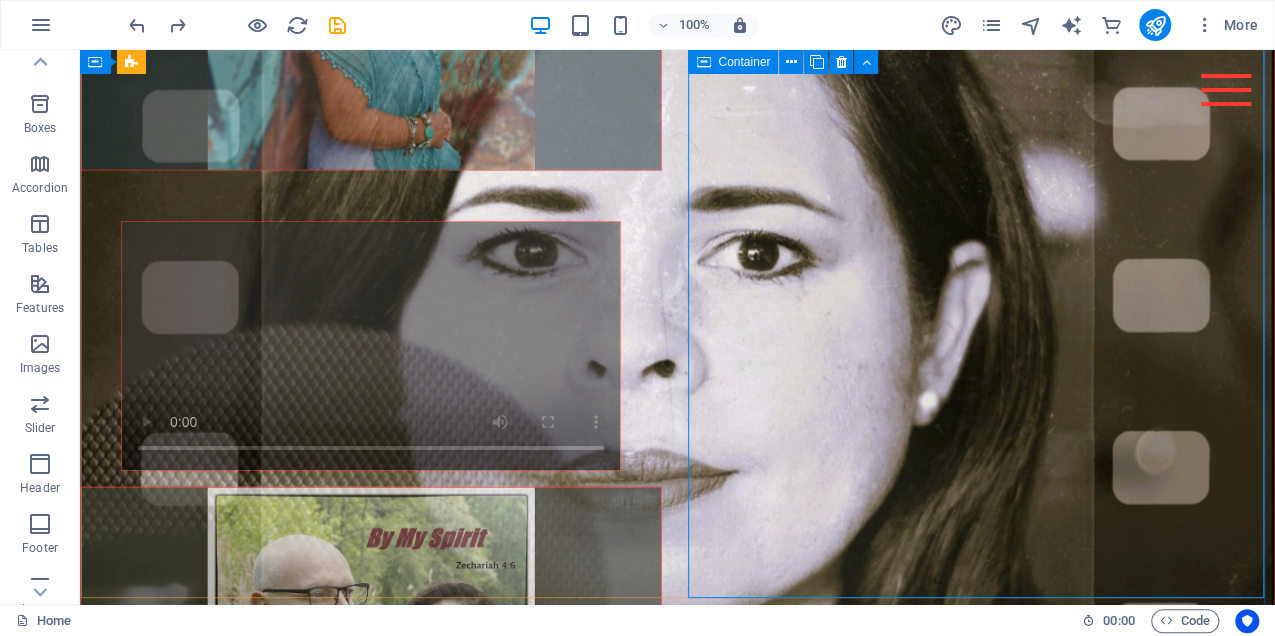 scroll, scrollTop: 3374, scrollLeft: 0, axis: vertical 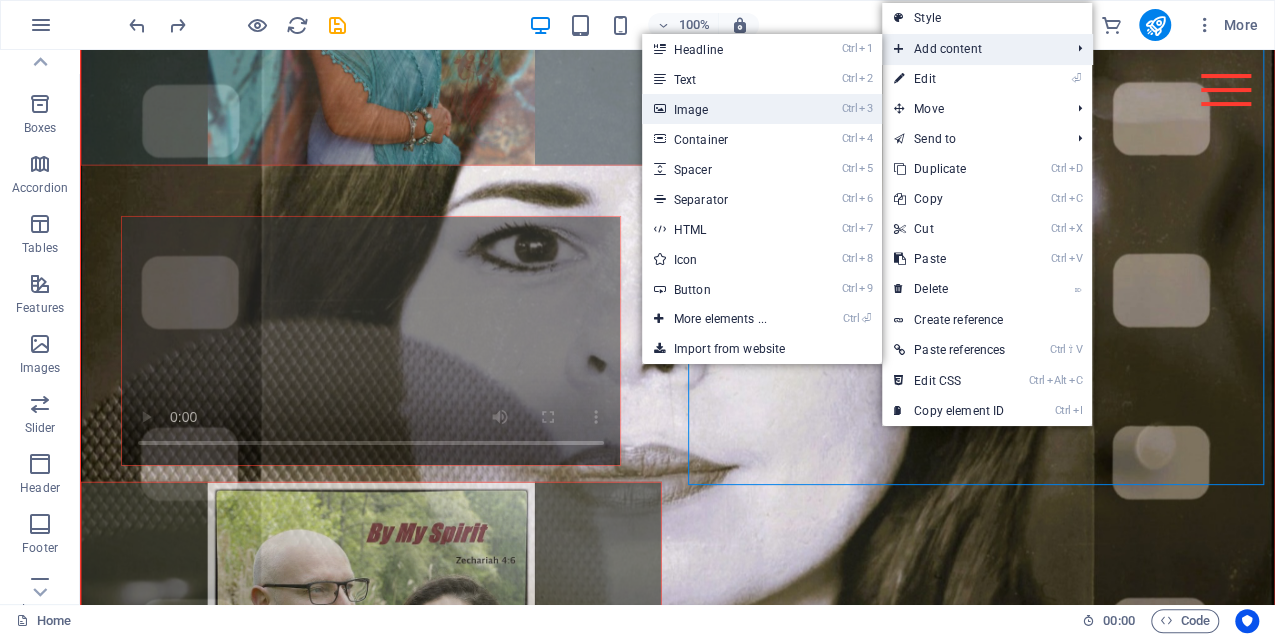 click on "Ctrl 3  Image" at bounding box center (724, 109) 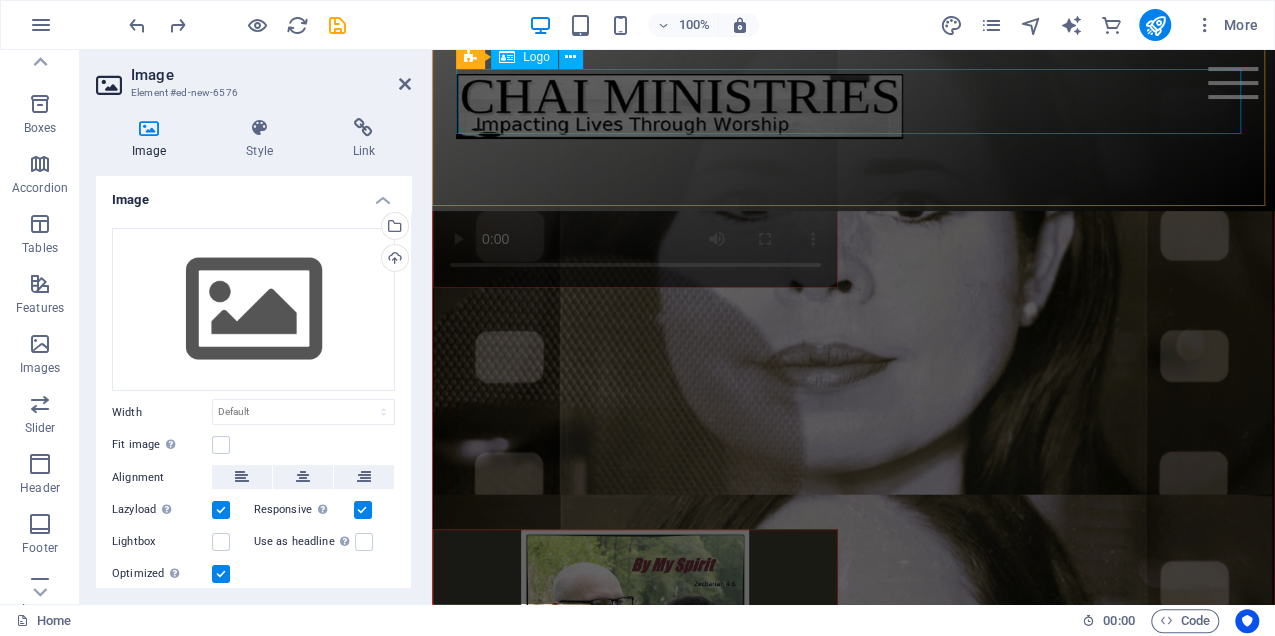 scroll, scrollTop: 2452, scrollLeft: 0, axis: vertical 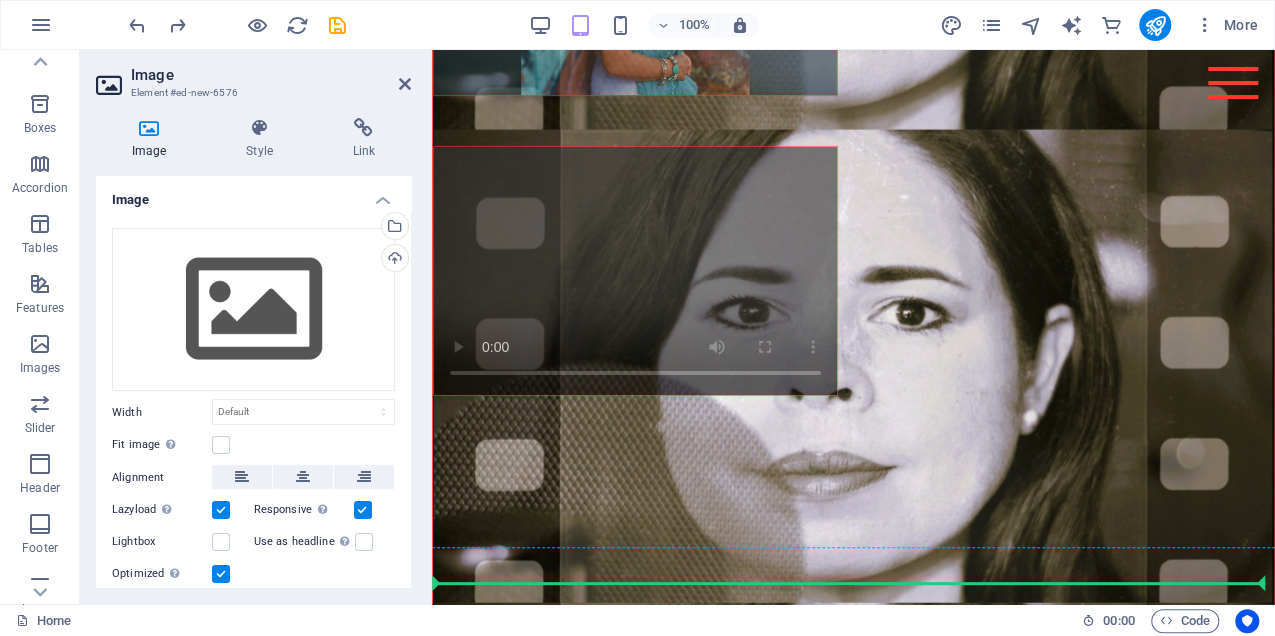 drag, startPoint x: 1373, startPoint y: 326, endPoint x: 950, endPoint y: 410, distance: 431.2598 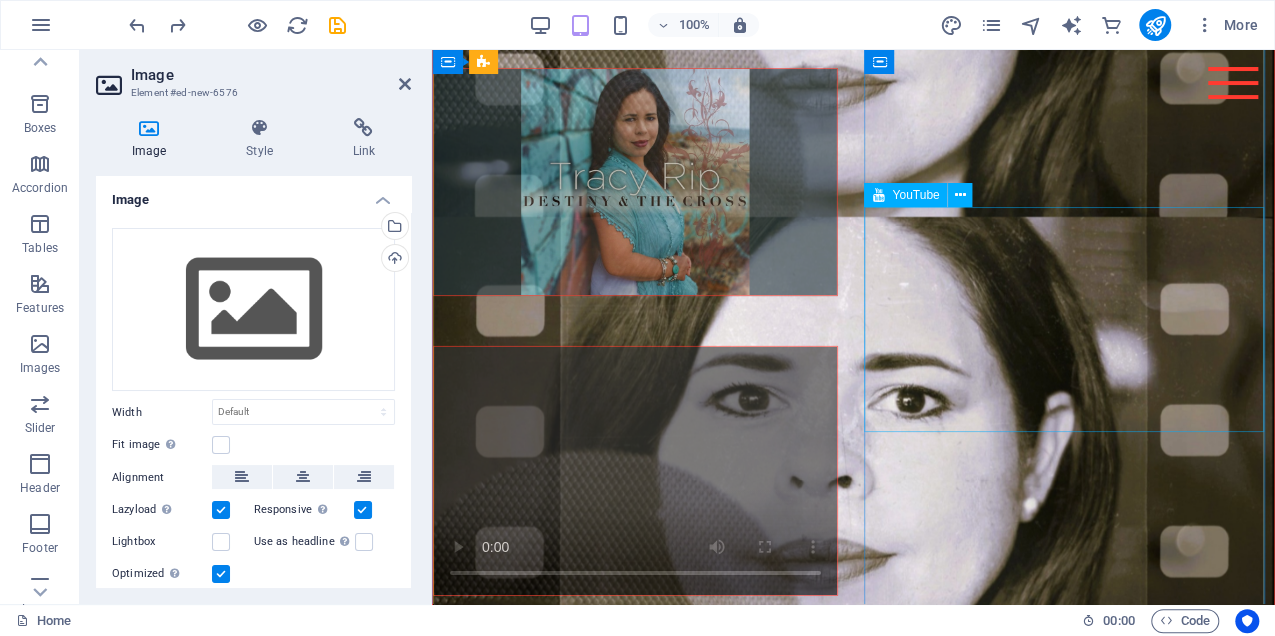 scroll, scrollTop: 3474, scrollLeft: 0, axis: vertical 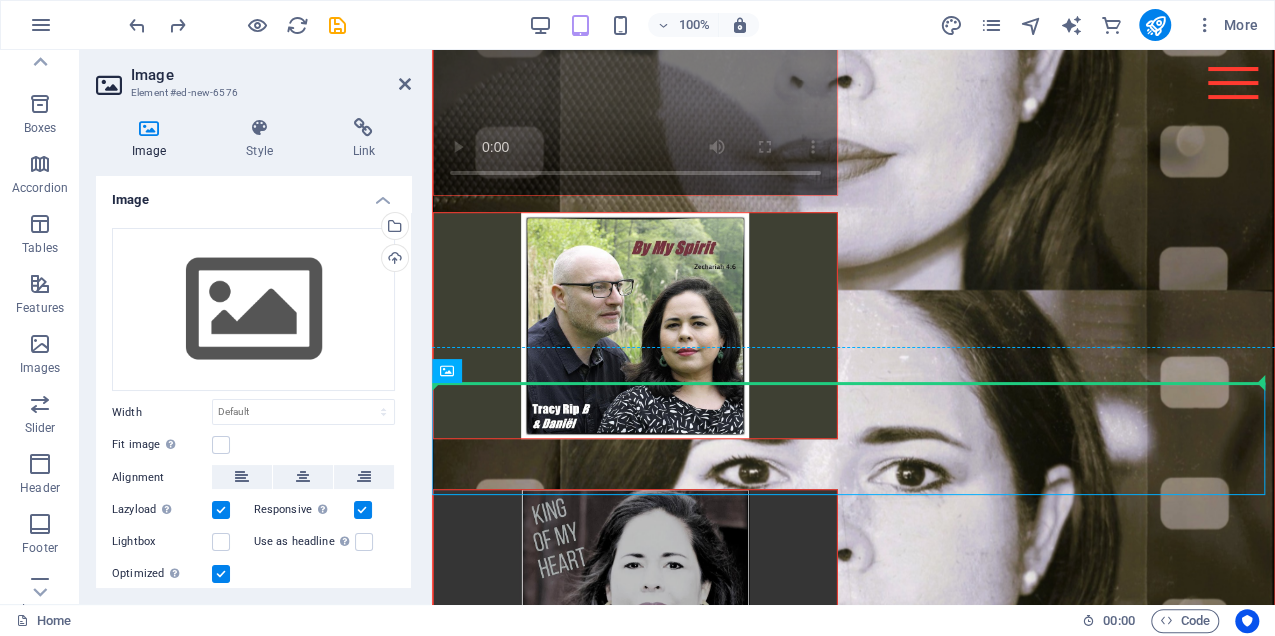 drag, startPoint x: 922, startPoint y: 422, endPoint x: 973, endPoint y: 236, distance: 192.86523 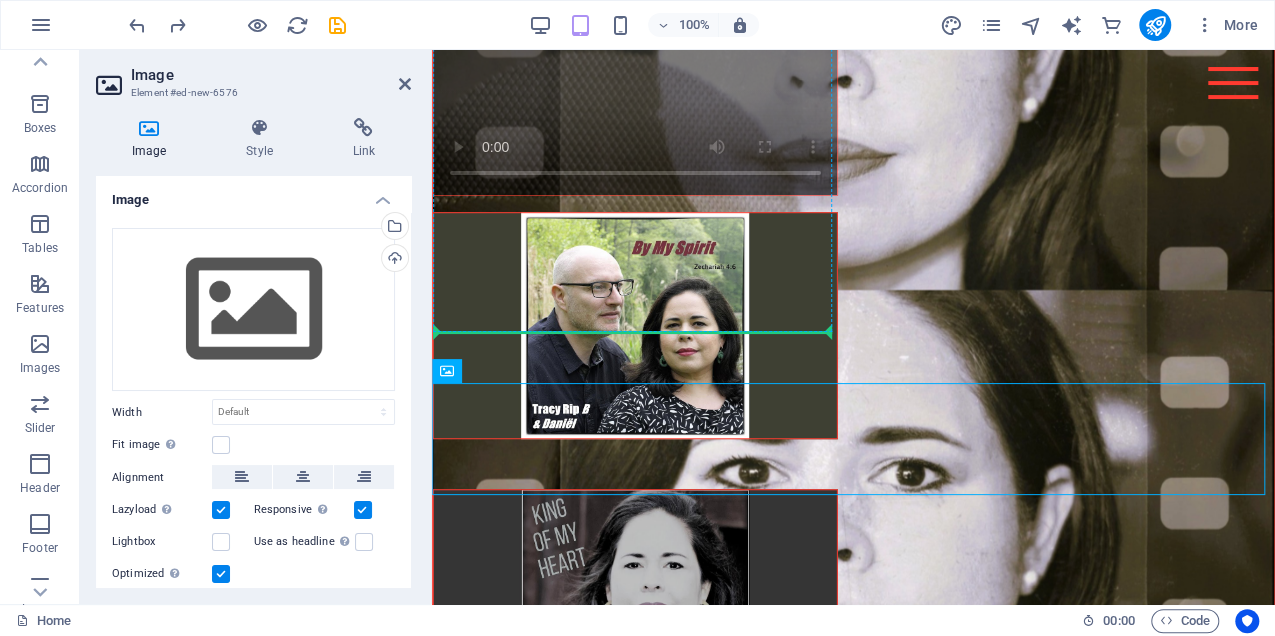 drag, startPoint x: 891, startPoint y: 422, endPoint x: 898, endPoint y: 369, distance: 53.460266 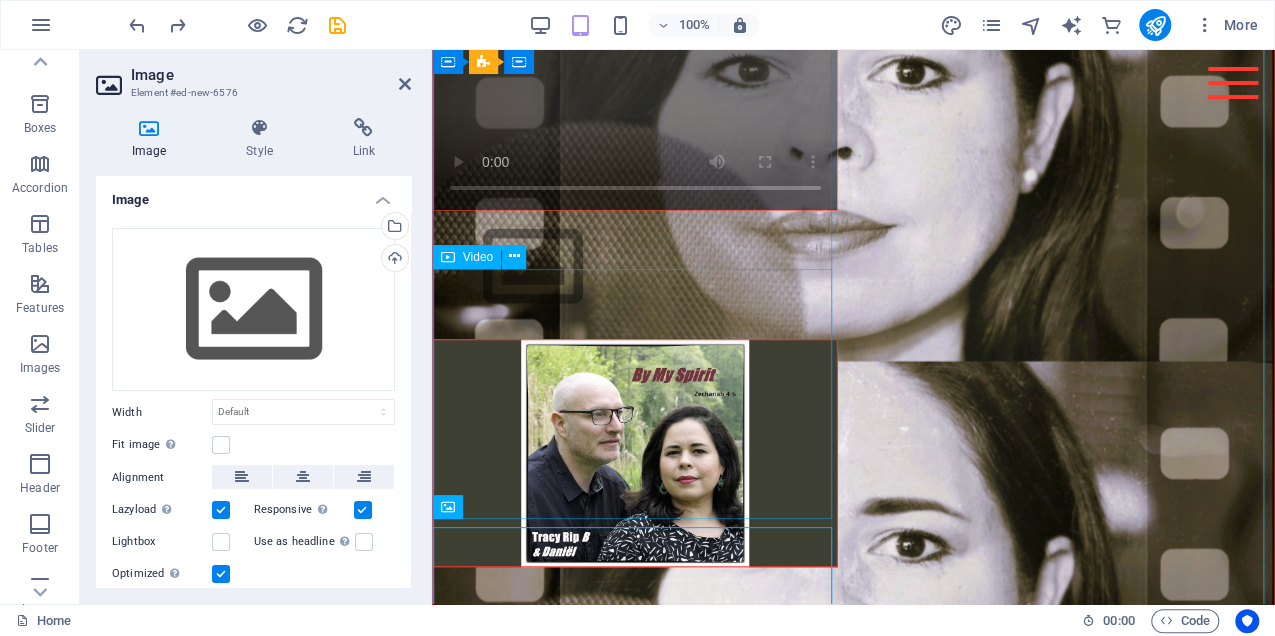 scroll, scrollTop: 3474, scrollLeft: 0, axis: vertical 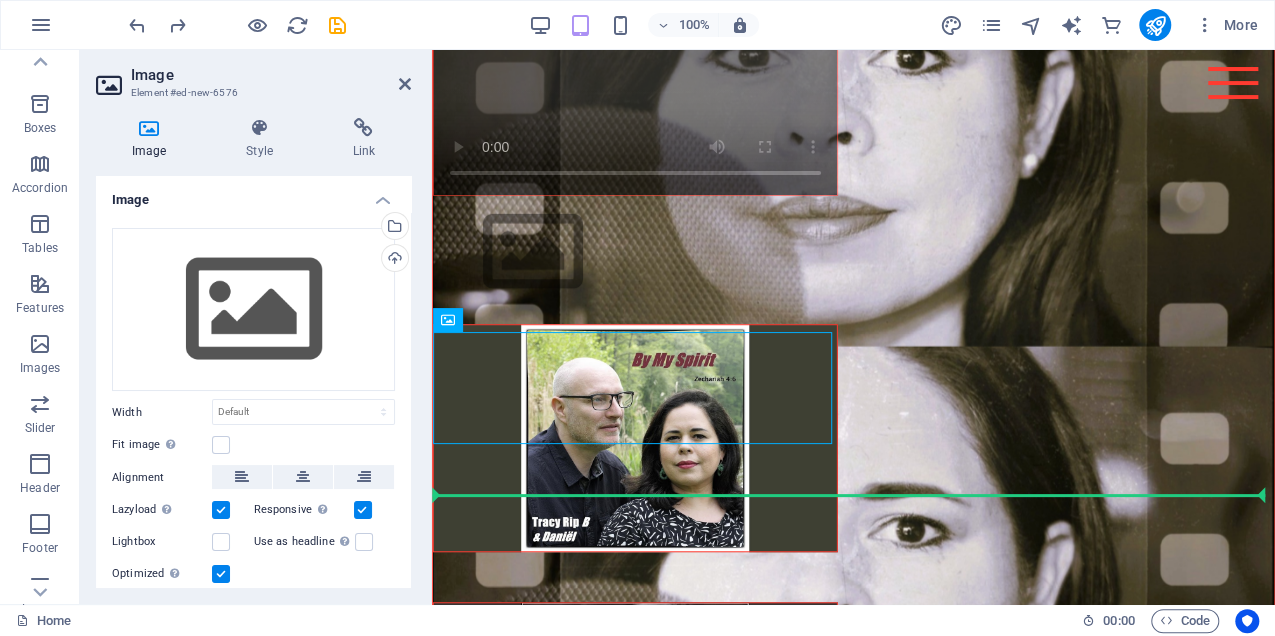 drag, startPoint x: 919, startPoint y: 368, endPoint x: 483, endPoint y: 454, distance: 444.40073 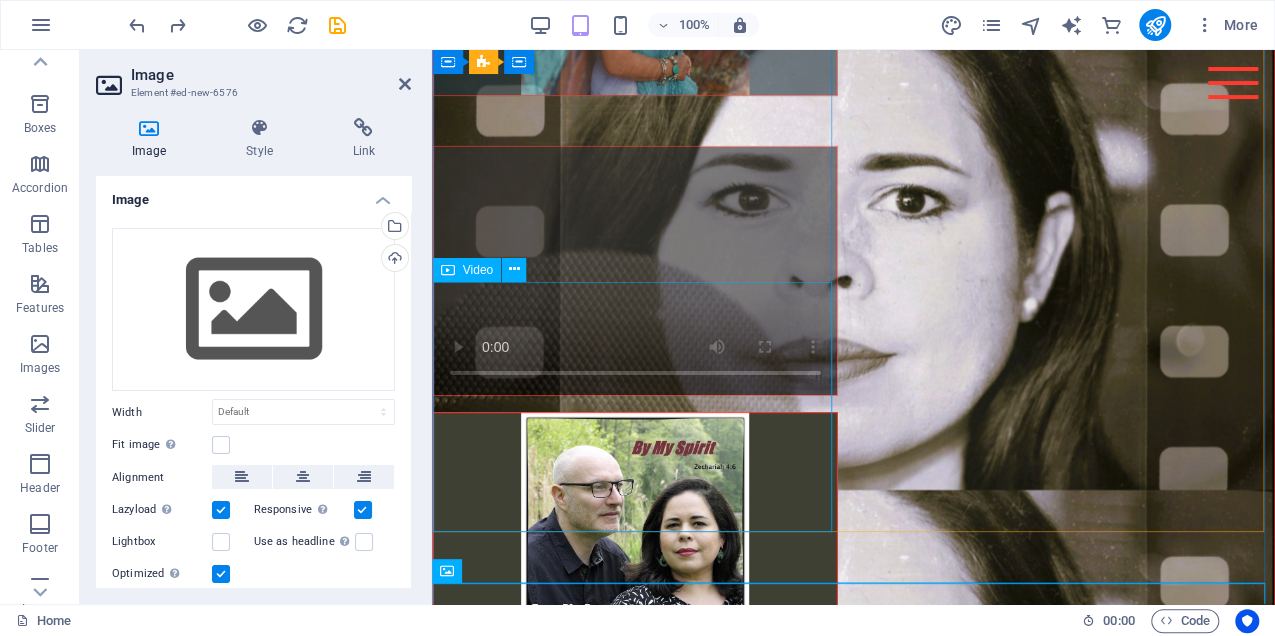 scroll, scrollTop: 3674, scrollLeft: 0, axis: vertical 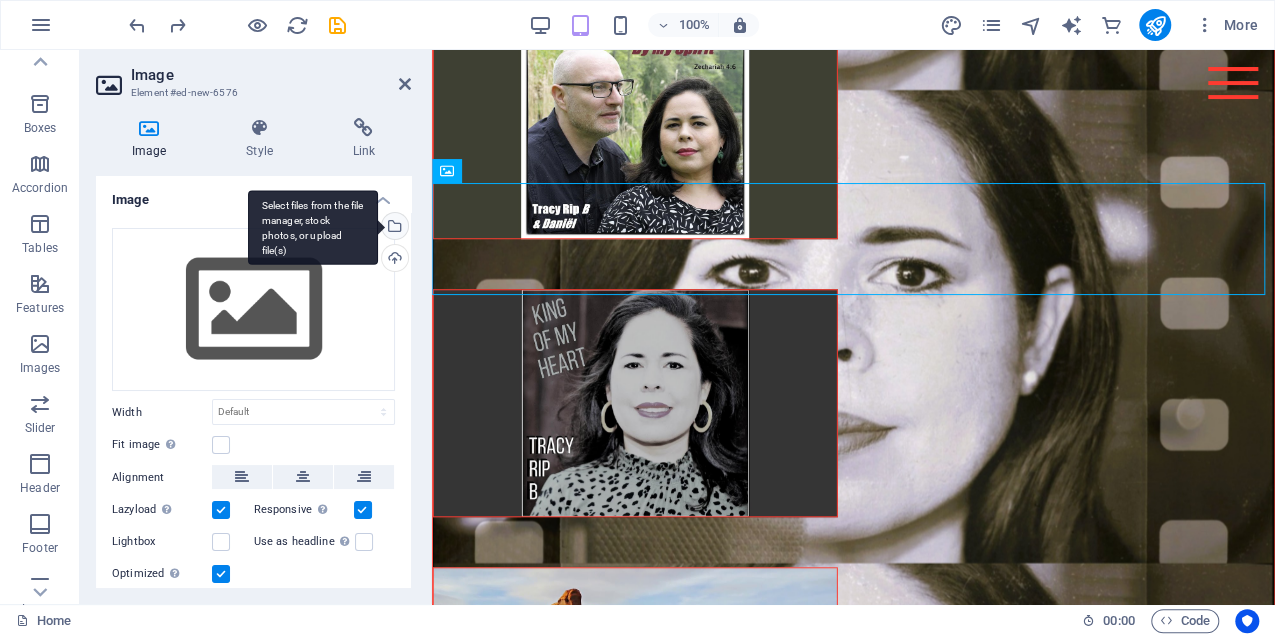 click on "Select files from the file manager, stock photos, or upload file(s)" at bounding box center [313, 227] 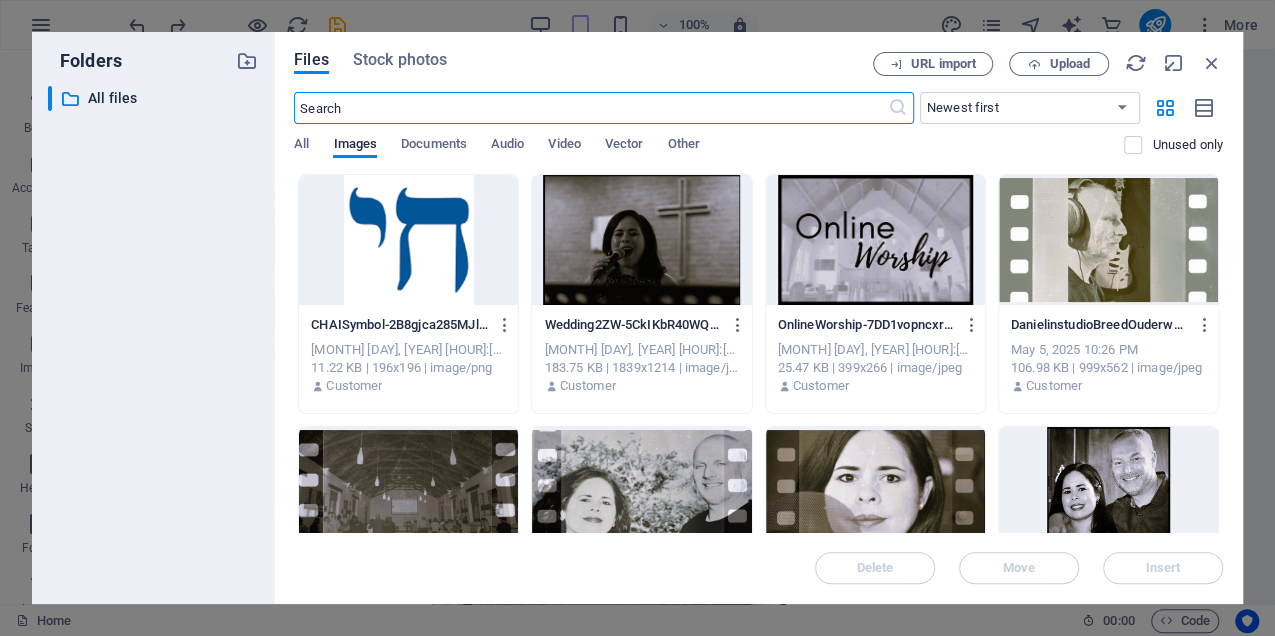 scroll, scrollTop: 5518, scrollLeft: 0, axis: vertical 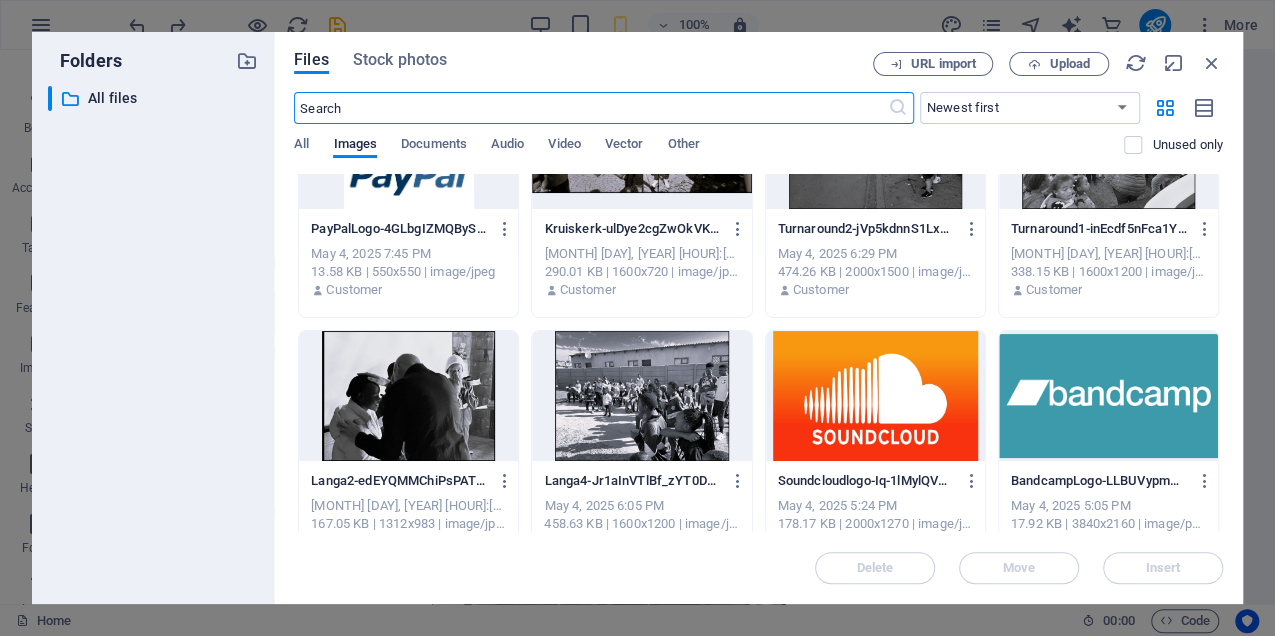 click at bounding box center (1108, 396) 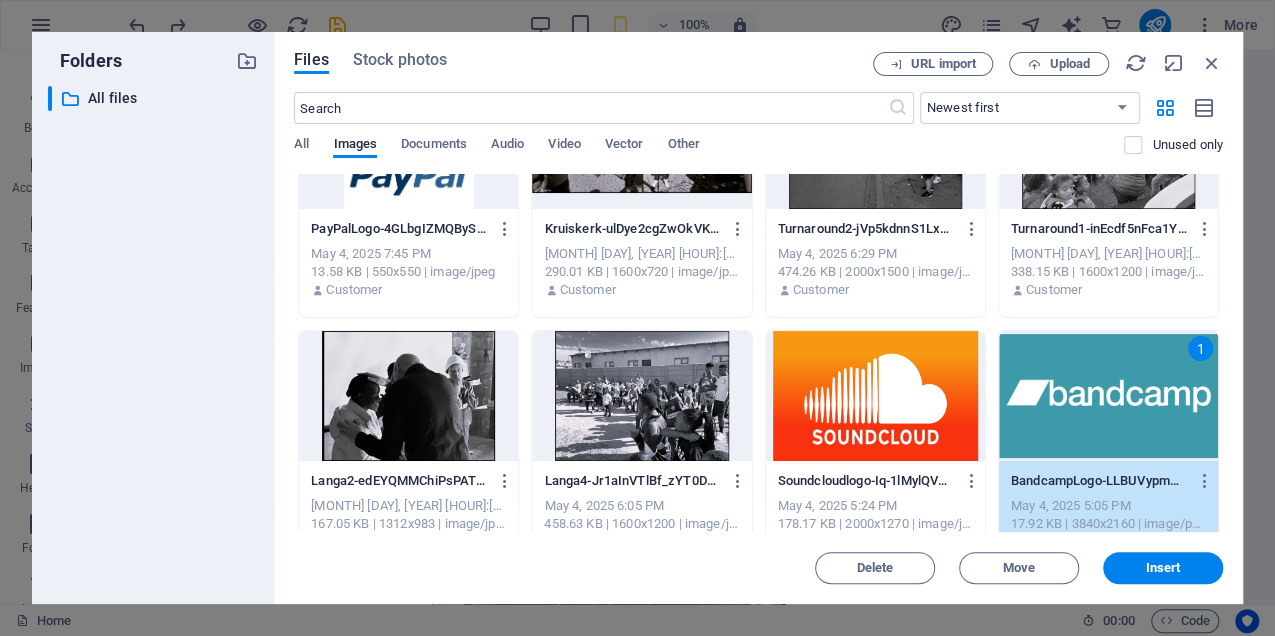 click on "1" at bounding box center (1108, 396) 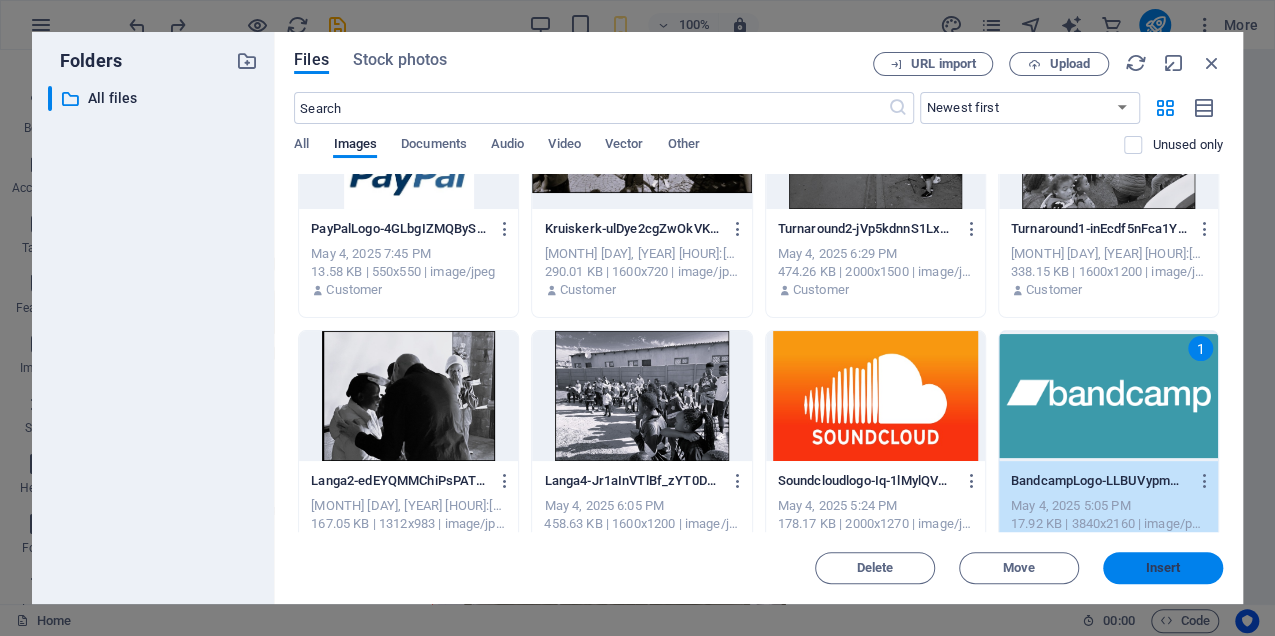 click on "Insert" at bounding box center [1163, 568] 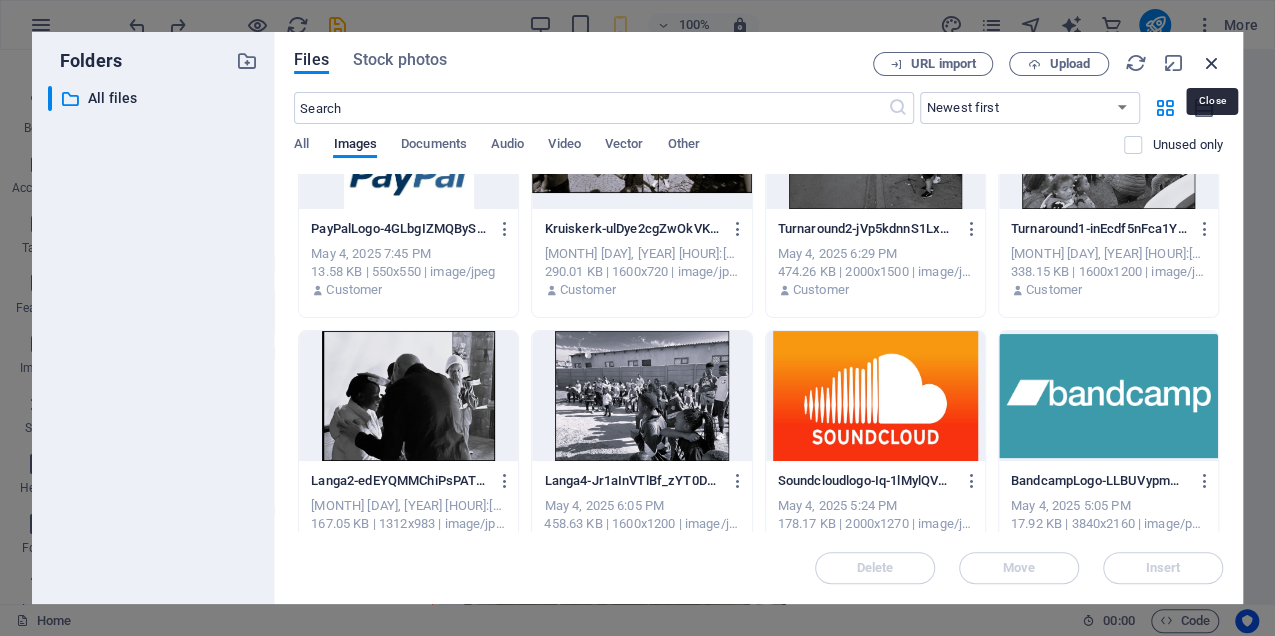 click at bounding box center [1212, 63] 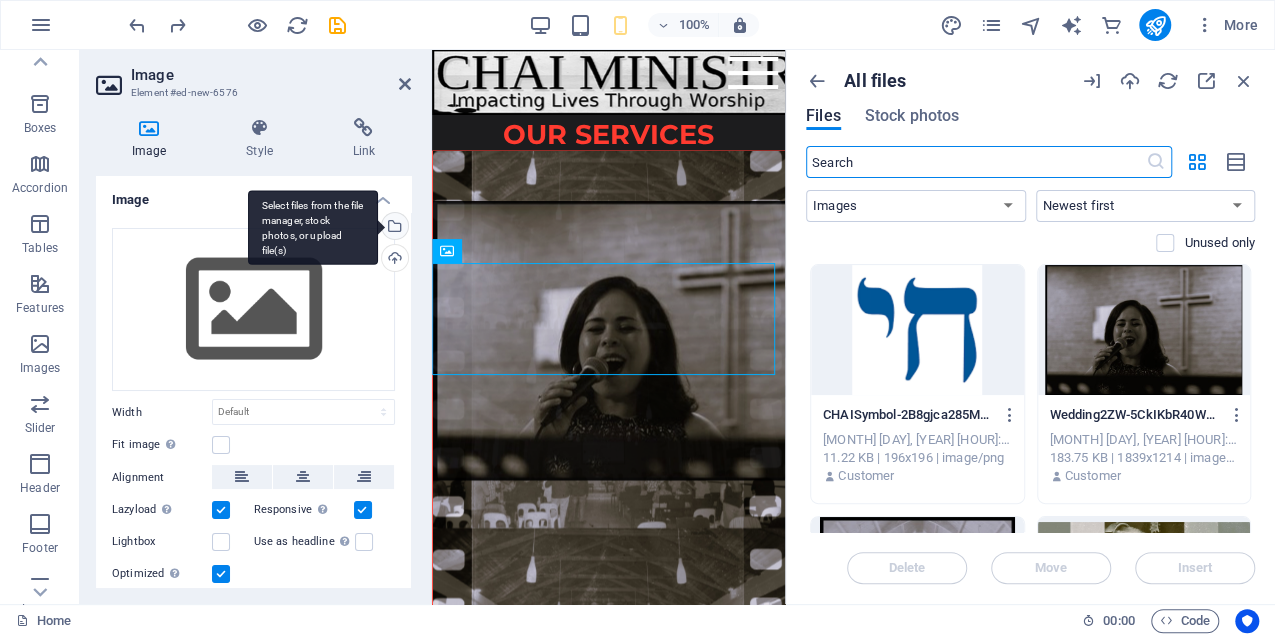 click on "Select files from the file manager, stock photos, or upload file(s)" at bounding box center [313, 227] 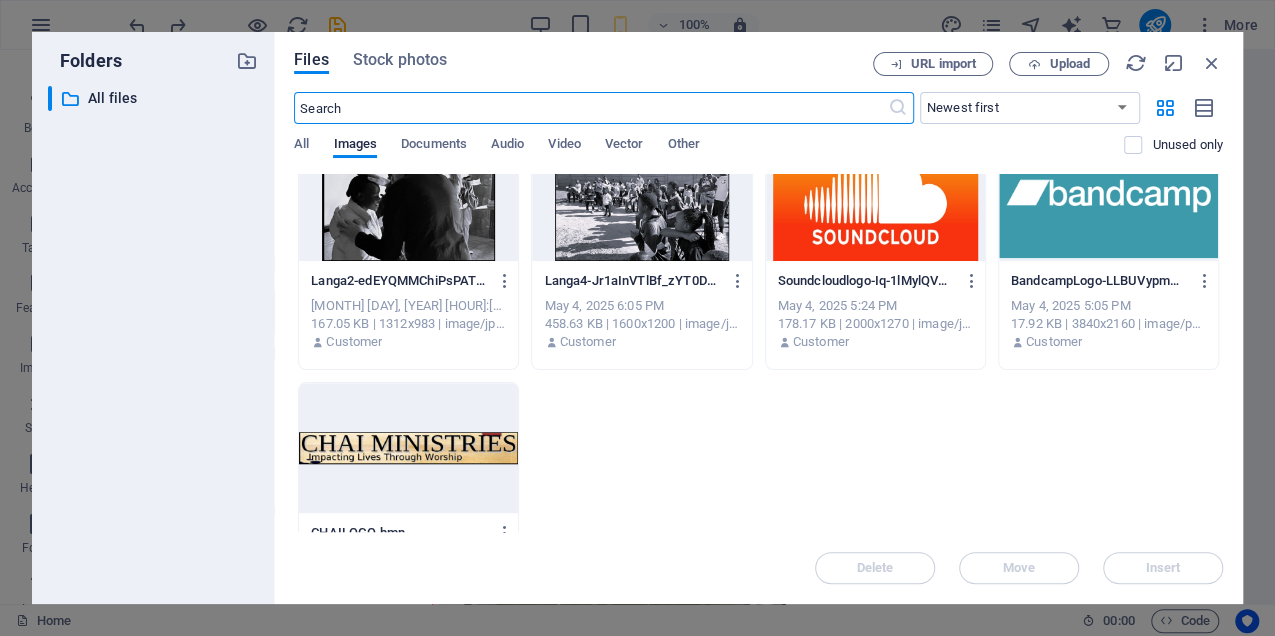 scroll, scrollTop: 600, scrollLeft: 0, axis: vertical 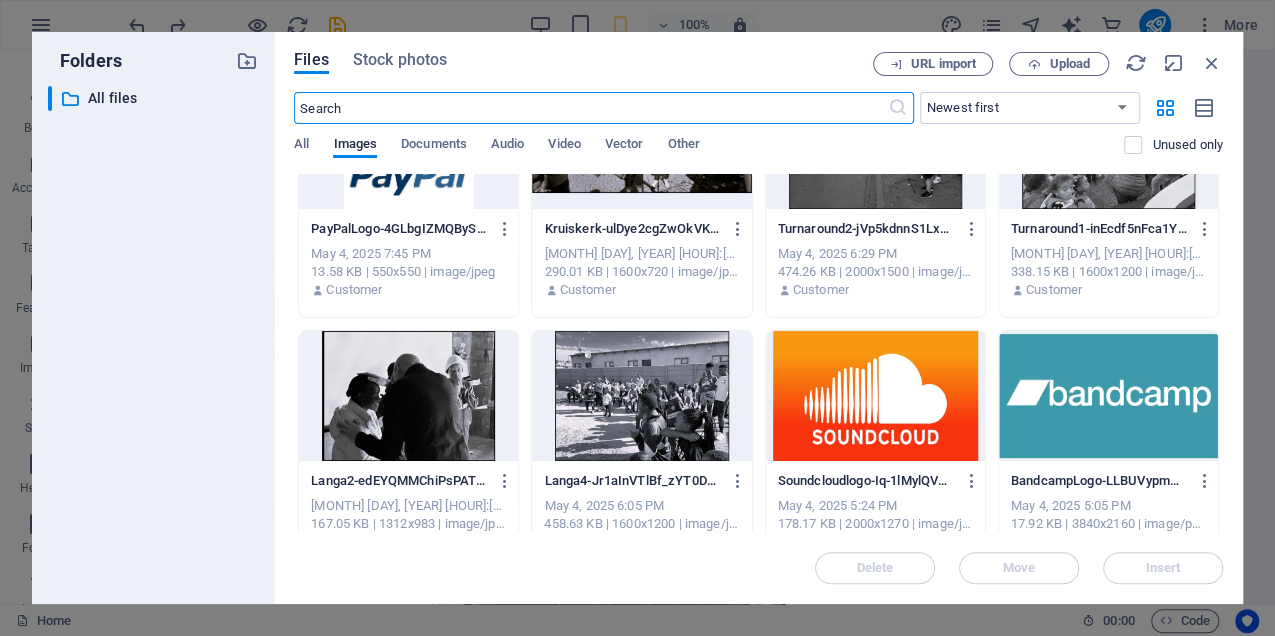 click at bounding box center (1108, 396) 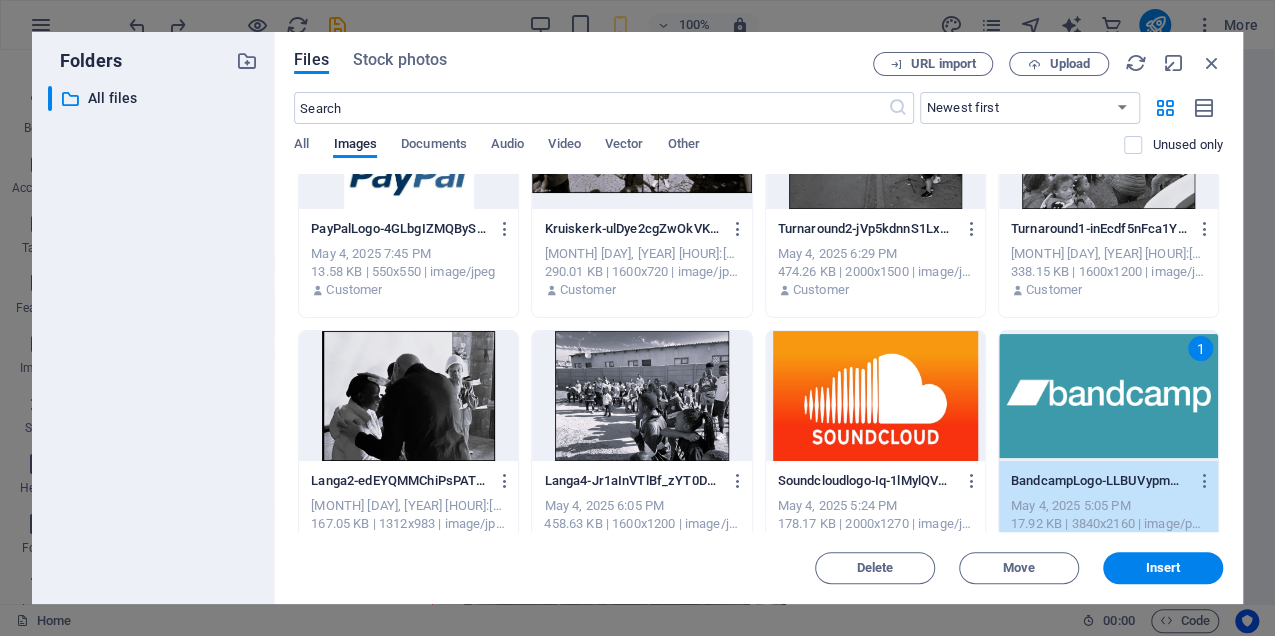 click on "1" at bounding box center (1108, 396) 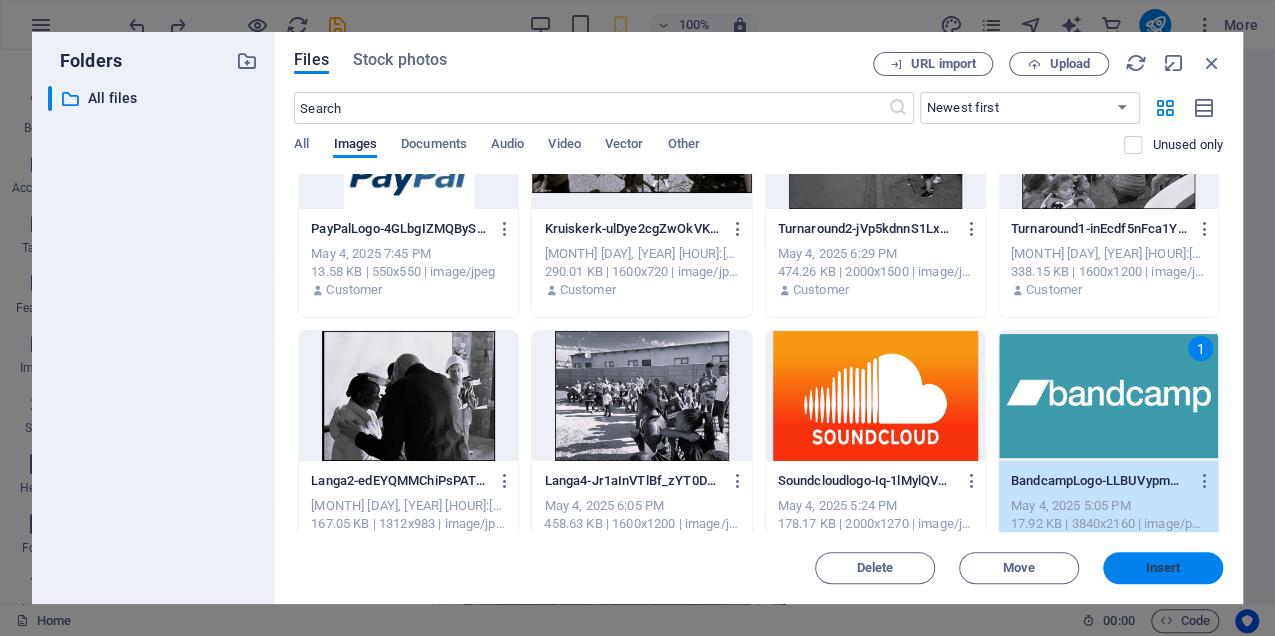 click on "Insert" at bounding box center [1163, 568] 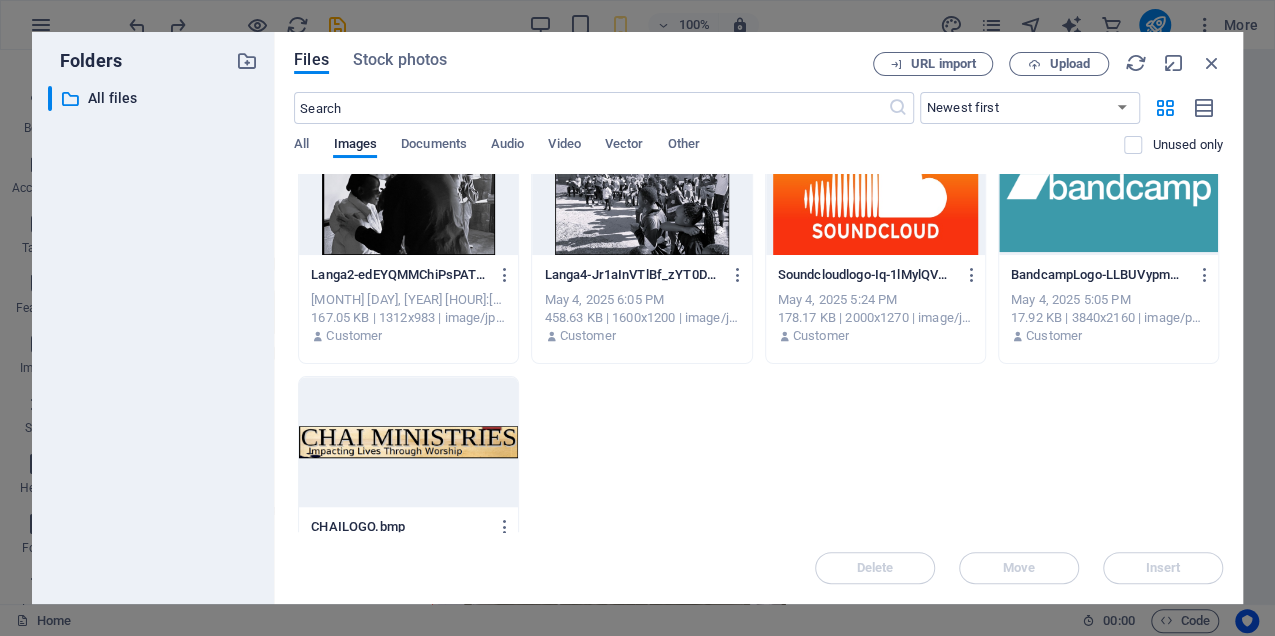 scroll, scrollTop: 890, scrollLeft: 0, axis: vertical 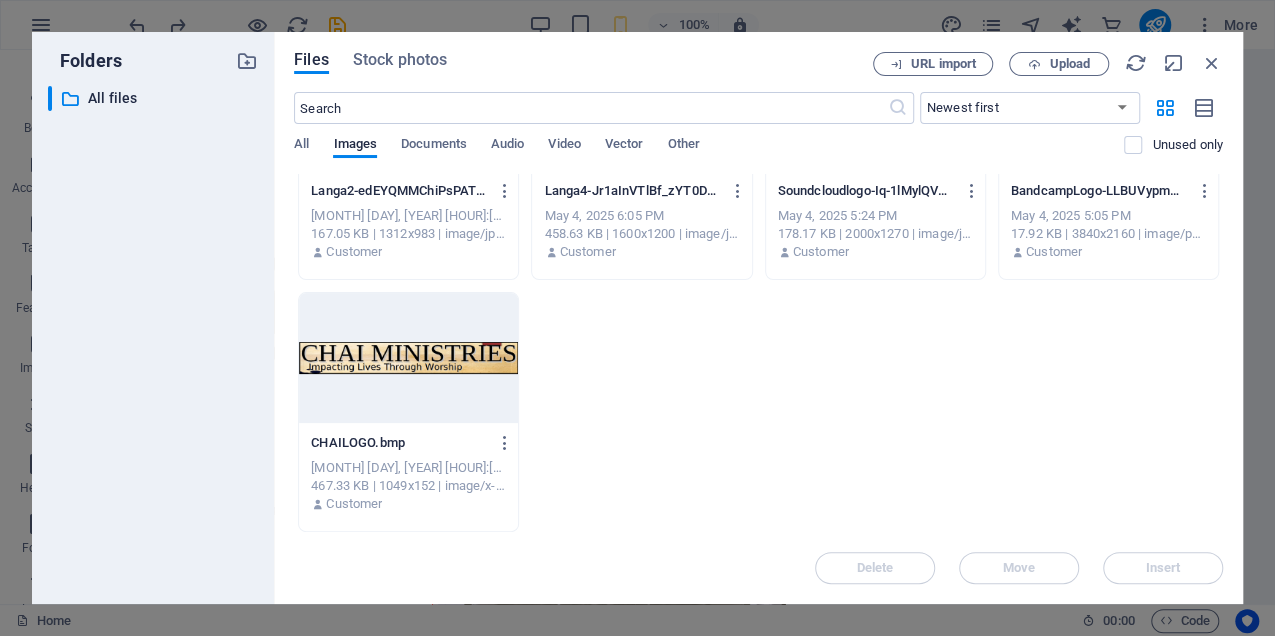 drag, startPoint x: 801, startPoint y: 105, endPoint x: 825, endPoint y: 134, distance: 37.64306 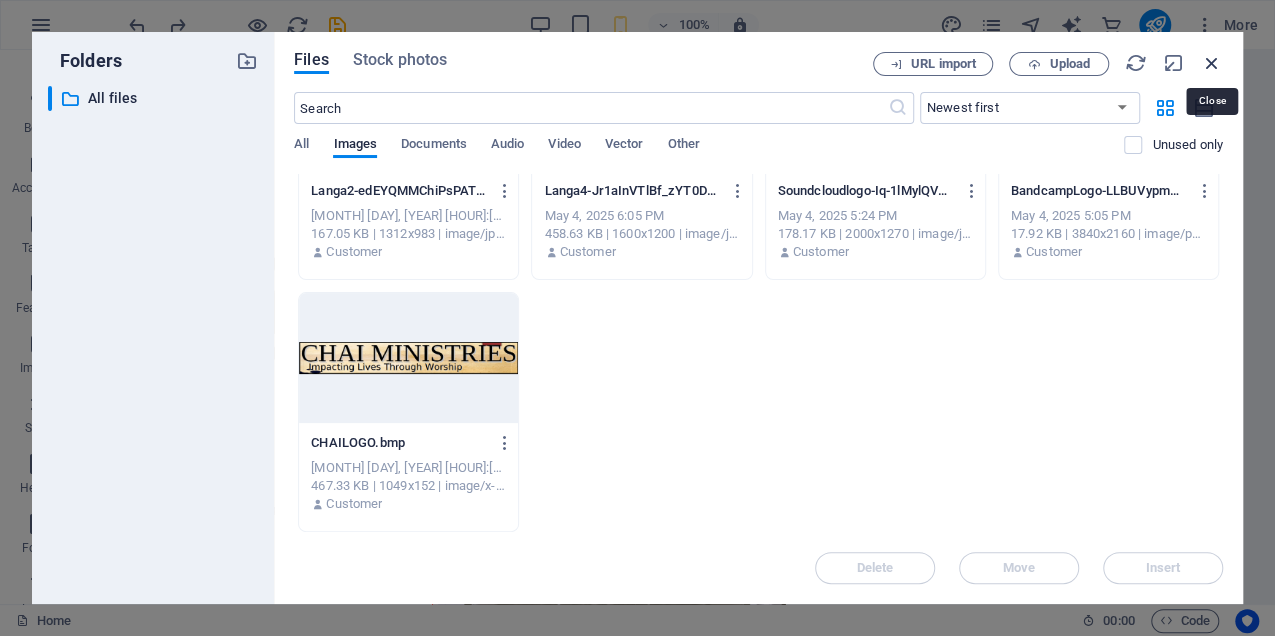 click at bounding box center [1212, 63] 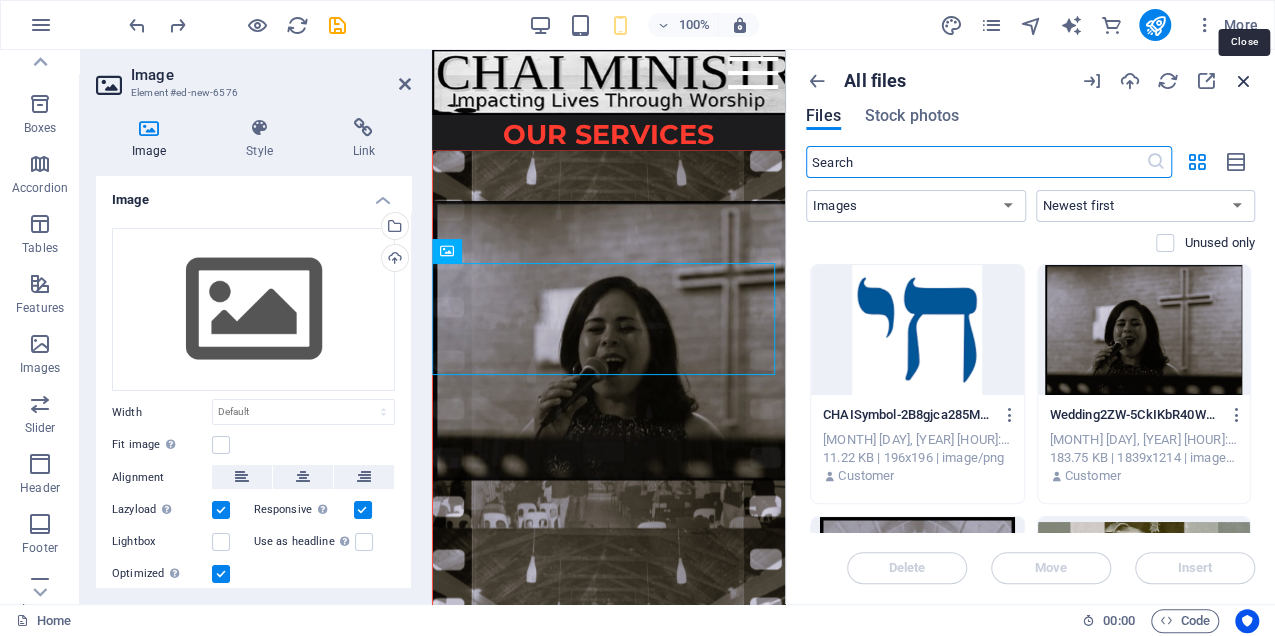 click at bounding box center [1244, 81] 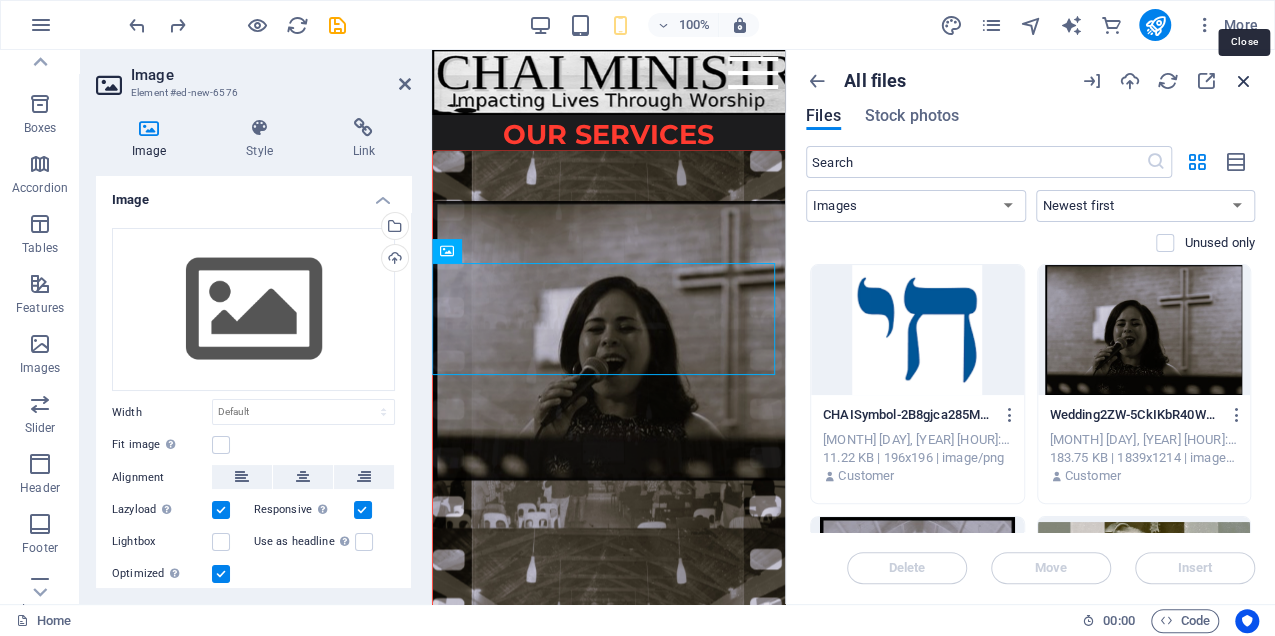 click at bounding box center [1244, 81] 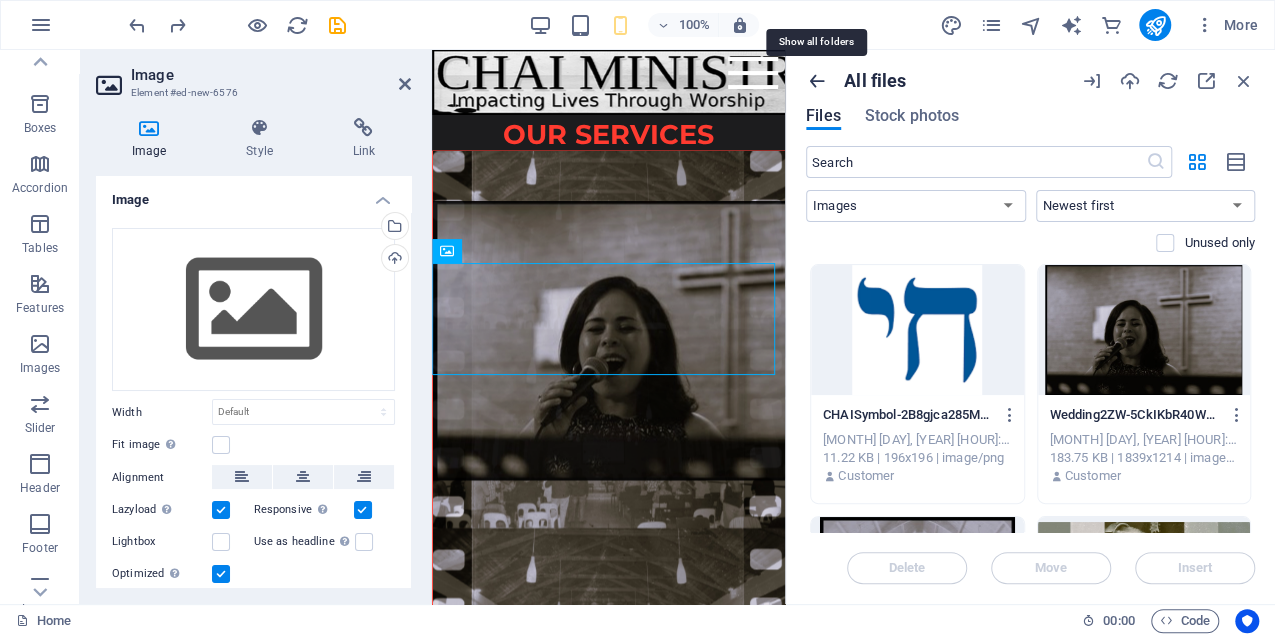 click at bounding box center (817, 81) 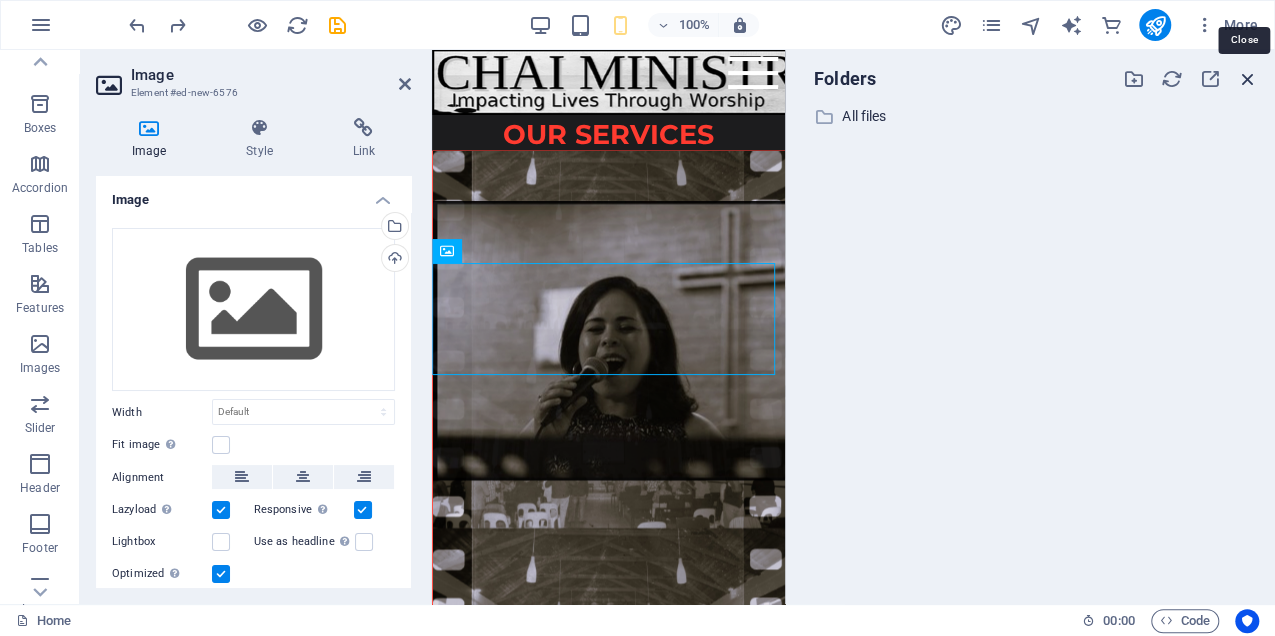 click at bounding box center [1248, 79] 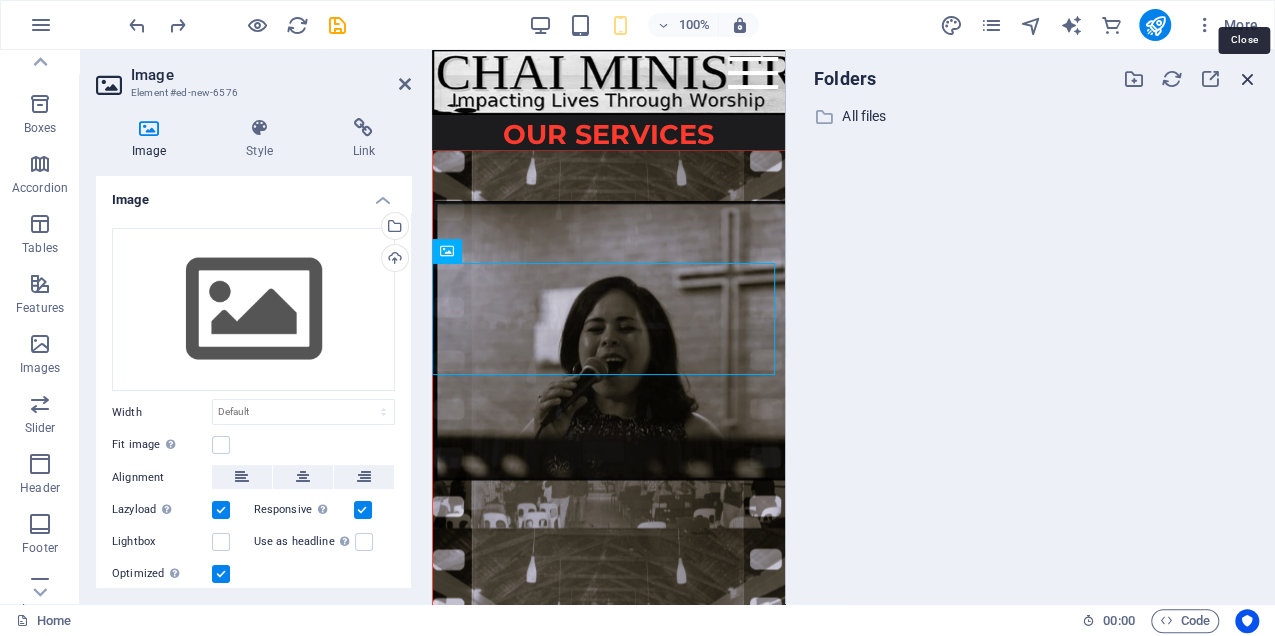 click at bounding box center (1248, 79) 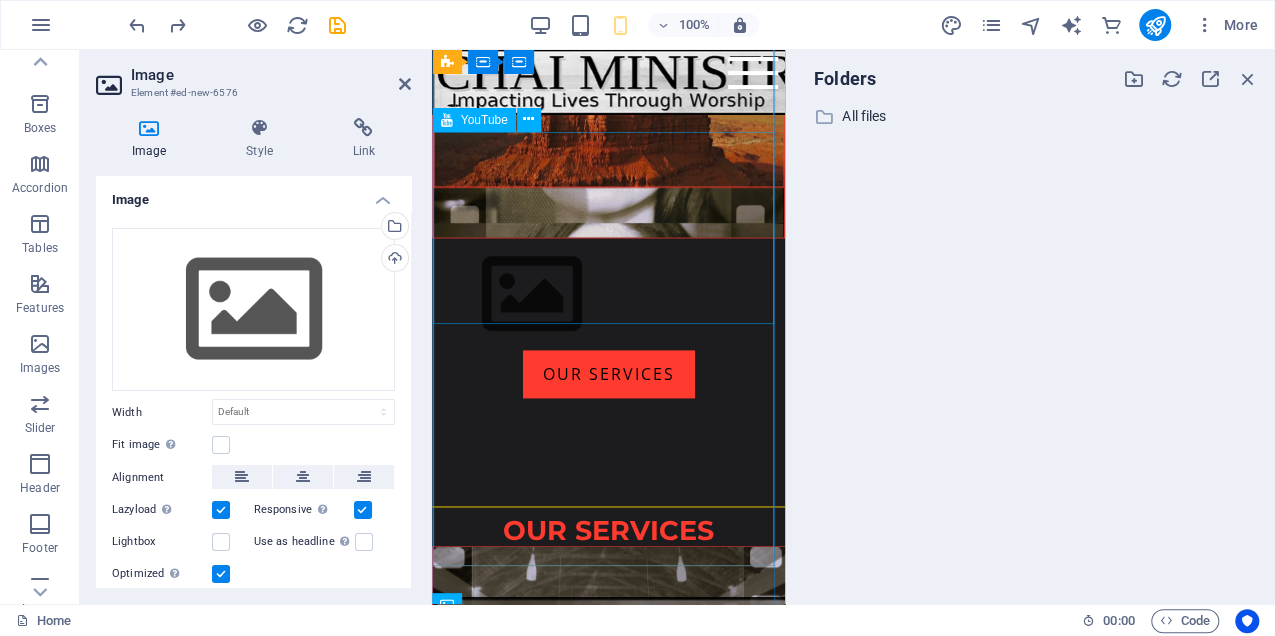 scroll, scrollTop: 5118, scrollLeft: 0, axis: vertical 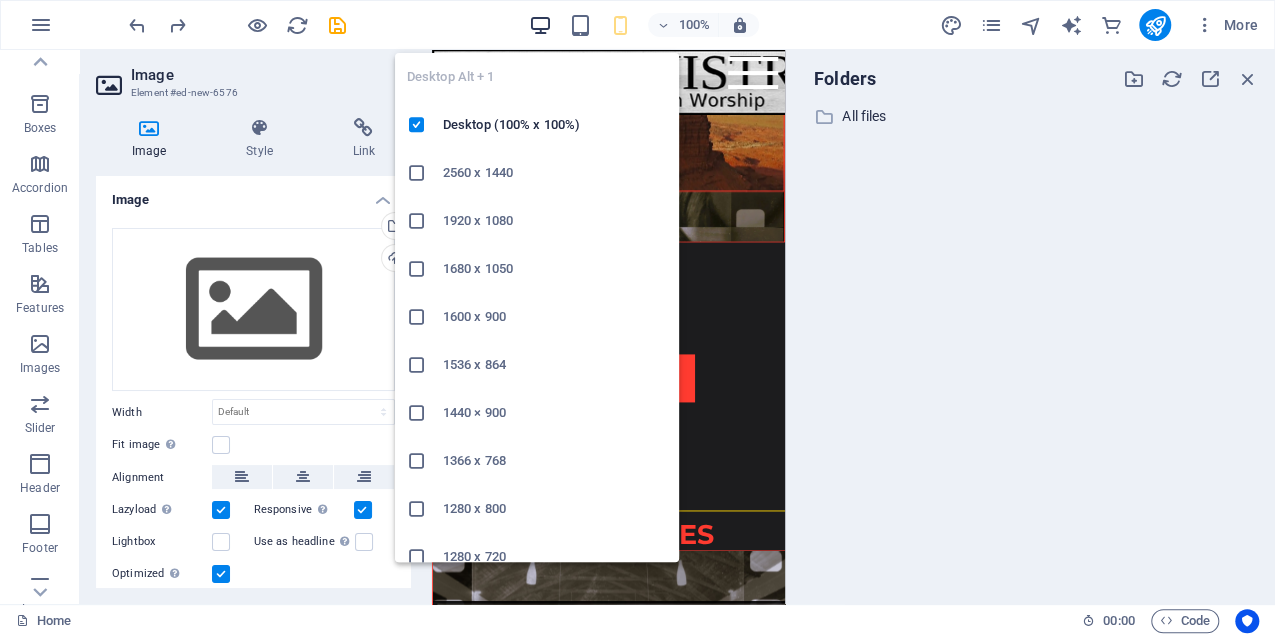 click at bounding box center (540, 25) 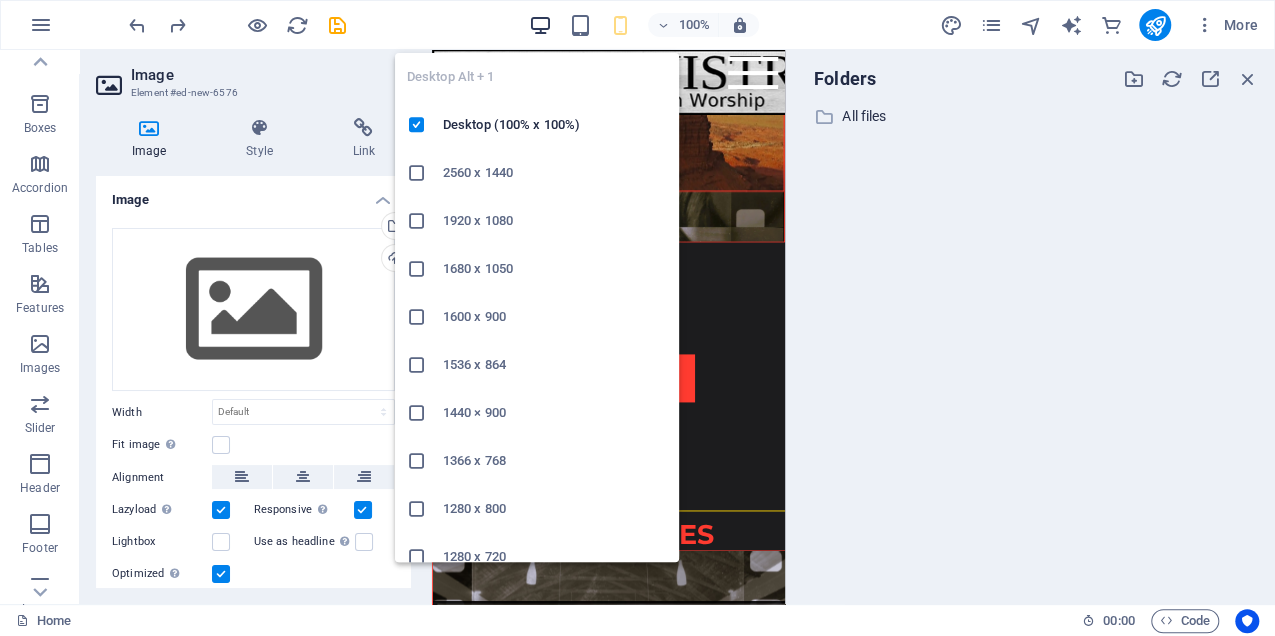 click at bounding box center (540, 25) 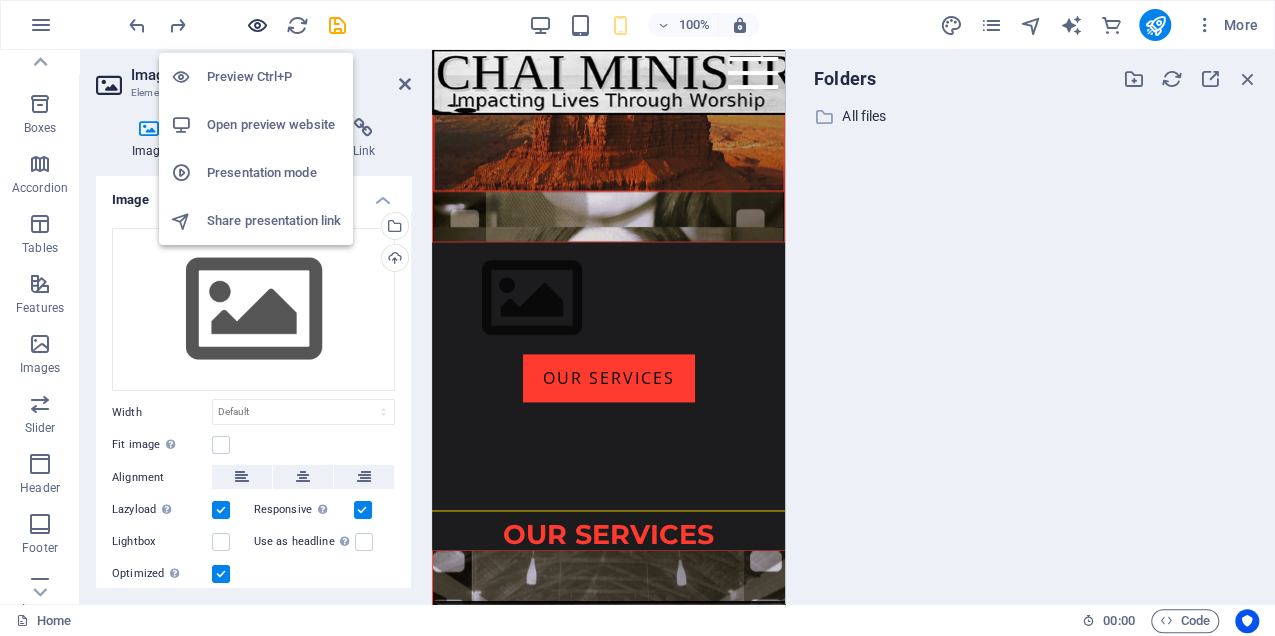 click at bounding box center (257, 25) 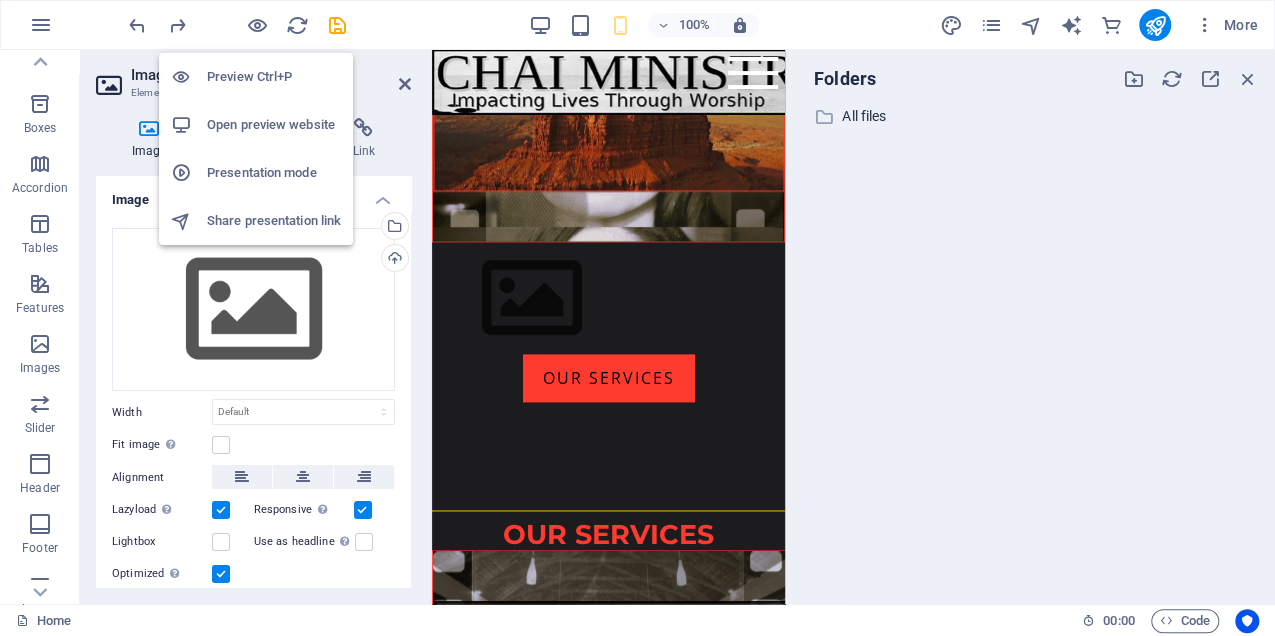 click on "Preview Ctrl+P" at bounding box center [274, 77] 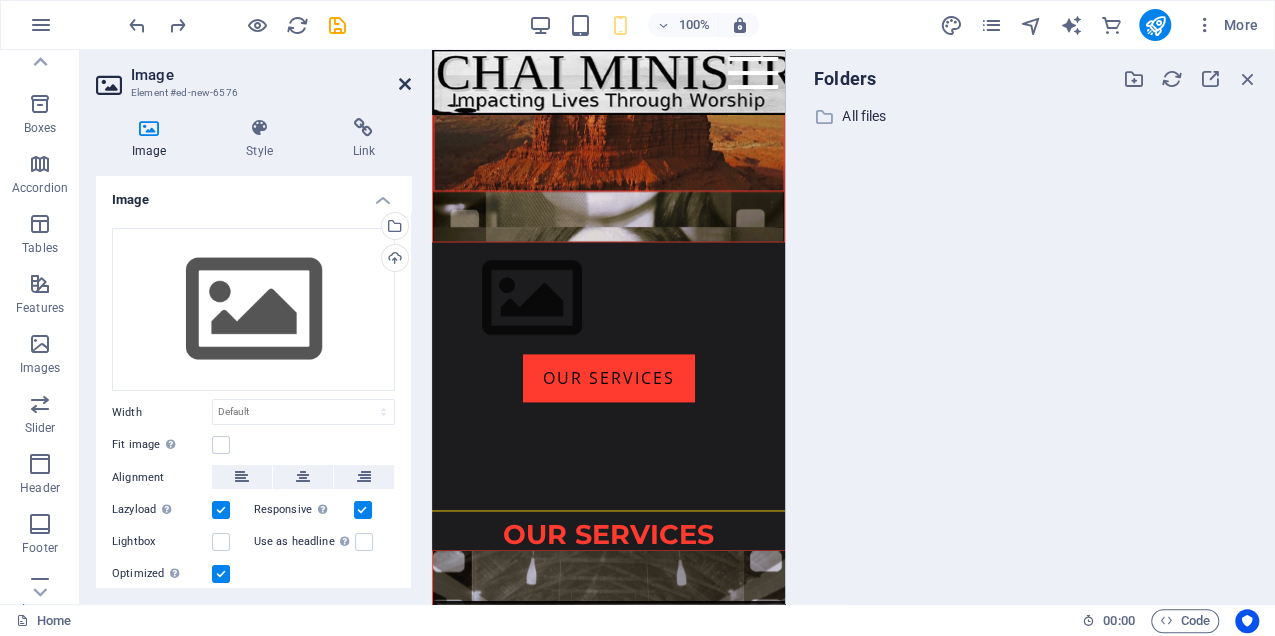 click at bounding box center [405, 84] 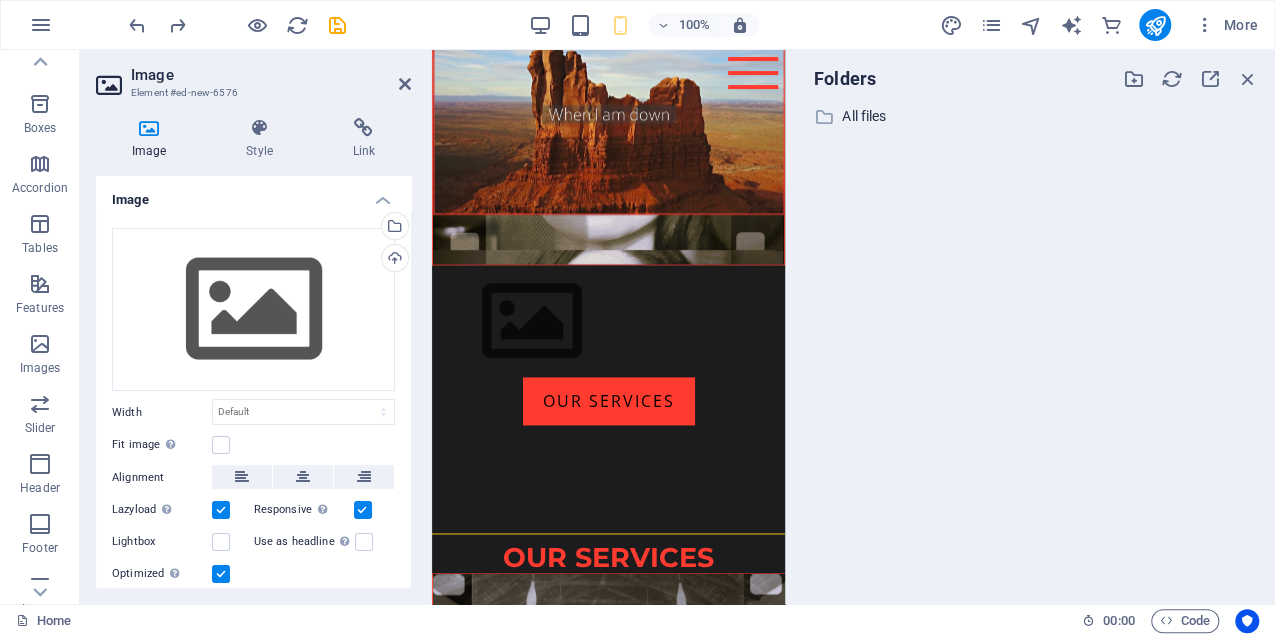 scroll, scrollTop: 3536, scrollLeft: 0, axis: vertical 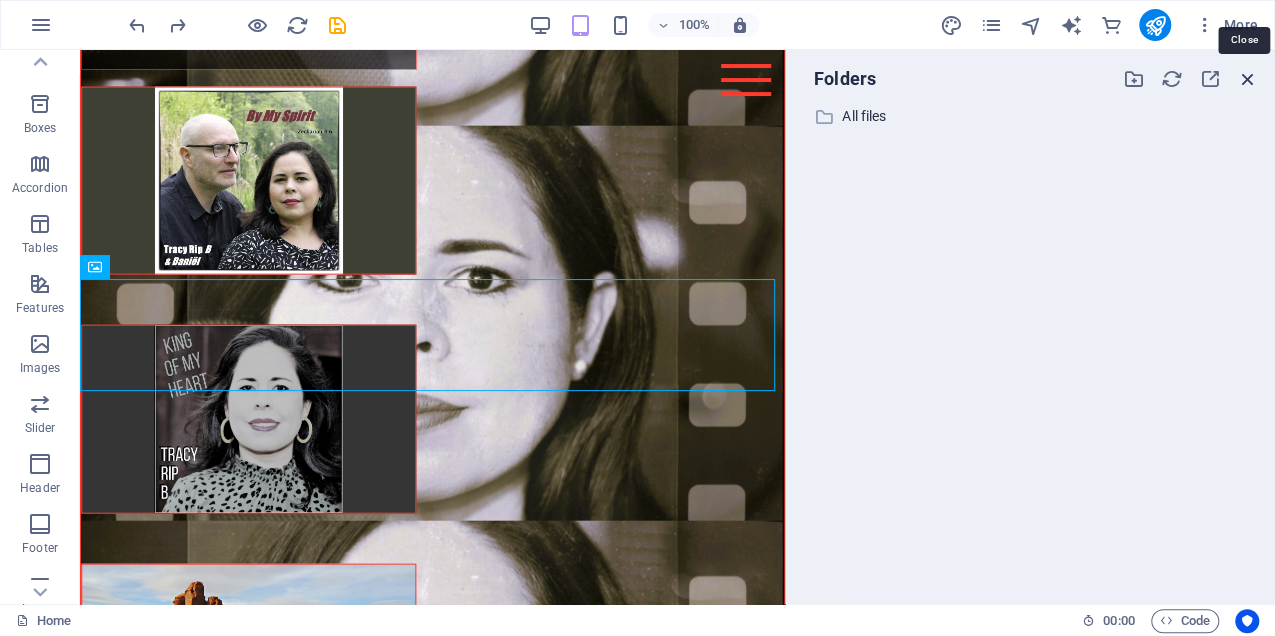 click at bounding box center (1248, 79) 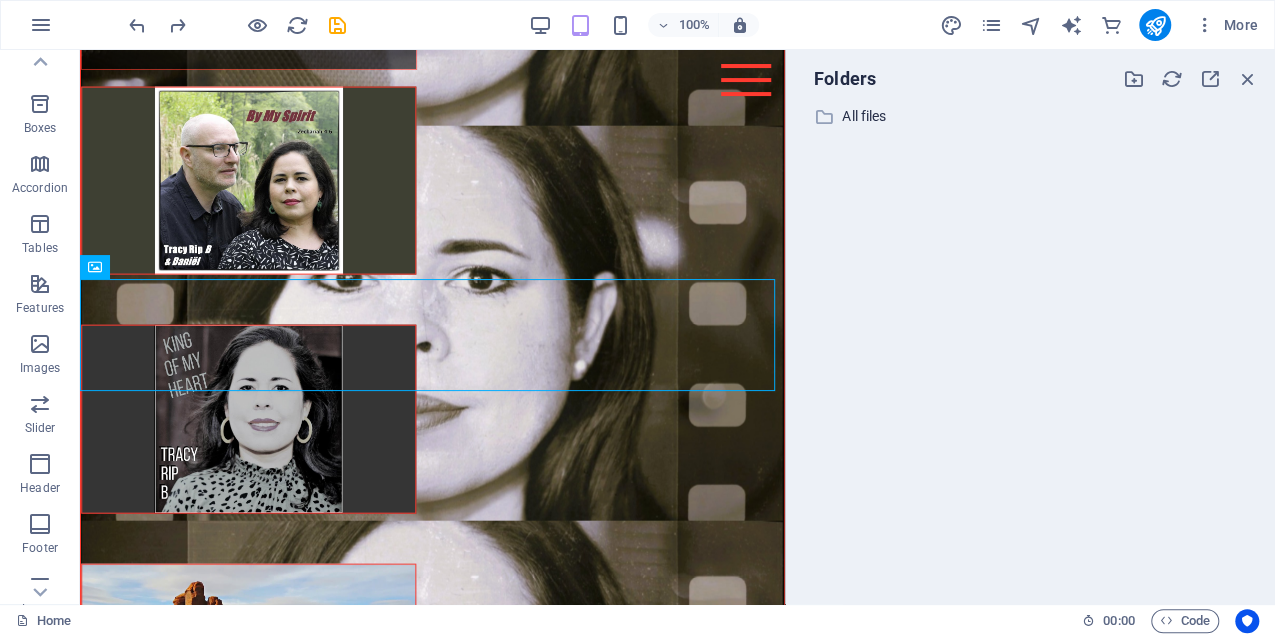 click on "Folders ​ All files All files" at bounding box center [1030, 327] 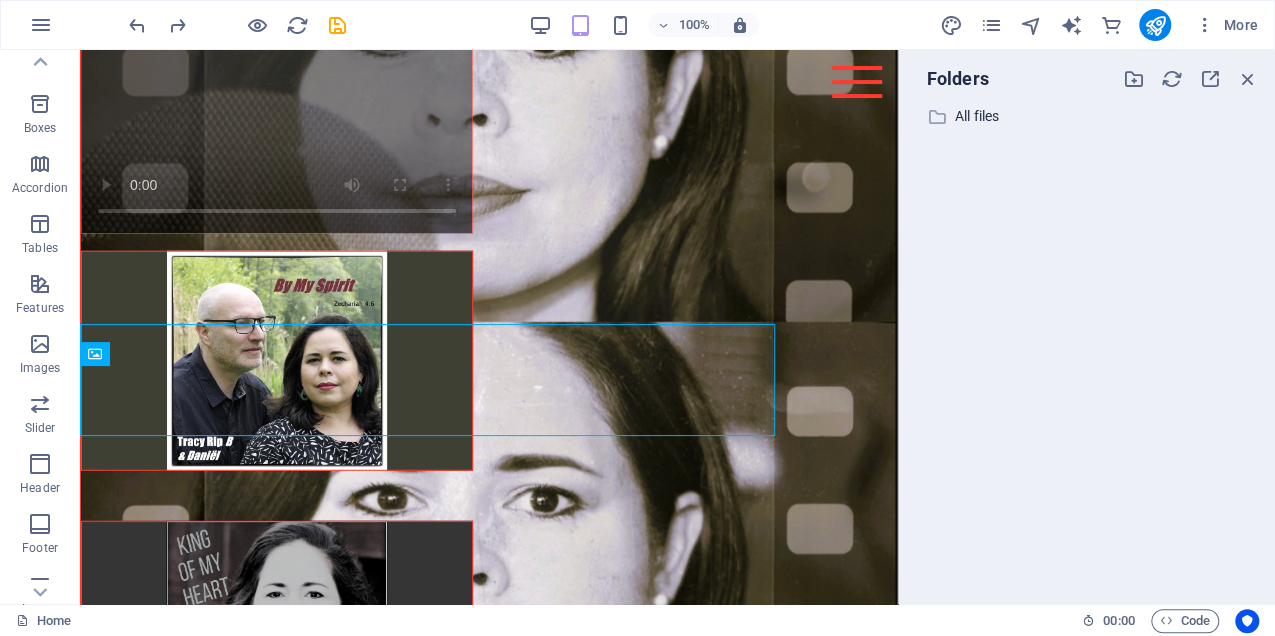 scroll, scrollTop: 3432, scrollLeft: 0, axis: vertical 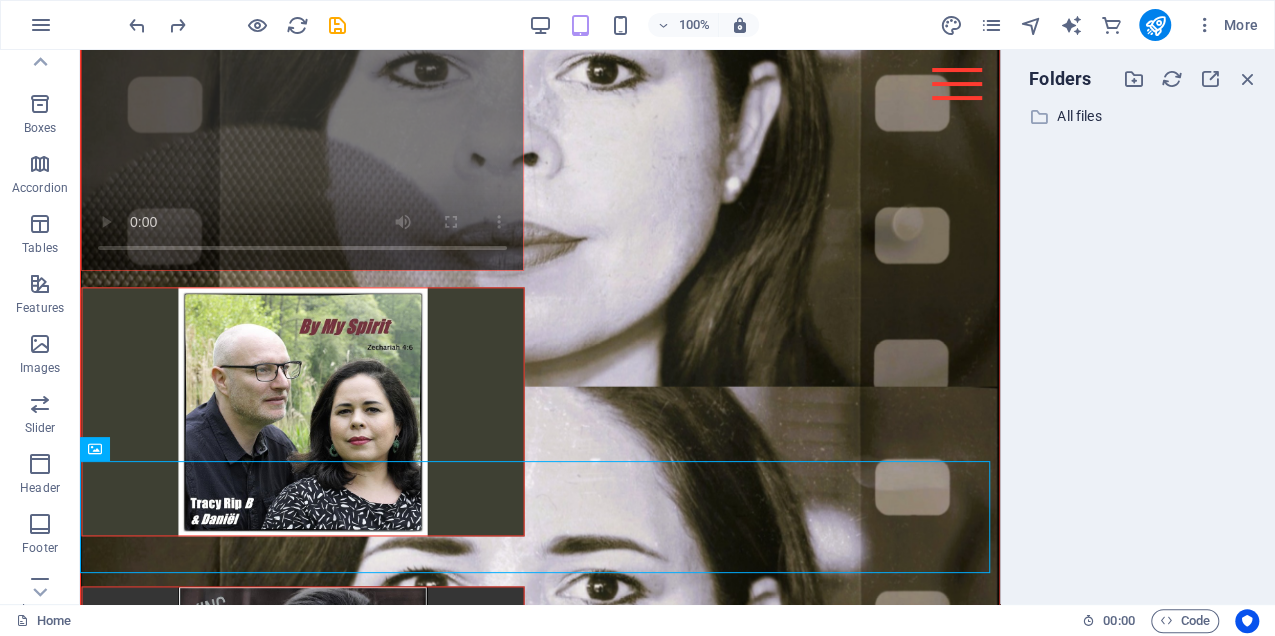 drag, startPoint x: 788, startPoint y: 333, endPoint x: 1212, endPoint y: 338, distance: 424.02948 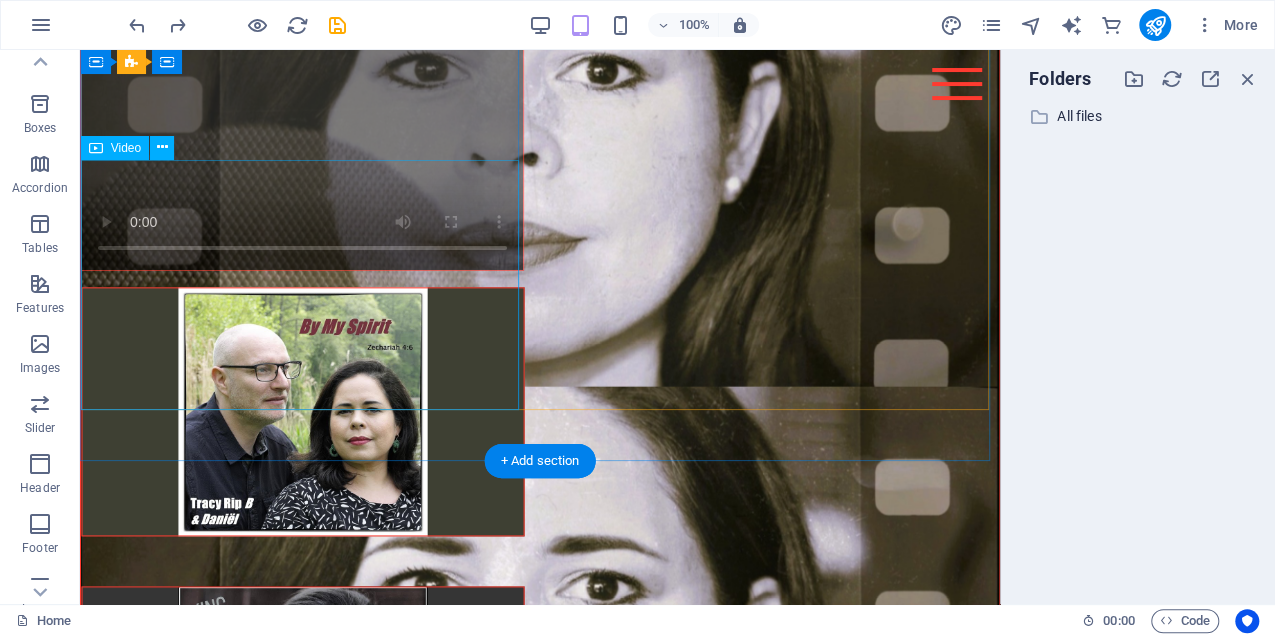 scroll, scrollTop: 3632, scrollLeft: 0, axis: vertical 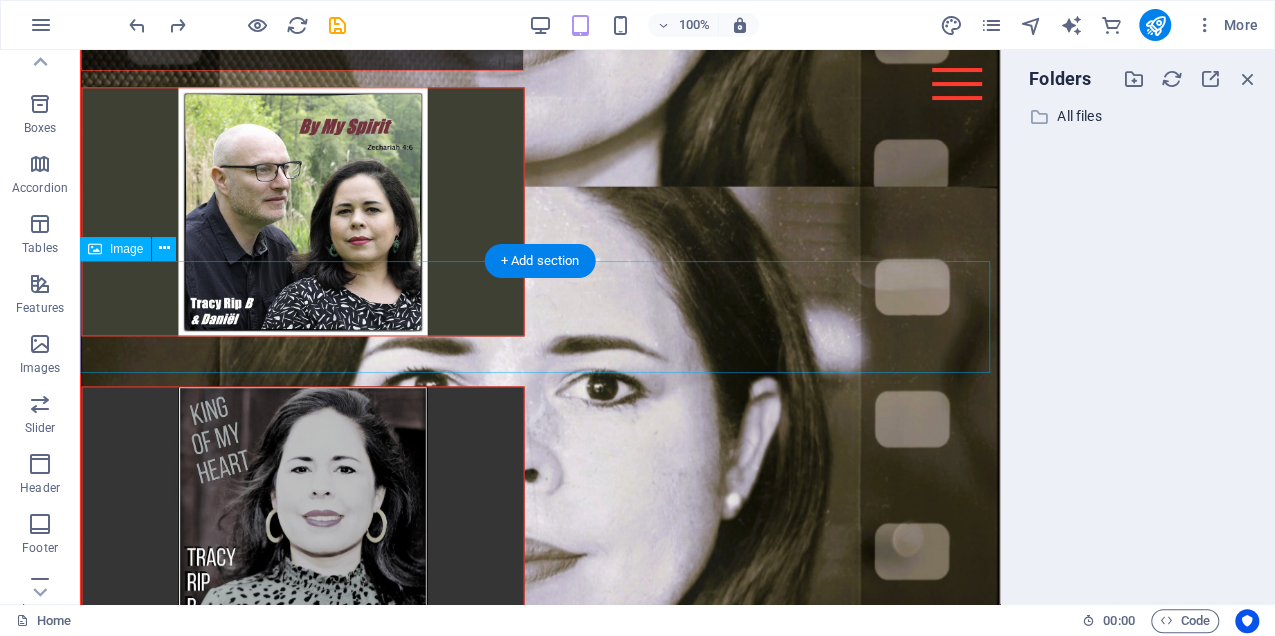 click at bounding box center [540, 1042] 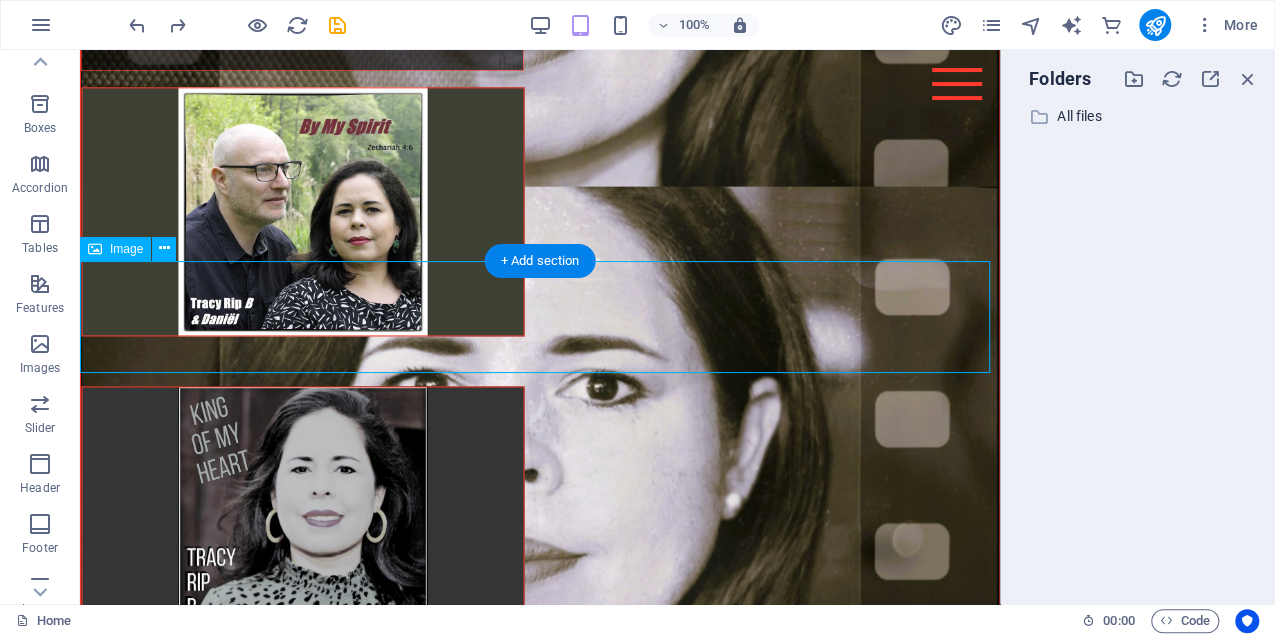 click at bounding box center (540, 1042) 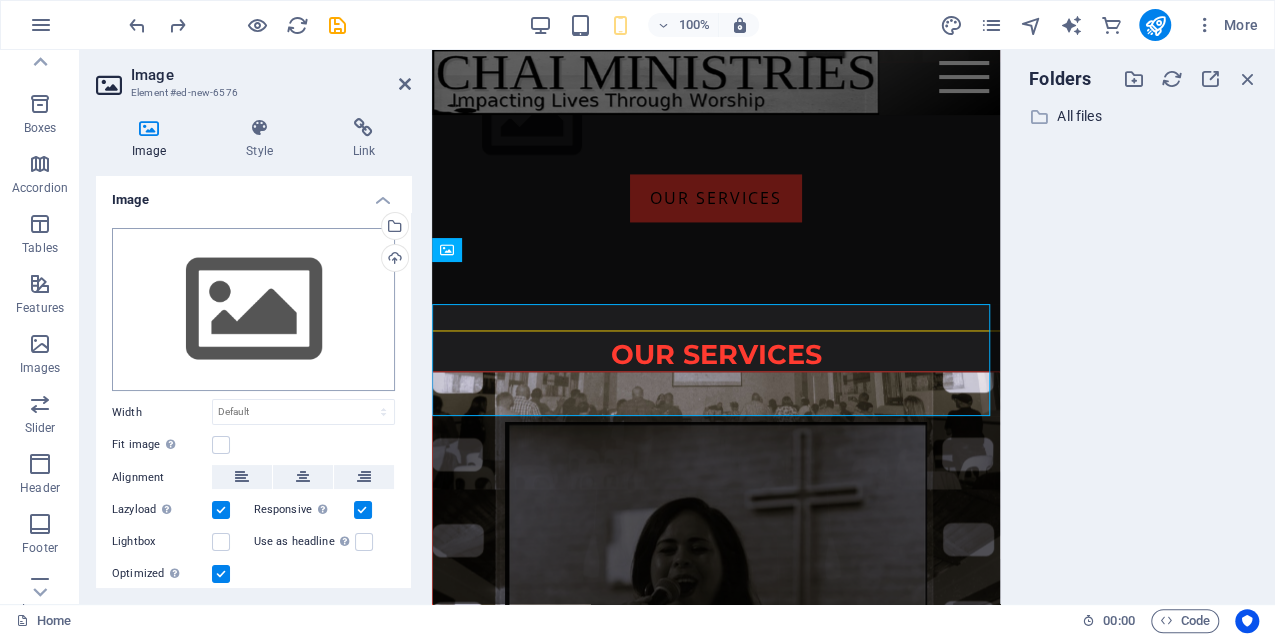 scroll, scrollTop: 5344, scrollLeft: 0, axis: vertical 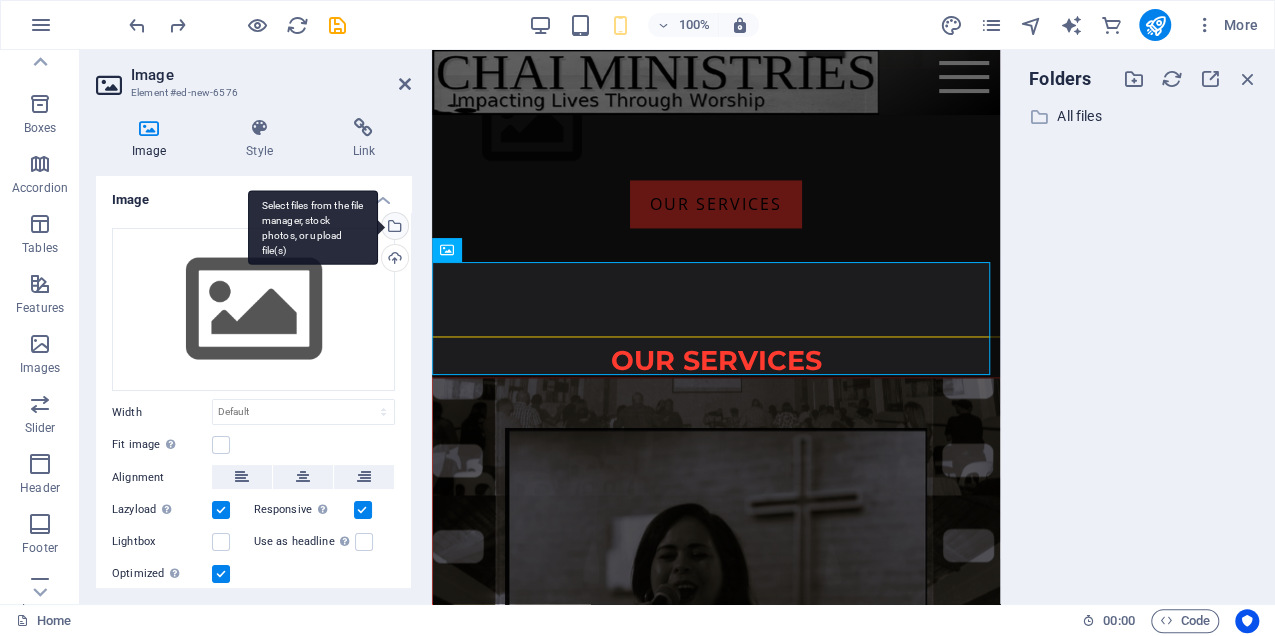 click on "Select files from the file manager, stock photos, or upload file(s)" at bounding box center [313, 227] 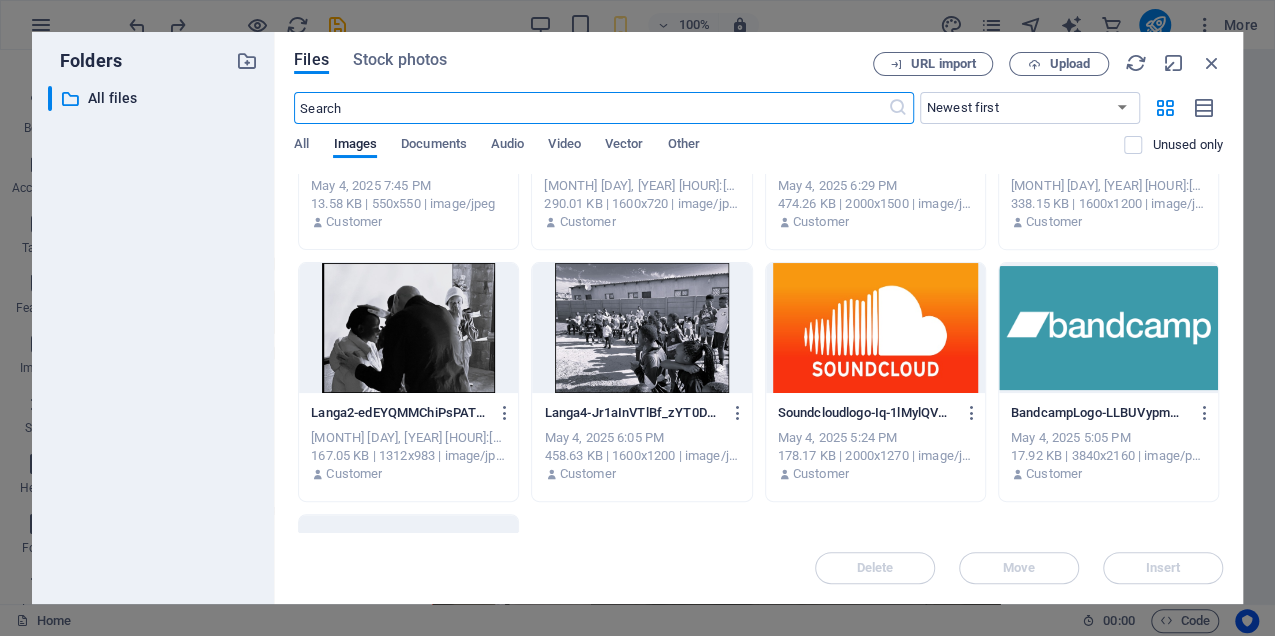 scroll, scrollTop: 490, scrollLeft: 0, axis: vertical 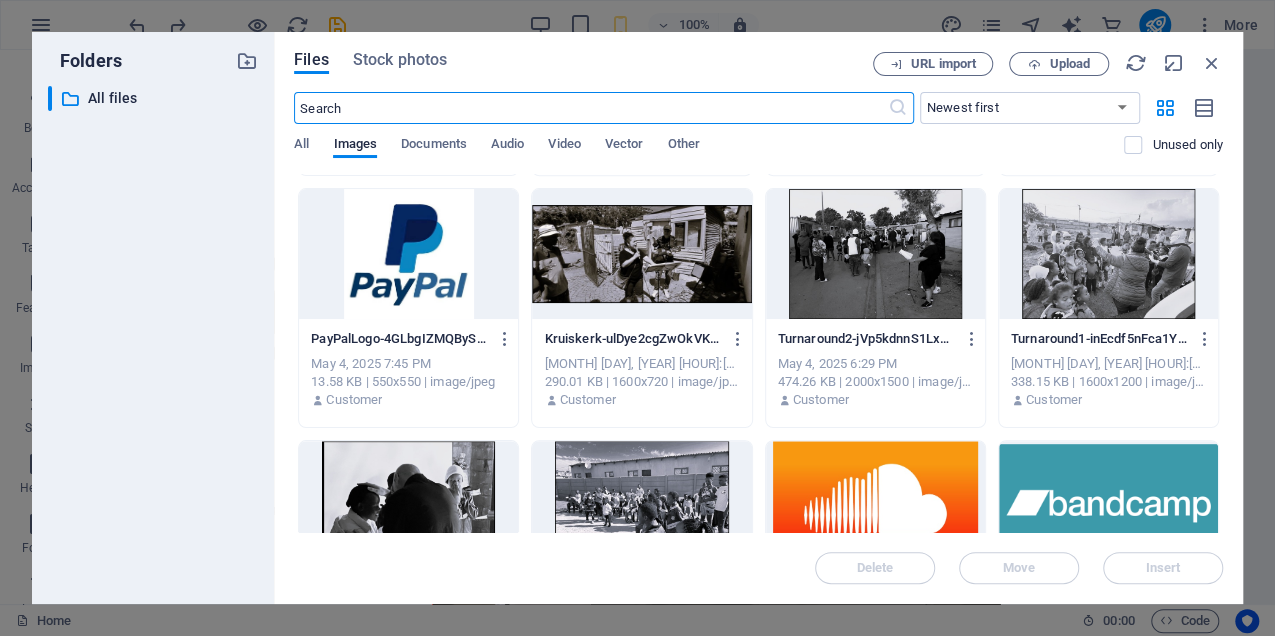 click at bounding box center (1108, 506) 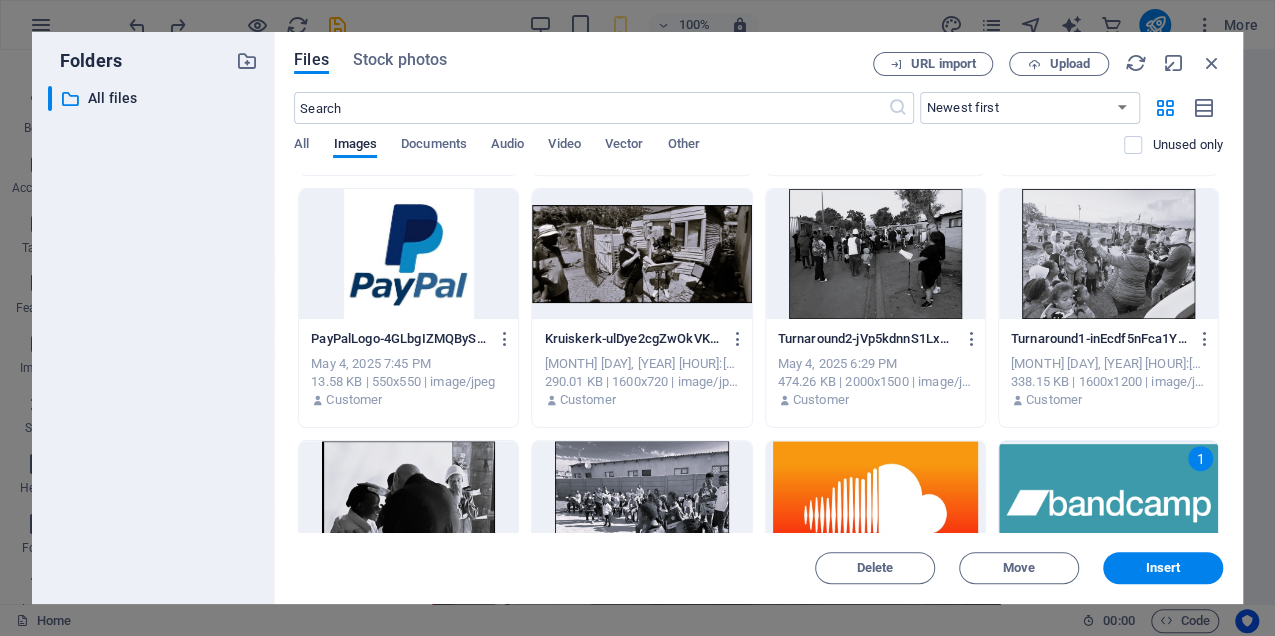 click on "1" at bounding box center [1108, 506] 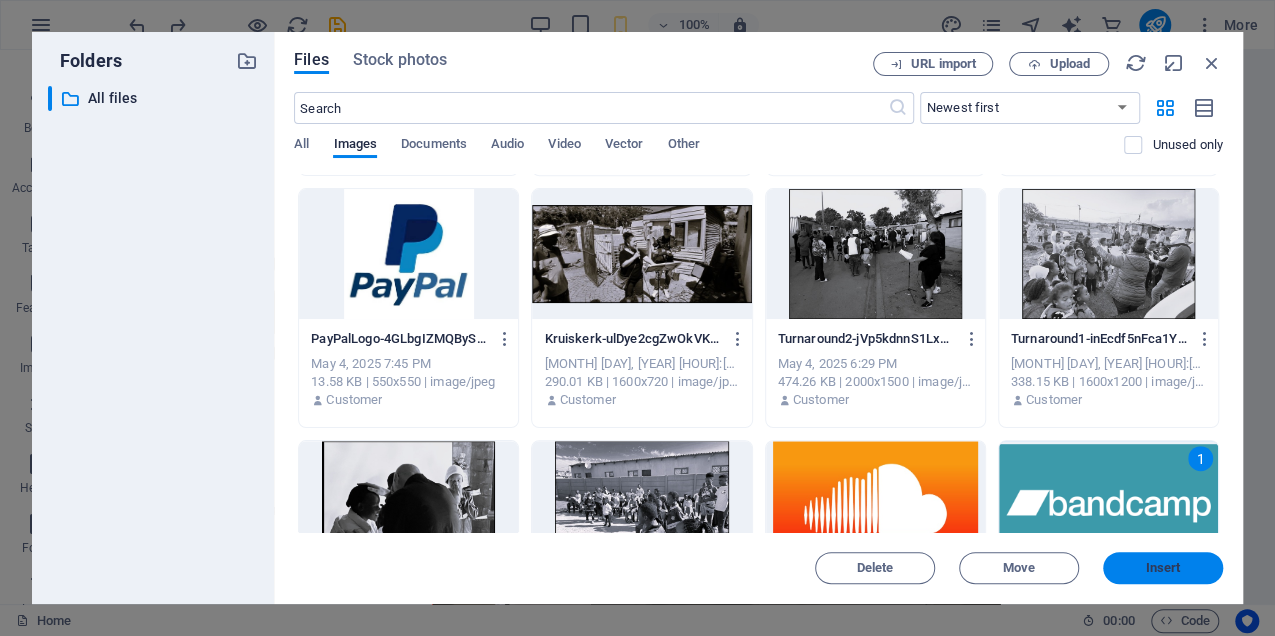 click on "Insert" at bounding box center [1163, 568] 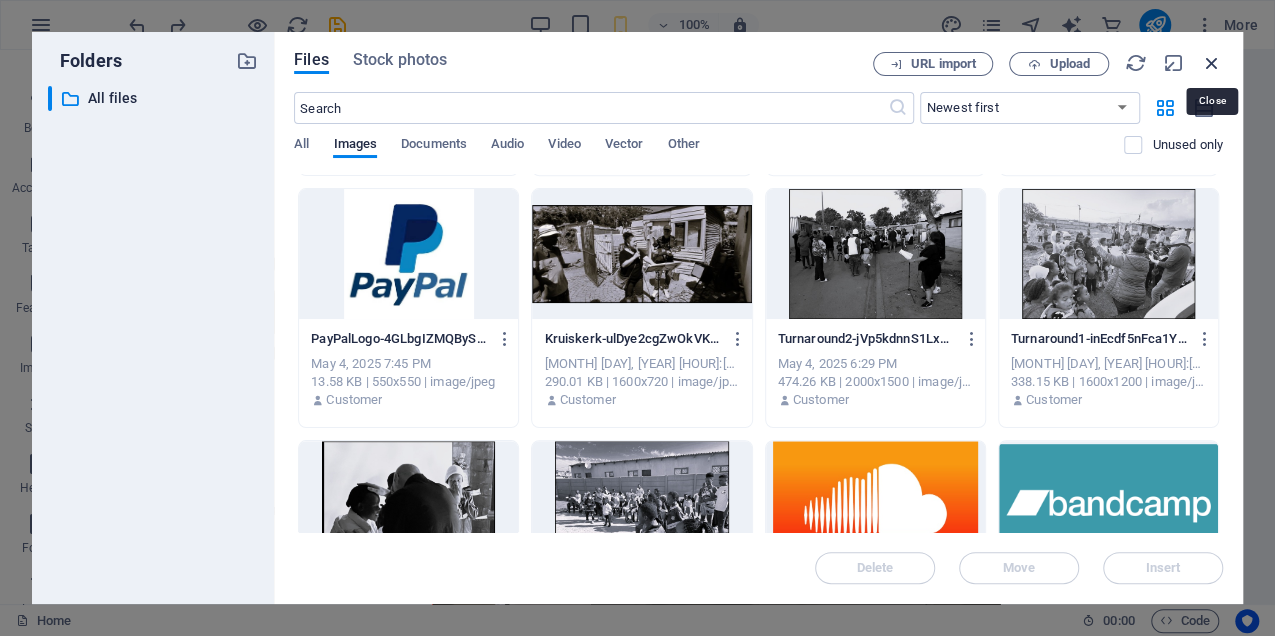 click at bounding box center (1212, 63) 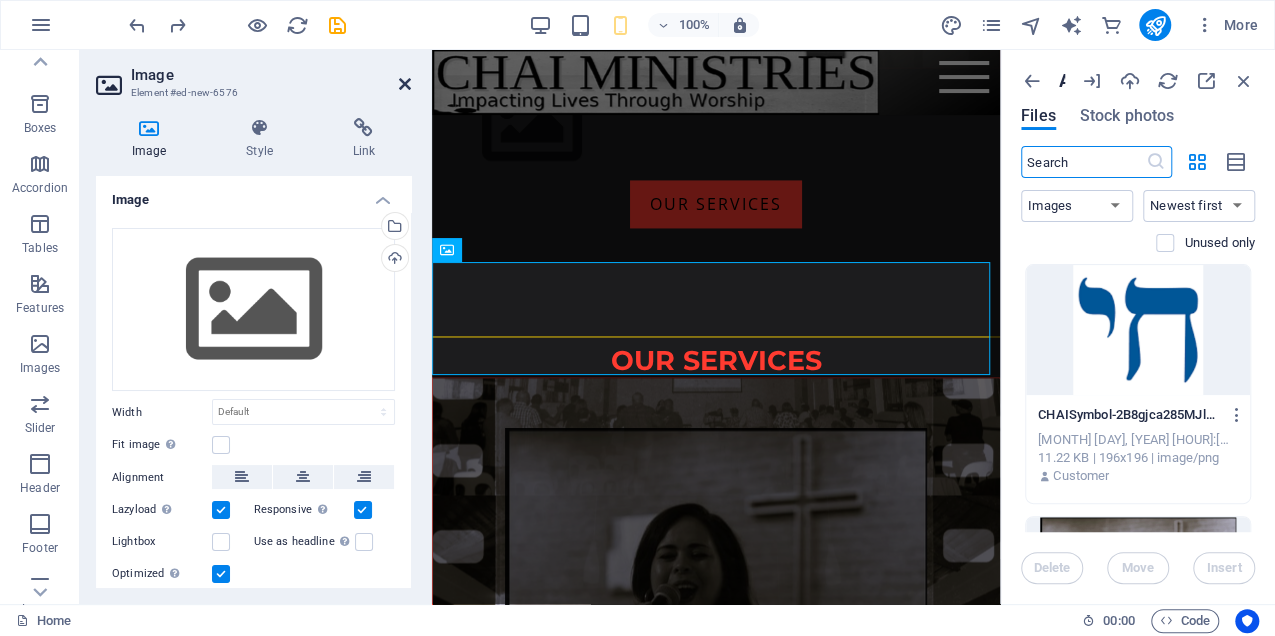 click at bounding box center (405, 84) 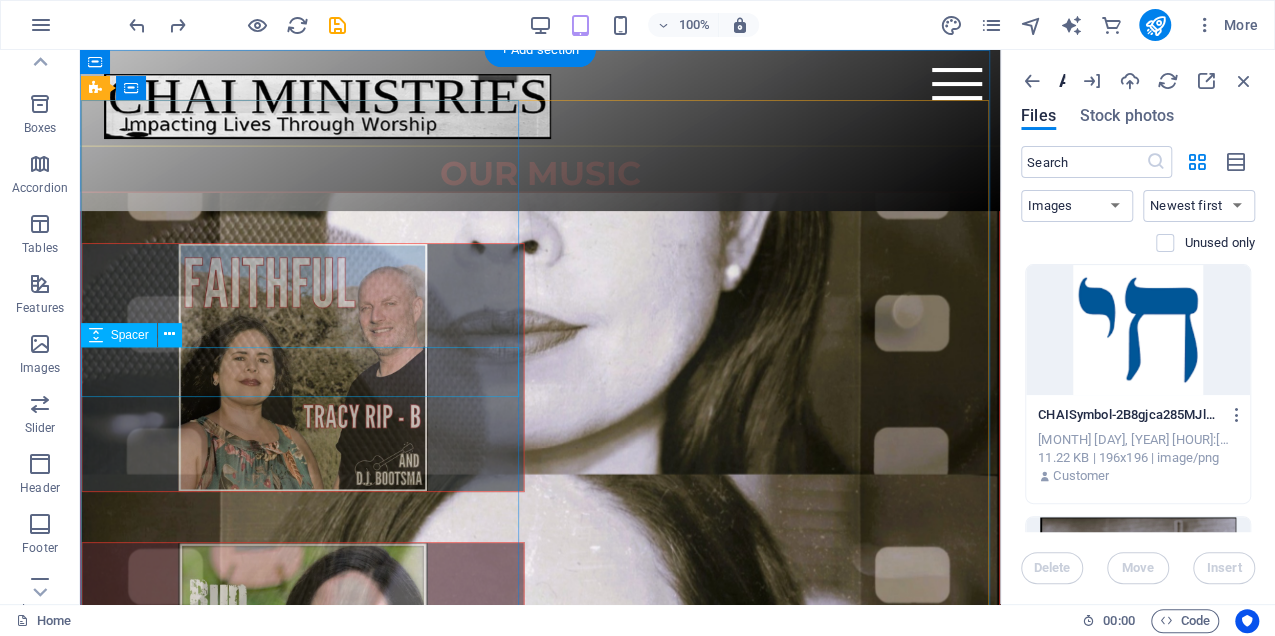 scroll, scrollTop: 2214, scrollLeft: 0, axis: vertical 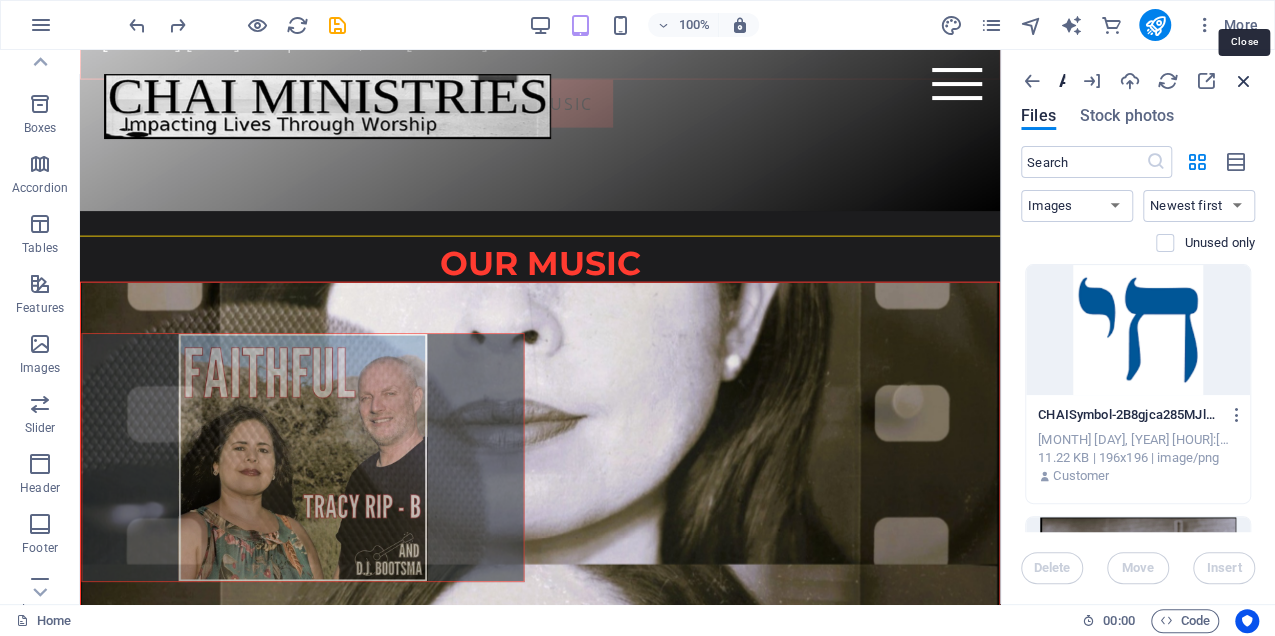 click at bounding box center (1244, 81) 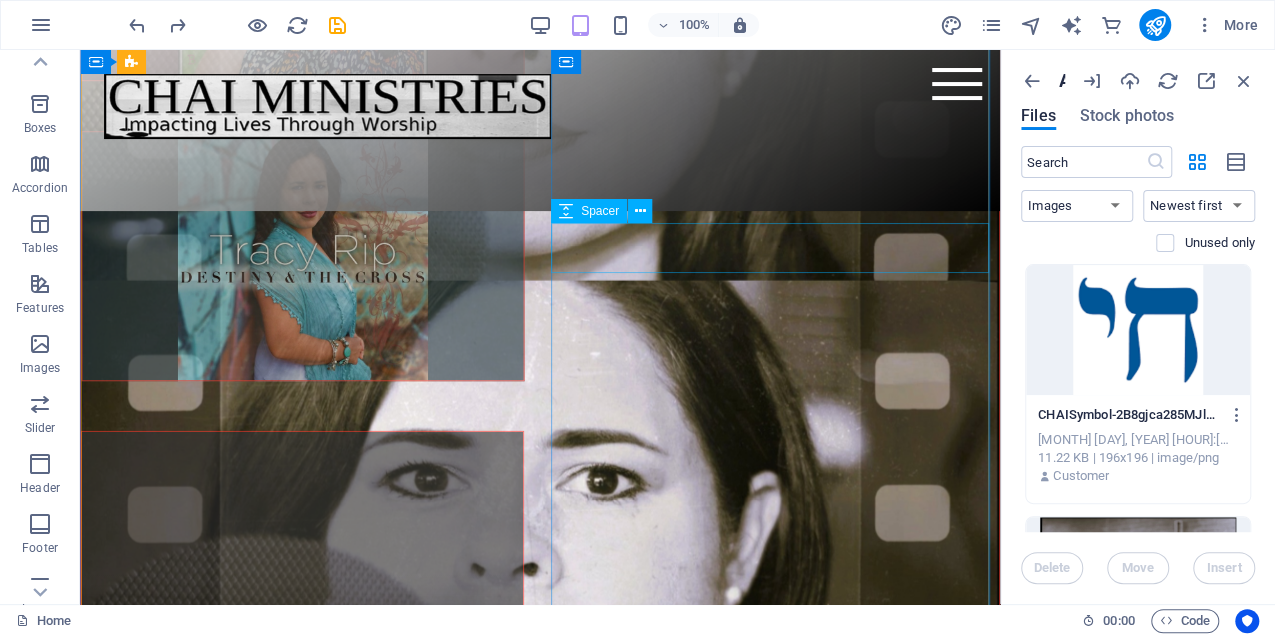 scroll, scrollTop: 2414, scrollLeft: 0, axis: vertical 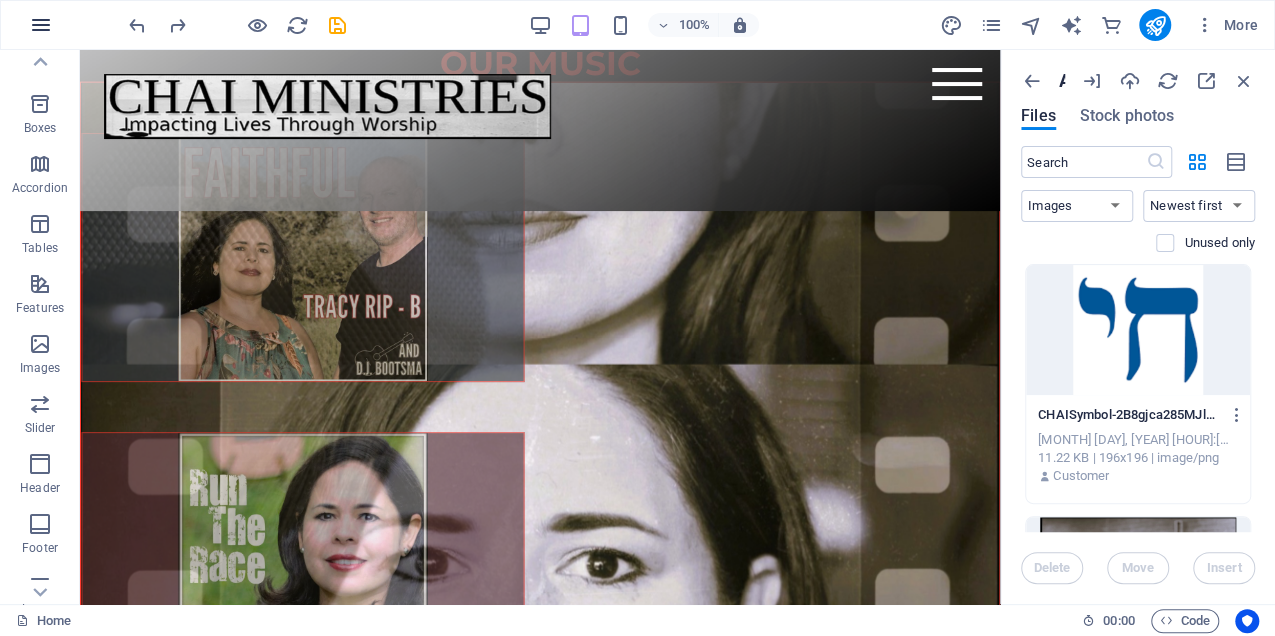 click at bounding box center (41, 25) 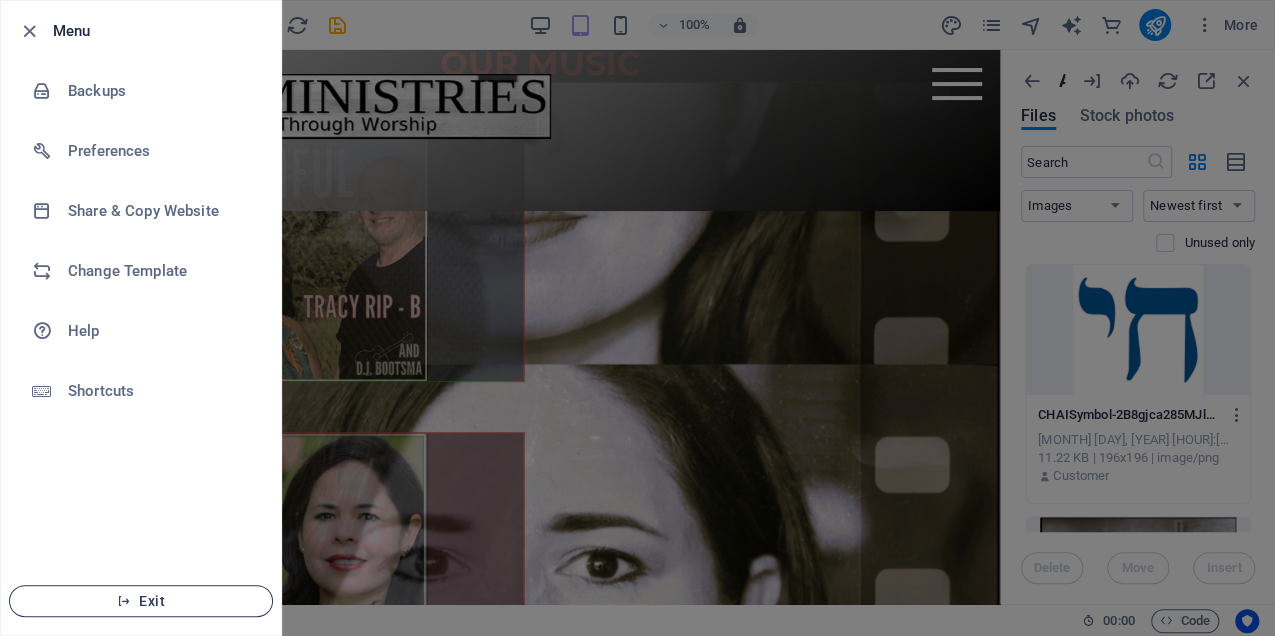 click on "Exit" at bounding box center [141, 601] 